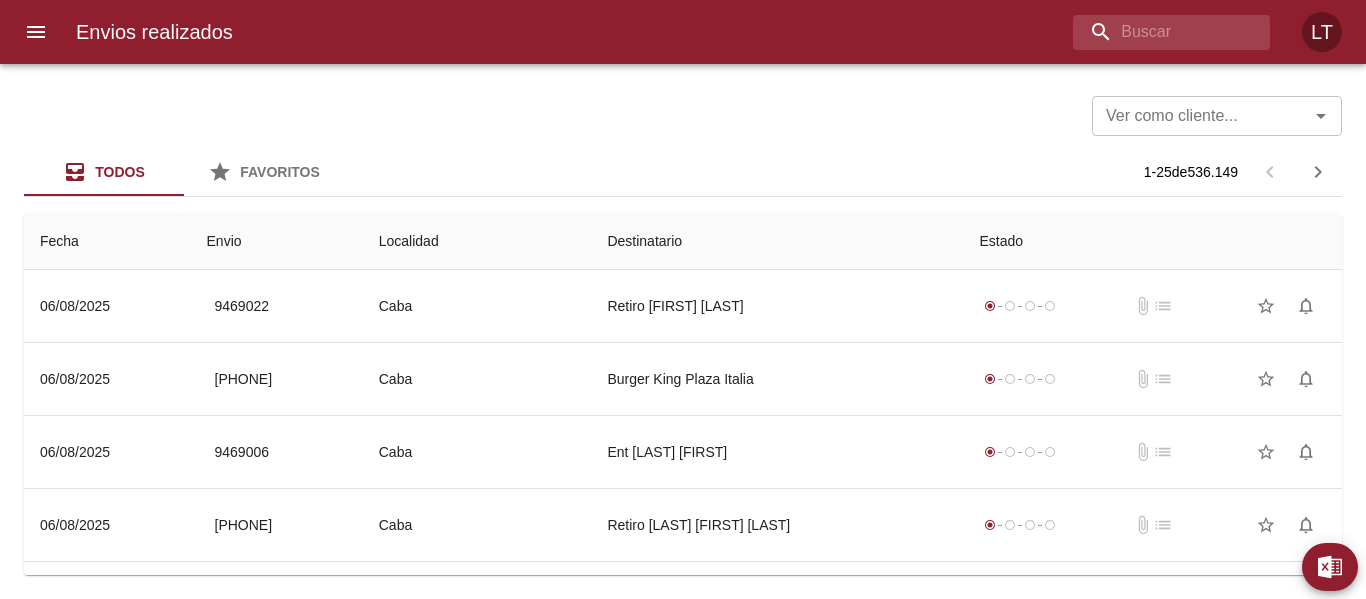 click at bounding box center [1154, 32] 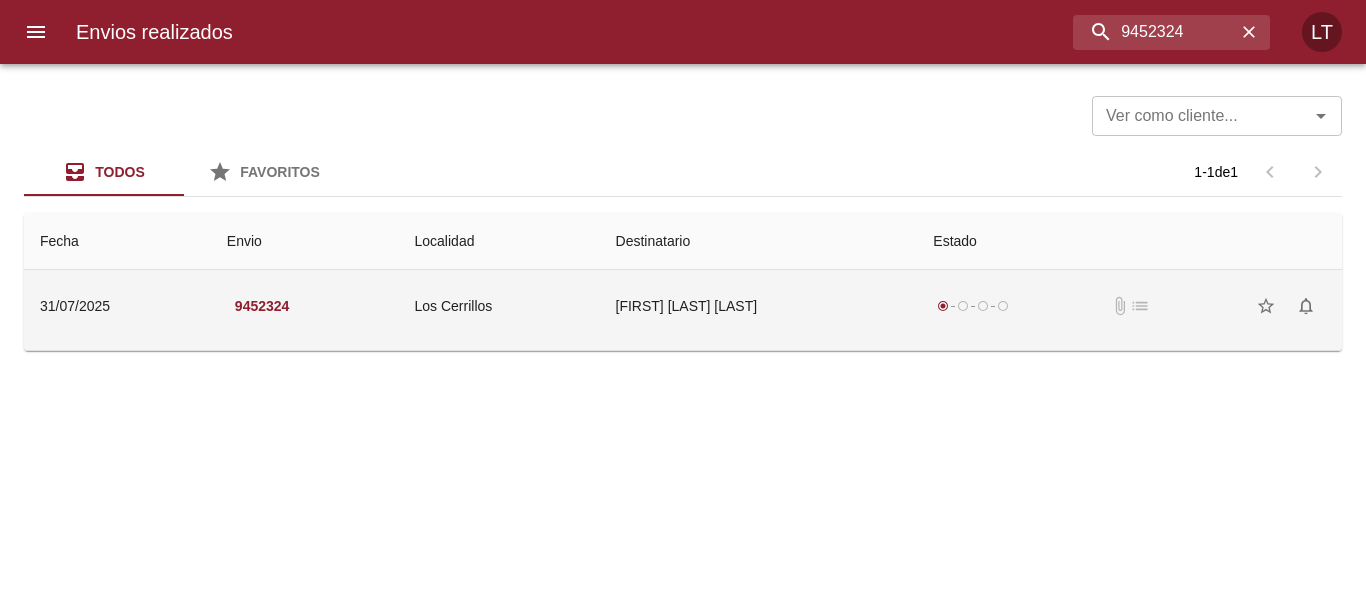 click on "Molina Jose Agustin" at bounding box center (759, 306) 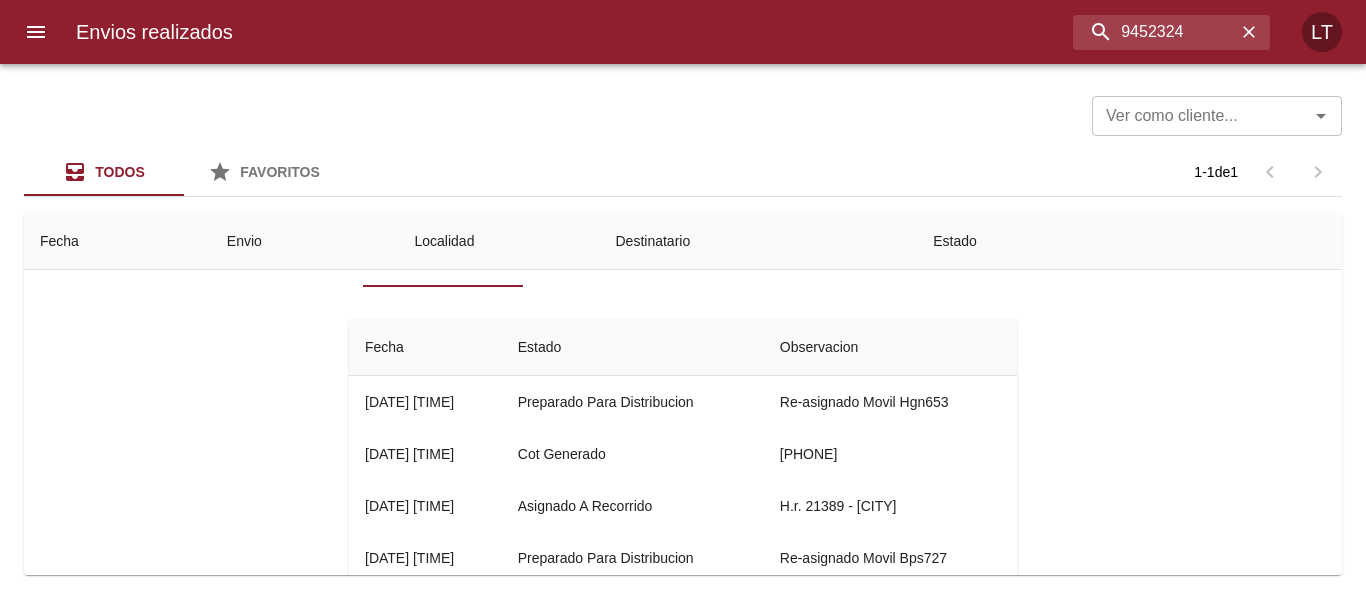 scroll, scrollTop: 100, scrollLeft: 0, axis: vertical 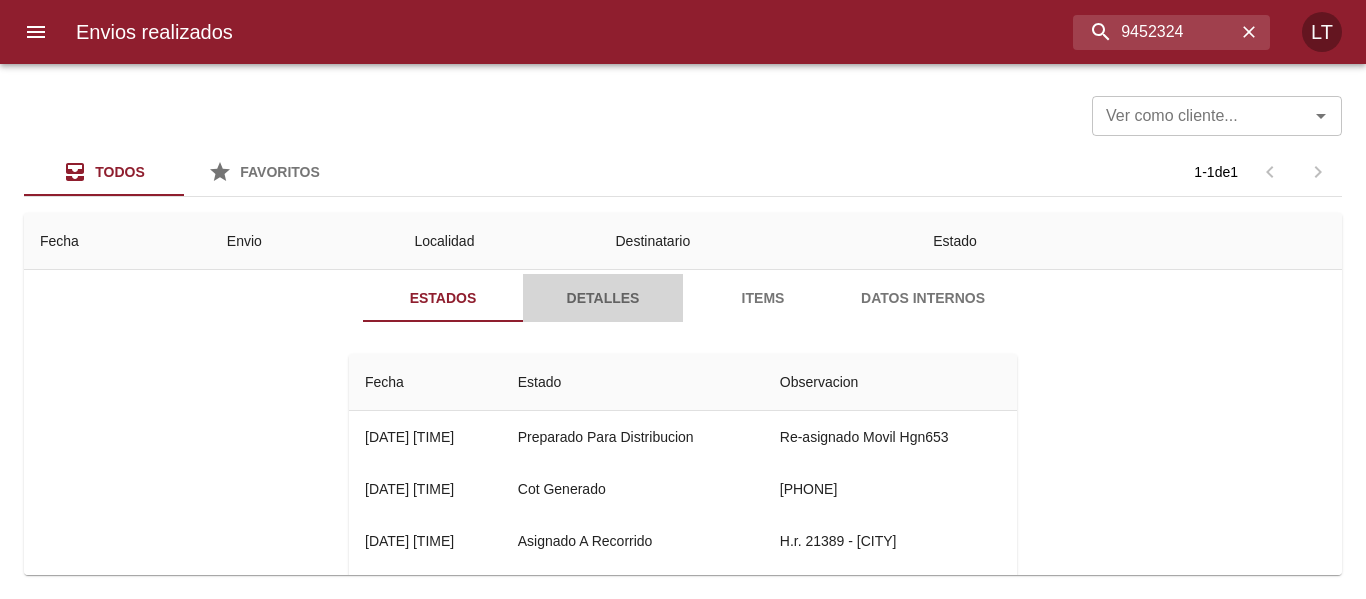 click on "Detalles" at bounding box center [603, 298] 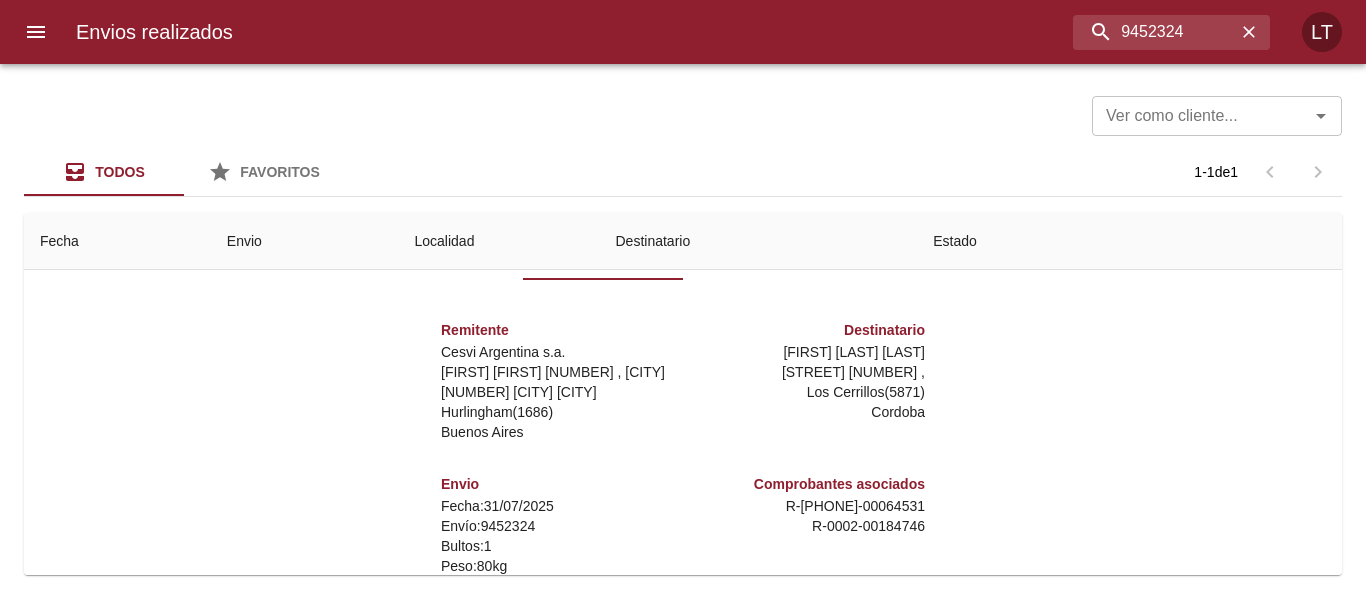 scroll, scrollTop: 288, scrollLeft: 0, axis: vertical 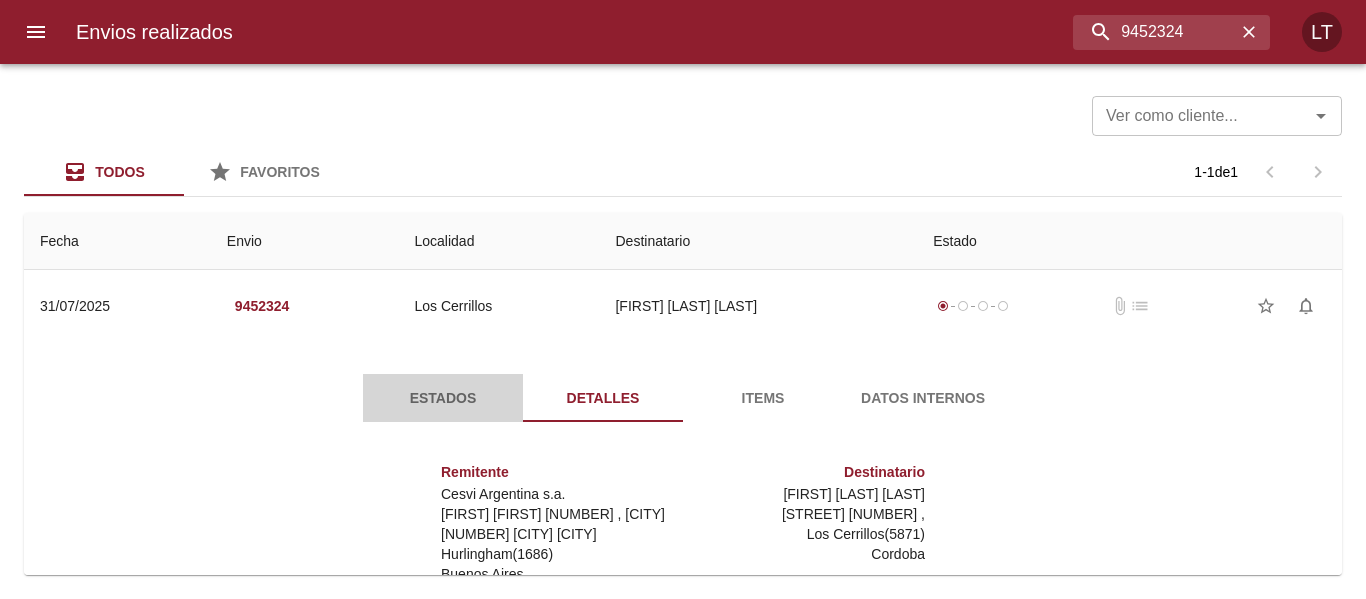 click on "Estados" at bounding box center (443, 398) 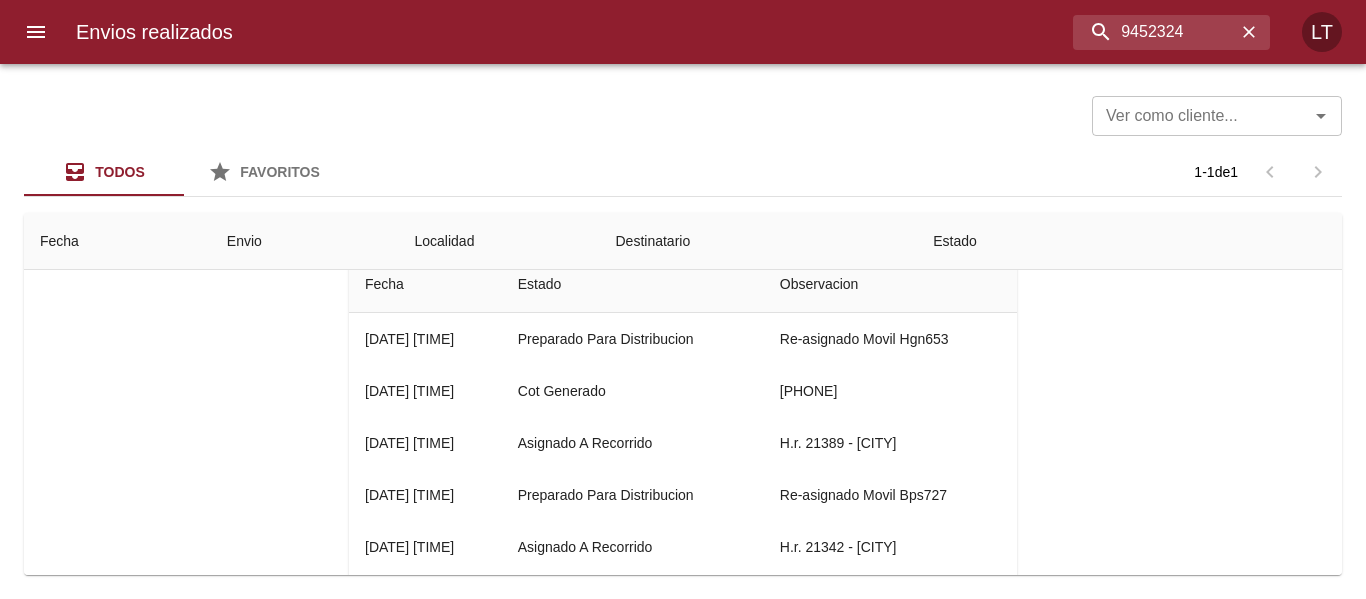 scroll, scrollTop: 200, scrollLeft: 0, axis: vertical 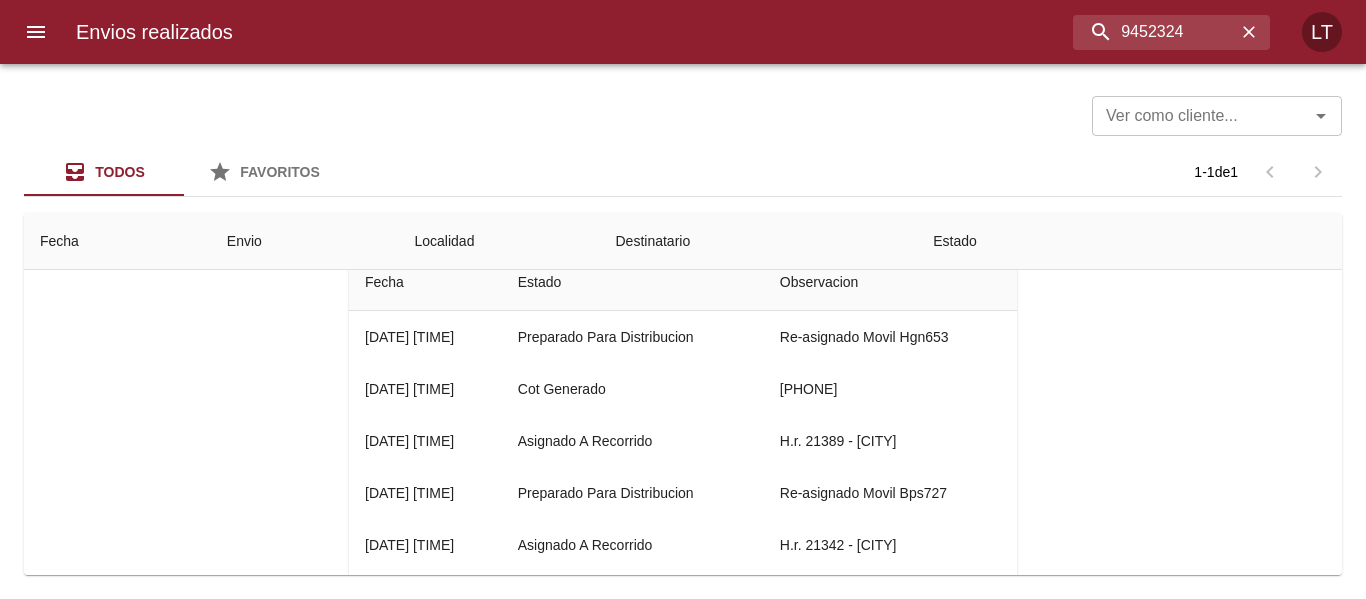 click on "Ver como cliente... Ver como cliente... Todos Favoritos 1 - 1  de  1 Fecha Envio Localidad Destinatario Estado 31/07/2025 31/07/2025 9452324 Los Cerrillos Molina Jose Agustin radio_button_checked radio_button_unchecked radio_button_unchecked radio_button_unchecked attach_file list star_border notifications_none Guia :  9452324 Estados Detalles Items Datos Internos Fecha Estado Observacion 06/08 06/08/2025 08:29 Preparado Para Distribucion Re-asignado Movil Hgn653 06/08 06/08/2025 08:29 Cot Generado 797631563 06/08 06/08/2025 08:29 Asignado A Recorrido H.r. 21389 - Hurlingham 01/08 01/08/2025 05:55 Preparado Para Distribucion Re-asignado Movil Bps727 01/08 01/08/2025 05:54 Asignado A Recorrido H.r. 21342 - Hurlingham 31/07 31/07/2025 10:07 En Proceso De Despacho" at bounding box center (683, 331) 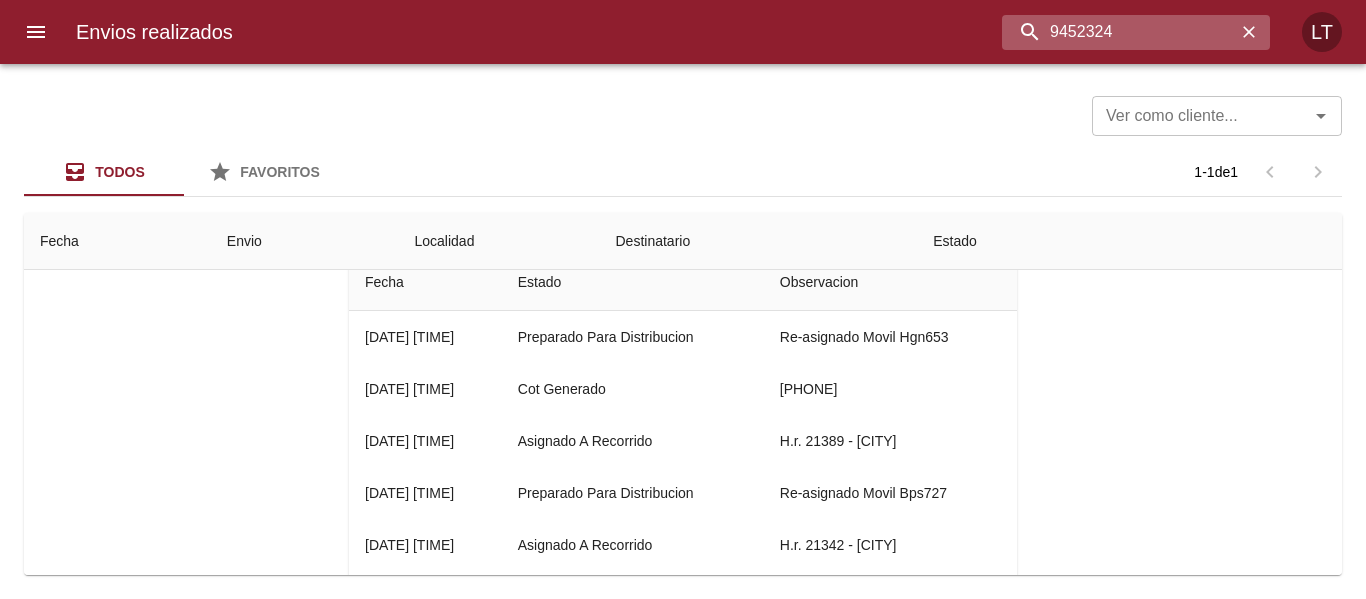 click on "9452324" at bounding box center (1119, 32) 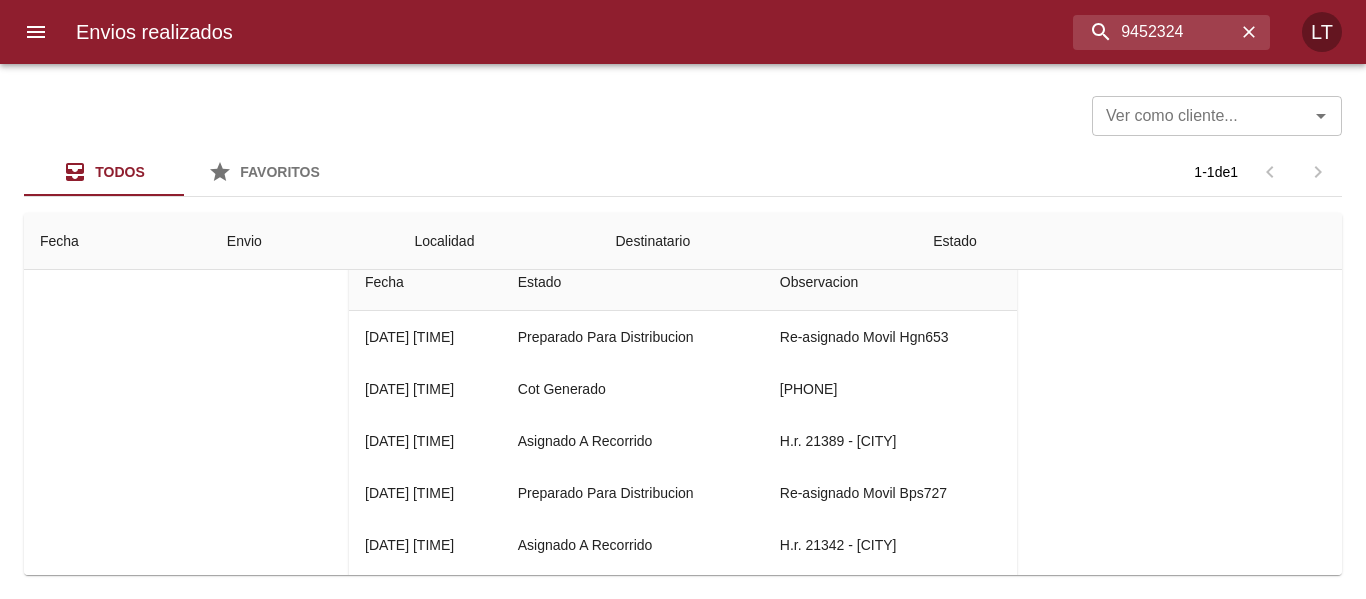 click on "Envios realizados 9452324 LT" at bounding box center [683, 32] 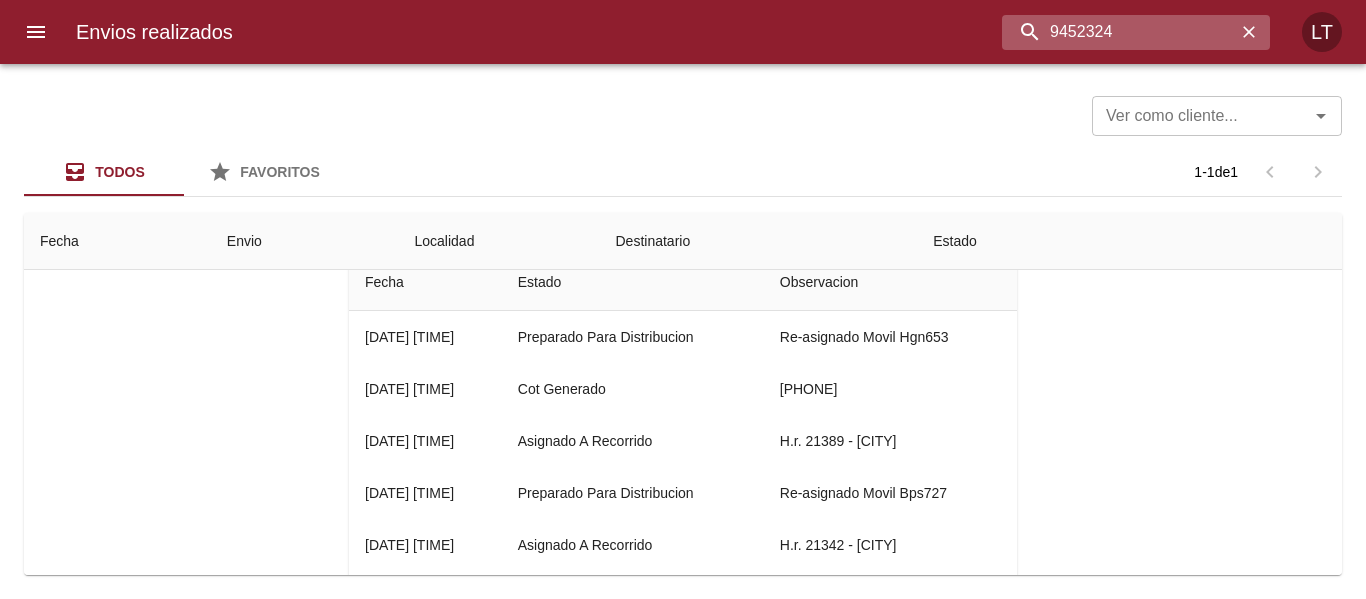 click on "9452324" at bounding box center (1119, 32) 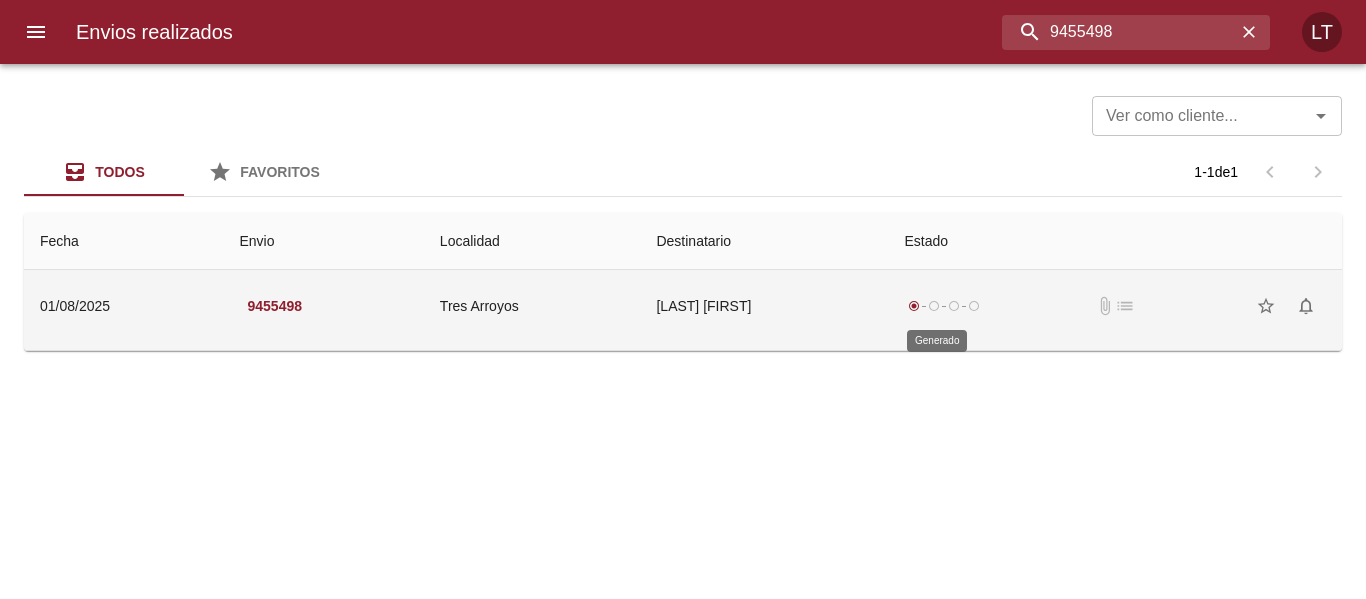 scroll, scrollTop: 0, scrollLeft: 0, axis: both 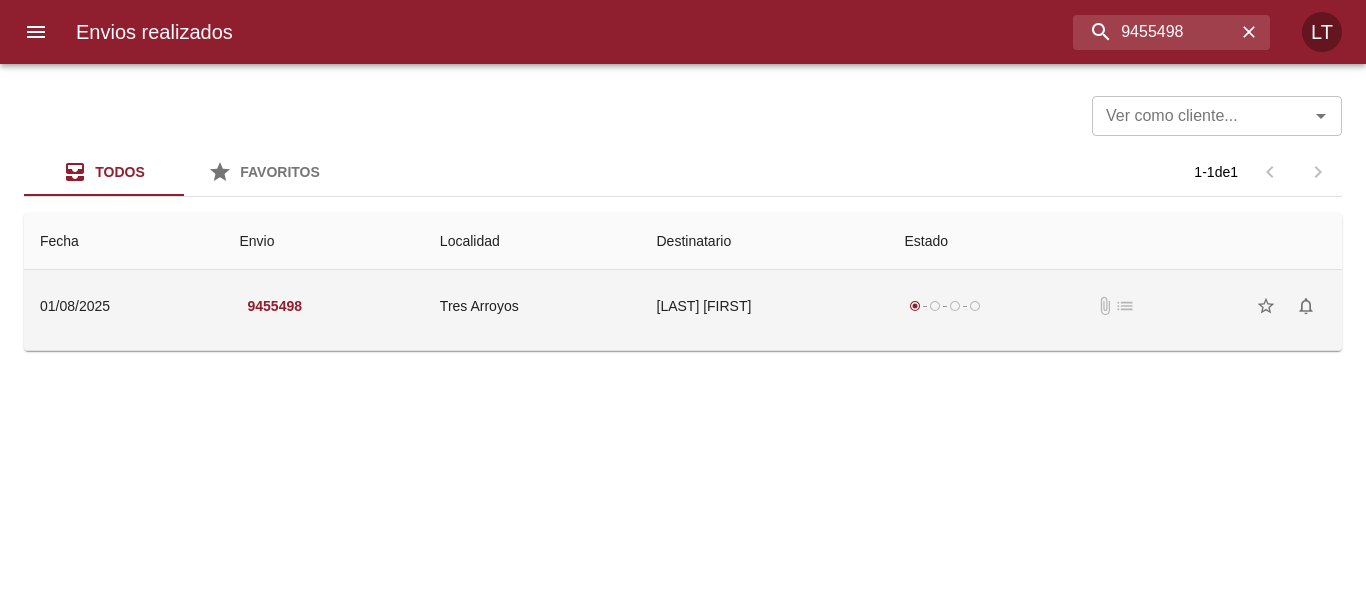 click on "Soldavini Jorge" at bounding box center (765, 306) 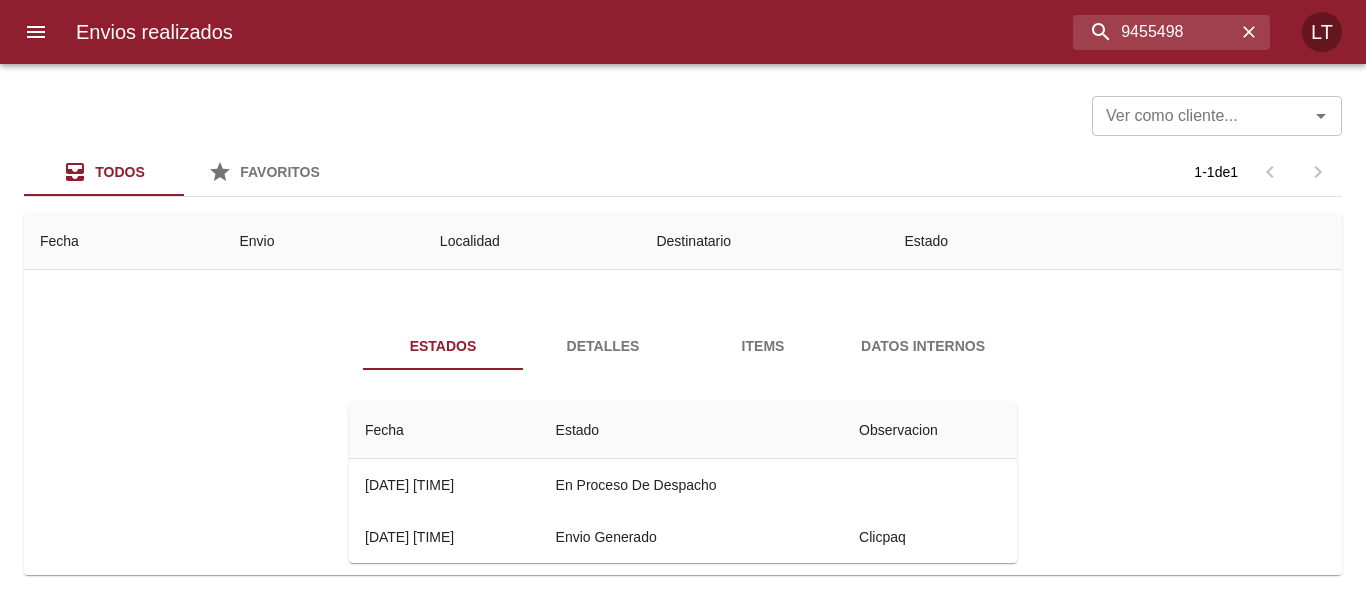 scroll, scrollTop: 81, scrollLeft: 0, axis: vertical 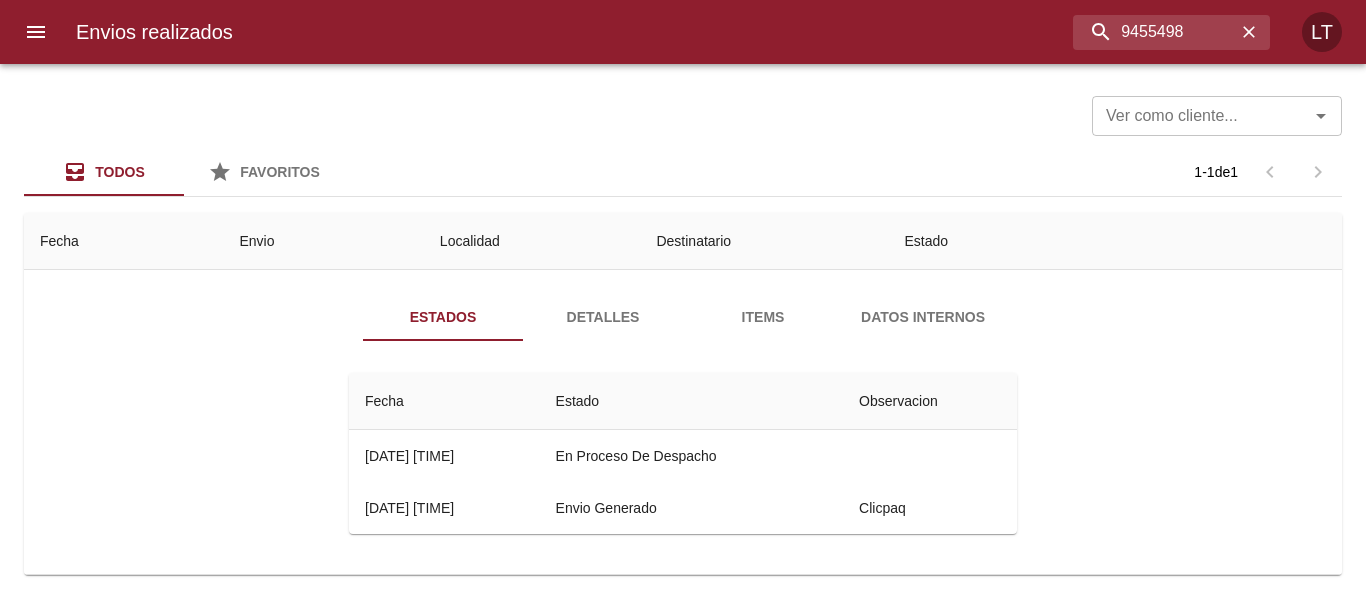 click on "Detalles" at bounding box center (603, 317) 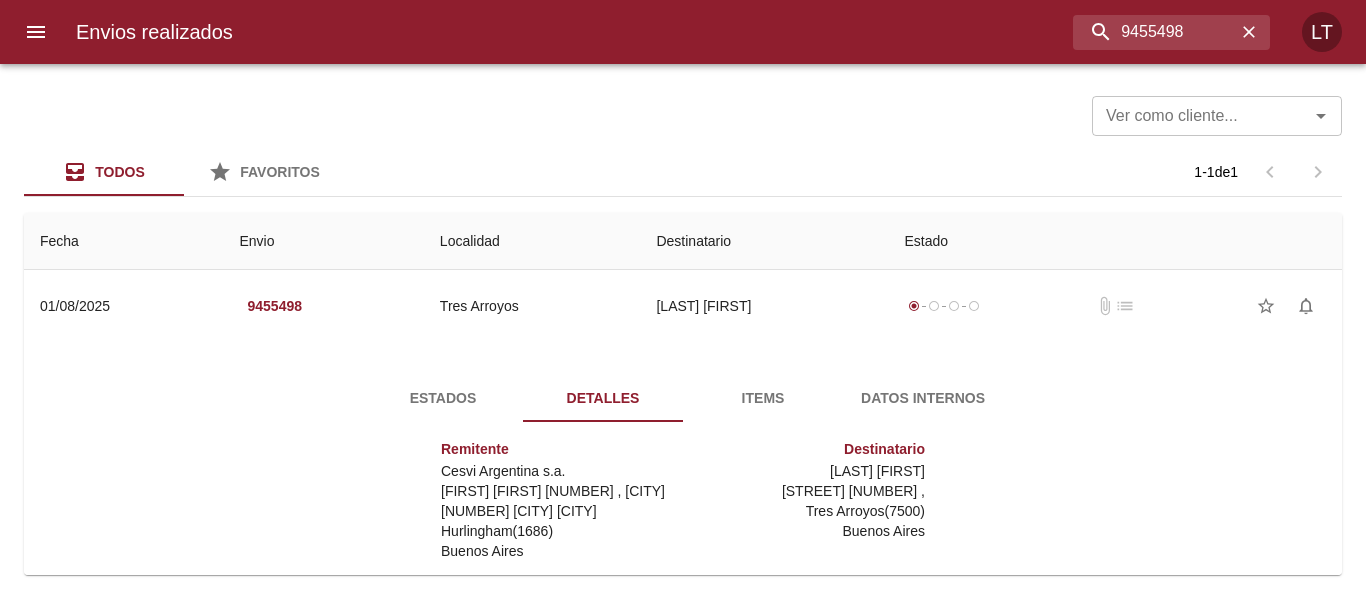 scroll, scrollTop: 30, scrollLeft: 0, axis: vertical 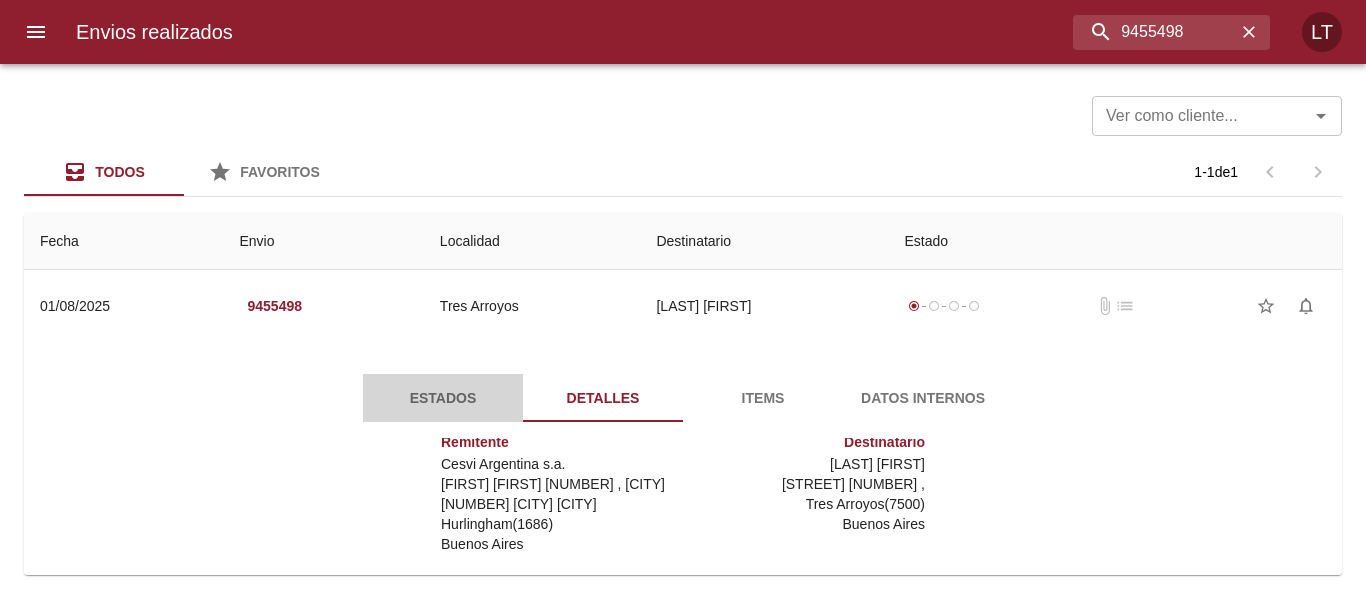 click on "Estados" at bounding box center [443, 398] 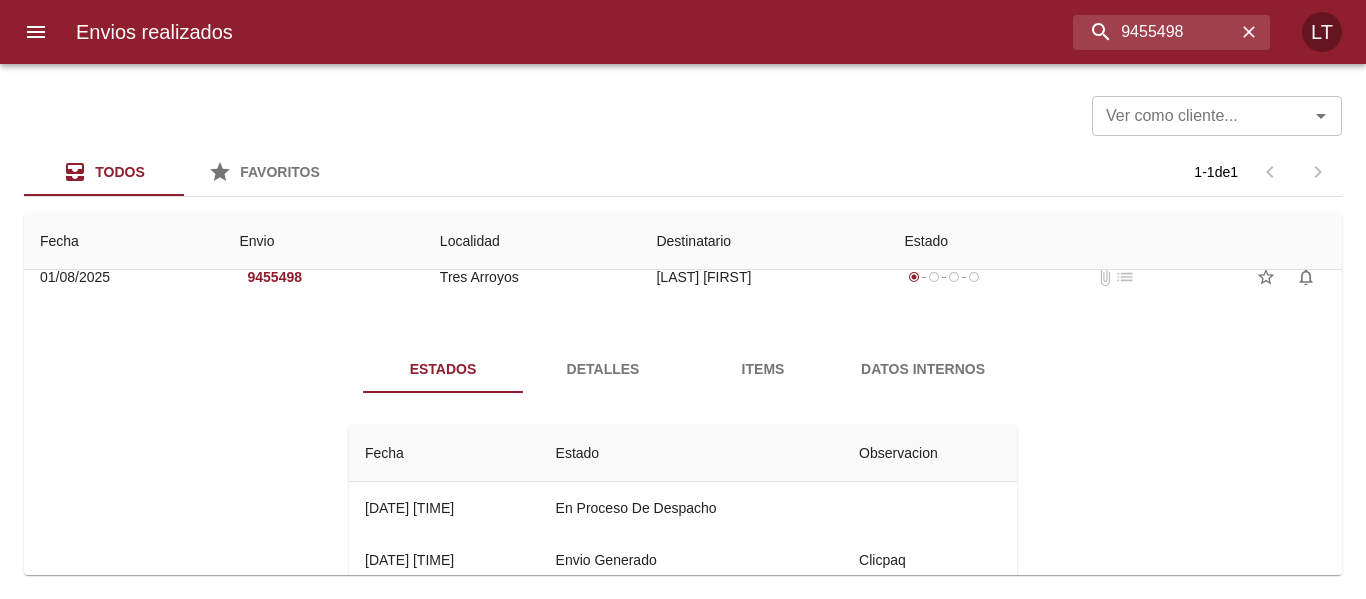 scroll, scrollTop: 0, scrollLeft: 0, axis: both 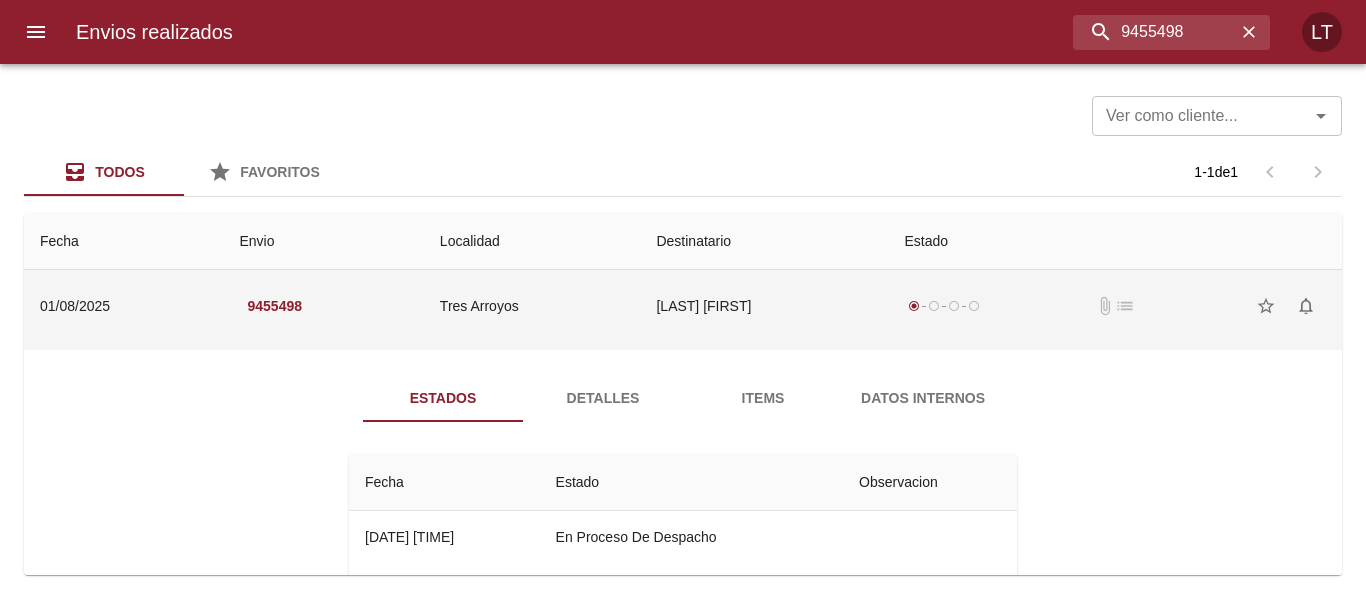 click on "Tres Arroyos" at bounding box center (532, 306) 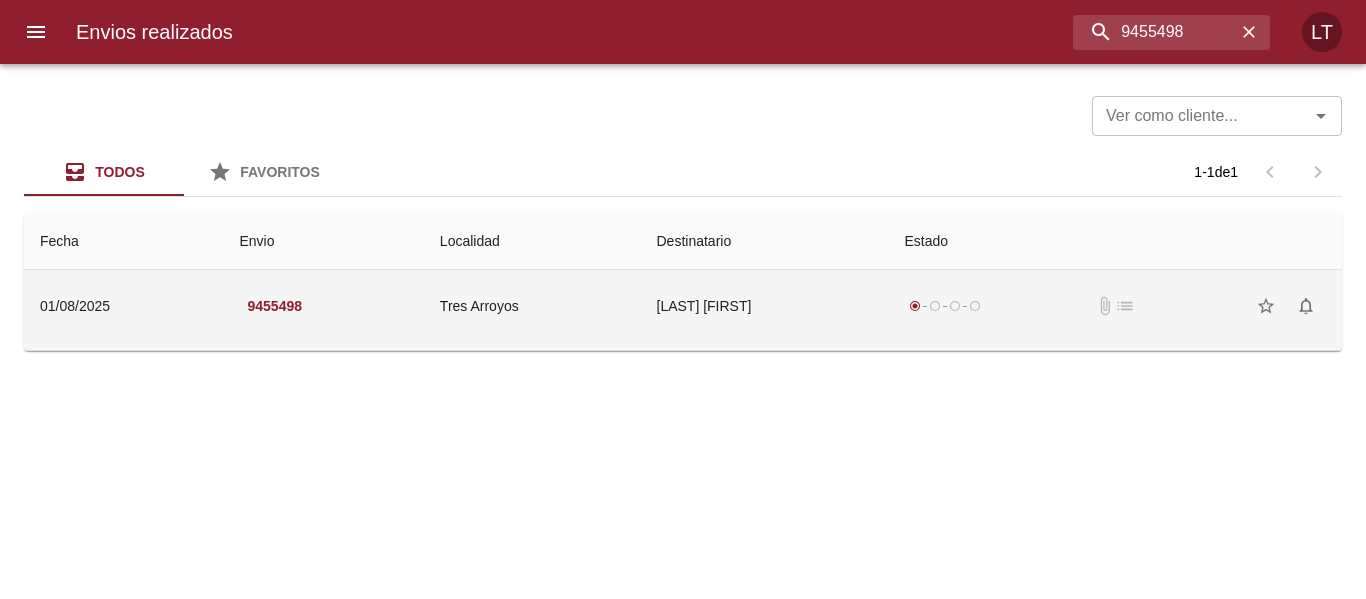 click on "Tres Arroyos" at bounding box center (532, 306) 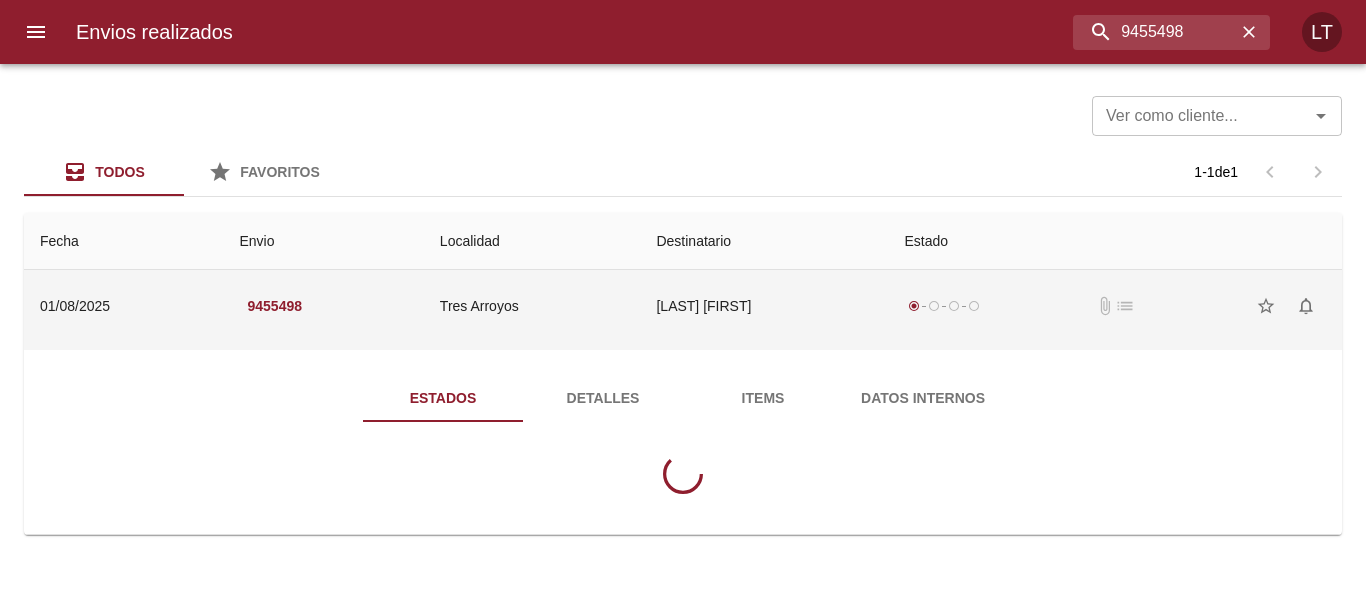 click on "Tres Arroyos" at bounding box center [532, 306] 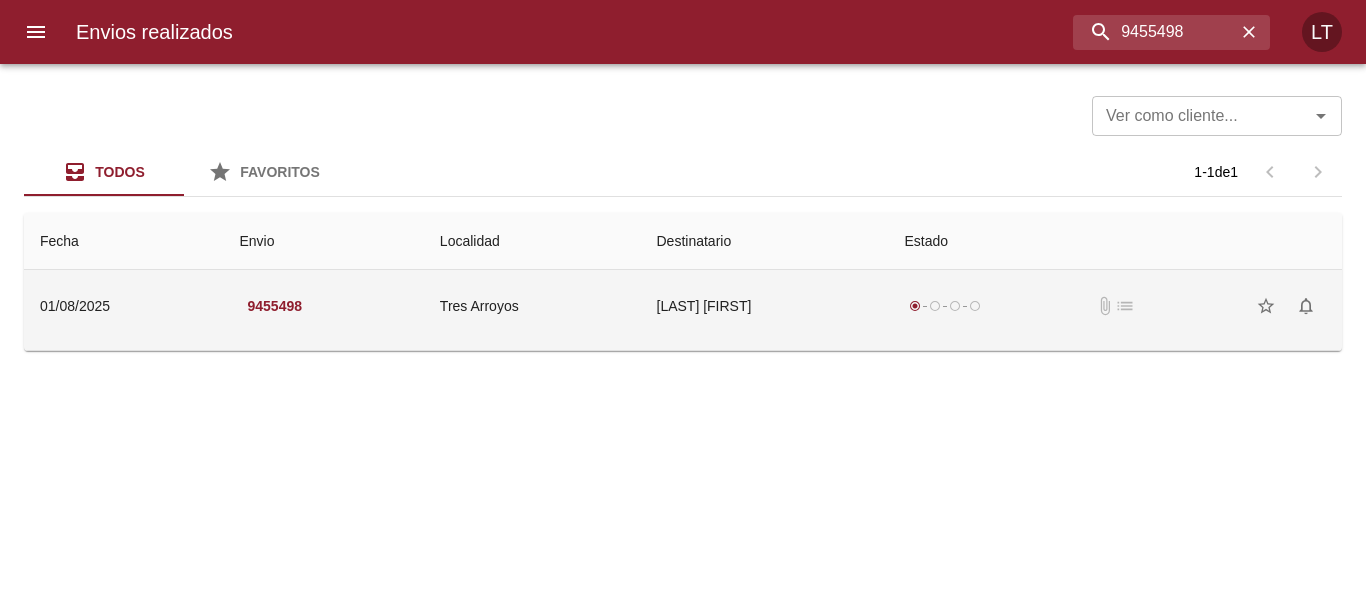 click on "Tres Arroyos" at bounding box center (532, 306) 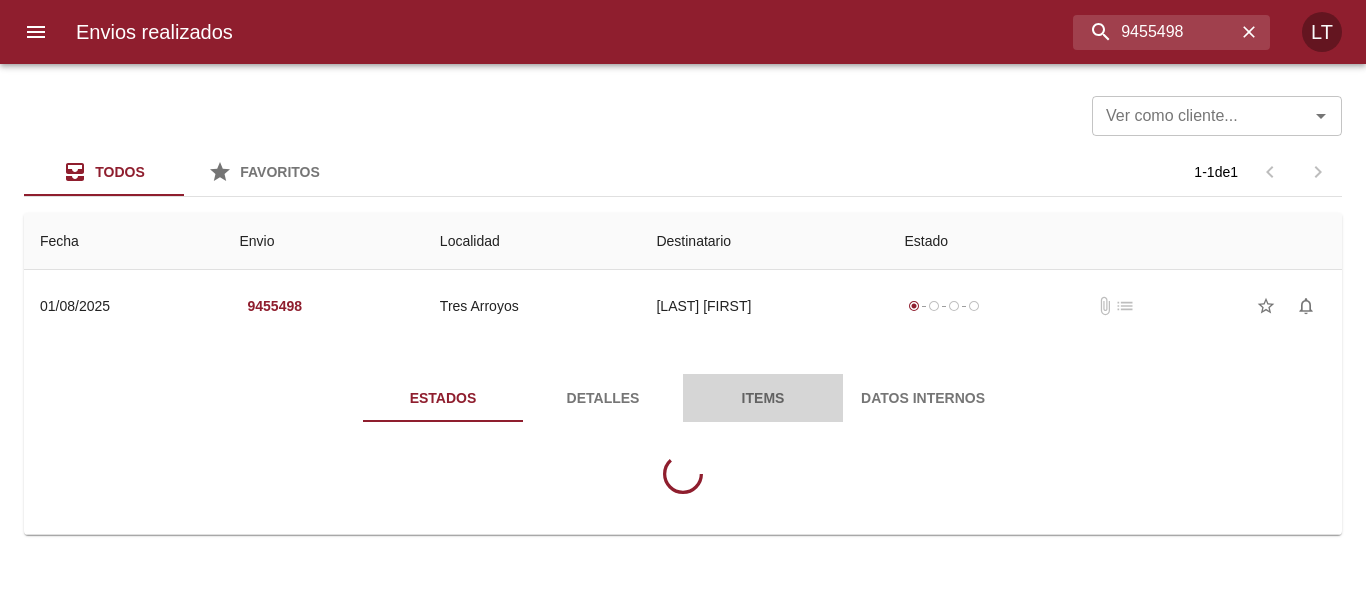 click on "Items" at bounding box center (763, 398) 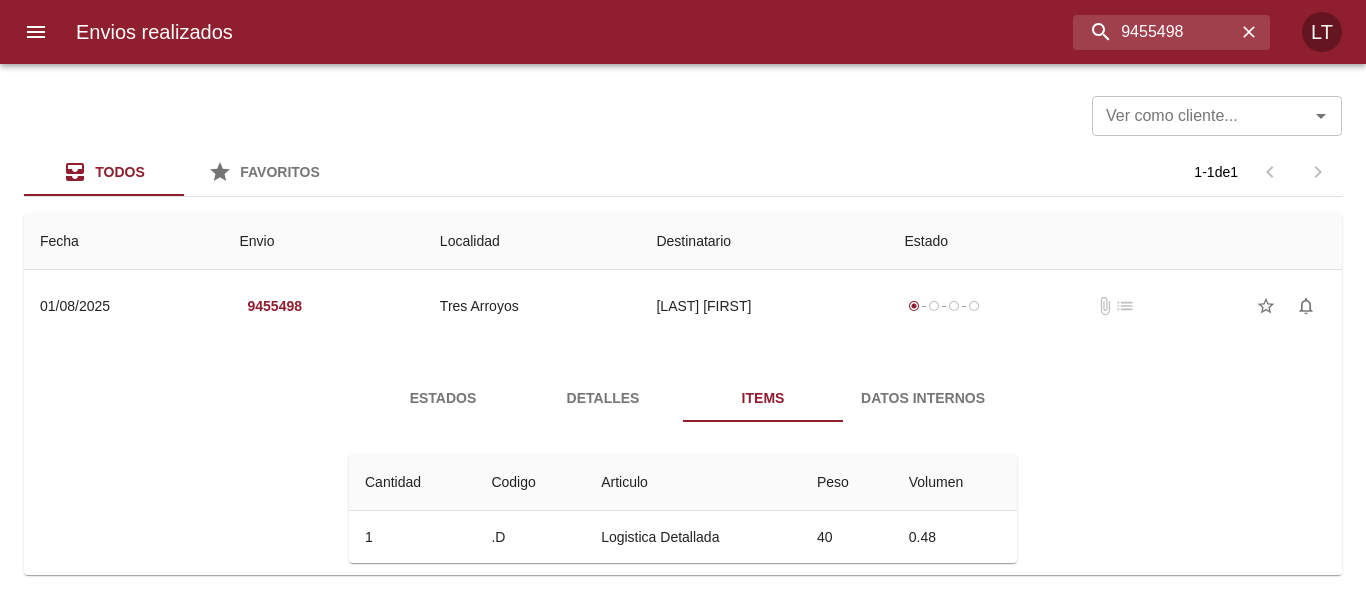 click on "Estados Detalles Items Datos Internos Cantidad Cant. Codigo Articulo Peso Volumen 1 1 .D Logistica Detallada 40 0.48" at bounding box center [683, 476] 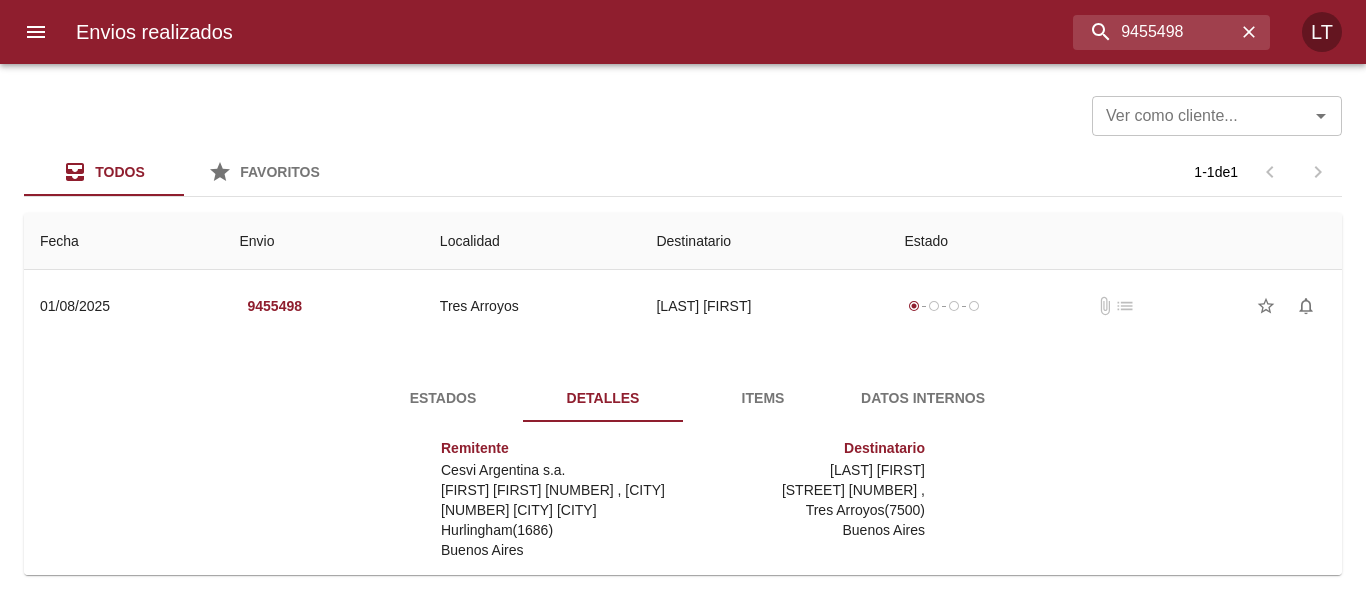 scroll, scrollTop: 30, scrollLeft: 0, axis: vertical 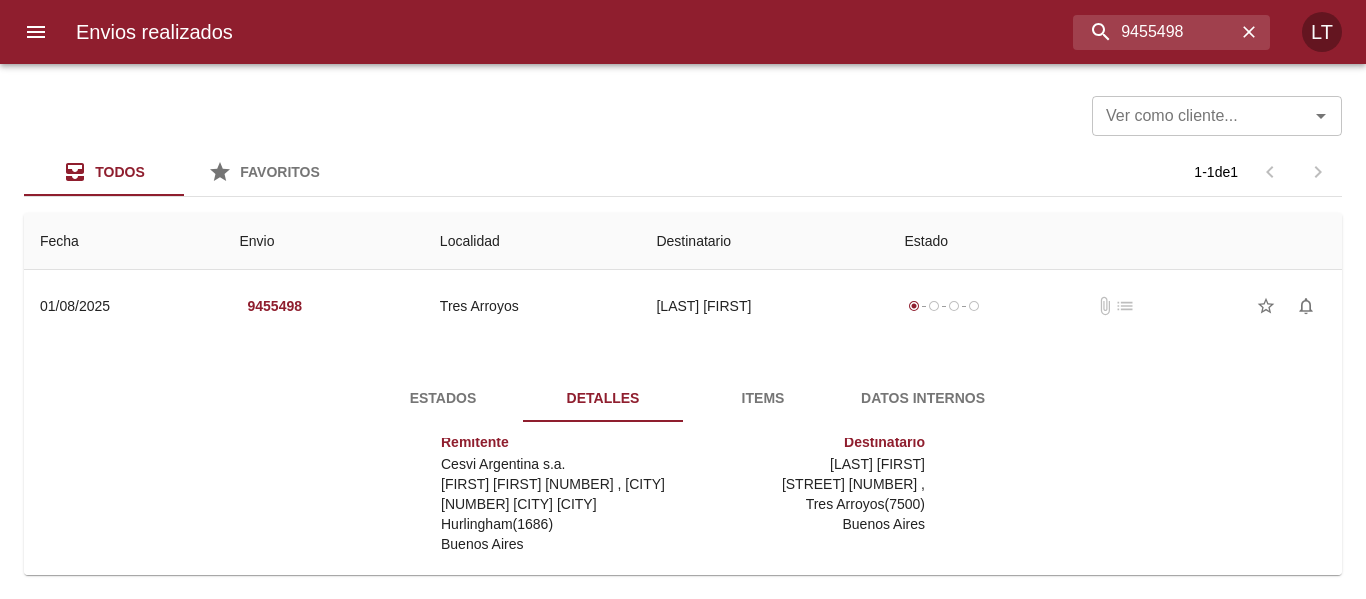 click on "Estados" at bounding box center [443, 398] 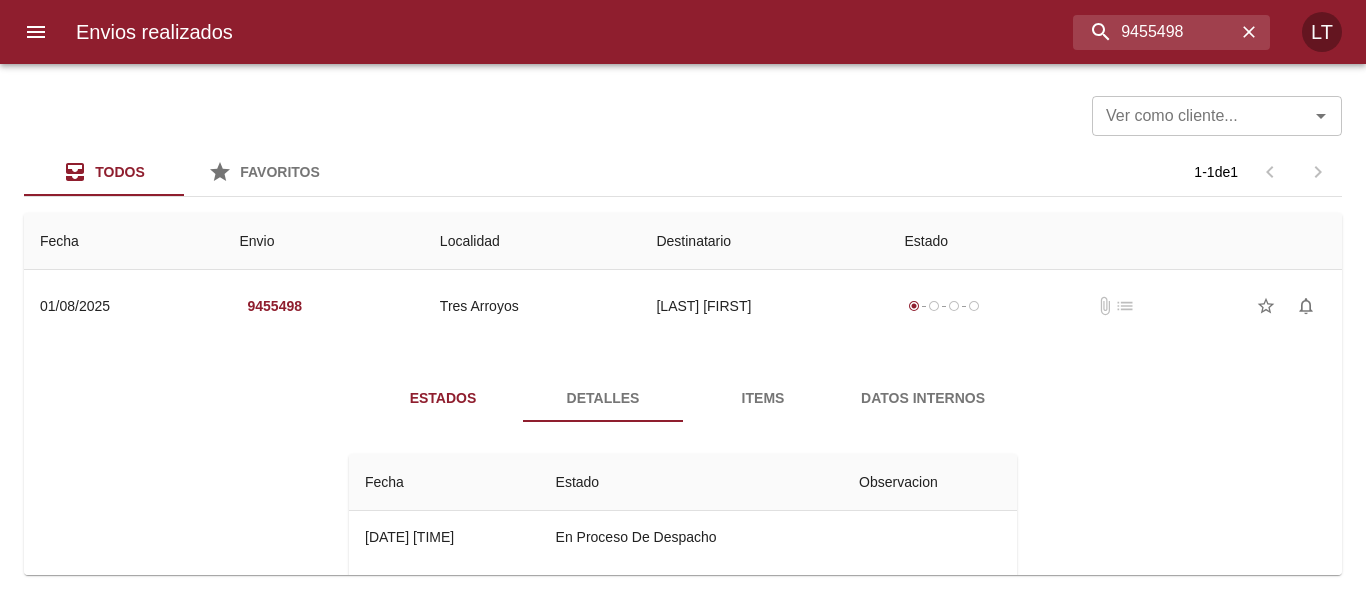 scroll, scrollTop: 0, scrollLeft: 0, axis: both 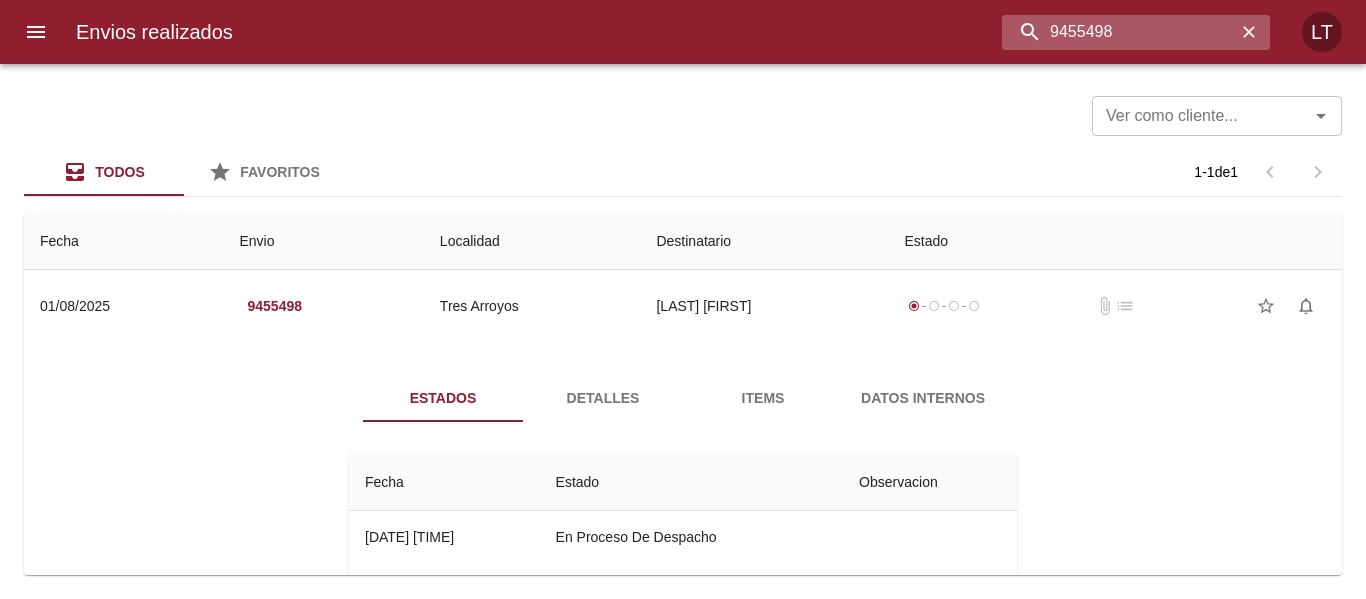 click on "9455498" at bounding box center (1119, 32) 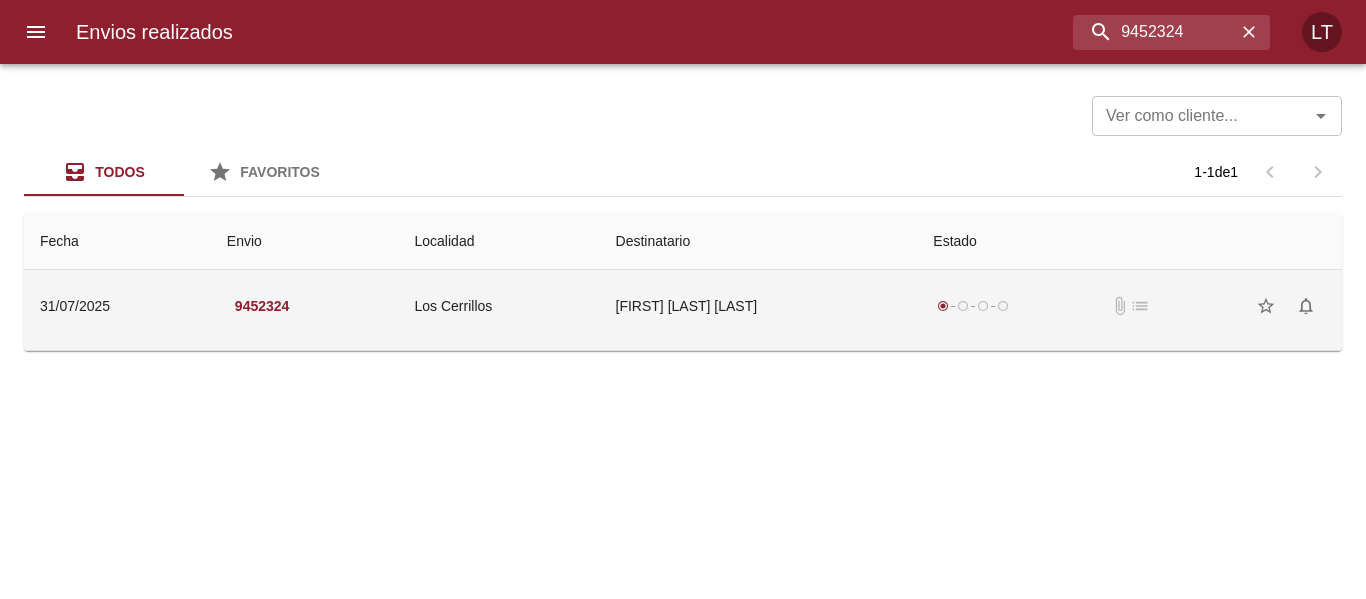 click on "Los Cerrillos" at bounding box center [499, 306] 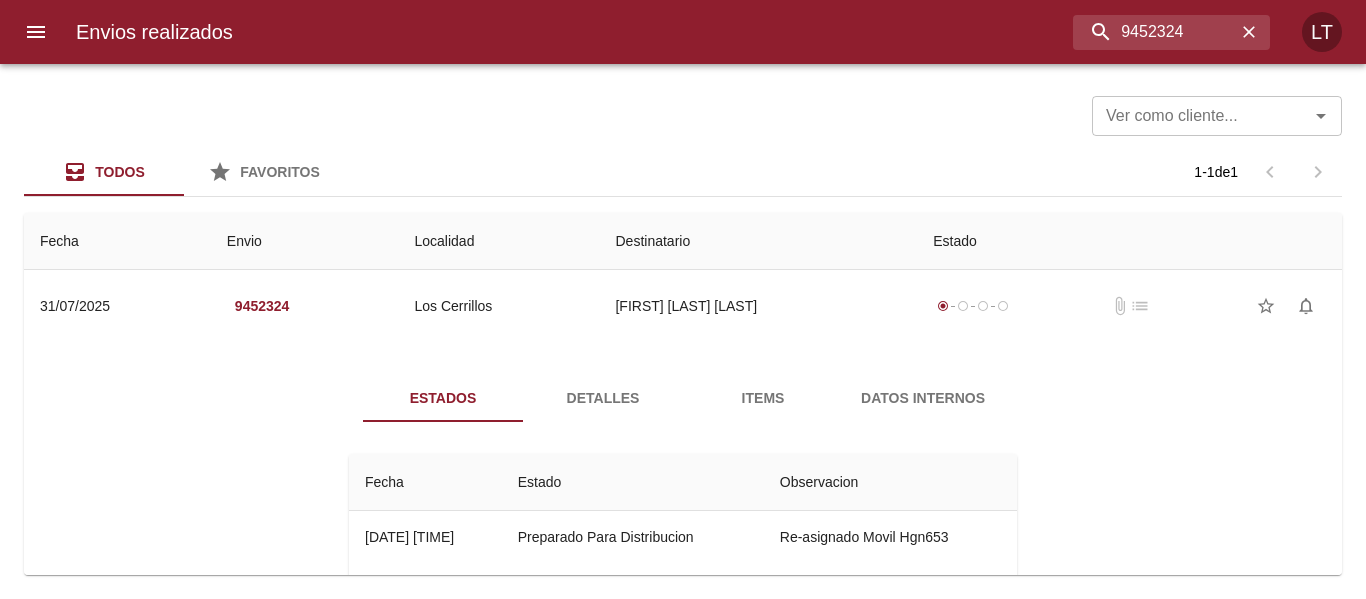 click on "Detalles" at bounding box center [603, 398] 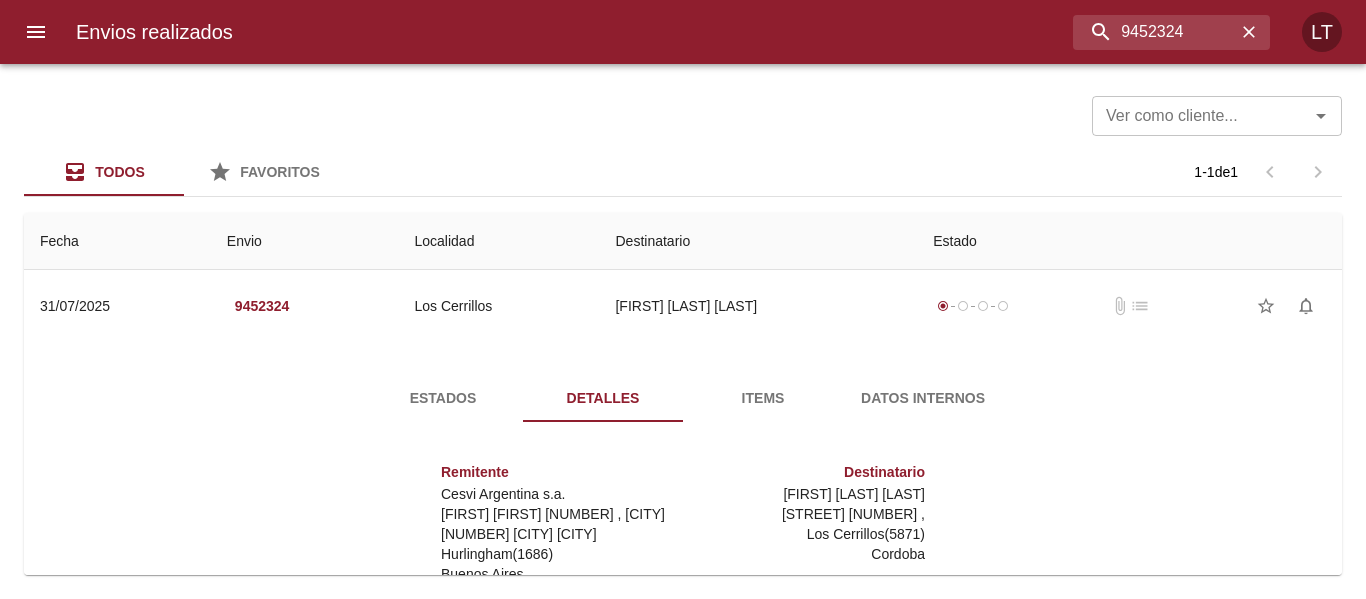 click on "Estados" at bounding box center [443, 398] 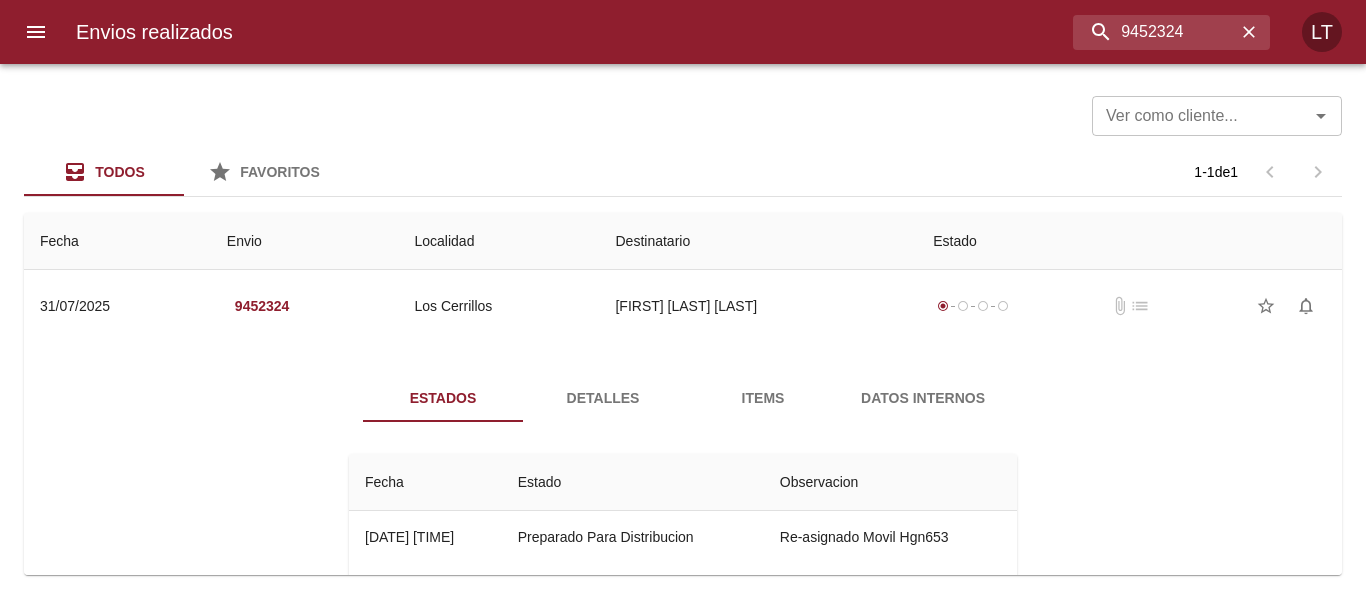 scroll, scrollTop: 1, scrollLeft: 0, axis: vertical 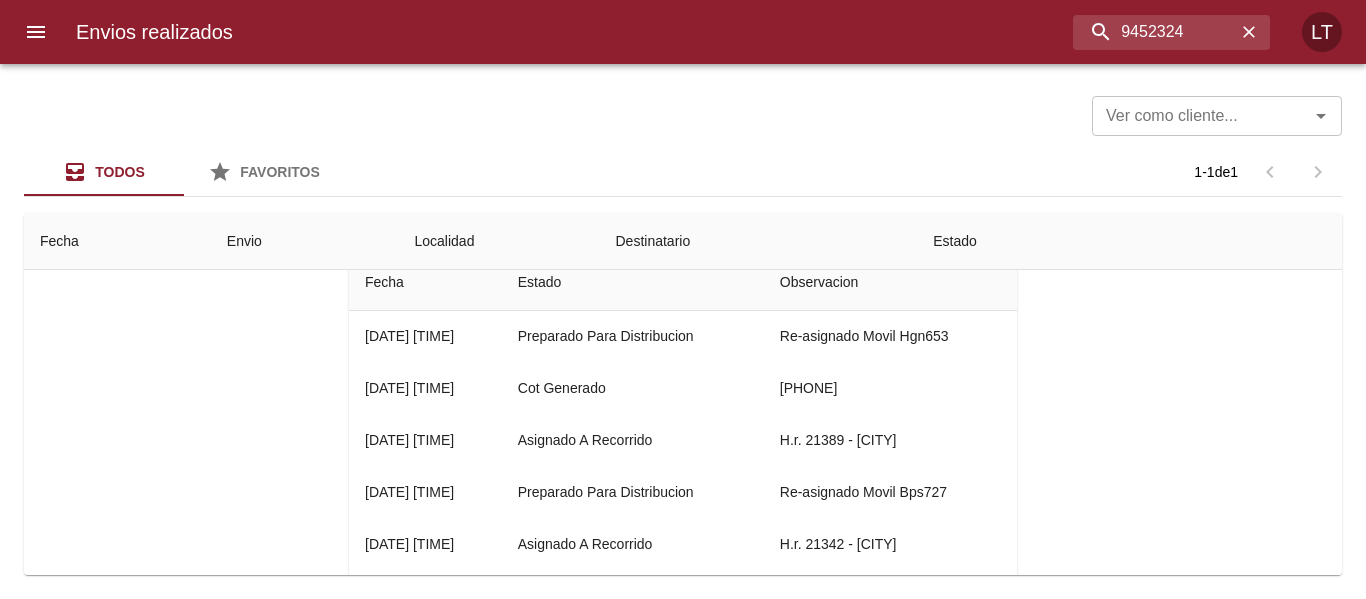 click on "Envios realizados 9452324 LT" at bounding box center [683, 32] 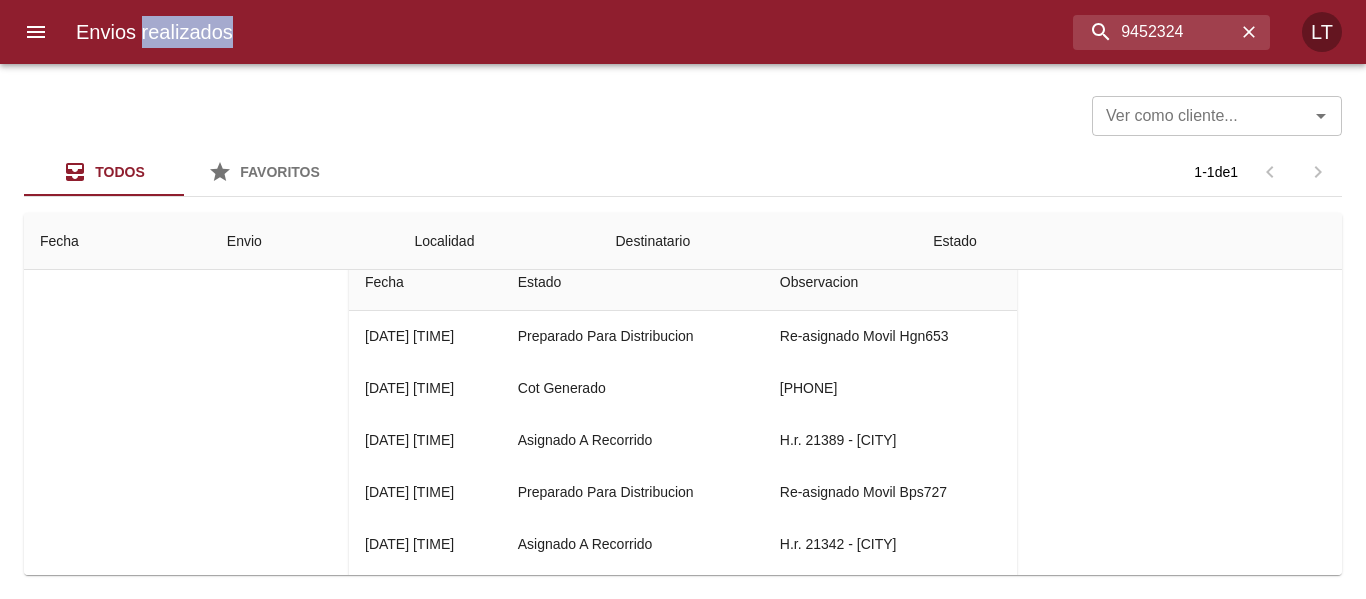 click on "Envios realizados 9452324 LT" at bounding box center (683, 32) 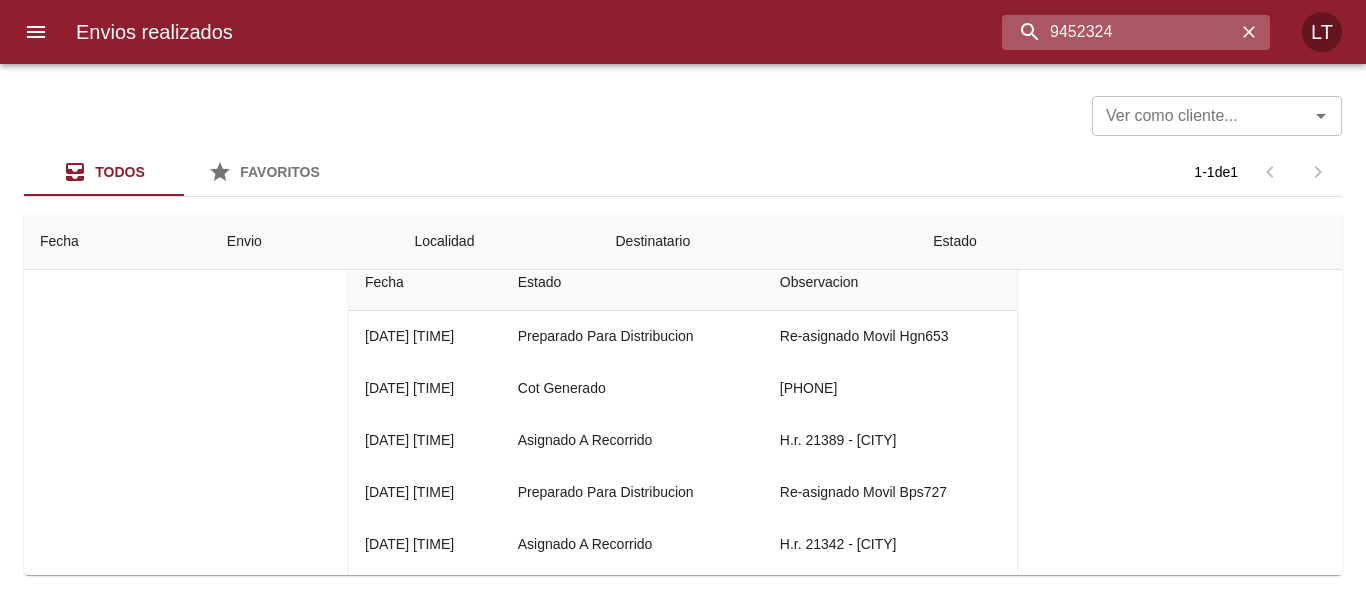 click on "9452324" at bounding box center [1119, 32] 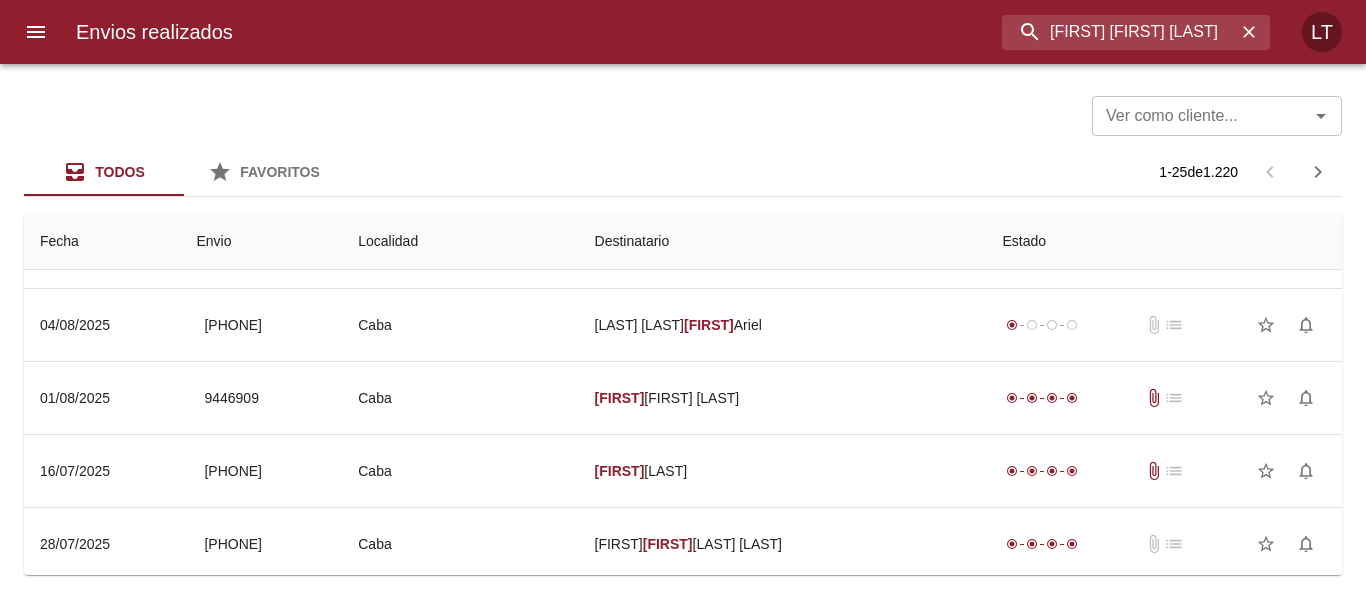scroll, scrollTop: 0, scrollLeft: 0, axis: both 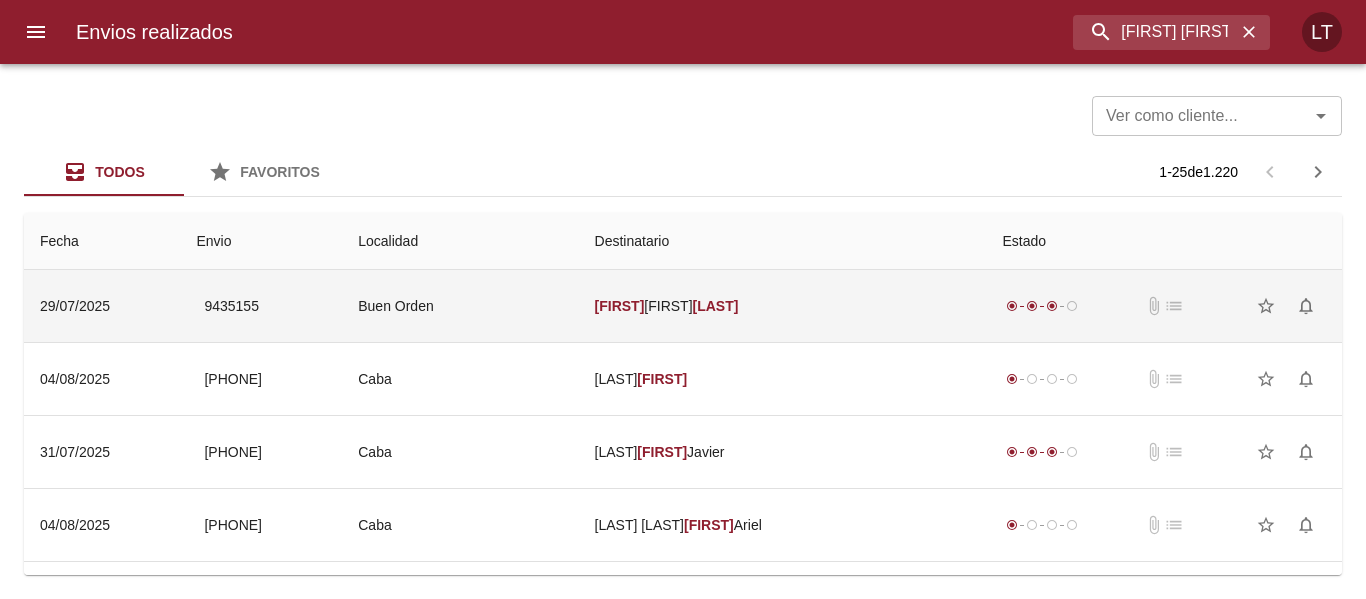 click on "Edgardo  Emanuel  Abraham" at bounding box center (783, 306) 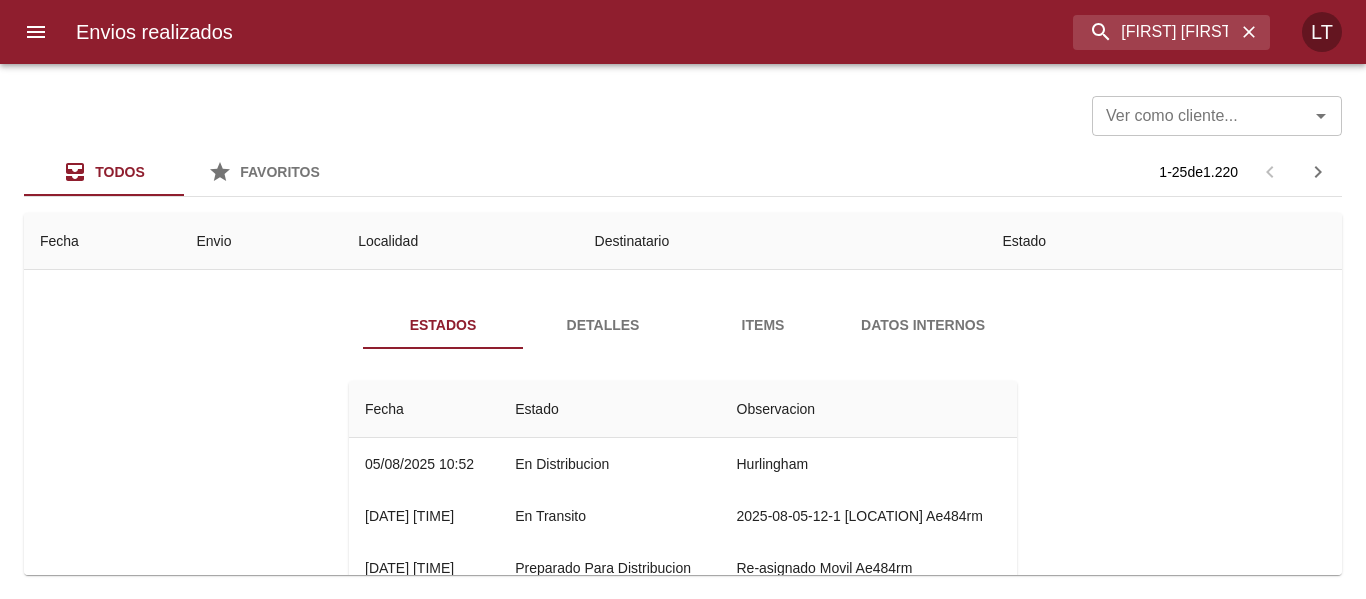 scroll, scrollTop: 100, scrollLeft: 0, axis: vertical 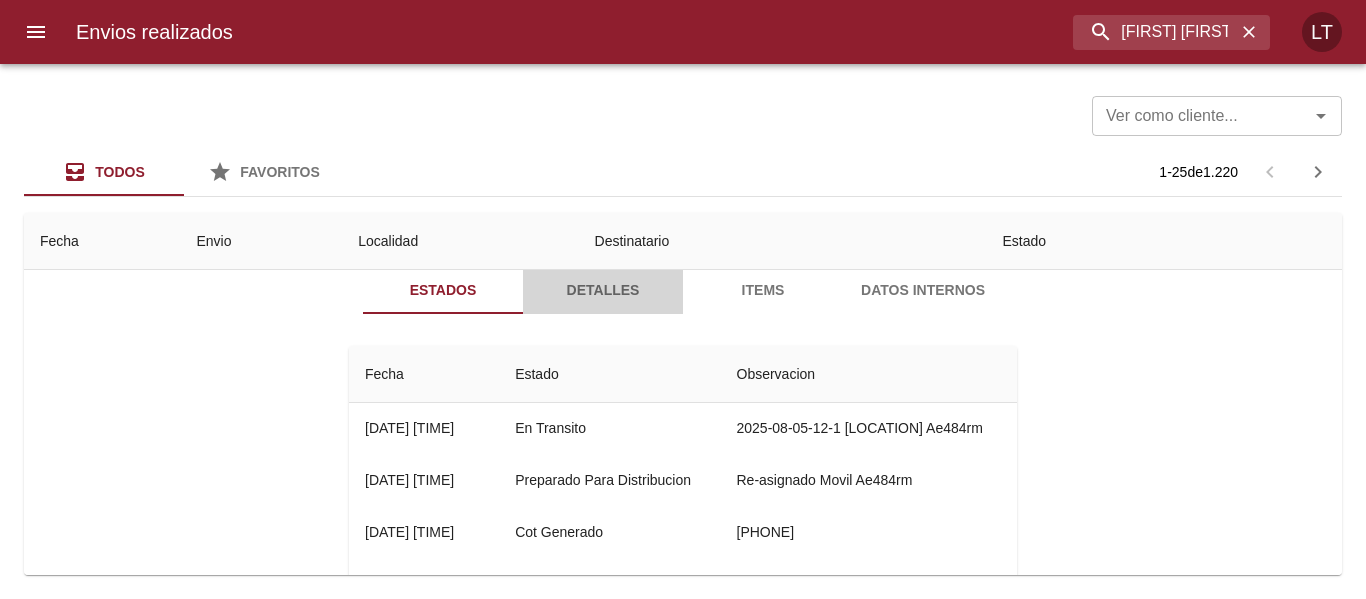 click on "Detalles" at bounding box center (603, 290) 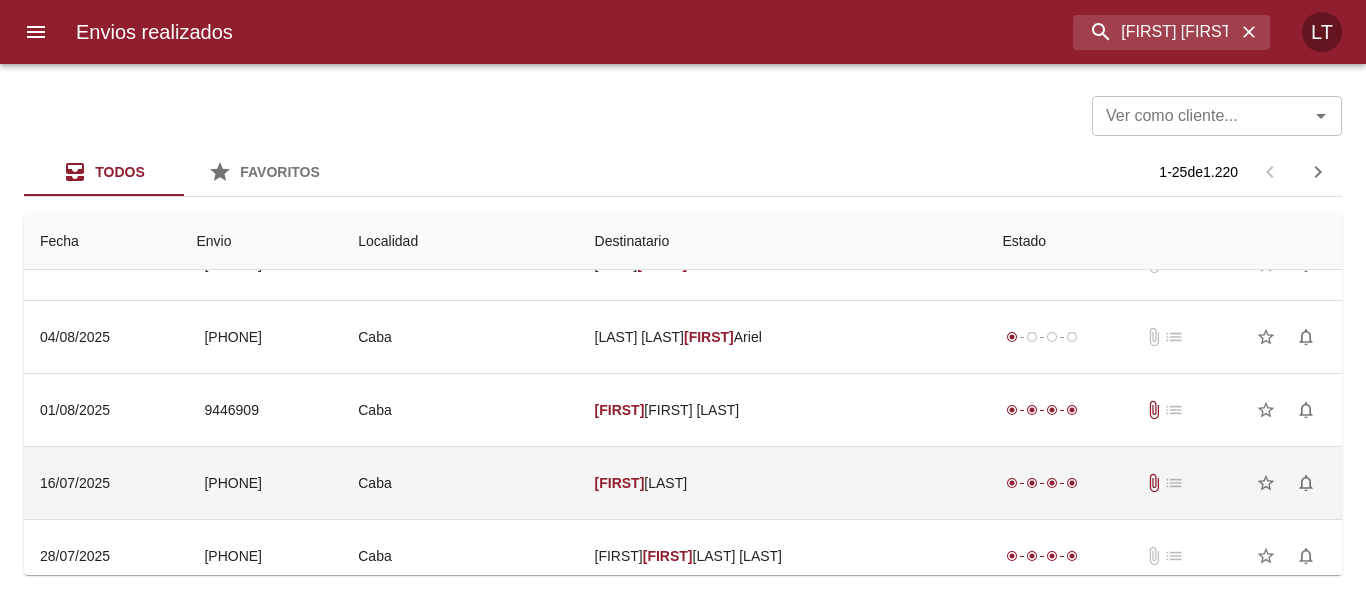 scroll, scrollTop: 300, scrollLeft: 0, axis: vertical 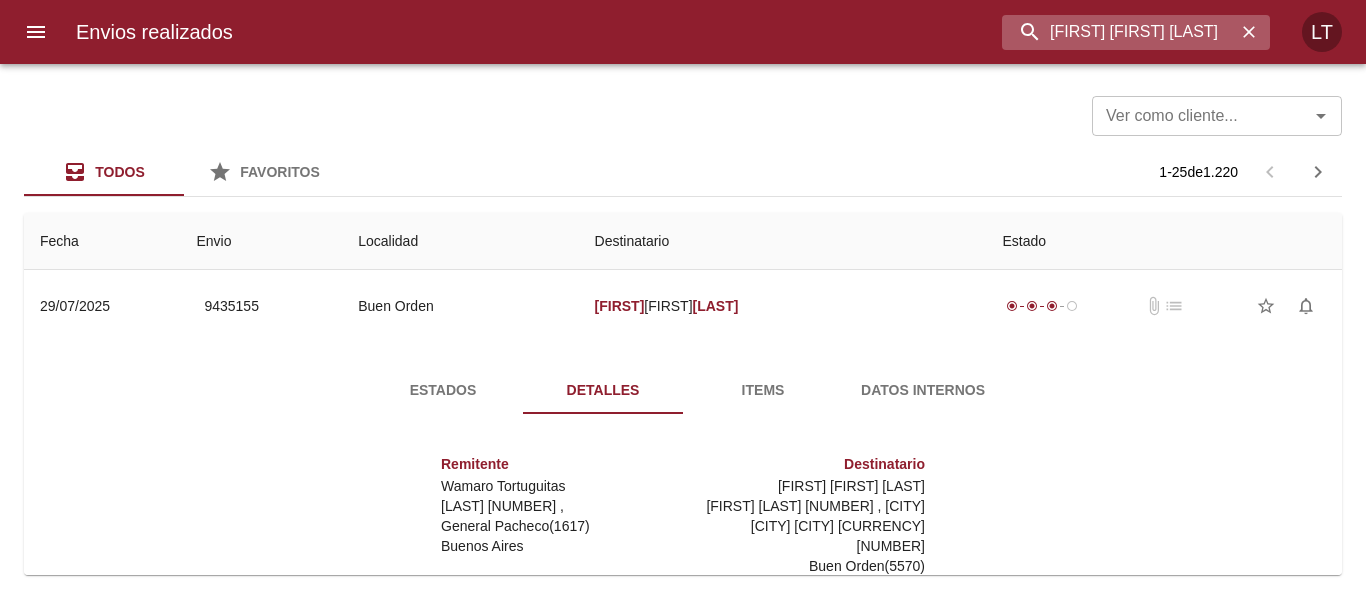 click on "Edgardo Abraham" at bounding box center (1119, 32) 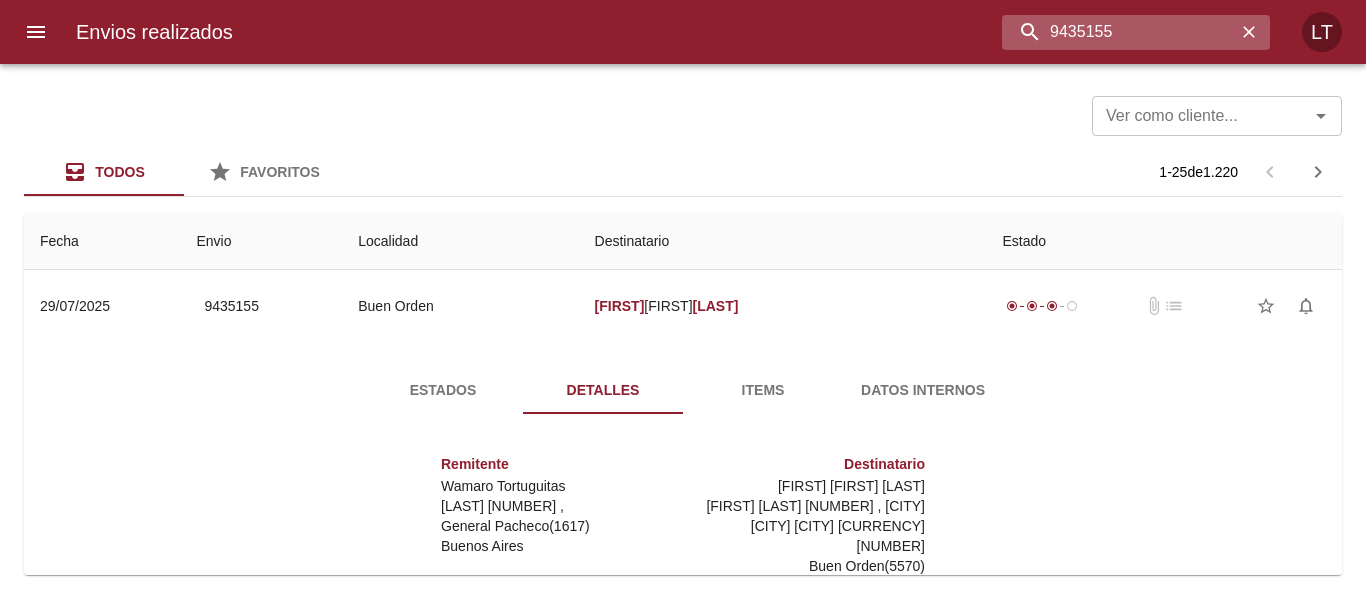 click on "9435155" at bounding box center [1119, 32] 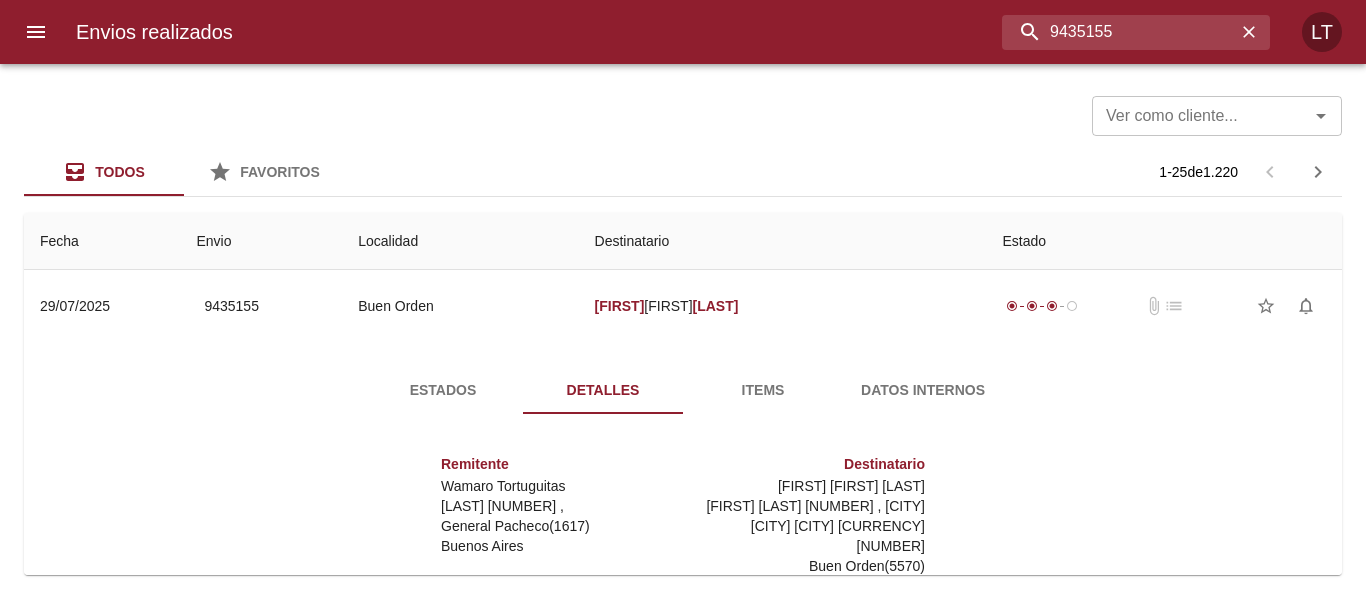 type on "9435155" 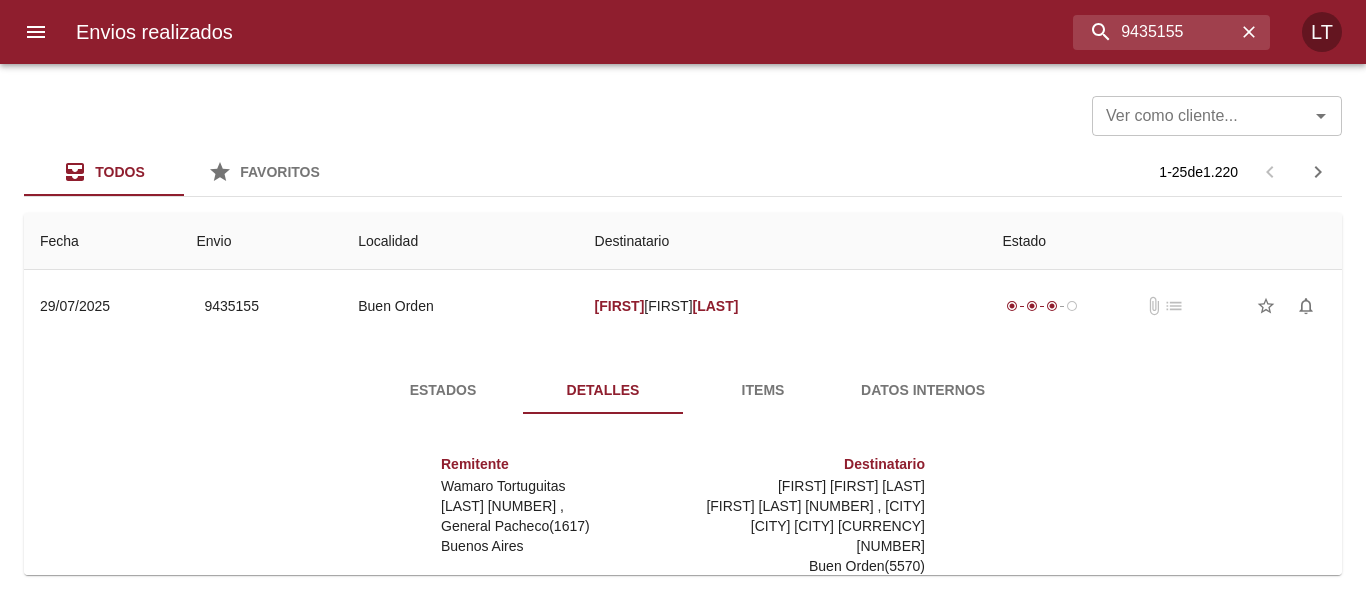click on "Estados" at bounding box center [443, 390] 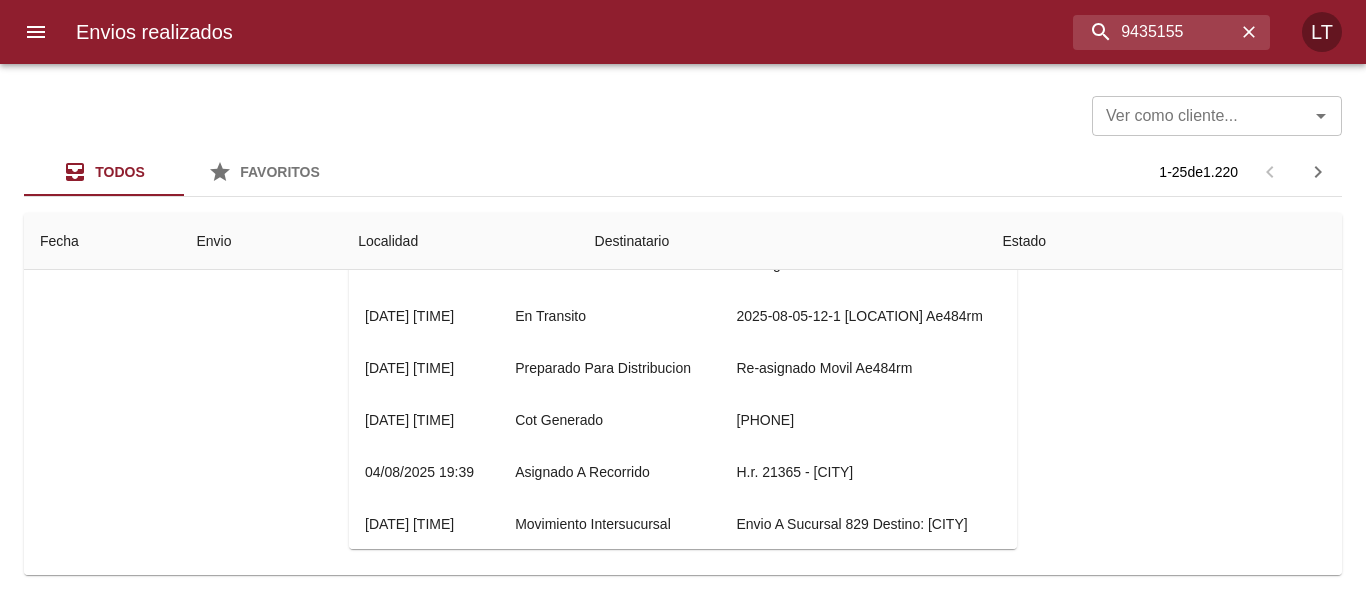scroll, scrollTop: 300, scrollLeft: 0, axis: vertical 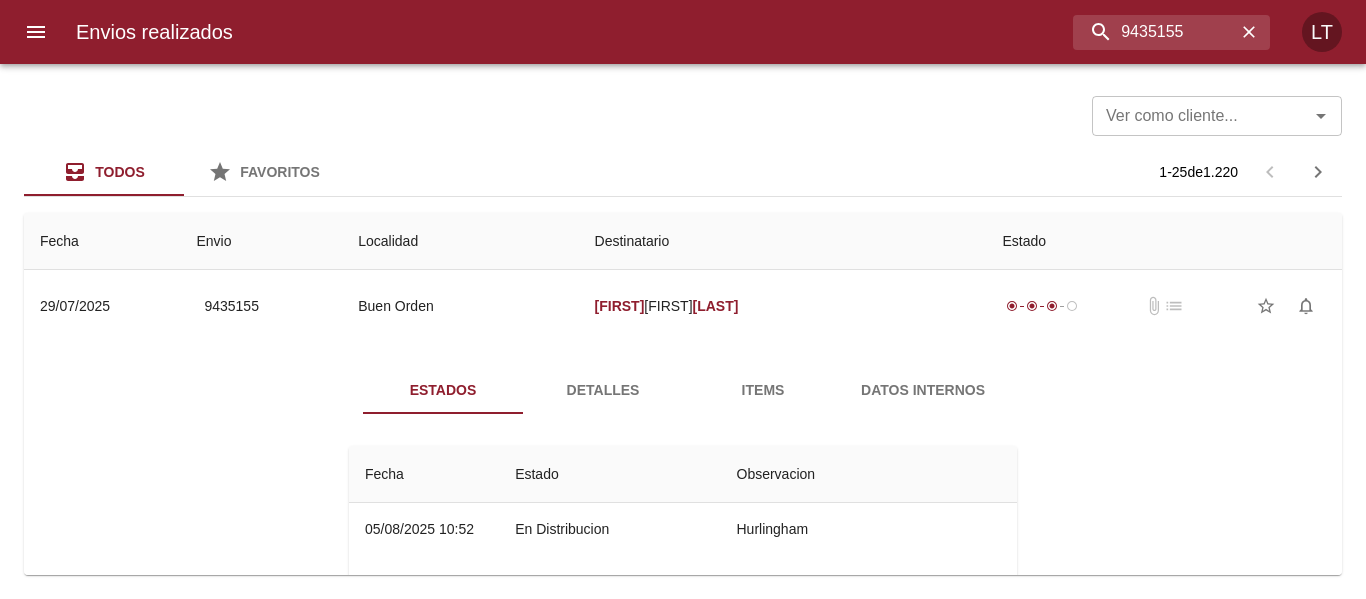 click on "Detalles" at bounding box center [603, 390] 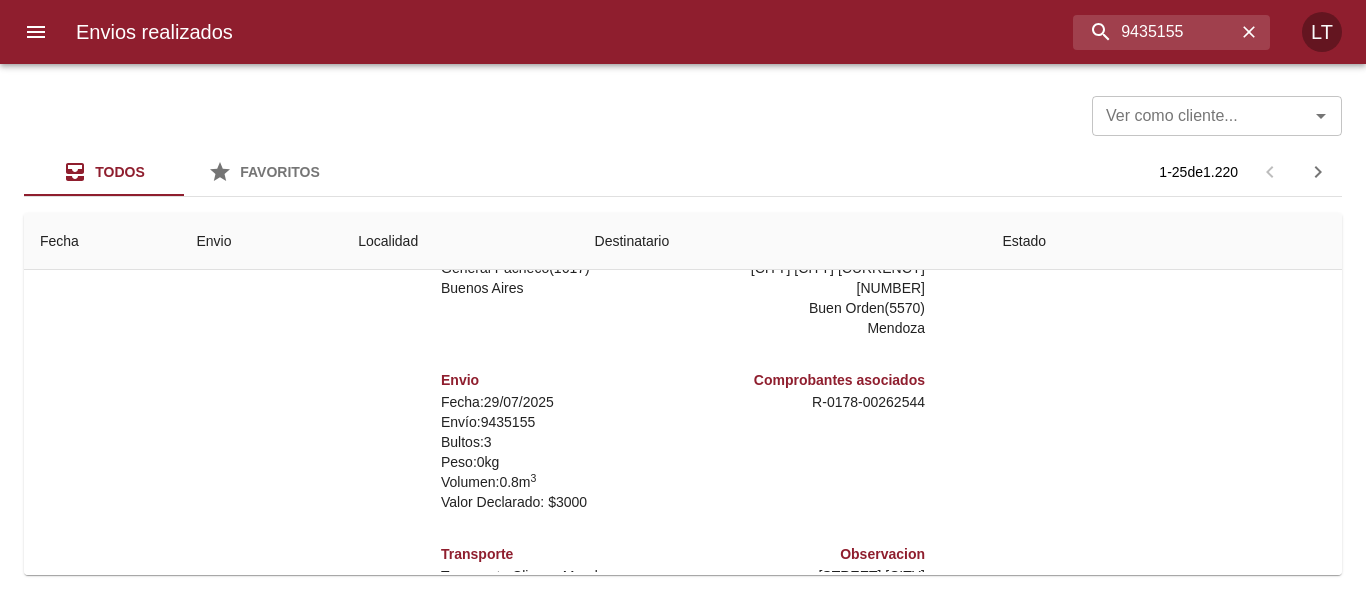 scroll, scrollTop: 400, scrollLeft: 0, axis: vertical 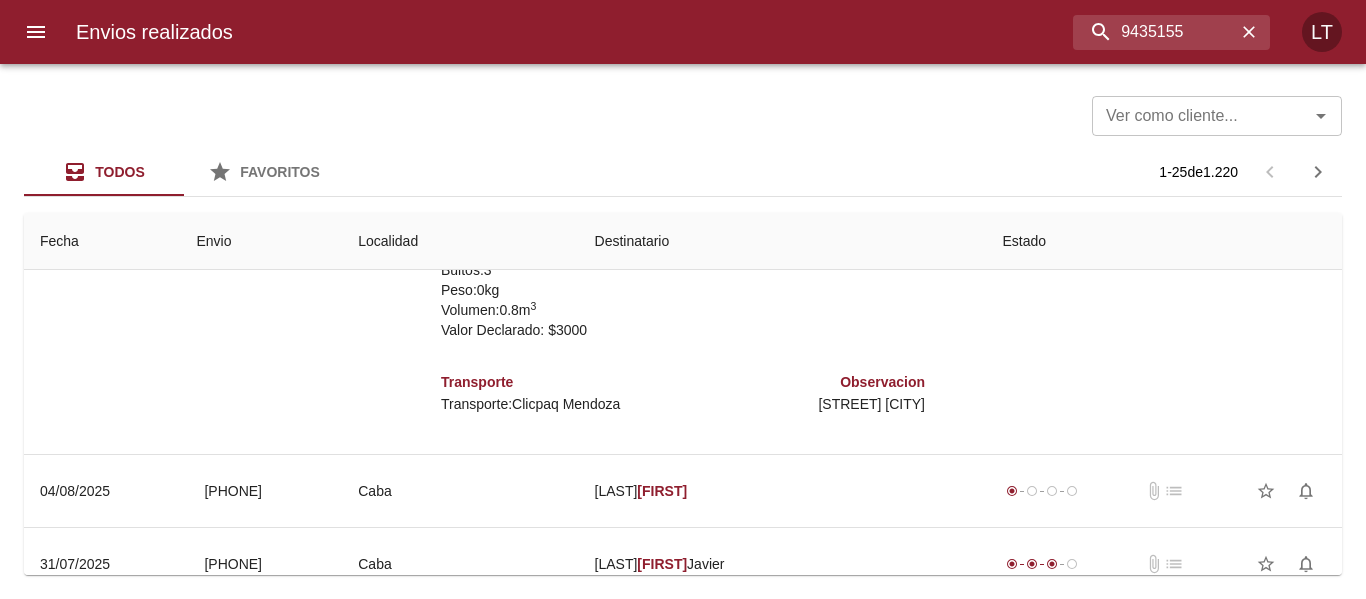 type 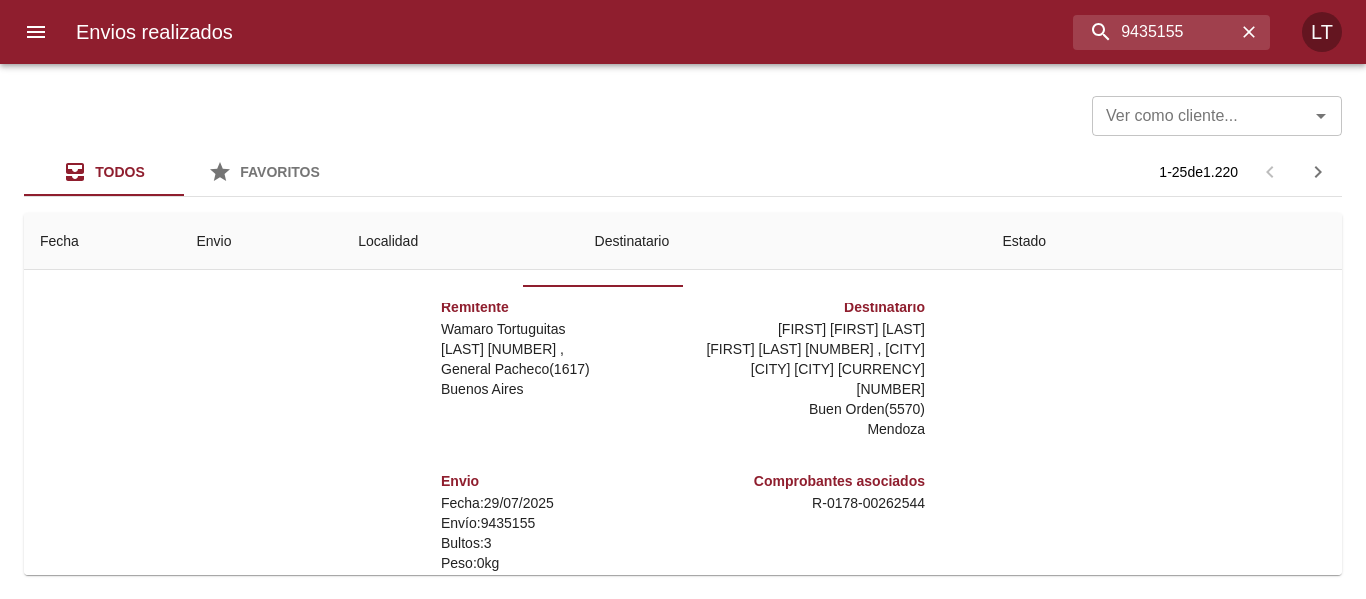 scroll, scrollTop: 0, scrollLeft: 0, axis: both 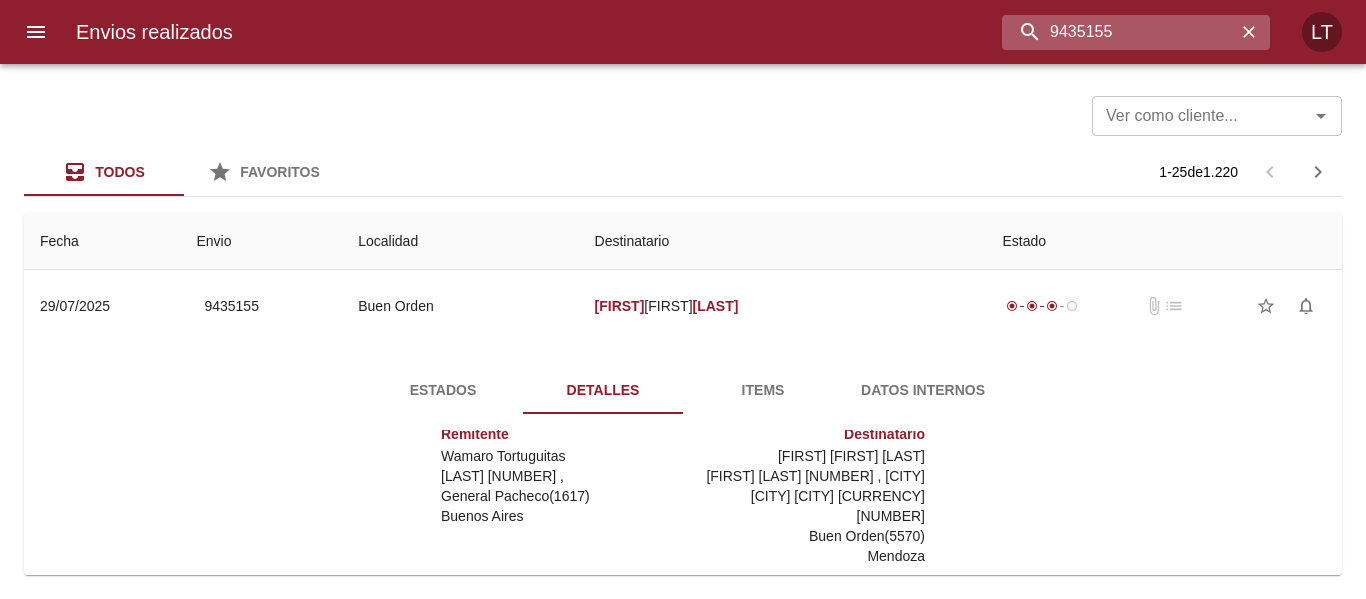 click on "9435155" at bounding box center (1119, 32) 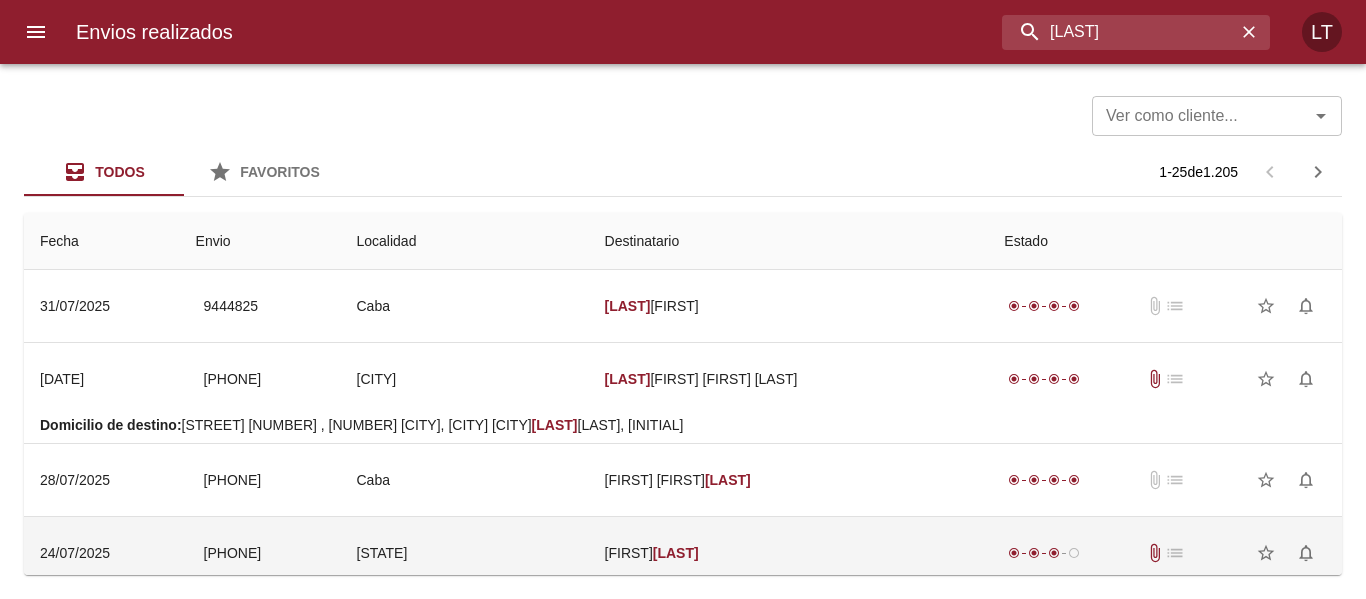 scroll, scrollTop: 100, scrollLeft: 0, axis: vertical 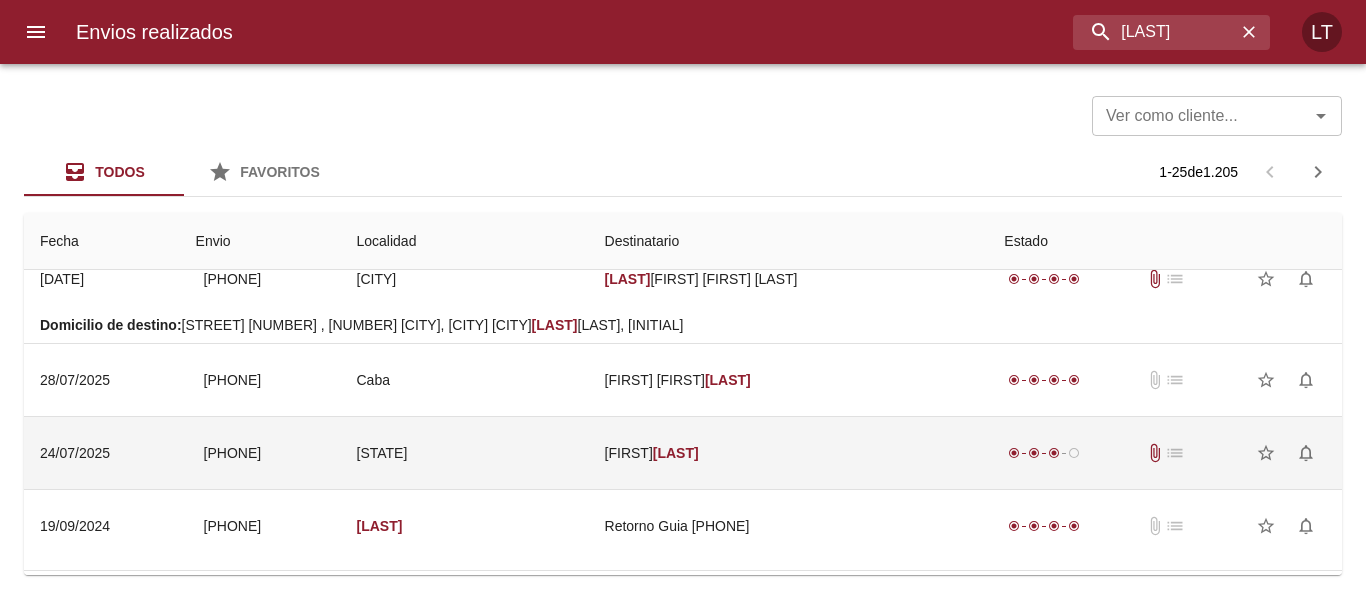 click on "San Luis" at bounding box center (465, 453) 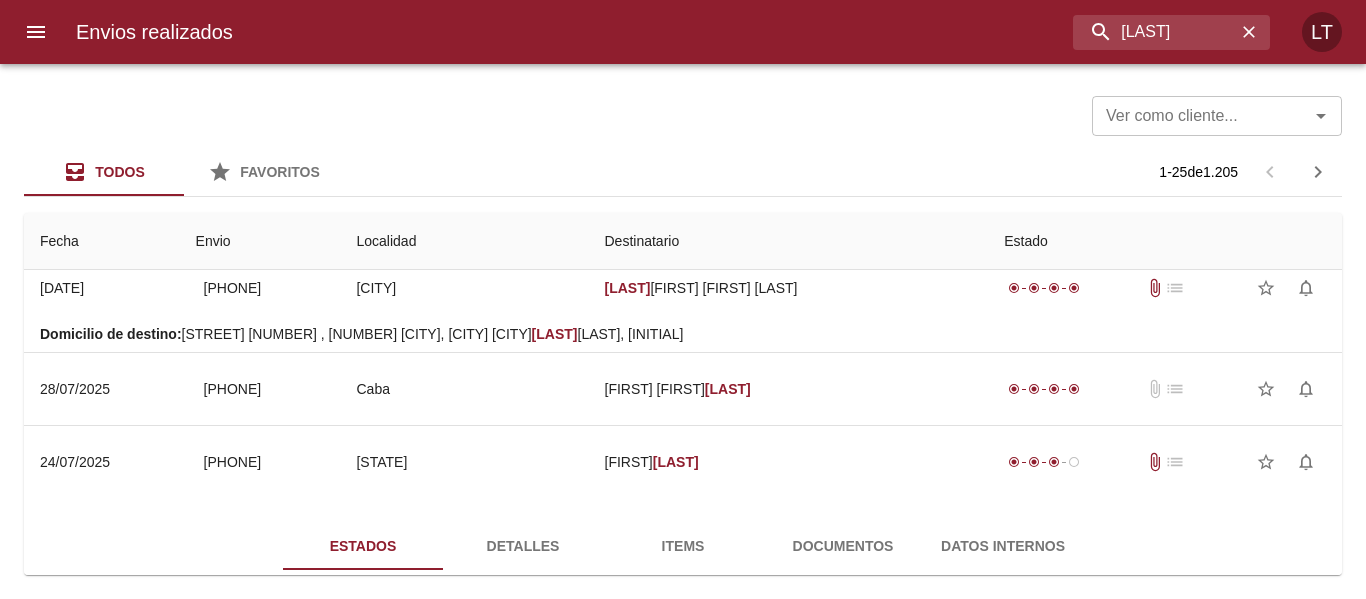 scroll, scrollTop: 0, scrollLeft: 0, axis: both 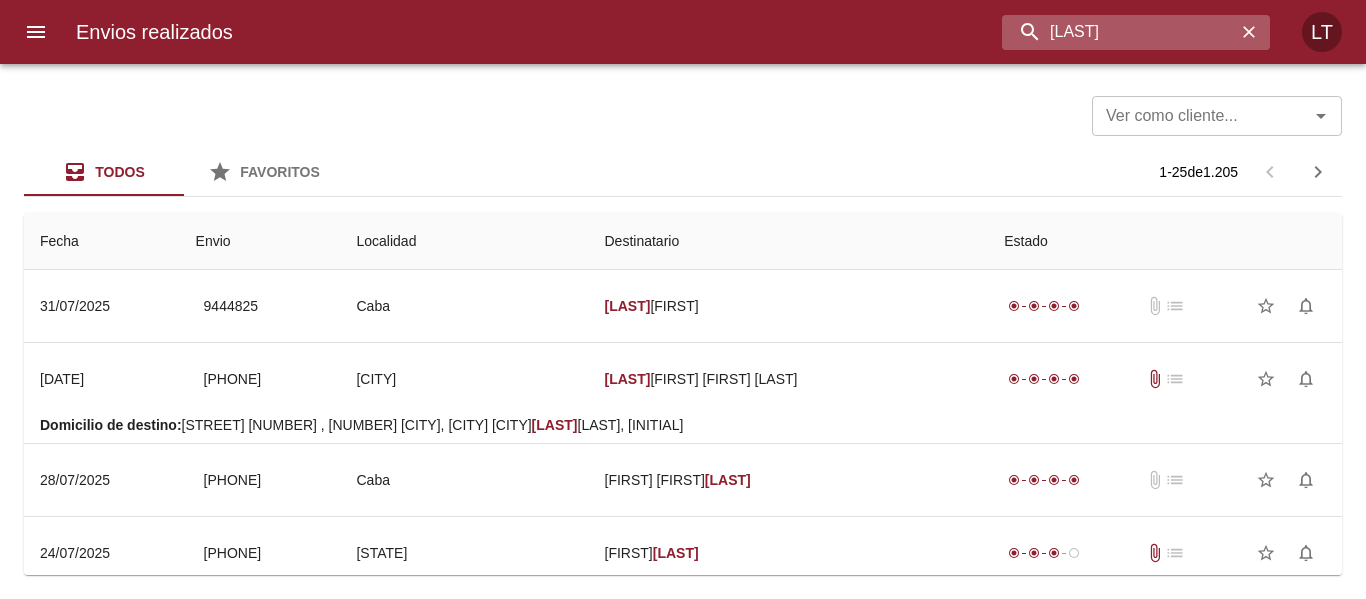 click on "quiroga" at bounding box center (1119, 32) 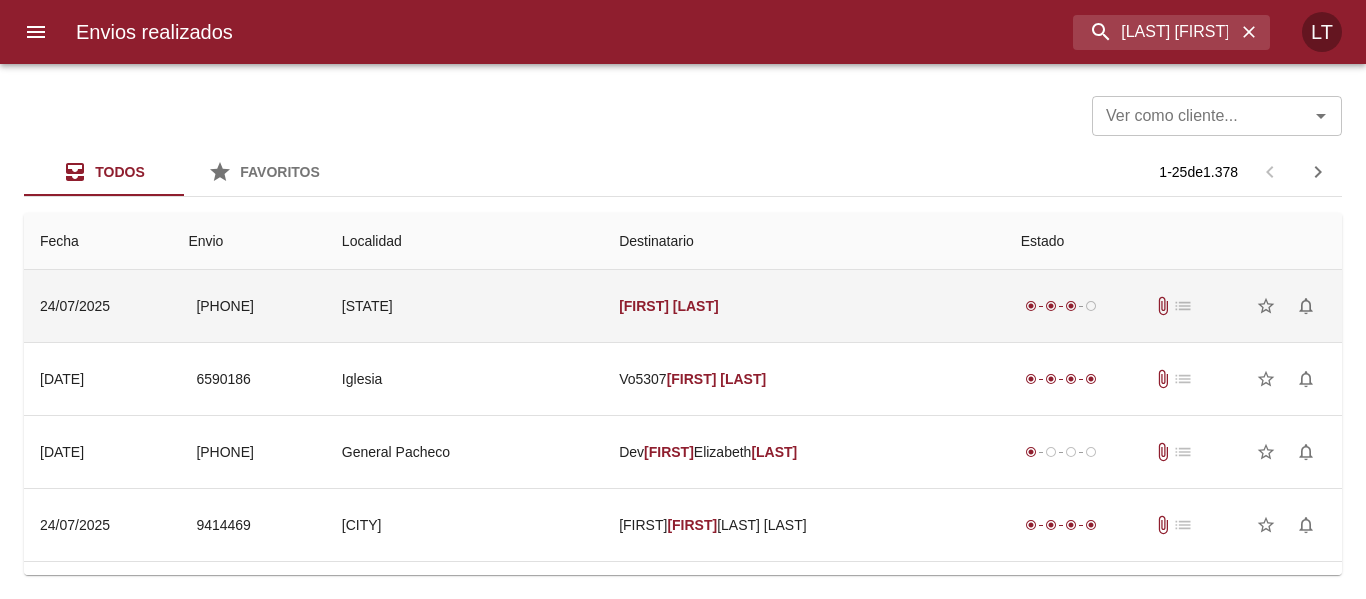 click on "San Luis" at bounding box center [464, 306] 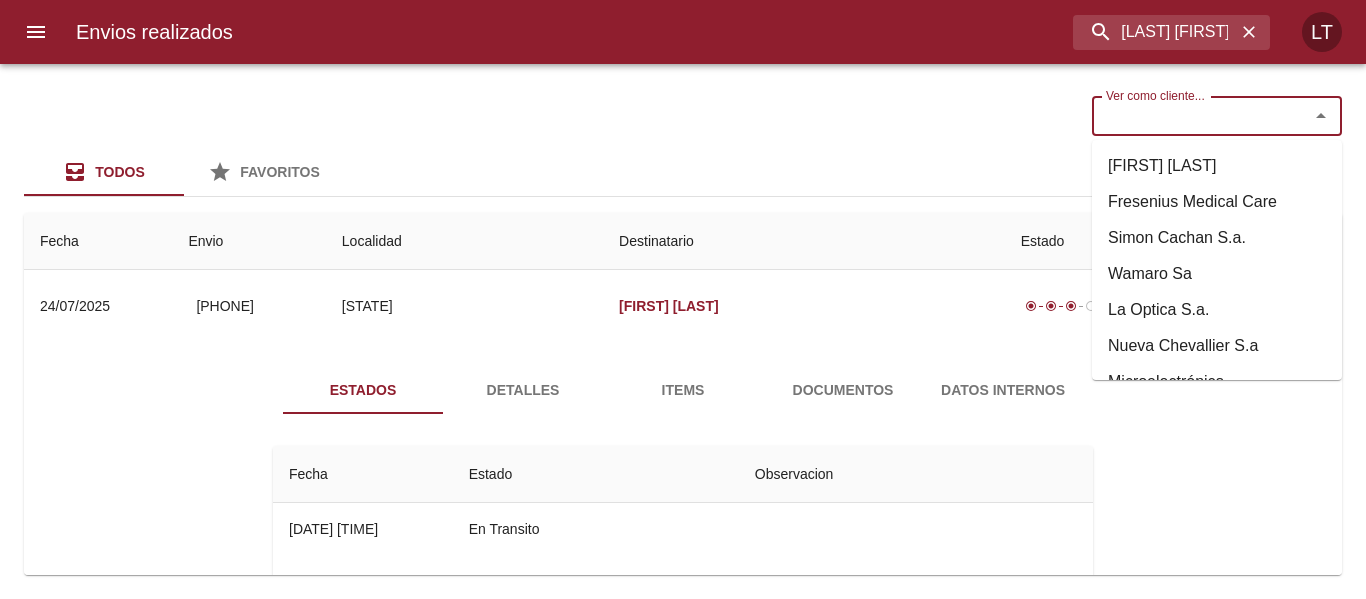 click on "Ver como cliente..." at bounding box center (1187, 116) 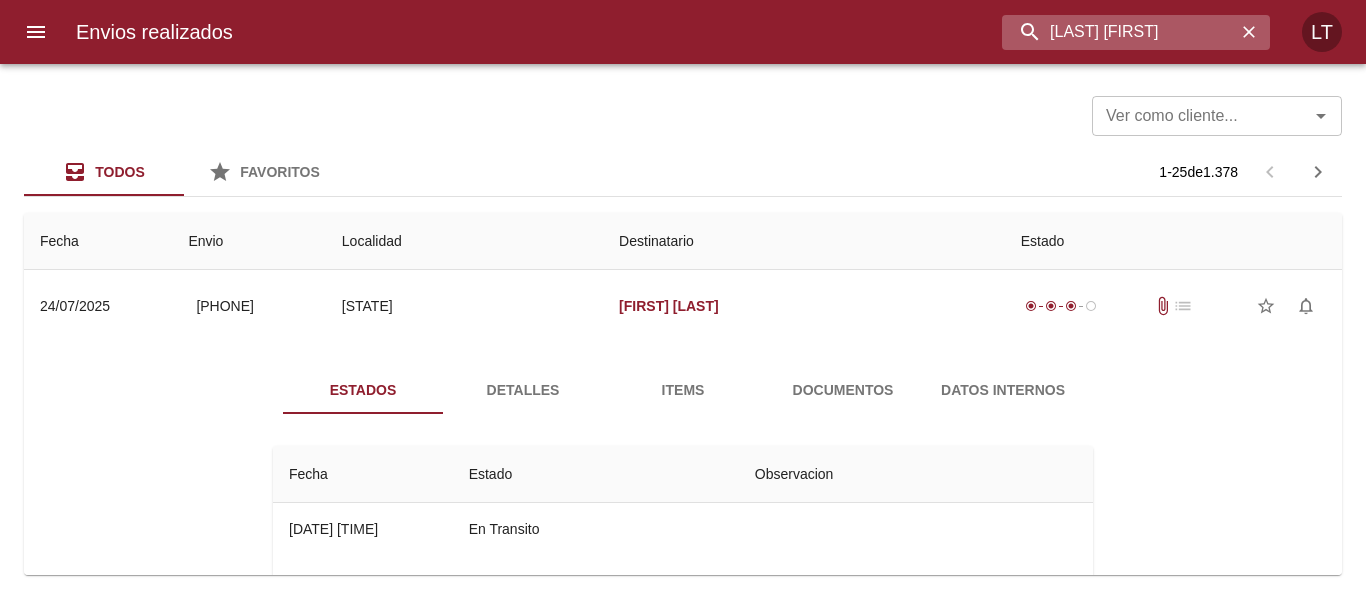 click on "Quiroga Johana" at bounding box center (1119, 32) 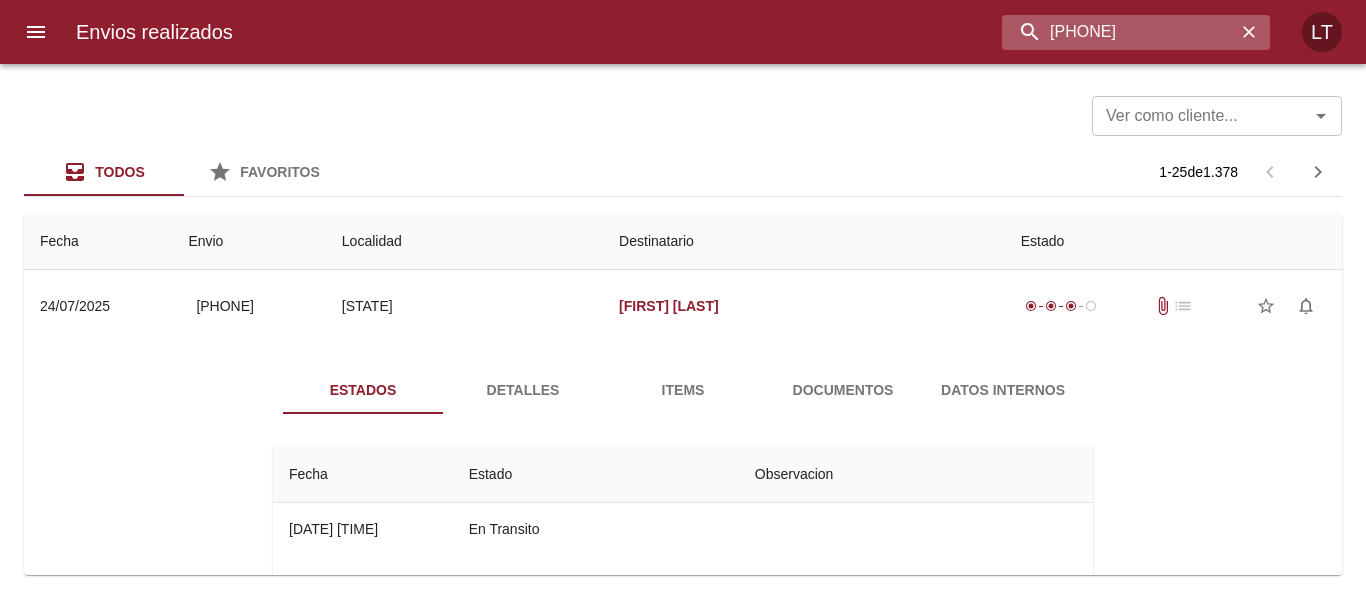 click on "9415958" at bounding box center [1119, 32] 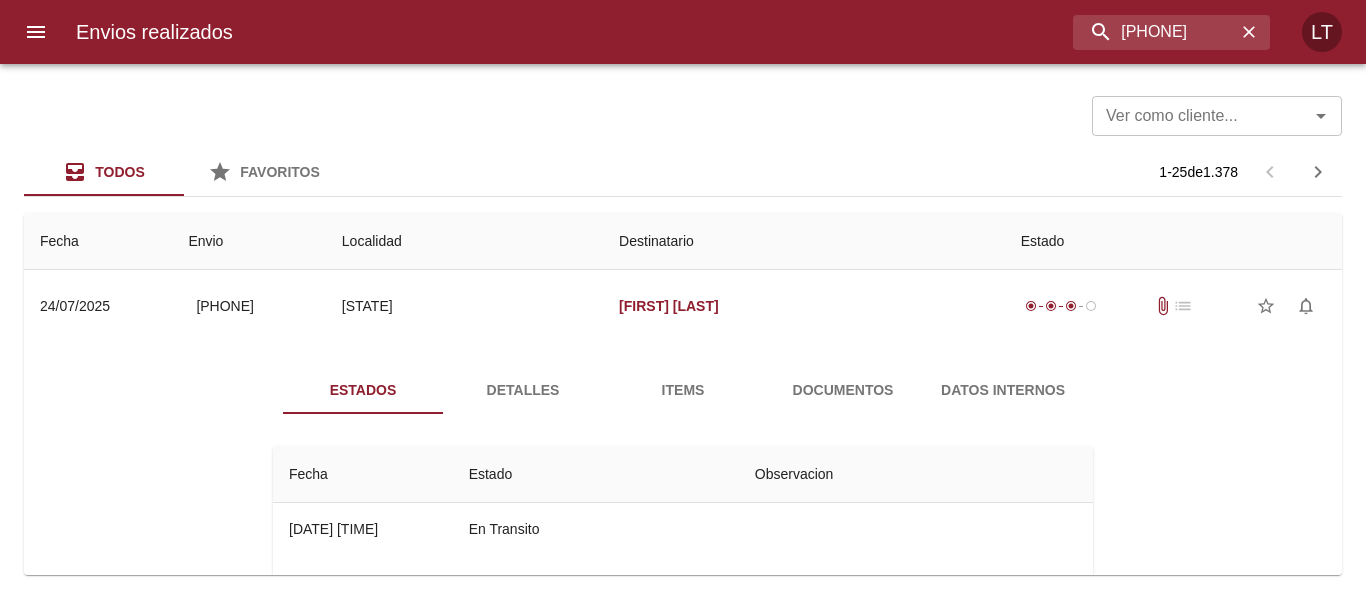click on "Estados Detalles Items Documentos Datos Internos Fecha Estado Observacion 30/07 30/07/2025 14:39 En Transito 28/07 28/07/2025 11:45 En Distribucion Asignado Chofer Gasynets, Vasyl 28/07 28/07/2025 11:45 Asignado A Recorrido H.r. 21287 24/07 24/07/2025 11:39 En Proceso De Despacho 24/07 24/07/2025 11:39 Envio Generado Clicpaq" at bounding box center [683, 572] 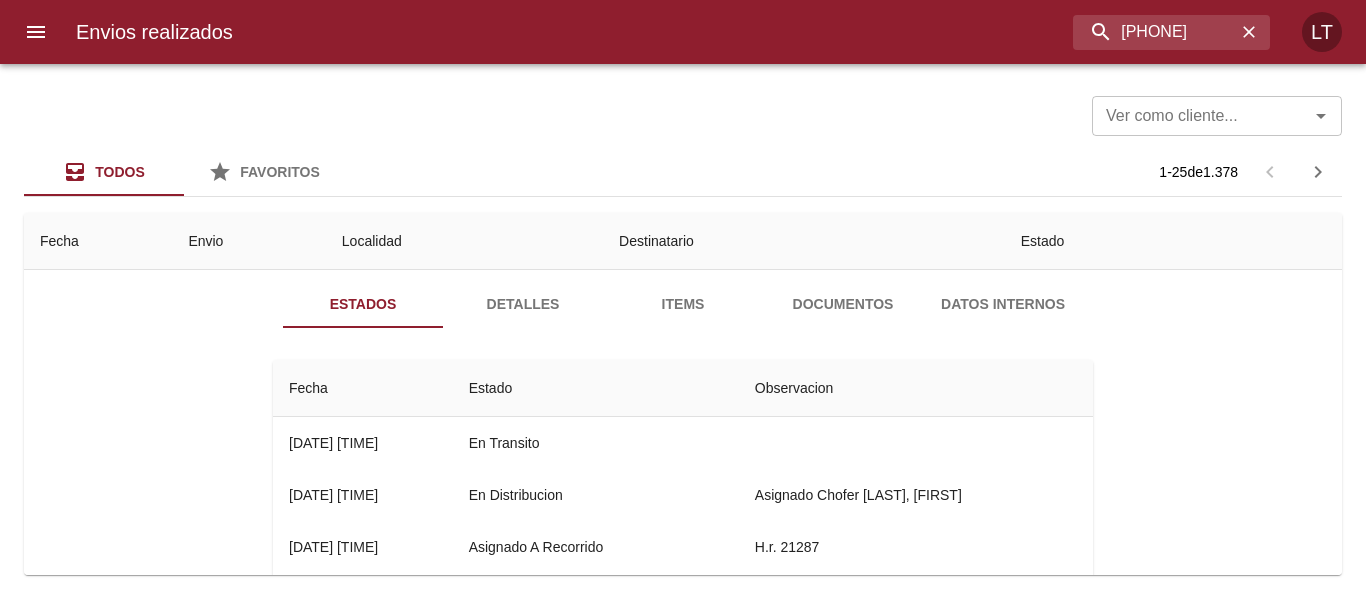 scroll, scrollTop: 0, scrollLeft: 0, axis: both 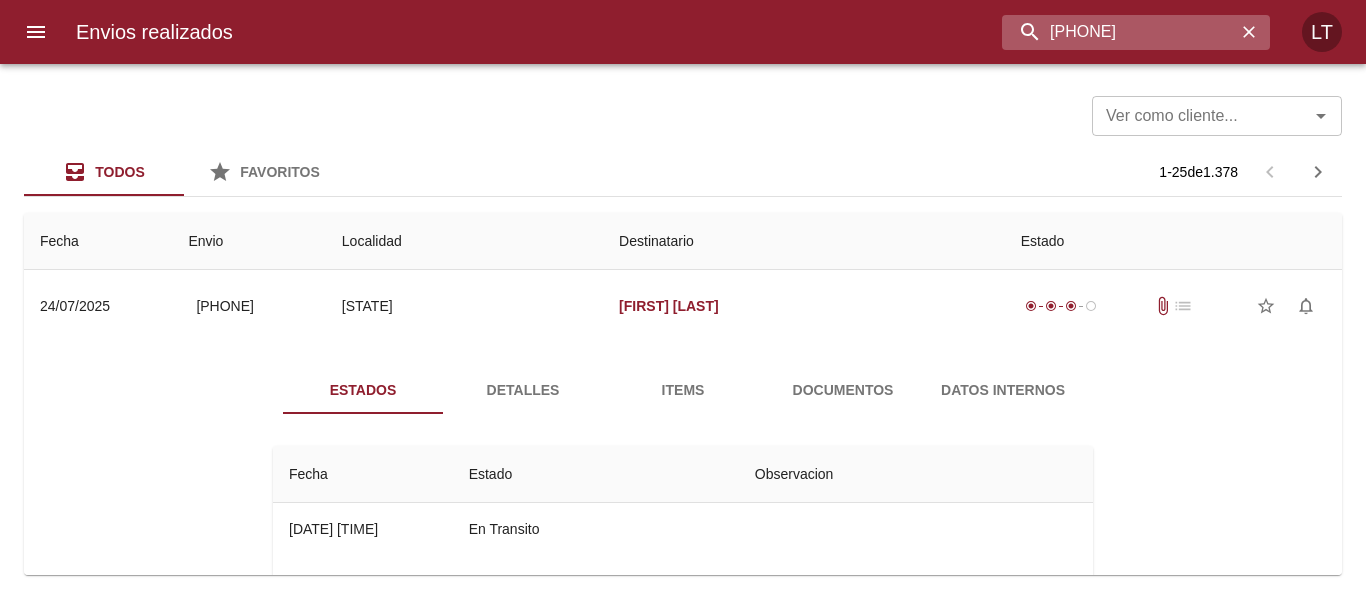 click on "9415958" at bounding box center (1119, 32) 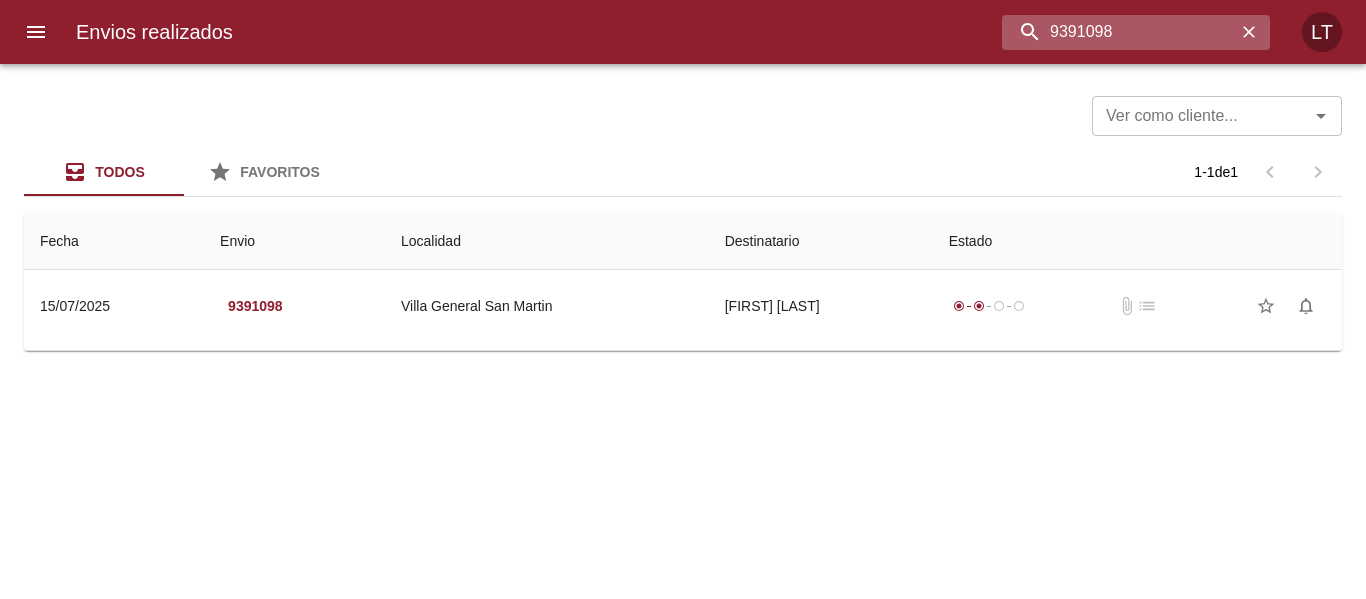 click on "9391098" at bounding box center (1119, 32) 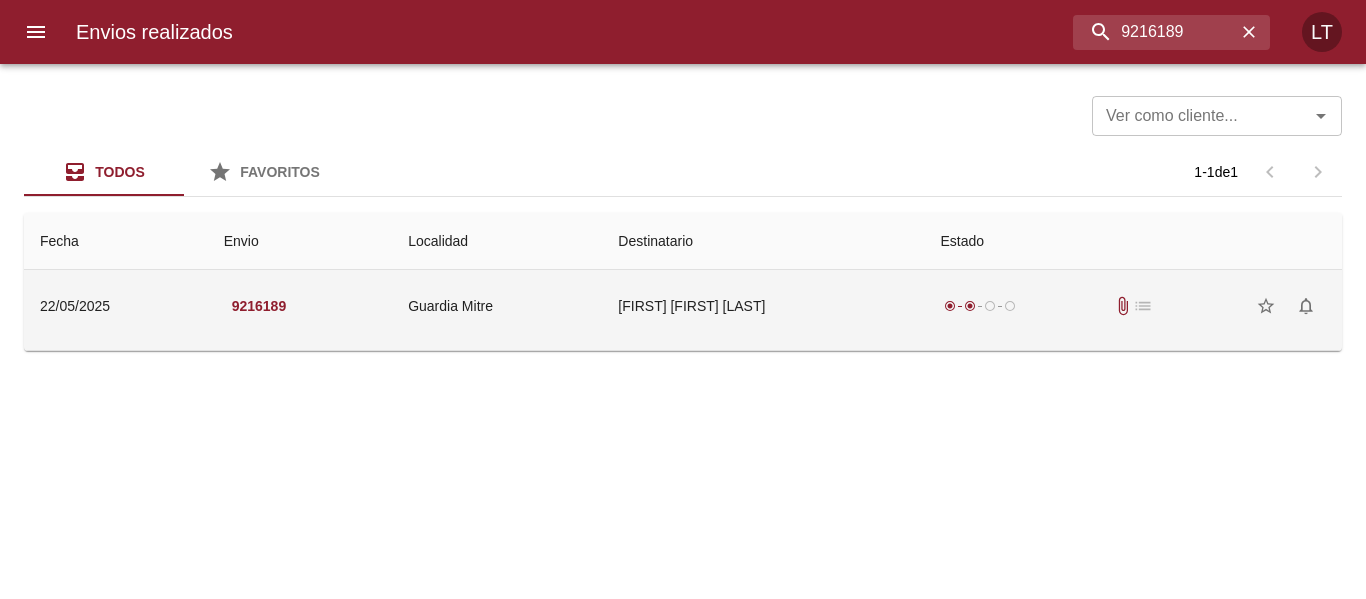 click on "Miguel Angel Evans" at bounding box center (763, 306) 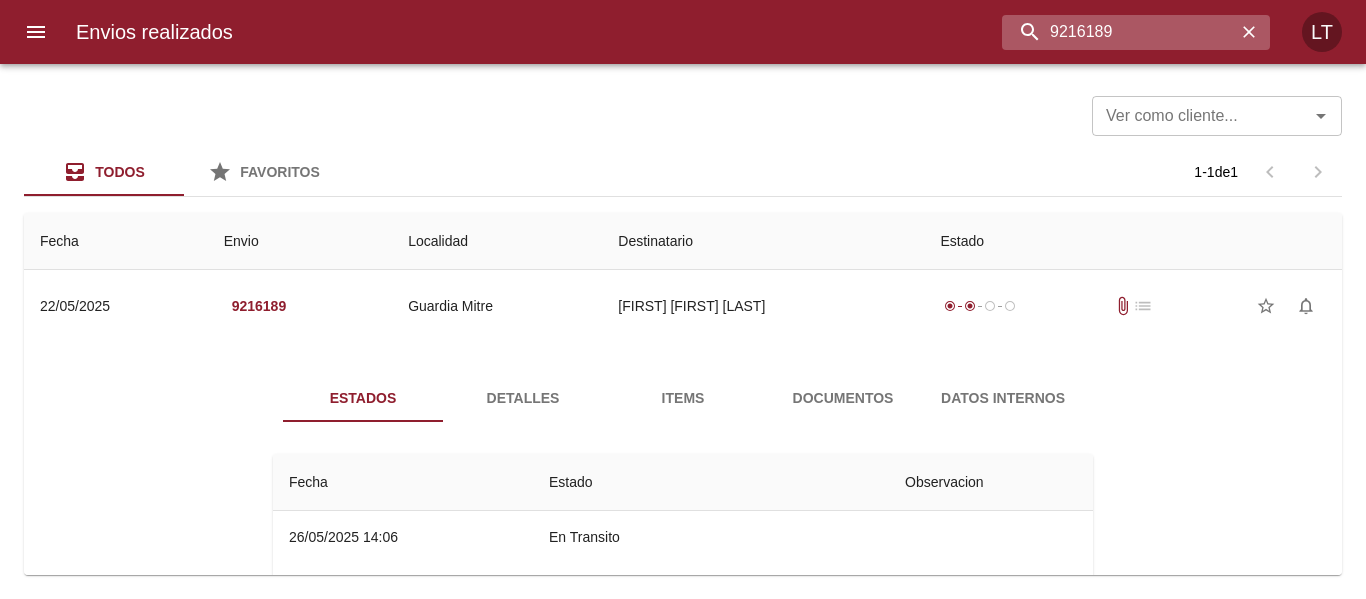 click on "9216189" at bounding box center (1119, 32) 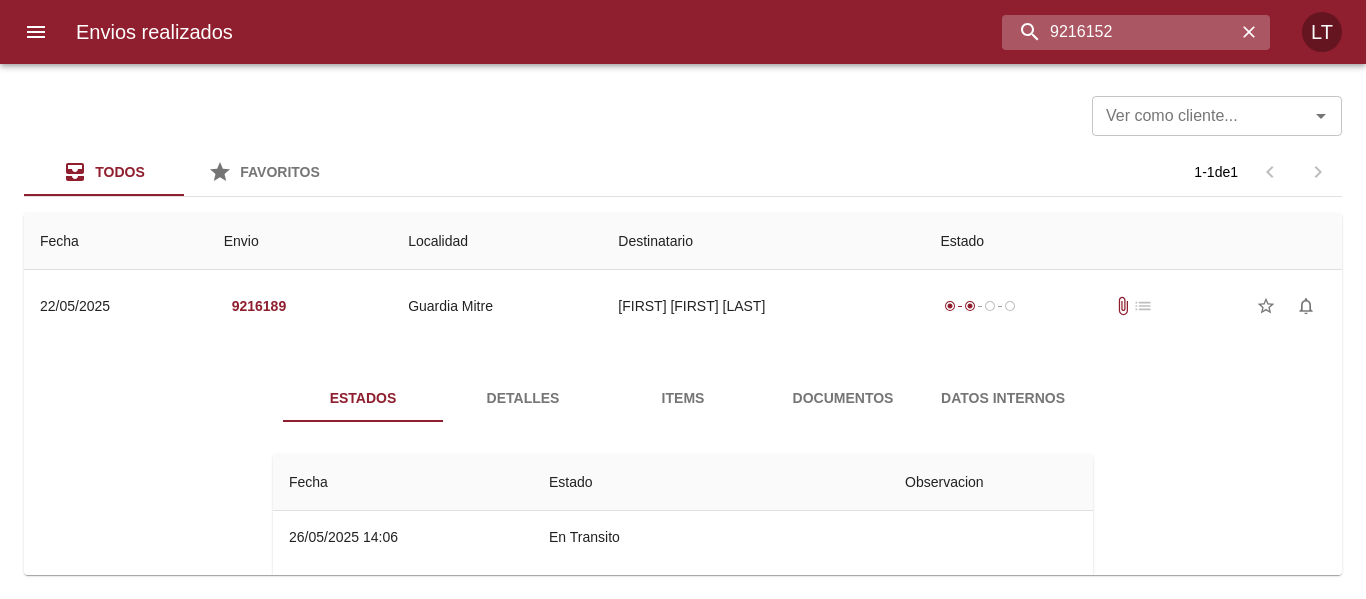 type on "9216152" 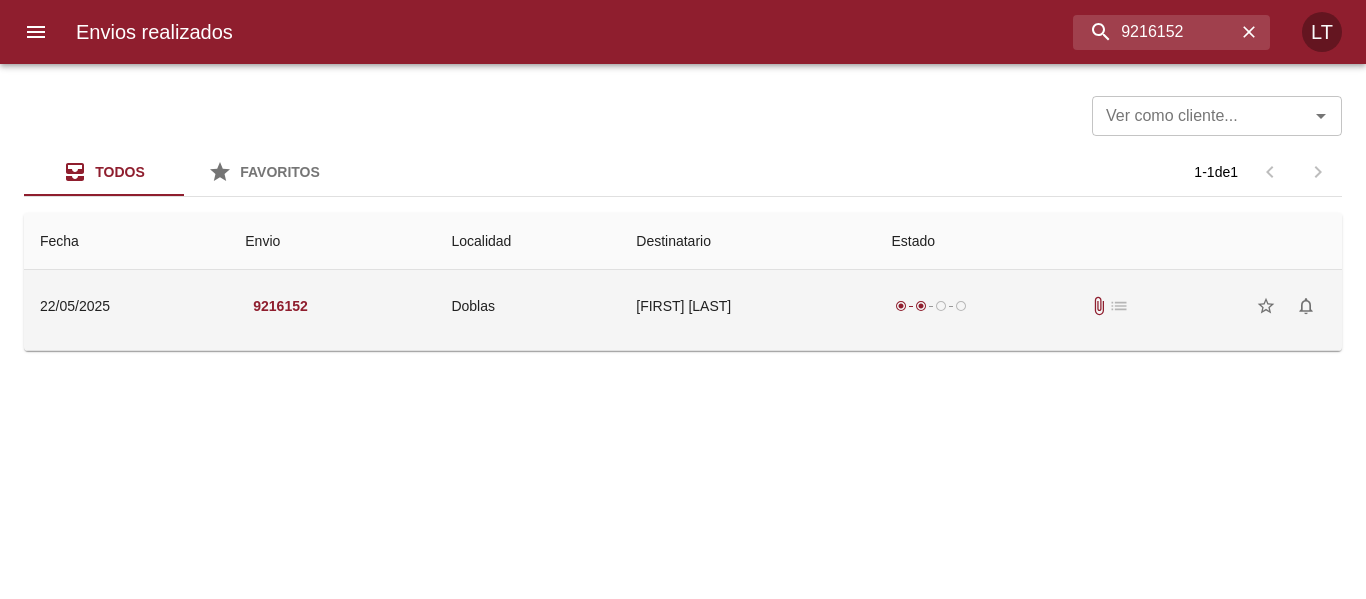 click on "Sandra Barreiro" at bounding box center [747, 306] 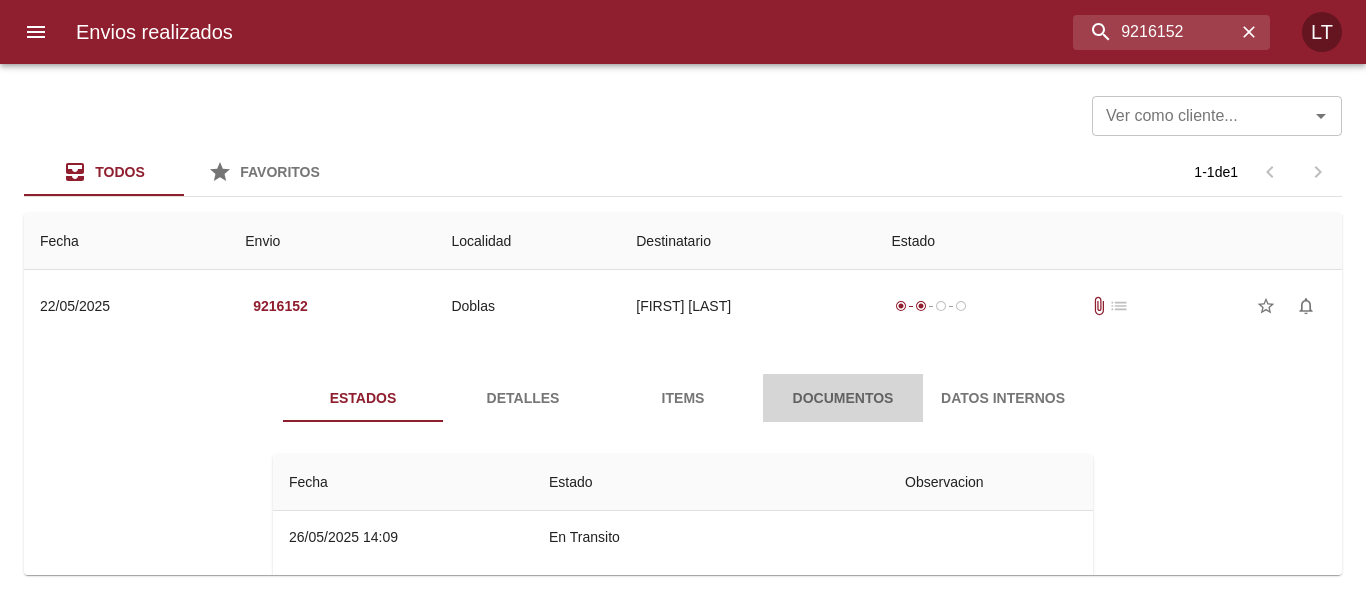click on "Documentos" at bounding box center [843, 398] 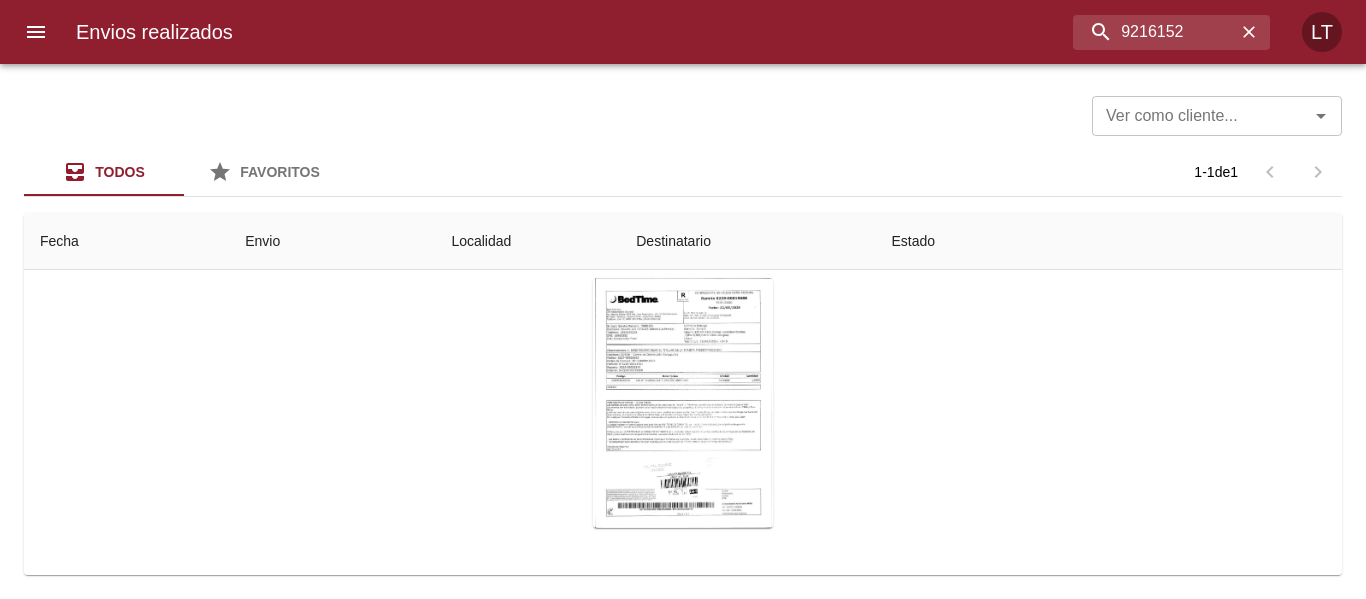 scroll, scrollTop: 202, scrollLeft: 0, axis: vertical 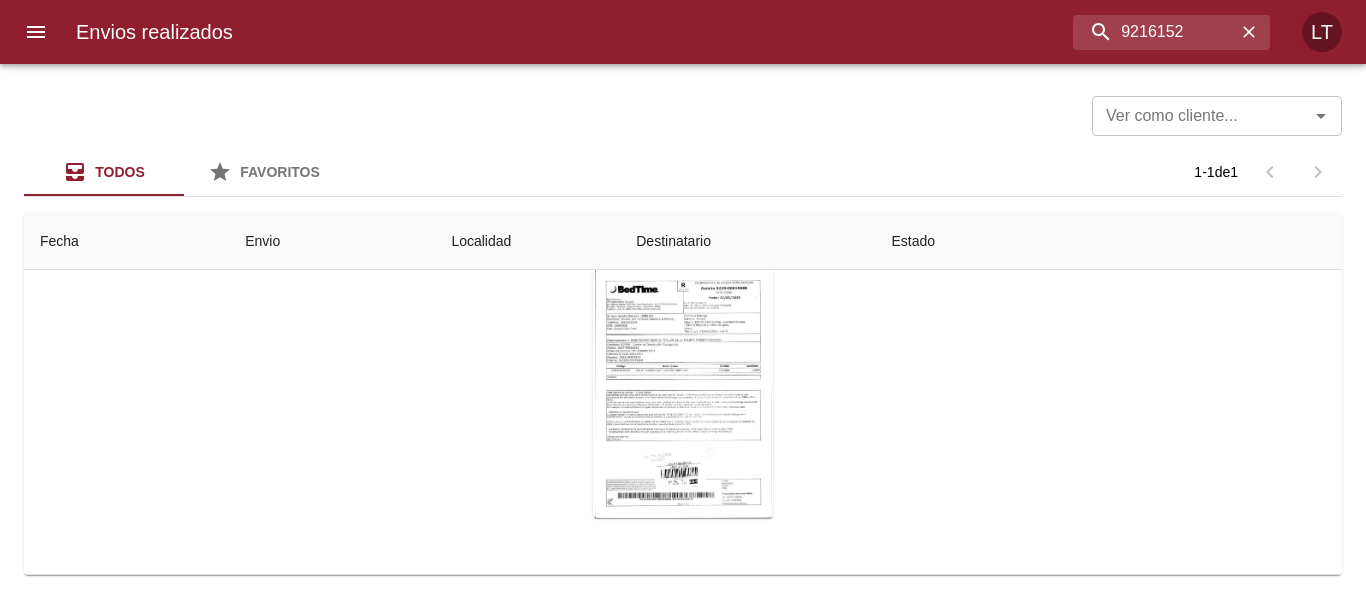 type 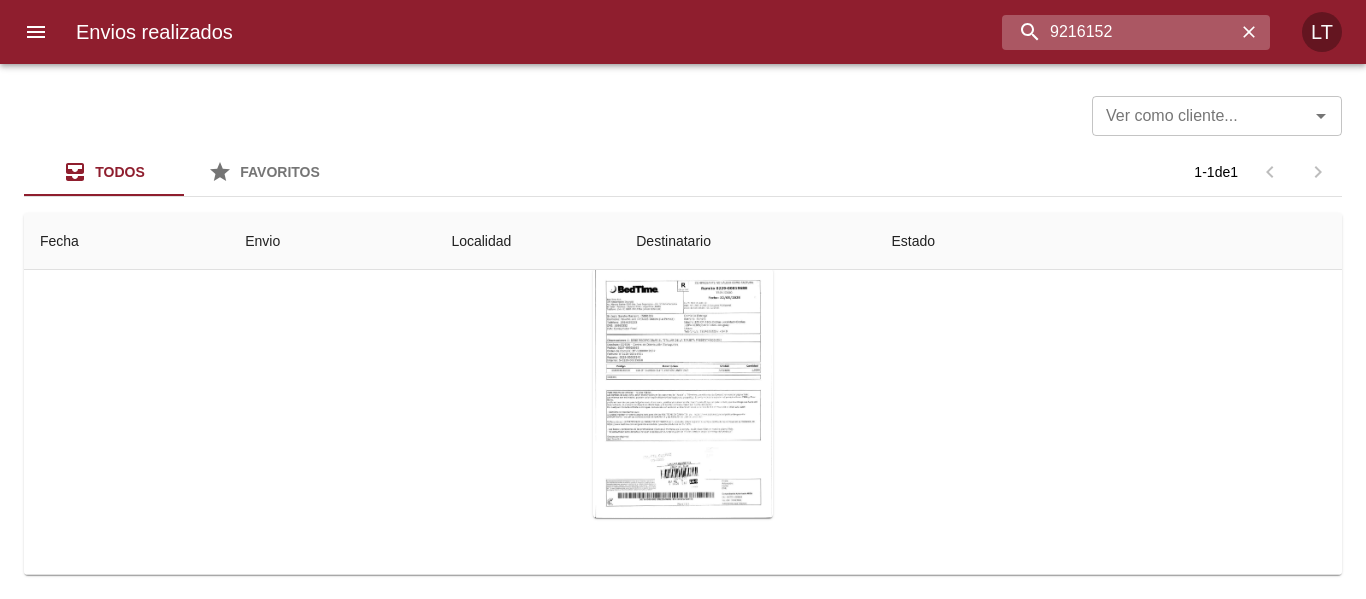 click on "9216152" at bounding box center [1119, 32] 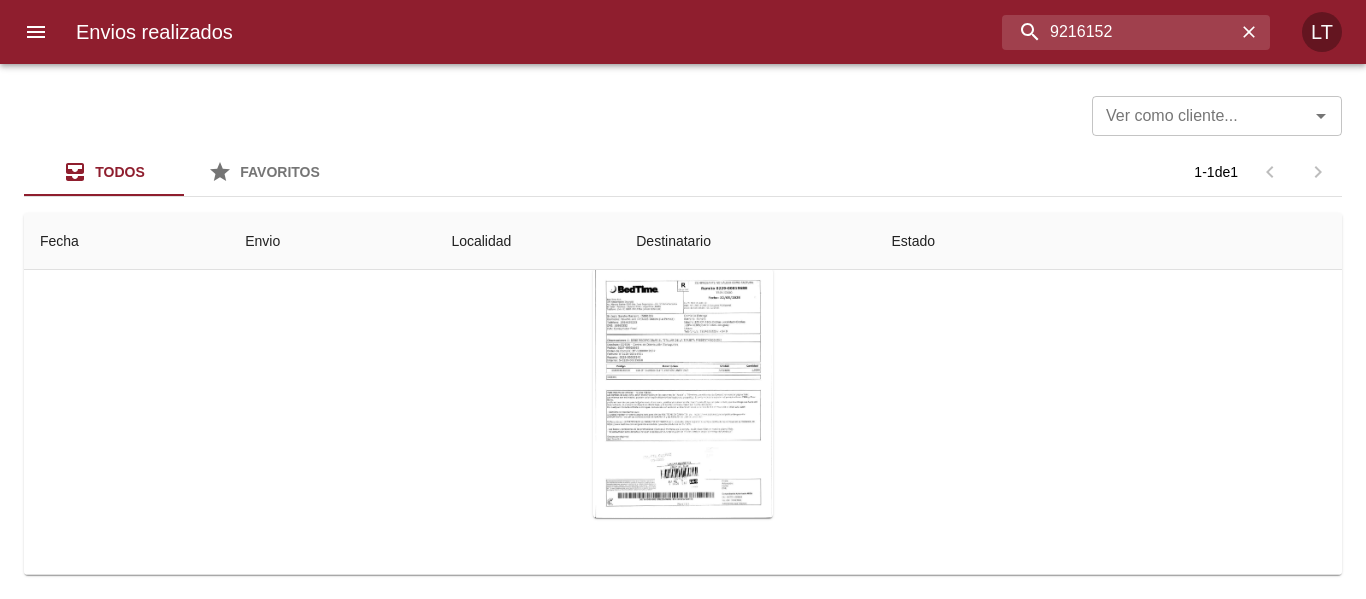 paste on "153109" 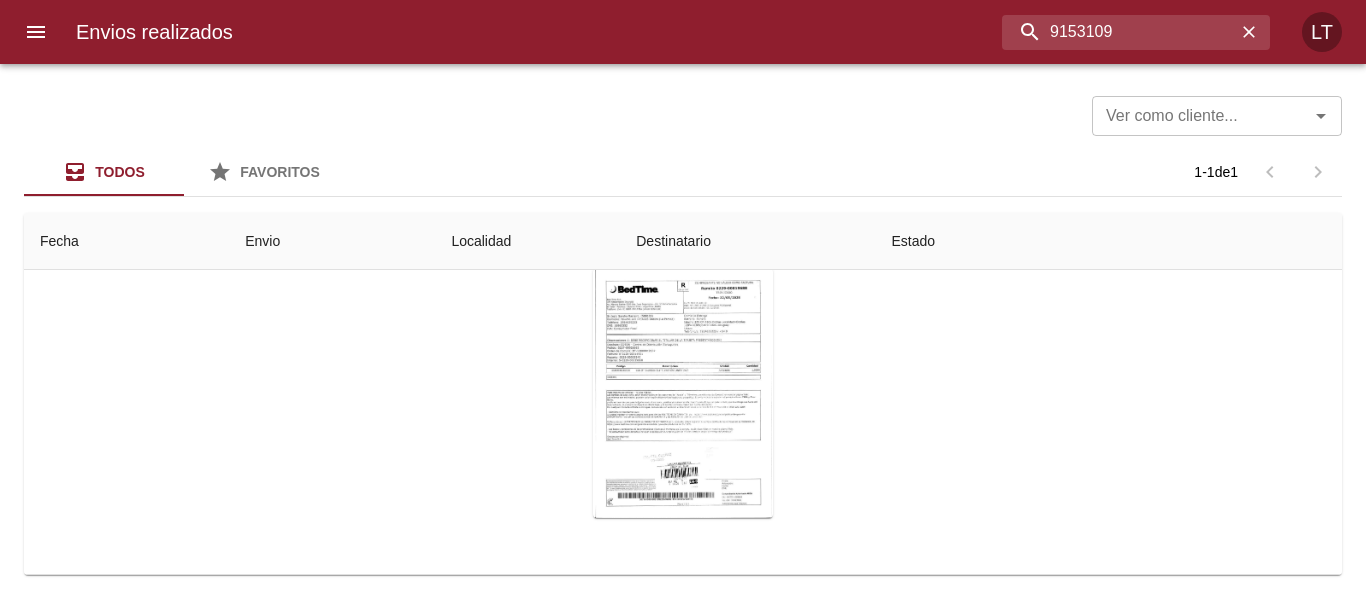 type on "9153109" 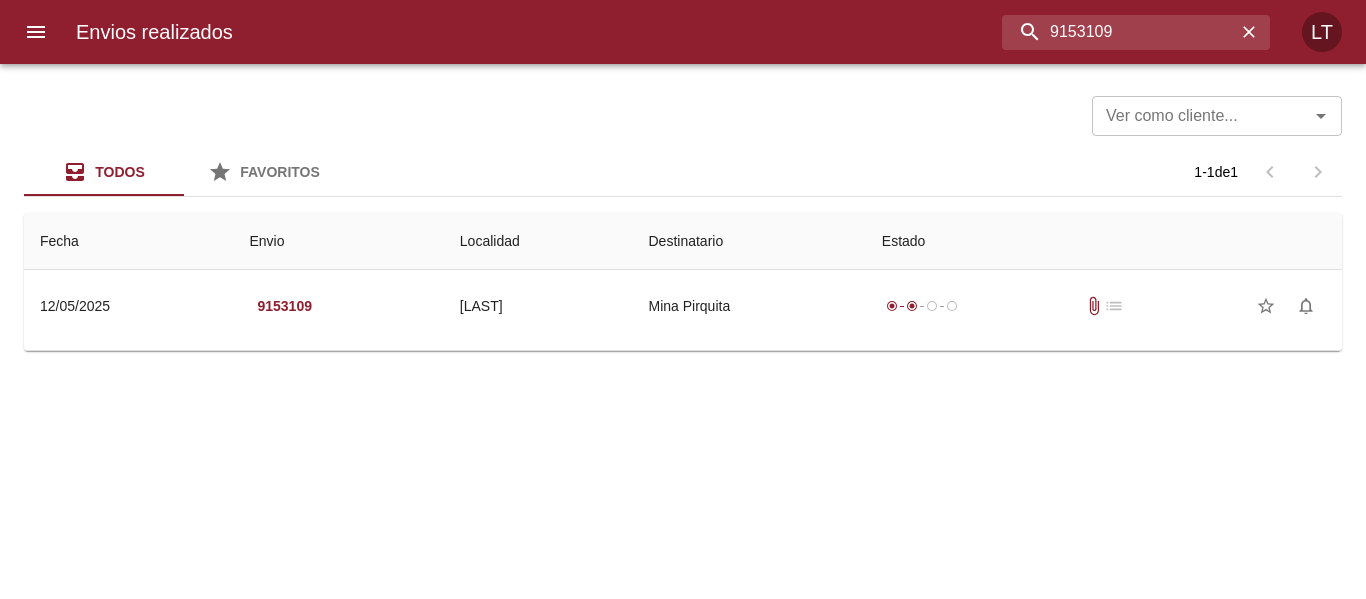 scroll, scrollTop: 0, scrollLeft: 0, axis: both 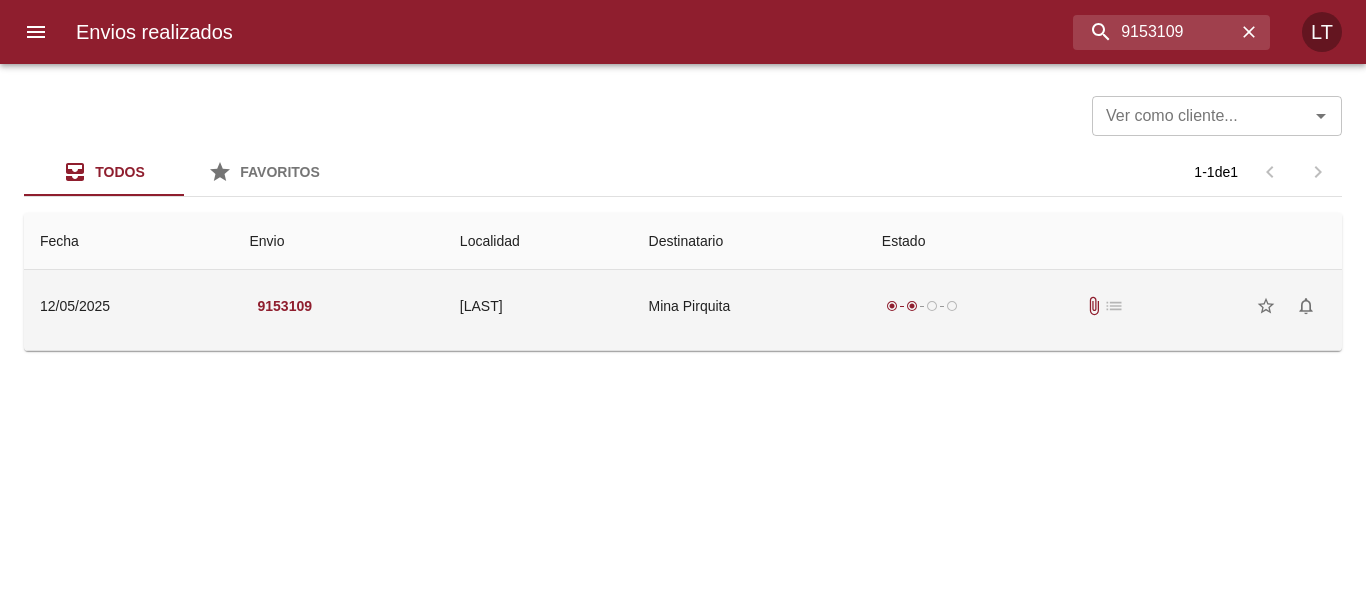 click on "Mina Pirquita" at bounding box center [749, 306] 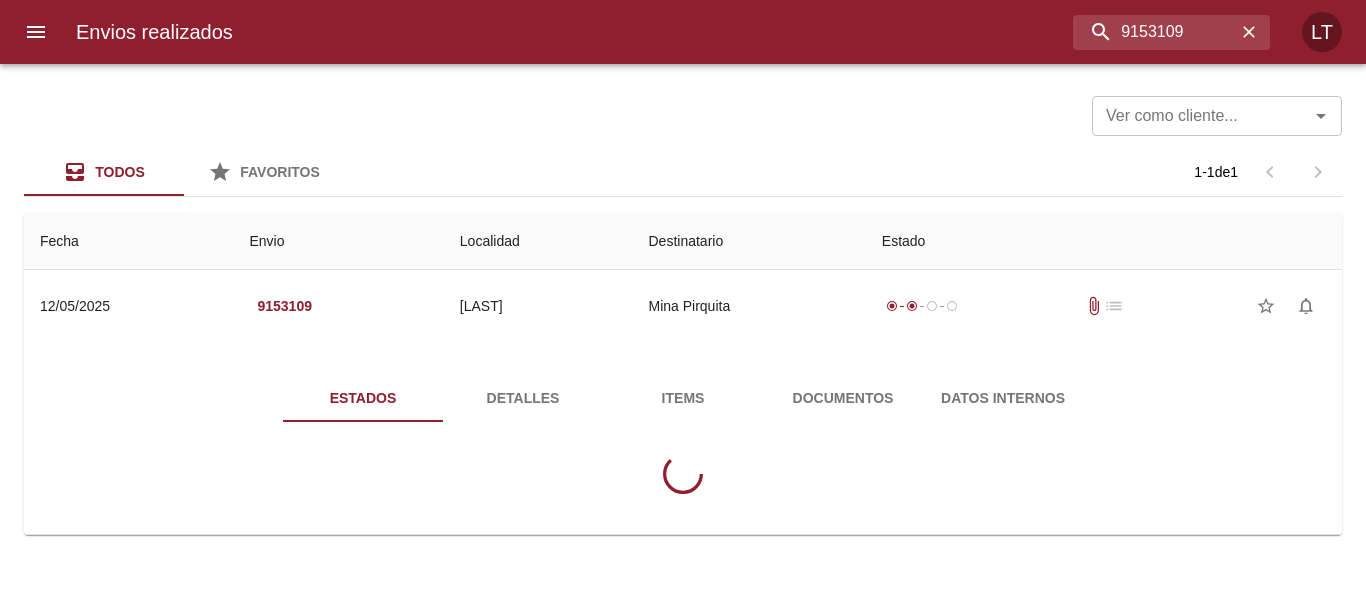 click on "Documentos" at bounding box center [843, 398] 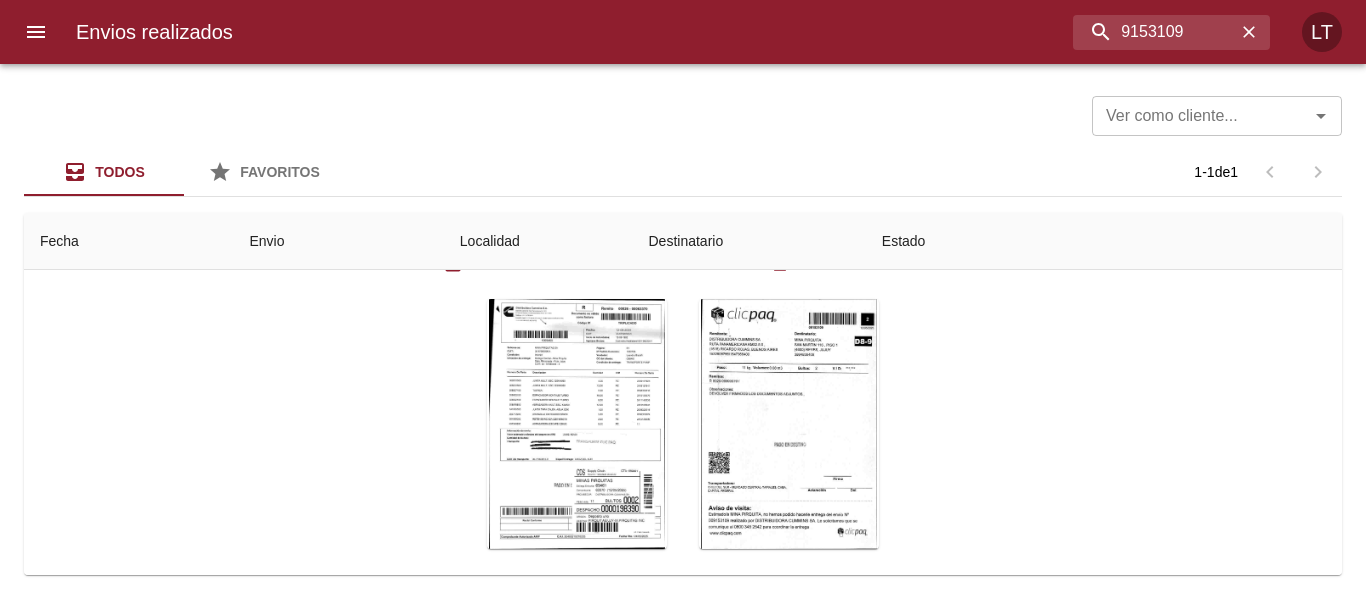 scroll, scrollTop: 239, scrollLeft: 0, axis: vertical 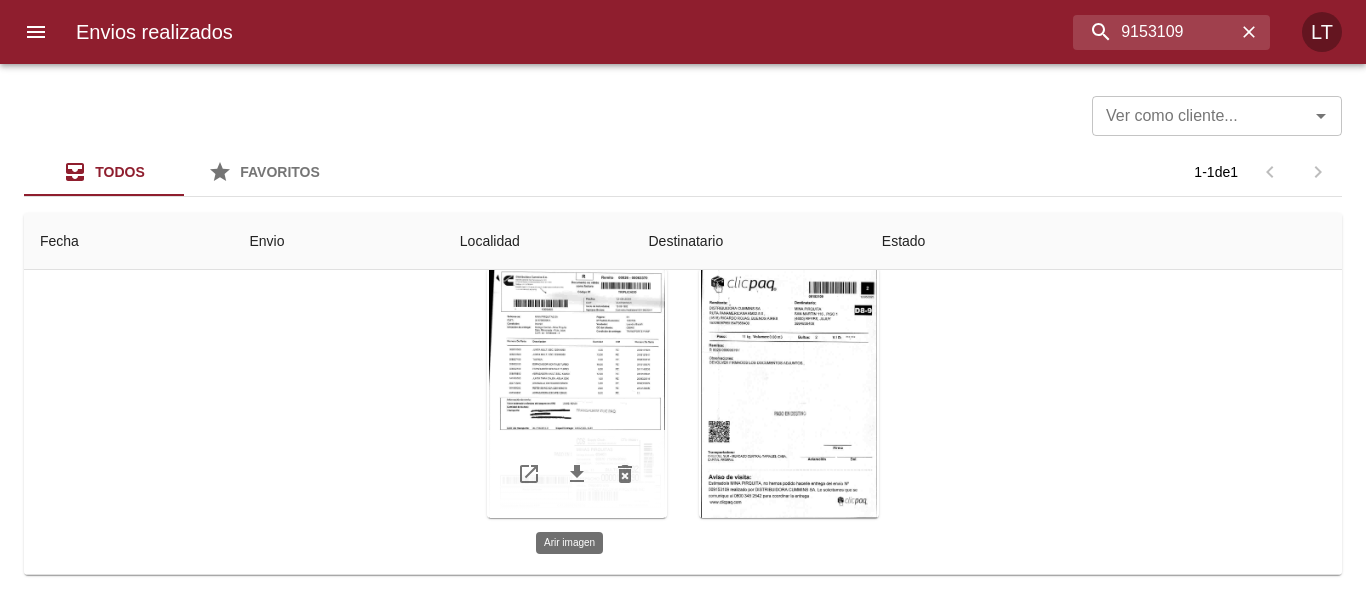 type 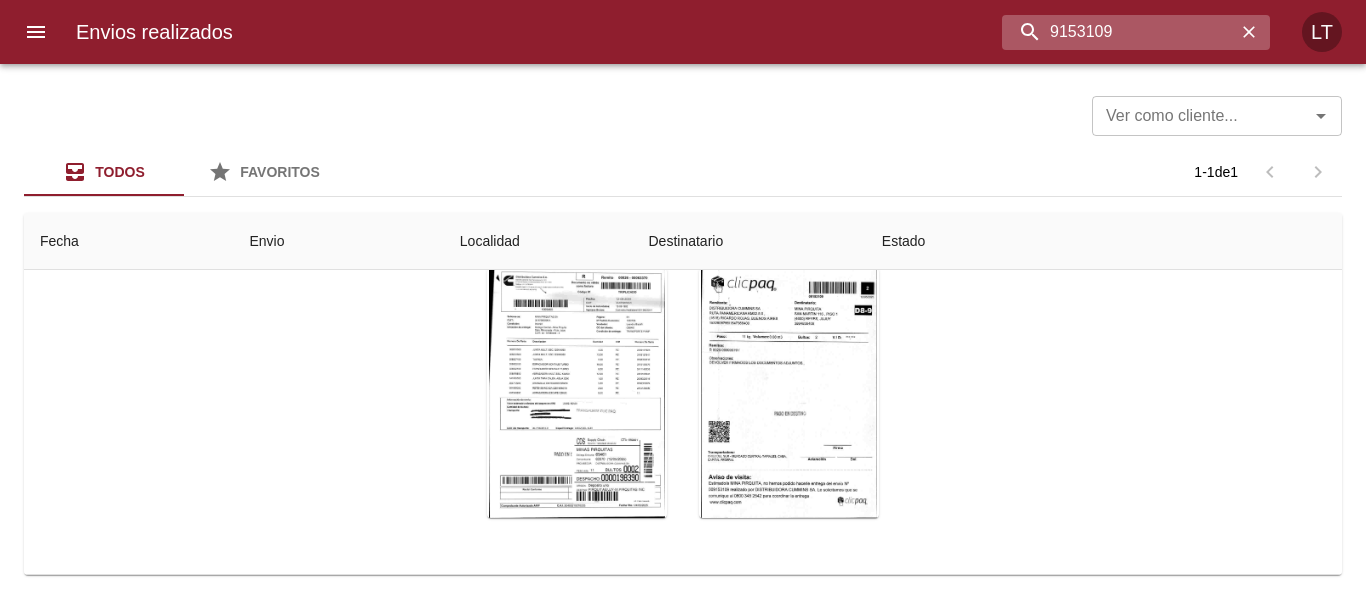 click on "9153109" at bounding box center (1119, 32) 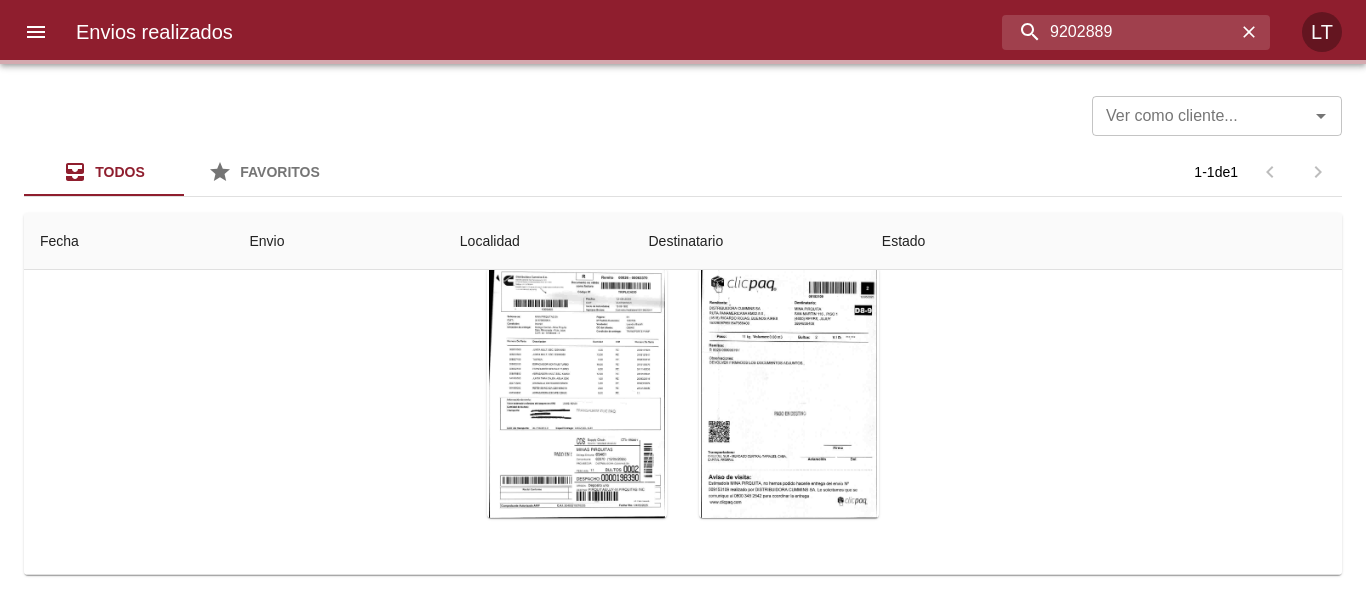 scroll, scrollTop: 0, scrollLeft: 0, axis: both 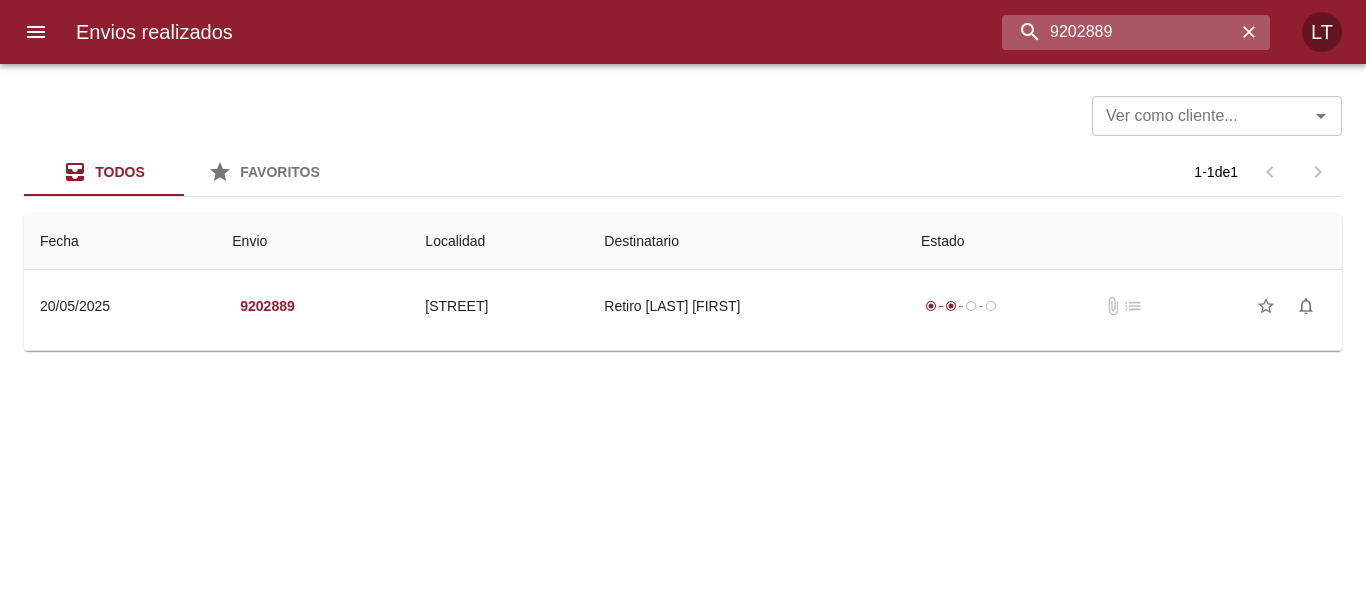 click on "9202889" at bounding box center (1119, 32) 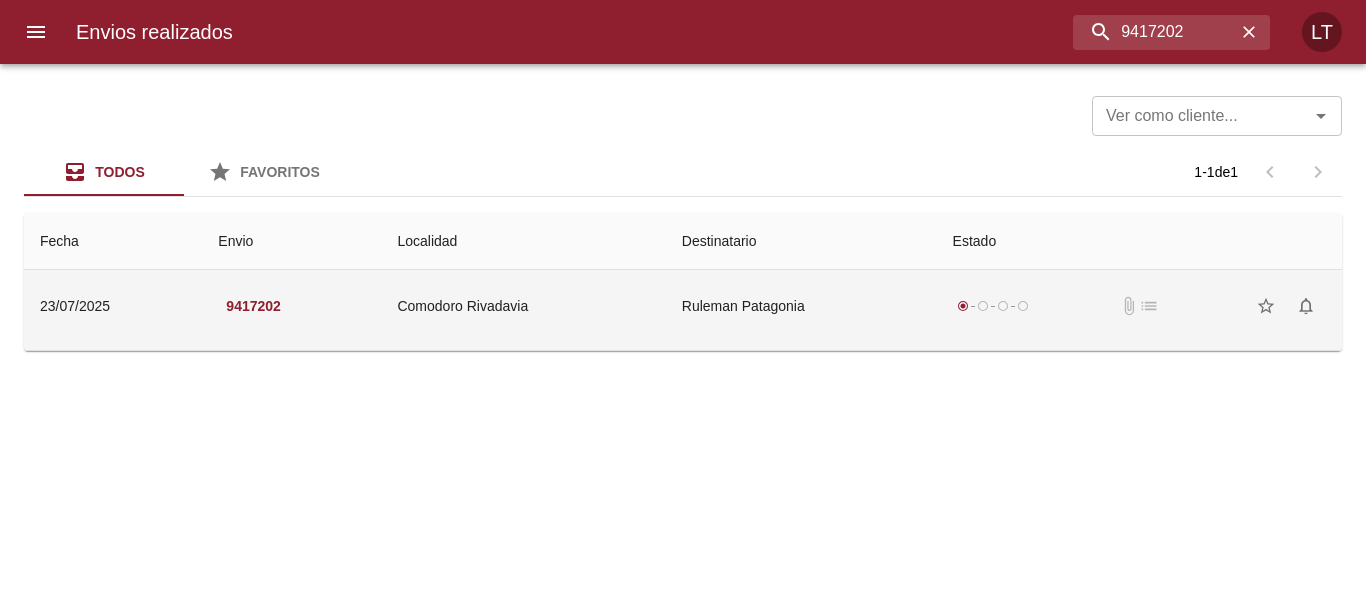 click on "Ruleman Patagonia" at bounding box center (801, 306) 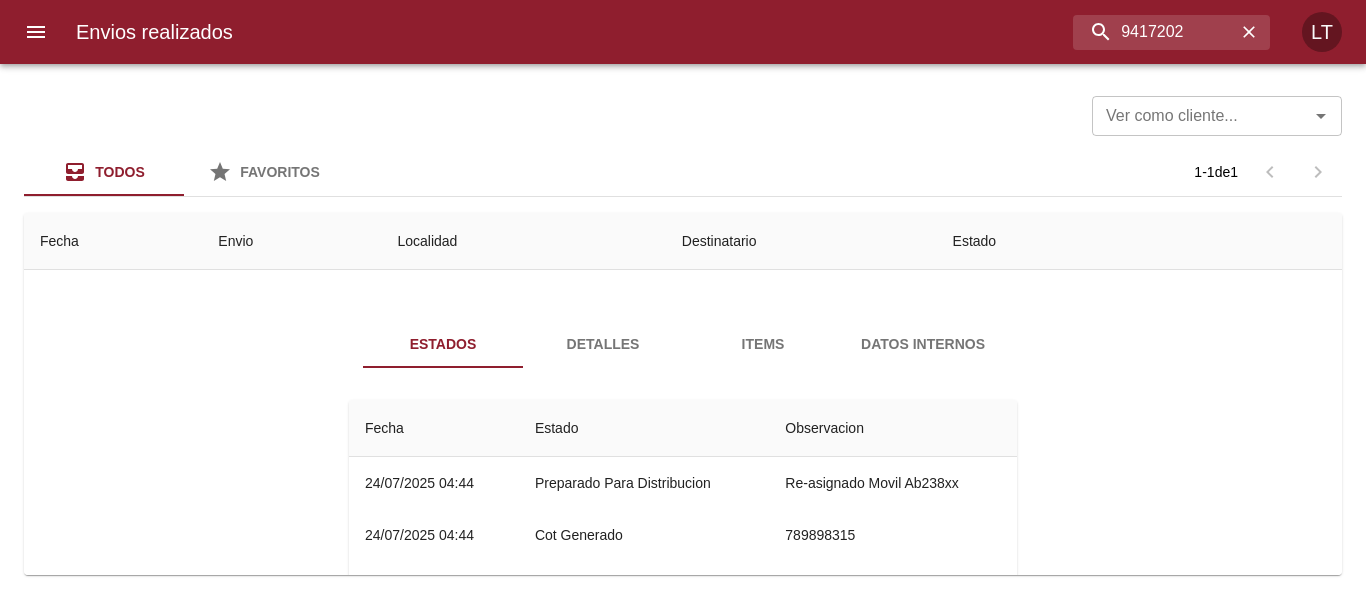 scroll, scrollTop: 100, scrollLeft: 0, axis: vertical 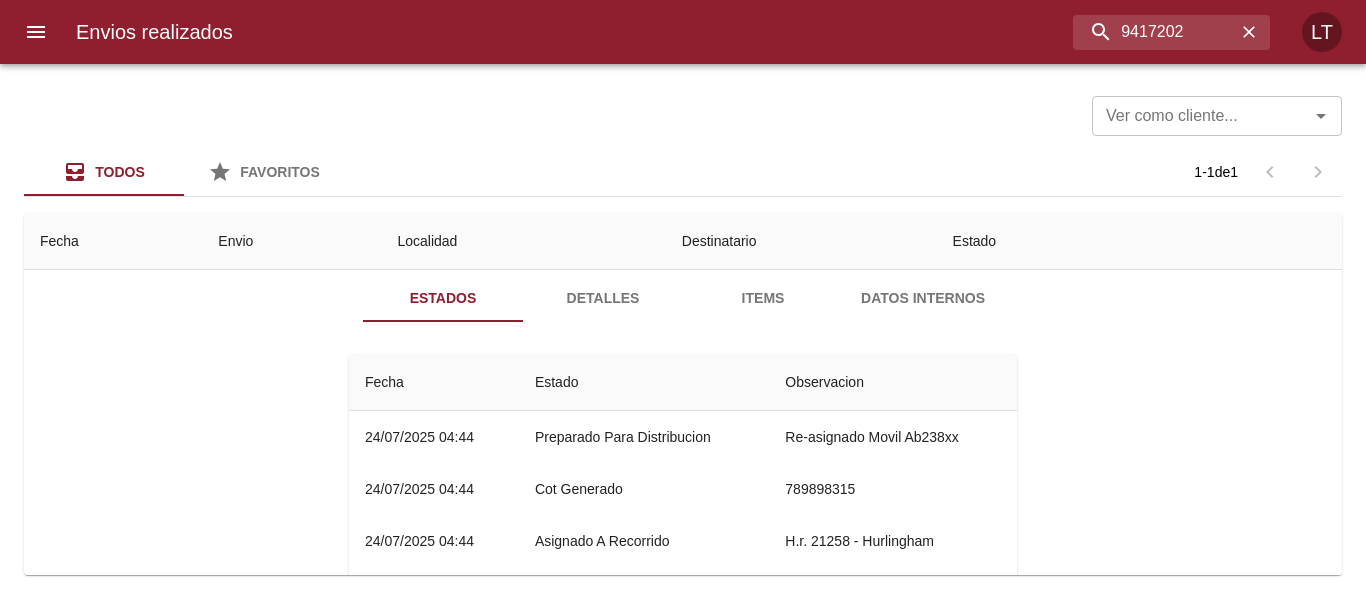 click on "Envios realizados 9417202 LT" at bounding box center (683, 32) 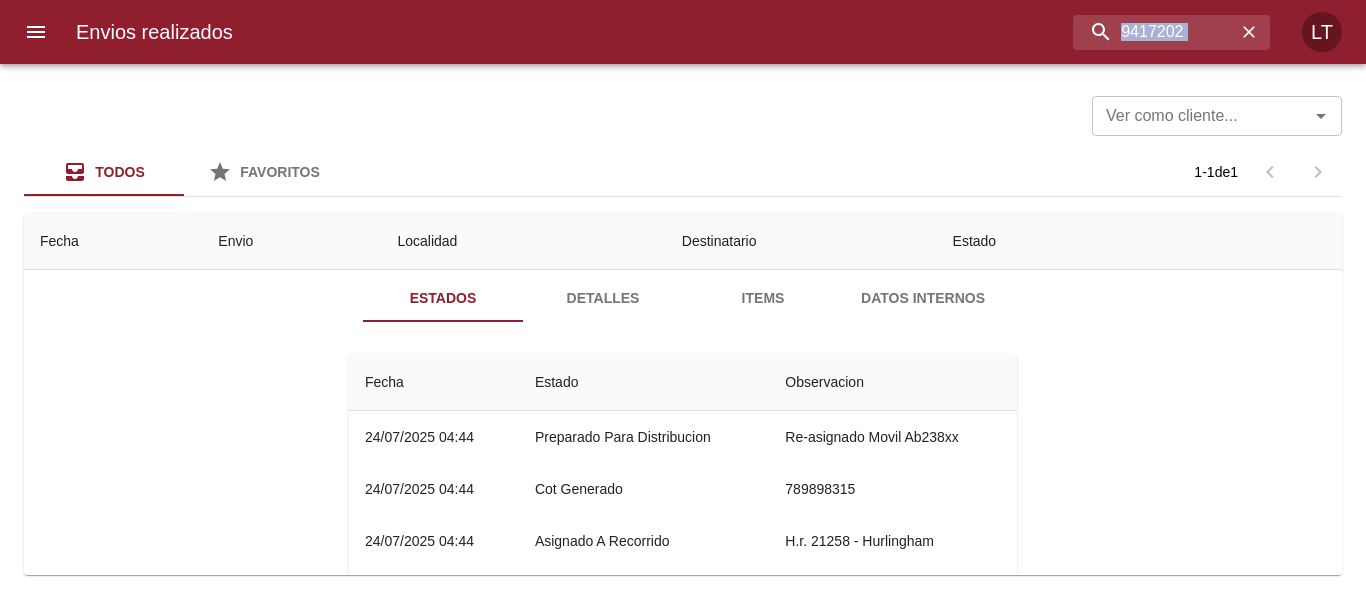 click on "Envios realizados 9417202 LT" at bounding box center (683, 32) 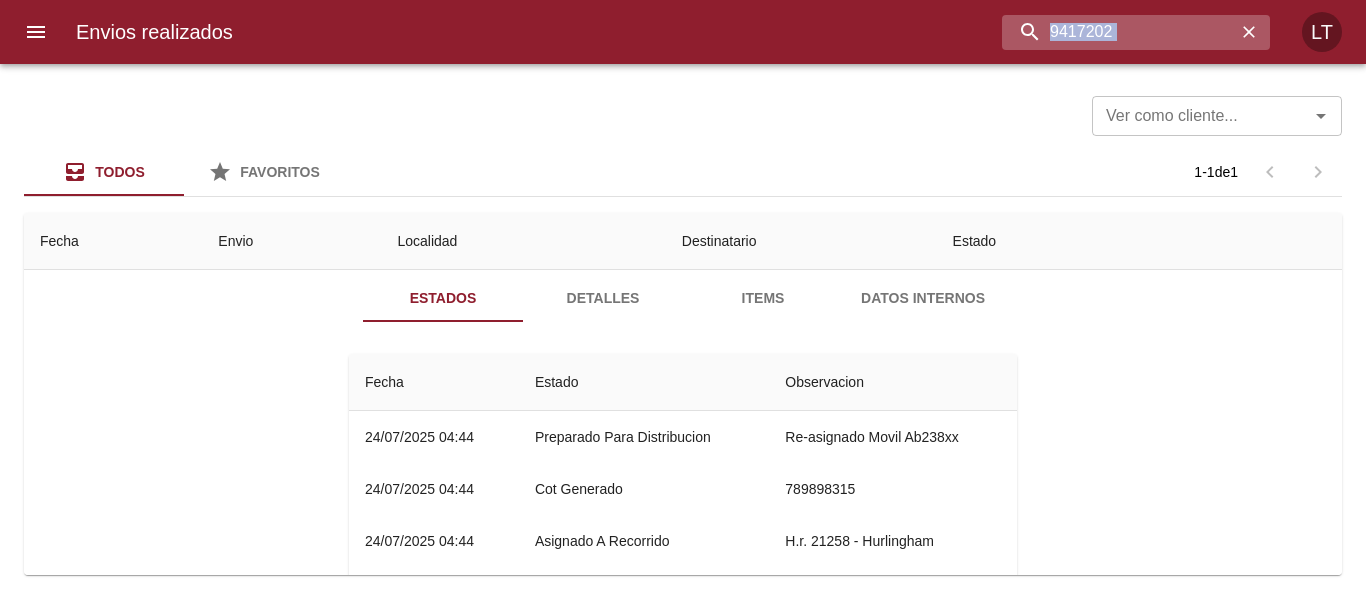 click on "9417202" at bounding box center (1119, 32) 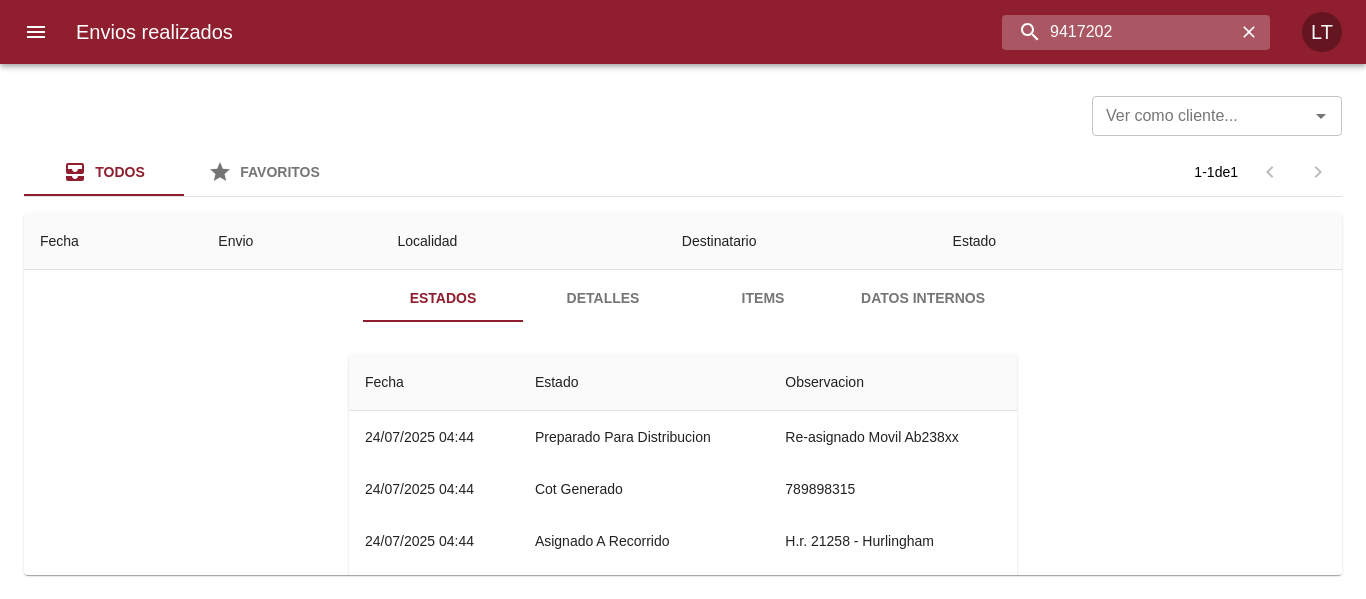 click on "9417202" at bounding box center [1119, 32] 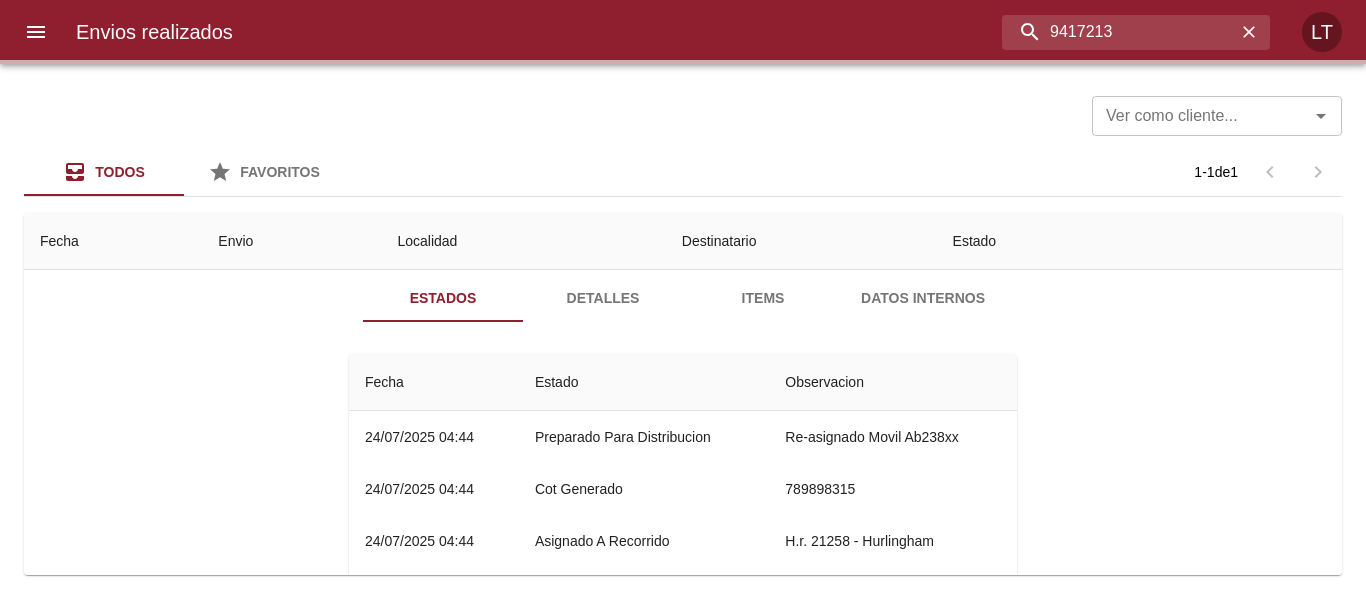 scroll, scrollTop: 0, scrollLeft: 0, axis: both 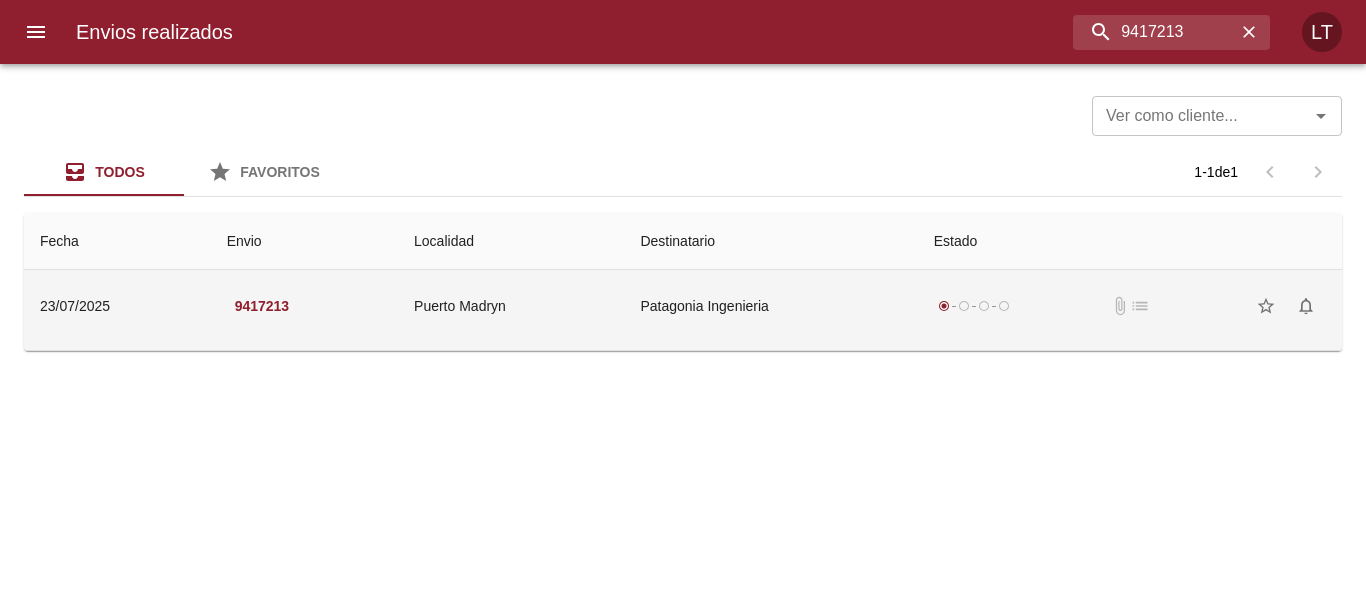 click on "Patagonia Ingenieria" at bounding box center [770, 306] 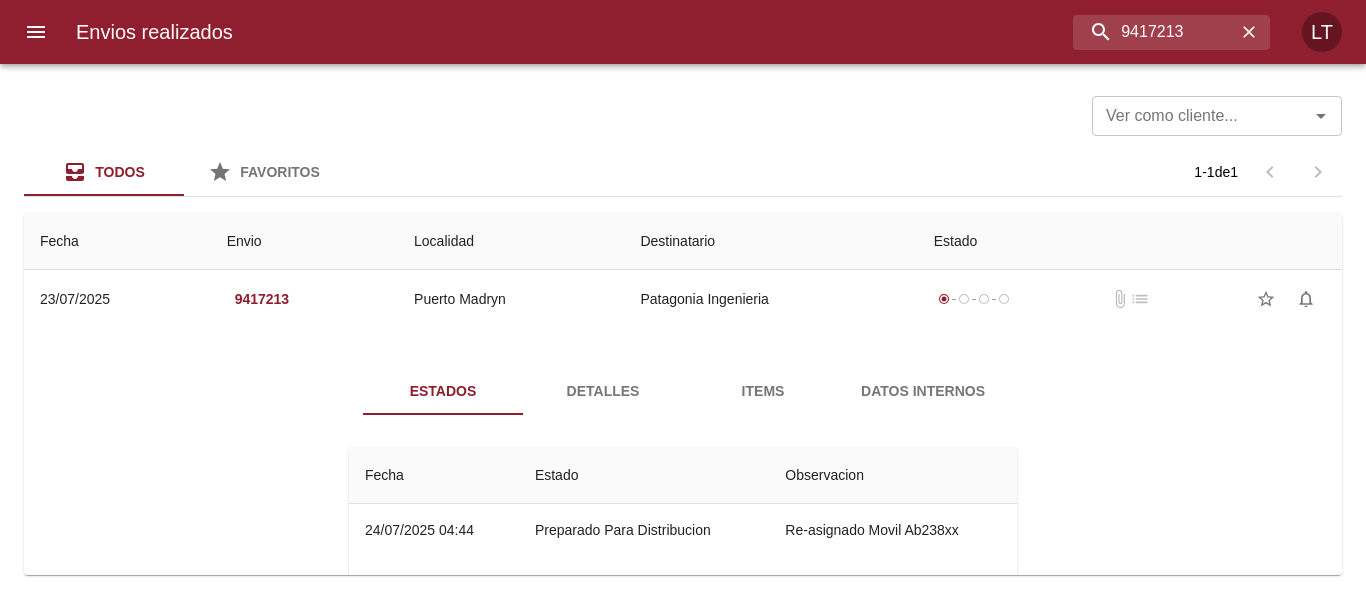 scroll, scrollTop: 0, scrollLeft: 0, axis: both 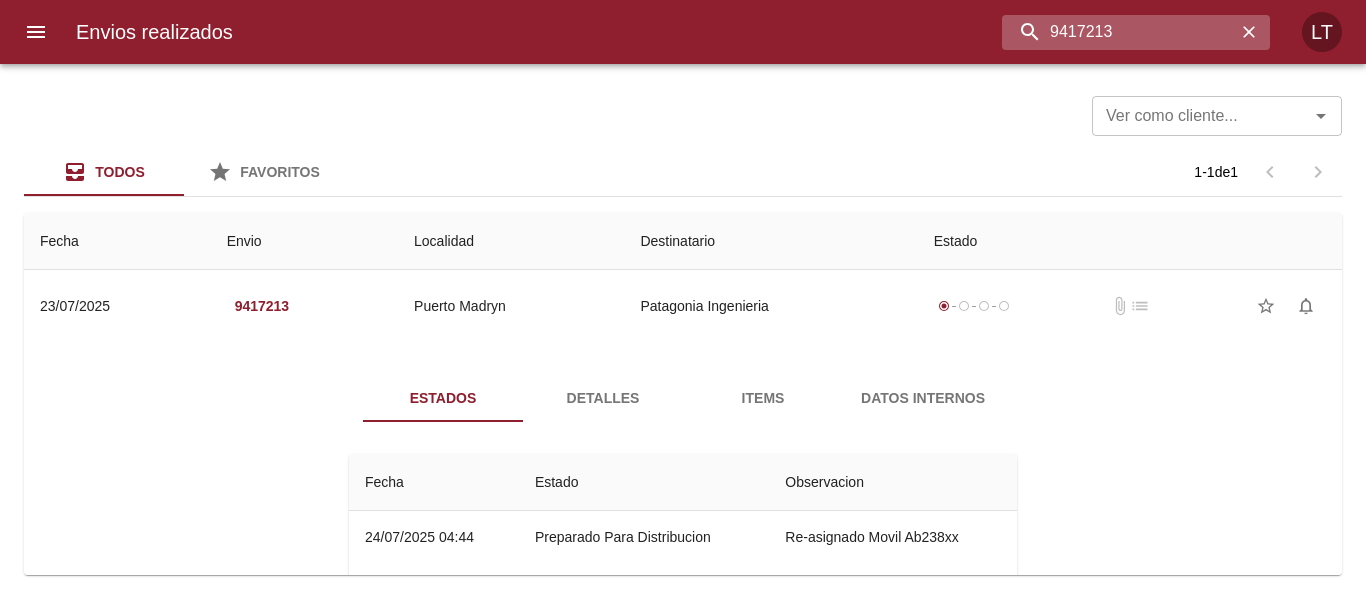 click on "9417213" at bounding box center [1119, 32] 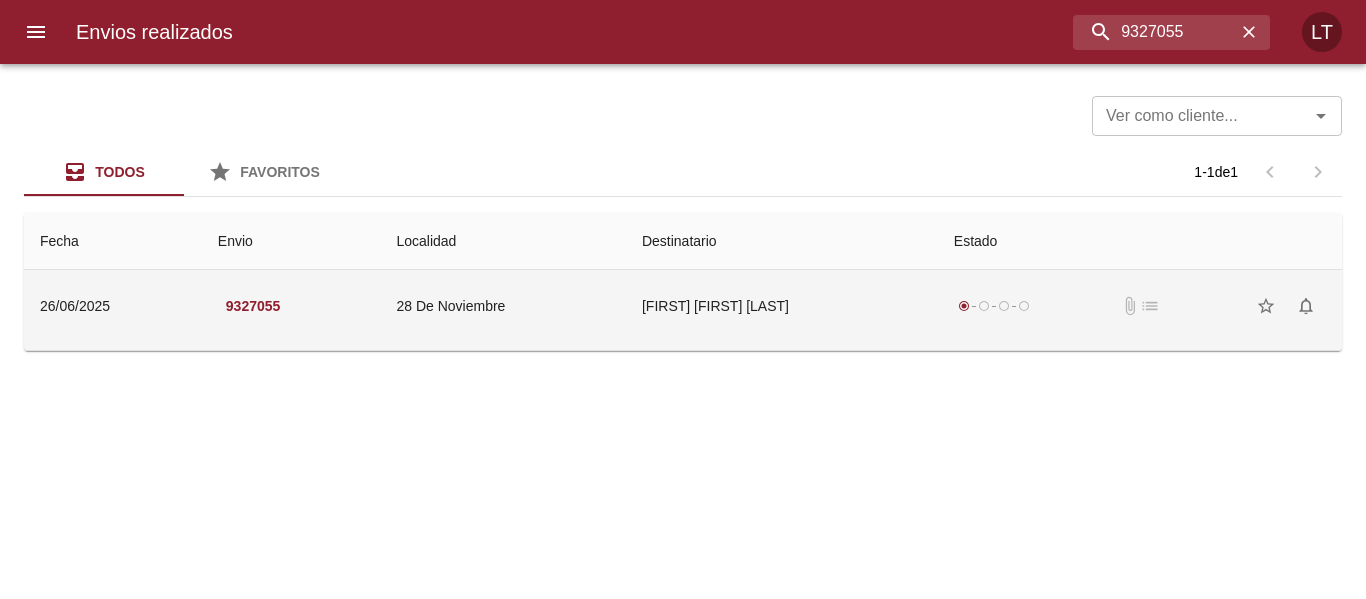 click on "Luis Vicente  Tactaca" at bounding box center [782, 306] 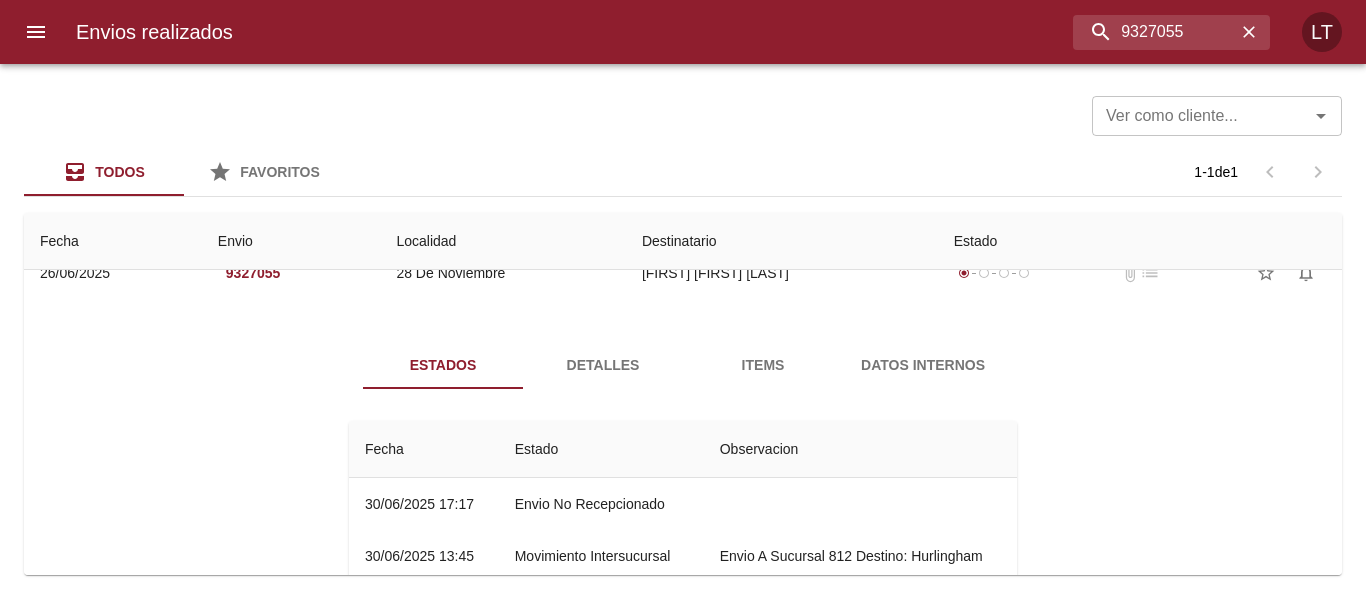 scroll, scrollTop: 0, scrollLeft: 0, axis: both 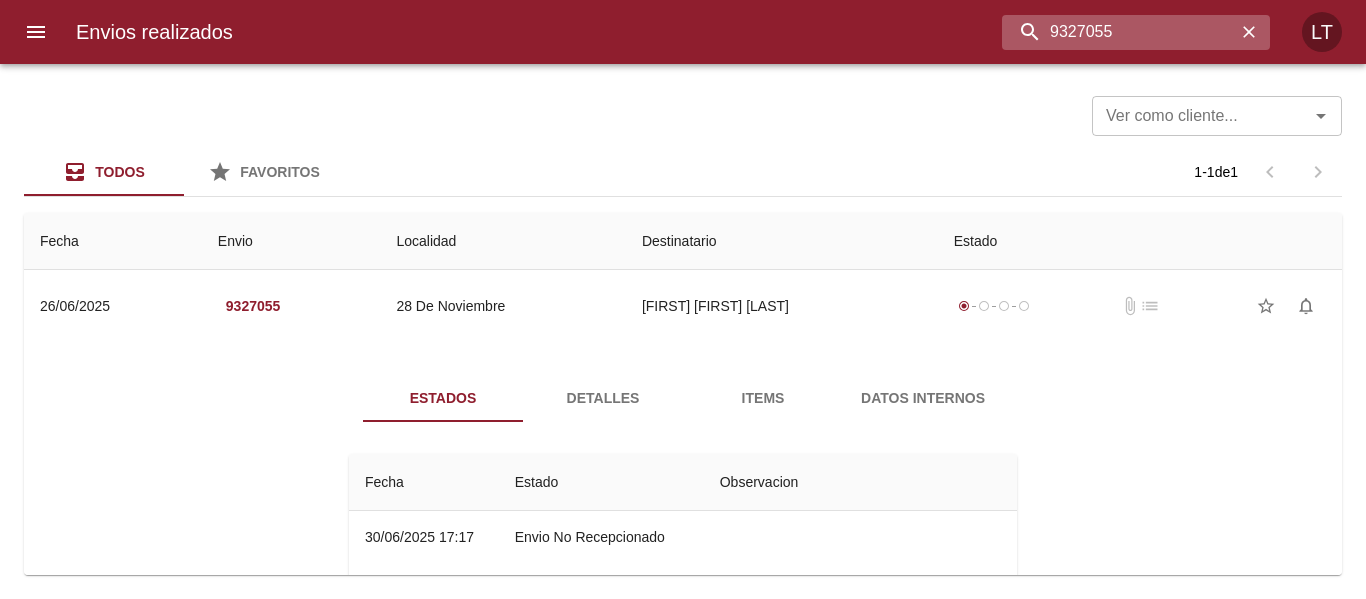 click on "9327055" at bounding box center [1119, 32] 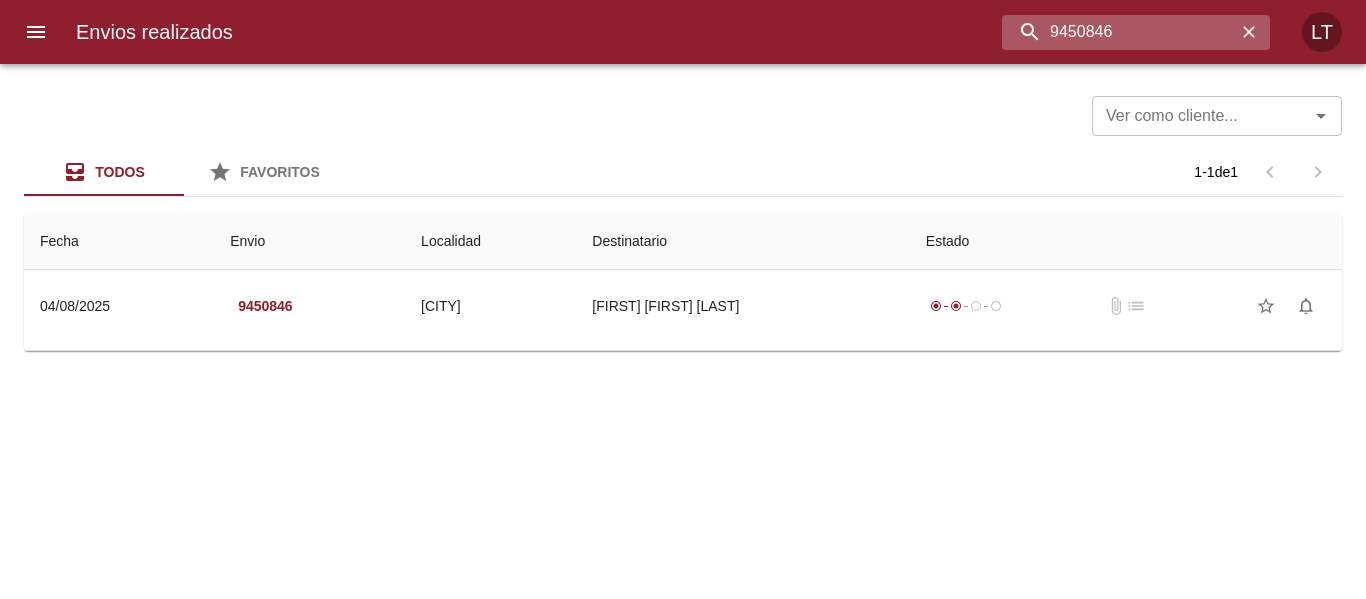 click on "9450846" at bounding box center [1119, 32] 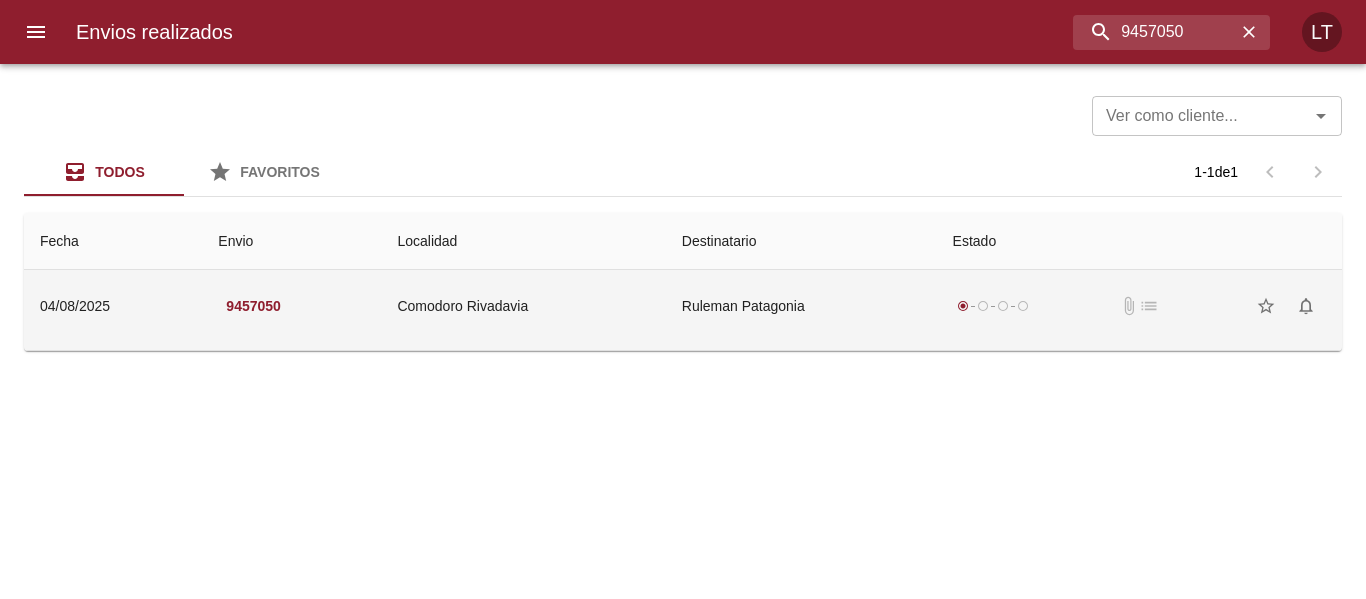 click on "Ruleman Patagonia" at bounding box center [801, 306] 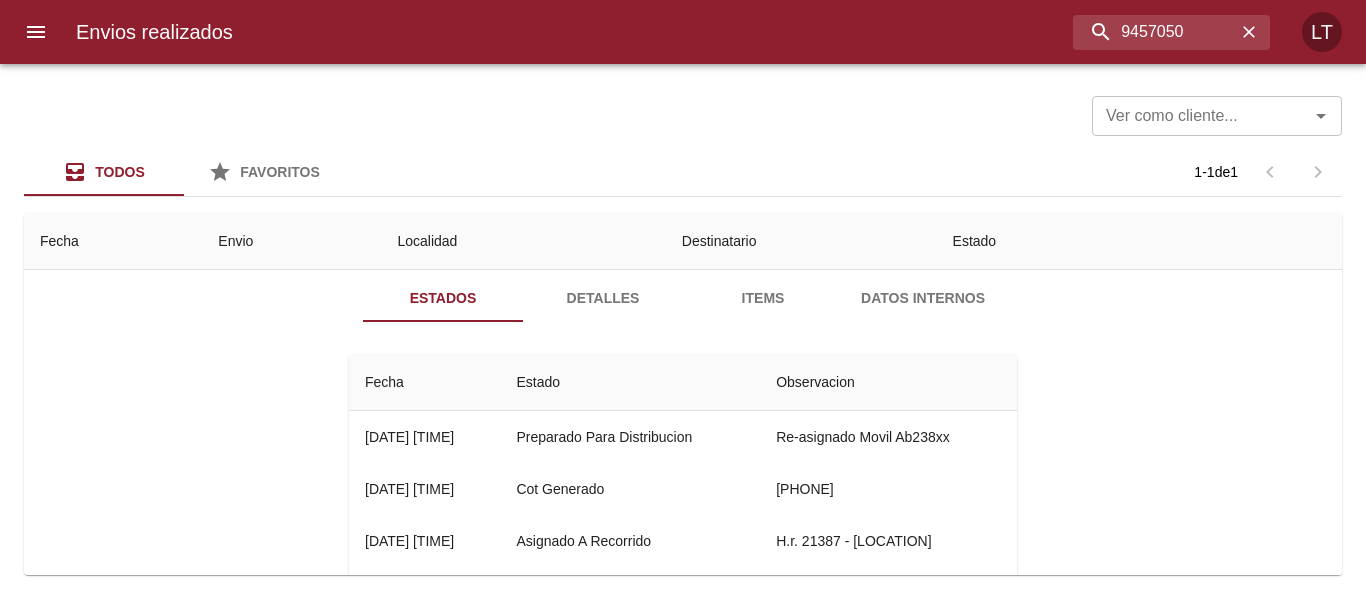 scroll, scrollTop: 0, scrollLeft: 0, axis: both 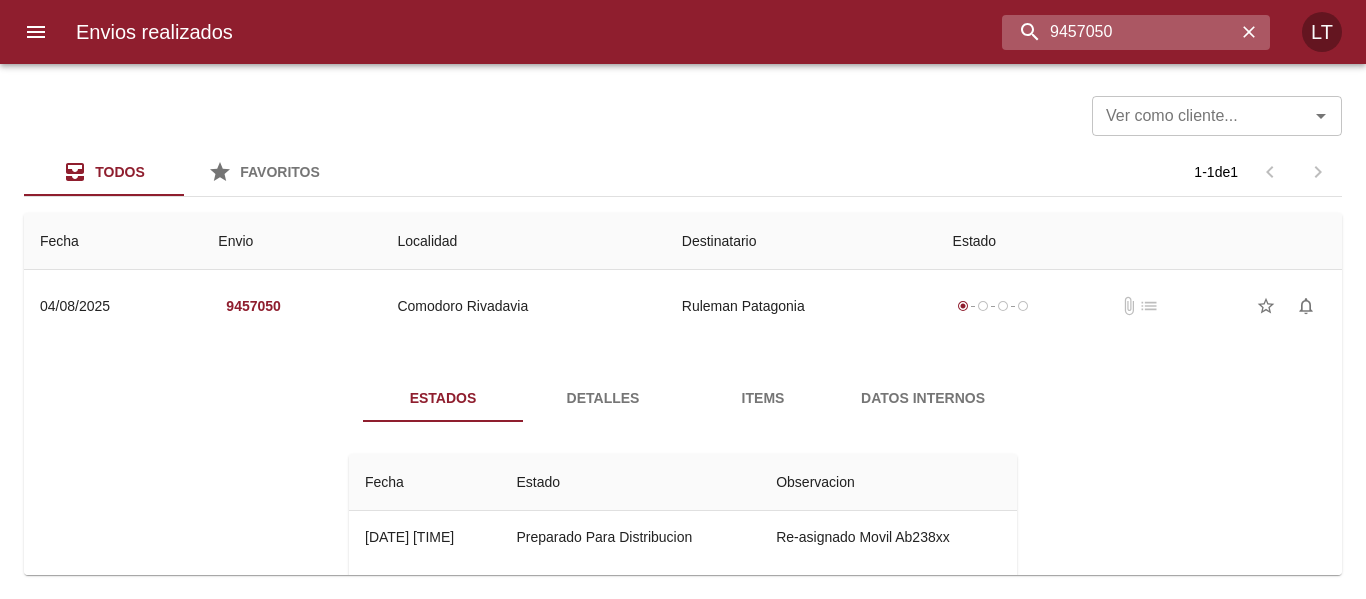 click on "9457050" at bounding box center (1119, 32) 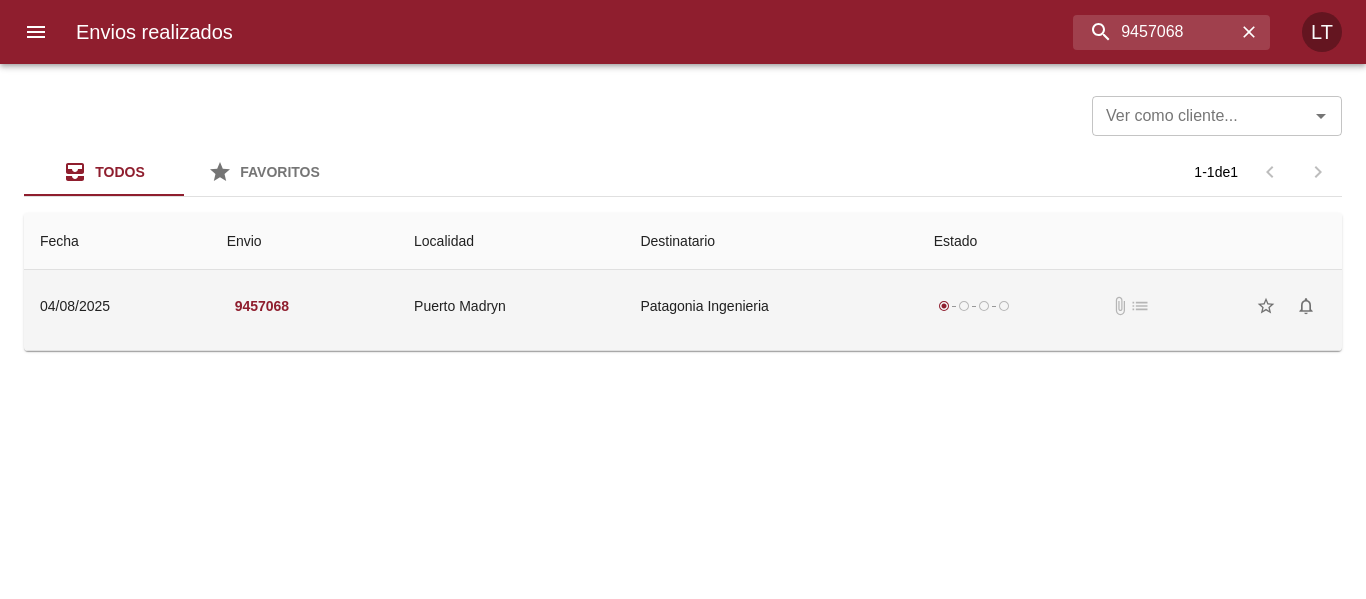 click on "Patagonia Ingenieria" at bounding box center [770, 306] 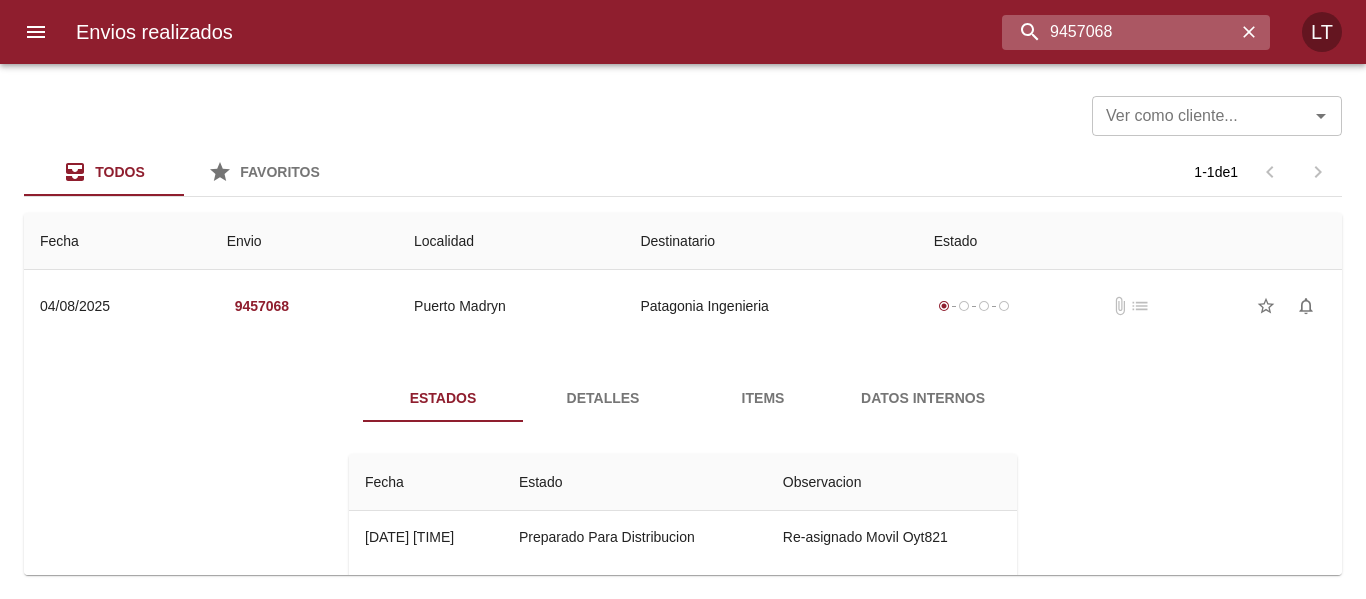 click on "9457068" at bounding box center (1119, 32) 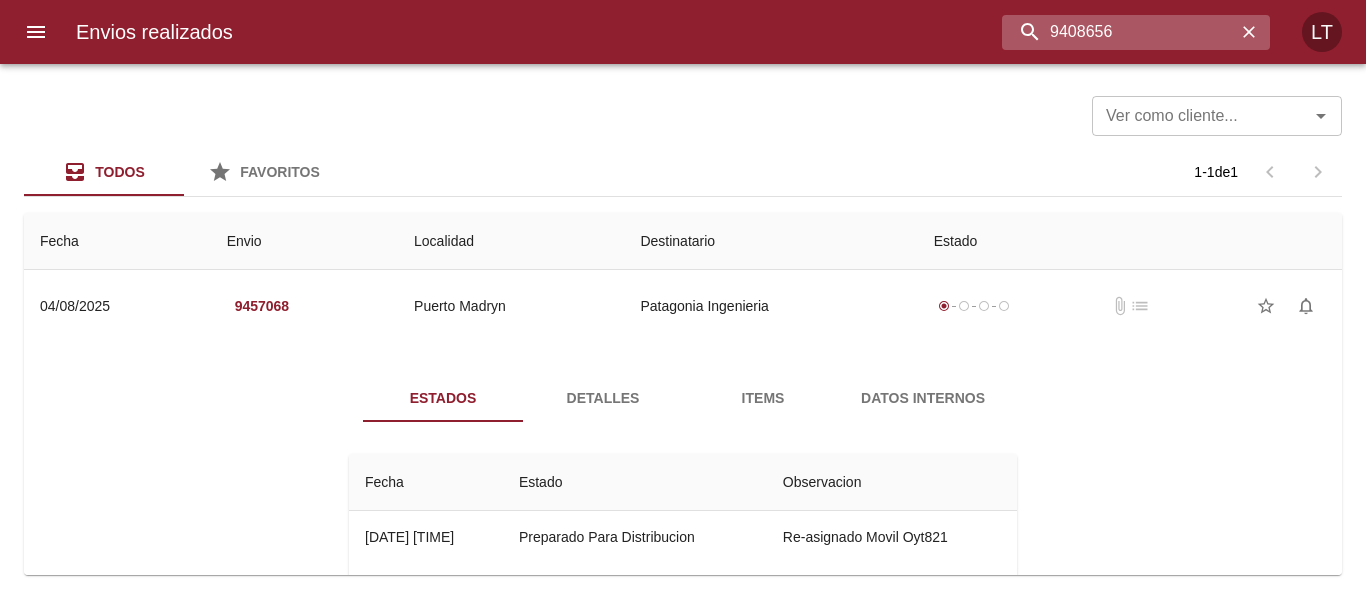 type on "9408656" 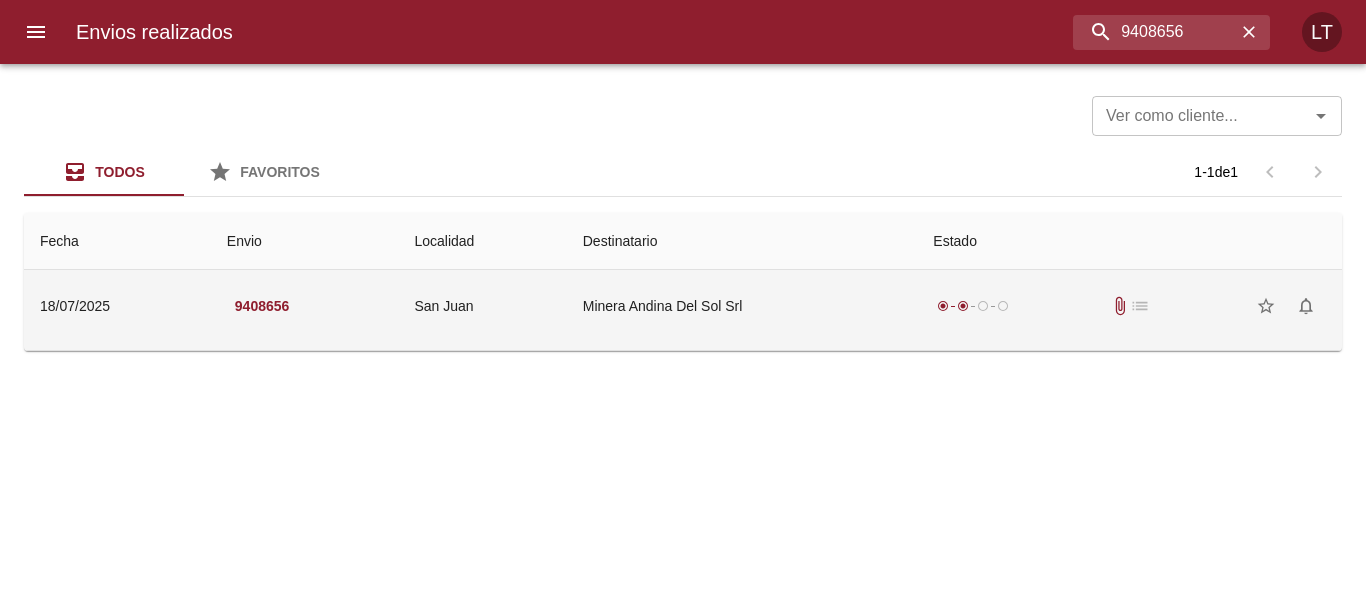 click on "Minera Andina Del Sol Srl" at bounding box center (742, 306) 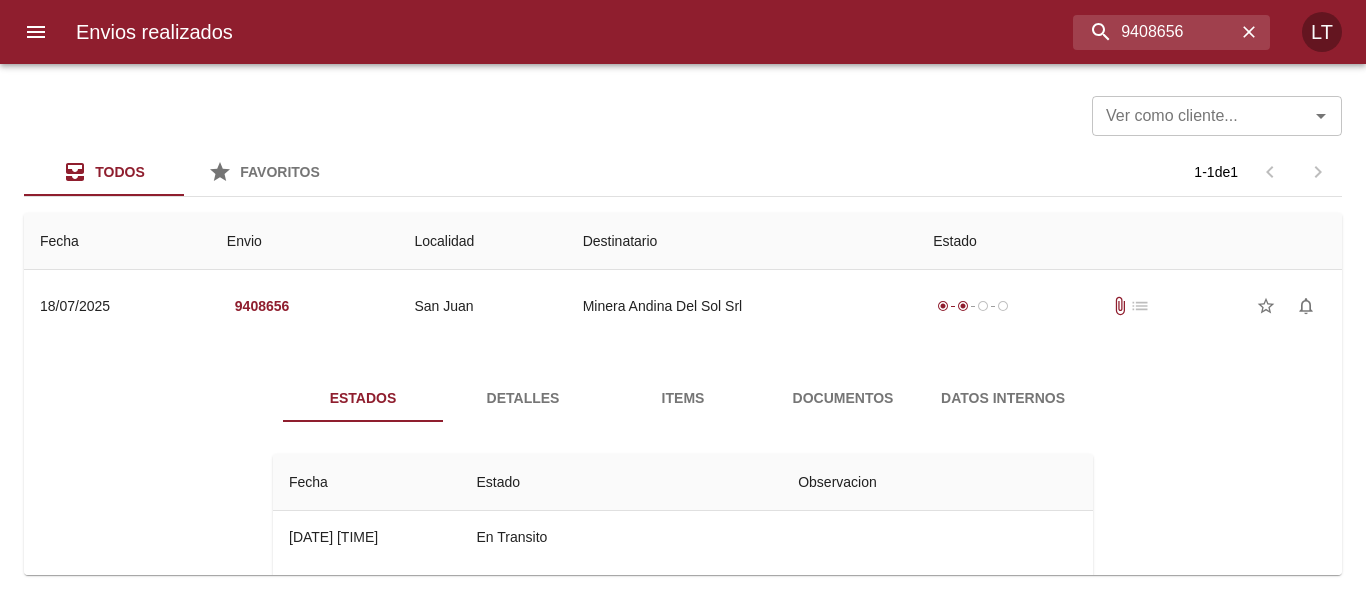 click on "Documentos" at bounding box center [843, 398] 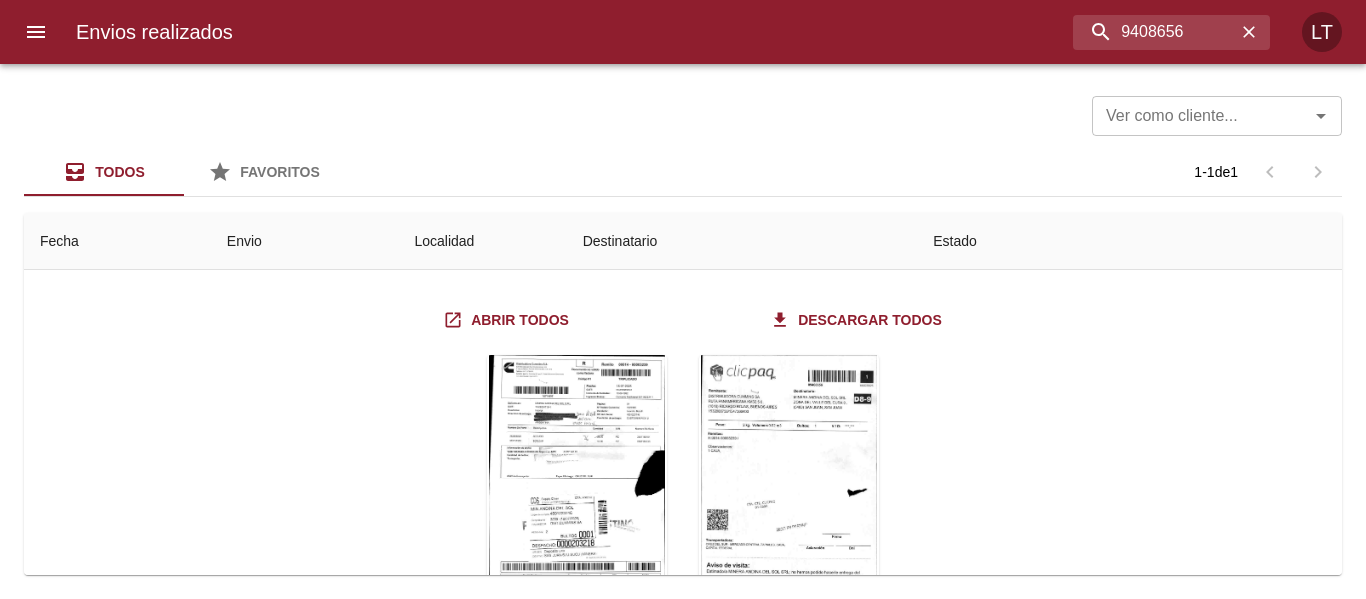 scroll, scrollTop: 200, scrollLeft: 0, axis: vertical 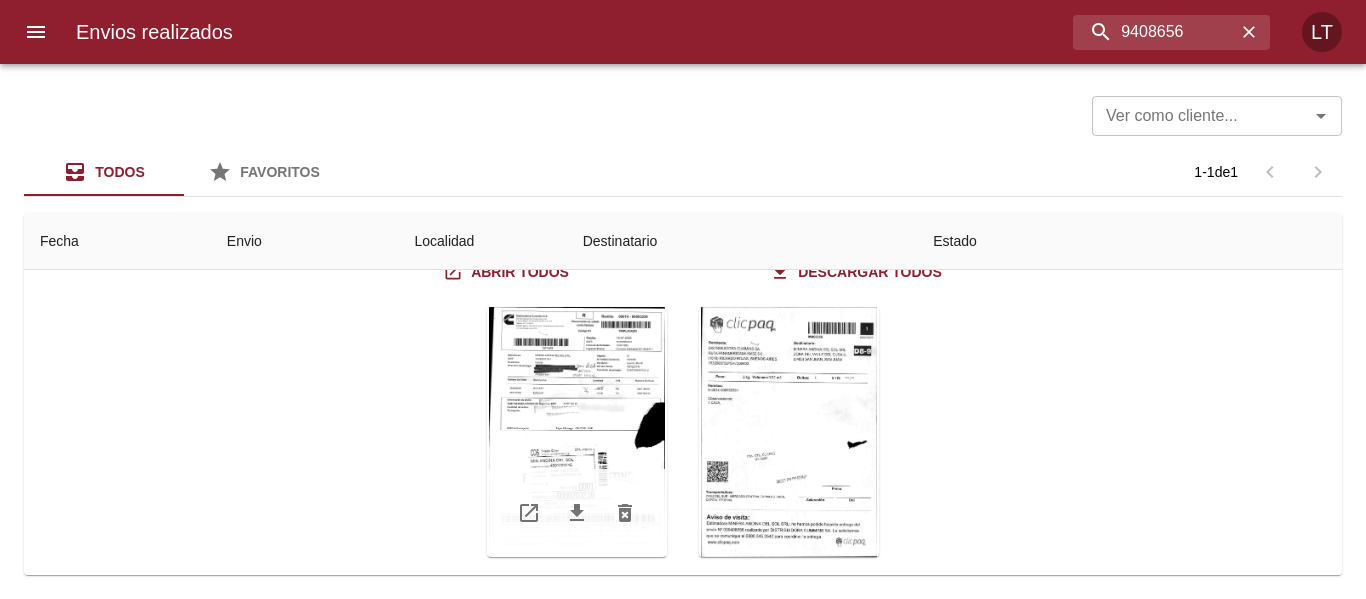 type 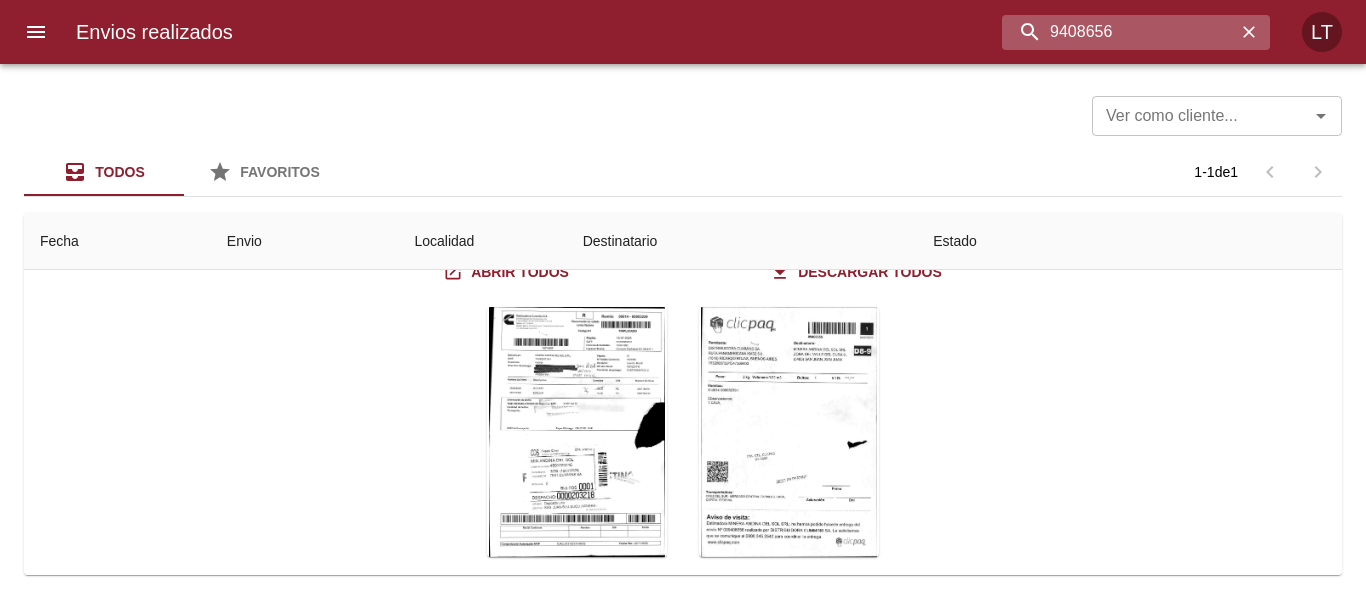 click on "9408656" at bounding box center [1119, 32] 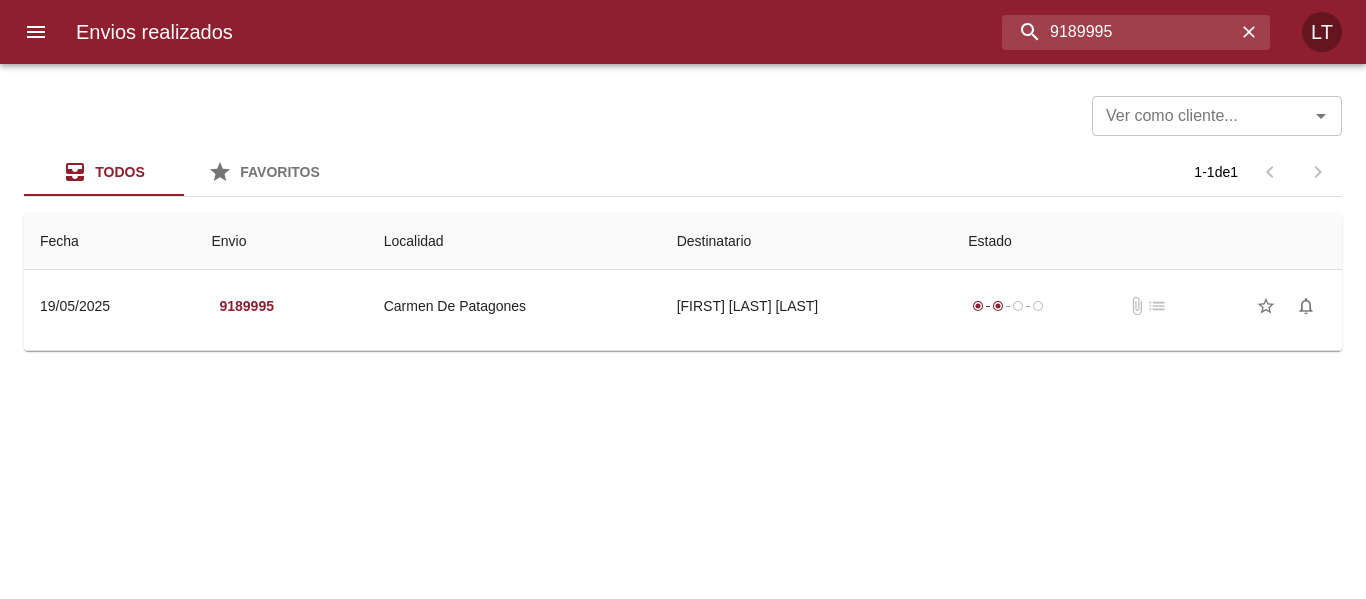 scroll, scrollTop: 0, scrollLeft: 0, axis: both 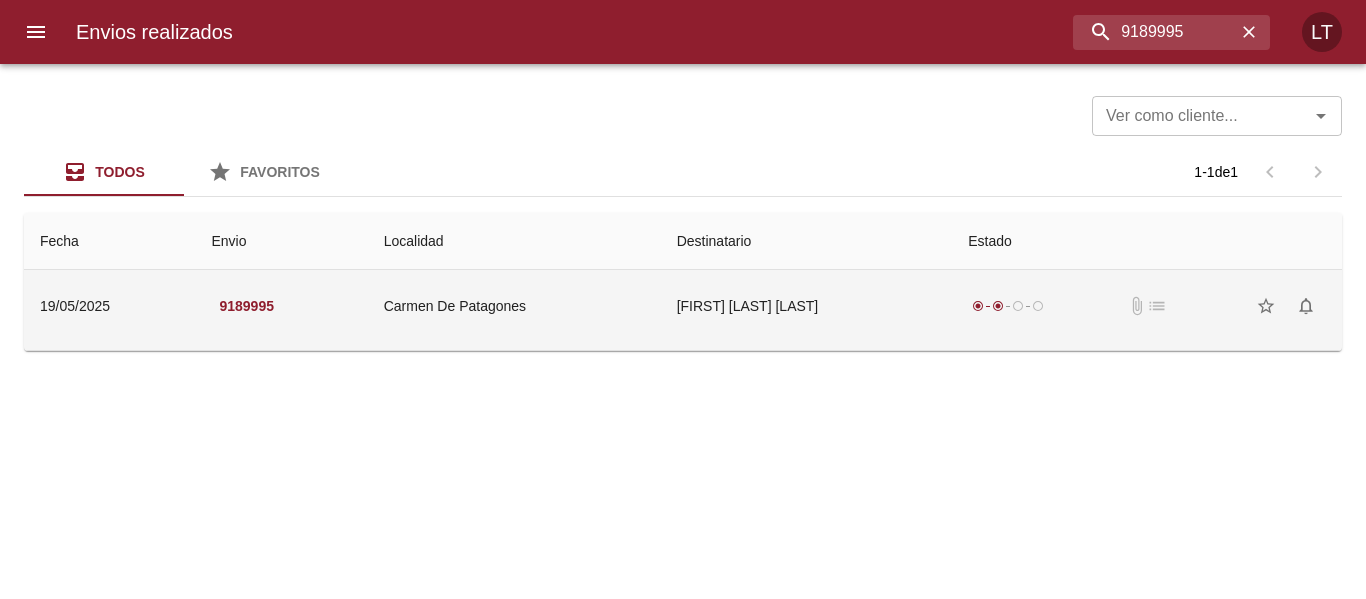 click on "Maria Florencia Figueroa Ml" at bounding box center (807, 306) 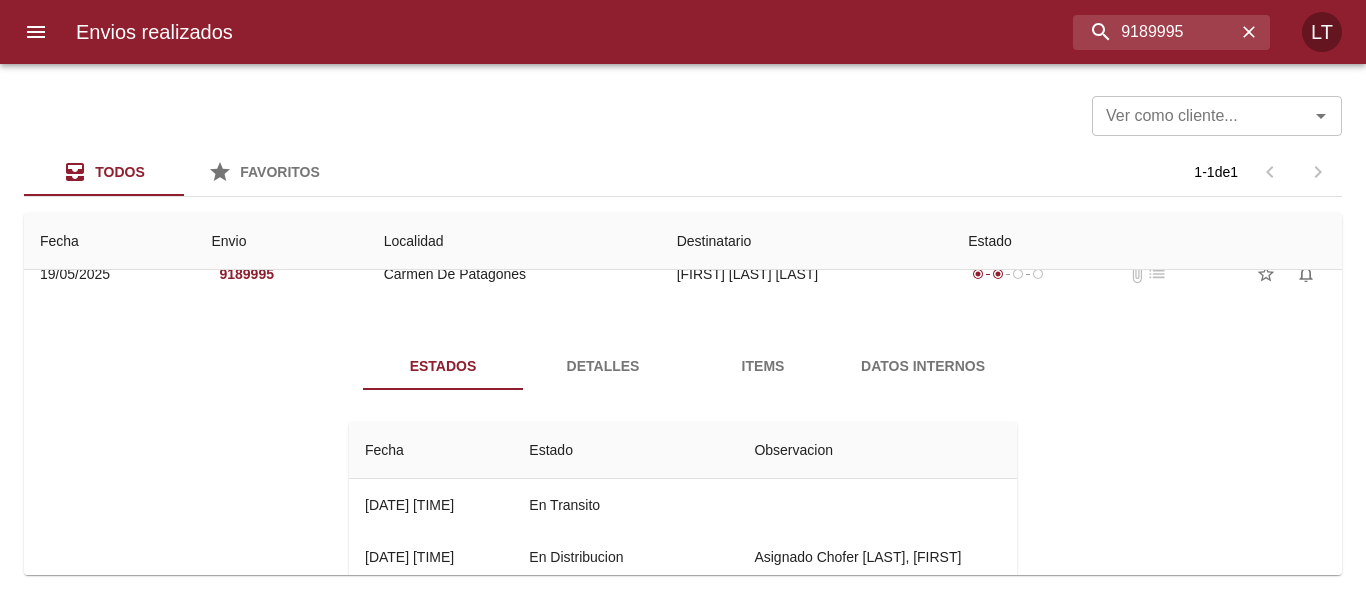scroll, scrollTop: 0, scrollLeft: 0, axis: both 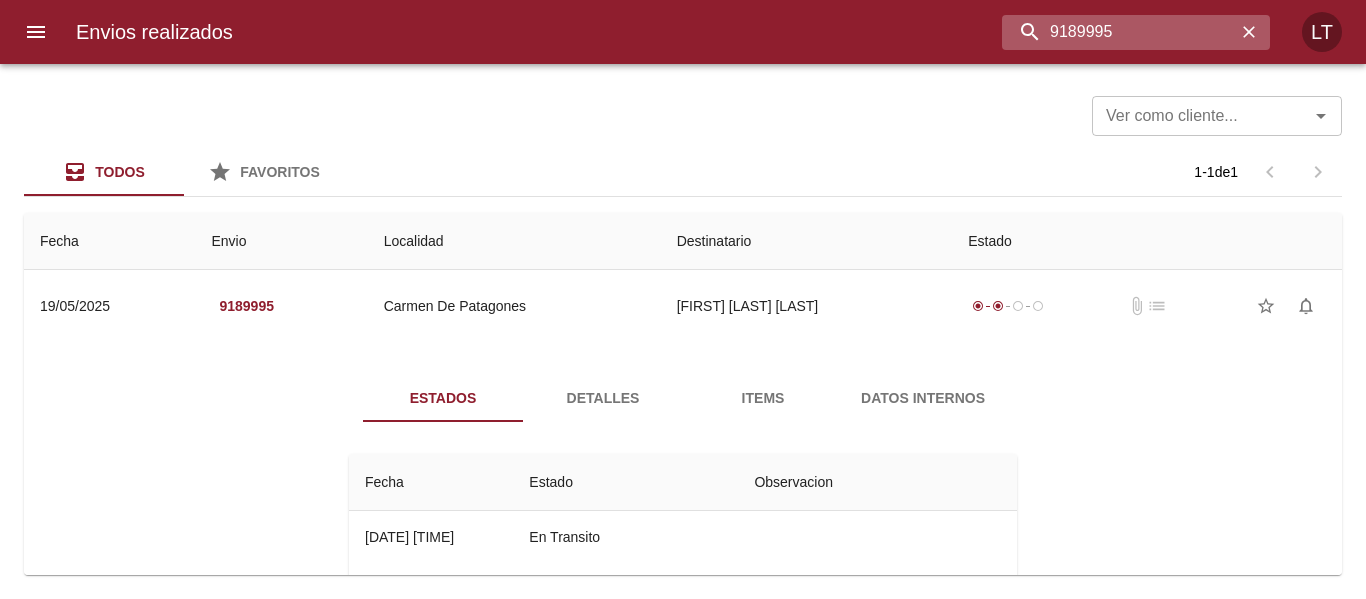 click on "9189995" at bounding box center [1119, 32] 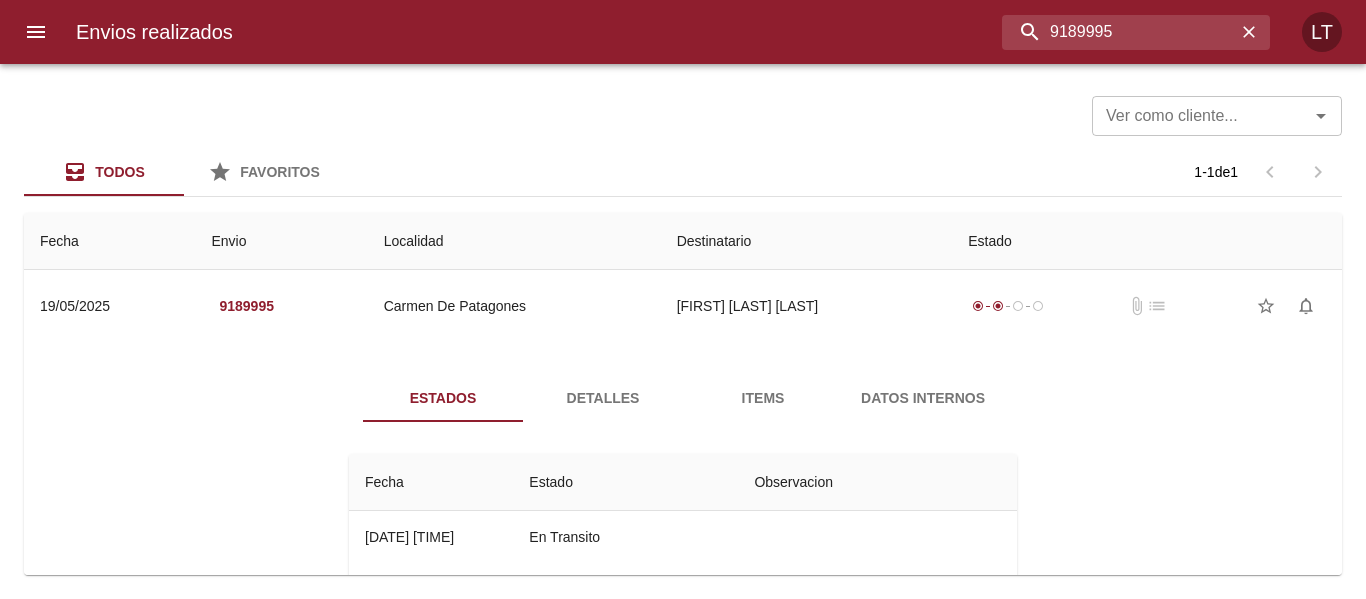 paste on "405849" 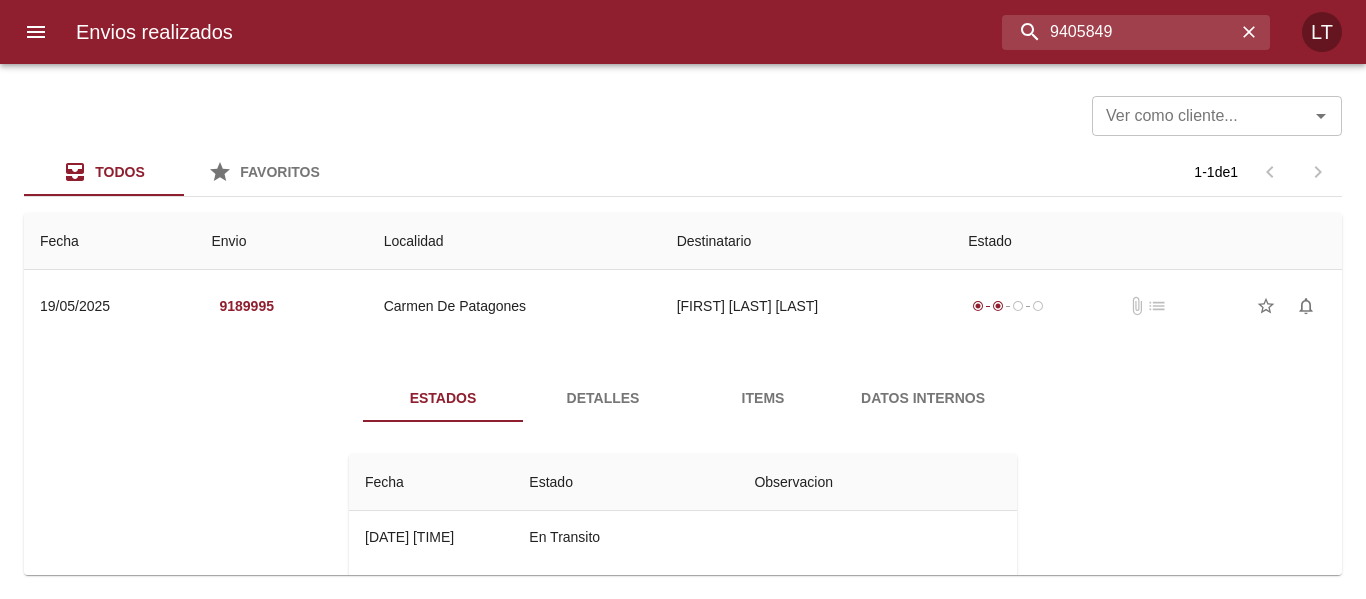 type on "9405849" 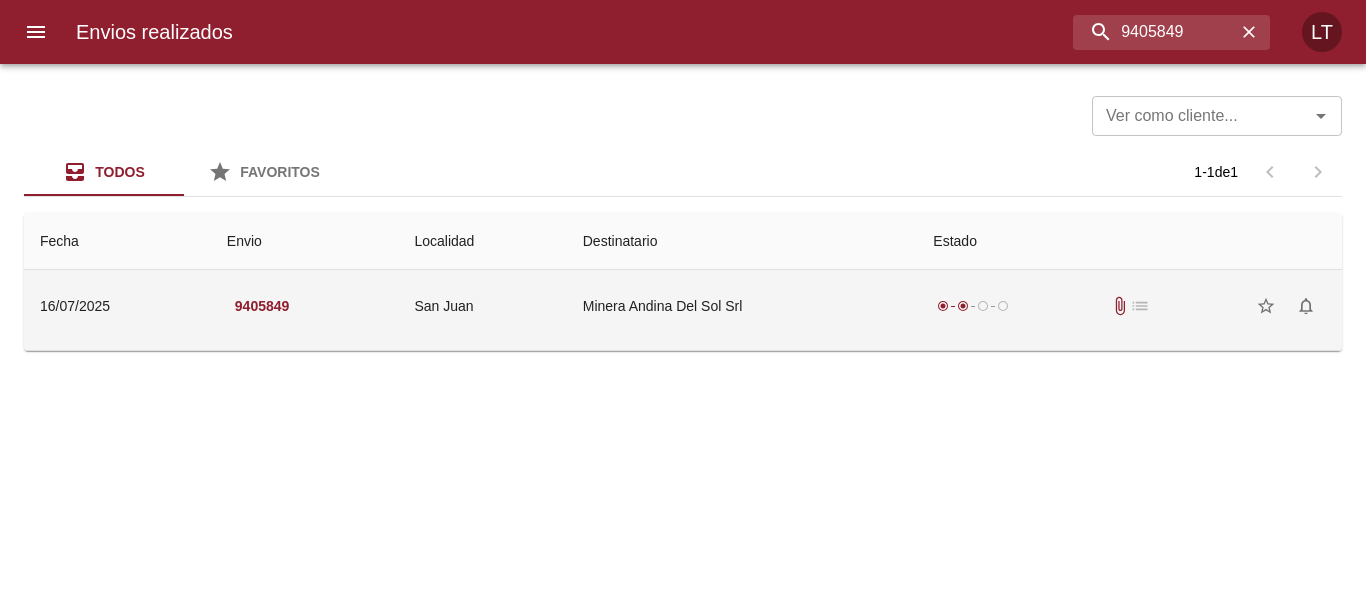 click on "Minera Andina Del Sol Srl" at bounding box center [742, 306] 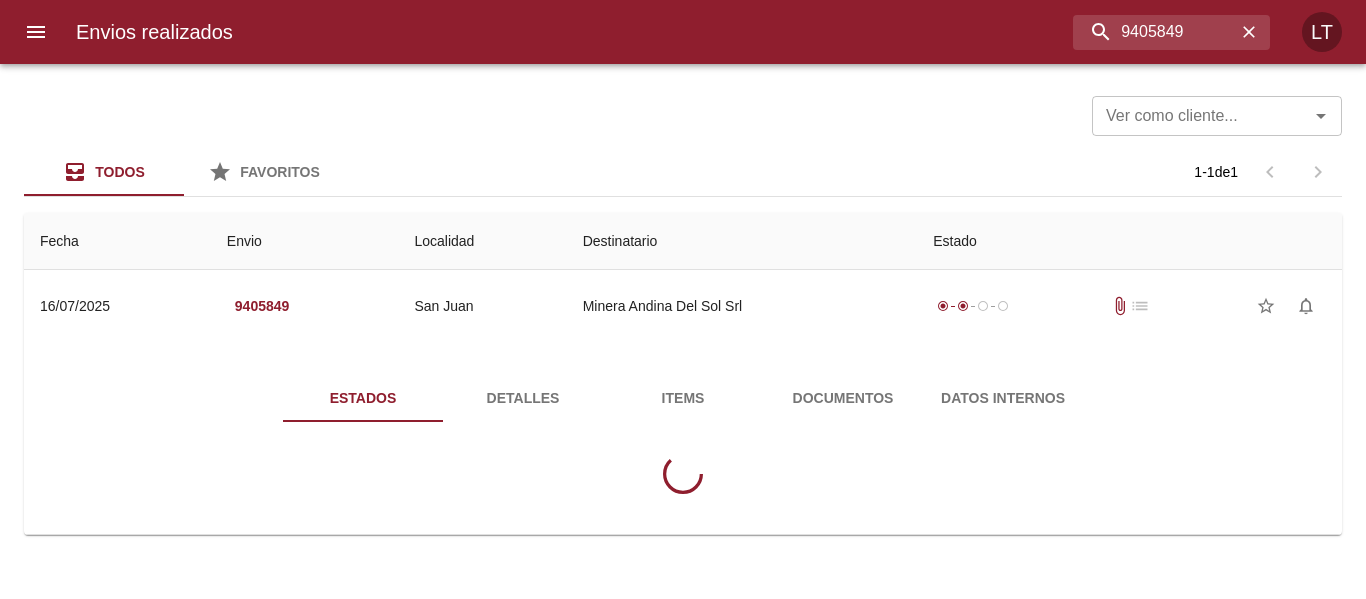 click on "Documentos" at bounding box center [843, 398] 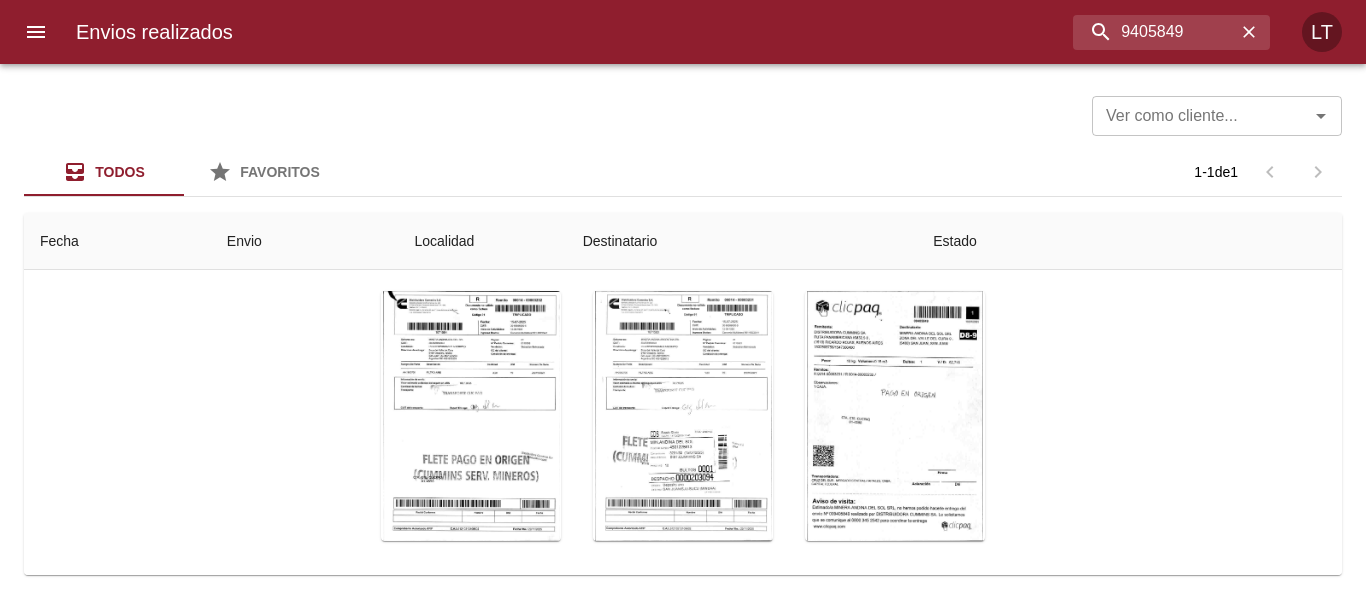 scroll, scrollTop: 239, scrollLeft: 0, axis: vertical 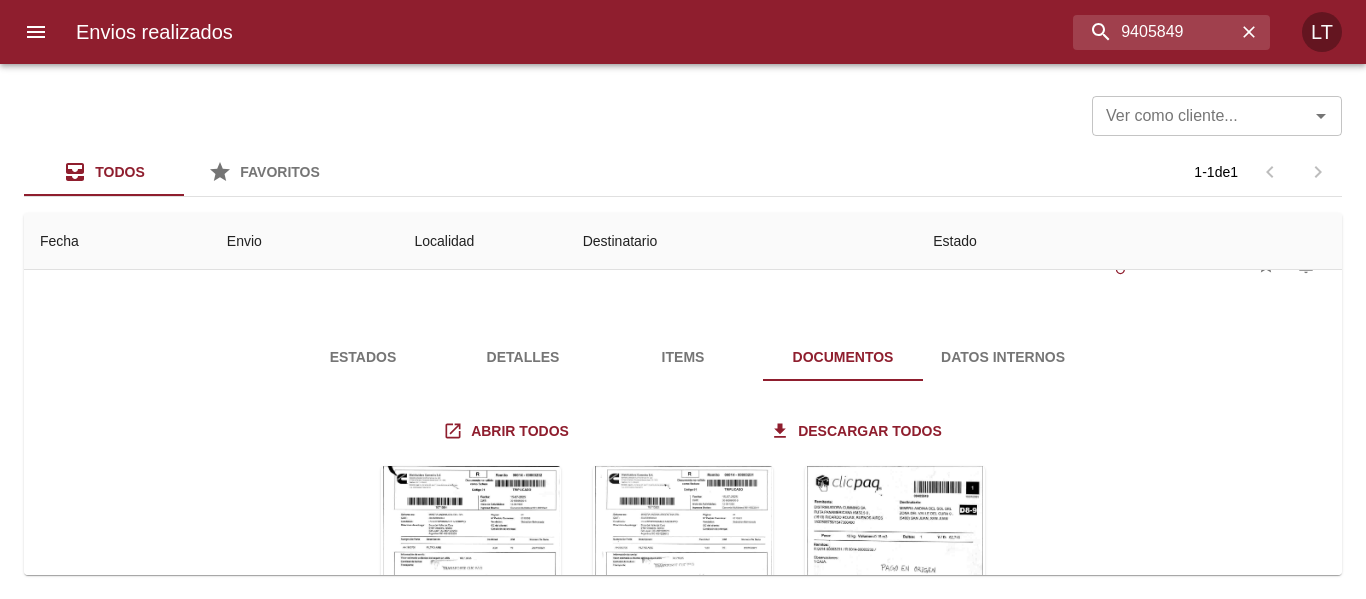 type 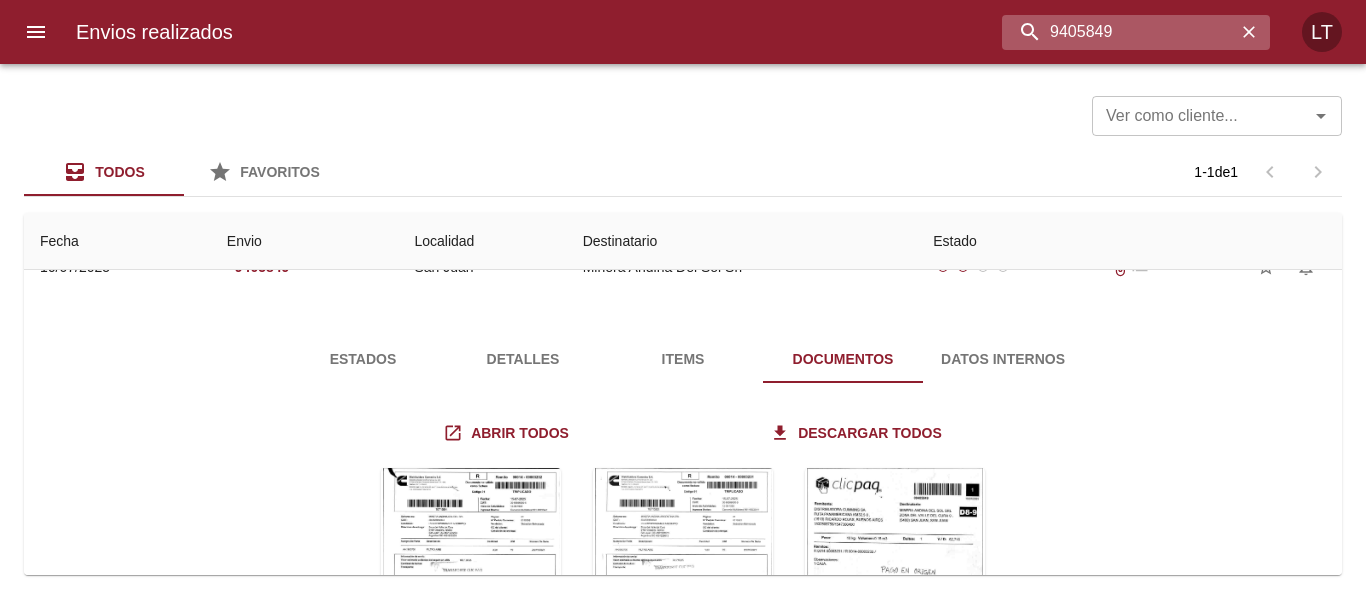 click on "9405849" at bounding box center (1119, 32) 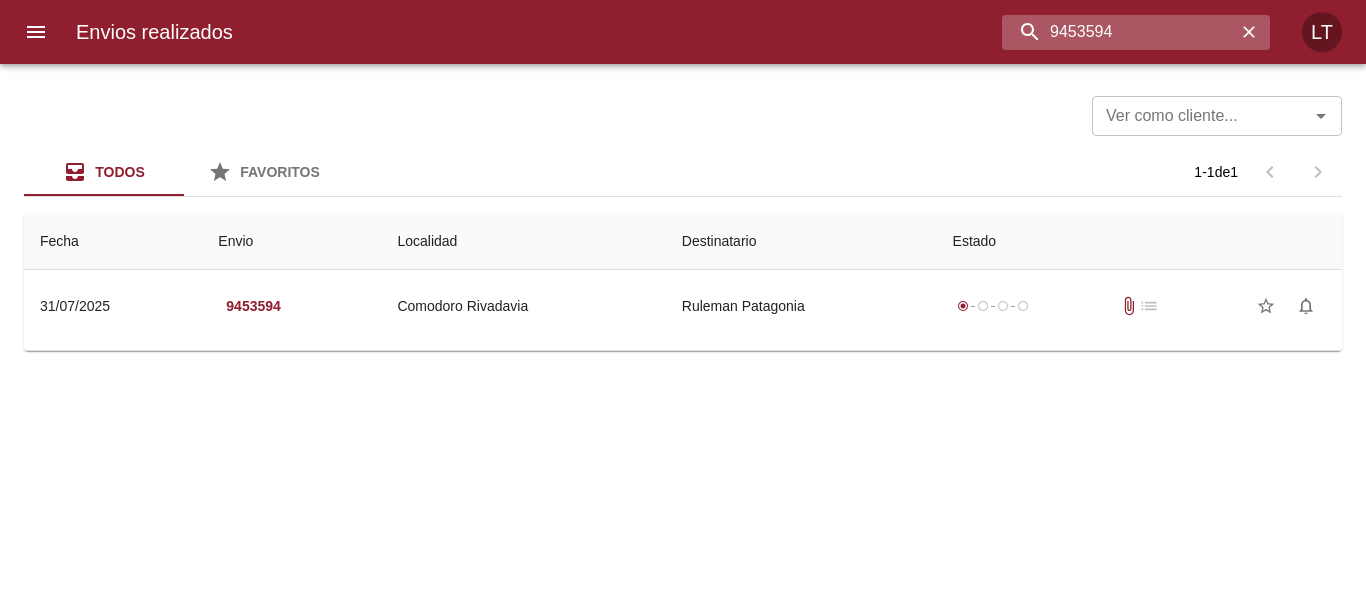 scroll, scrollTop: 0, scrollLeft: 0, axis: both 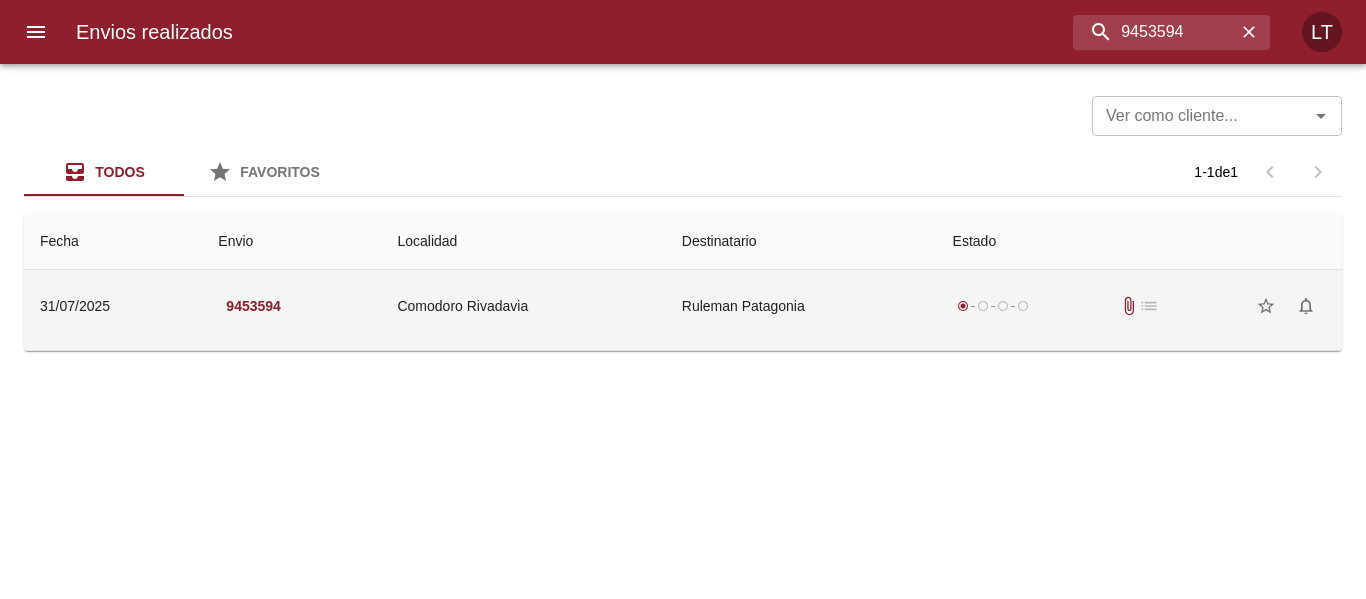 click on "Ruleman Patagonia" at bounding box center (801, 306) 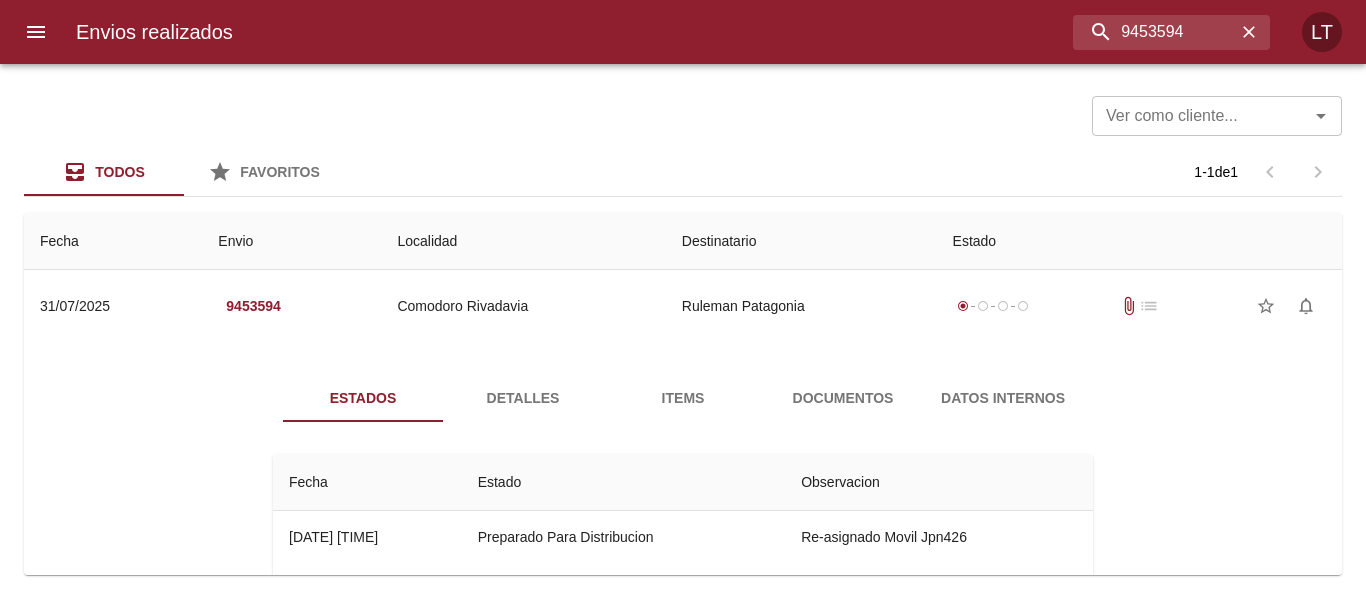 click on "Documentos" at bounding box center [843, 398] 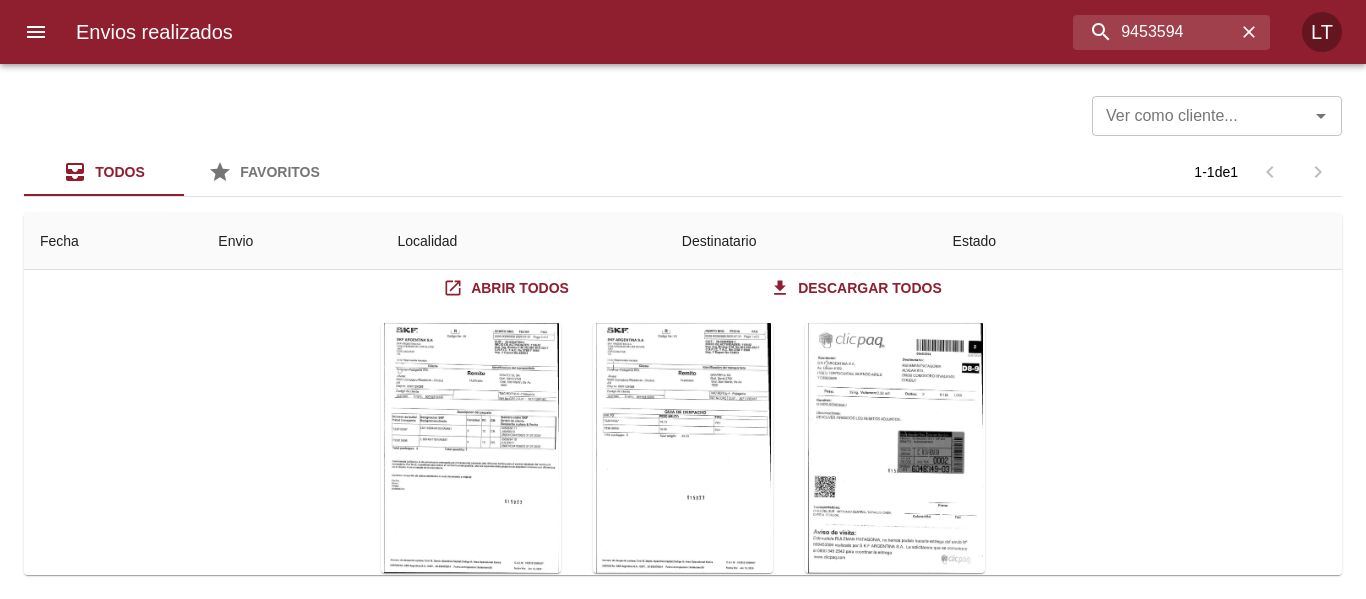 scroll, scrollTop: 200, scrollLeft: 0, axis: vertical 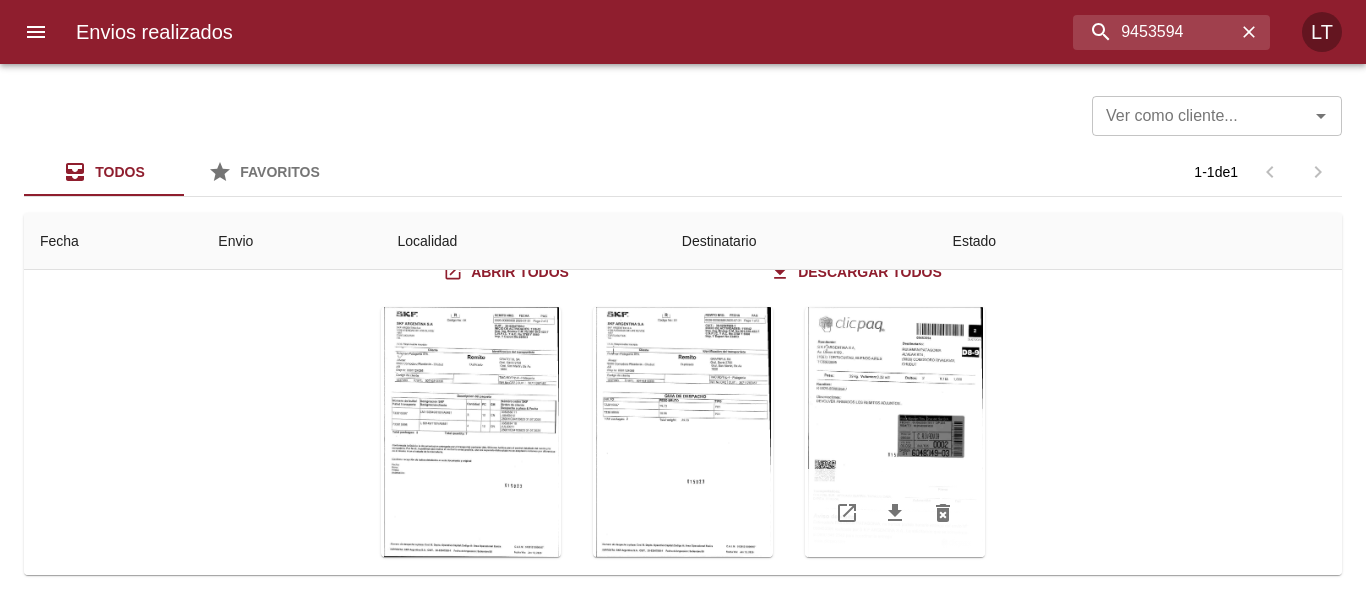 click at bounding box center (895, 432) 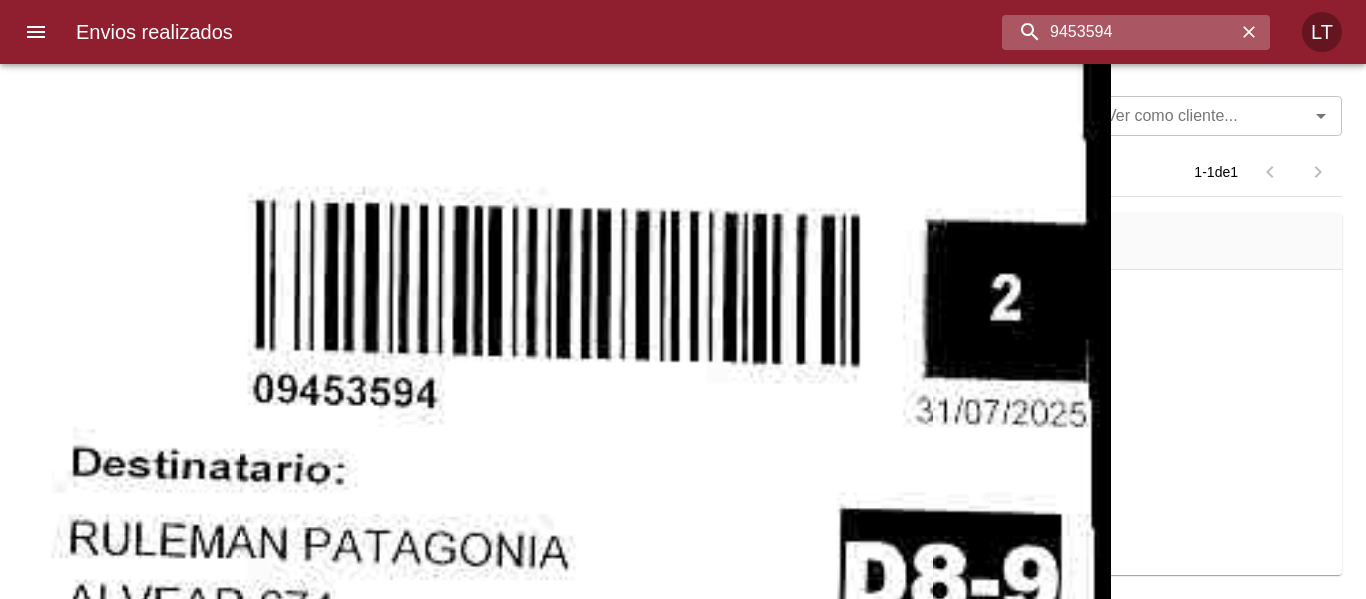 click on "9453594" at bounding box center [1119, 32] 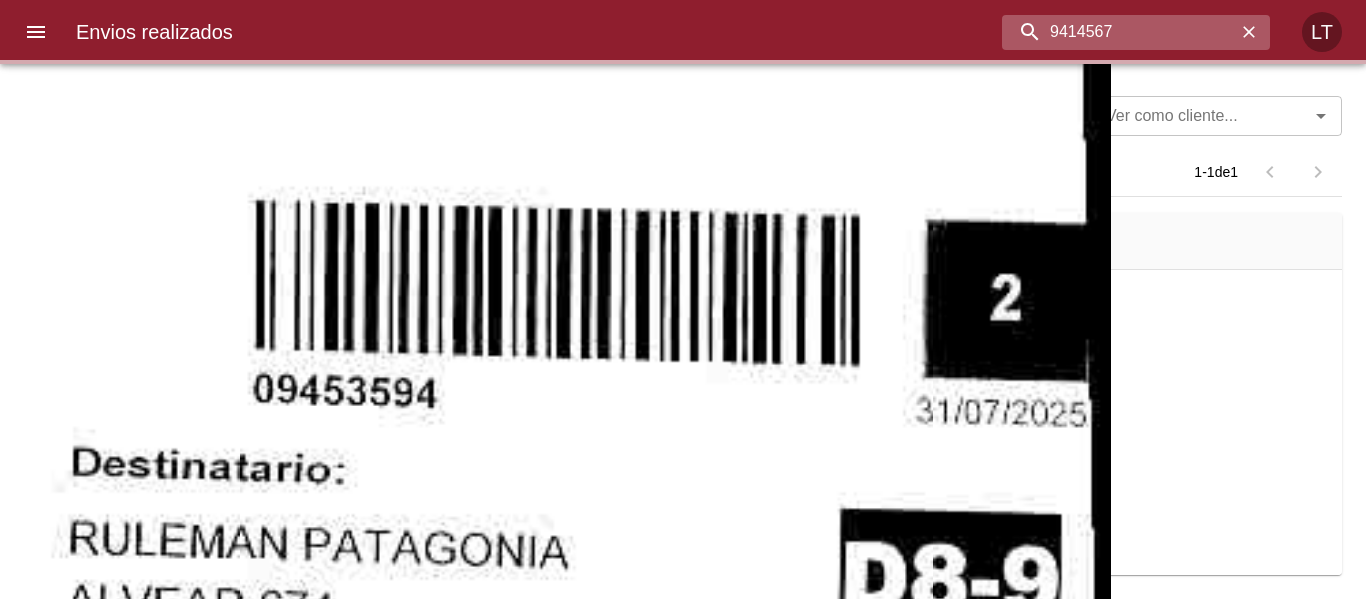 scroll, scrollTop: 0, scrollLeft: 0, axis: both 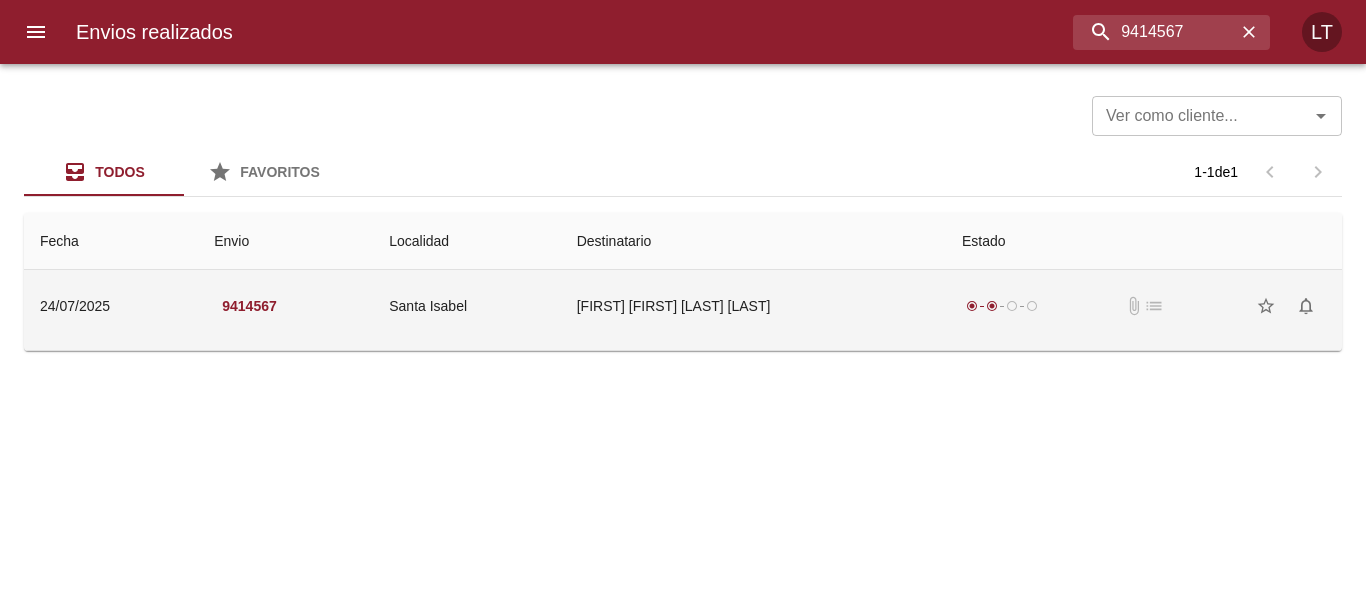 click on "Natalia Beatriz Molina Ml" at bounding box center (753, 306) 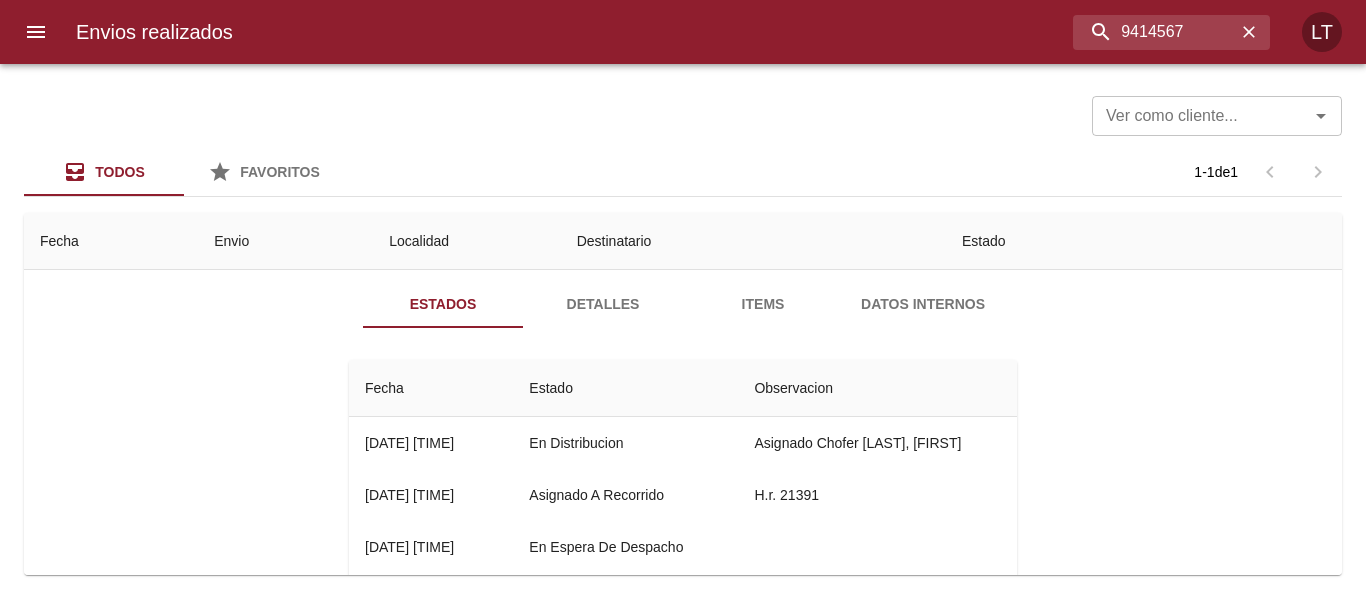 scroll, scrollTop: 0, scrollLeft: 0, axis: both 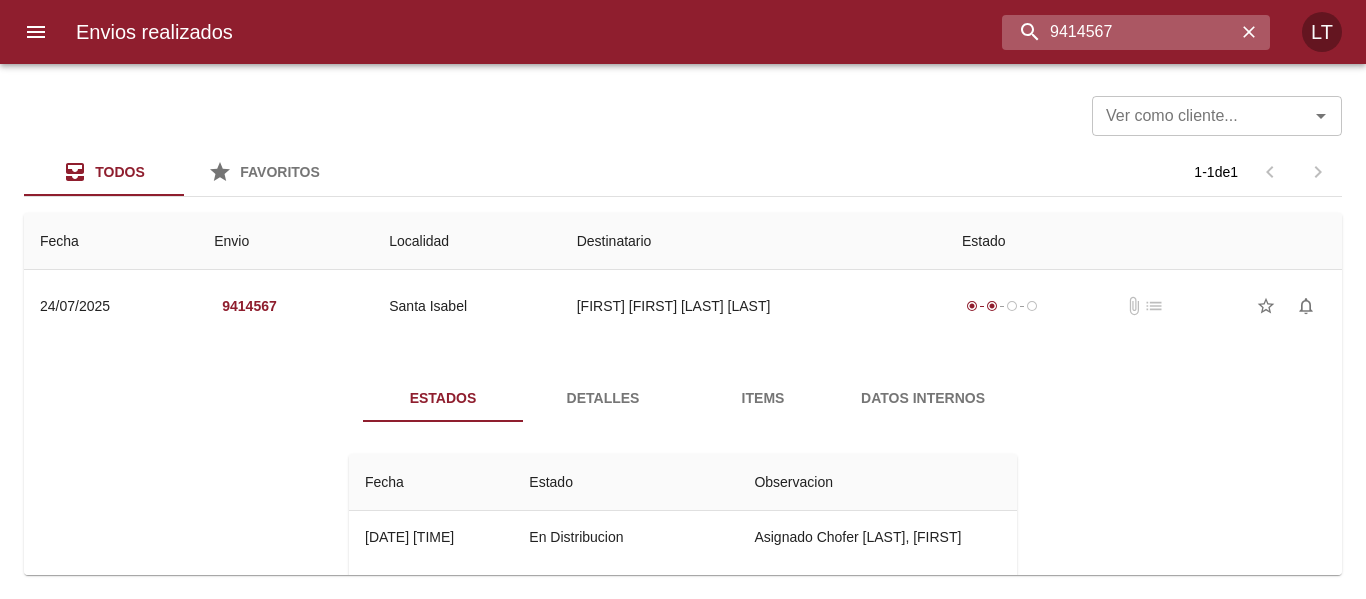 click on "9414567" at bounding box center [1119, 32] 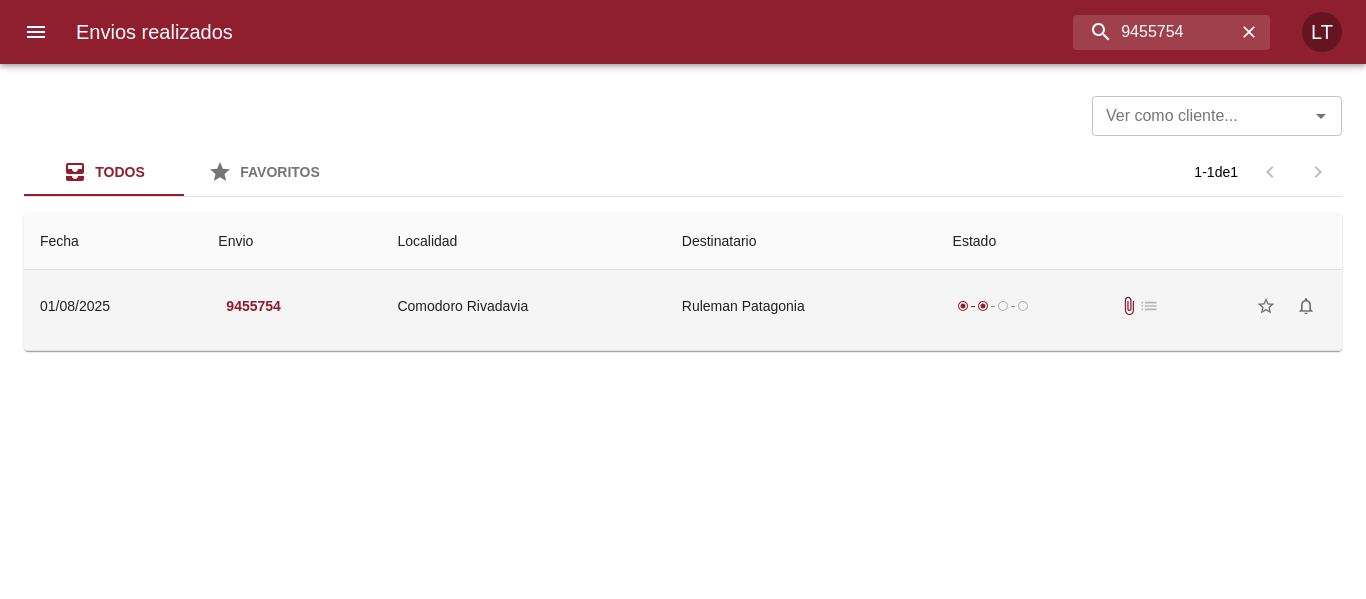 click on "Ruleman Patagonia" at bounding box center (801, 306) 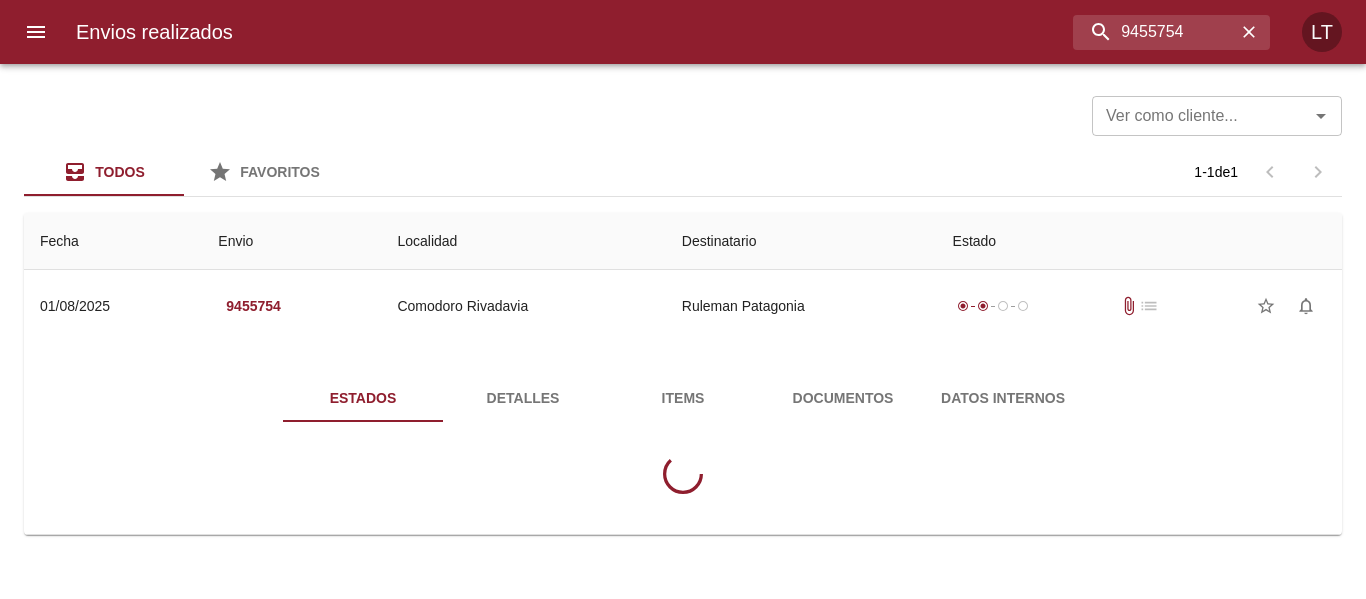 click on "Documentos" at bounding box center (843, 398) 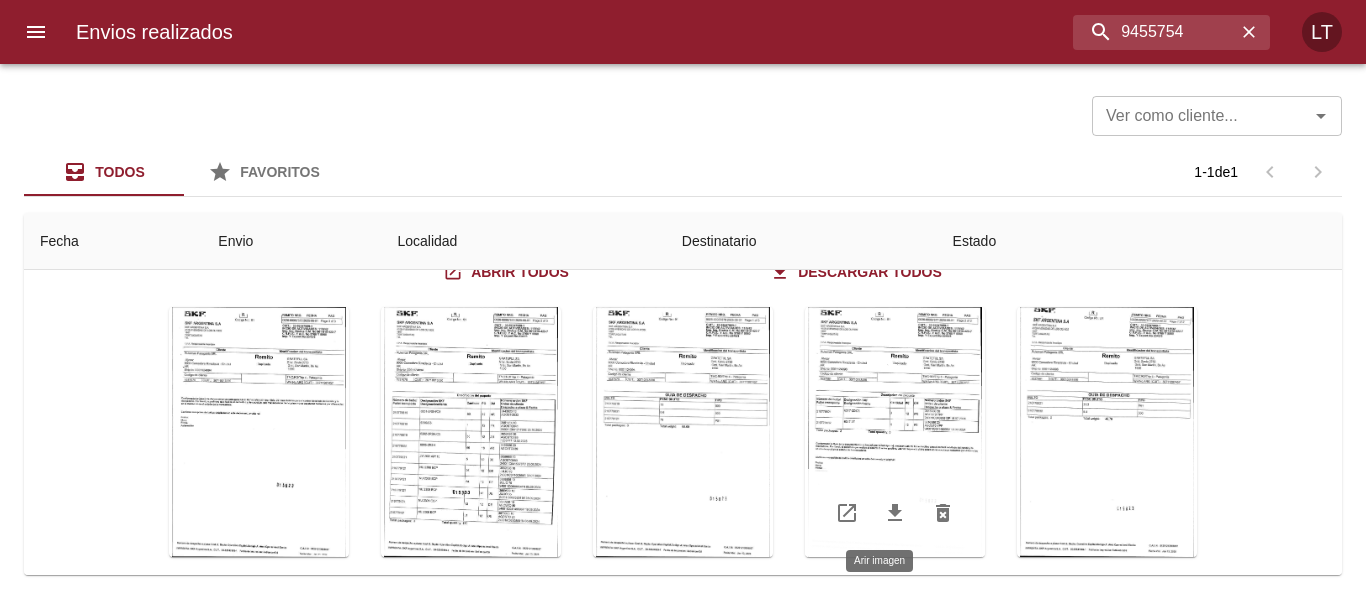 scroll, scrollTop: 288, scrollLeft: 0, axis: vertical 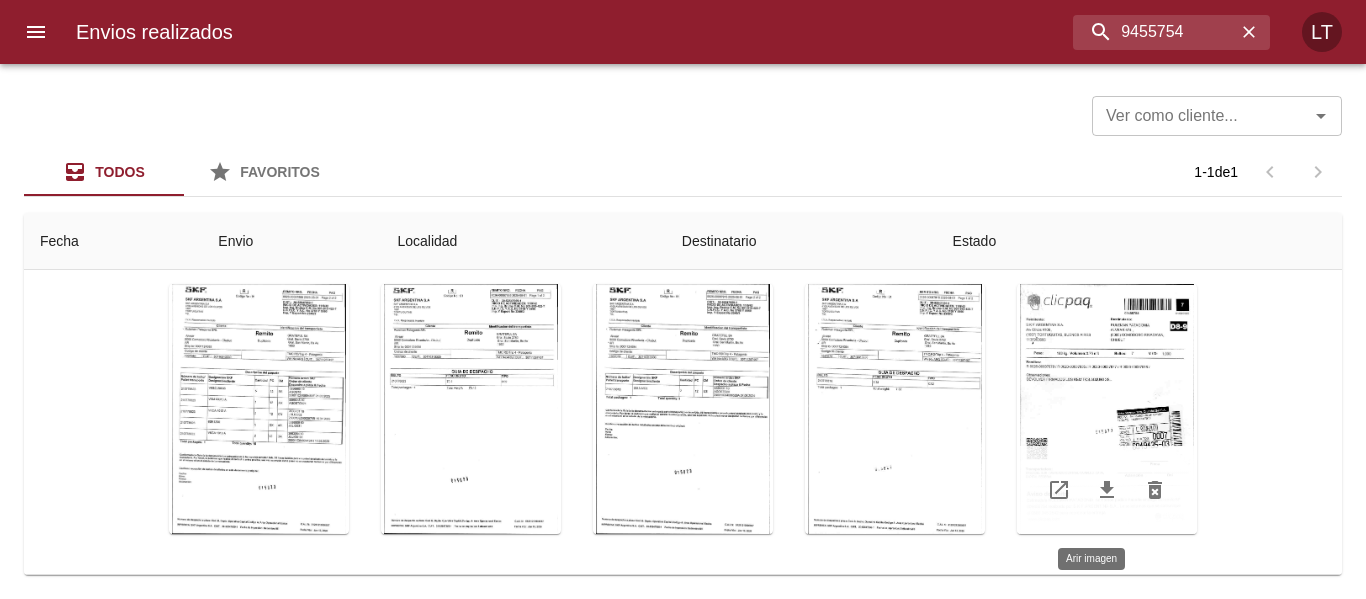 click at bounding box center [1107, 409] 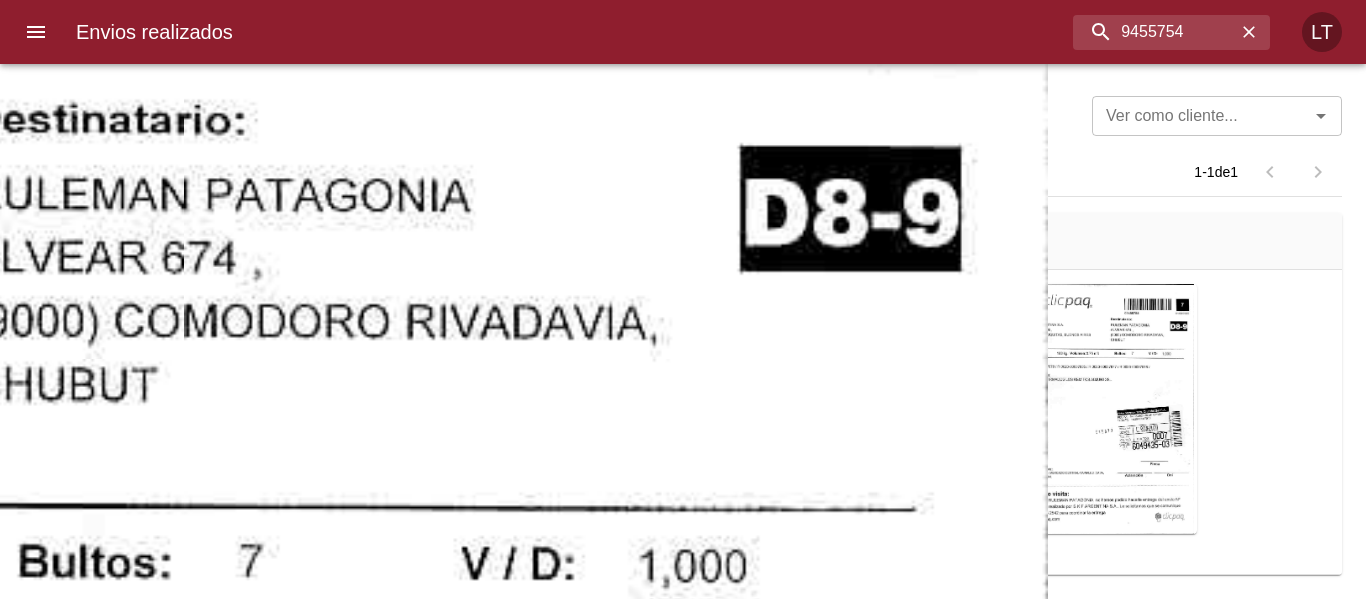 click at bounding box center (-78, 1281) 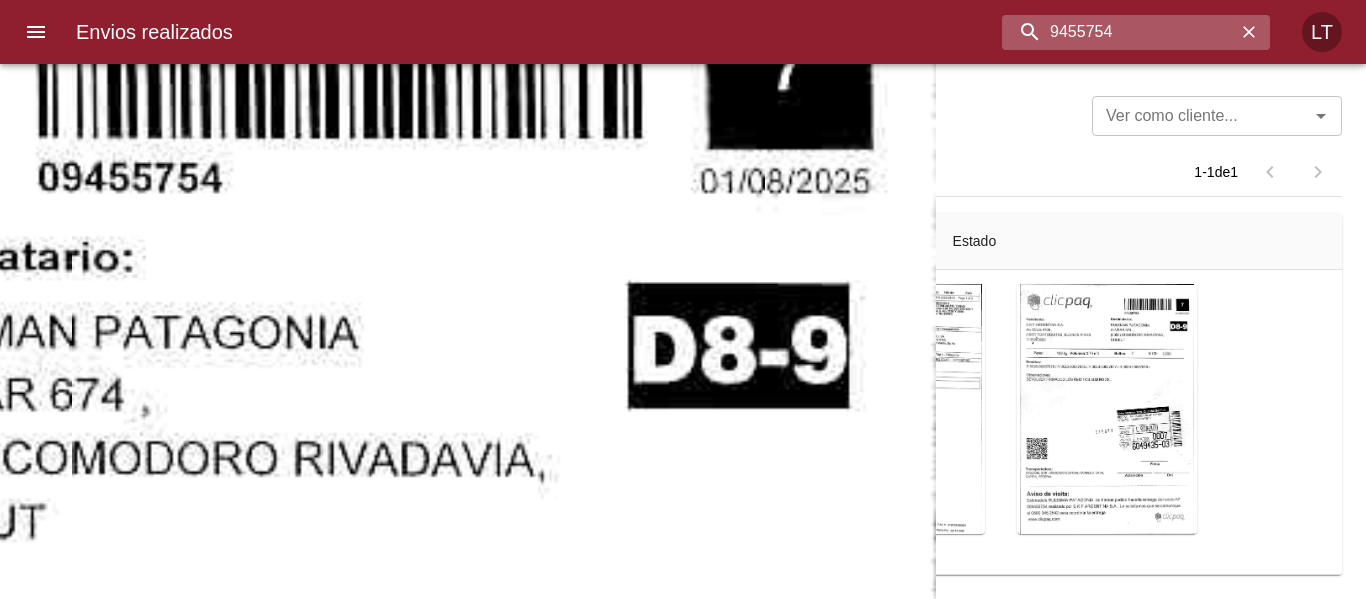 click on "9455754" at bounding box center (1119, 32) 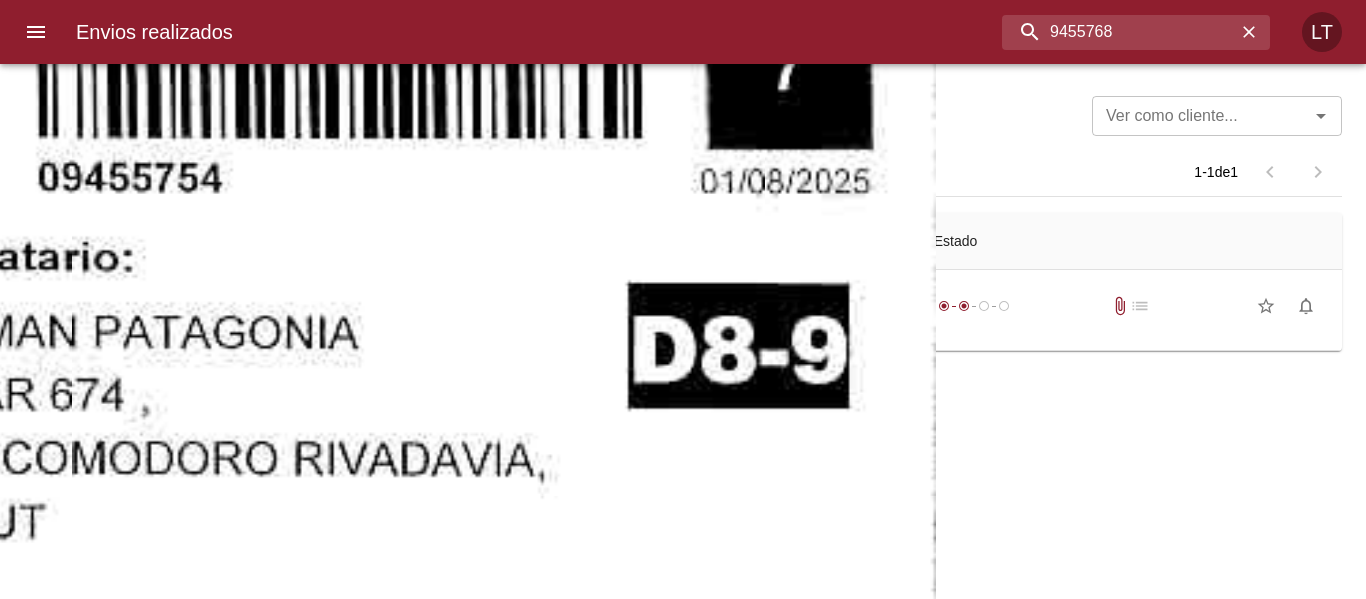 scroll, scrollTop: 0, scrollLeft: 0, axis: both 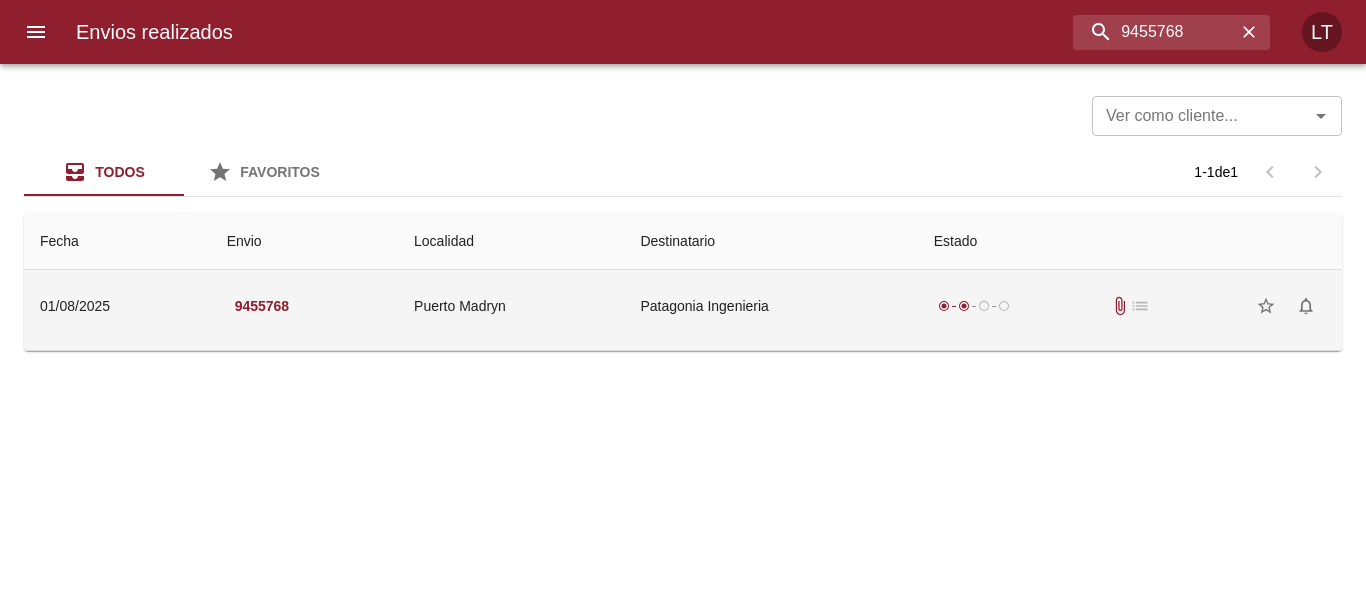 click on "Patagonia Ingenieria" at bounding box center [770, 306] 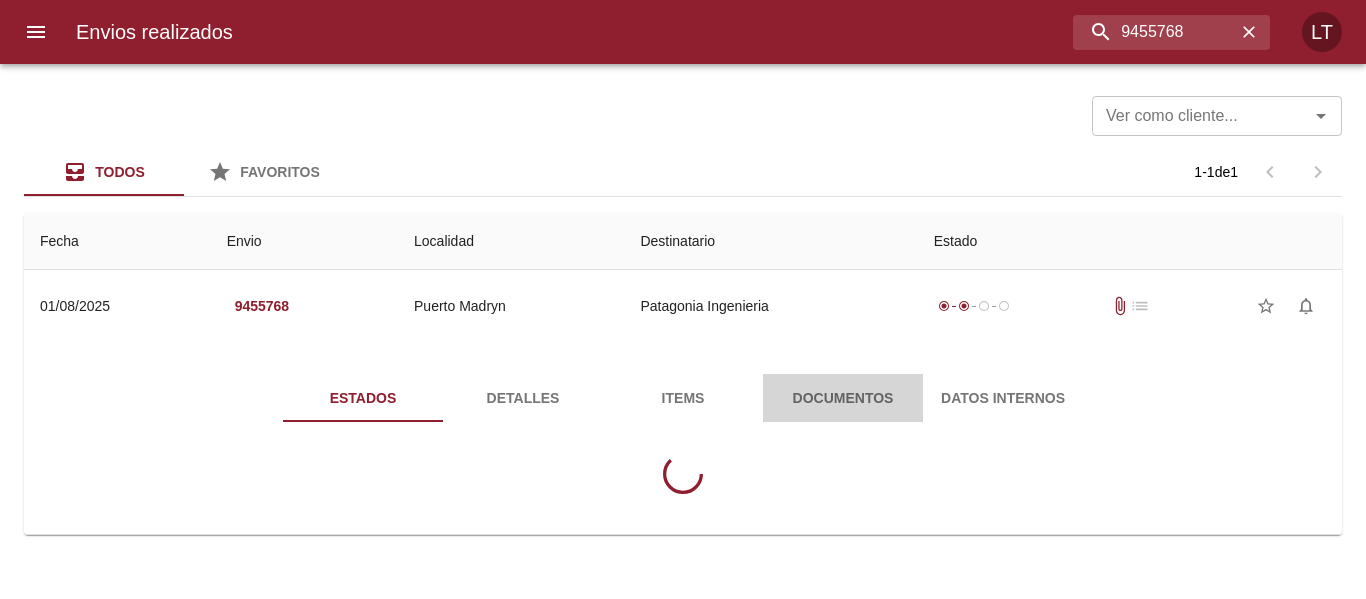 click on "Documentos" at bounding box center [843, 398] 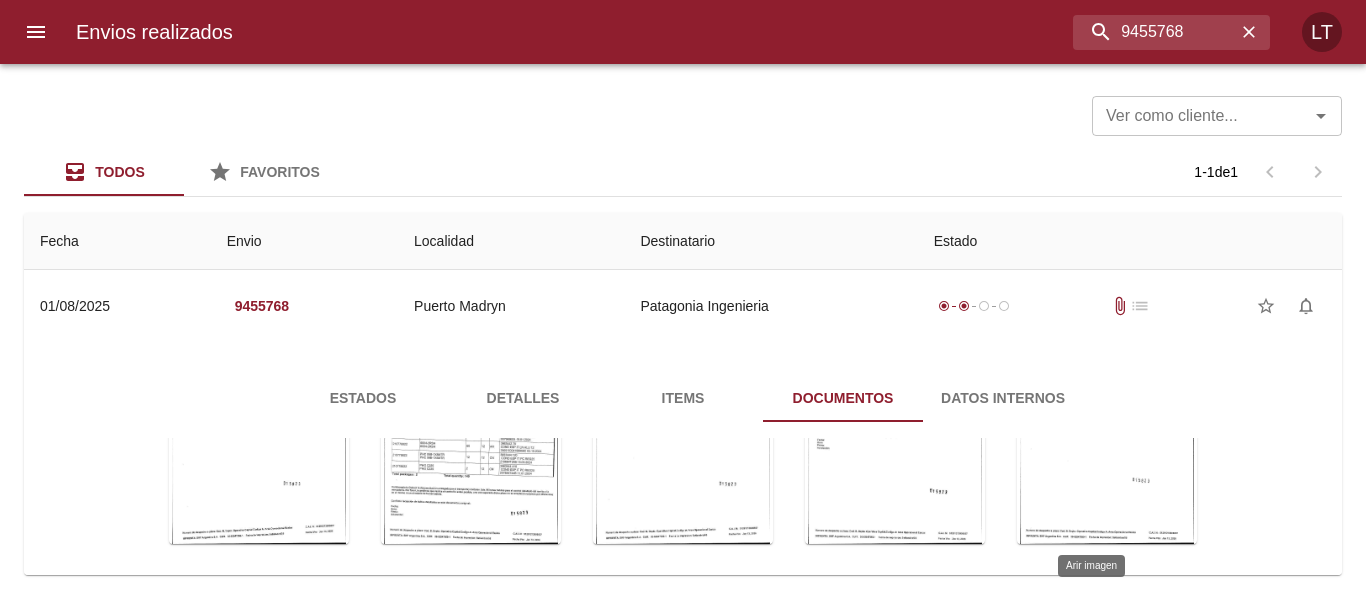 scroll, scrollTop: 217, scrollLeft: 0, axis: vertical 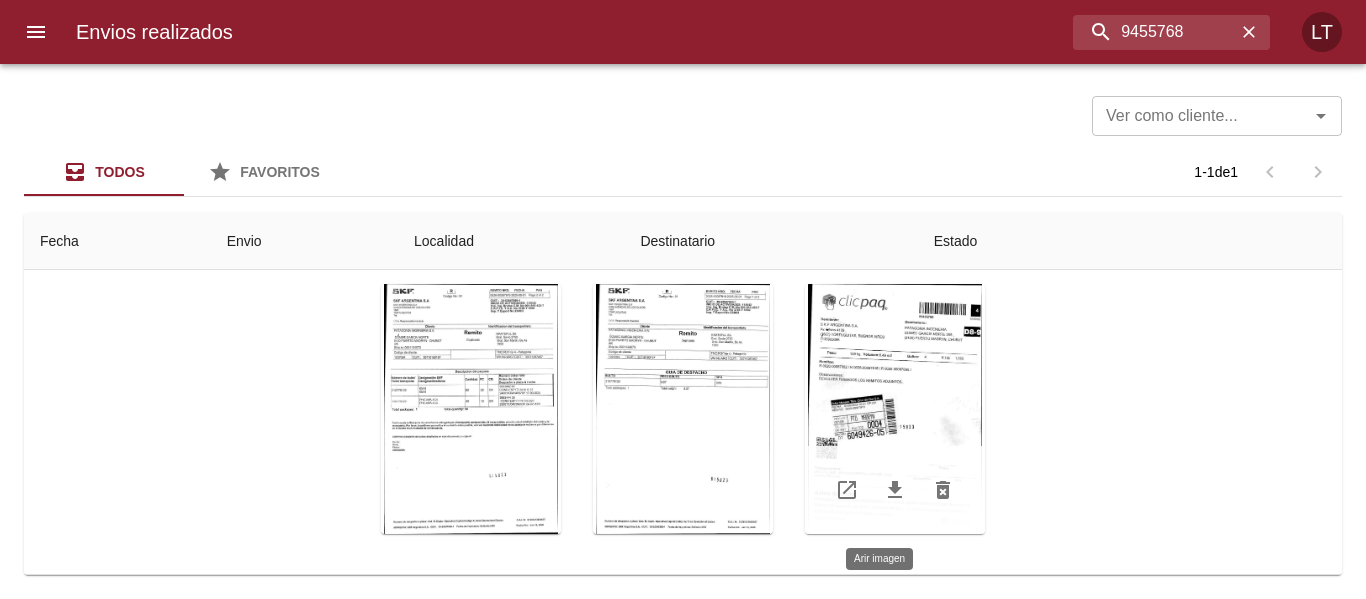 click at bounding box center (895, 409) 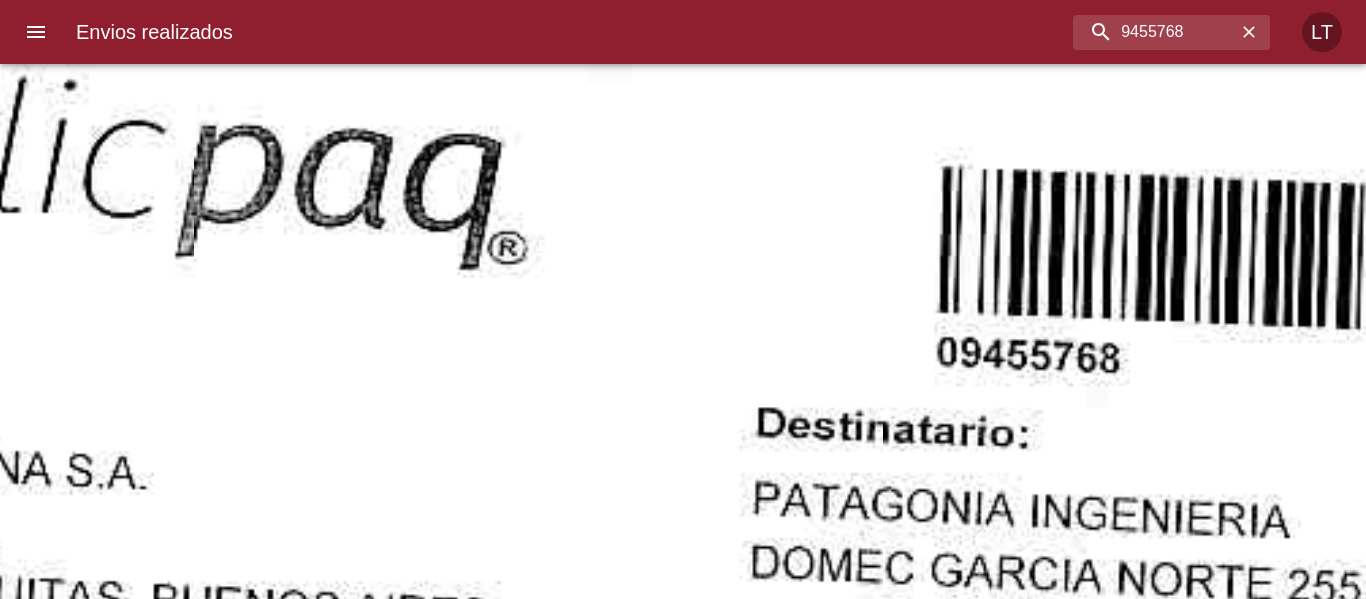 click at bounding box center (625, 1548) 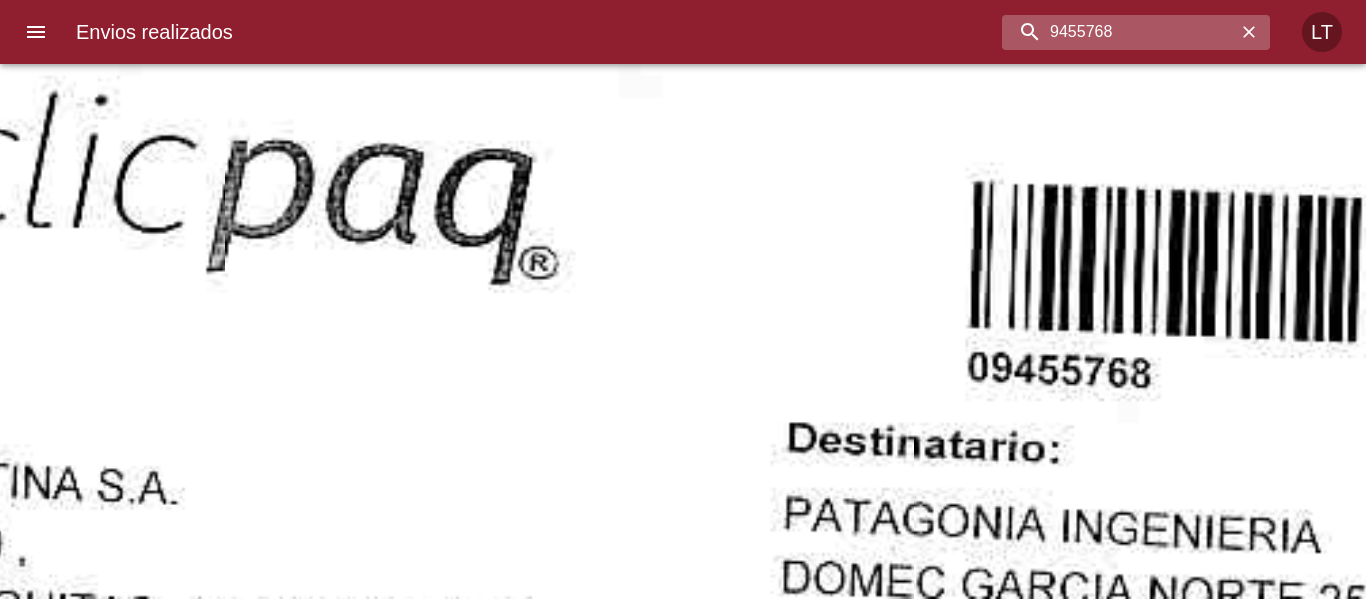 click on "9455768" at bounding box center (1119, 32) 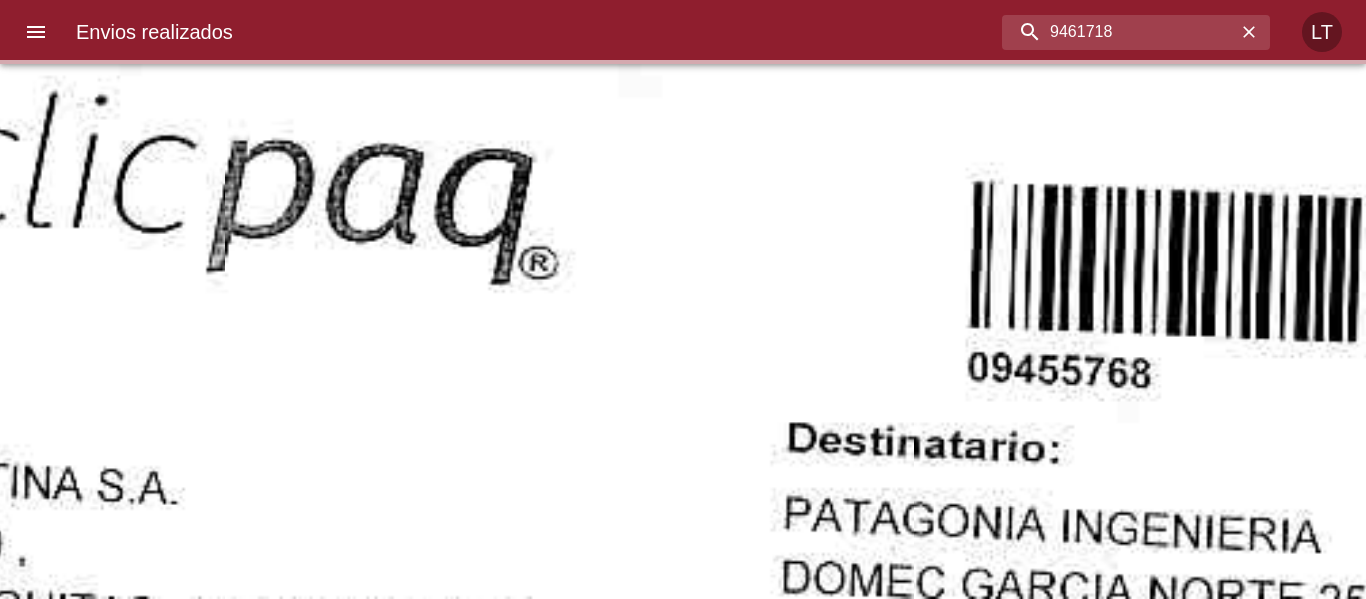 scroll, scrollTop: 0, scrollLeft: 0, axis: both 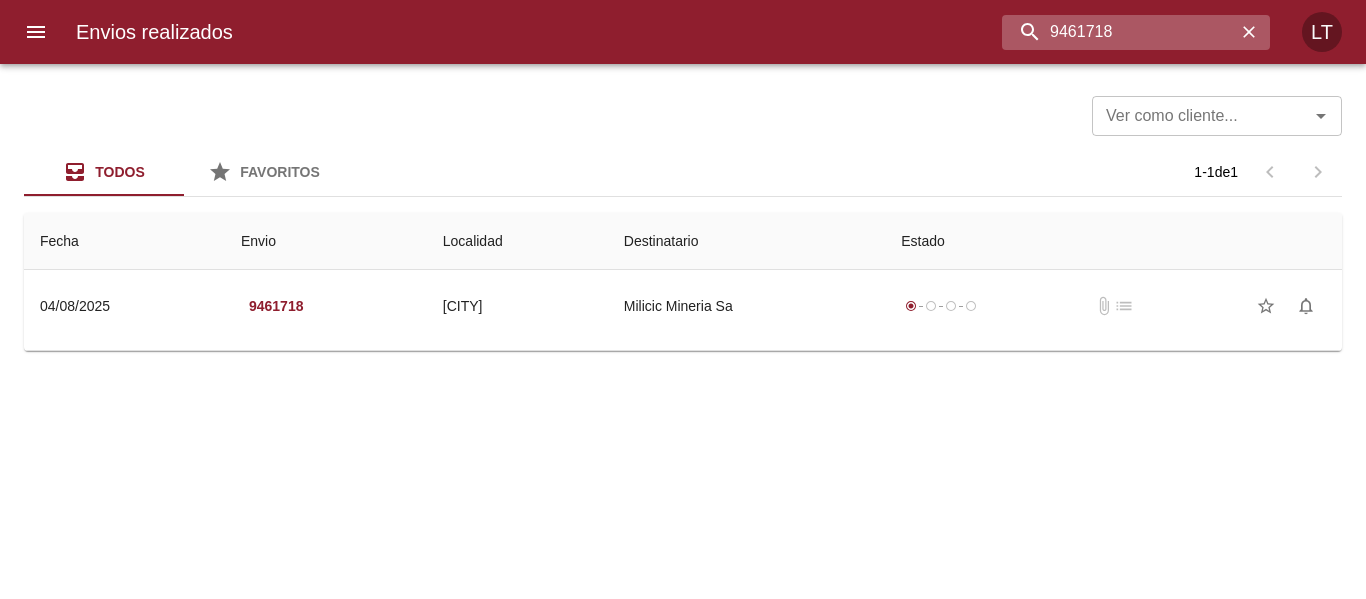click on "9461718" at bounding box center (1119, 32) 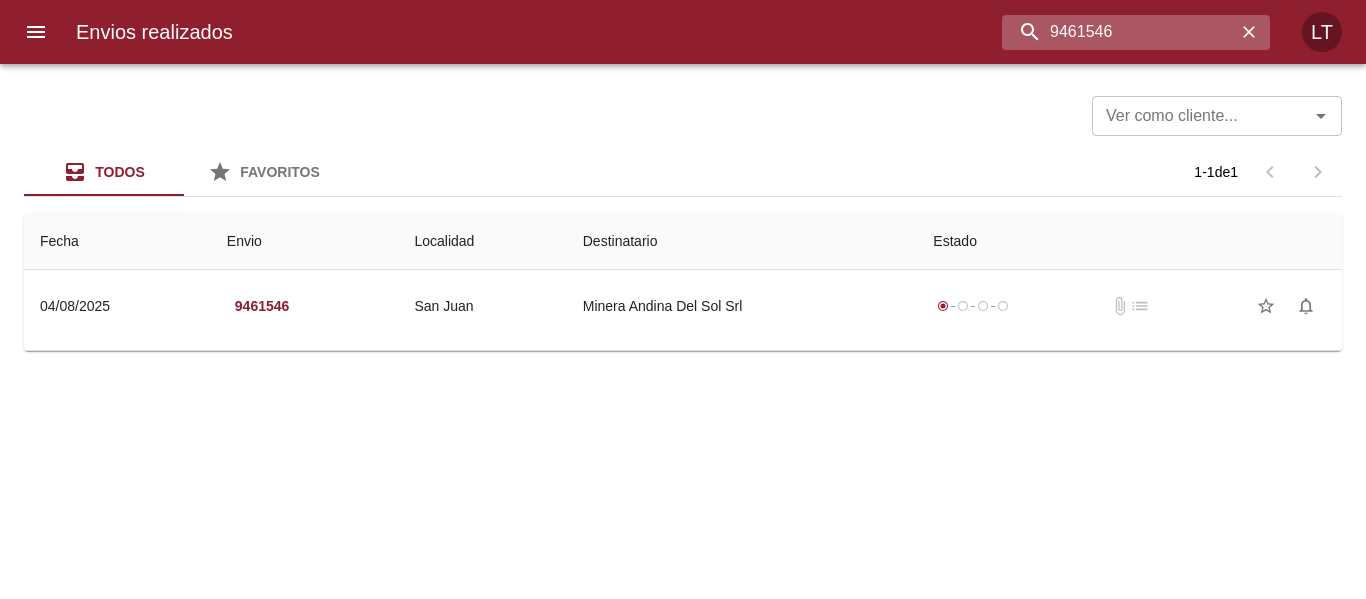 click on "9461546" at bounding box center [1119, 32] 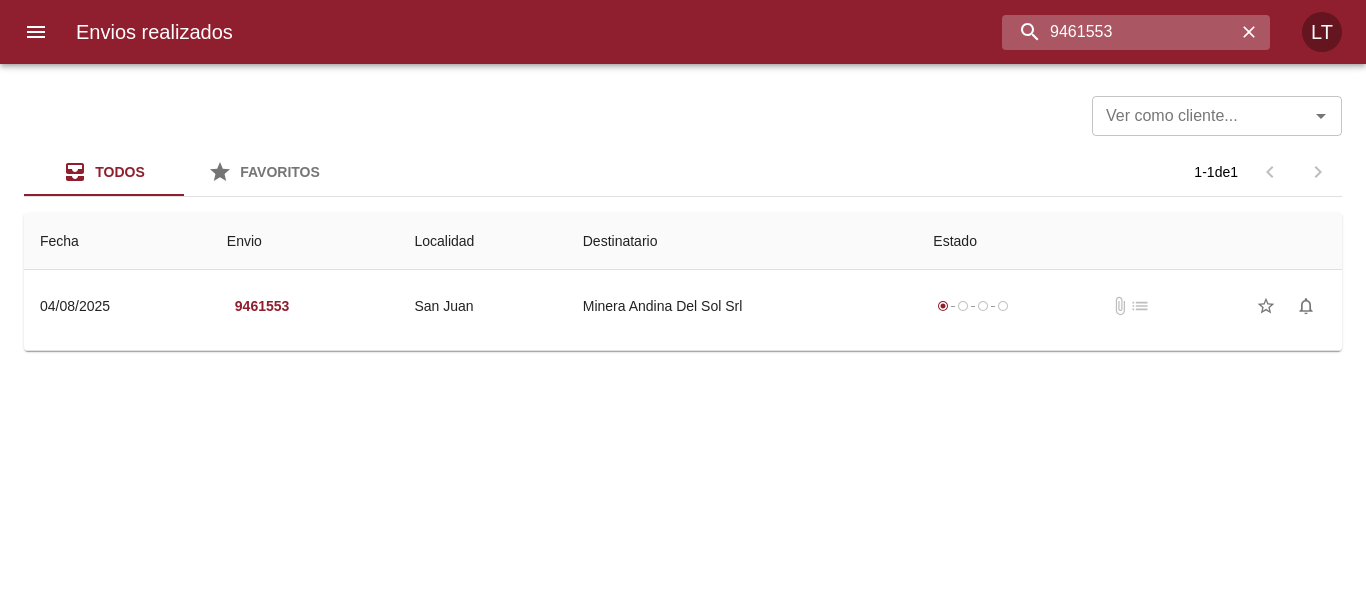 click on "9461553" at bounding box center (1119, 32) 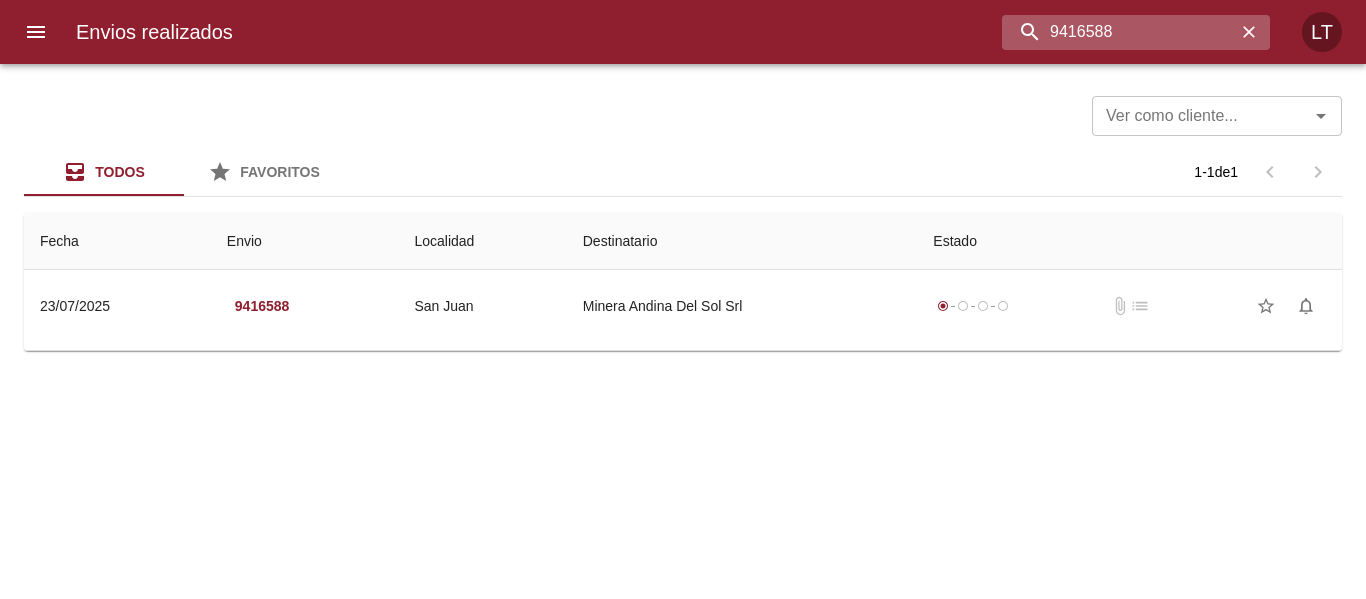 click on "9416588" at bounding box center [1119, 32] 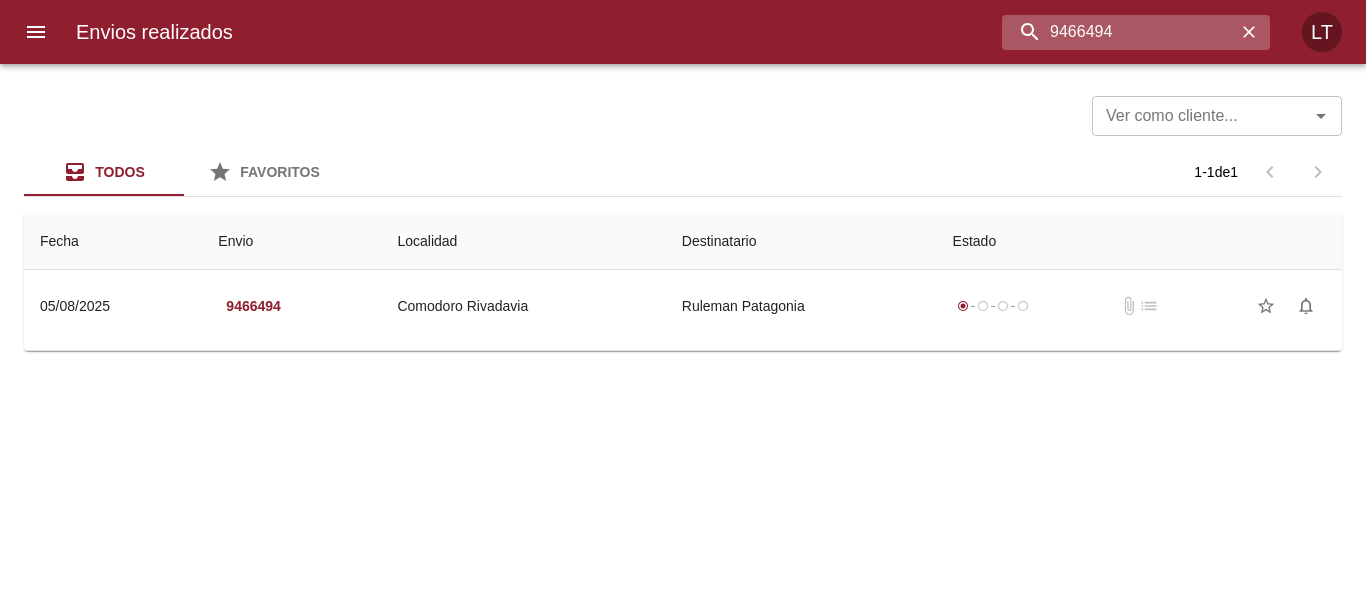 click on "9466494" at bounding box center (1119, 32) 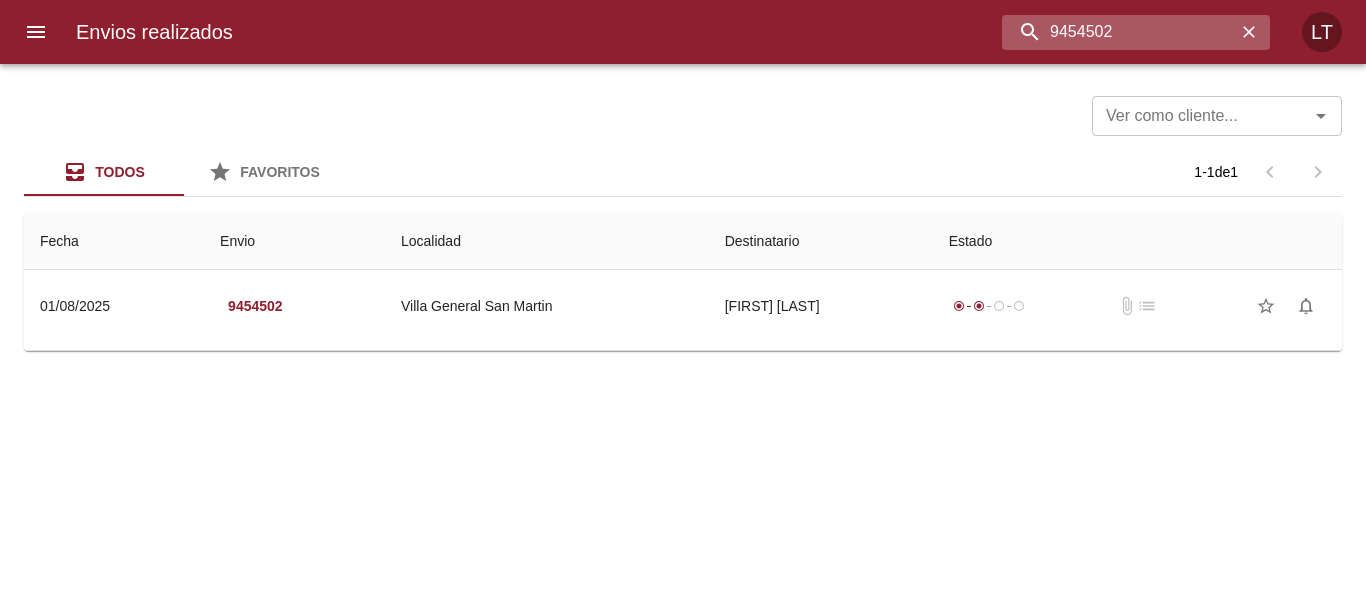click on "9454502" at bounding box center [1119, 32] 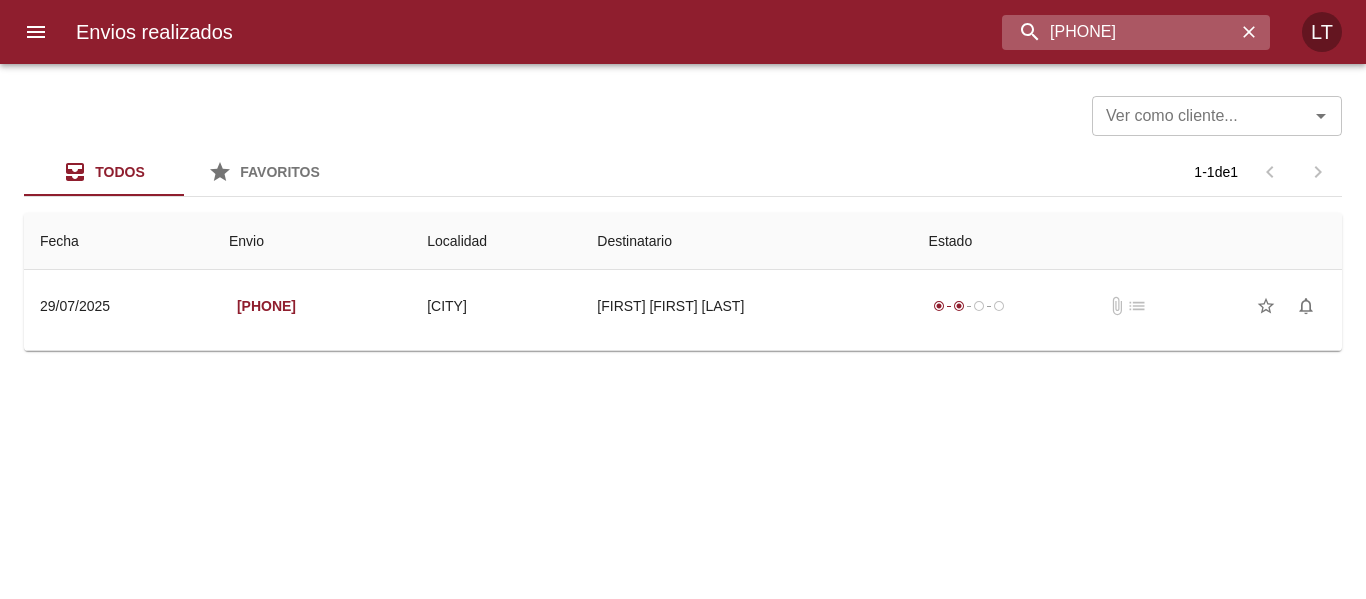 click on "9433193" at bounding box center (1119, 32) 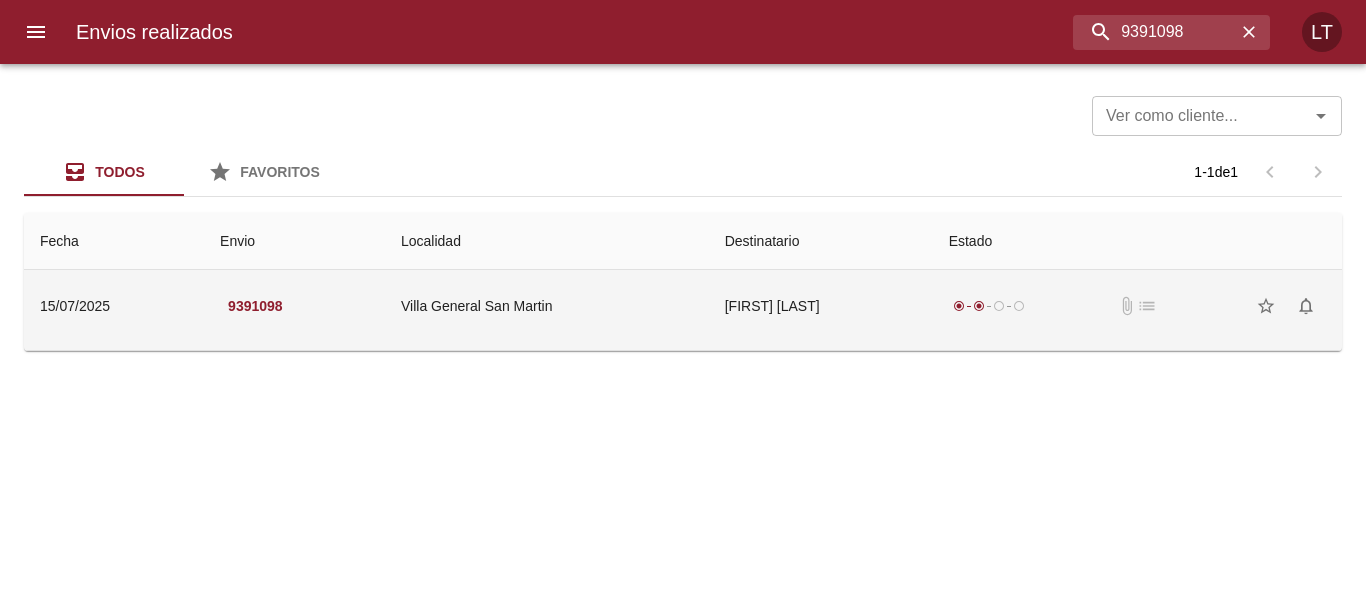click on "Gastón Castillo" at bounding box center (821, 306) 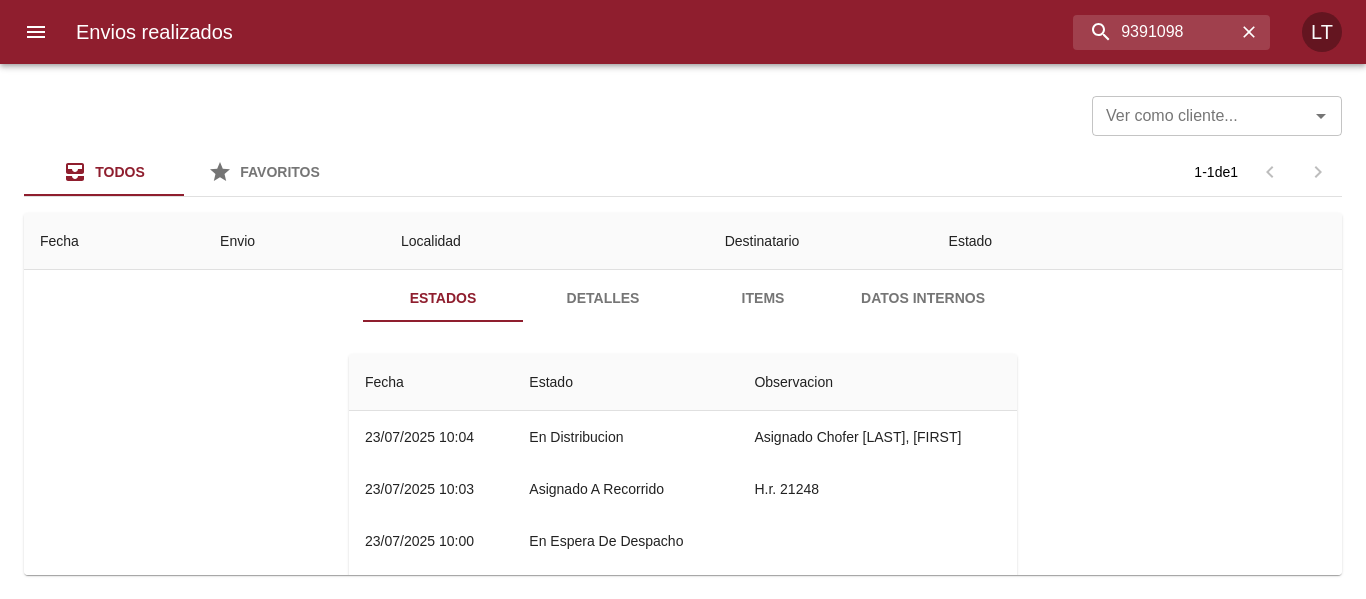 scroll, scrollTop: 0, scrollLeft: 0, axis: both 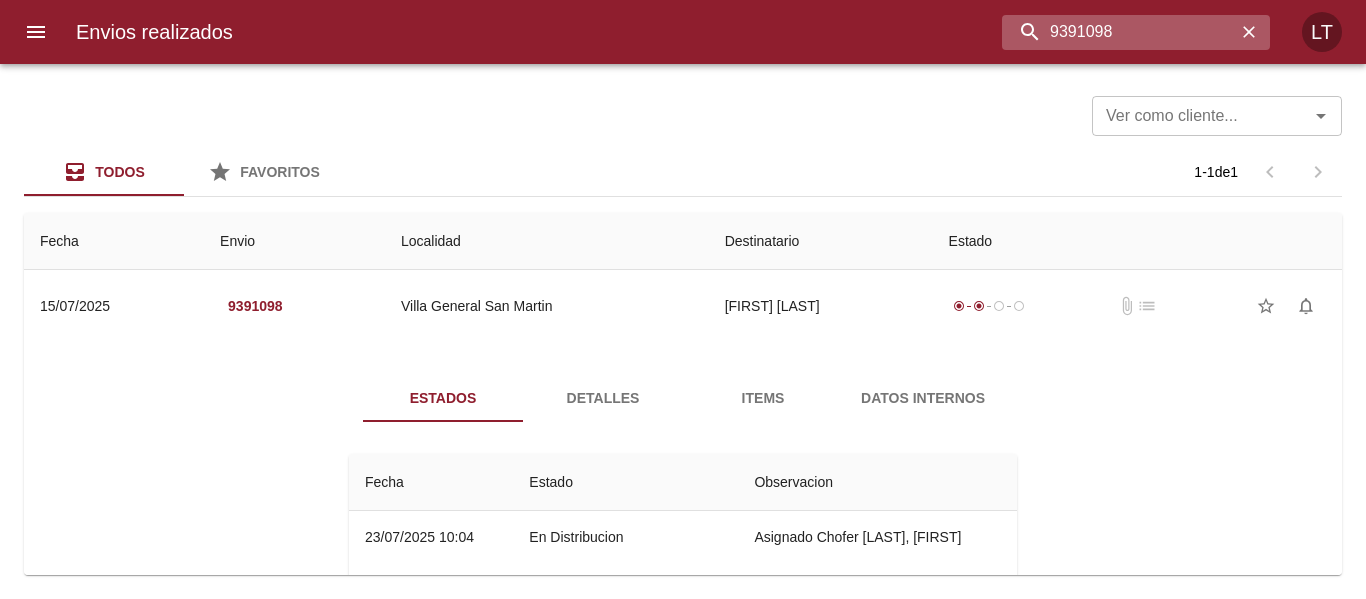click on "9391098" at bounding box center (1119, 32) 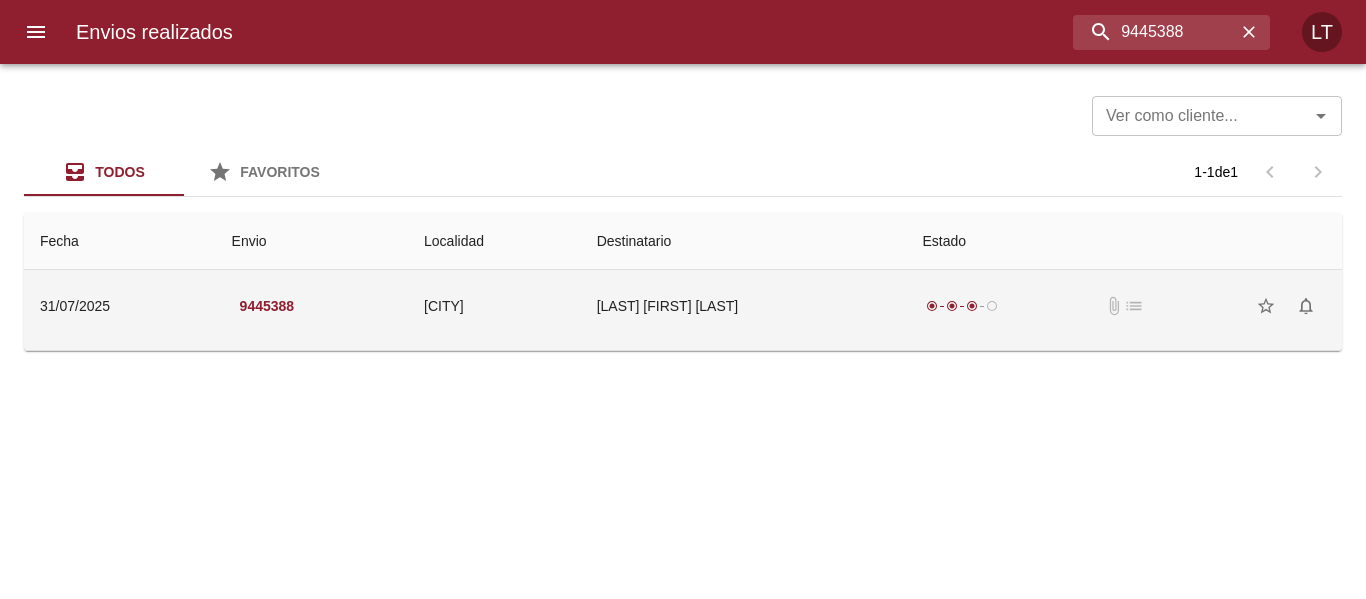 click on "Figueiras Luciano Jose" at bounding box center [744, 306] 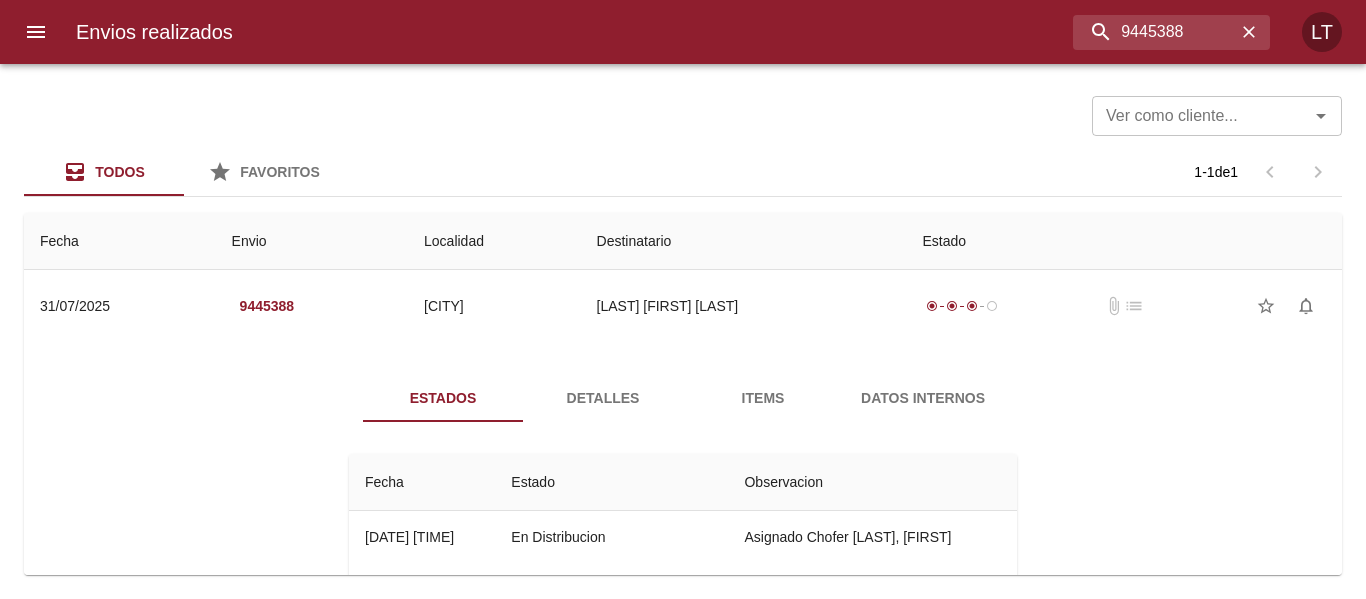 scroll, scrollTop: 100, scrollLeft: 0, axis: vertical 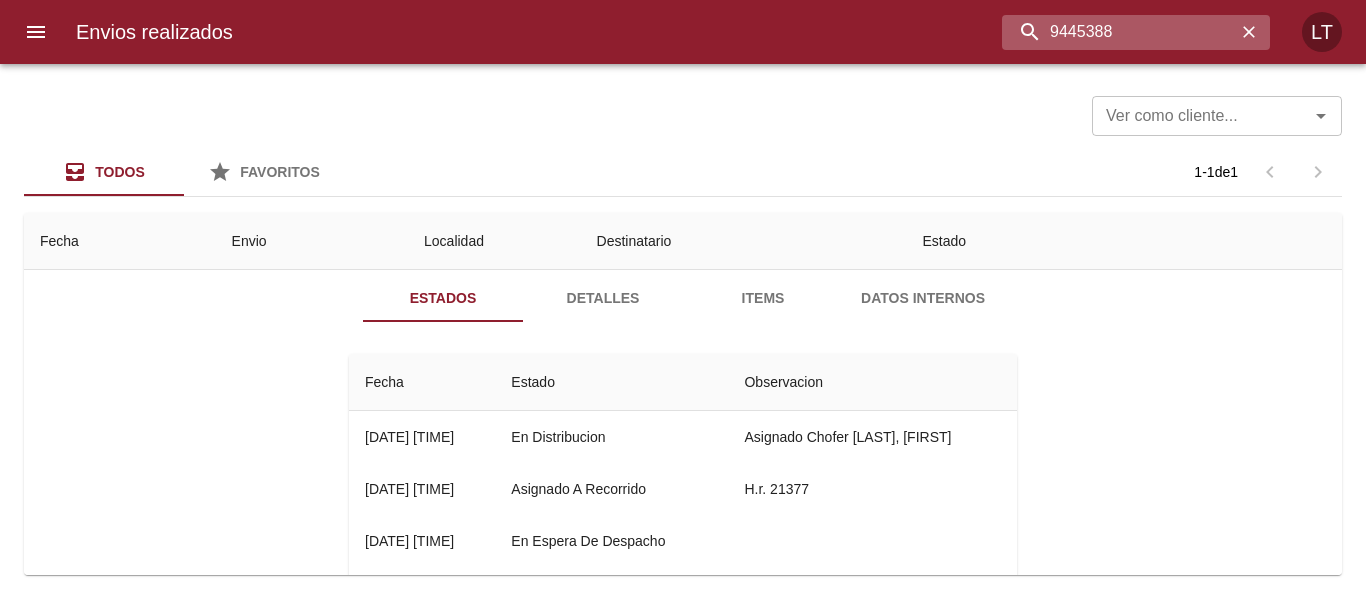 click on "9445388" at bounding box center [1119, 32] 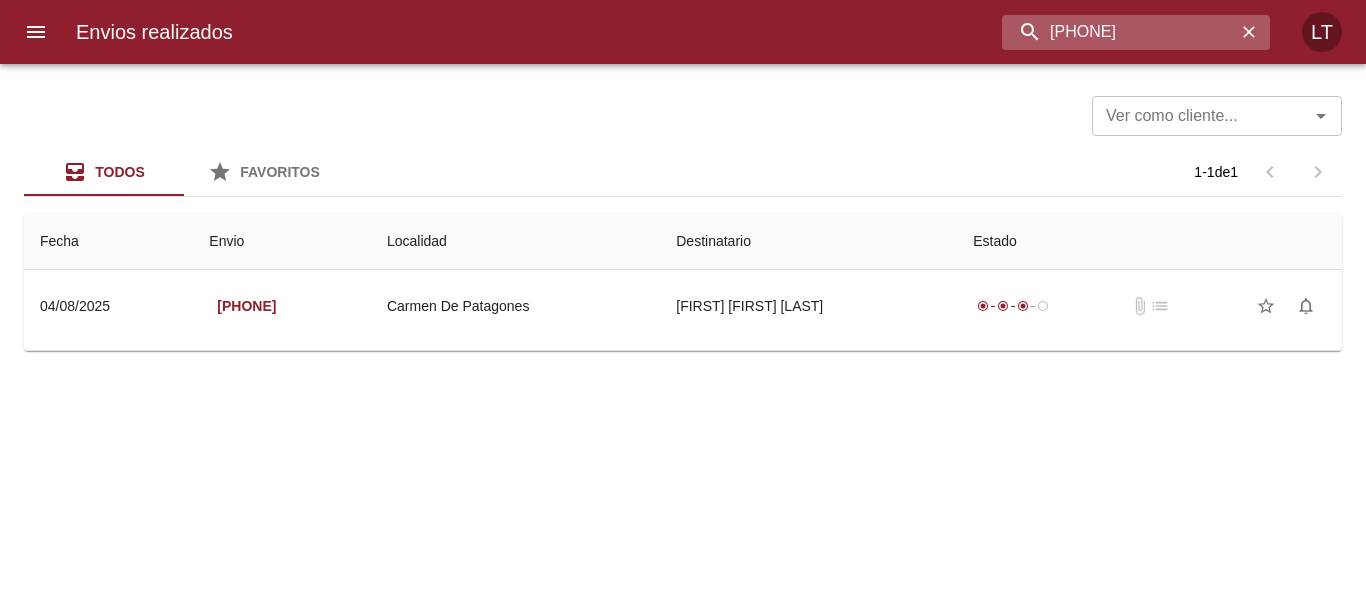 scroll, scrollTop: 0, scrollLeft: 0, axis: both 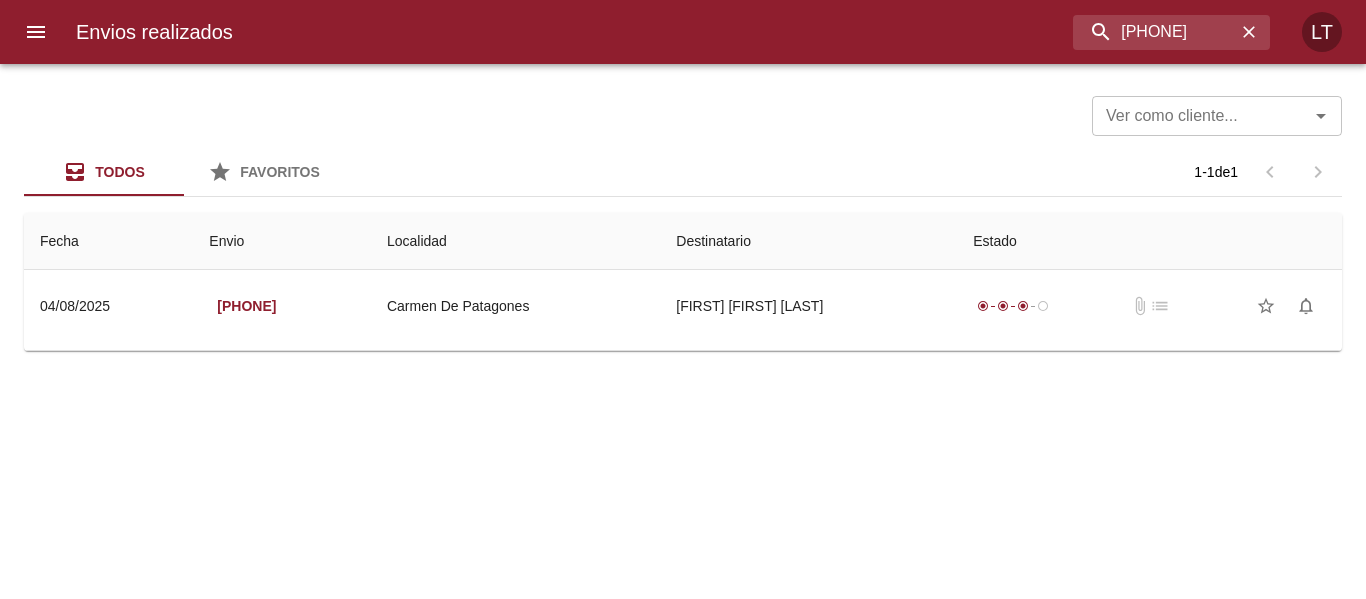 click on "Guia :  9456706" at bounding box center (683, 346) 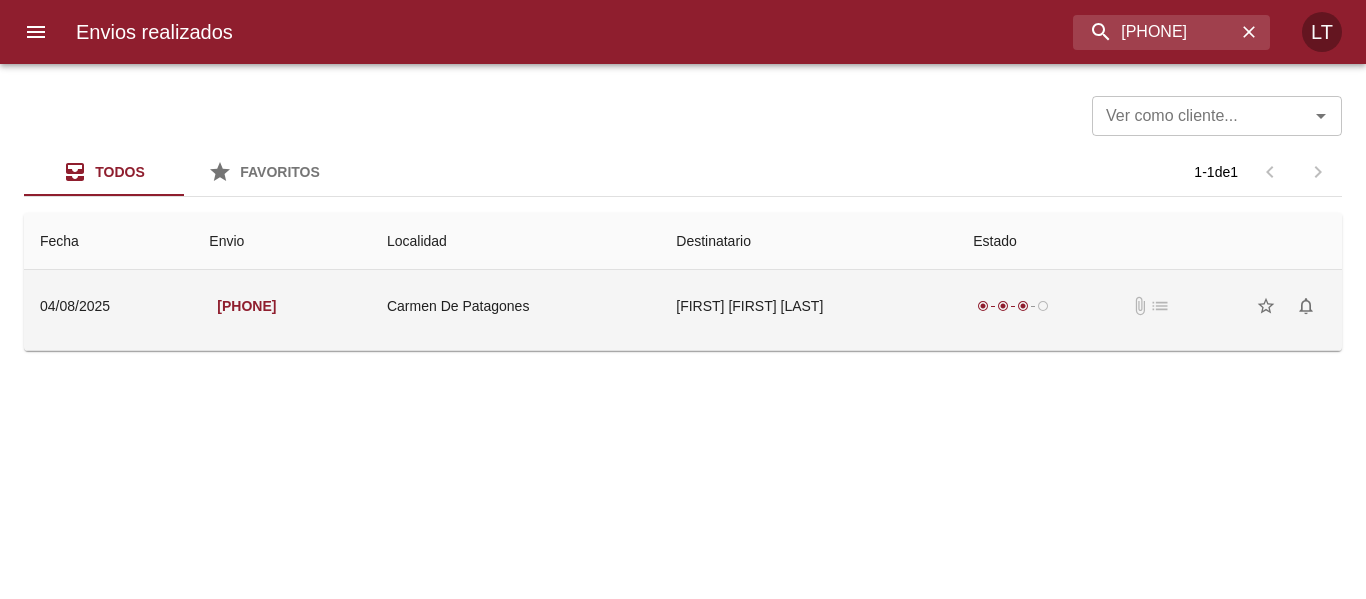 click on "Carmen De Patagones" at bounding box center [515, 306] 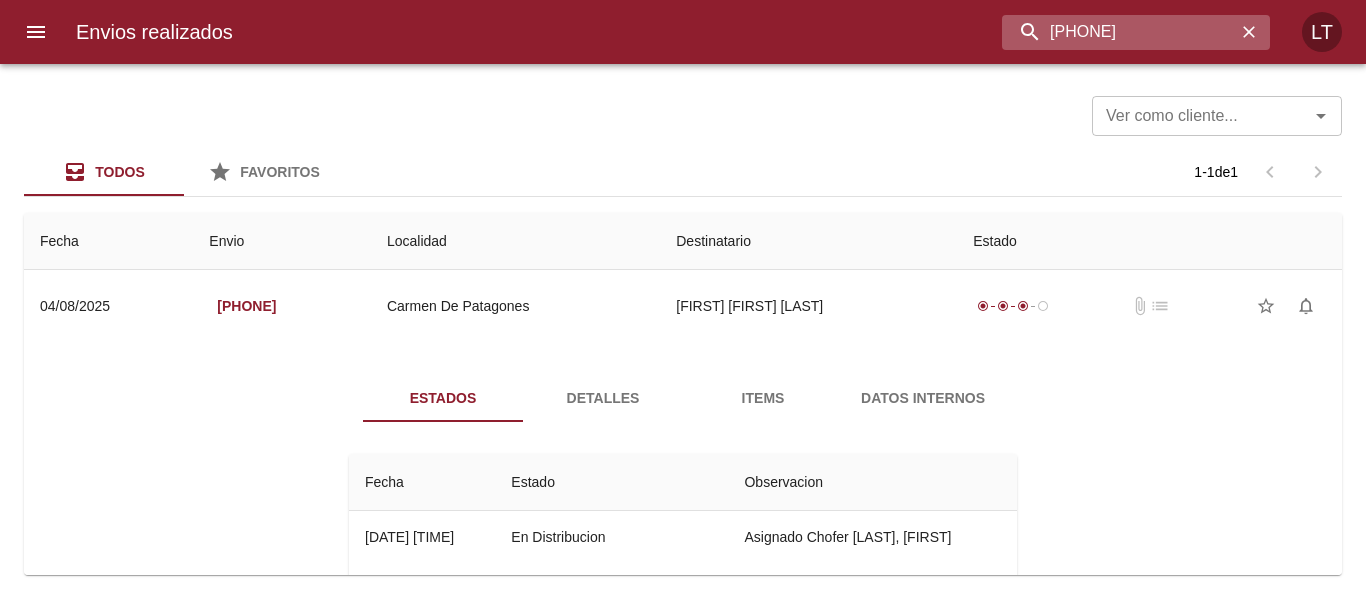click on "9456706" at bounding box center [1119, 32] 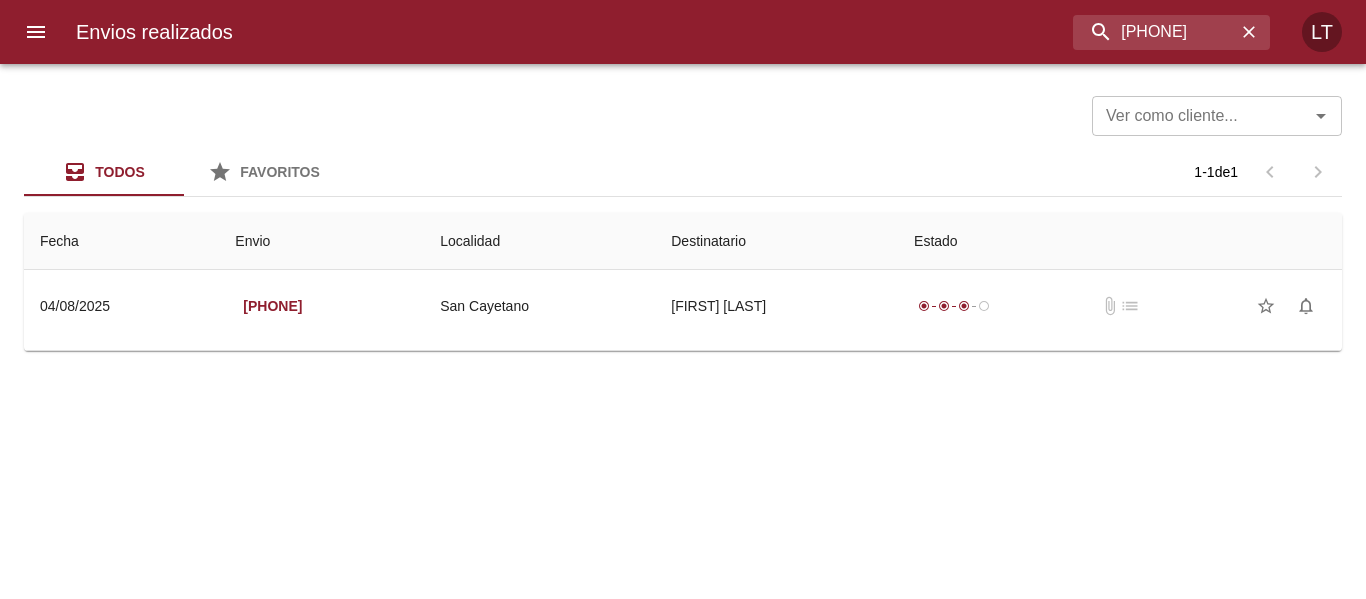 click on "Guia :  9457140" at bounding box center [683, 346] 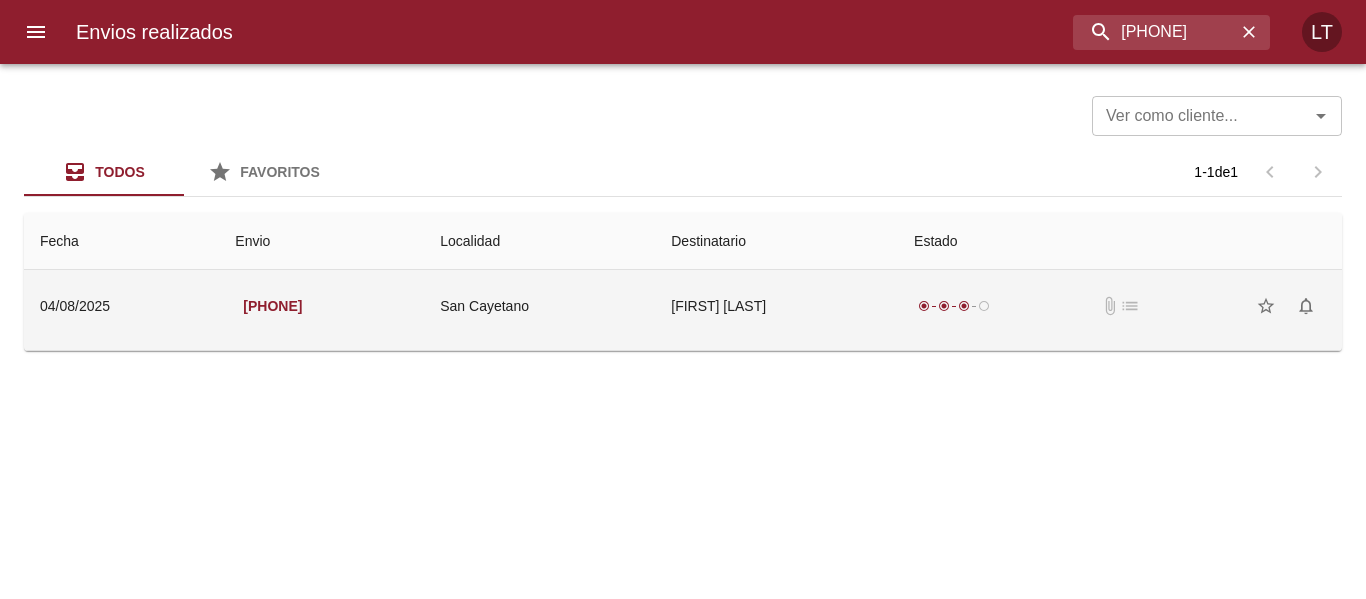 click on "Luciana Sampayo" at bounding box center (776, 306) 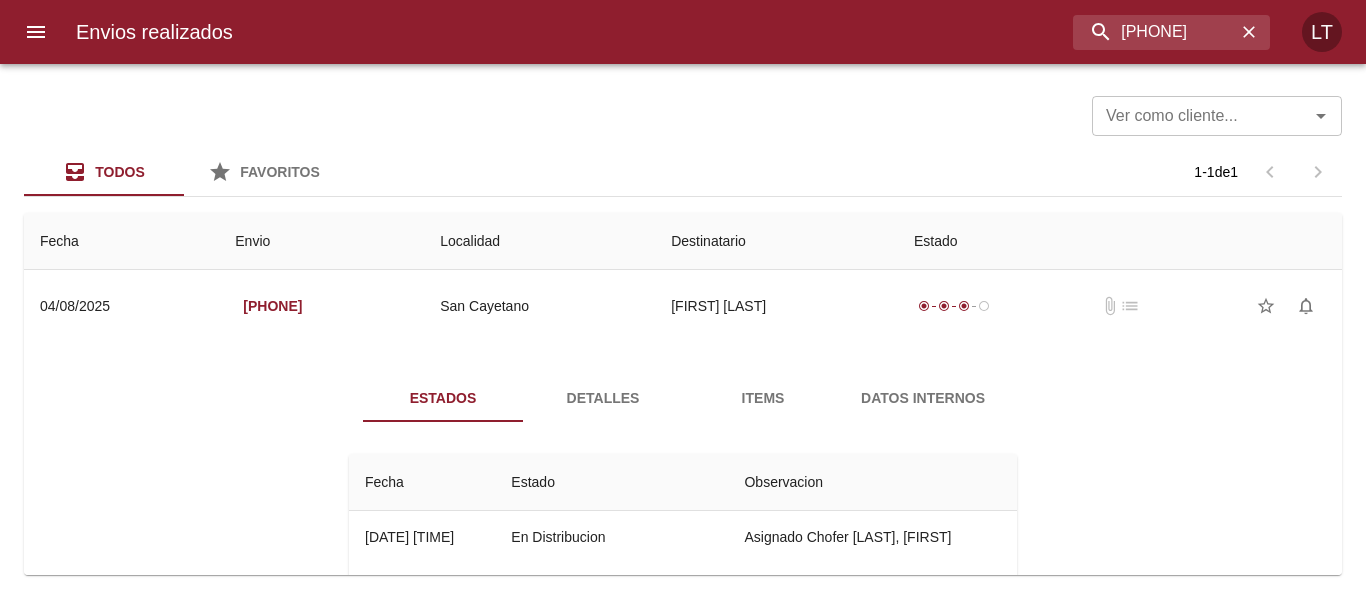scroll, scrollTop: 100, scrollLeft: 0, axis: vertical 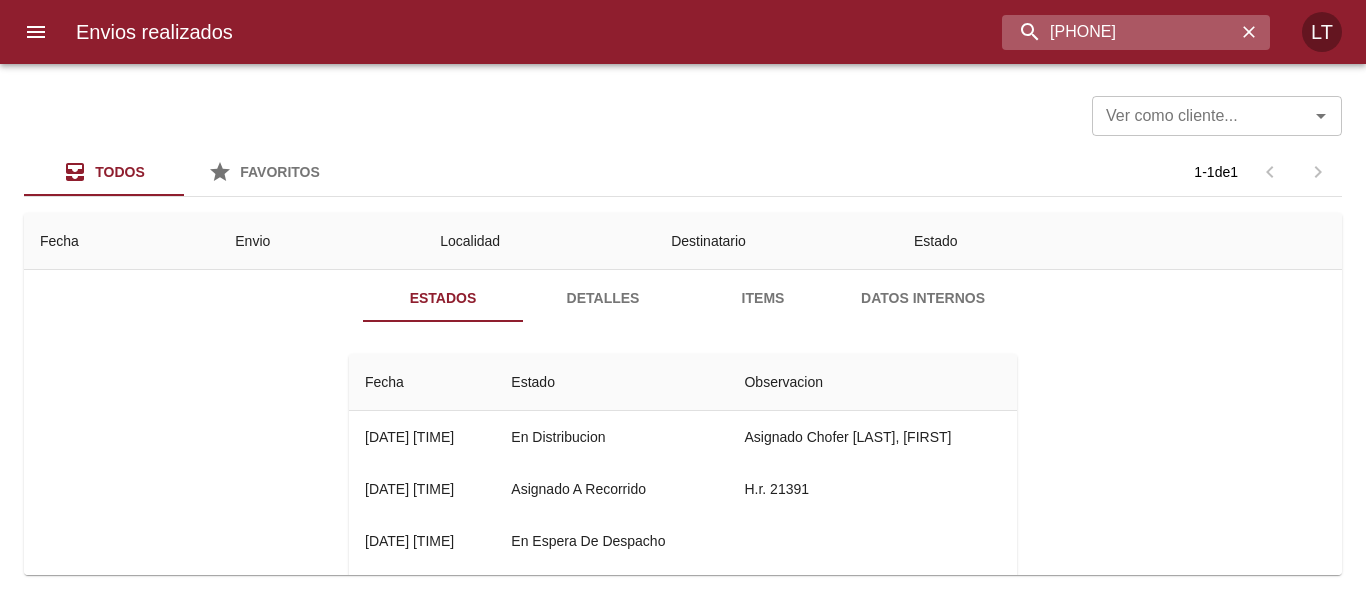 click on "9457140" at bounding box center (1119, 32) 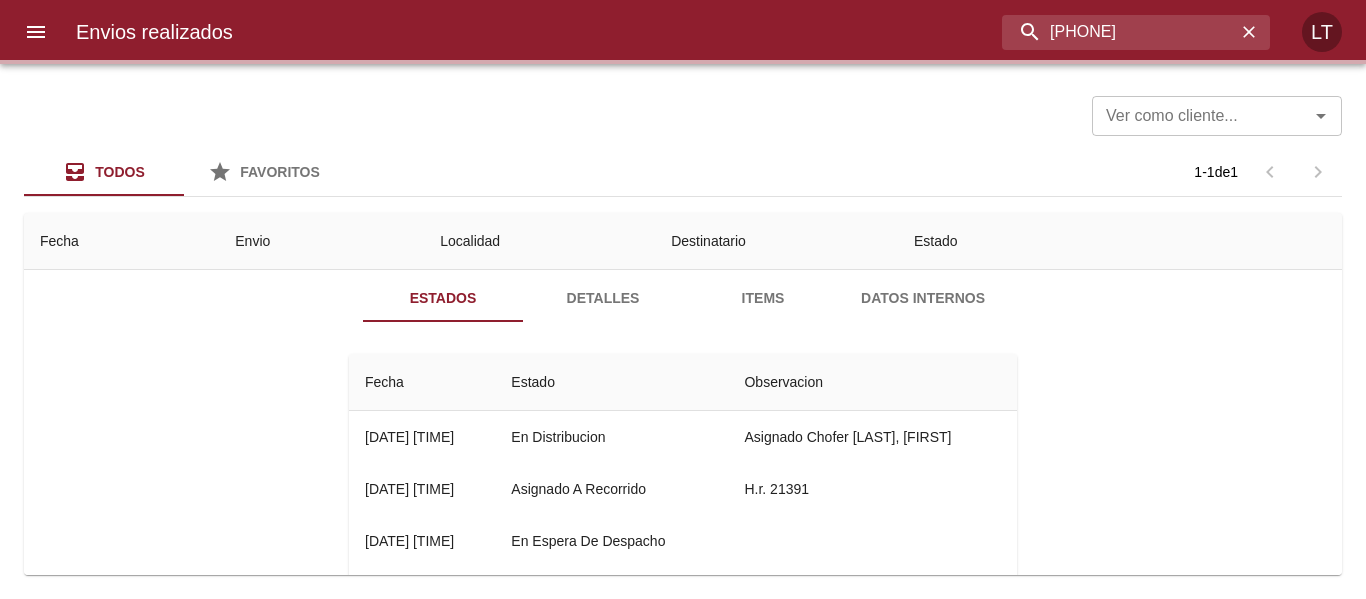 scroll, scrollTop: 0, scrollLeft: 0, axis: both 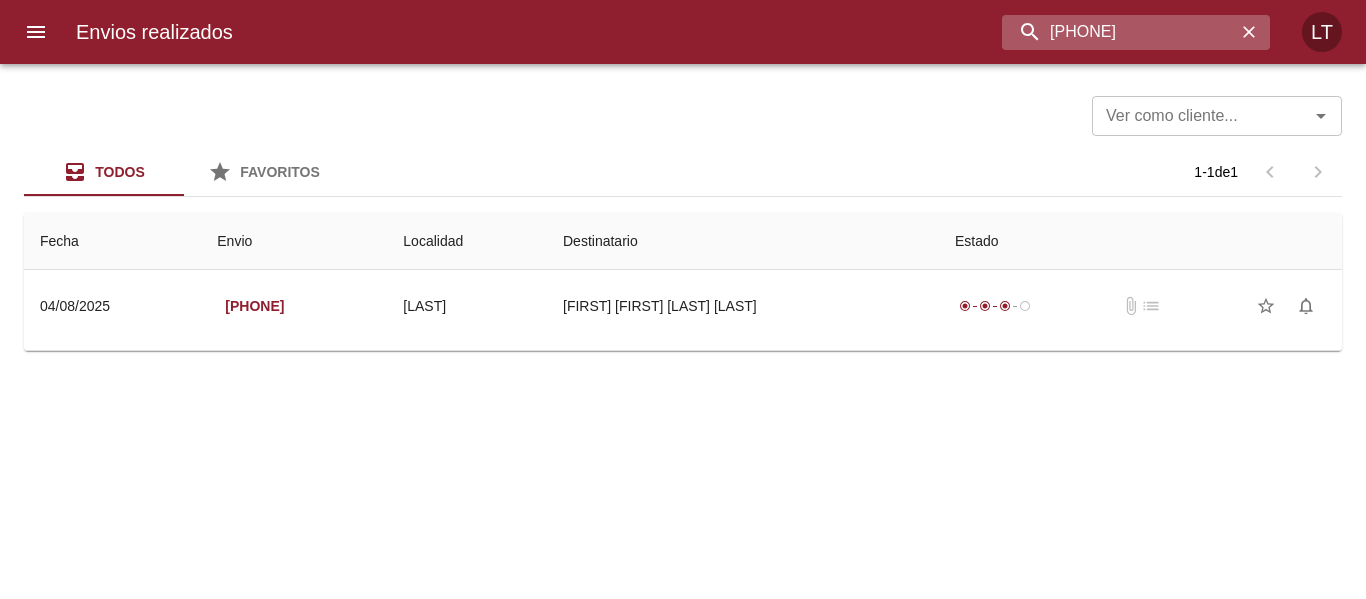 click on "9456038" at bounding box center (1119, 32) 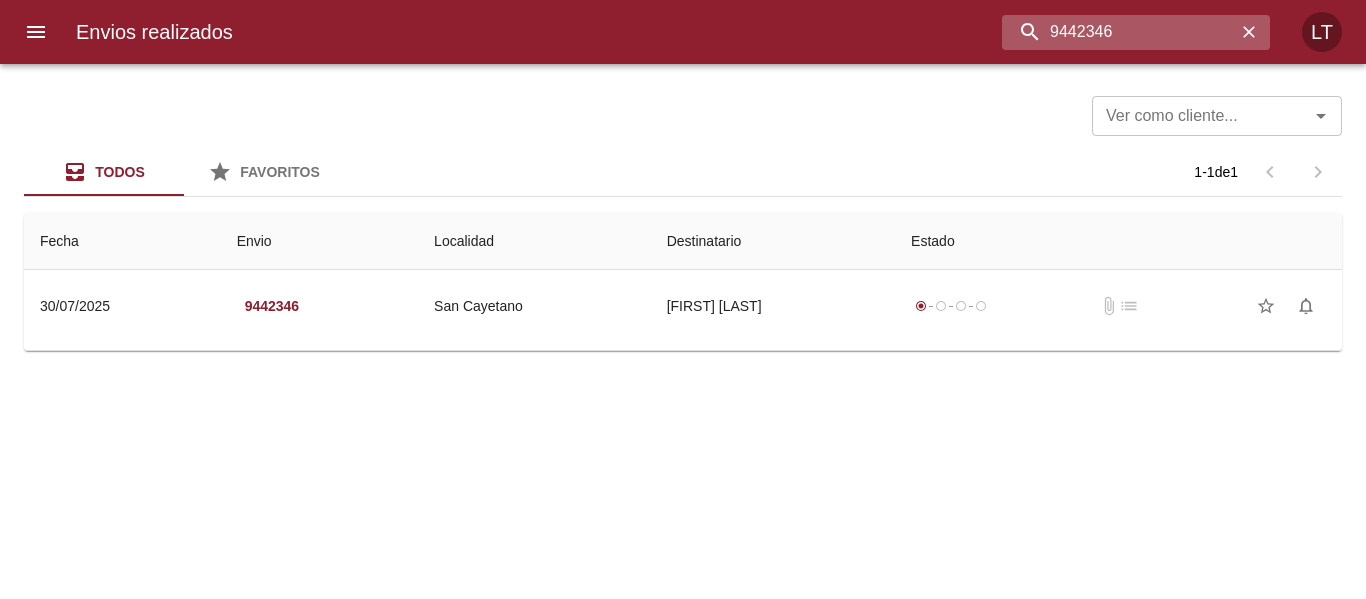 click on "9442346" at bounding box center [1119, 32] 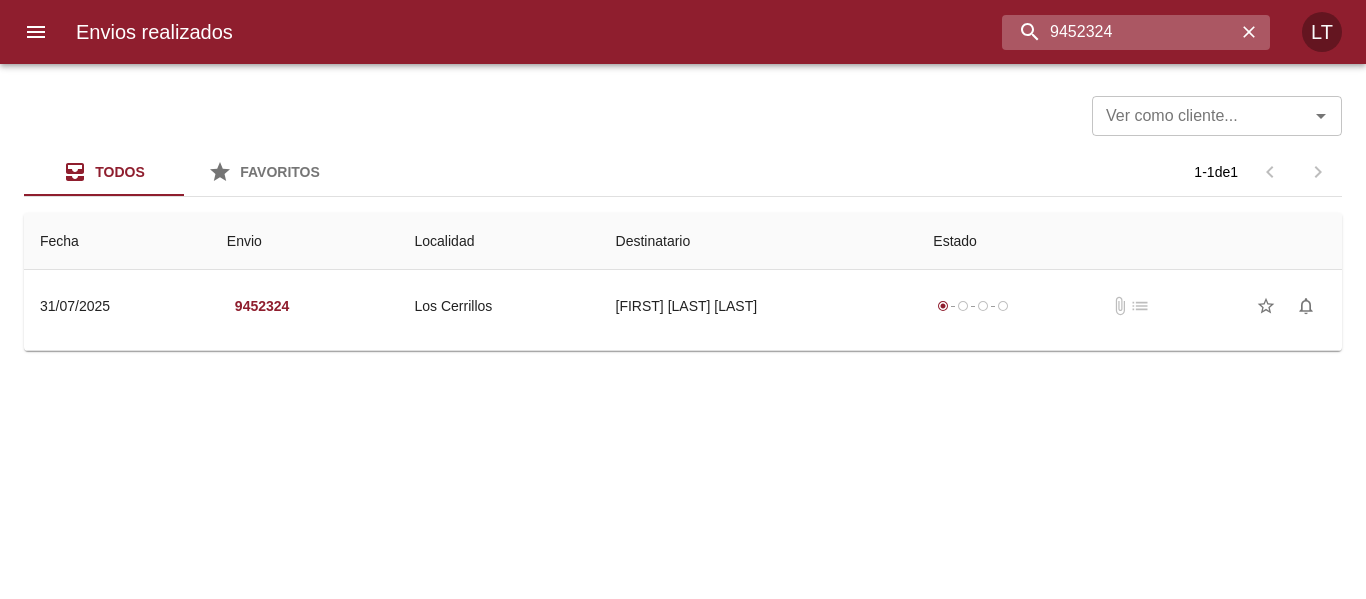 click on "9452324" at bounding box center (1119, 32) 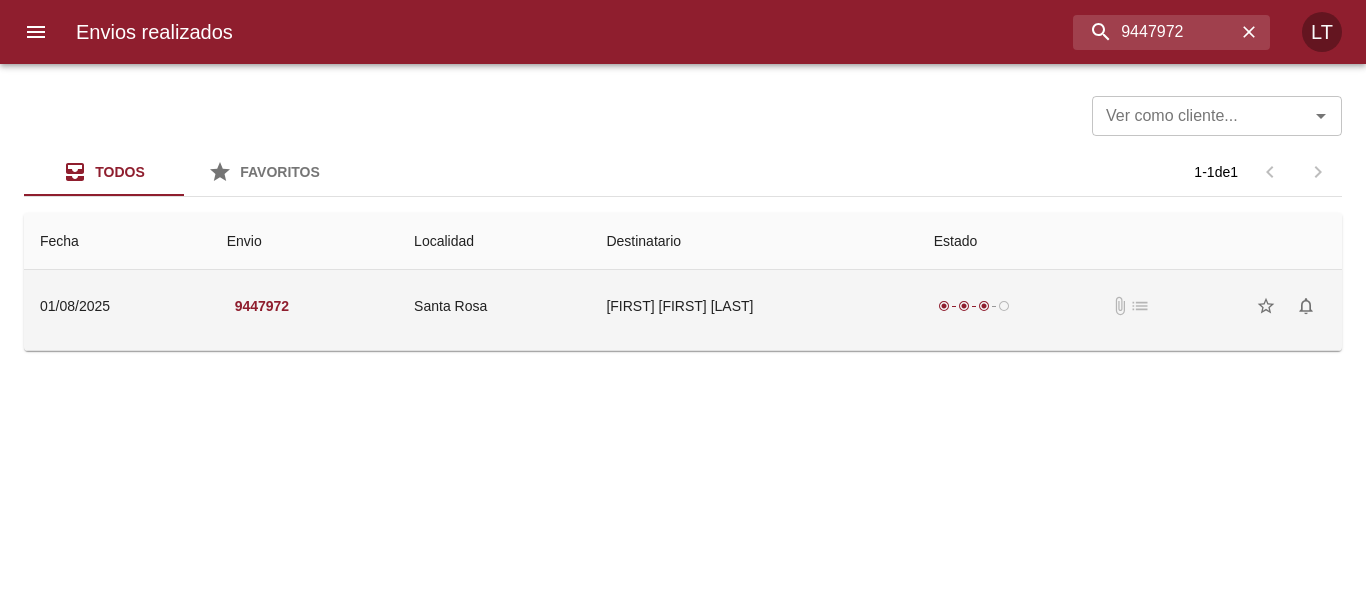 click on "Diego Daniel Nowak" at bounding box center (753, 306) 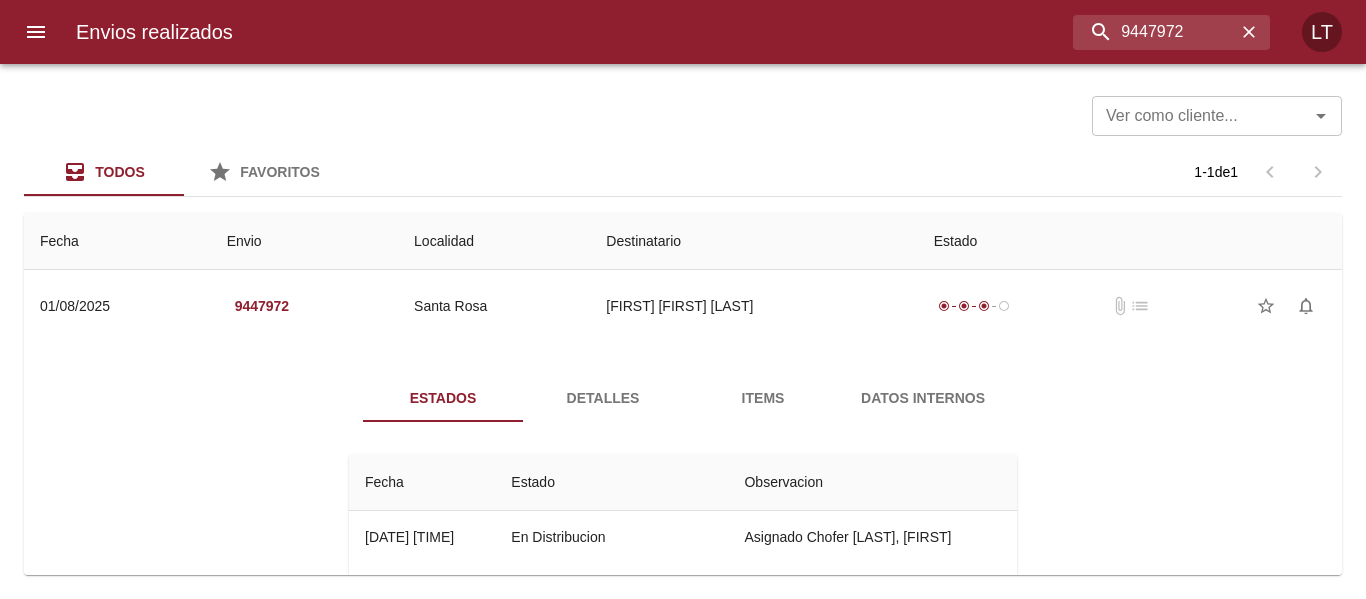 click on "Estados" at bounding box center [443, 398] 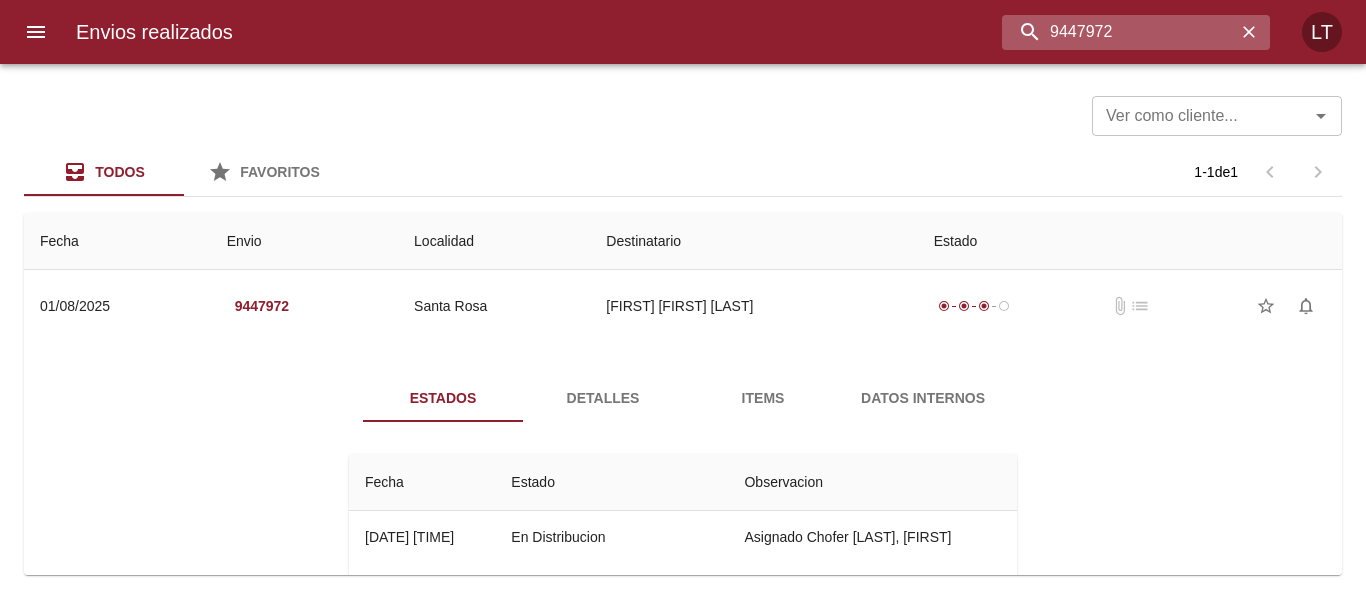 click on "9447972" at bounding box center [1119, 32] 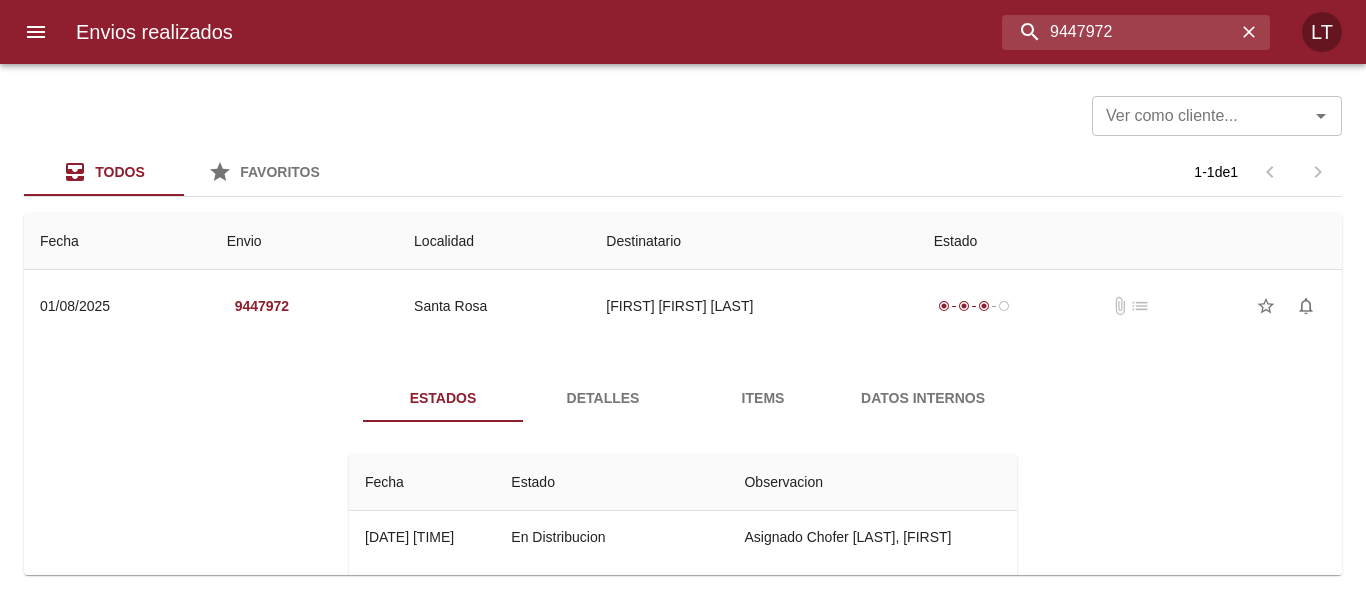 paste on "28490" 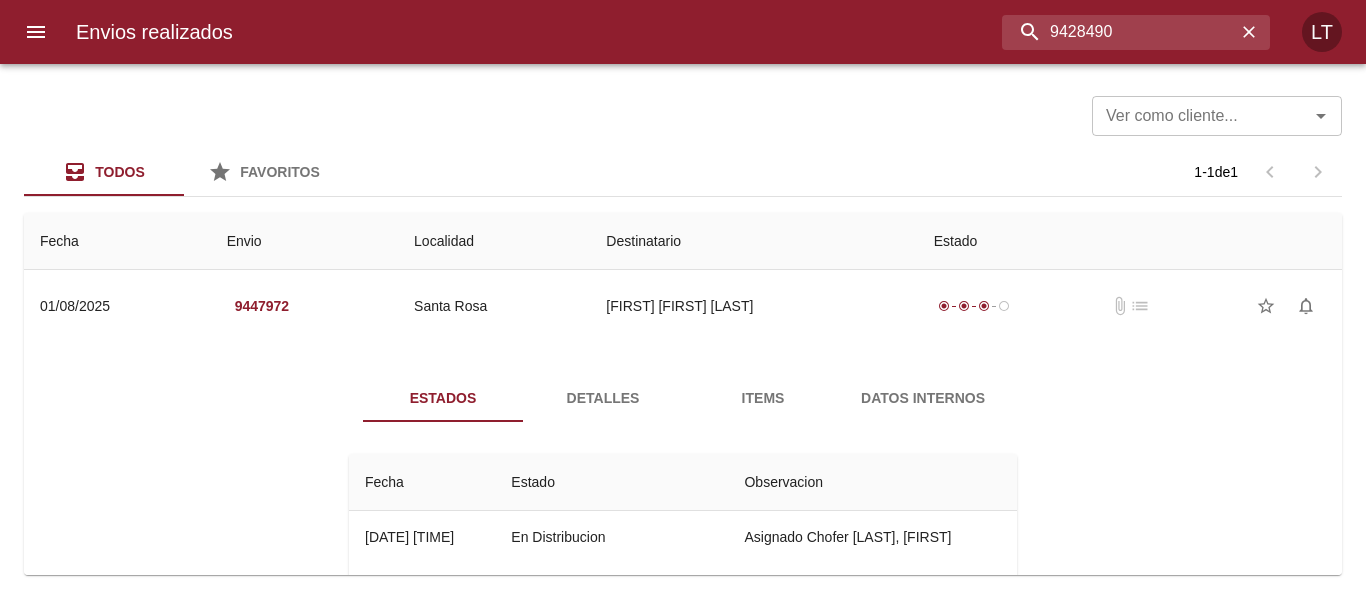 type on "9428490" 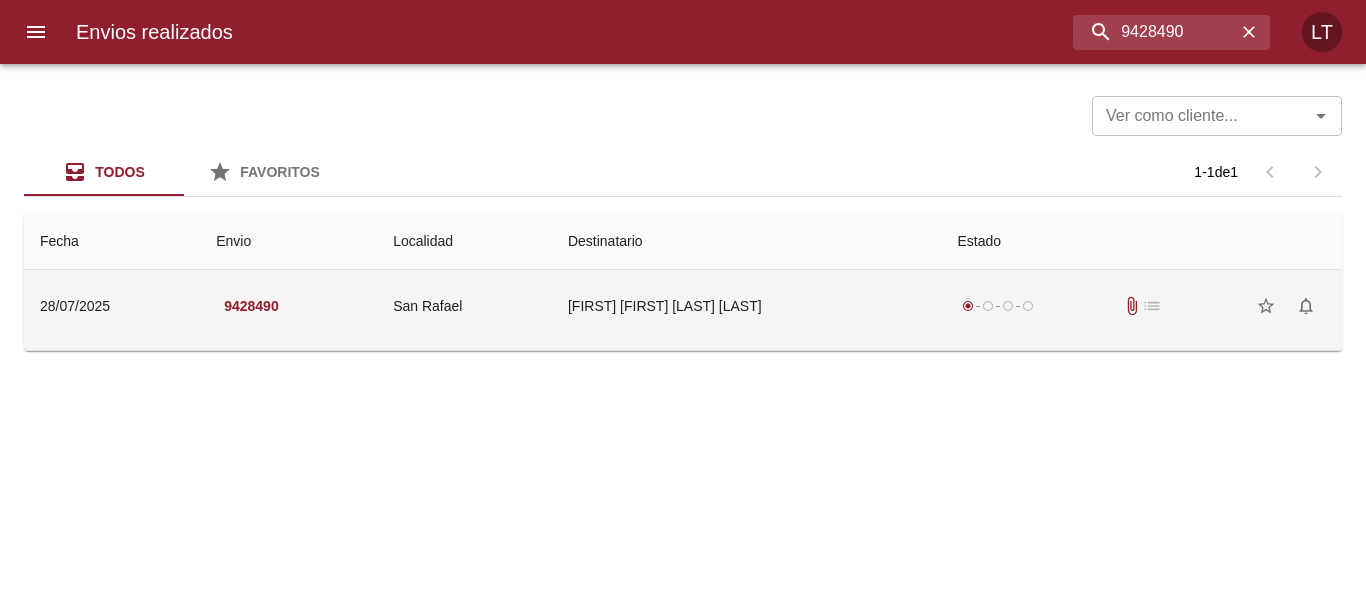 click on "María Eugenia Laigle Bp" at bounding box center [747, 306] 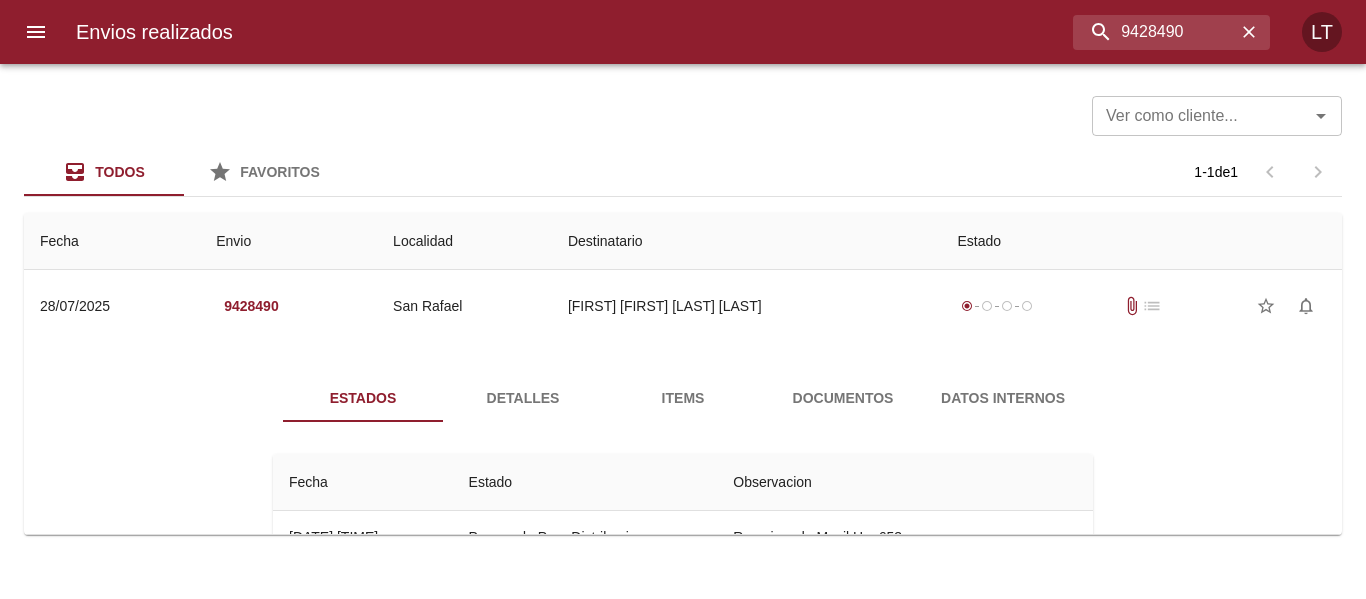 click on "Documentos" at bounding box center (843, 398) 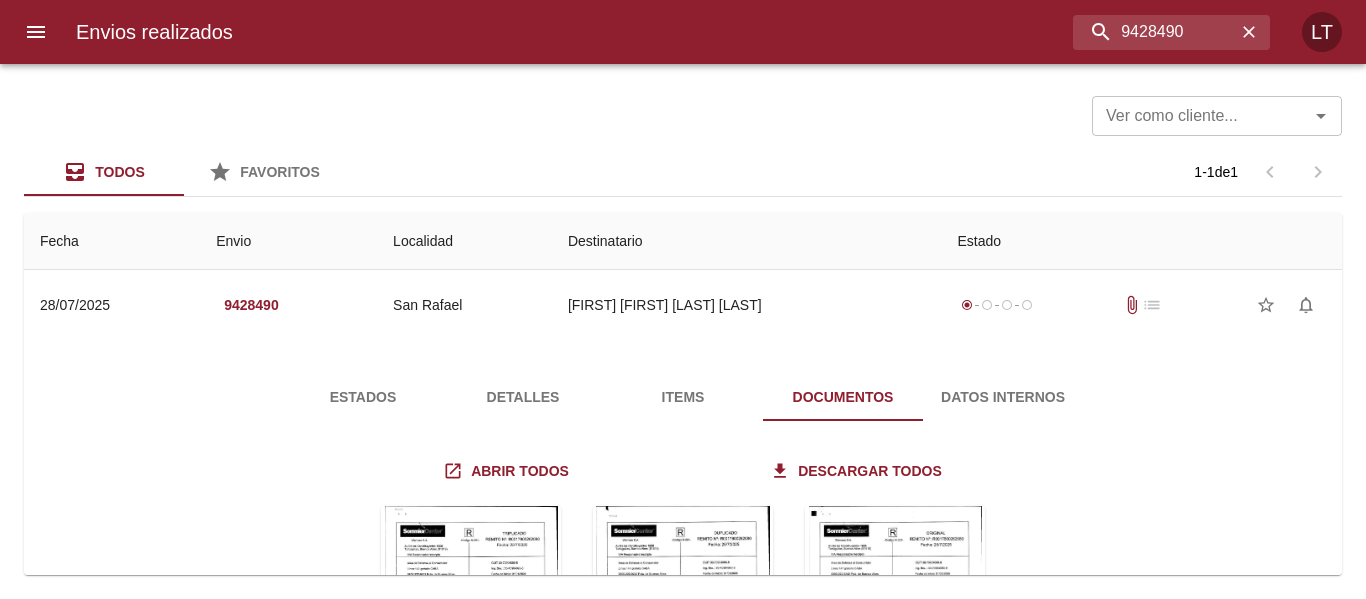 scroll, scrollTop: 0, scrollLeft: 0, axis: both 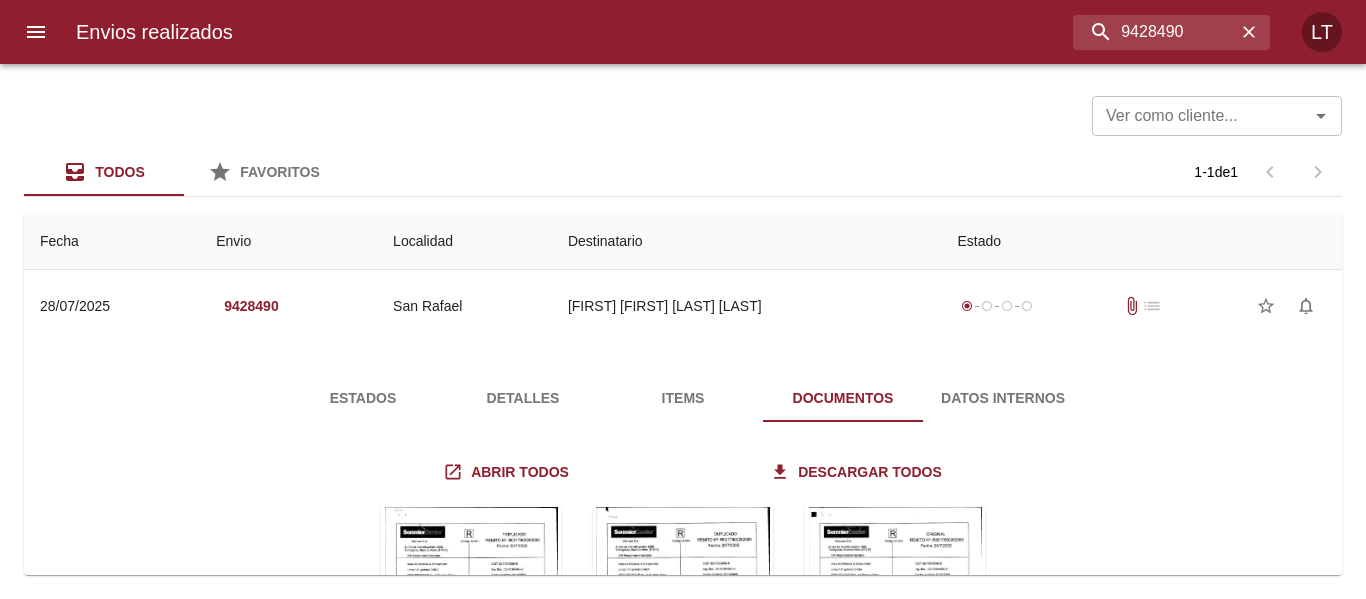 click on "Detalles" at bounding box center (523, 398) 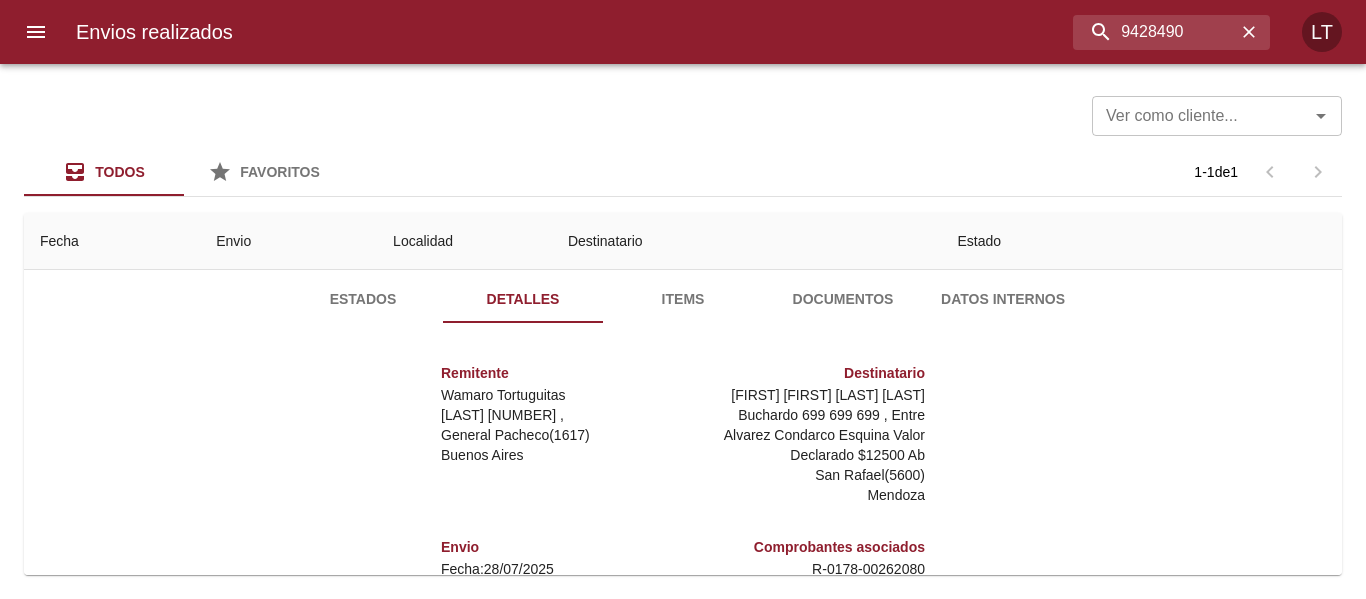 scroll, scrollTop: 100, scrollLeft: 0, axis: vertical 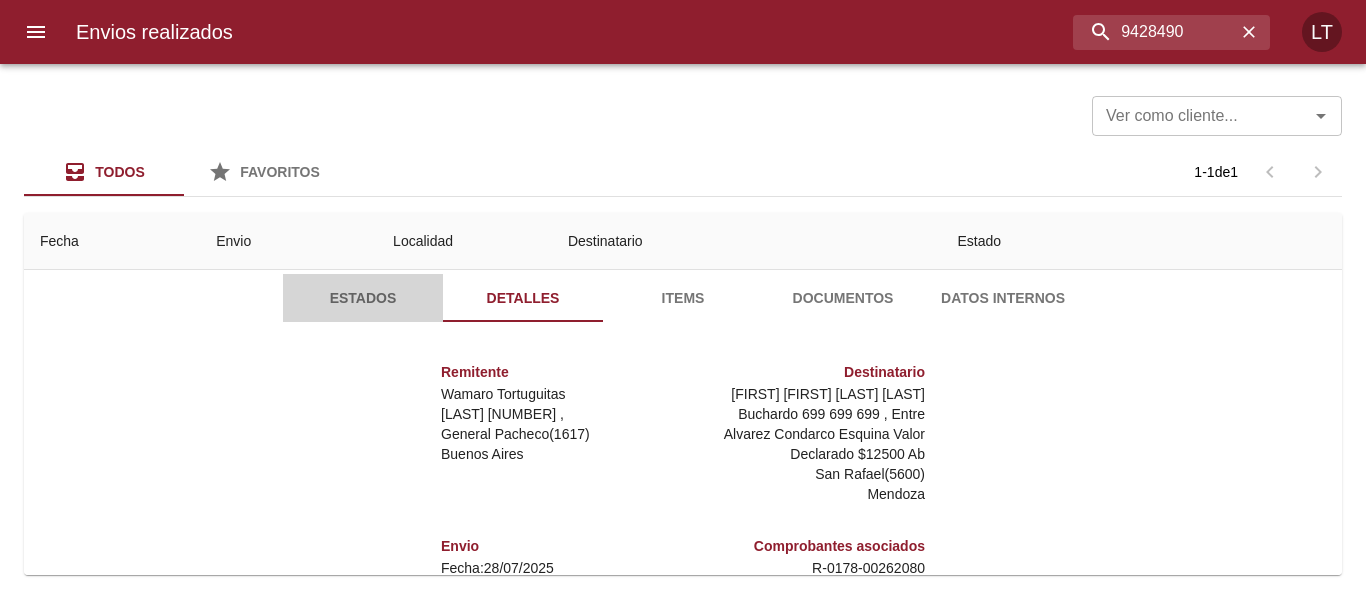 click on "Estados" at bounding box center (363, 298) 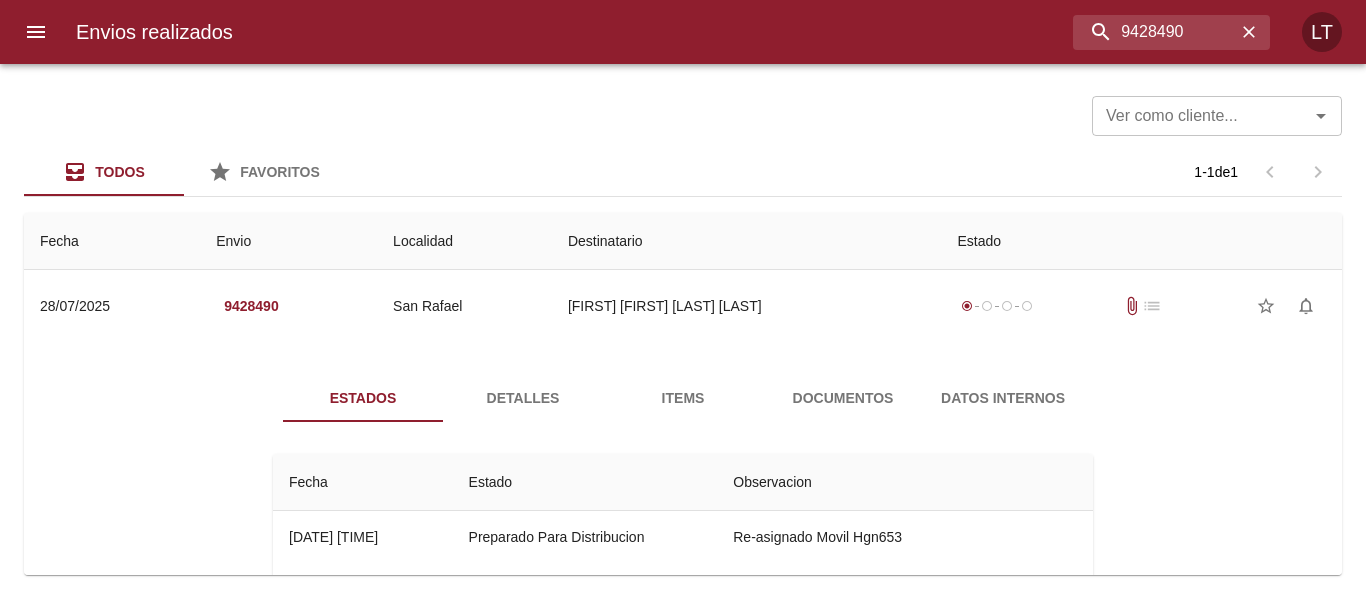 scroll, scrollTop: 100, scrollLeft: 0, axis: vertical 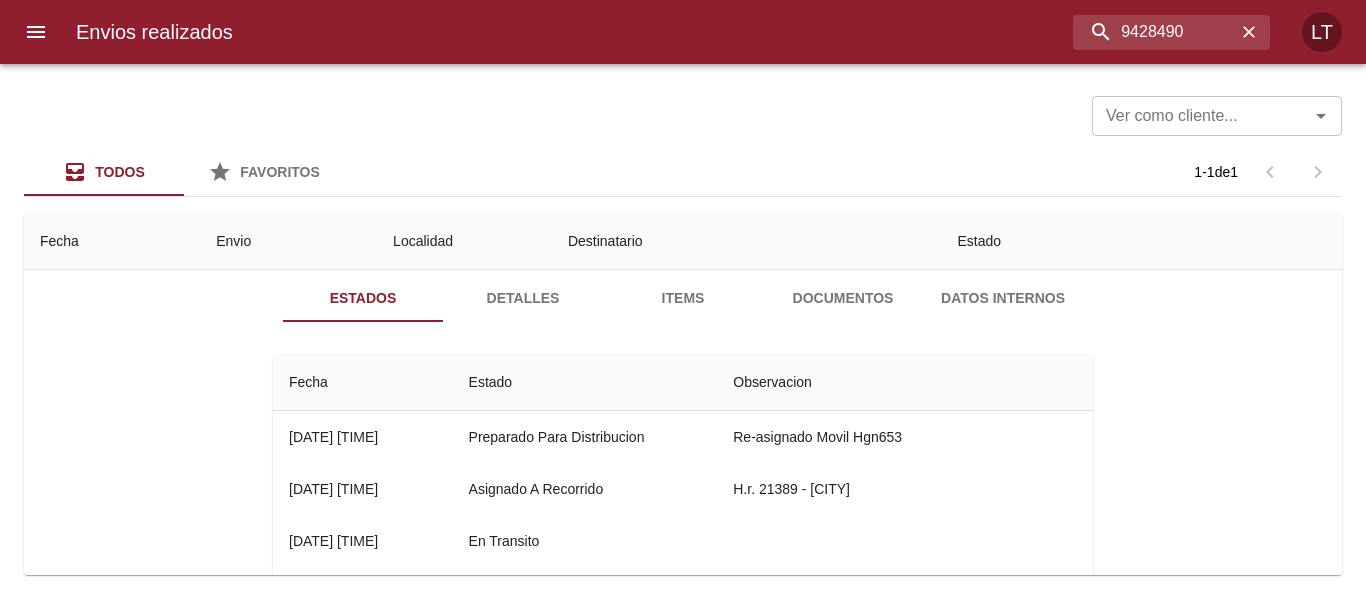 type 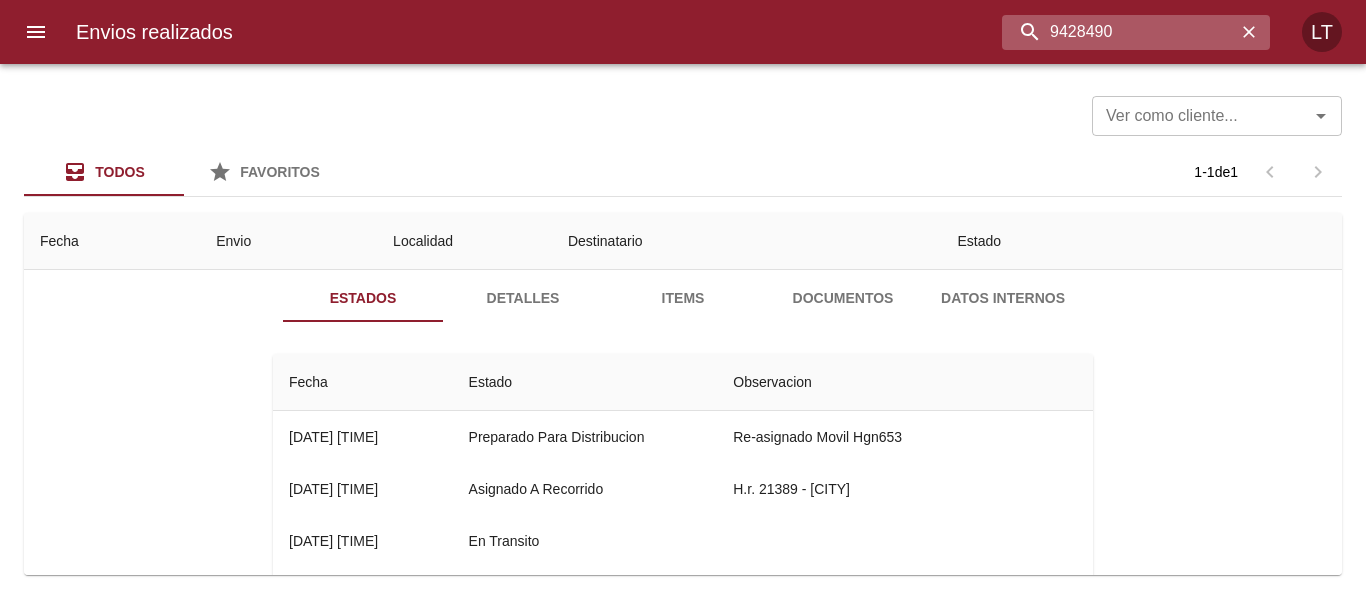 click on "9428490" at bounding box center [1119, 32] 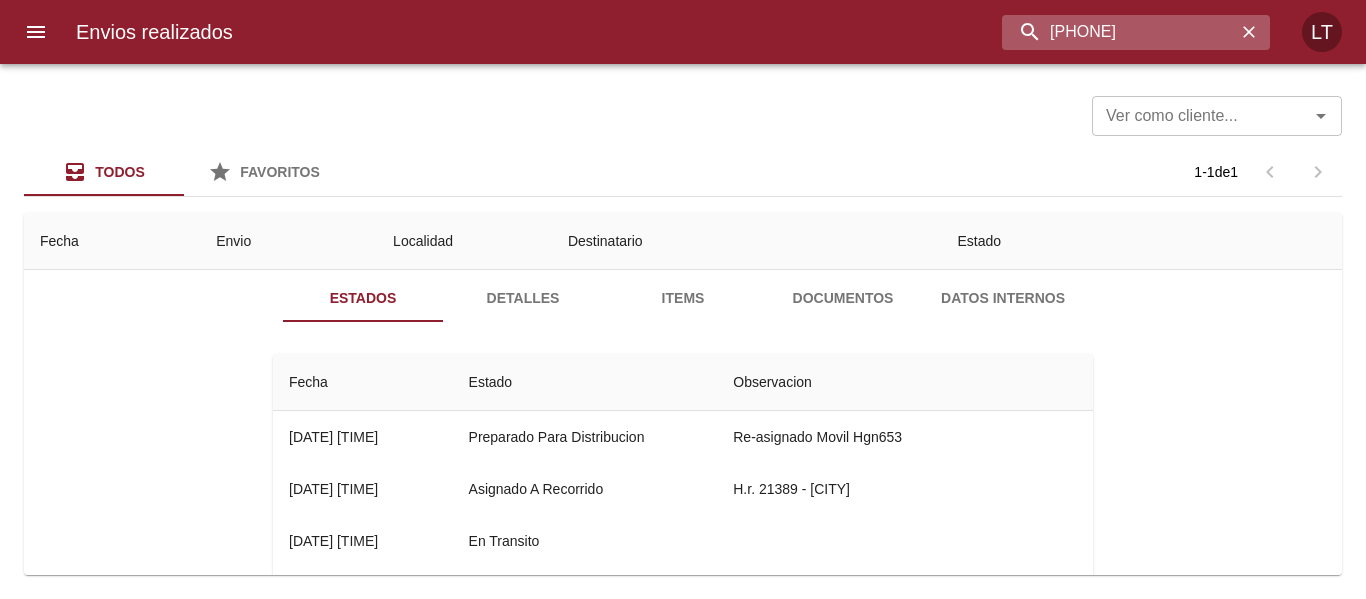 type on "9442086" 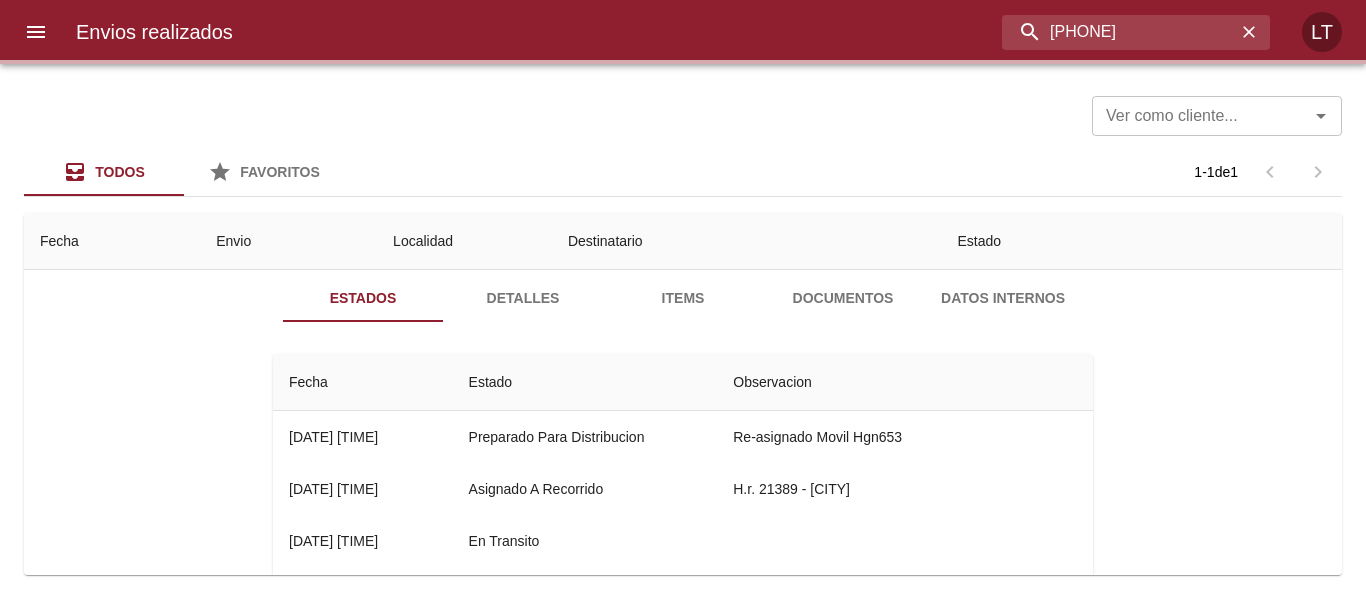 scroll, scrollTop: 0, scrollLeft: 0, axis: both 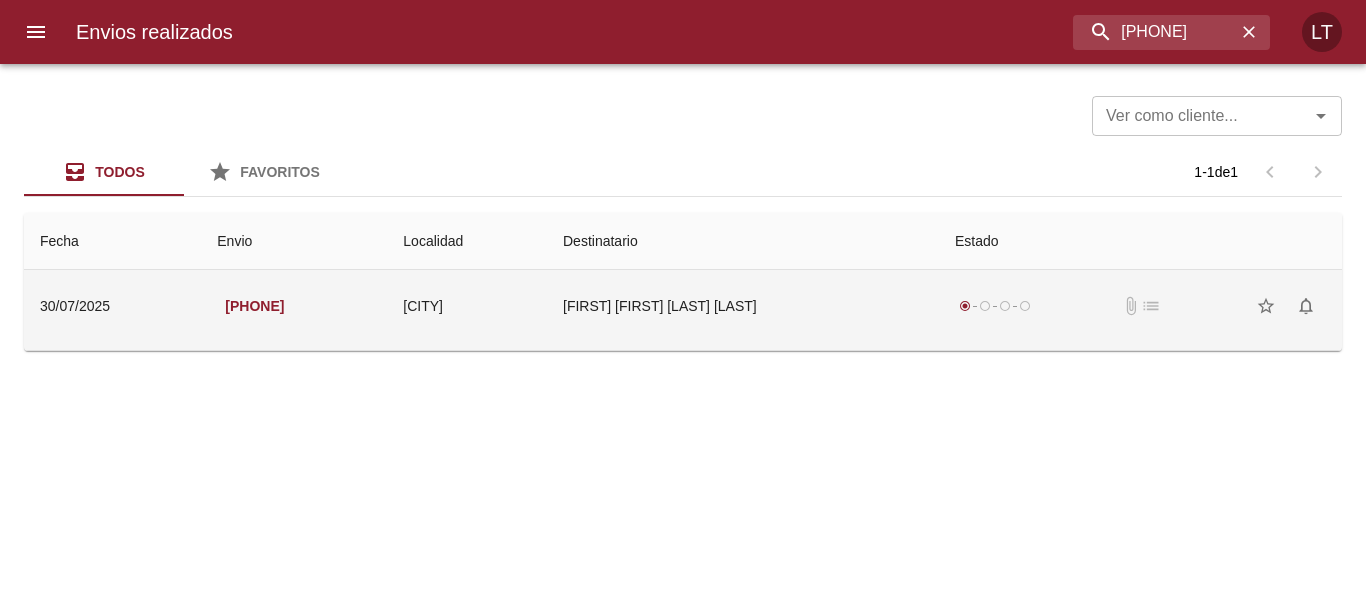 click on "Enzo Iván Rivera Ml" at bounding box center (743, 306) 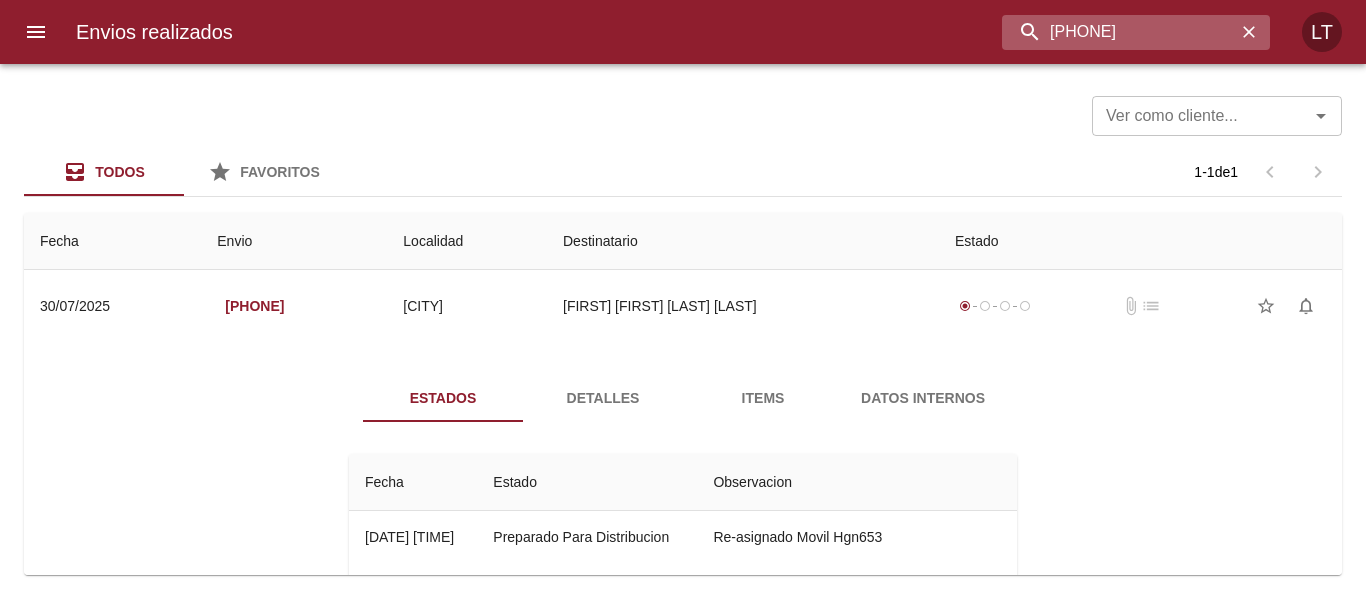 click on "9442086" at bounding box center (1119, 32) 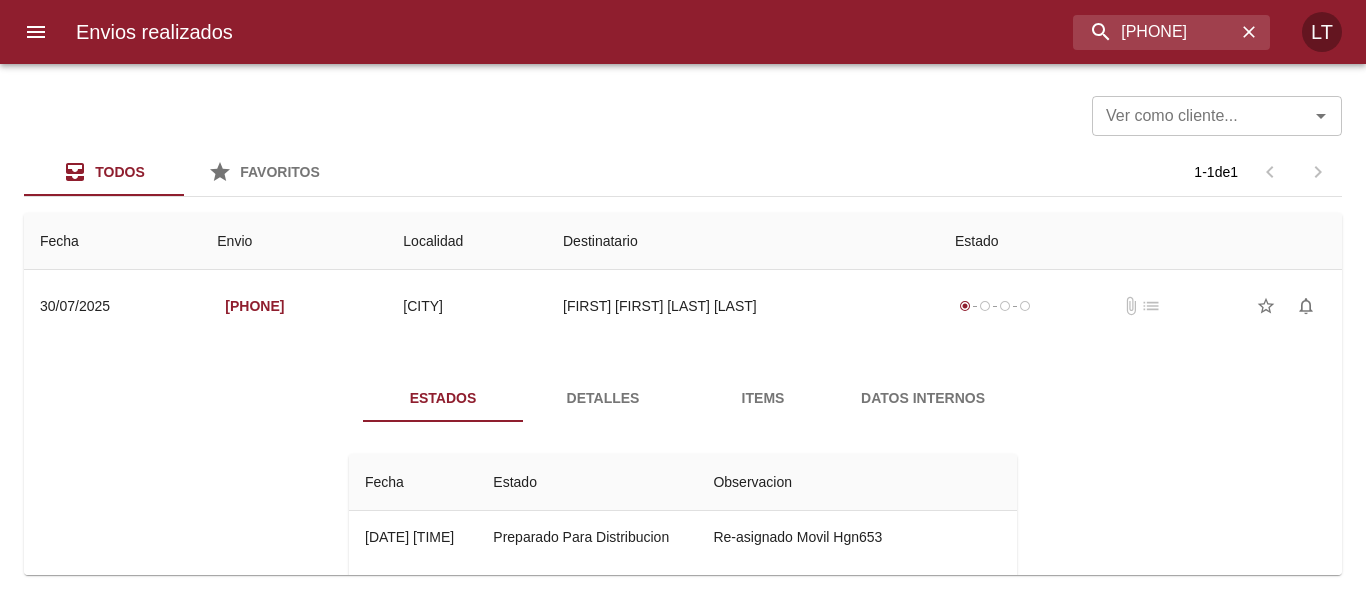 click on "Envios realizados" at bounding box center (154, 32) 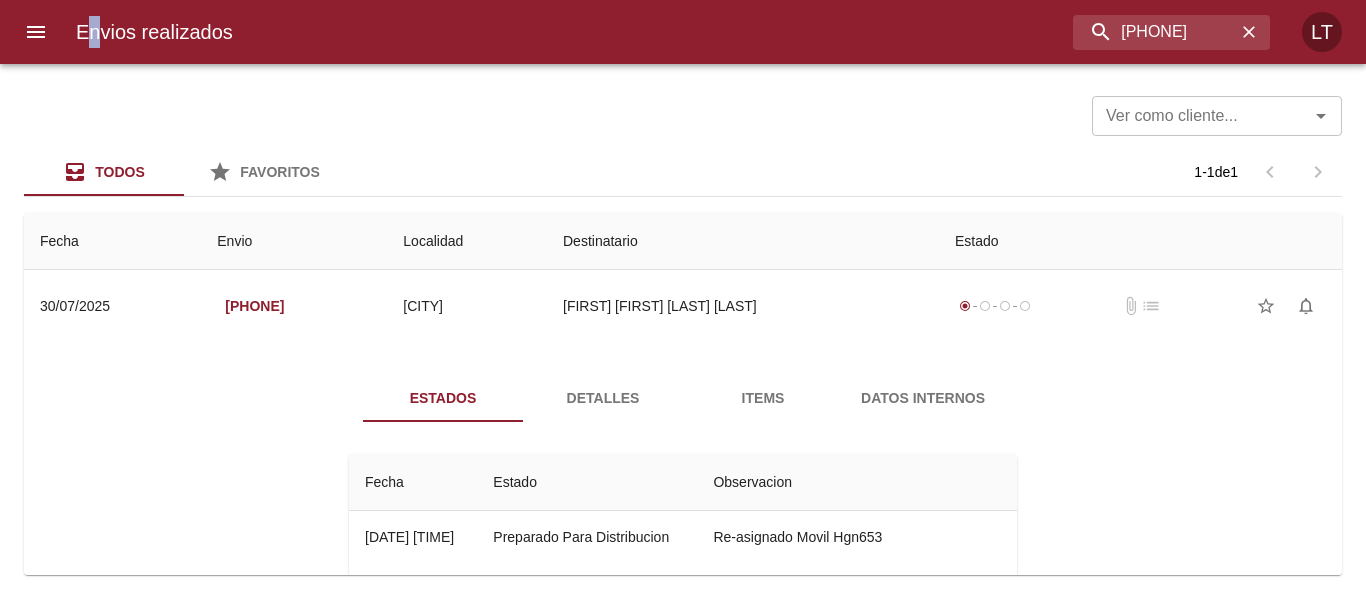 click at bounding box center [36, 32] 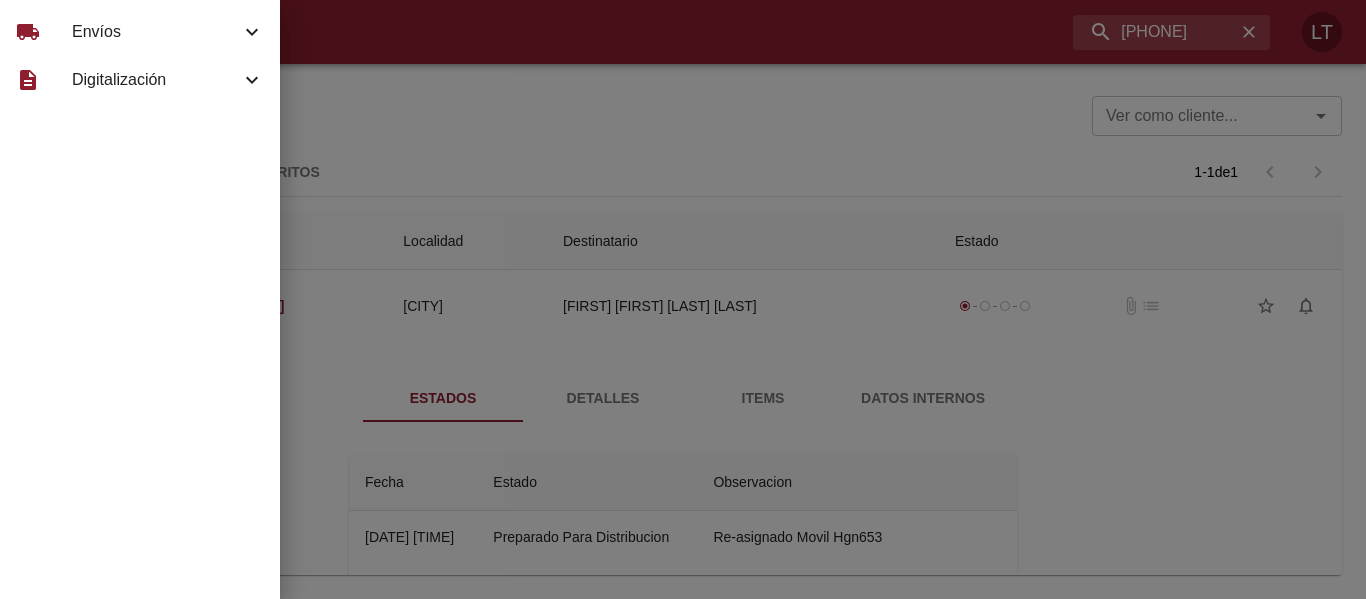 click on "Envíos" at bounding box center [156, 32] 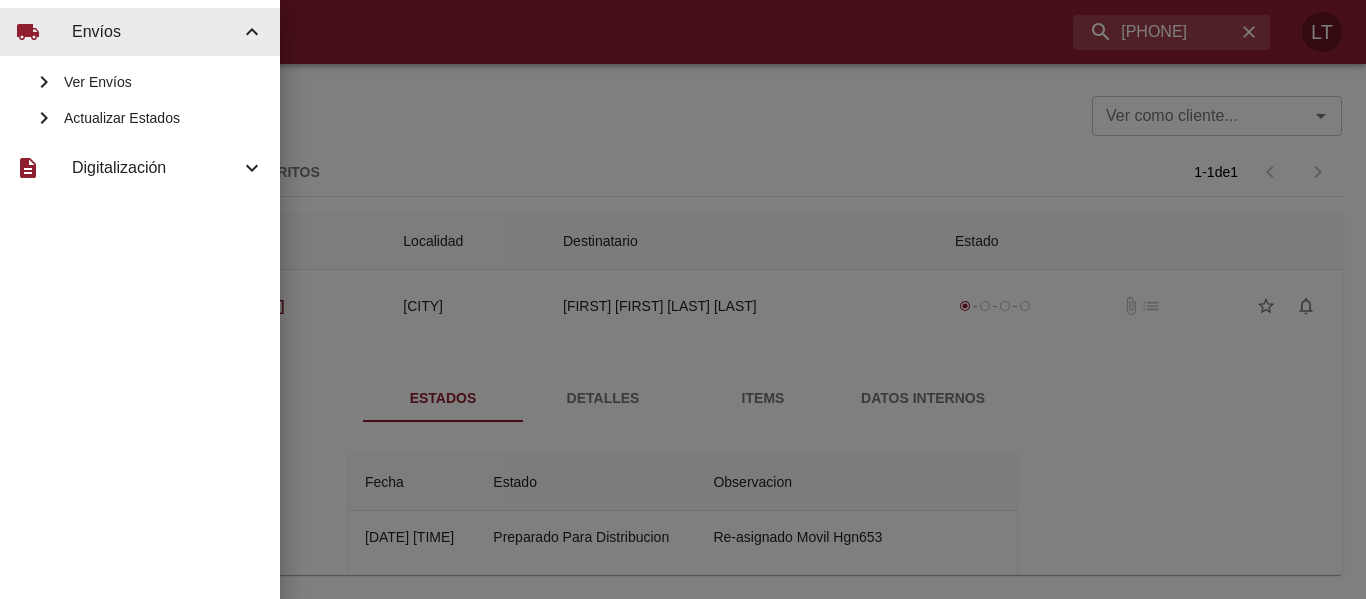 click on "Actualizar Estados" at bounding box center [140, 118] 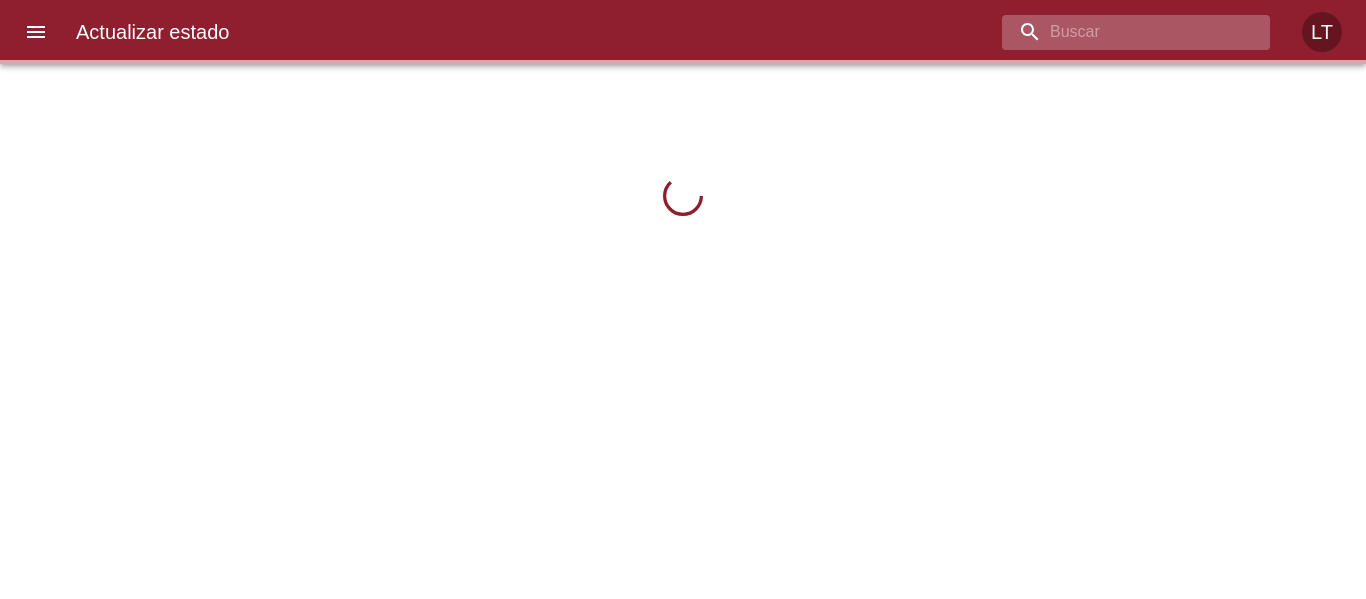click at bounding box center [1119, 32] 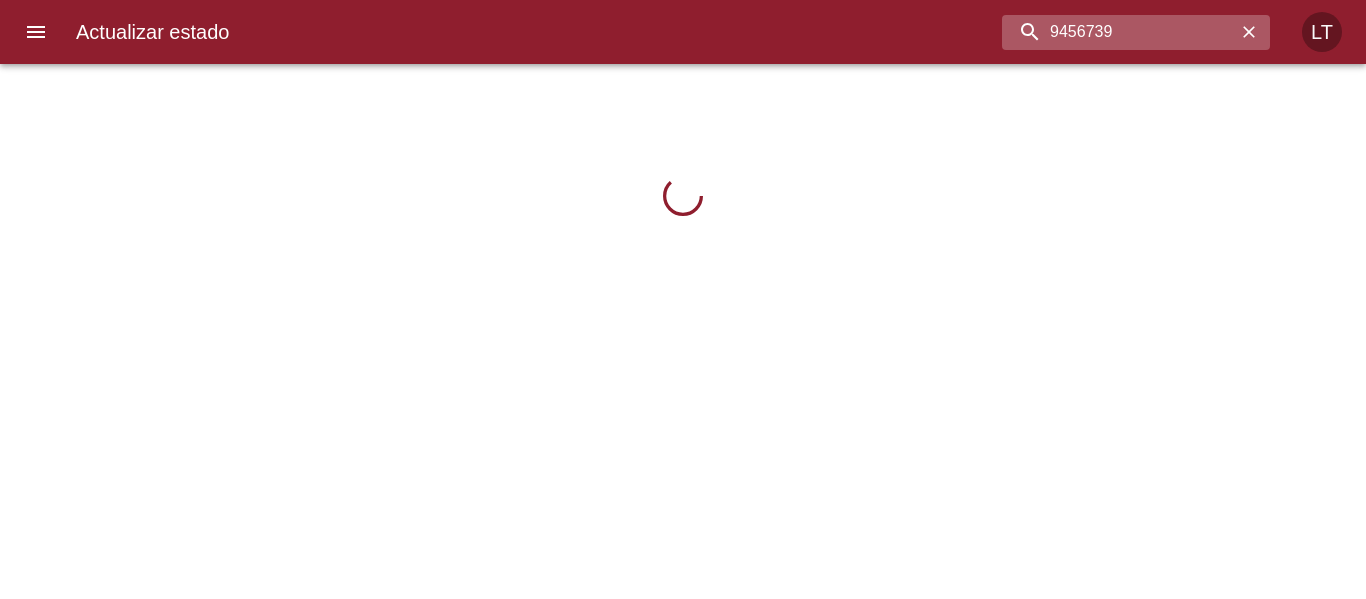 type on "9456739" 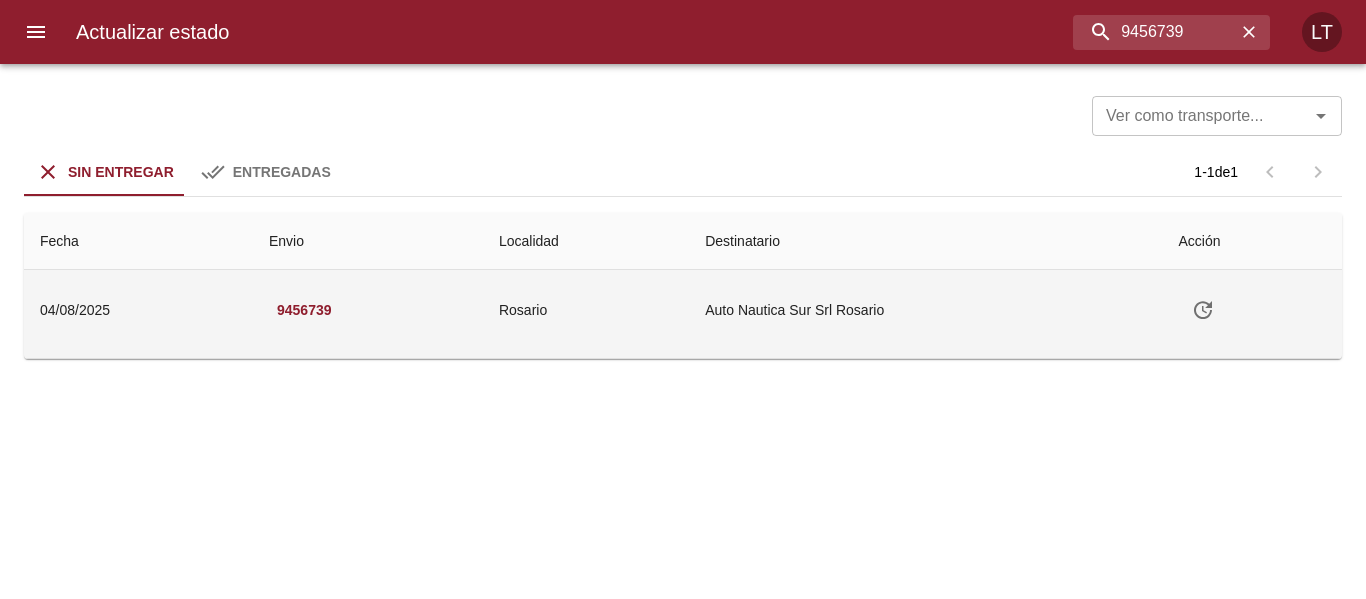 click 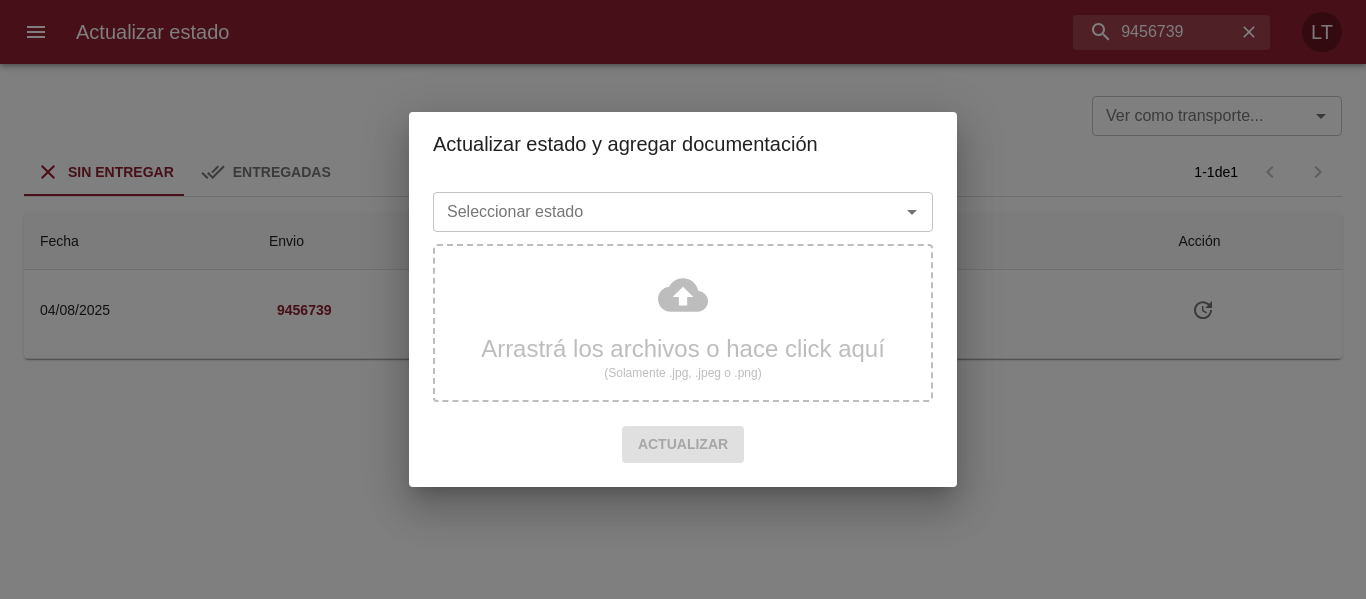 click on "Seleccionar estado" at bounding box center (653, 212) 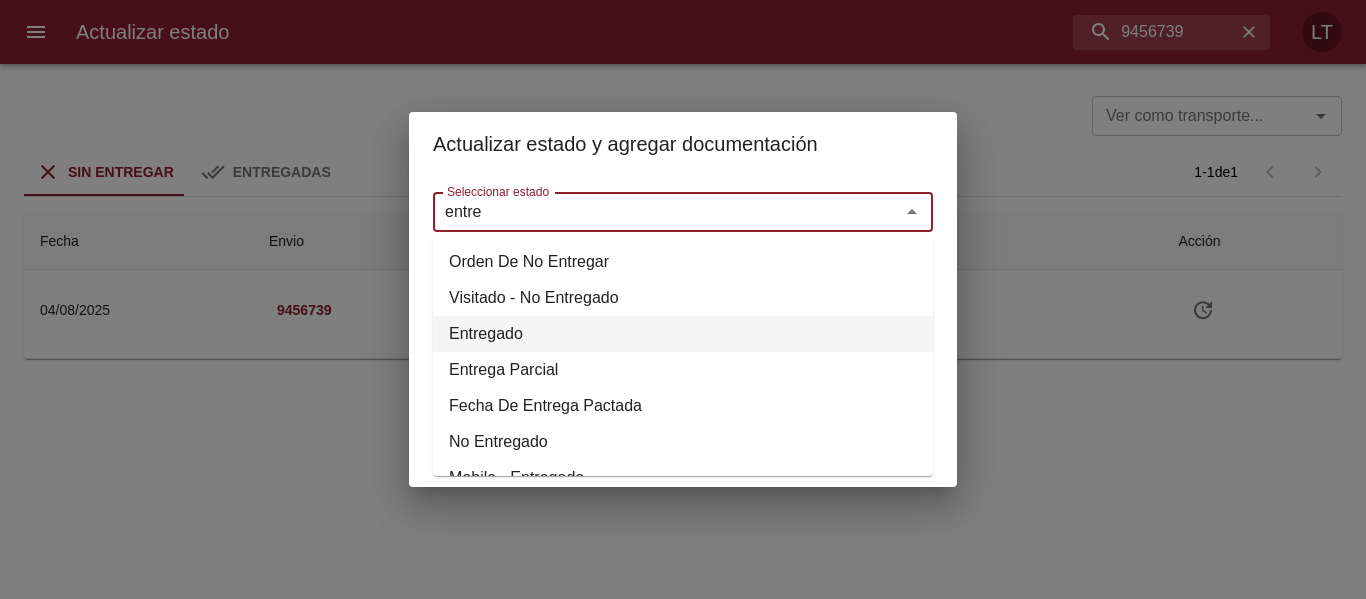 click on "Entregado" at bounding box center (683, 334) 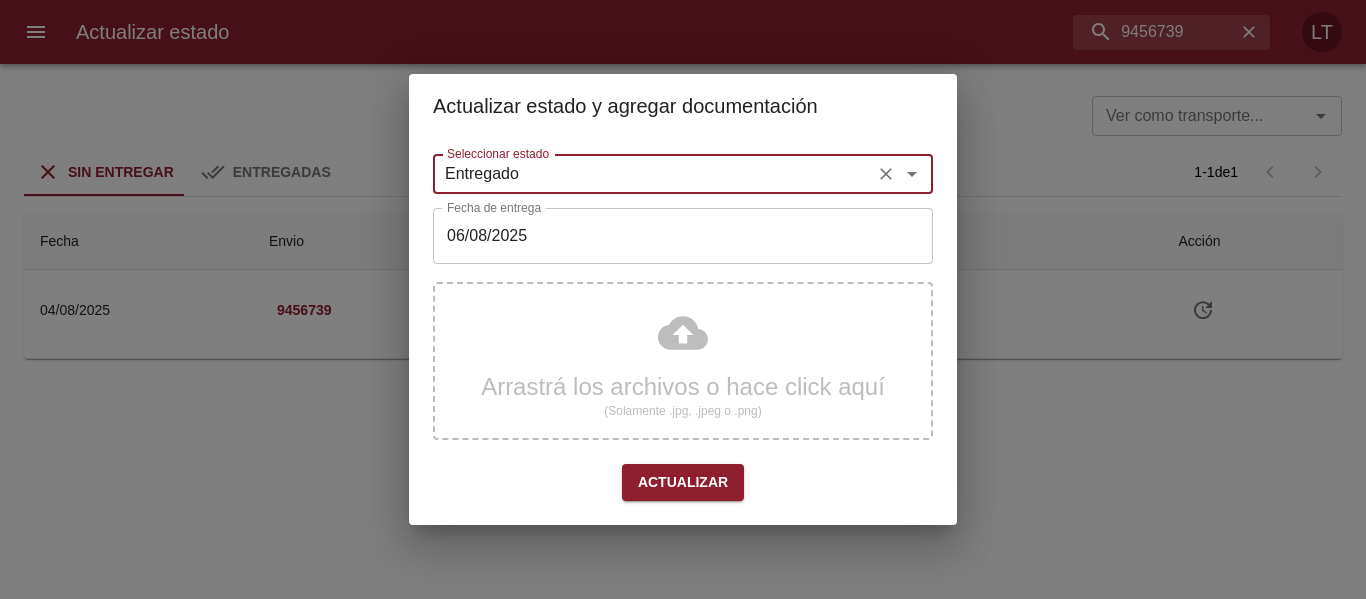 type on "Entregado" 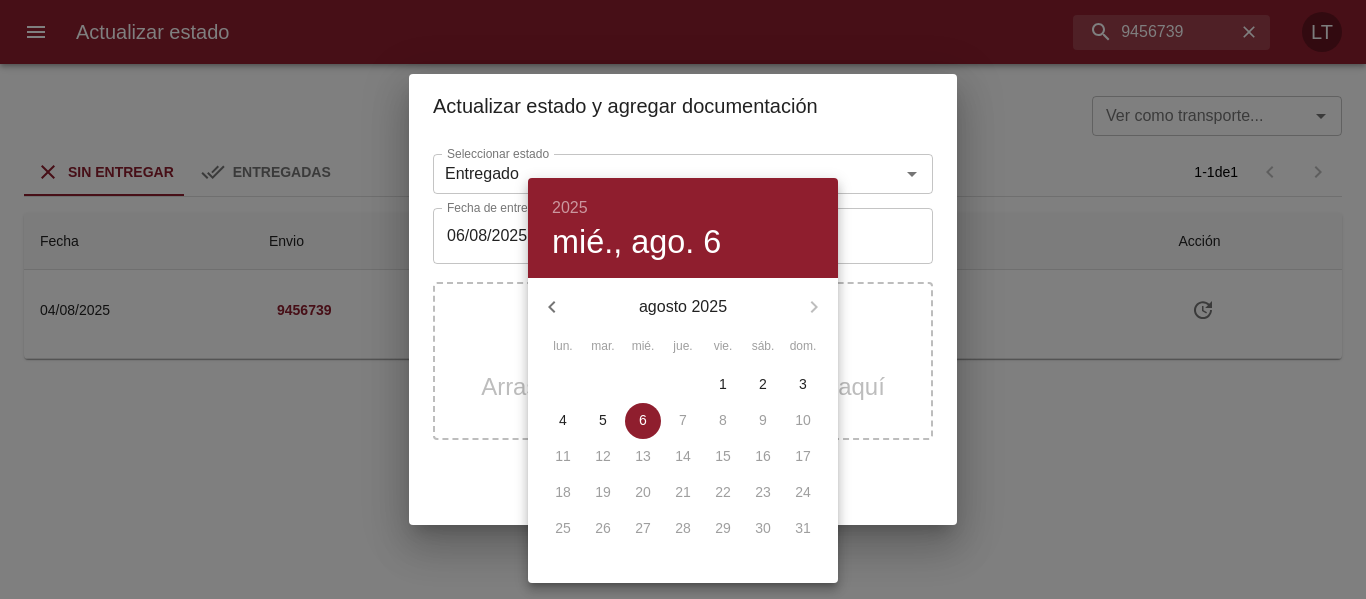click on "5" at bounding box center (603, 420) 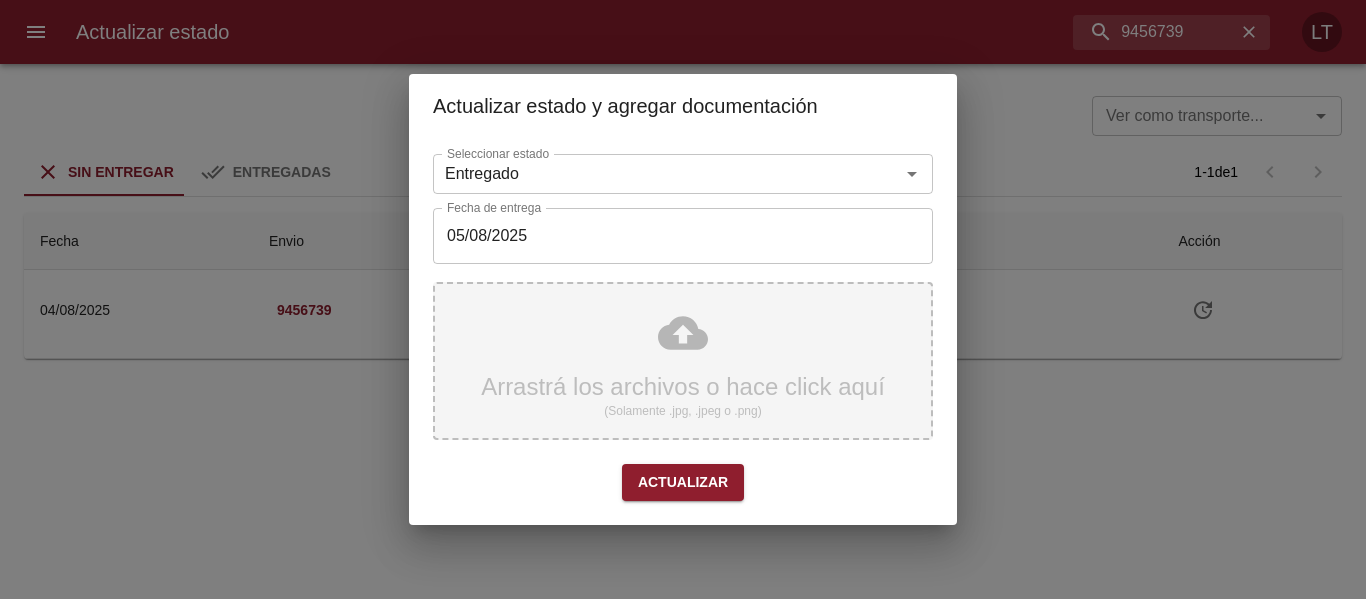 click on "Arrastrá los archivos o hace click aquí (Solamente .jpg, .jpeg o .png)" at bounding box center [683, 361] 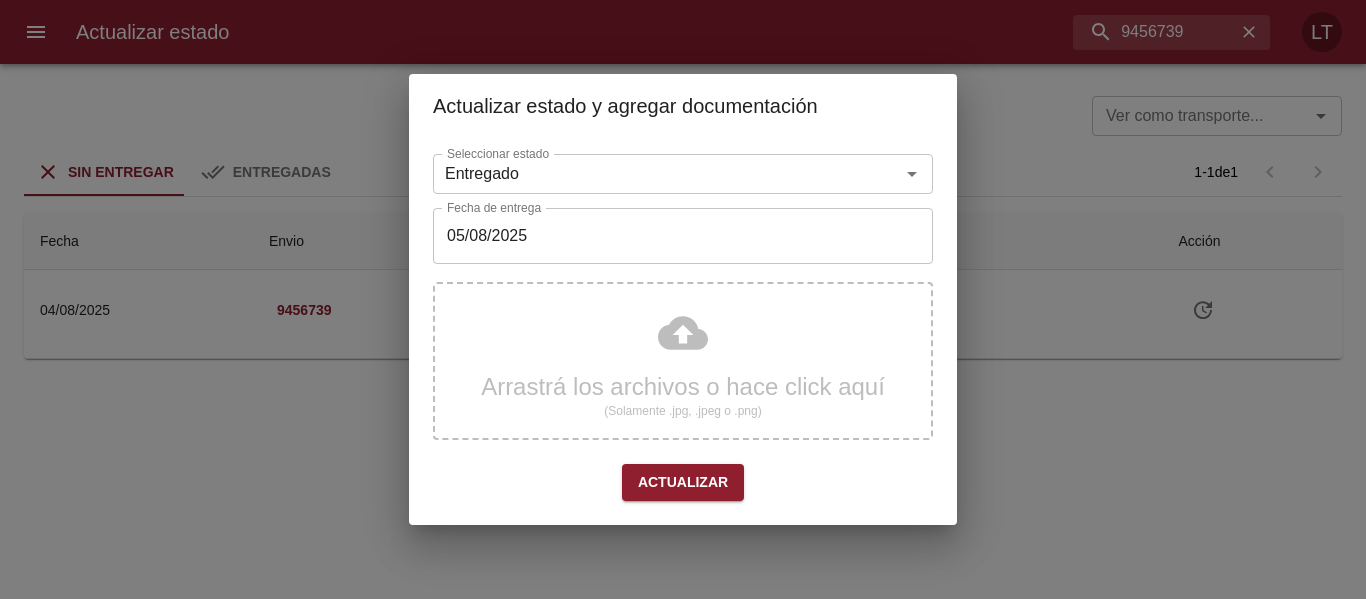 click on "Seleccionar estado Entregado Seleccionar estado Fecha de entrega 05/08/2025 Fecha de entrega Arrastrá los archivos o hace click aquí (Solamente .jpg, .jpeg o .png) Actualizar" at bounding box center (683, 331) 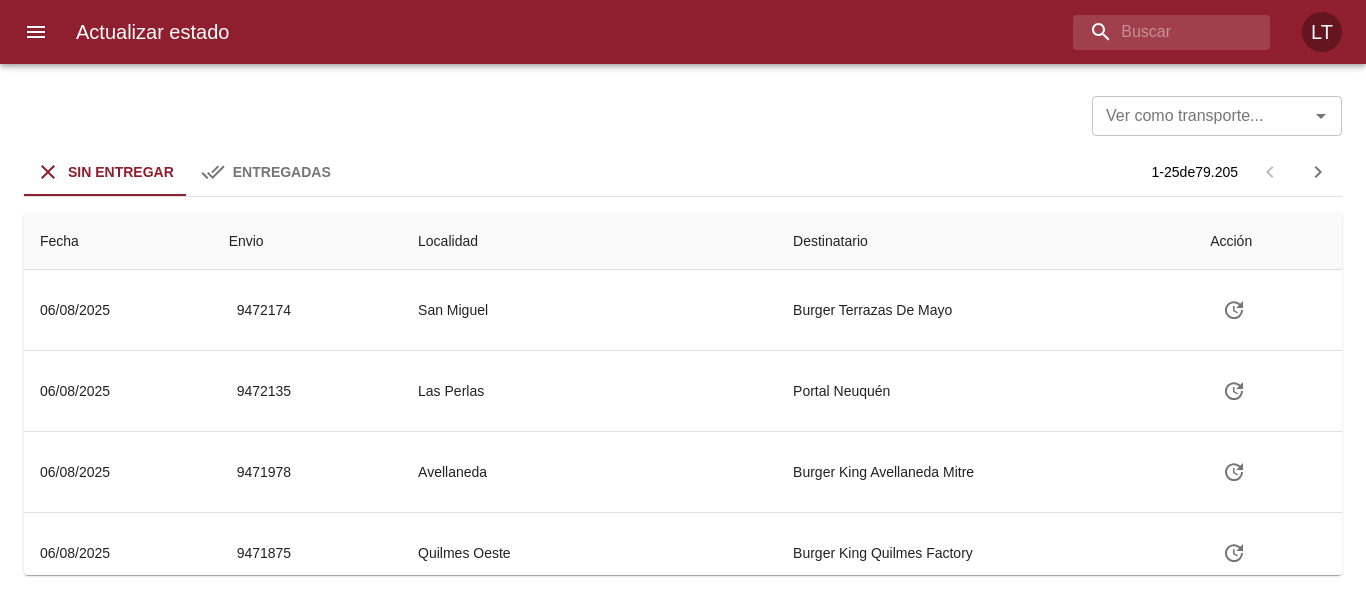 scroll, scrollTop: 0, scrollLeft: 0, axis: both 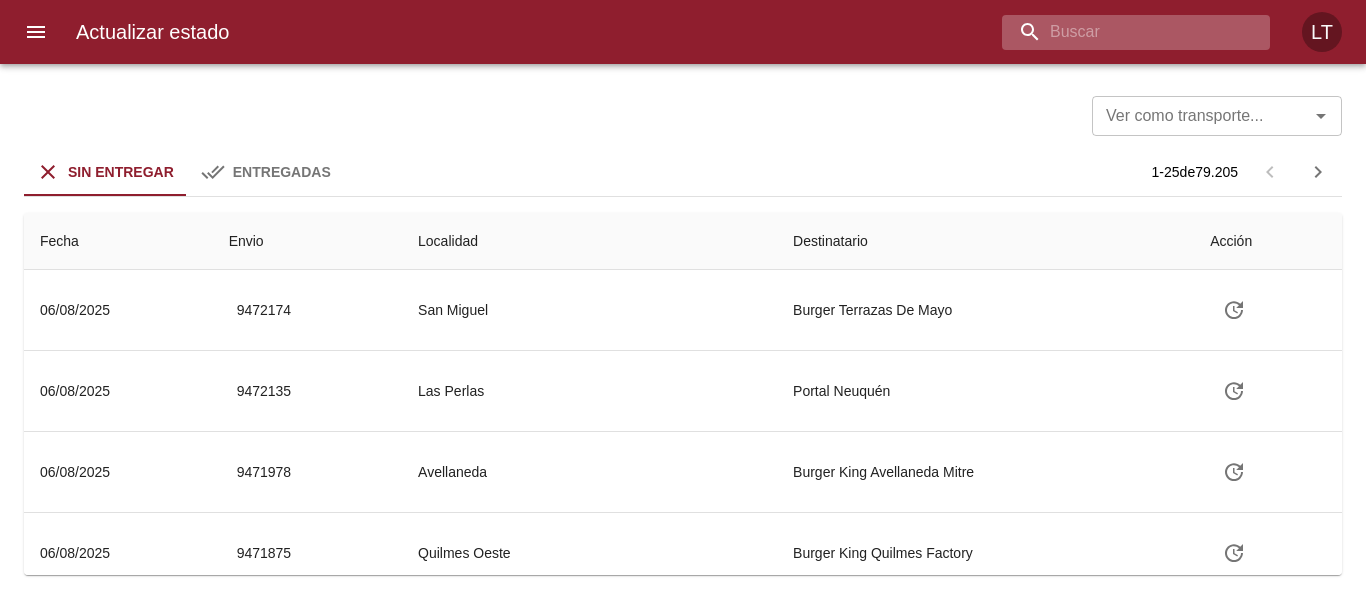 click at bounding box center (1119, 32) 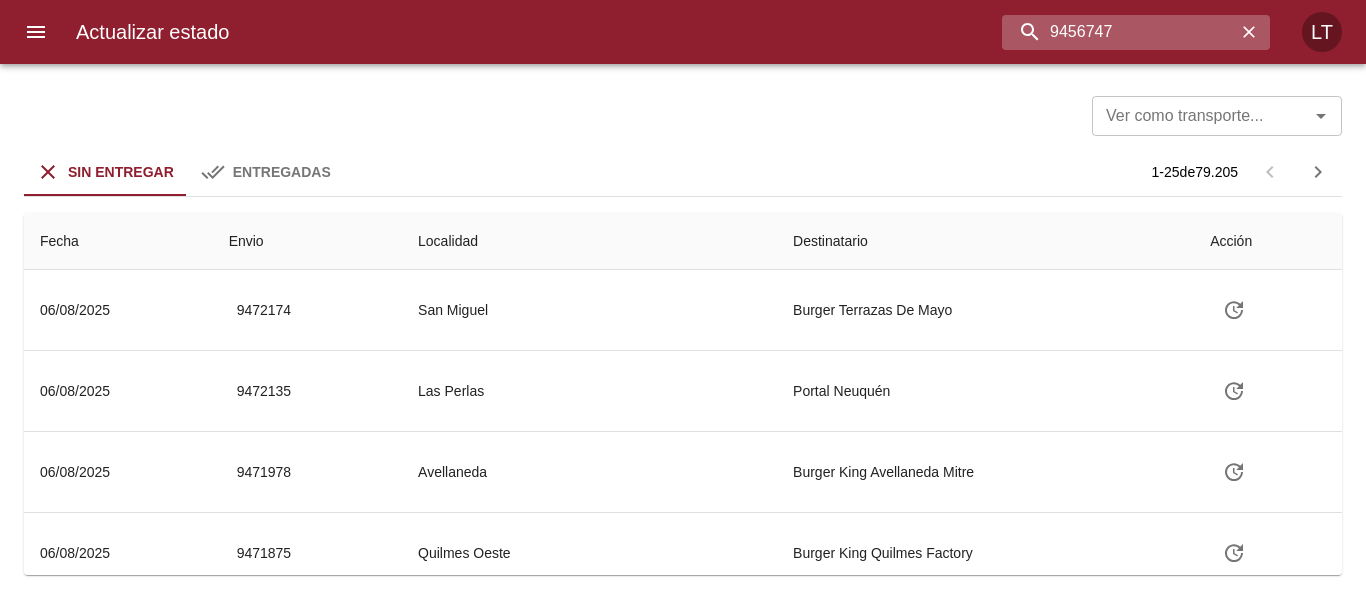 type on "9456747" 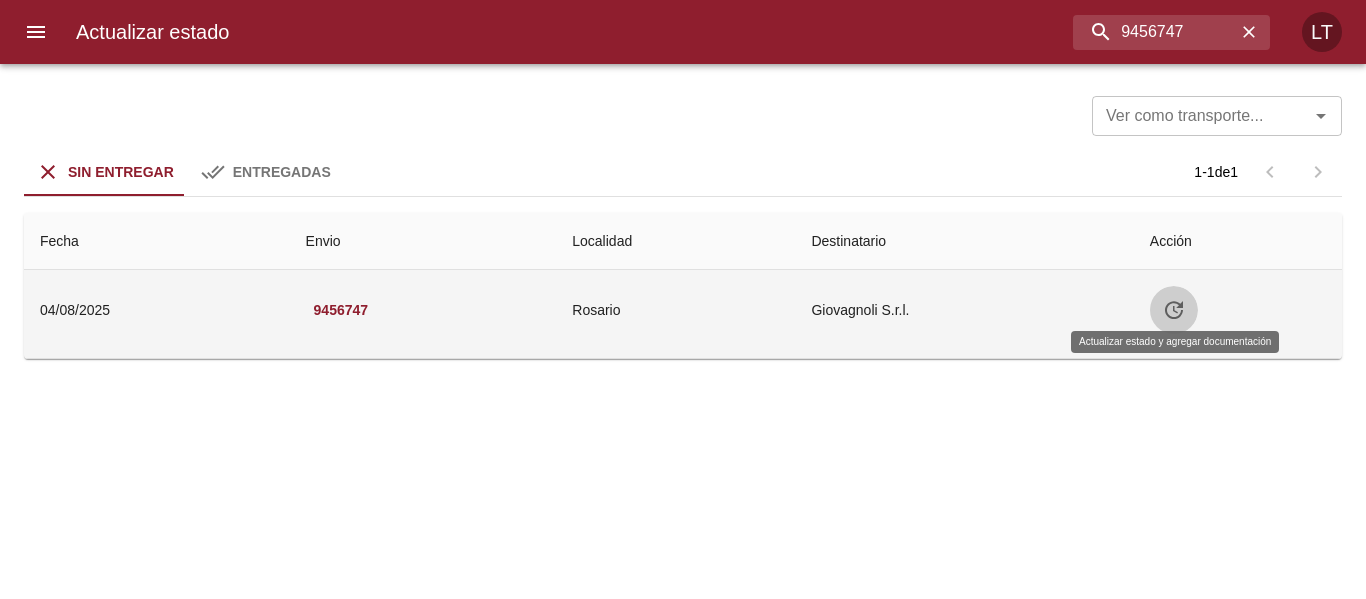 click at bounding box center [1174, 310] 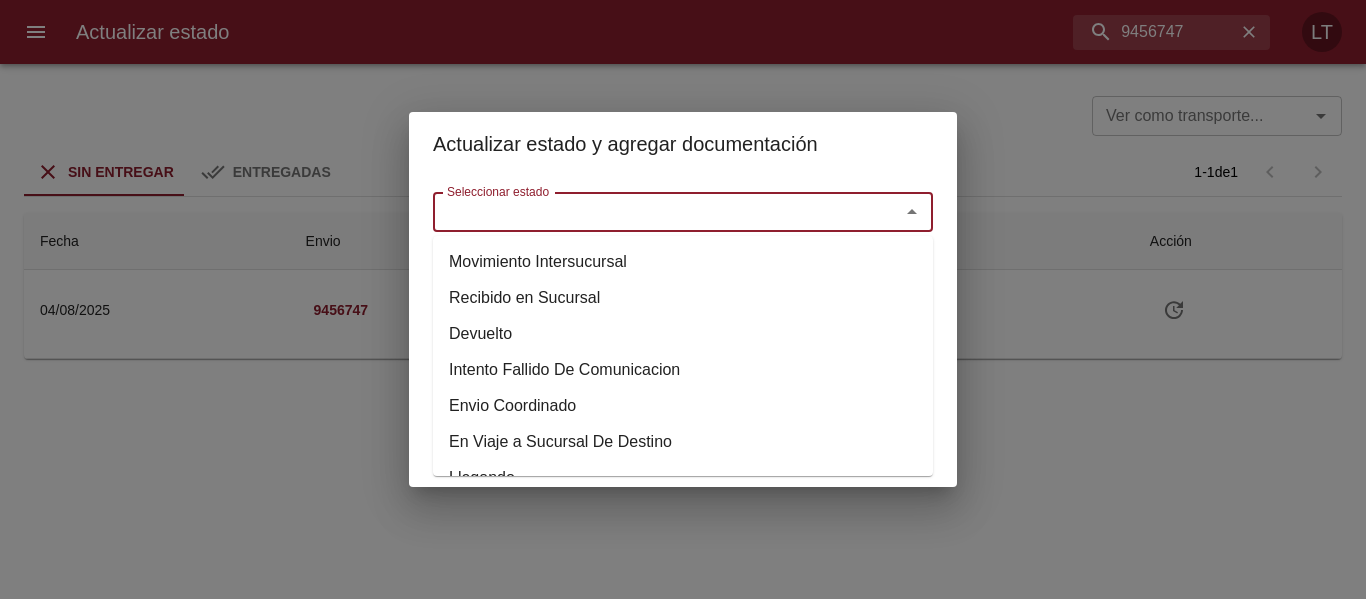 click on "Seleccionar estado" at bounding box center (653, 212) 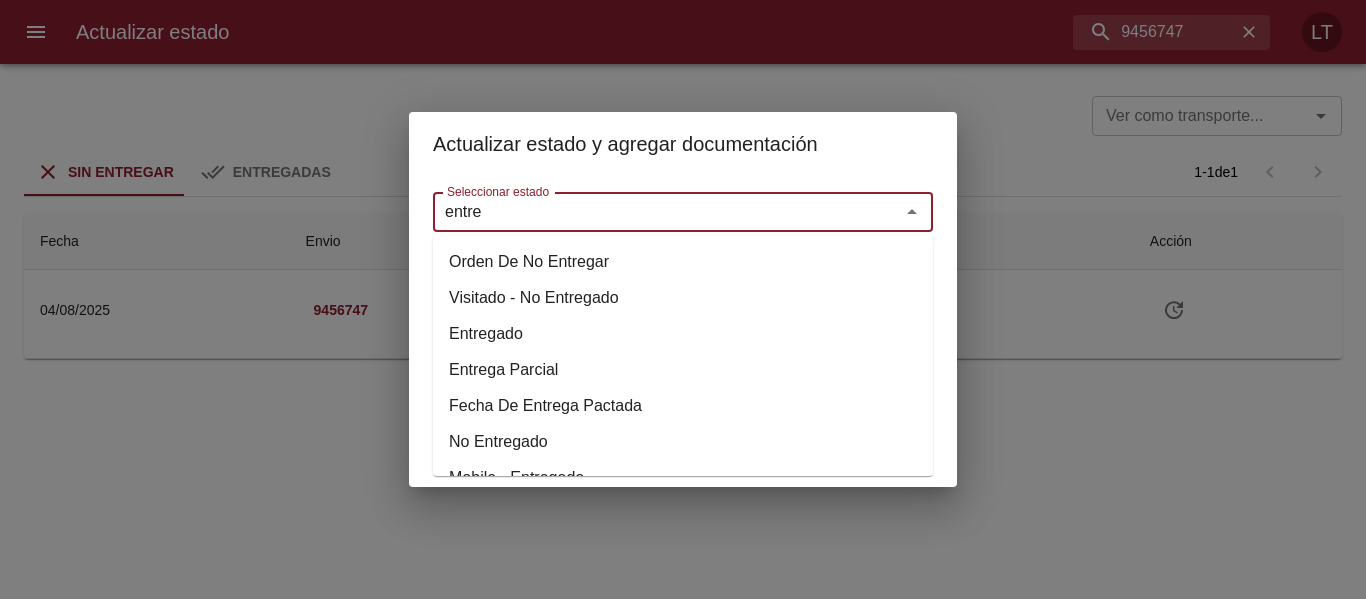 click on "Entregado" at bounding box center (683, 334) 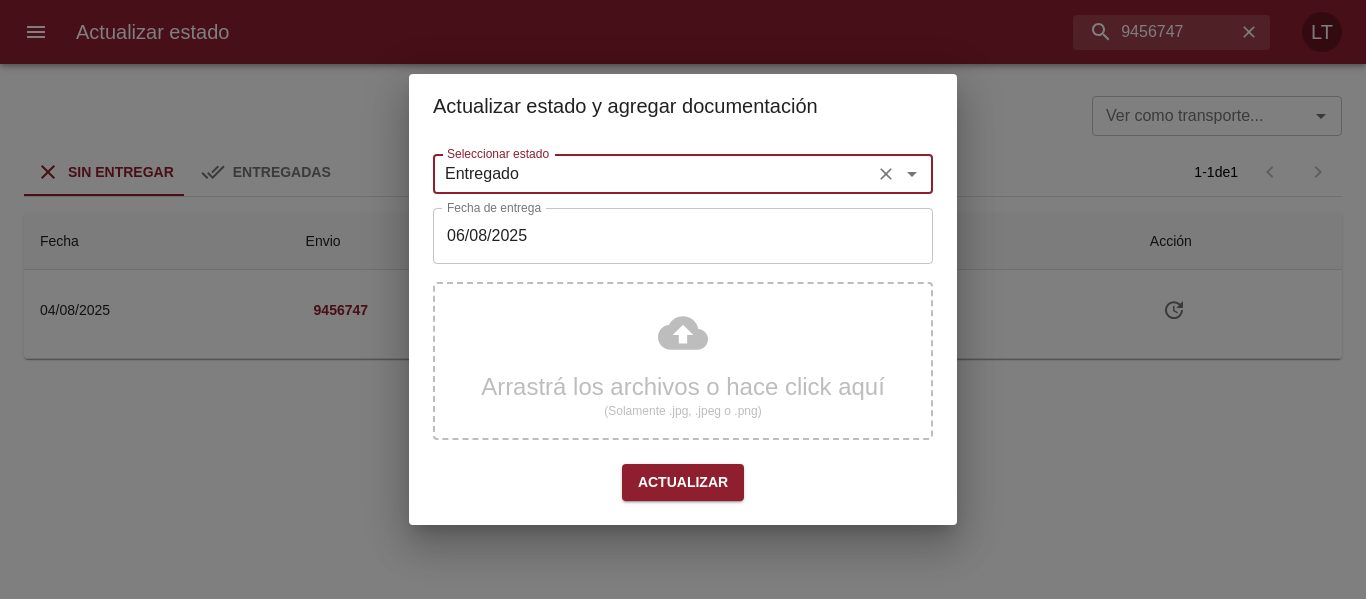 type on "Entregado" 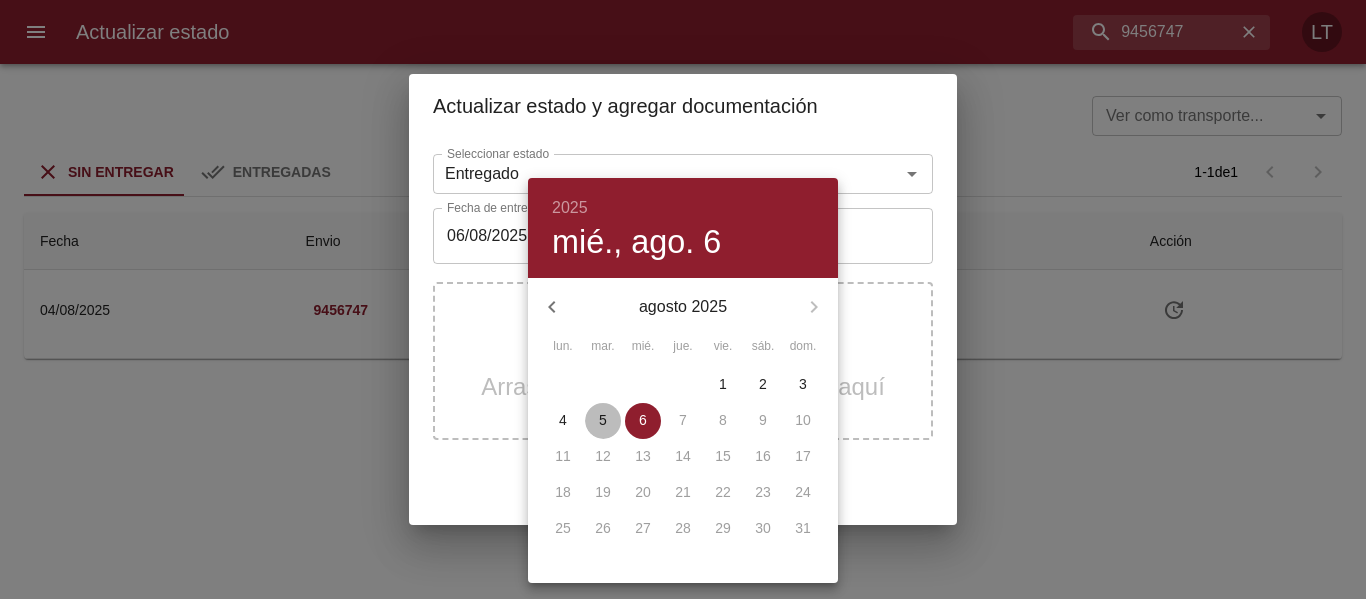 click on "5" at bounding box center [603, 420] 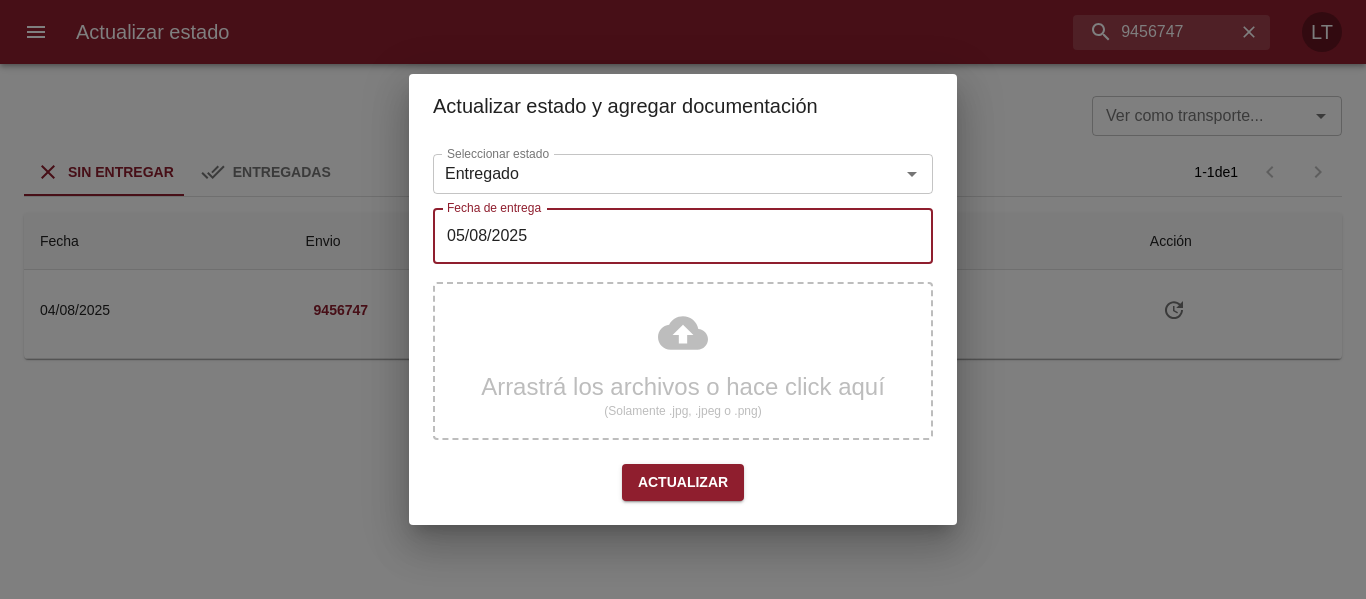 click on "Actualizar" at bounding box center (683, 482) 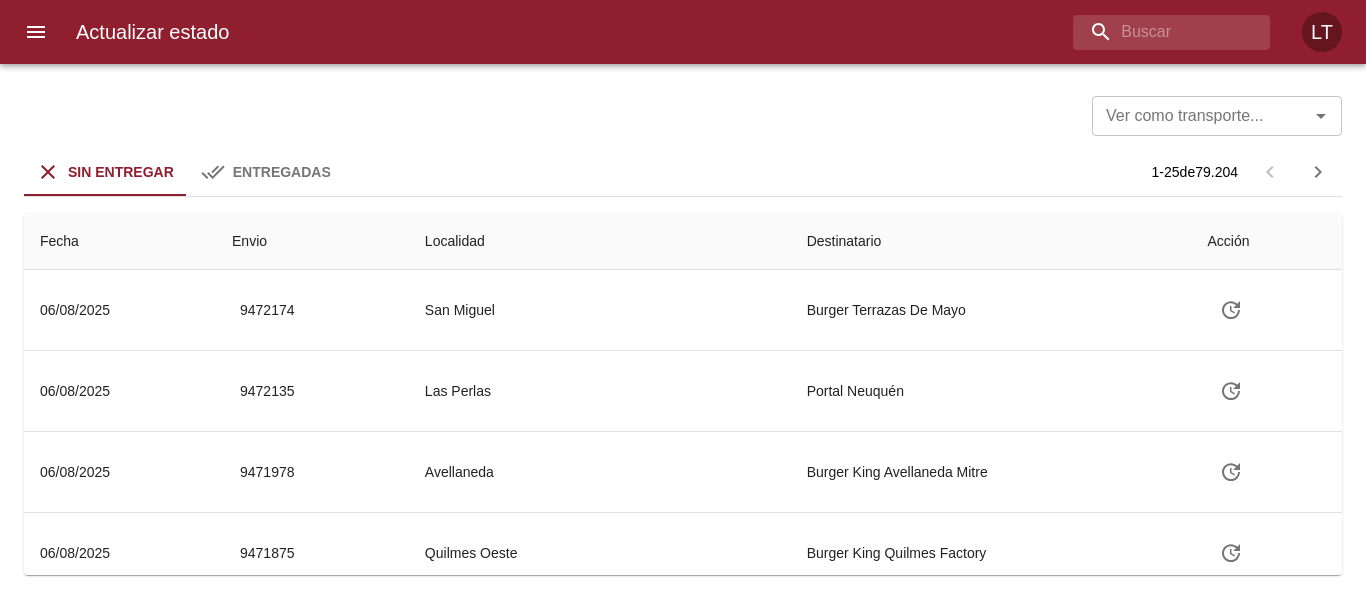 scroll, scrollTop: 0, scrollLeft: 0, axis: both 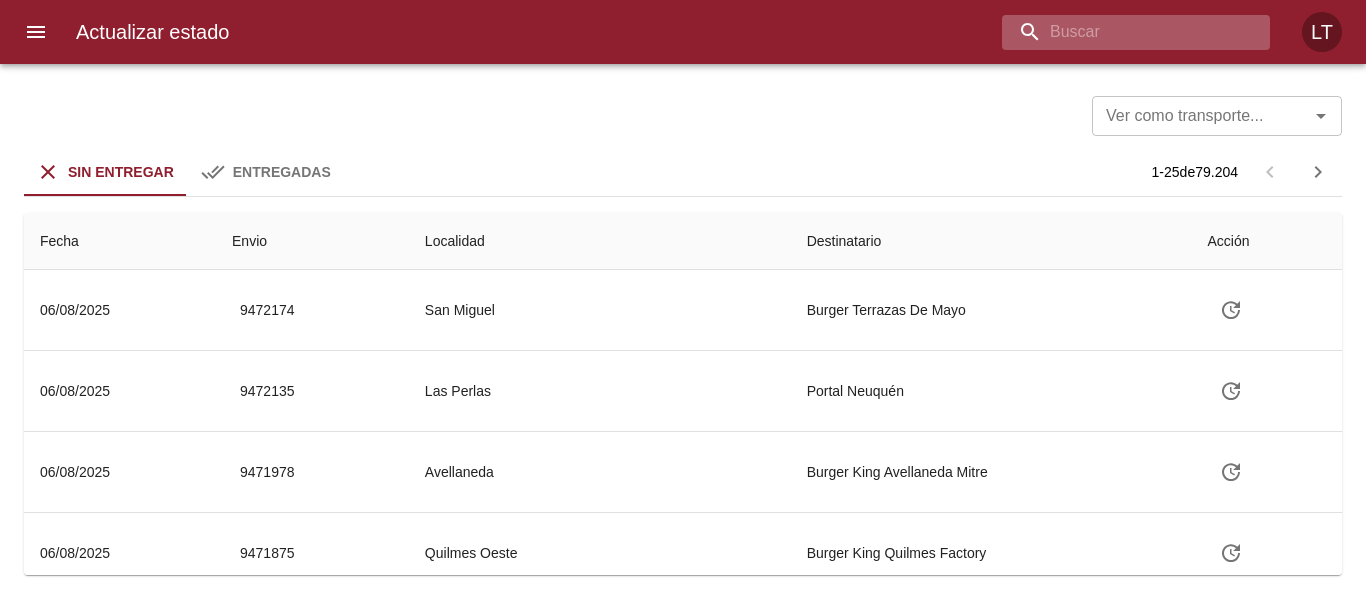 click at bounding box center (1119, 32) 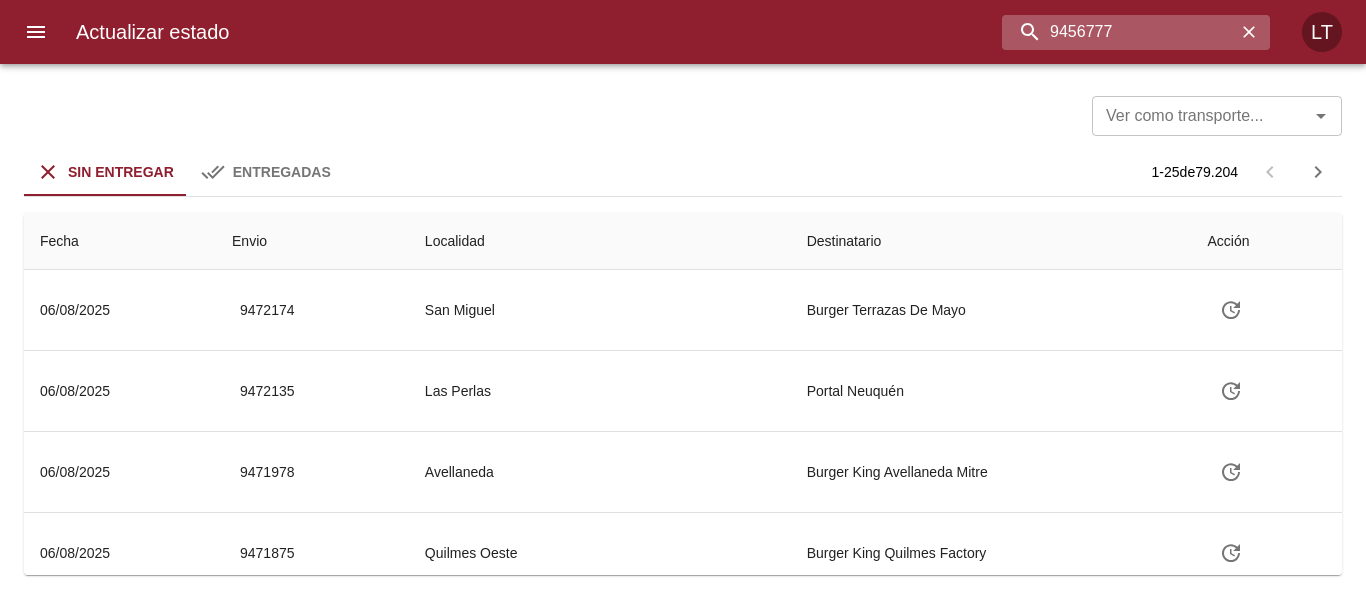 type on "9456777" 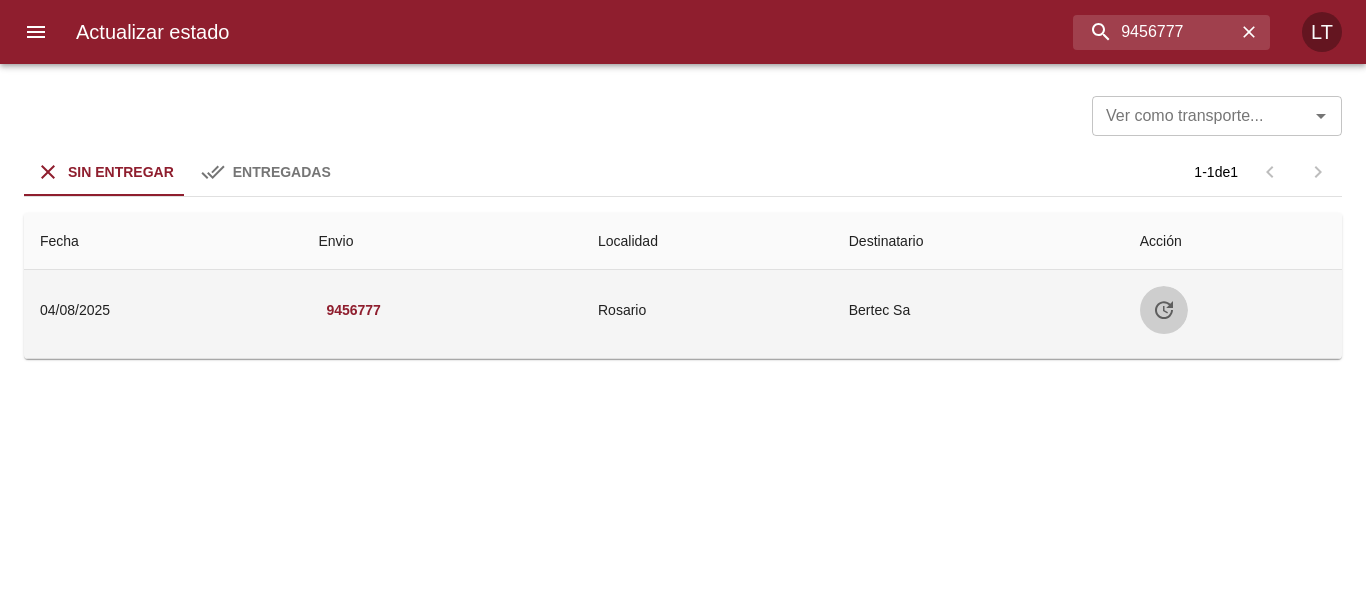 click 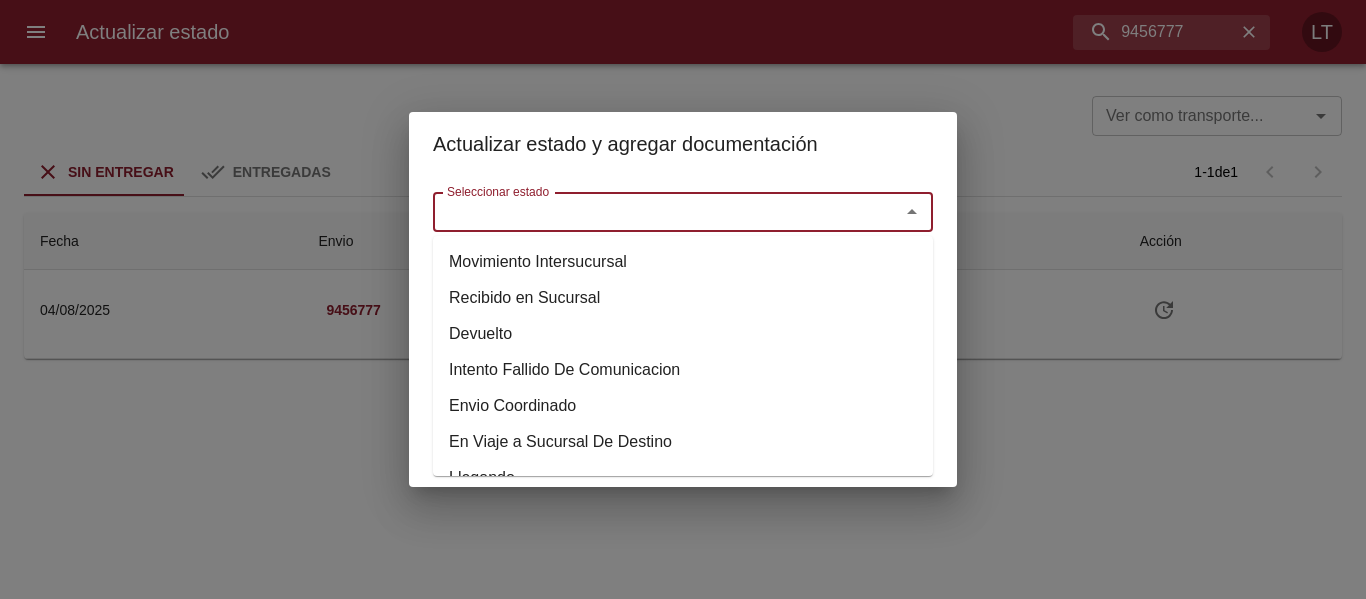 click on "Seleccionar estado" at bounding box center (653, 212) 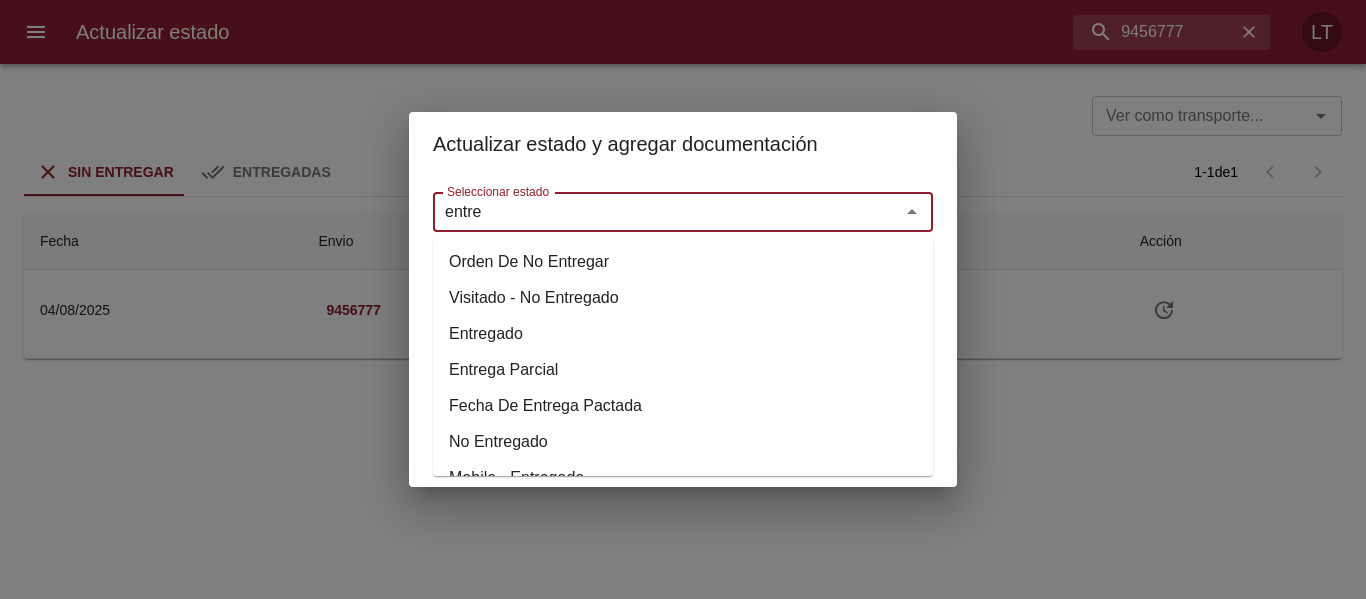 click on "Entregado" at bounding box center (683, 334) 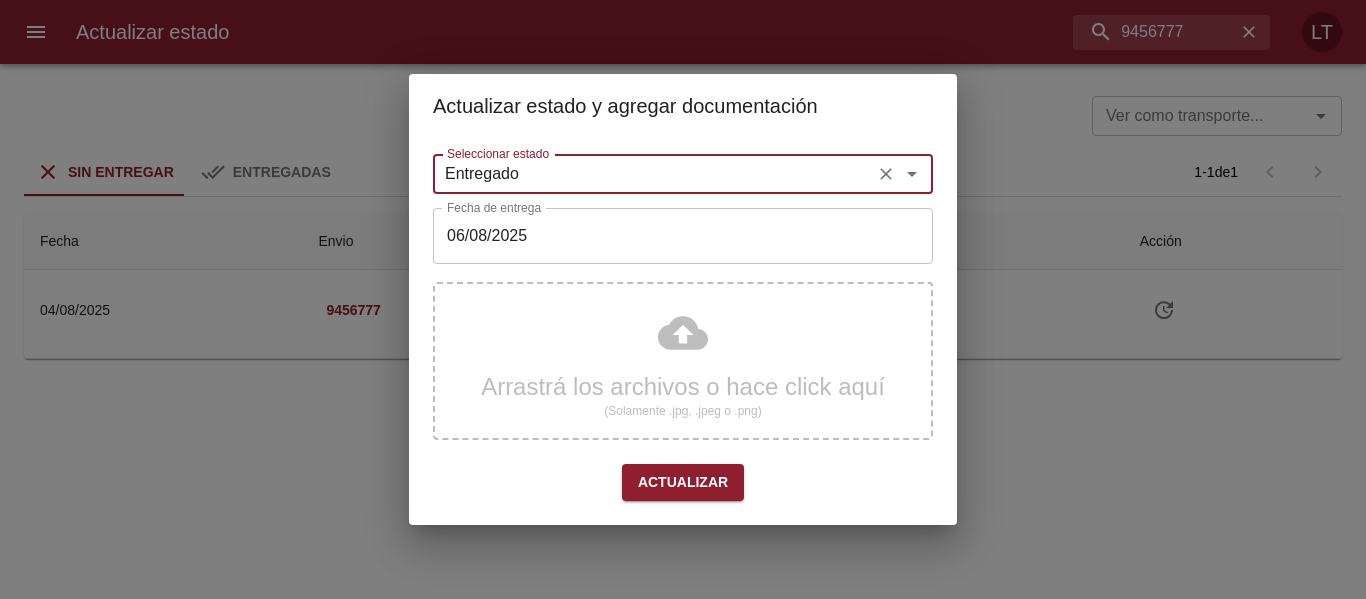 type on "Entregado" 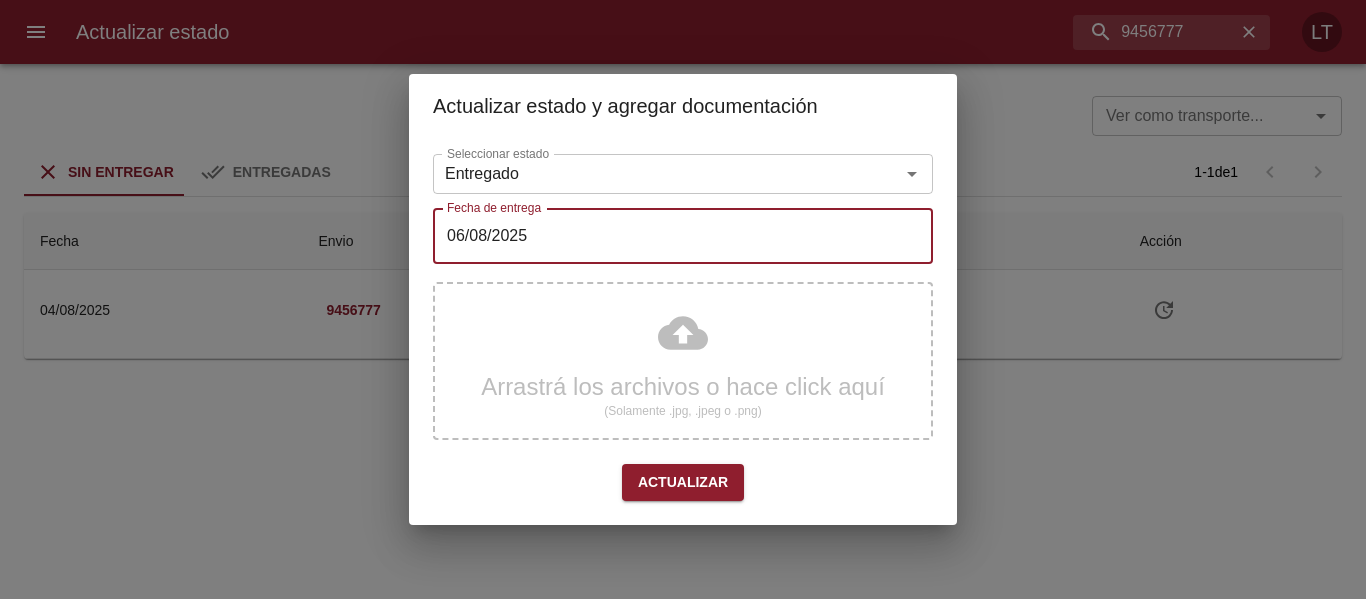 click on "06/08/2025" at bounding box center (683, 236) 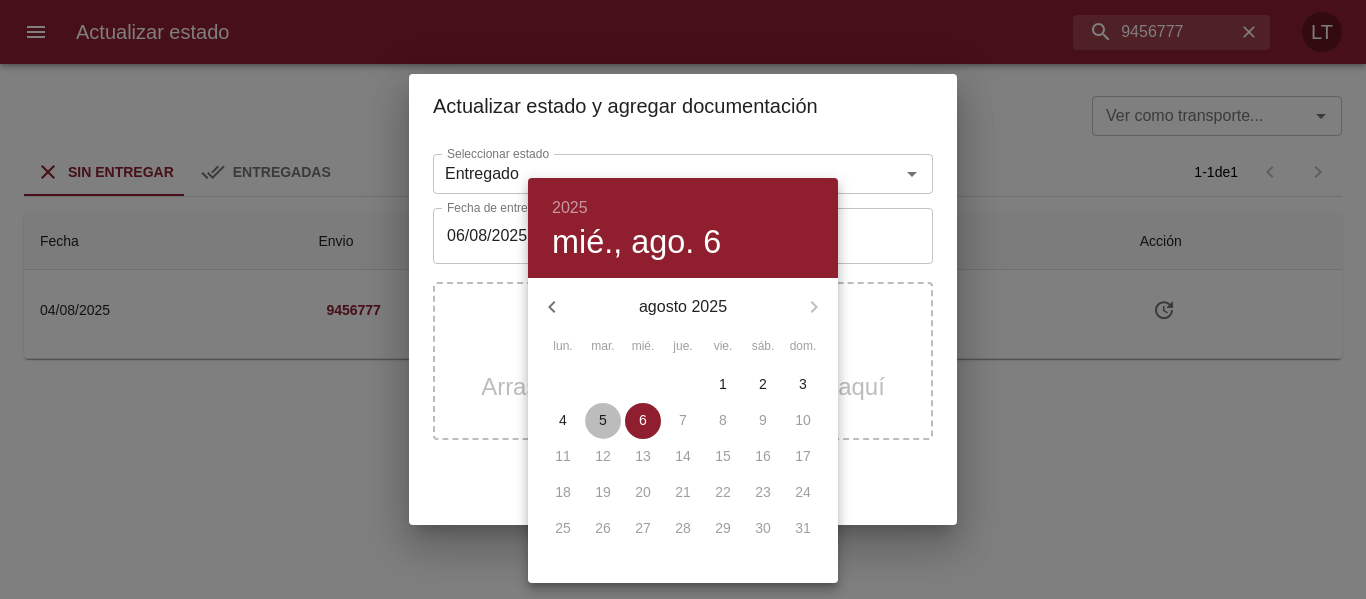 click on "5" at bounding box center [603, 420] 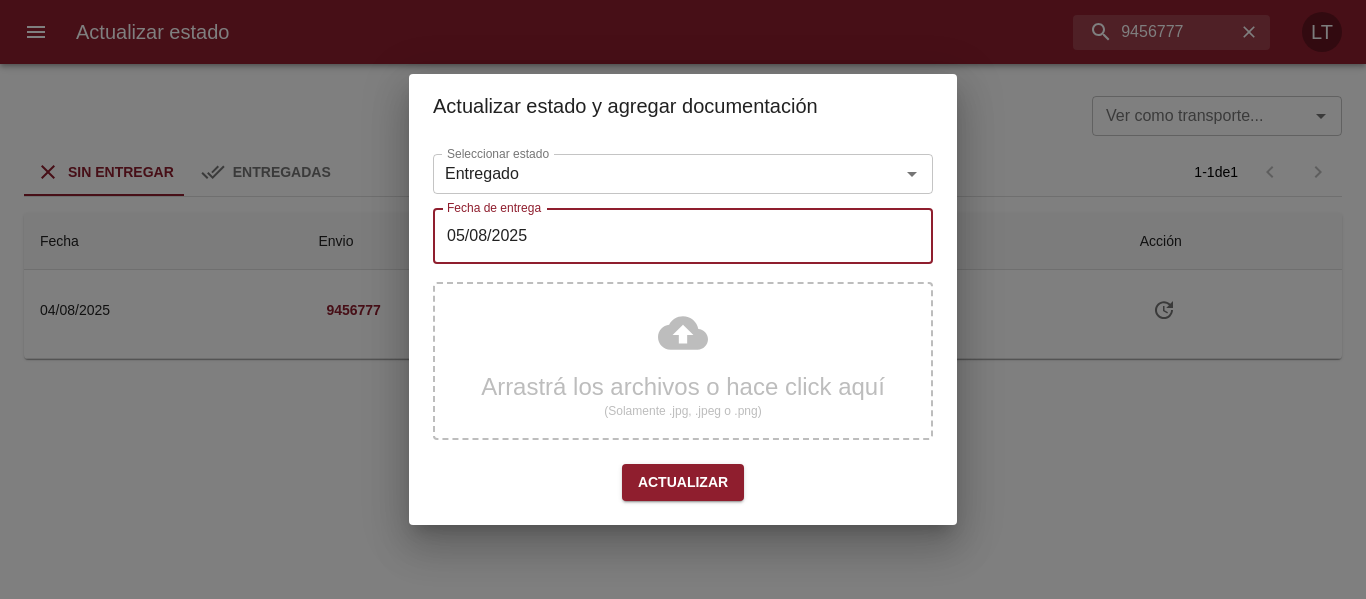 click on "Actualizar" at bounding box center [683, 482] 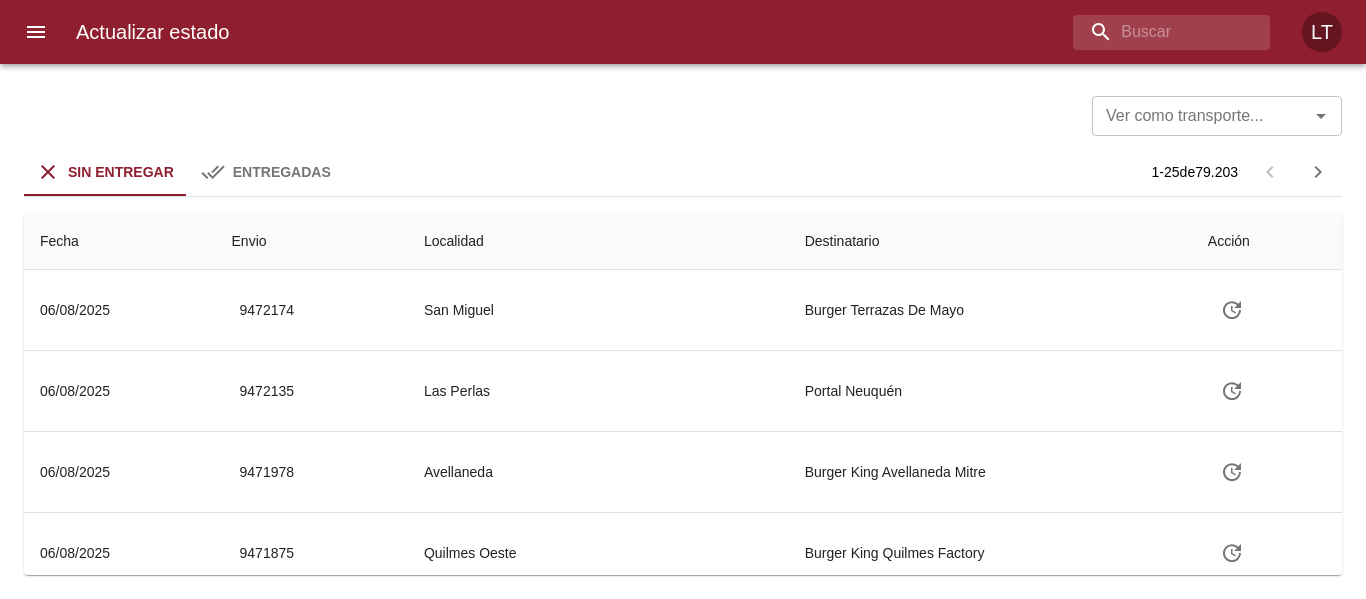 scroll, scrollTop: 0, scrollLeft: 0, axis: both 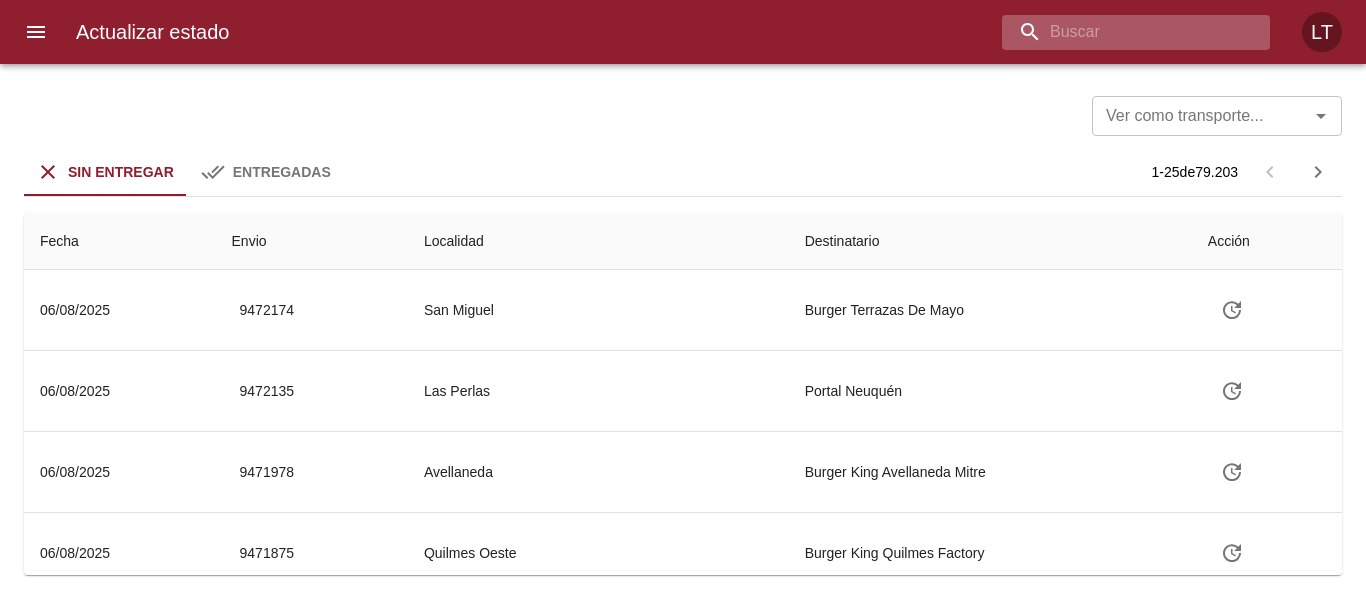click at bounding box center [1119, 32] 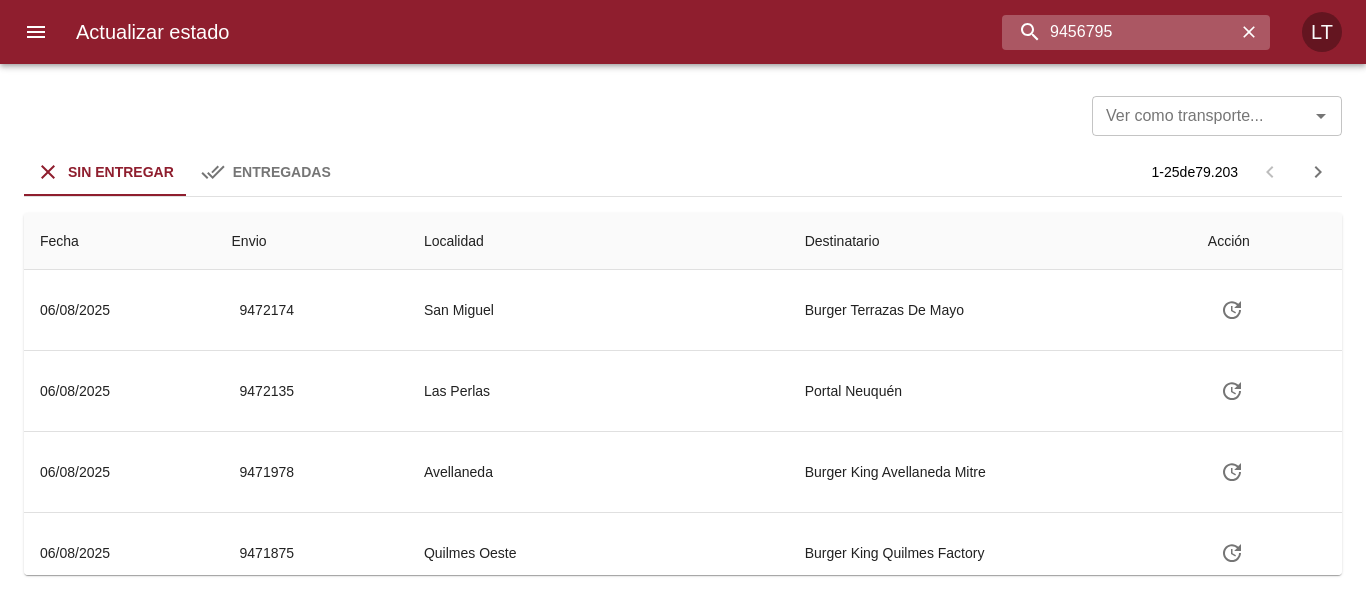 type on "9456795" 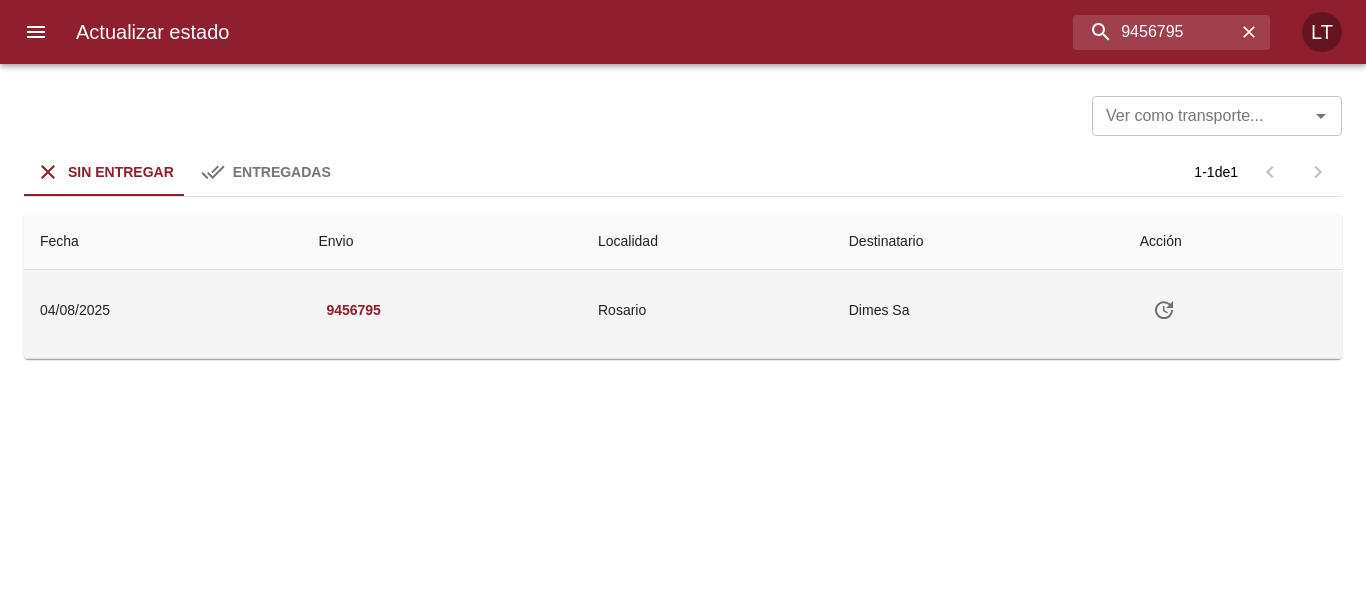 click 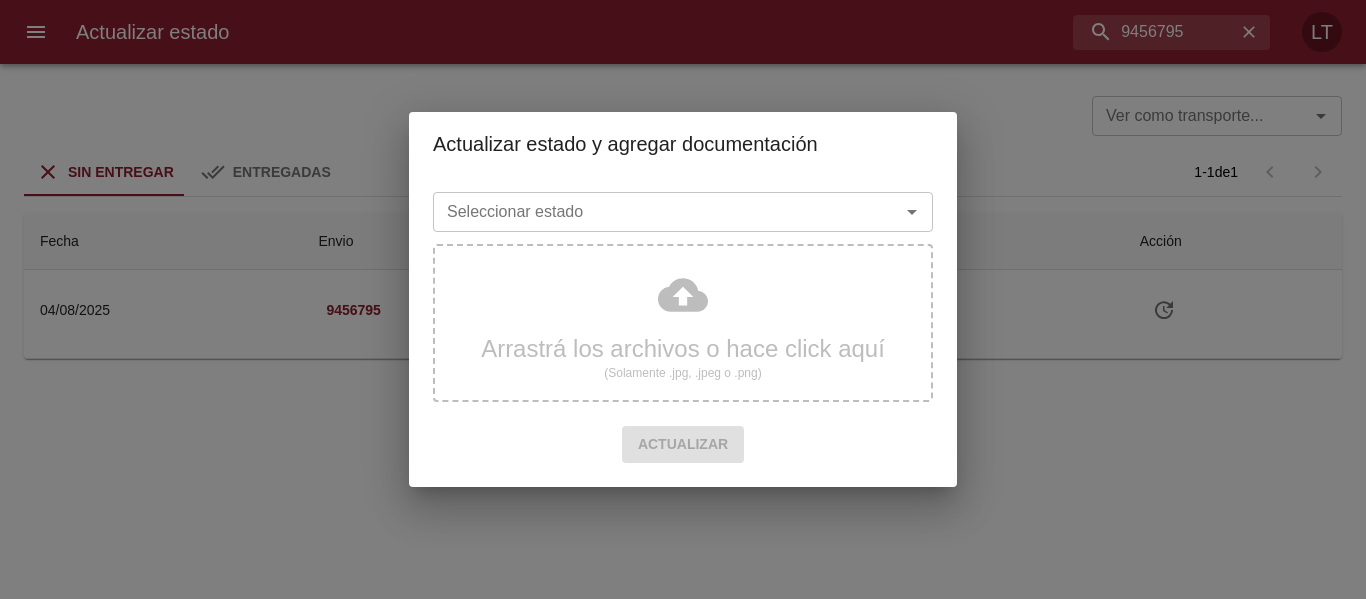 click on "Seleccionar estado" at bounding box center (653, 212) 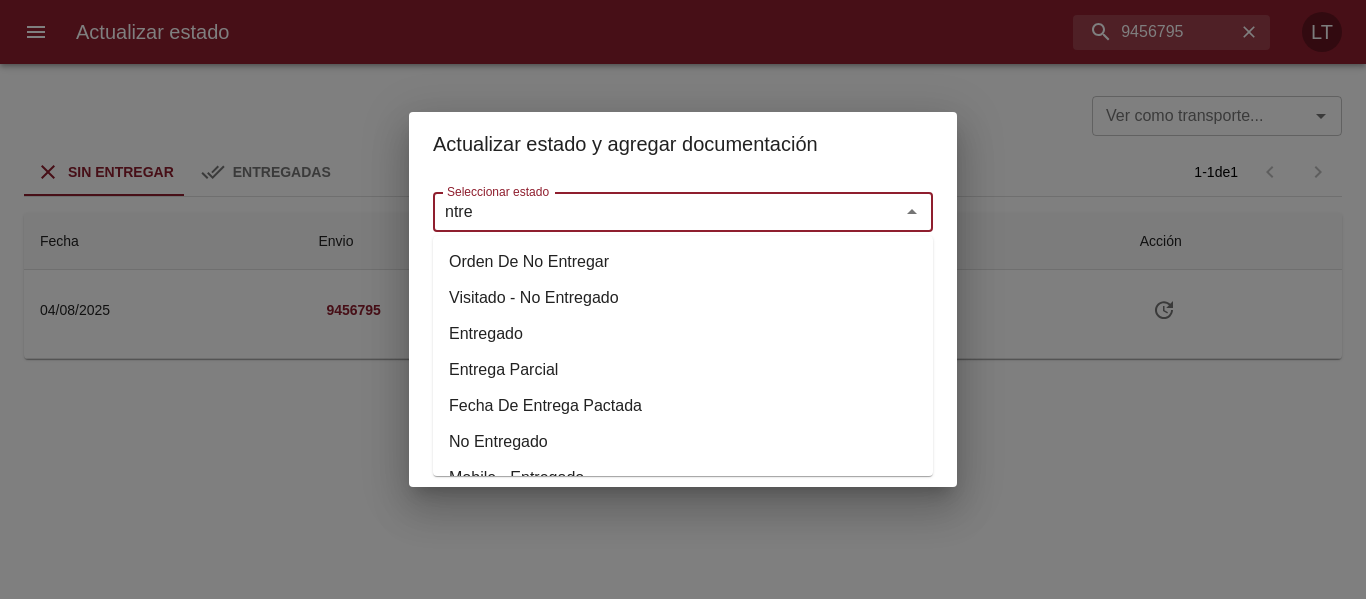 drag, startPoint x: 538, startPoint y: 340, endPoint x: 538, endPoint y: 278, distance: 62 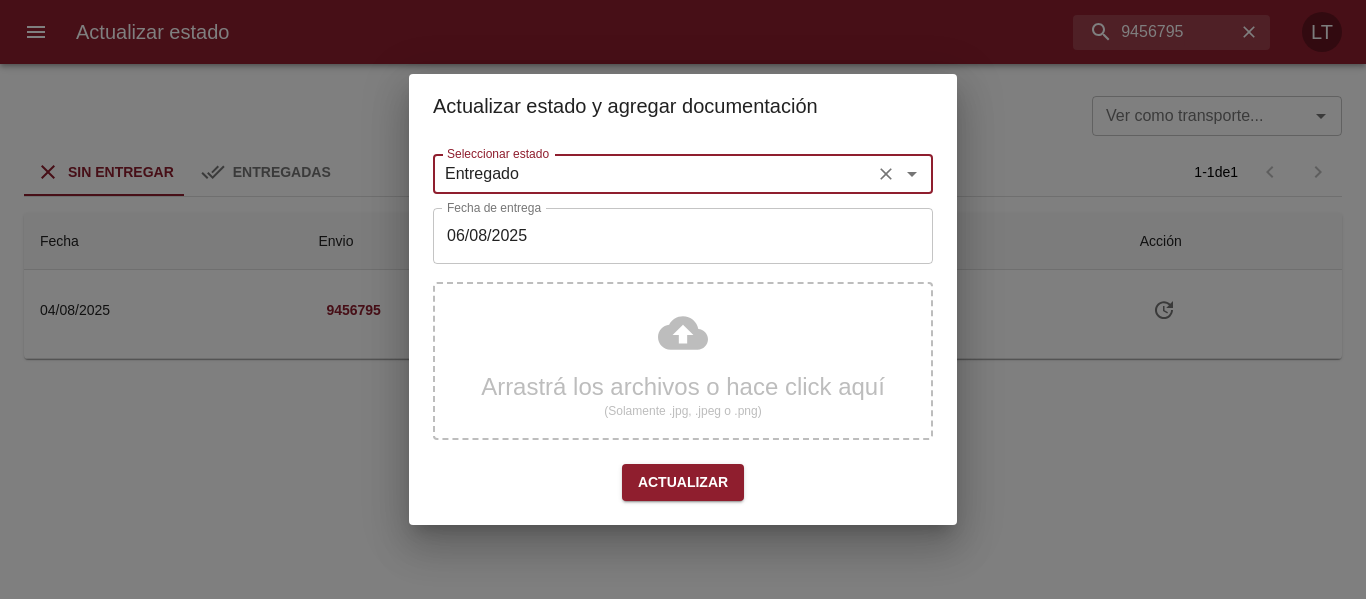 type on "Entregado" 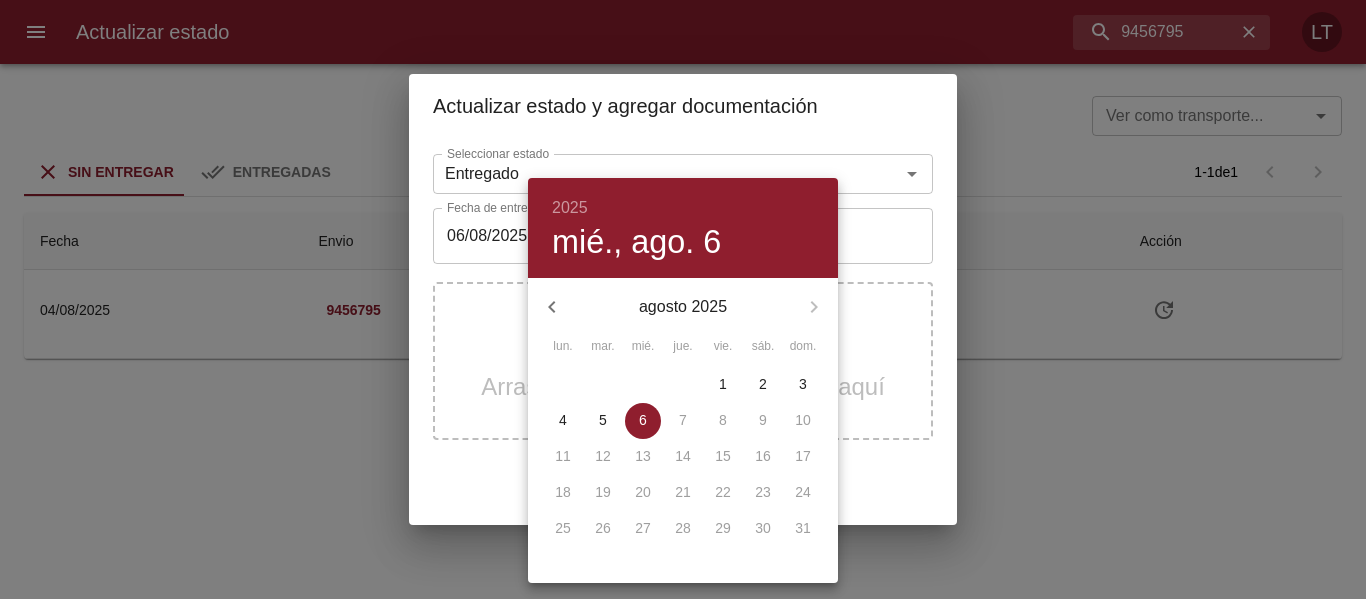 click on "5" at bounding box center [603, 420] 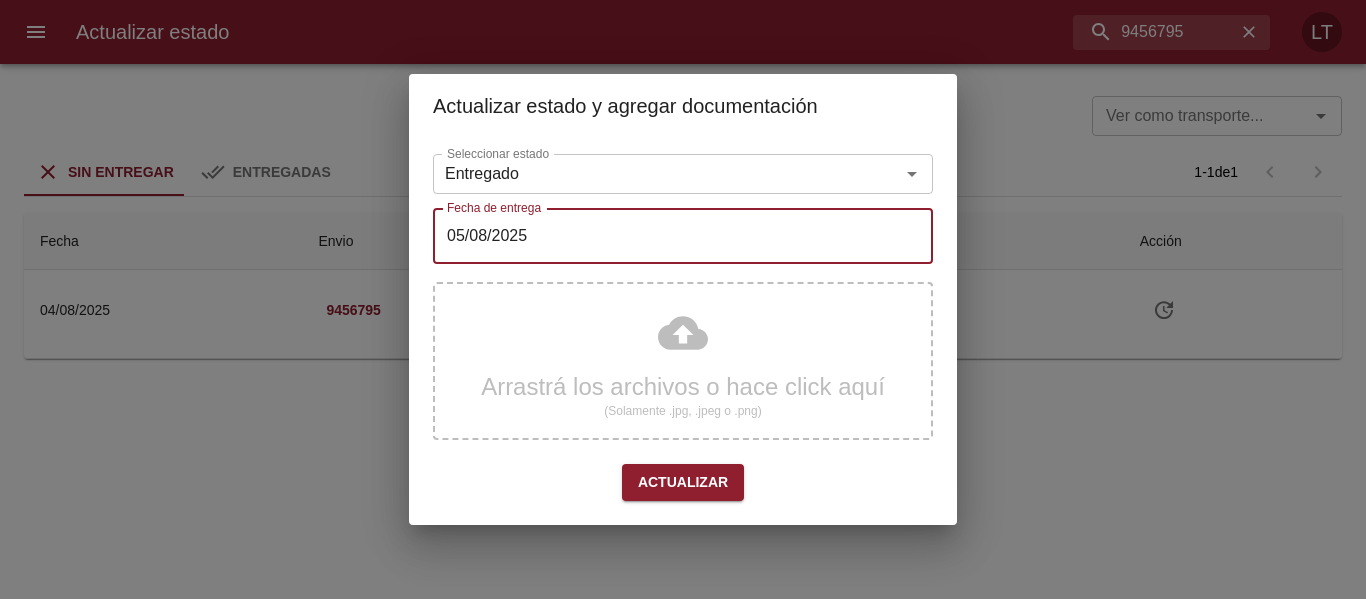 click on "Actualizar" at bounding box center [683, 482] 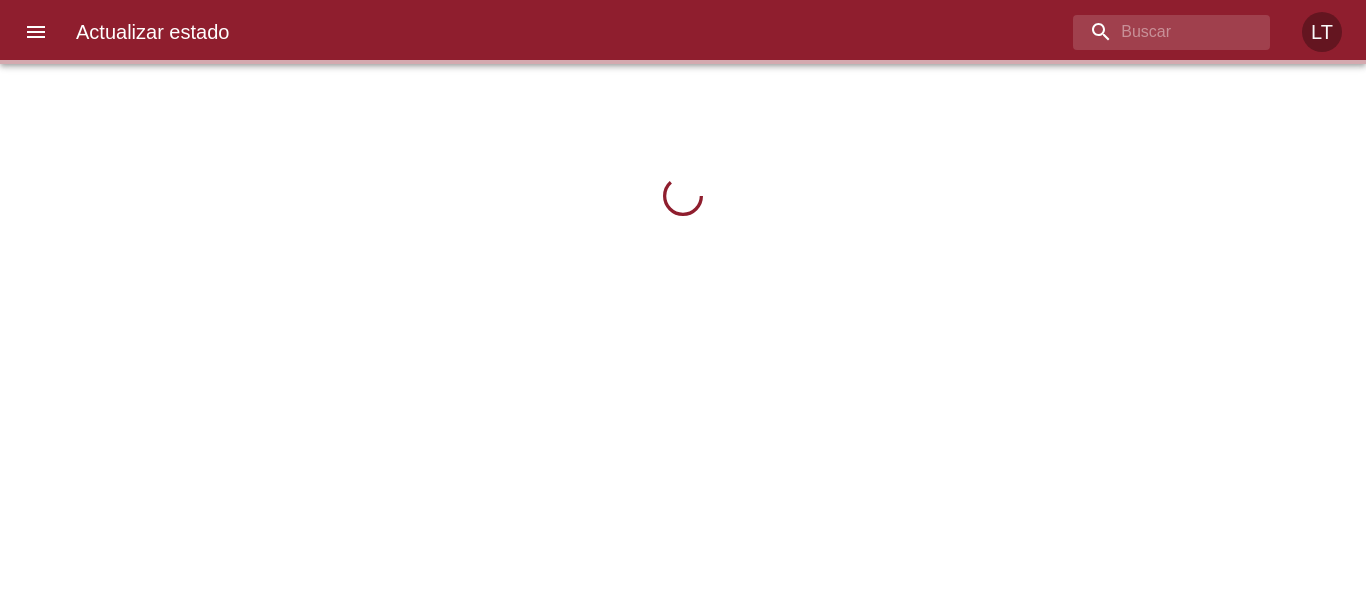 scroll, scrollTop: 0, scrollLeft: 0, axis: both 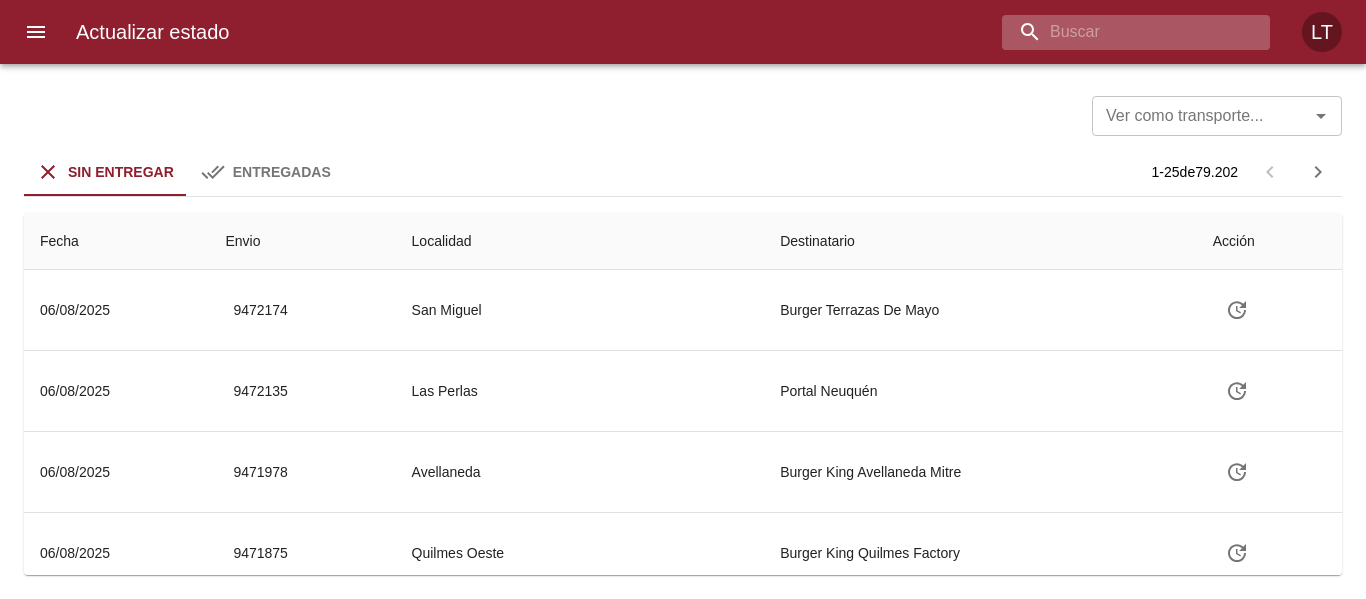 click at bounding box center [1119, 32] 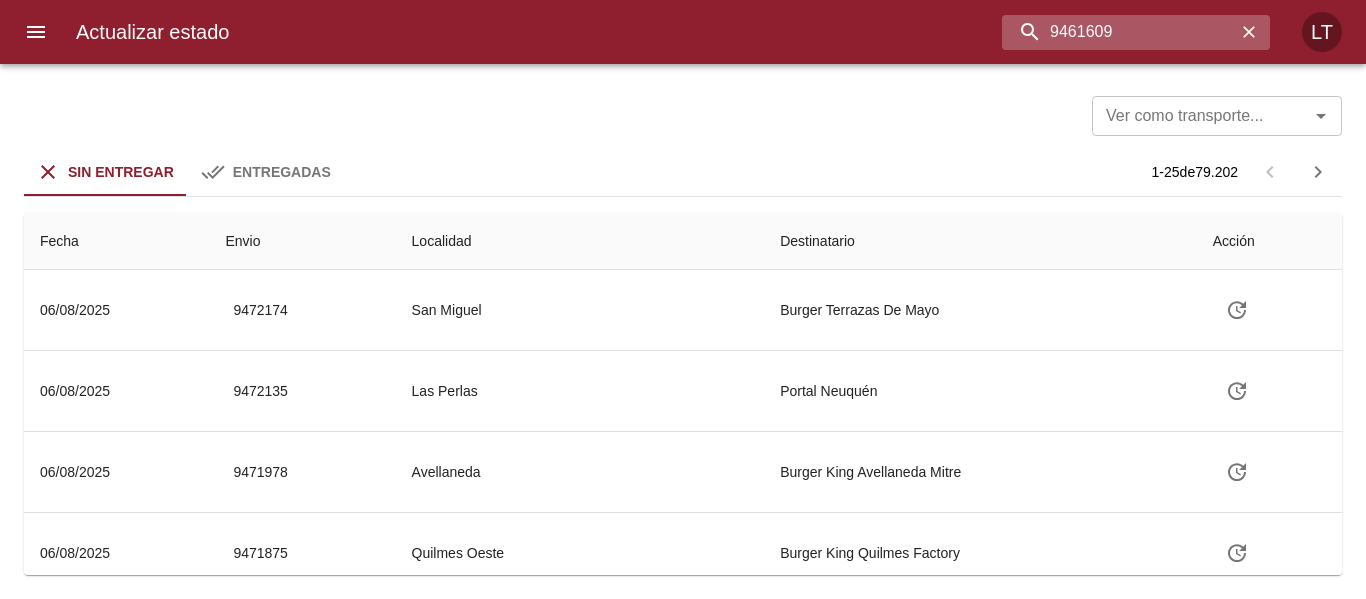 type on "9461609" 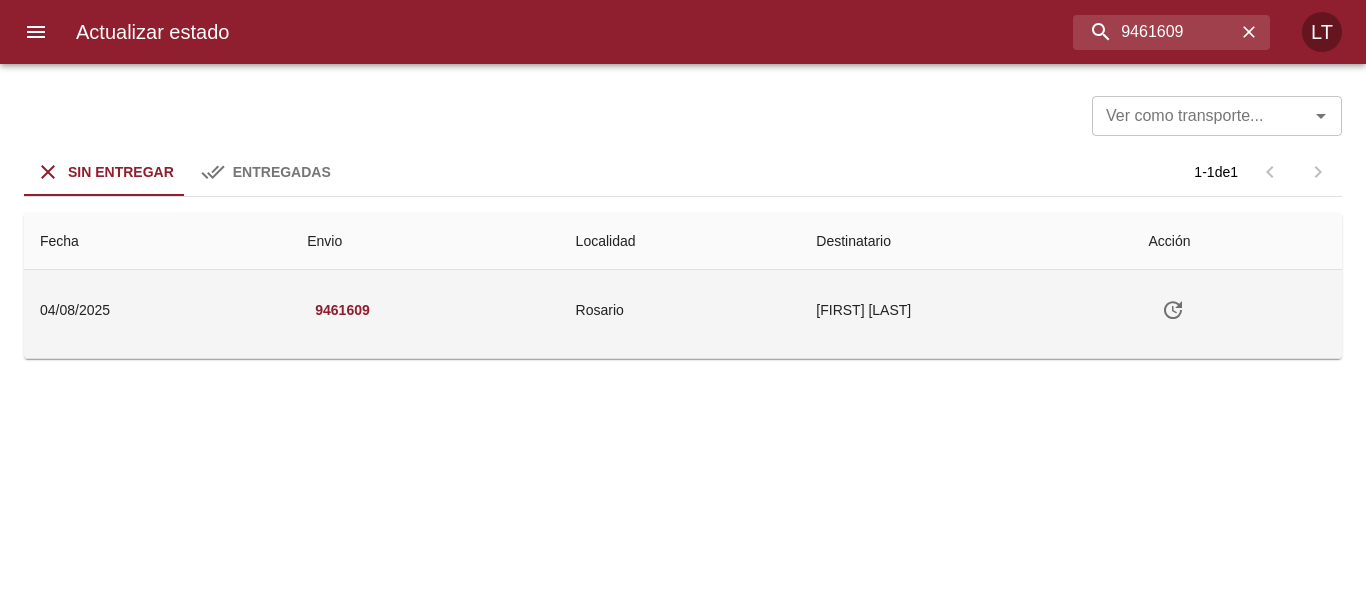 click 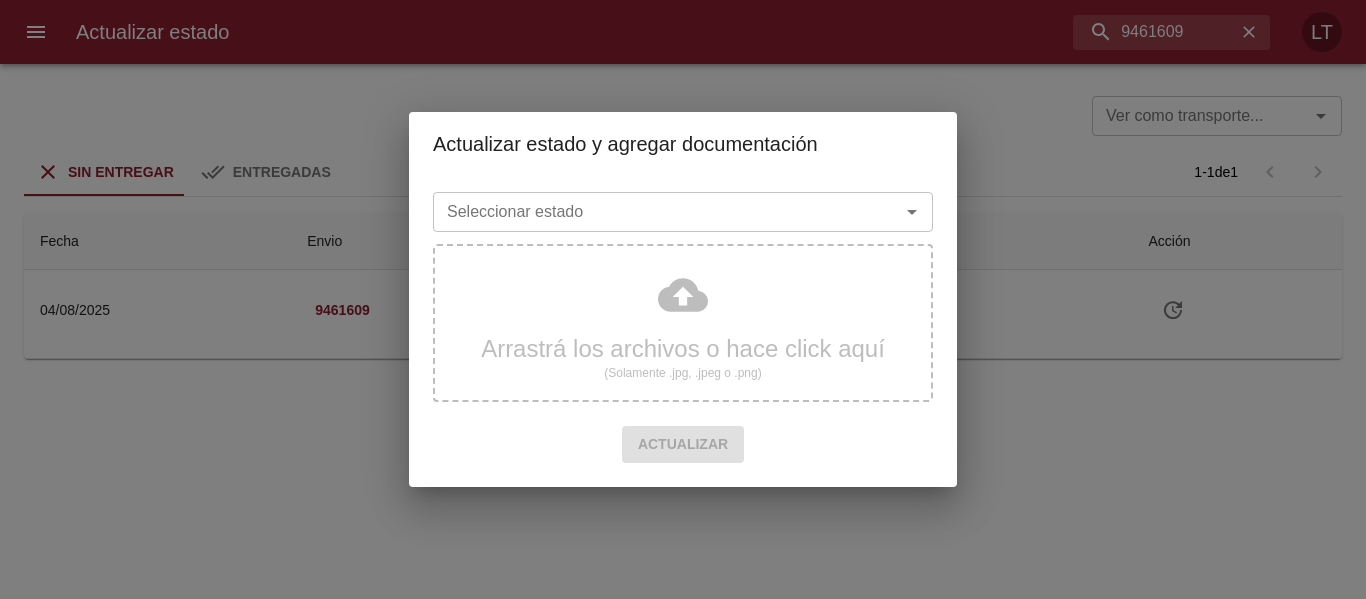 click on "Seleccionar estado" at bounding box center [683, 212] 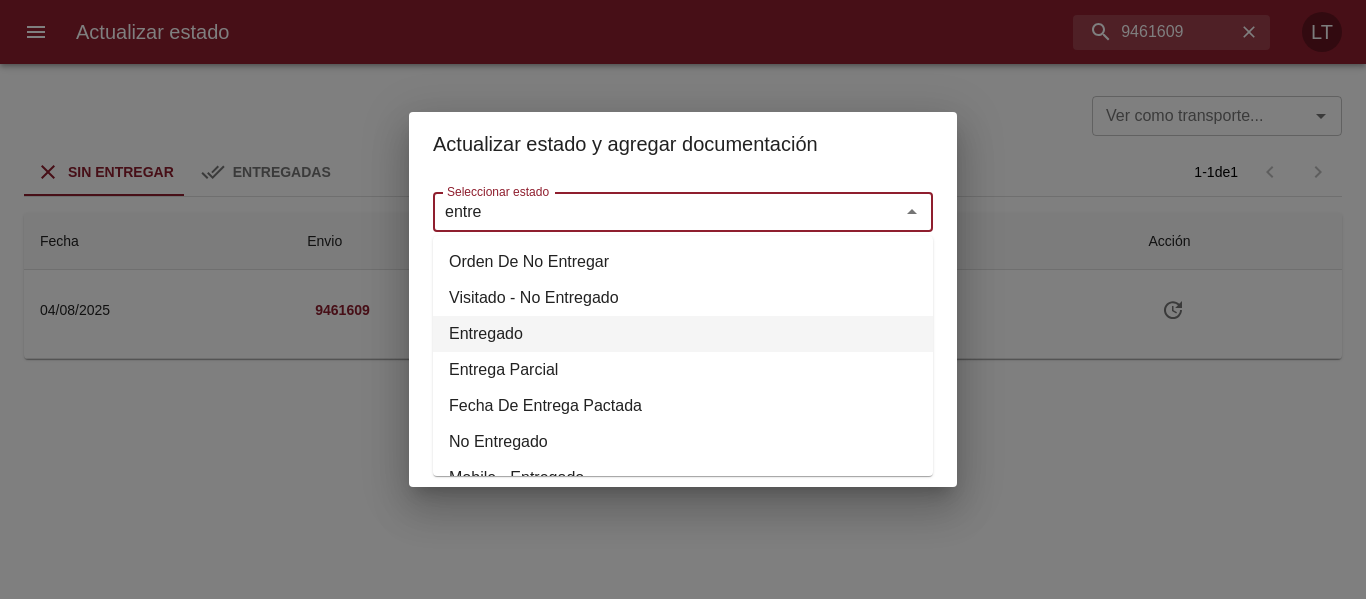 drag, startPoint x: 500, startPoint y: 323, endPoint x: 500, endPoint y: 271, distance: 52 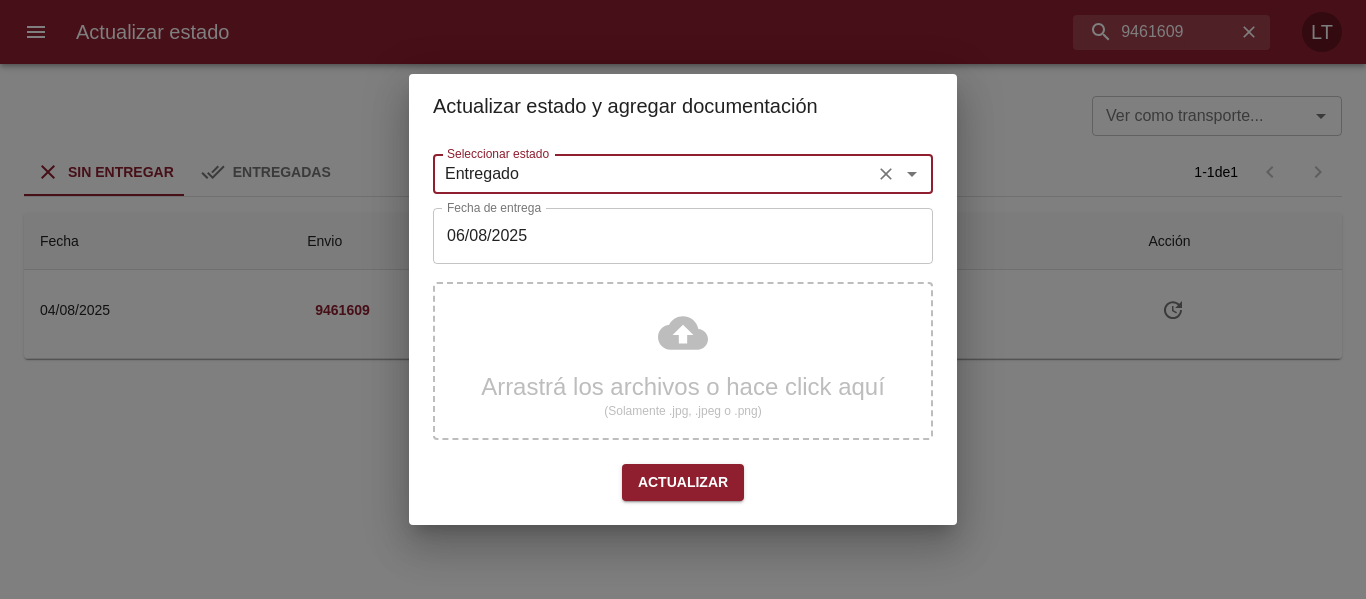 type on "Entregado" 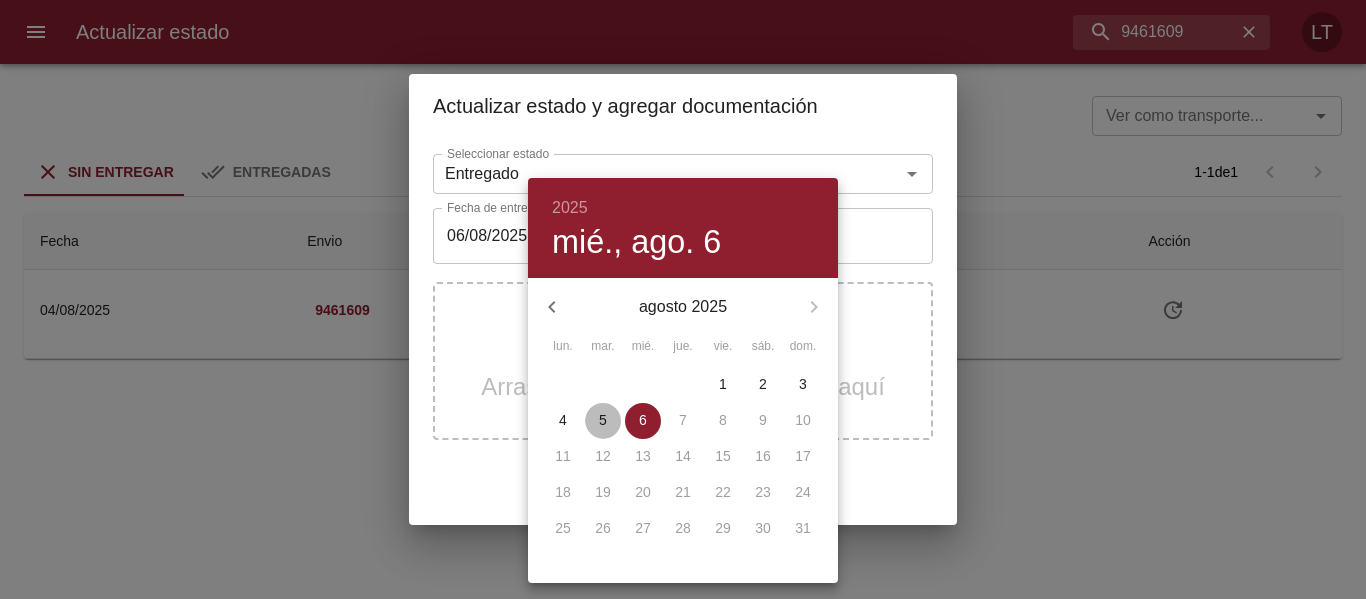 click on "5" at bounding box center (603, 420) 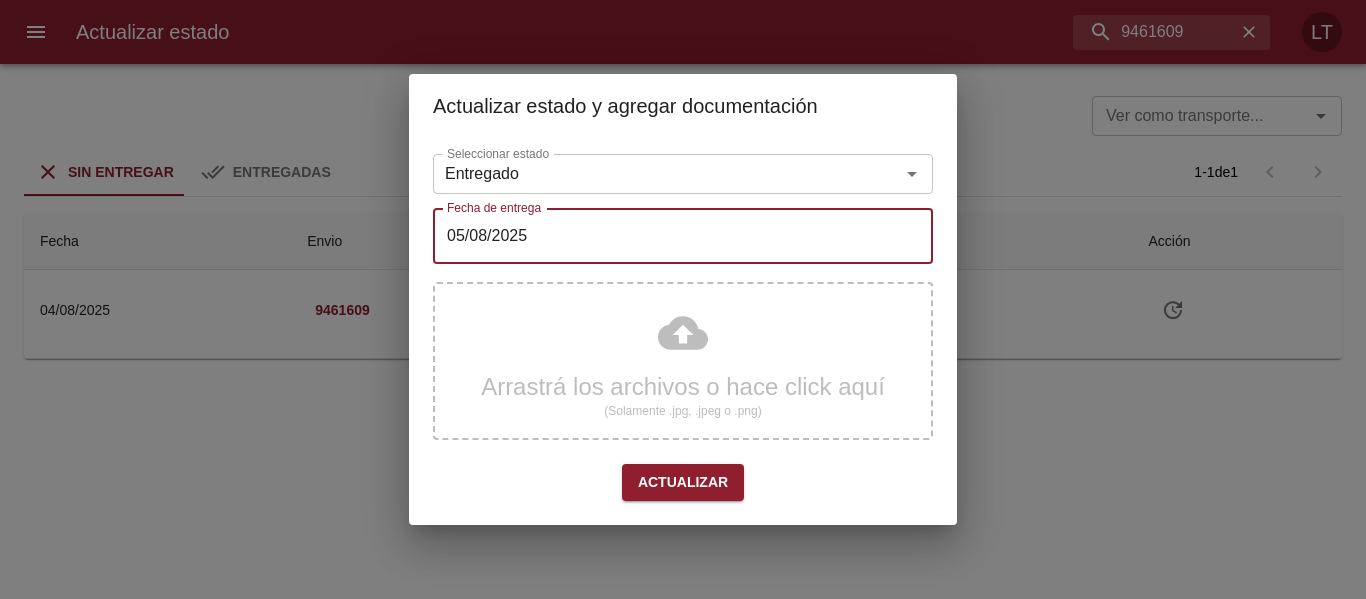 click on "Actualizar" at bounding box center [683, 482] 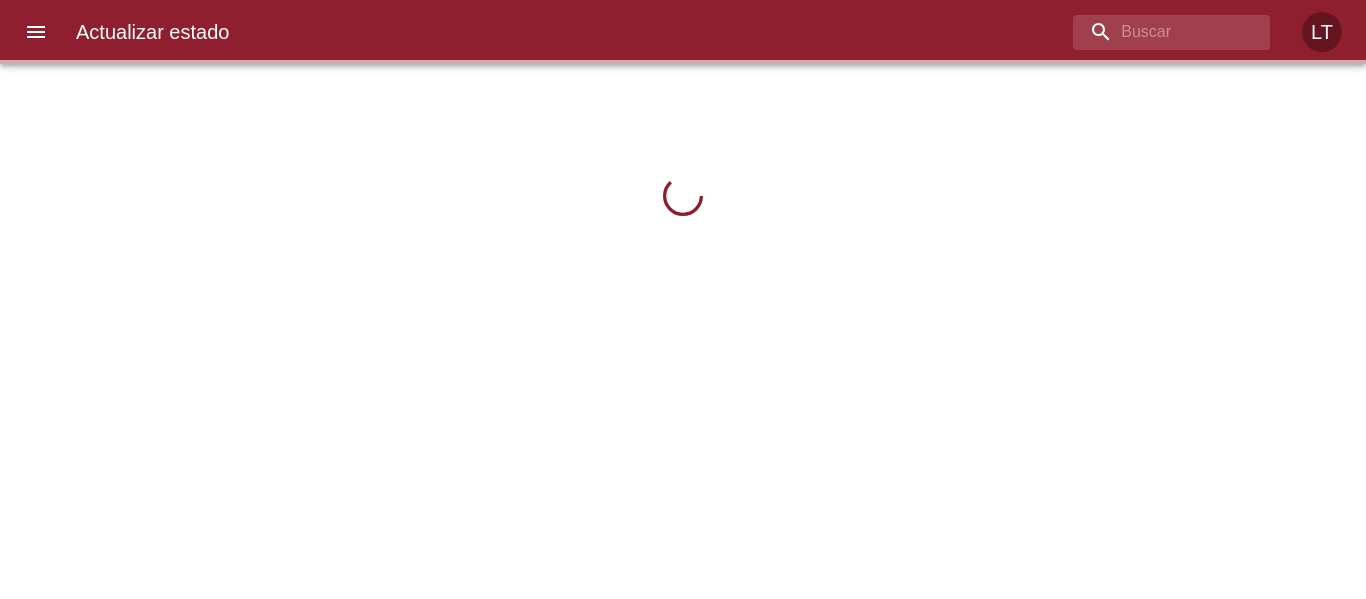 scroll, scrollTop: 0, scrollLeft: 0, axis: both 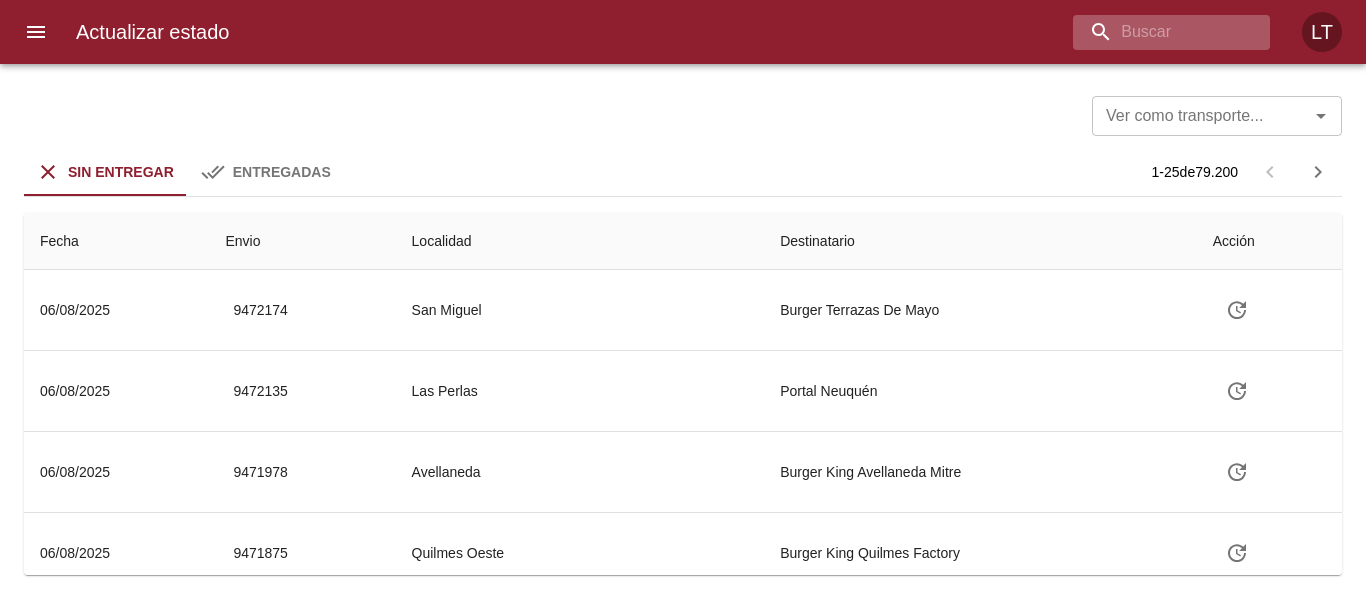 drag, startPoint x: 1214, startPoint y: 54, endPoint x: 1207, endPoint y: 39, distance: 16.552946 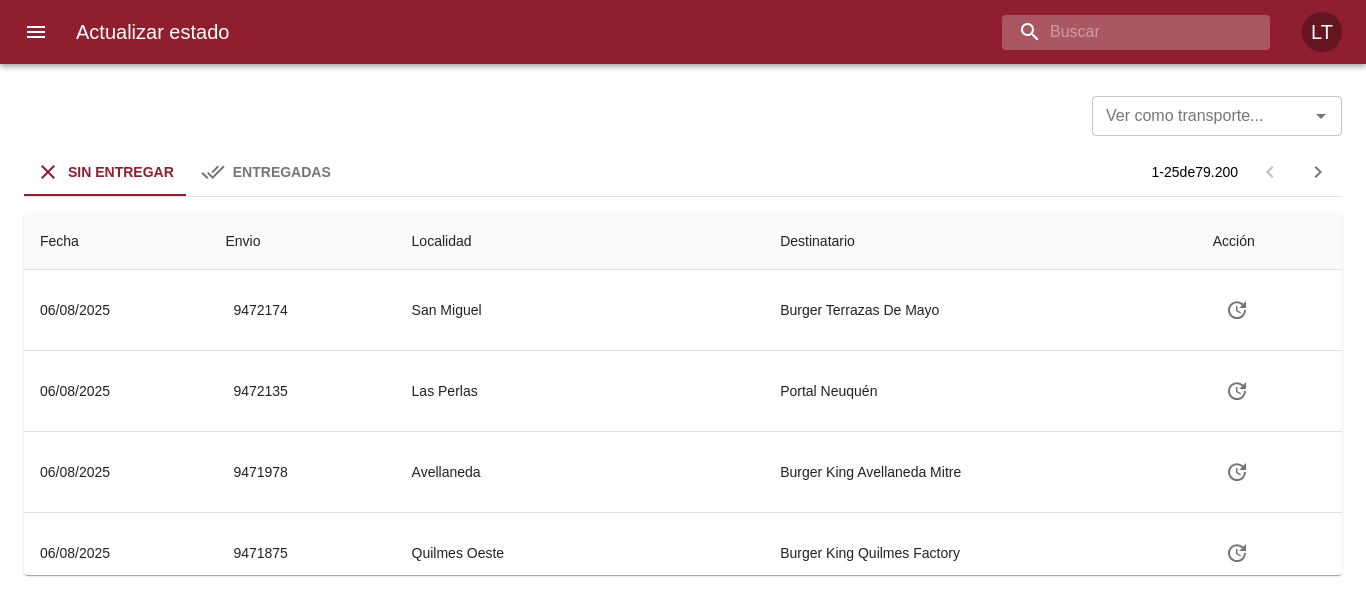 click at bounding box center (1119, 32) 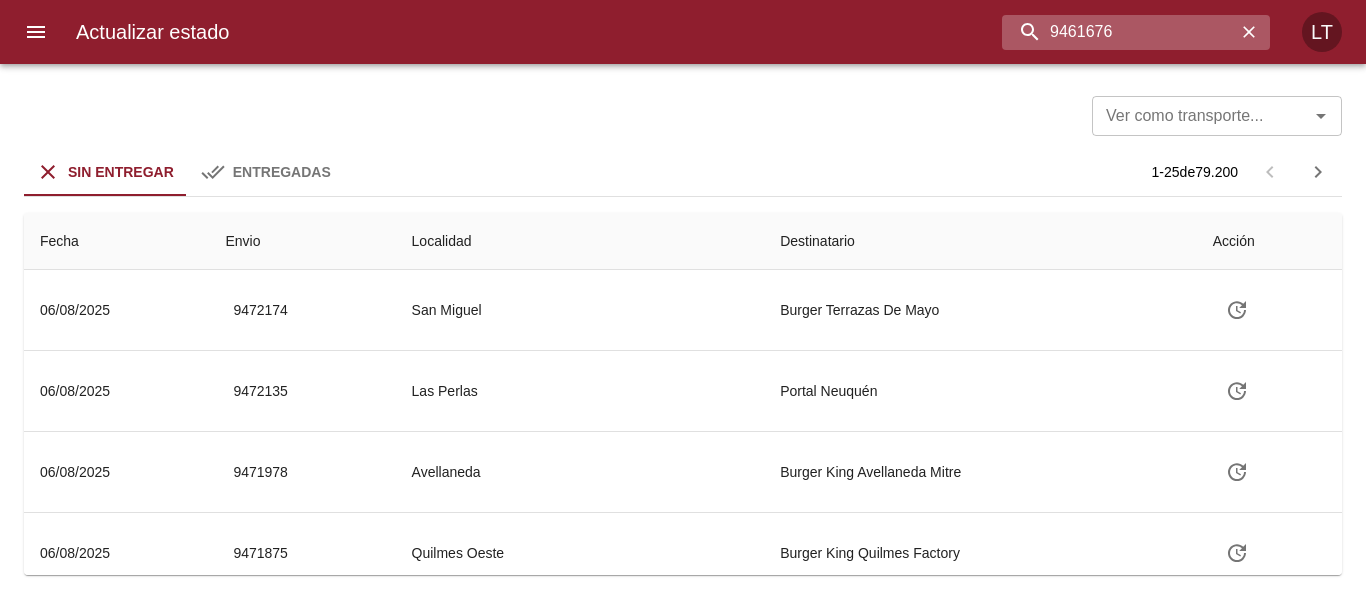 type on "9461676" 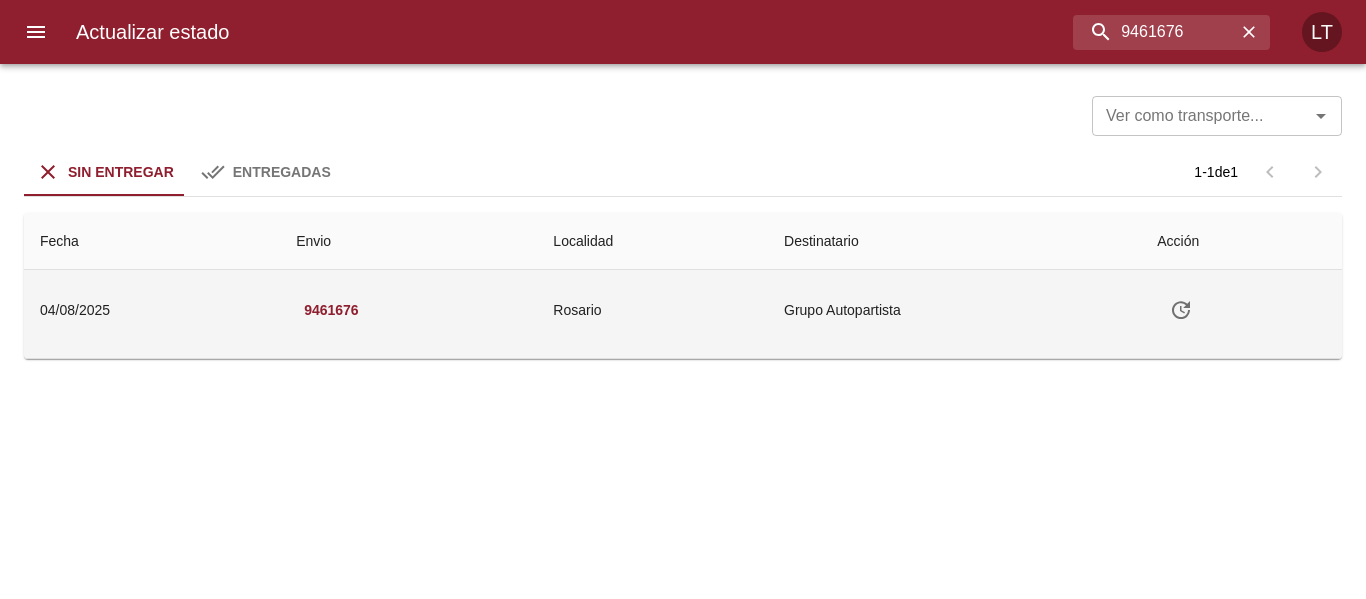 click 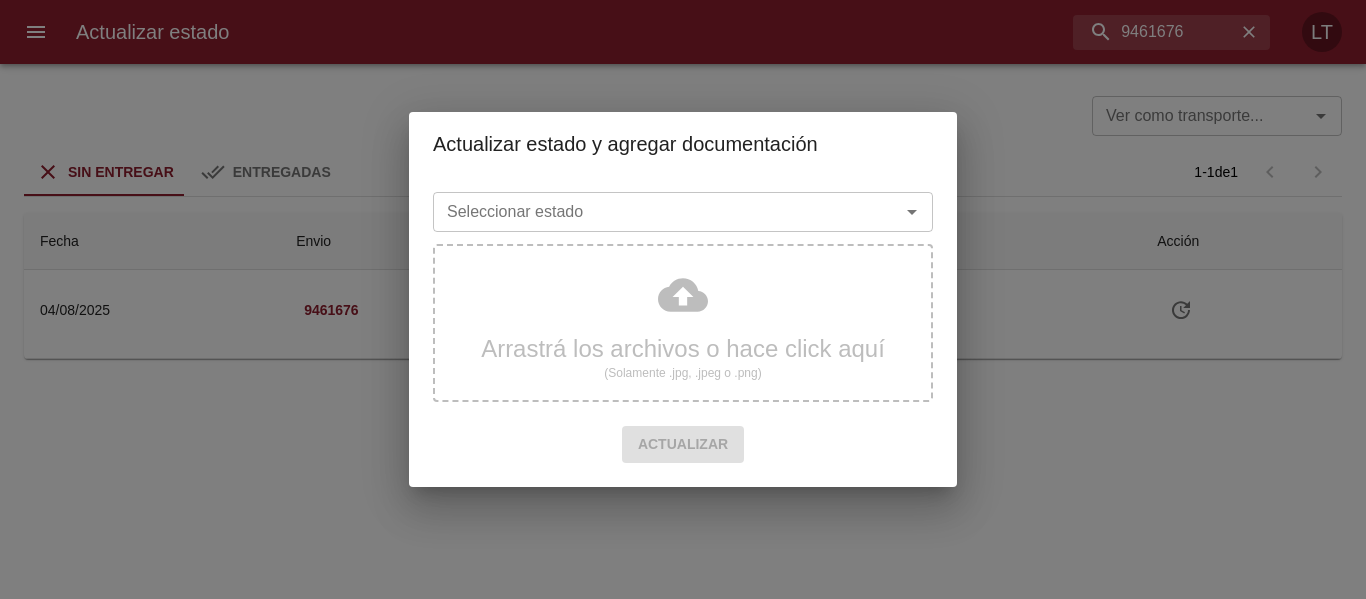 click on "Seleccionar estado" at bounding box center [653, 212] 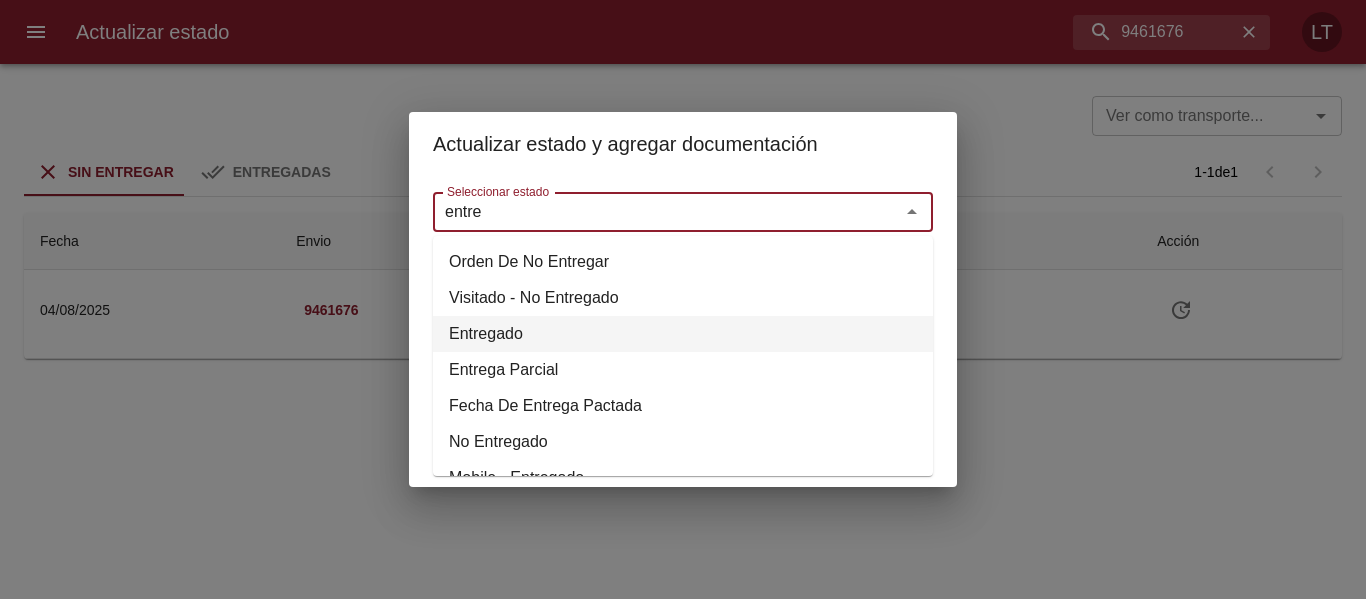 click on "Entregado" at bounding box center (683, 334) 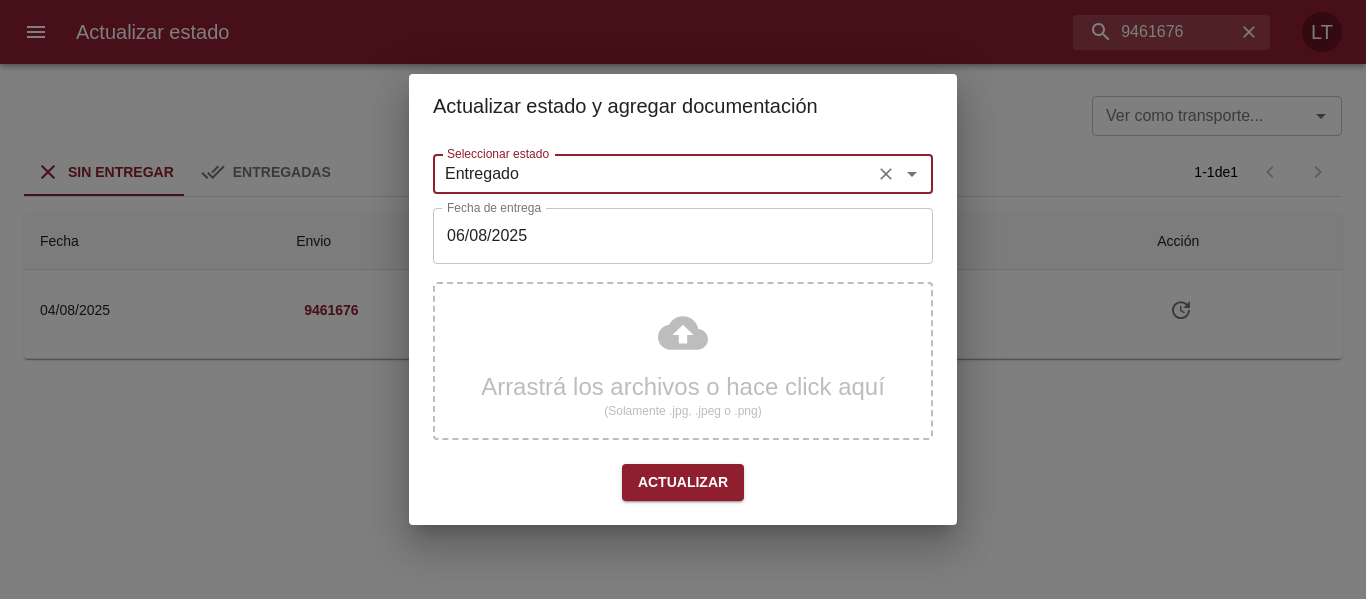 type on "Entregado" 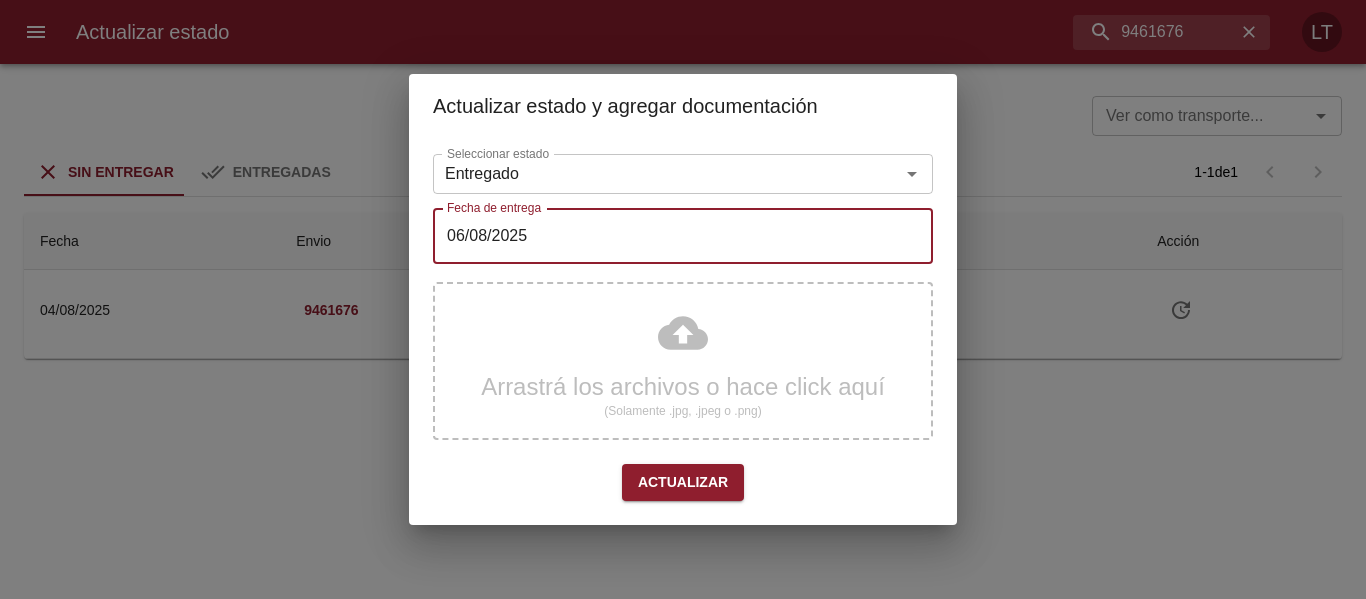 click on "06/08/2025" at bounding box center [683, 236] 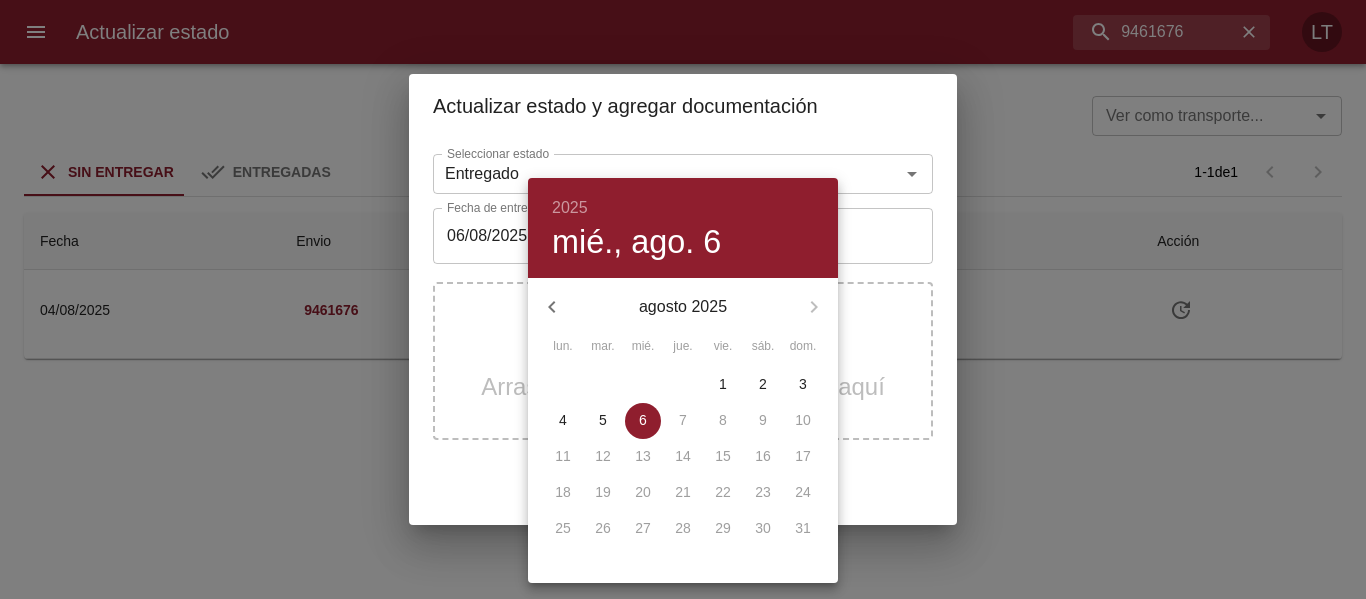 click on "5" at bounding box center [603, 420] 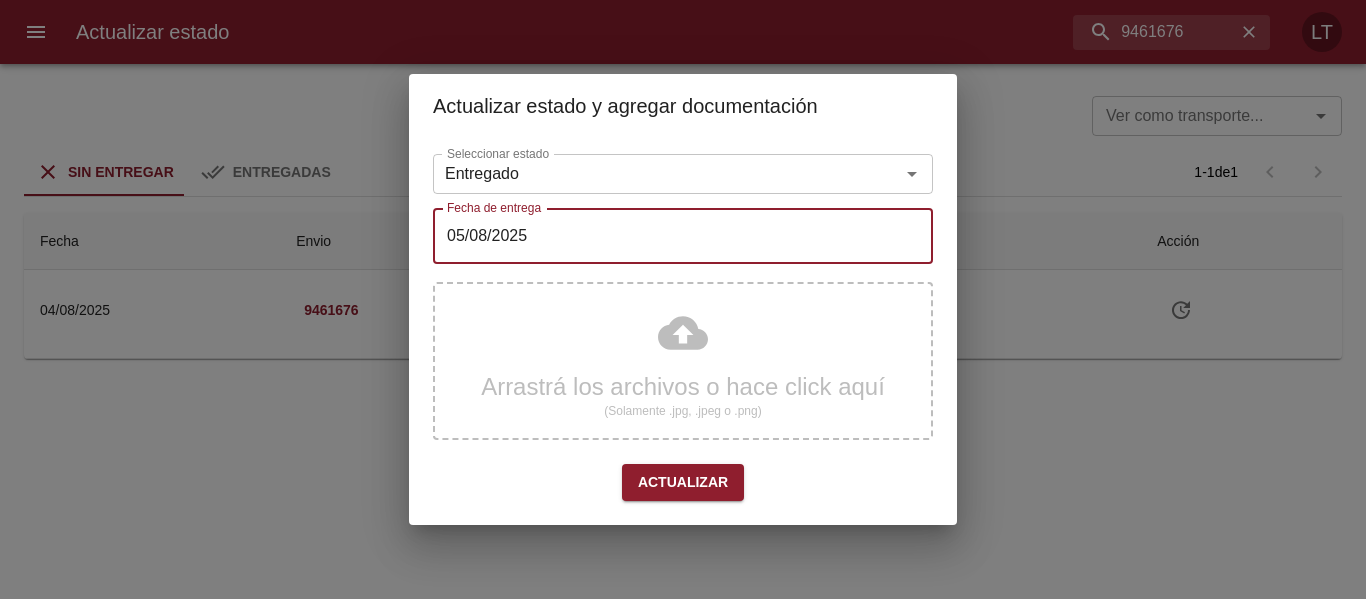 click on "Actualizar" at bounding box center (683, 482) 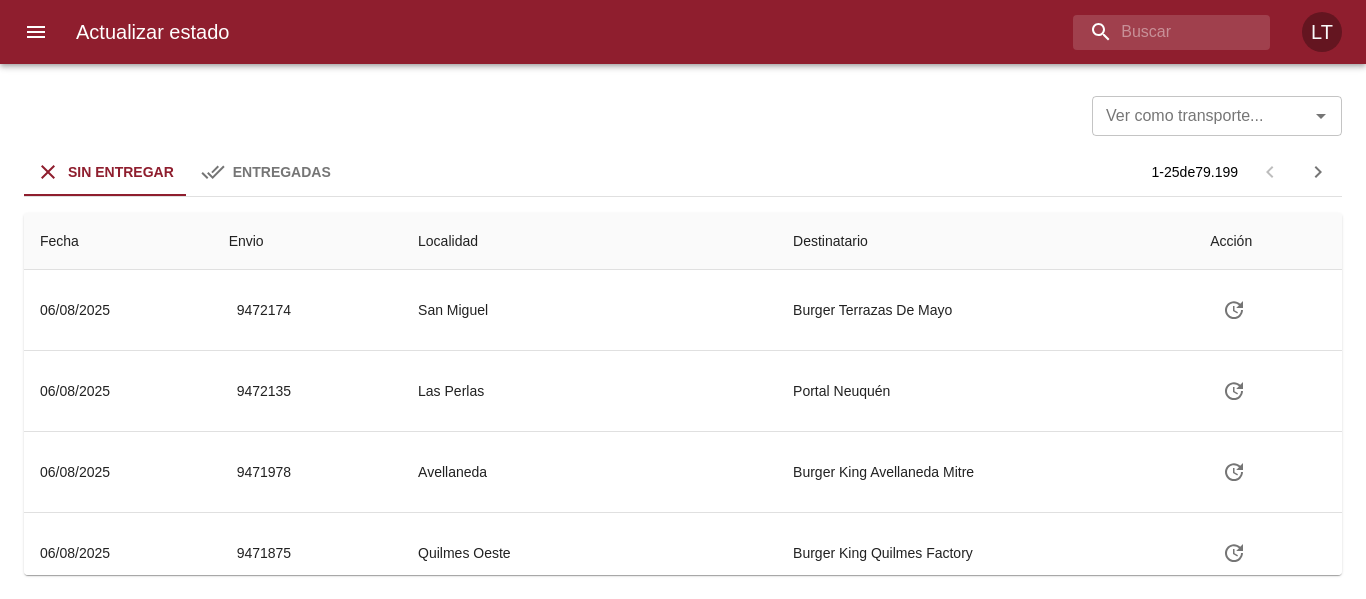 scroll, scrollTop: 0, scrollLeft: 0, axis: both 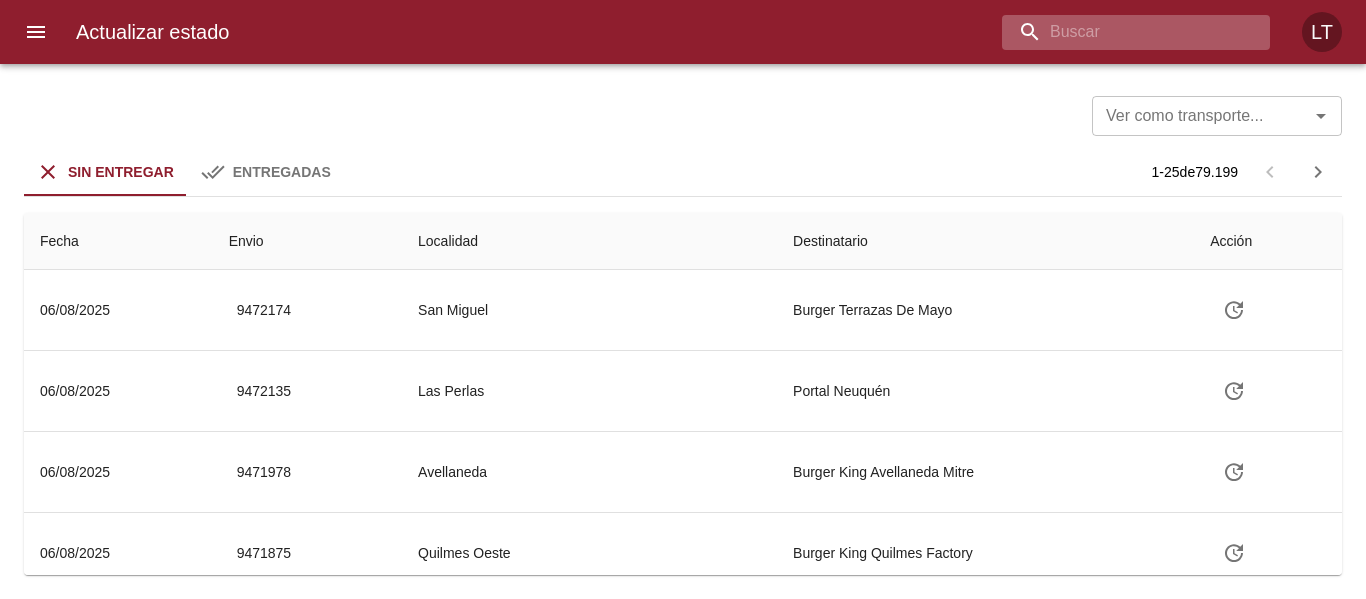 click at bounding box center [1119, 32] 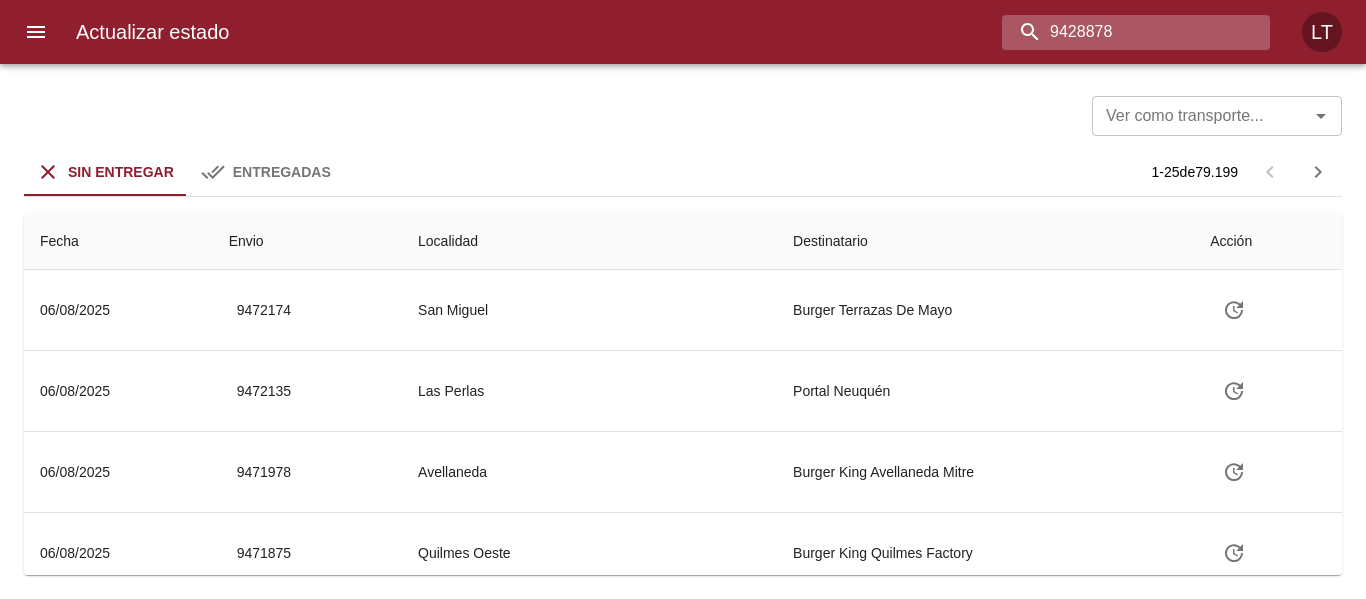 type on "9428878" 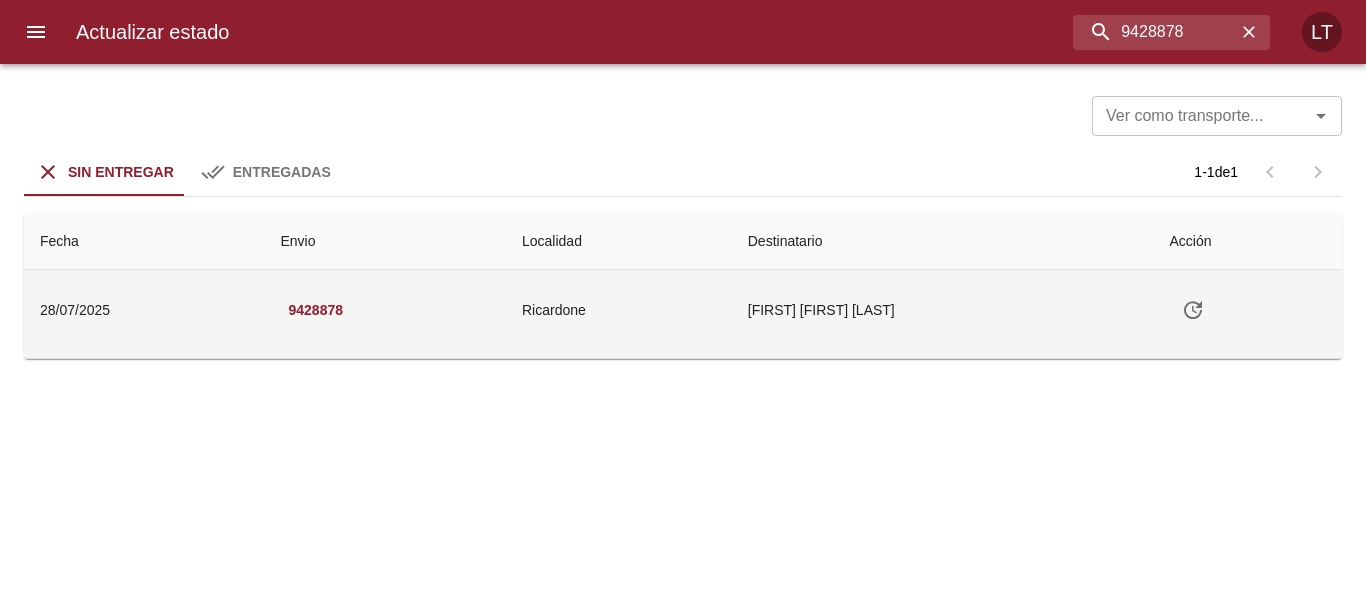 click 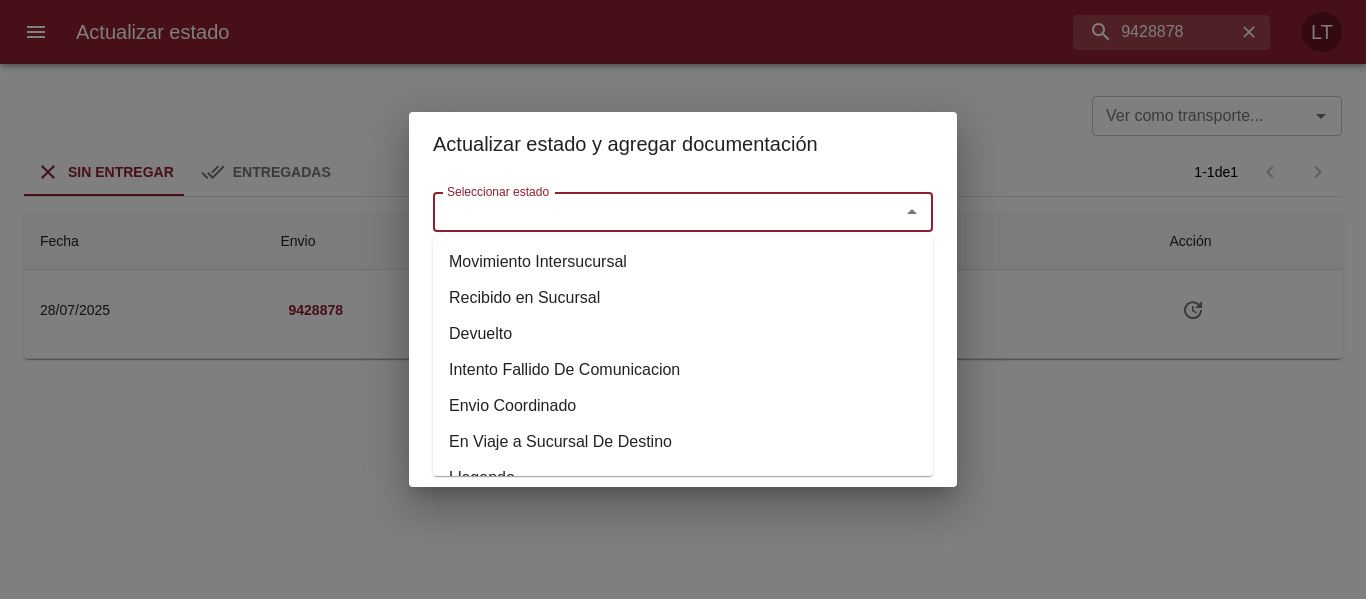 click on "Seleccionar estado" at bounding box center [653, 212] 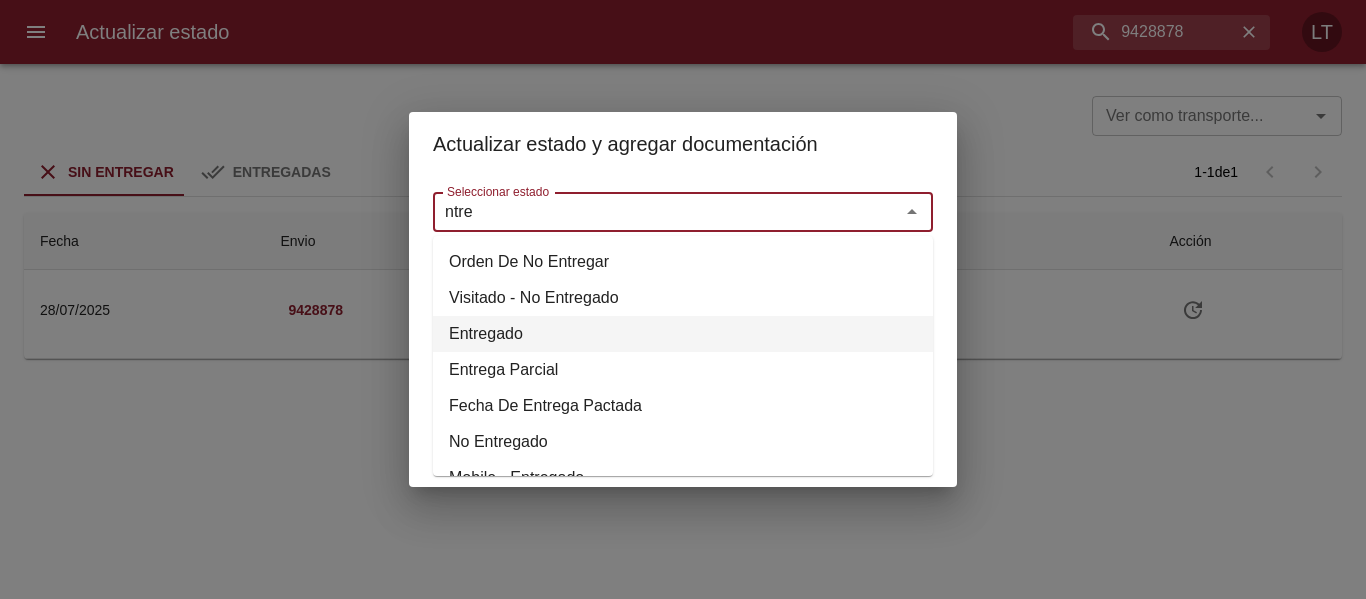 drag, startPoint x: 490, startPoint y: 333, endPoint x: 504, endPoint y: 270, distance: 64.53681 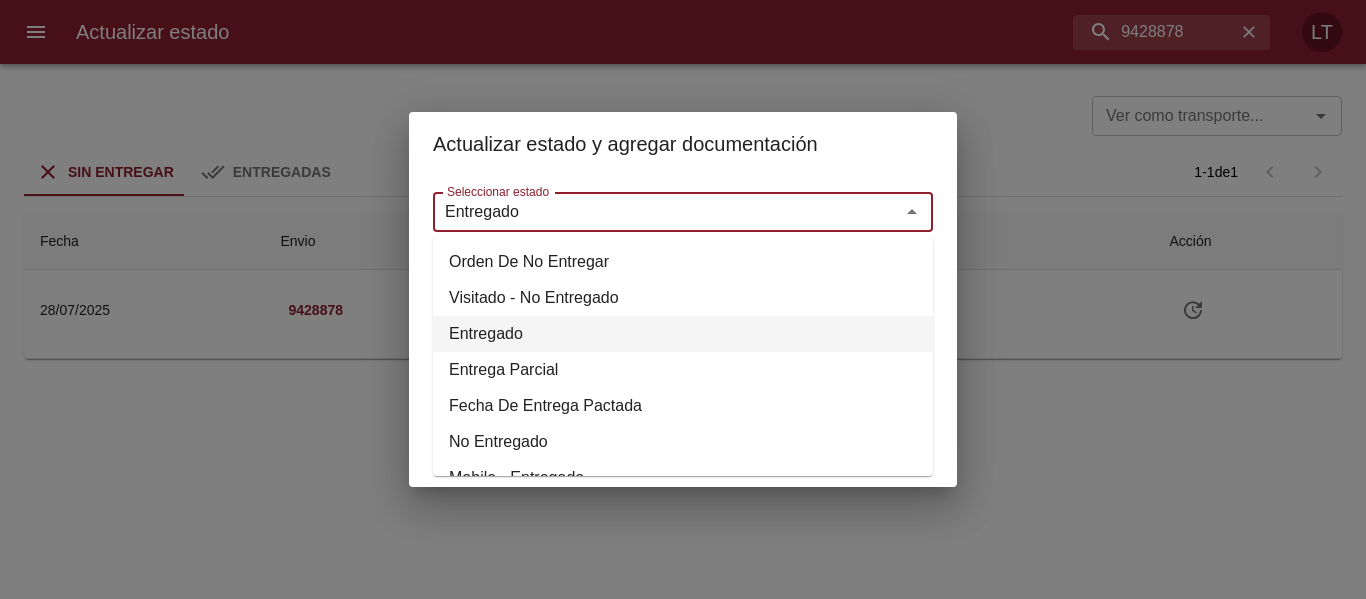 type on "Entregado" 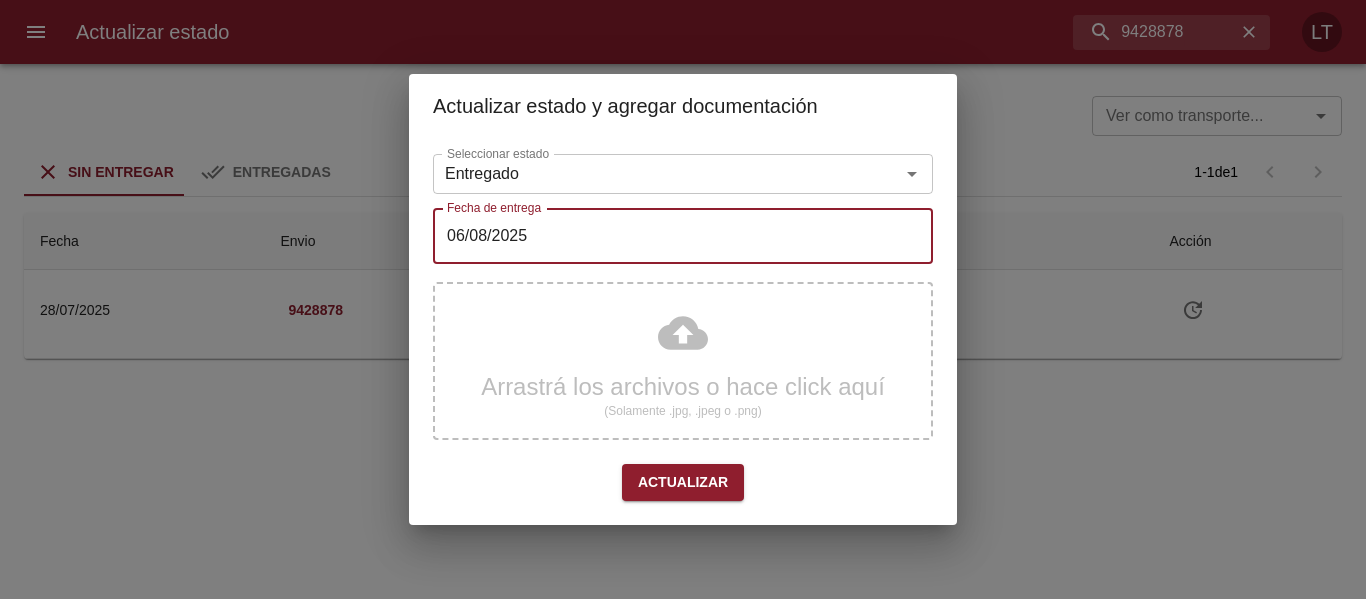 click on "06/08/2025" at bounding box center (683, 236) 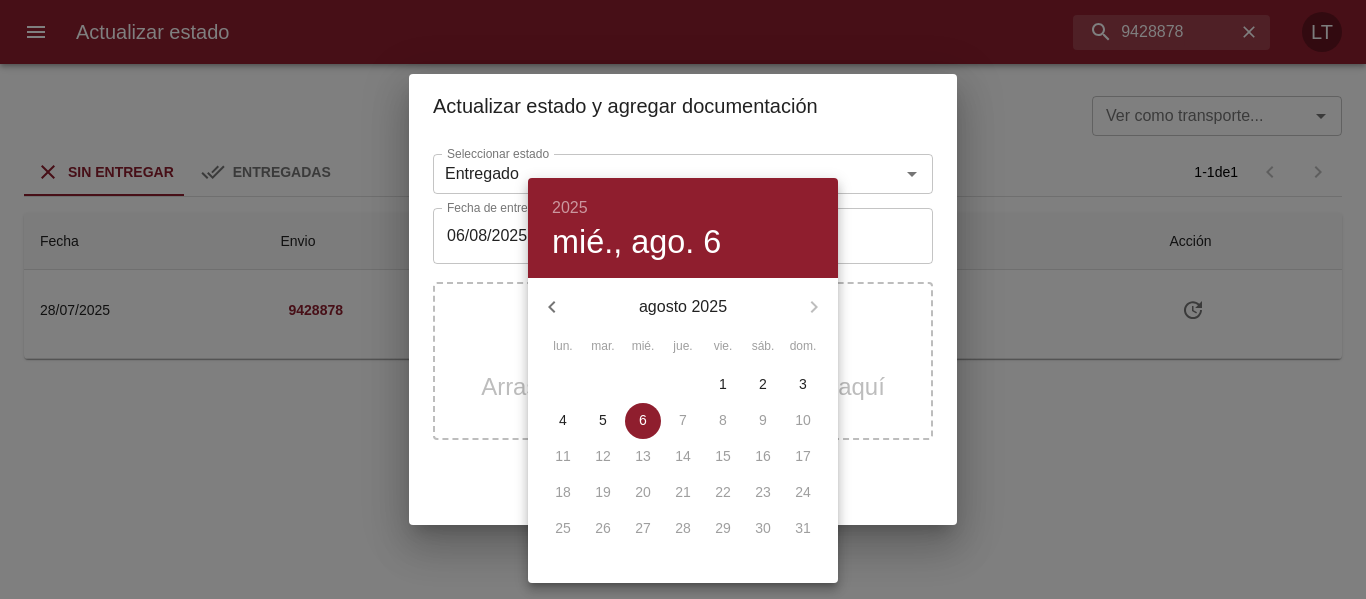 click on "4" at bounding box center (563, 420) 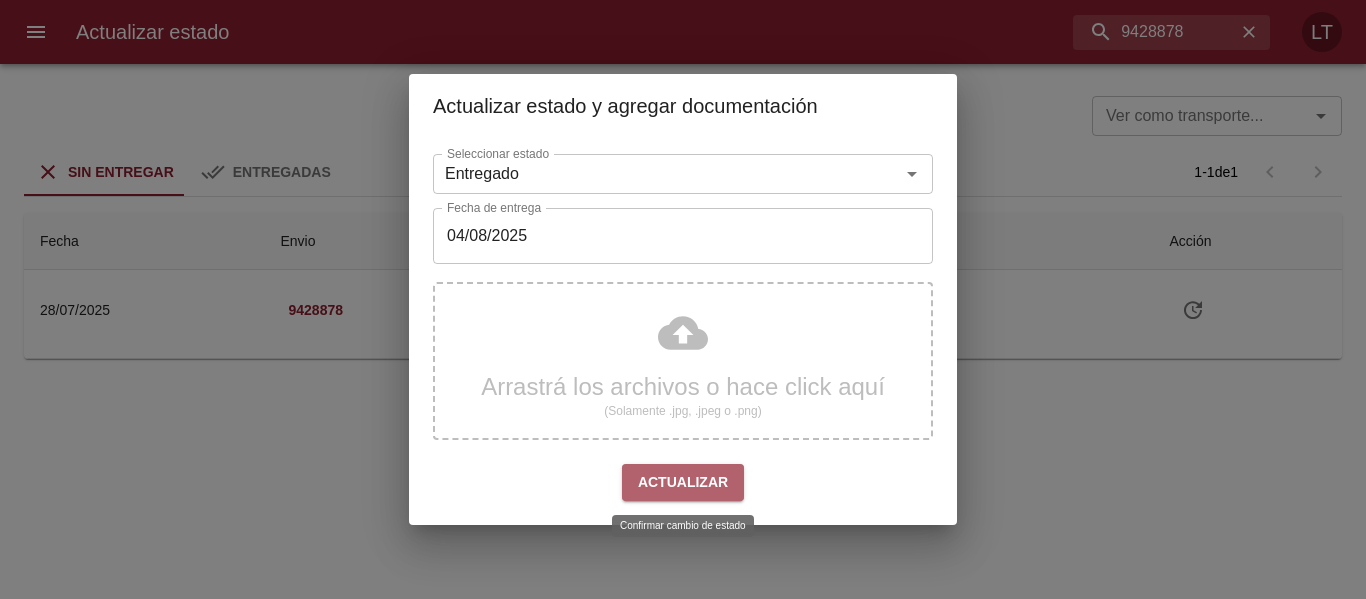 click on "Actualizar" at bounding box center (683, 482) 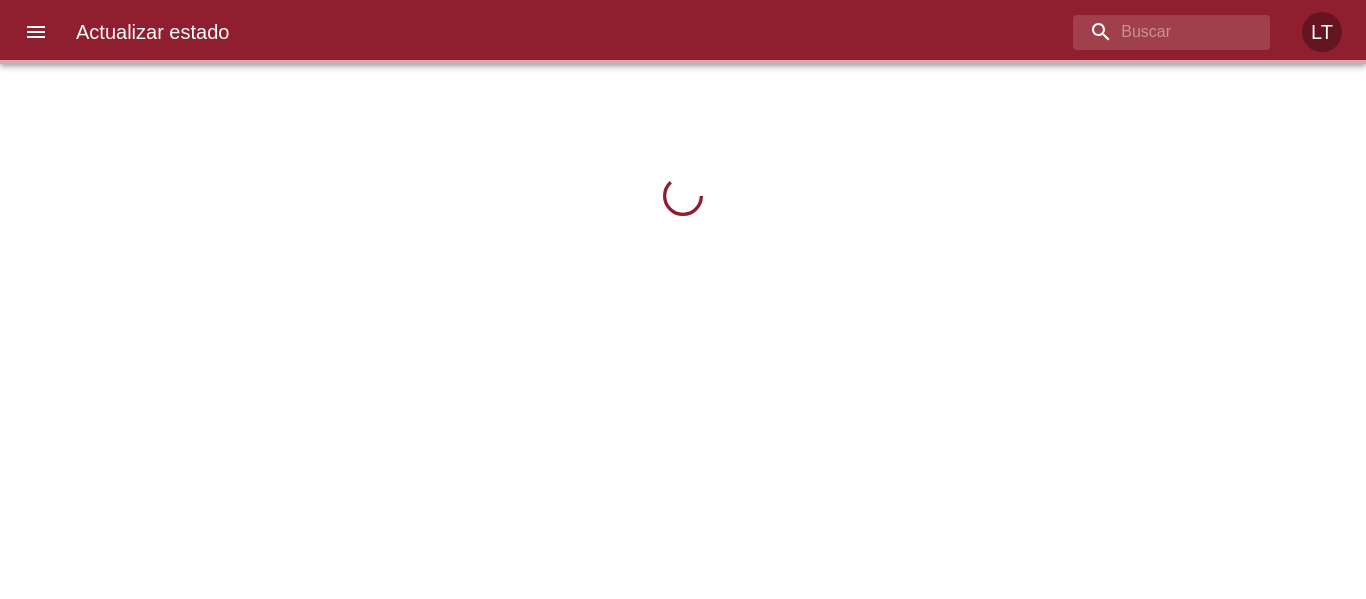 scroll, scrollTop: 0, scrollLeft: 0, axis: both 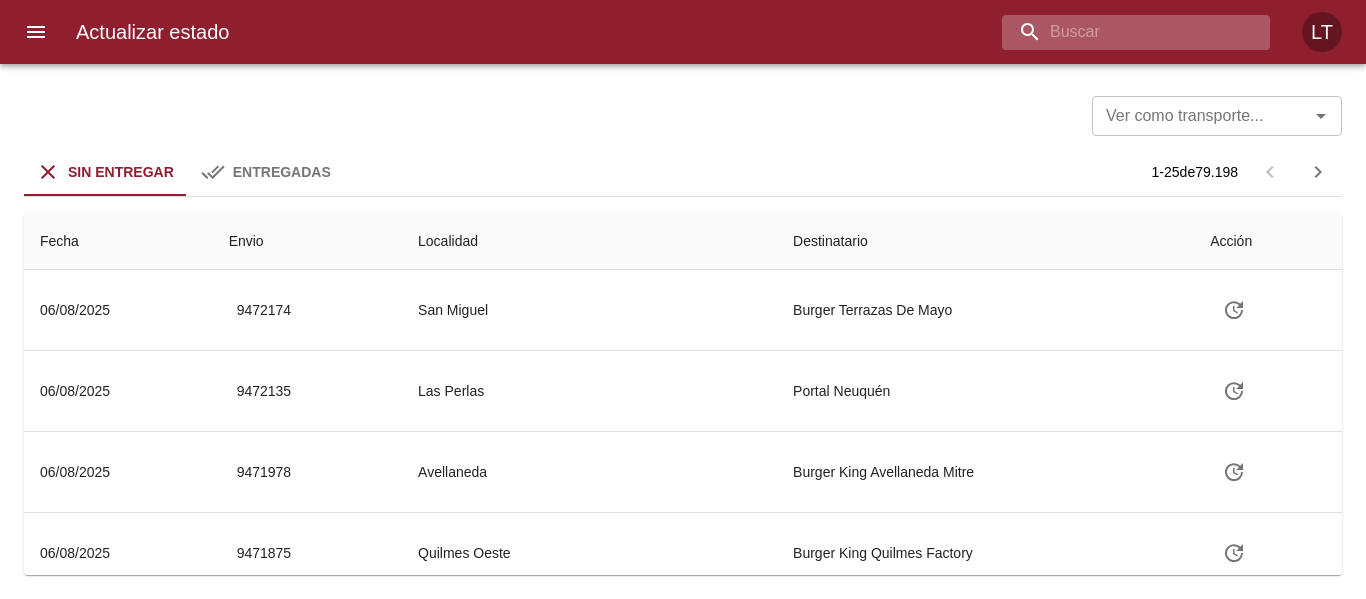 click at bounding box center [1119, 32] 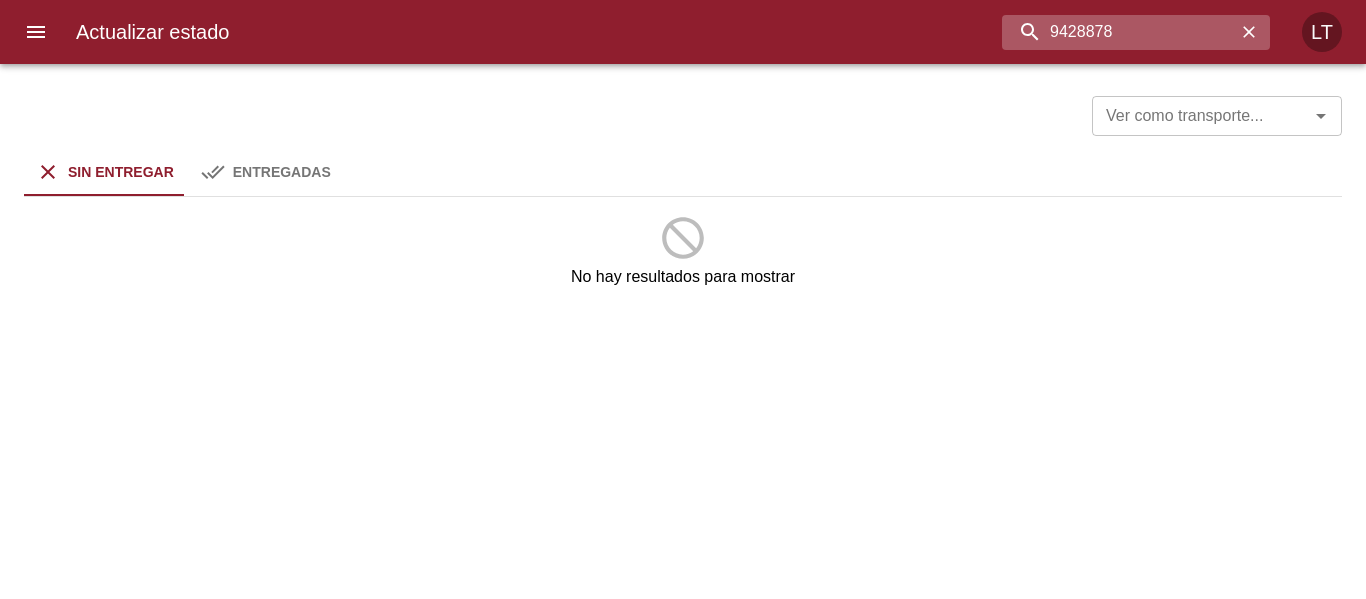 click on "9428878" at bounding box center (1119, 32) 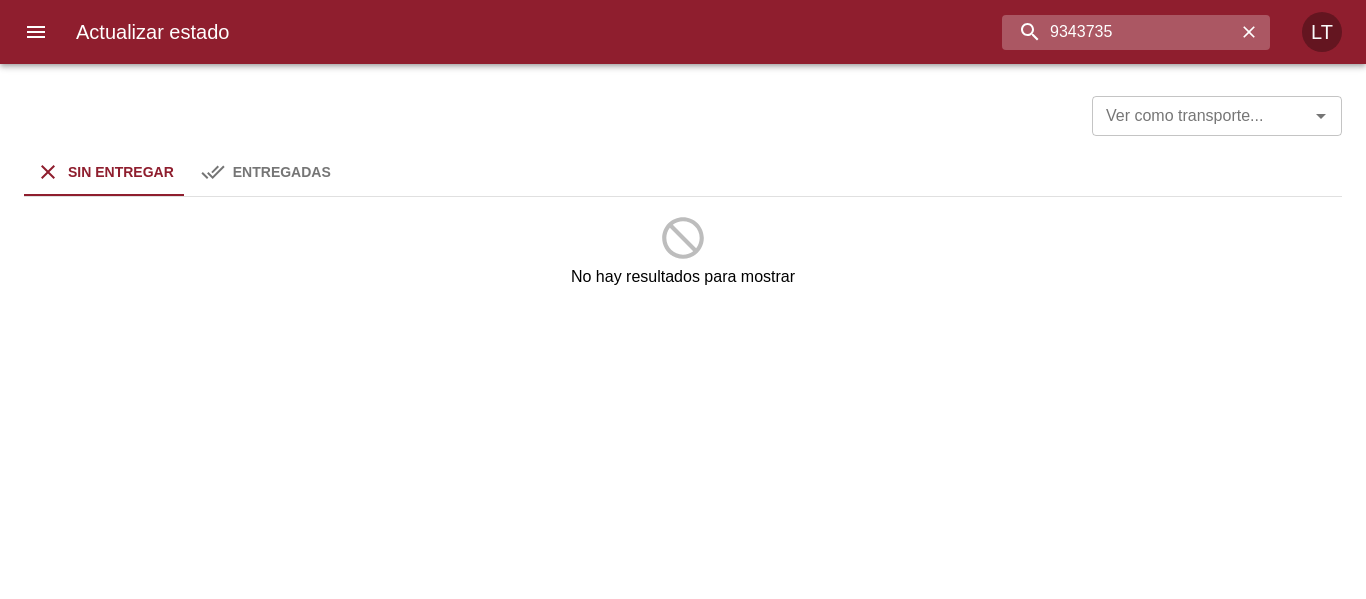 type on "9343735" 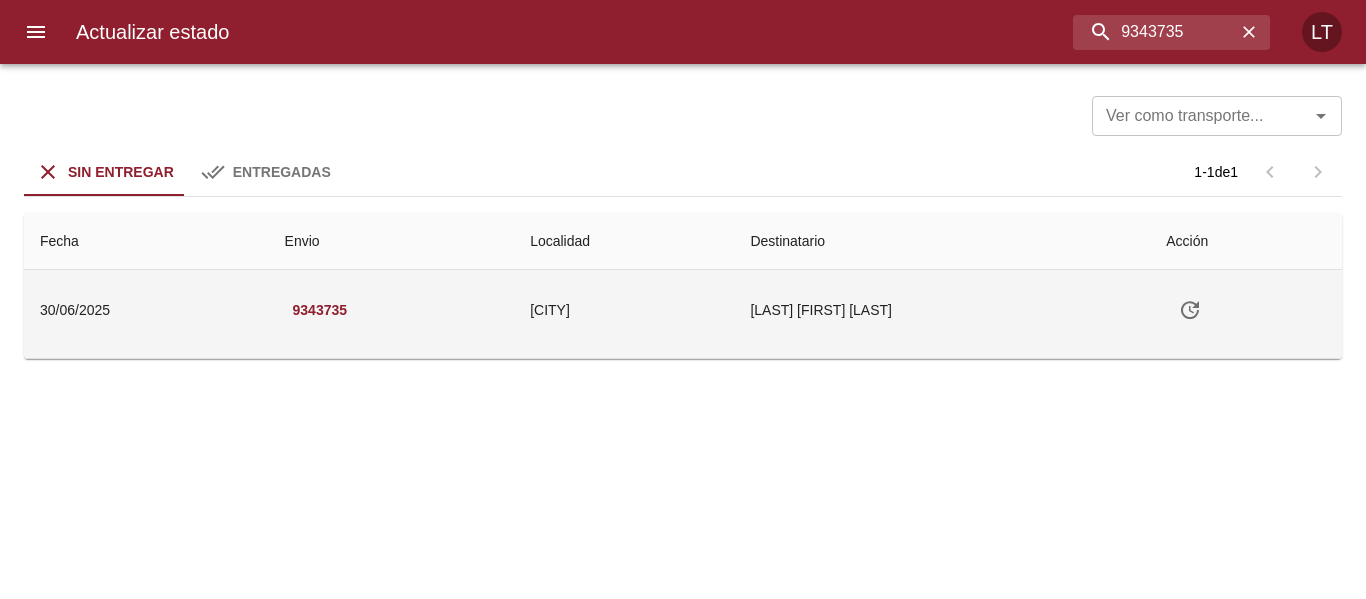 click 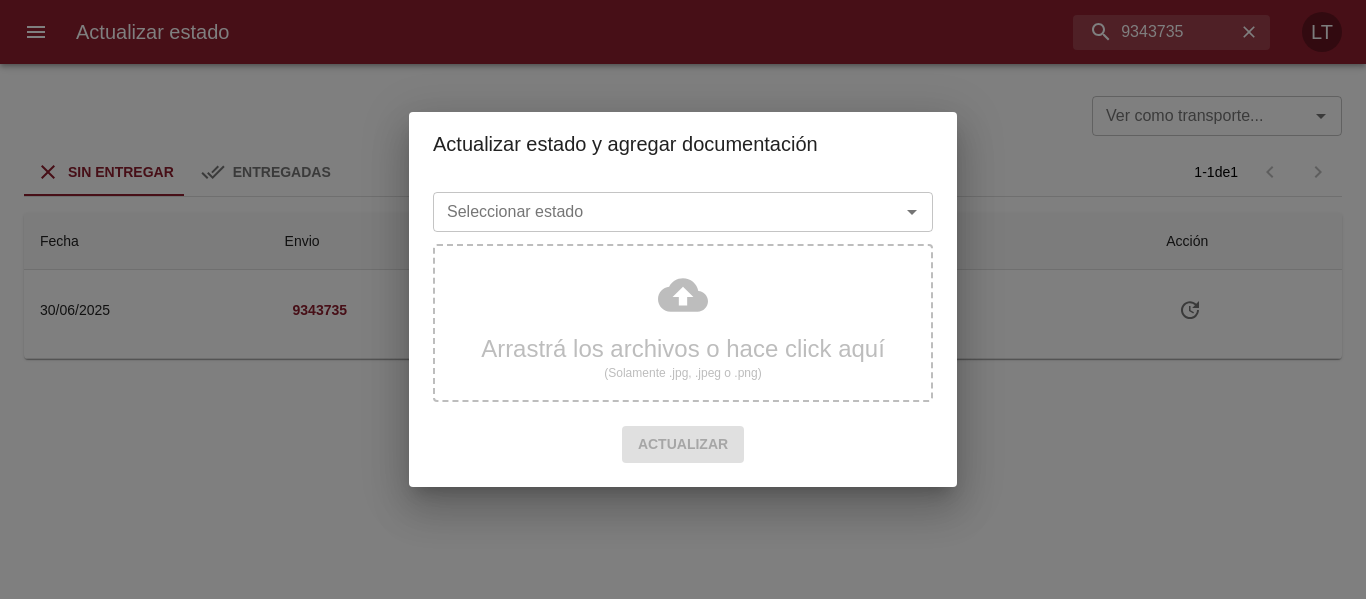 click on "Seleccionar estado" at bounding box center [683, 212] 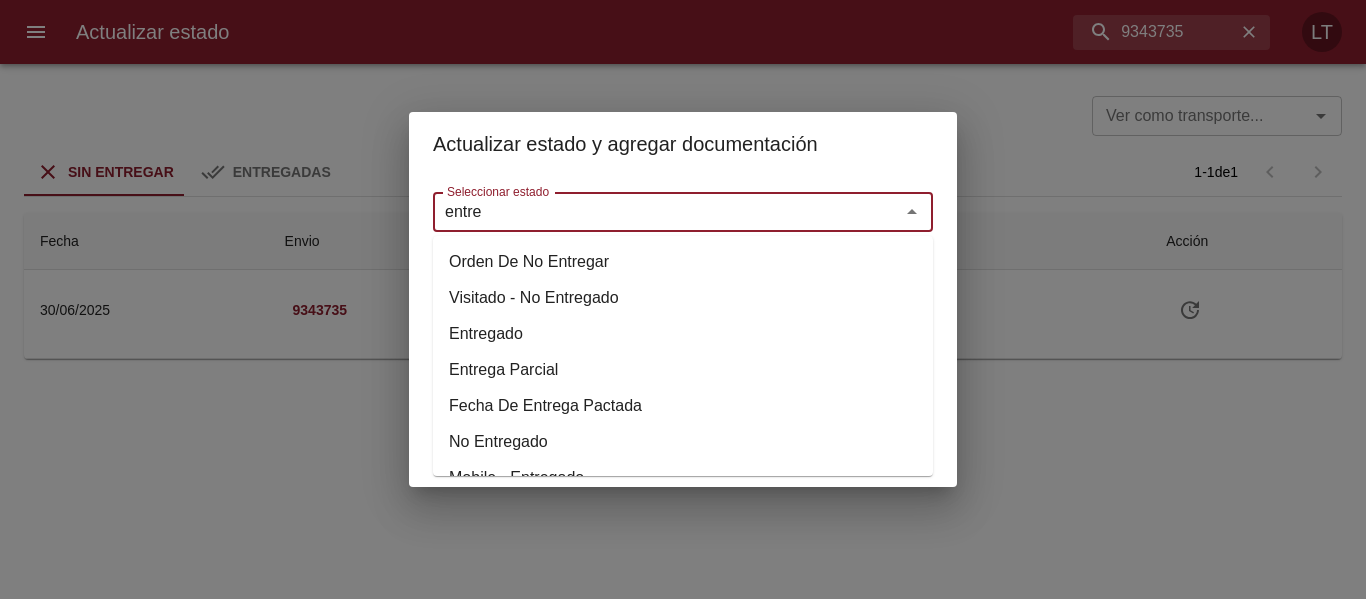 click on "Entregado" at bounding box center [683, 334] 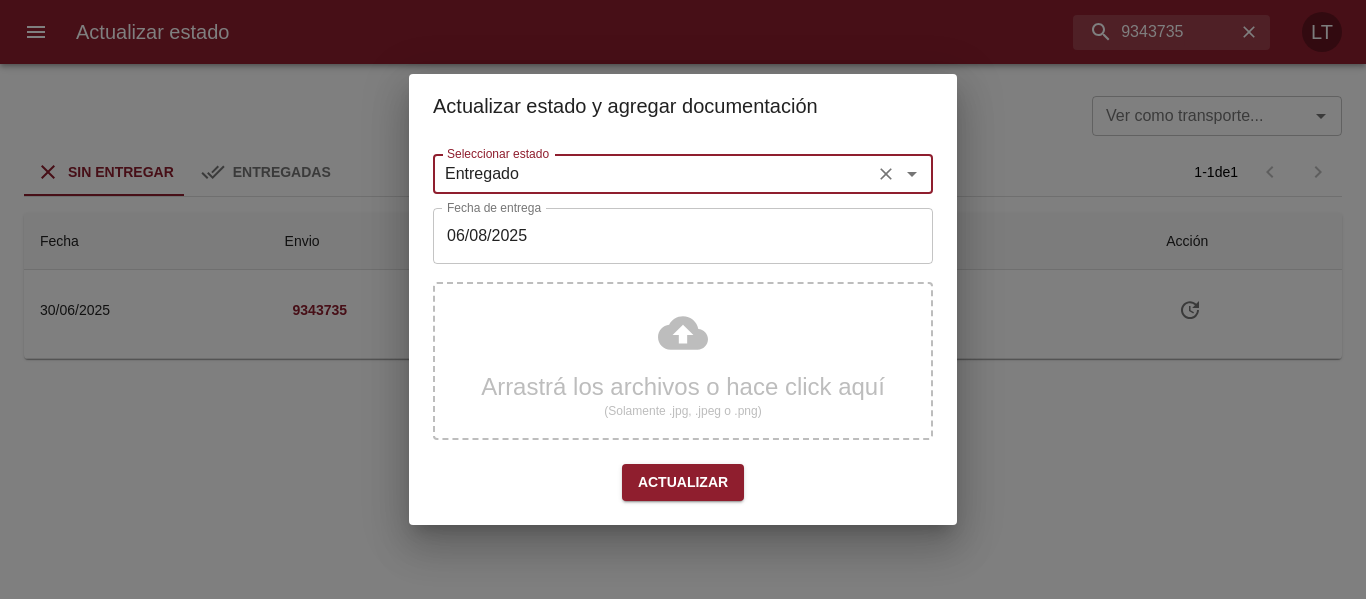type on "Entregado" 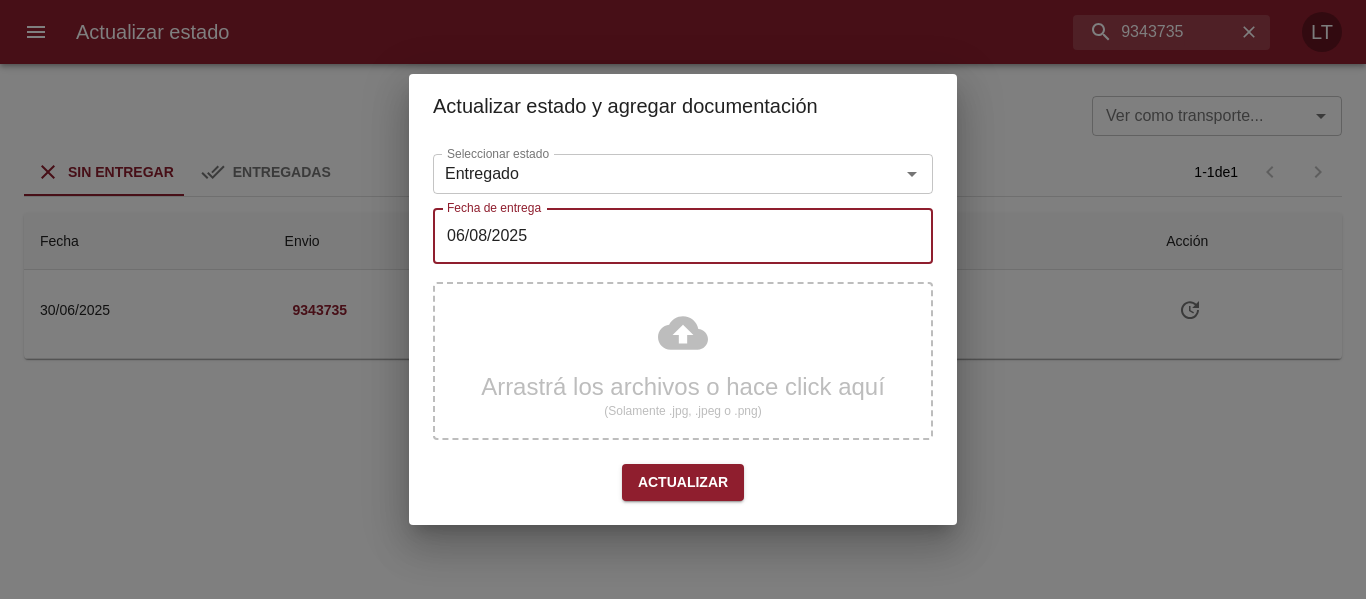 click on "06/08/2025" at bounding box center (683, 236) 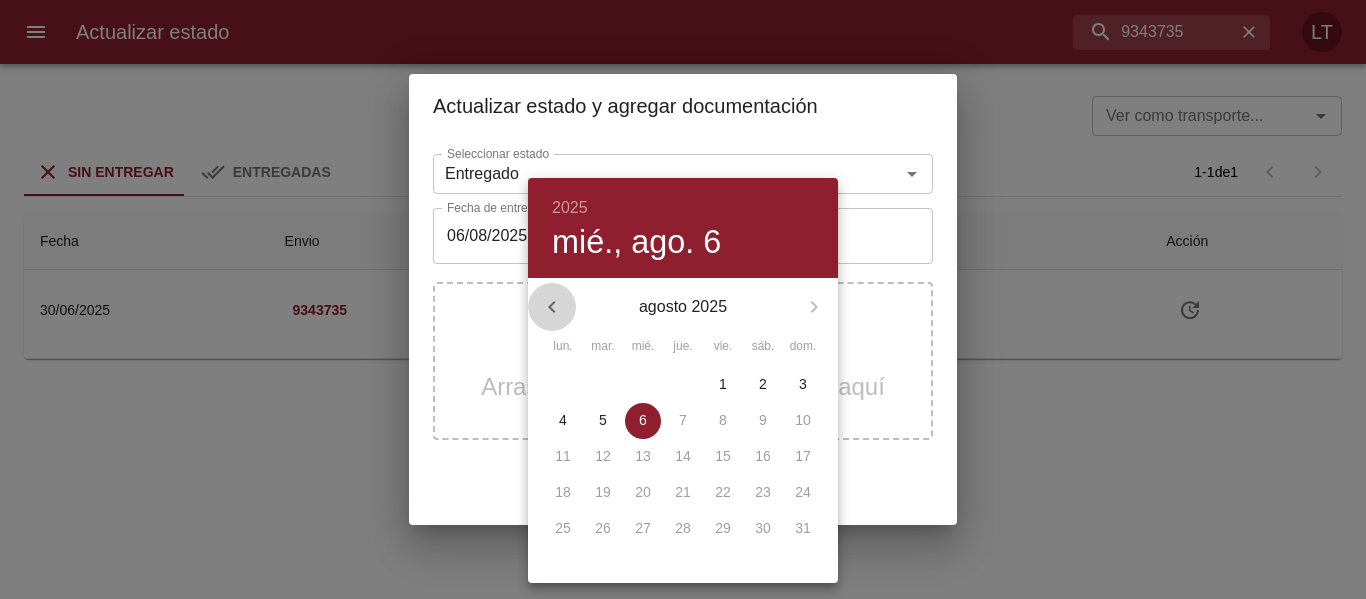 click at bounding box center [552, 307] 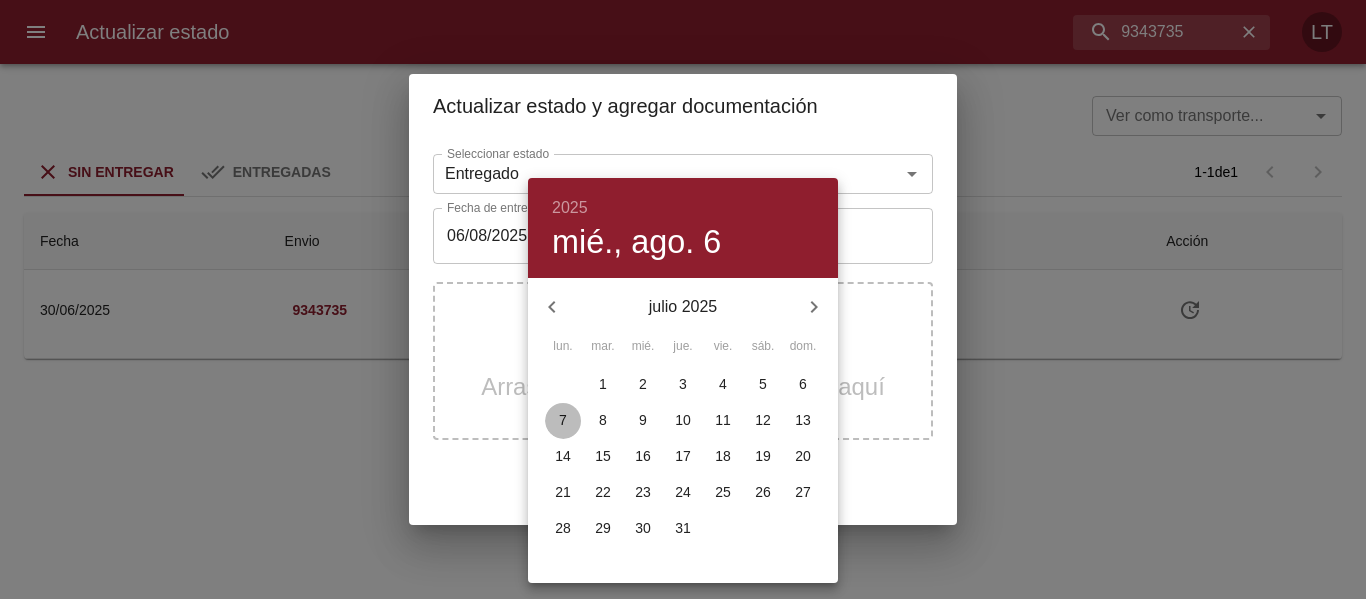 click on "7" at bounding box center (563, 420) 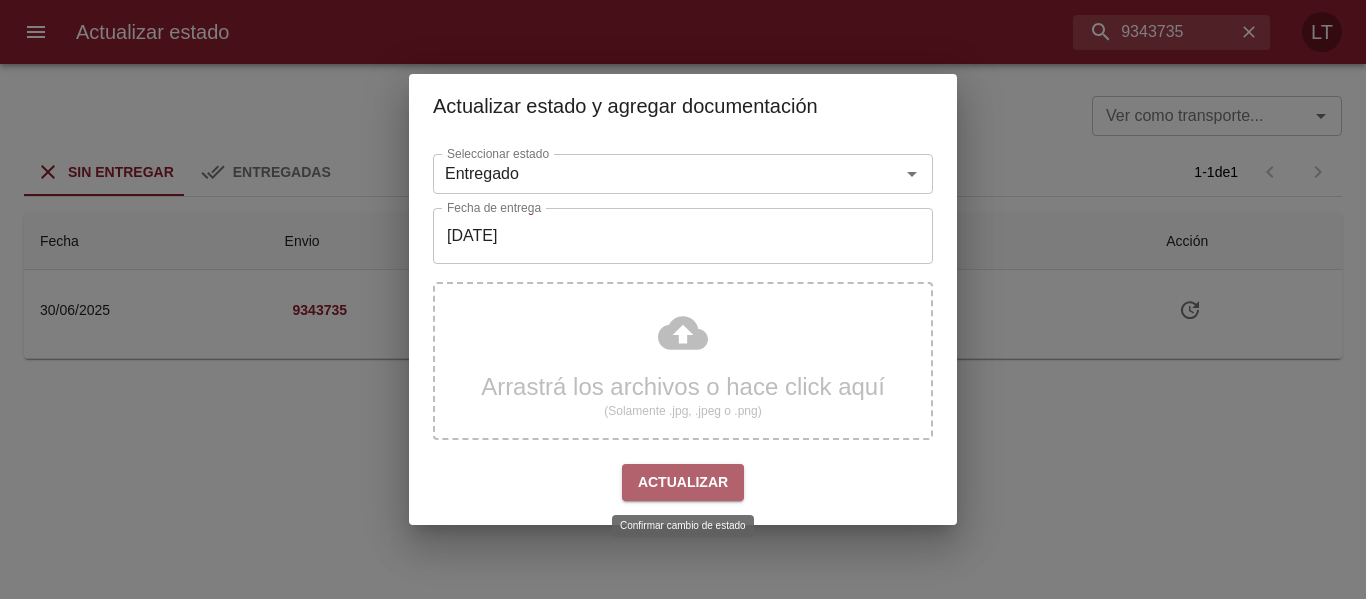click on "Actualizar" at bounding box center (683, 482) 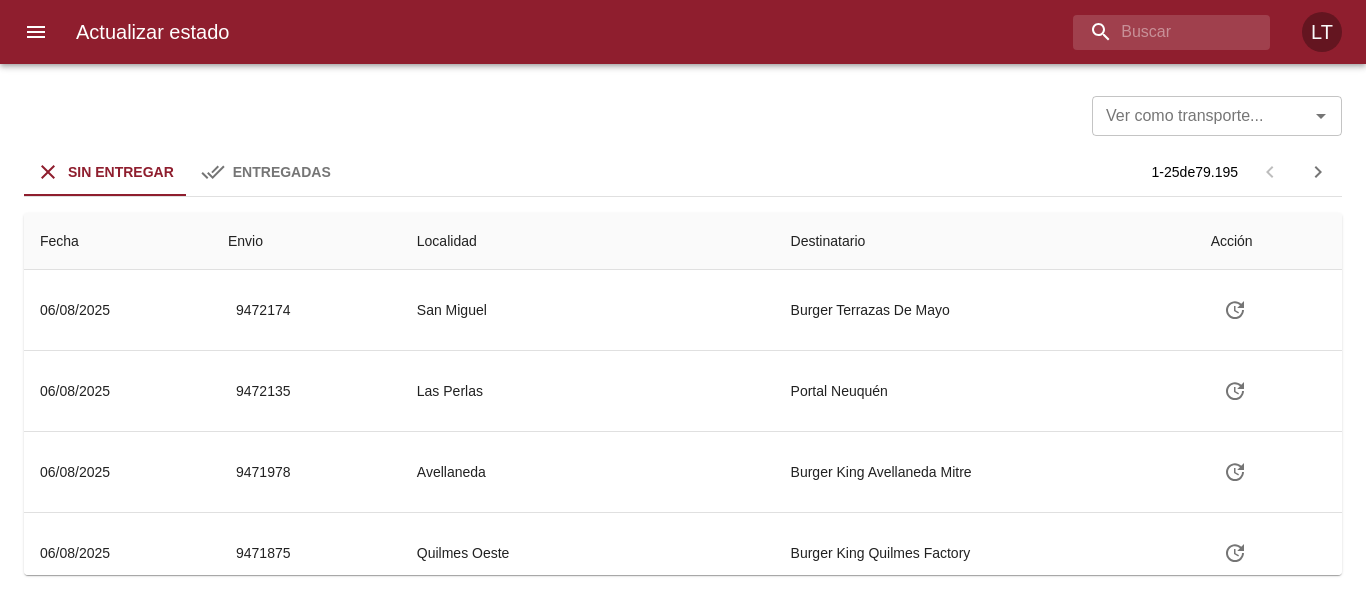 scroll, scrollTop: 0, scrollLeft: 0, axis: both 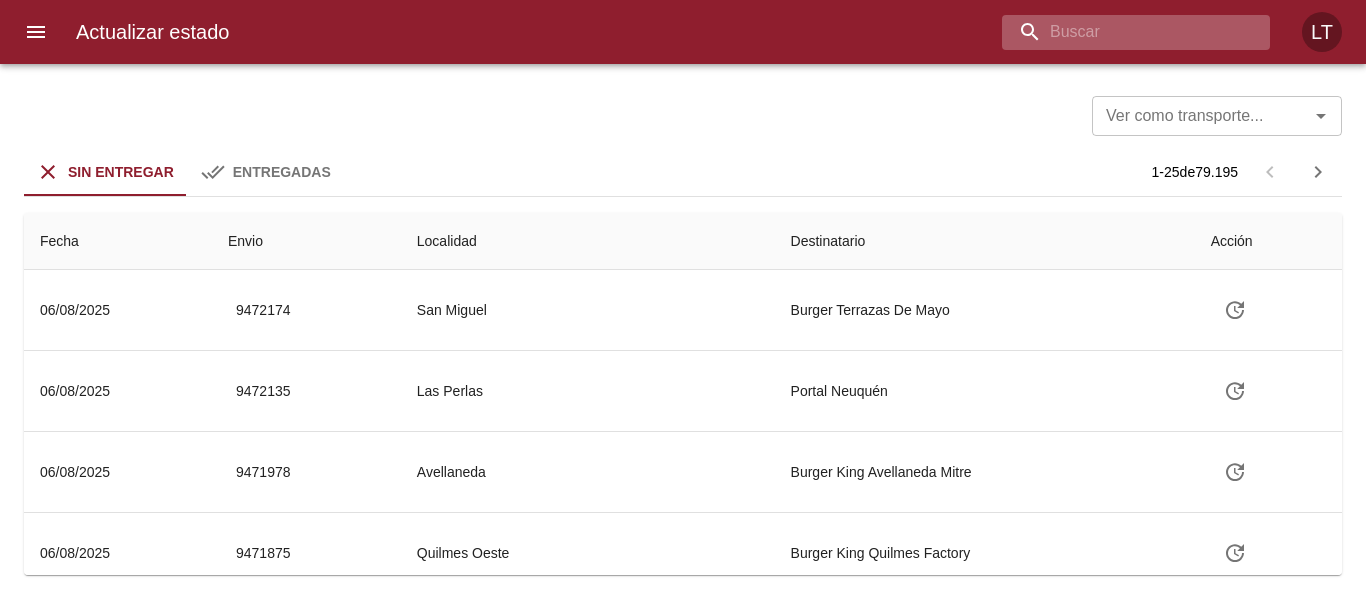 click at bounding box center (1119, 32) 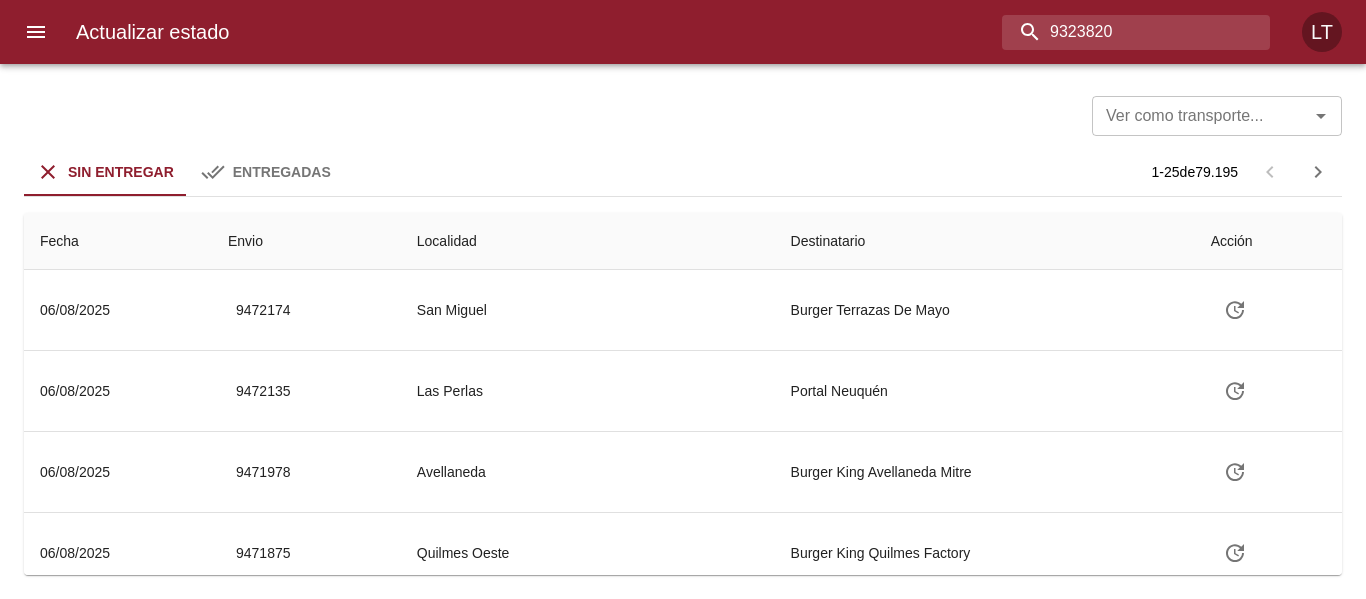 type on "9323820" 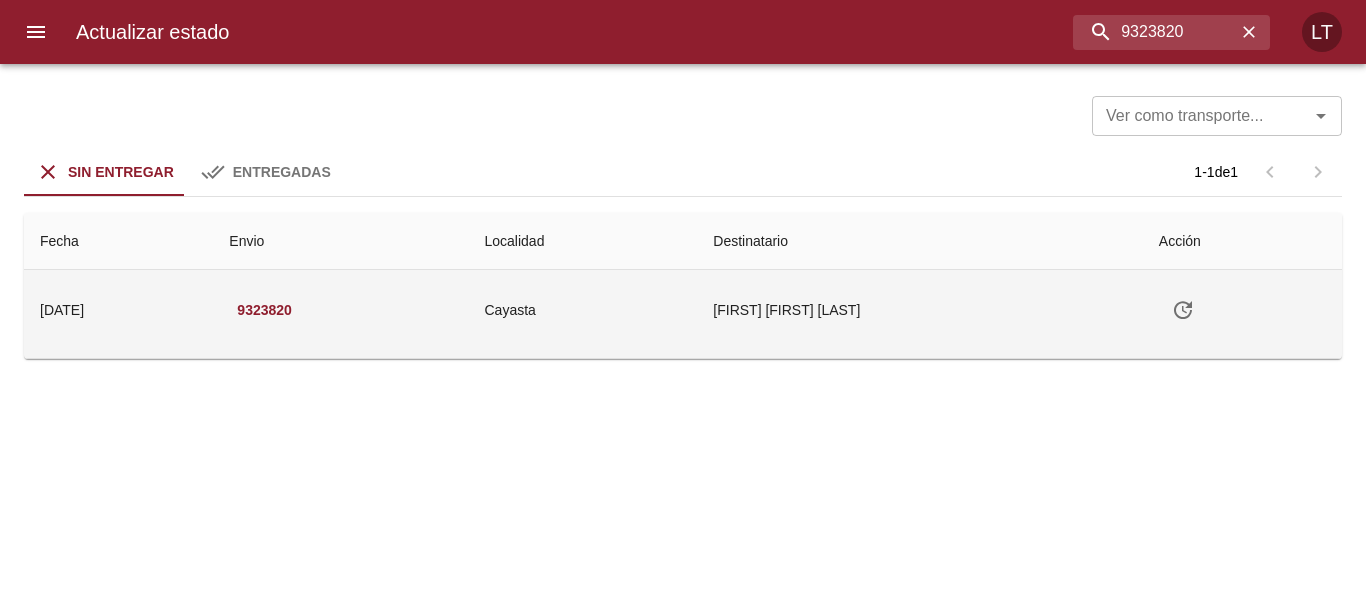 click 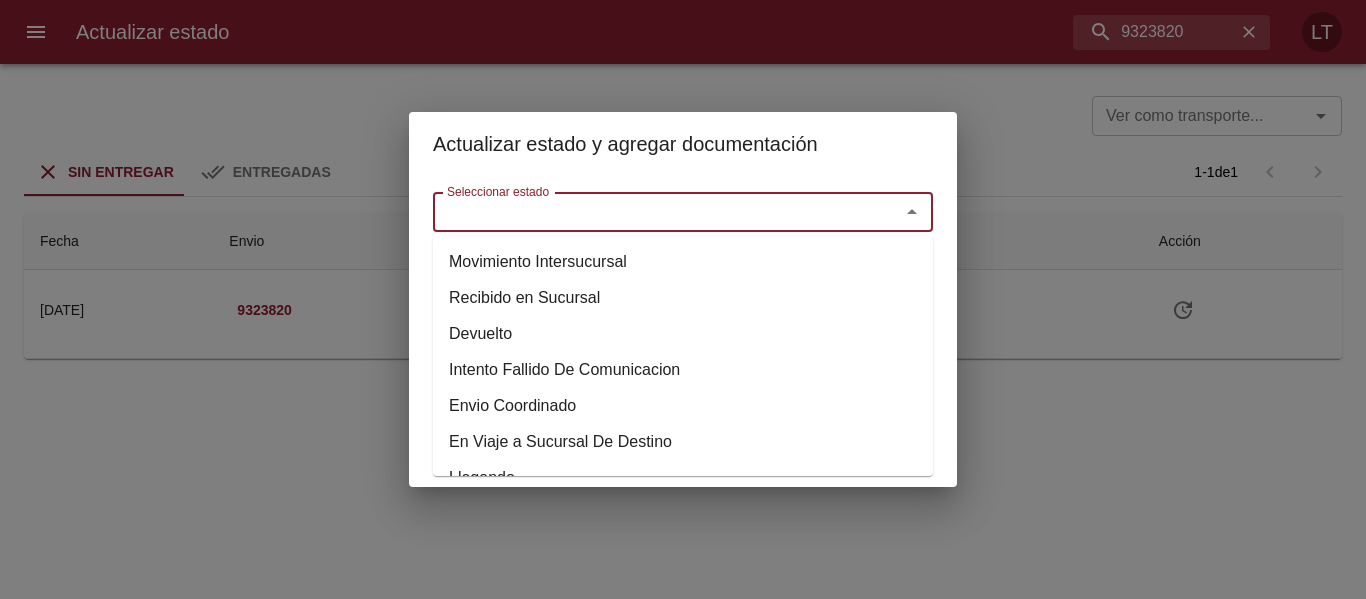 click on "Seleccionar estado" at bounding box center (653, 212) 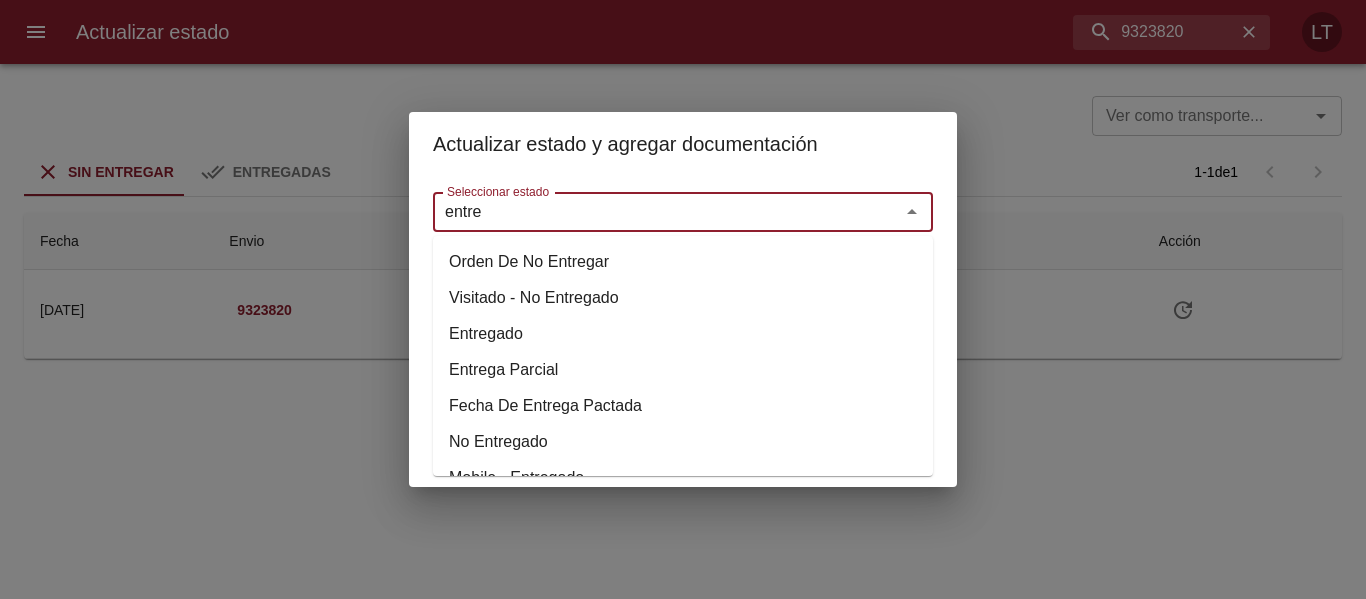 drag, startPoint x: 496, startPoint y: 330, endPoint x: 499, endPoint y: 285, distance: 45.099888 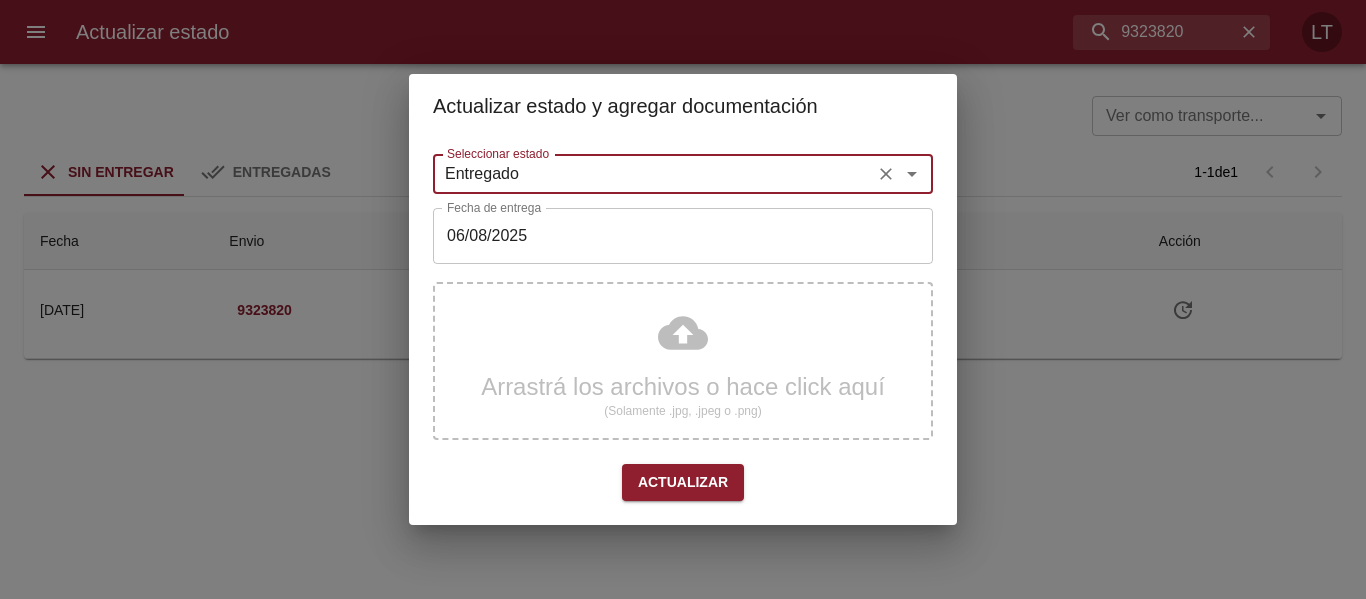 type on "Entregado" 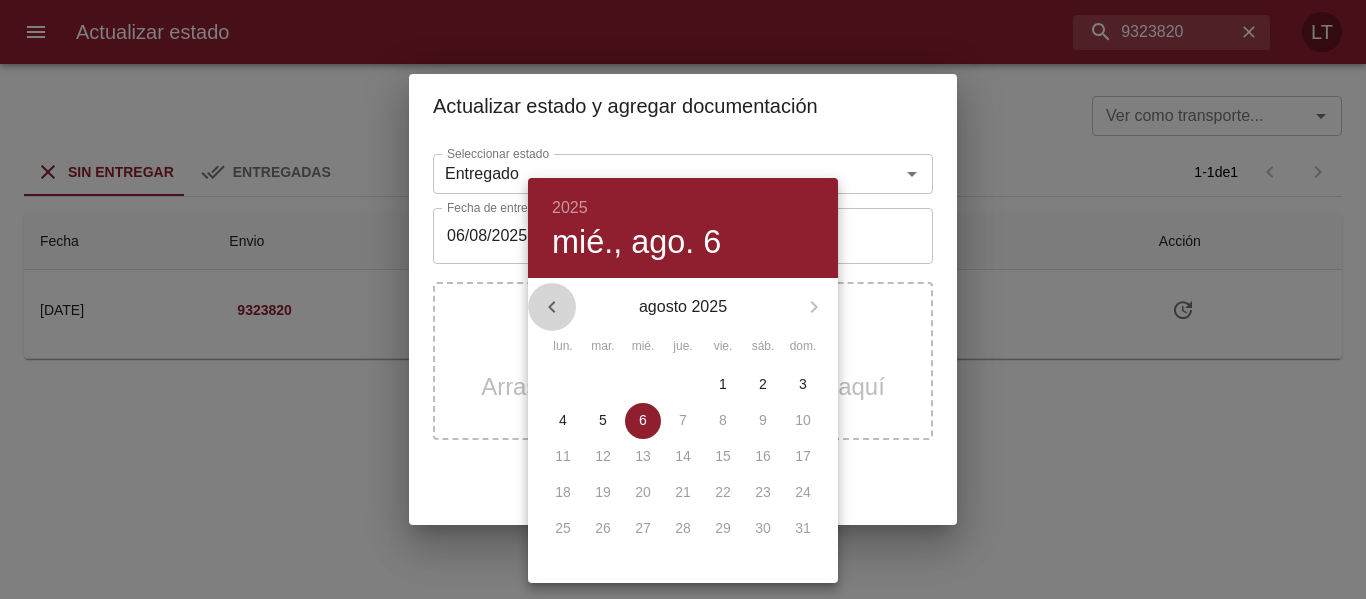 click 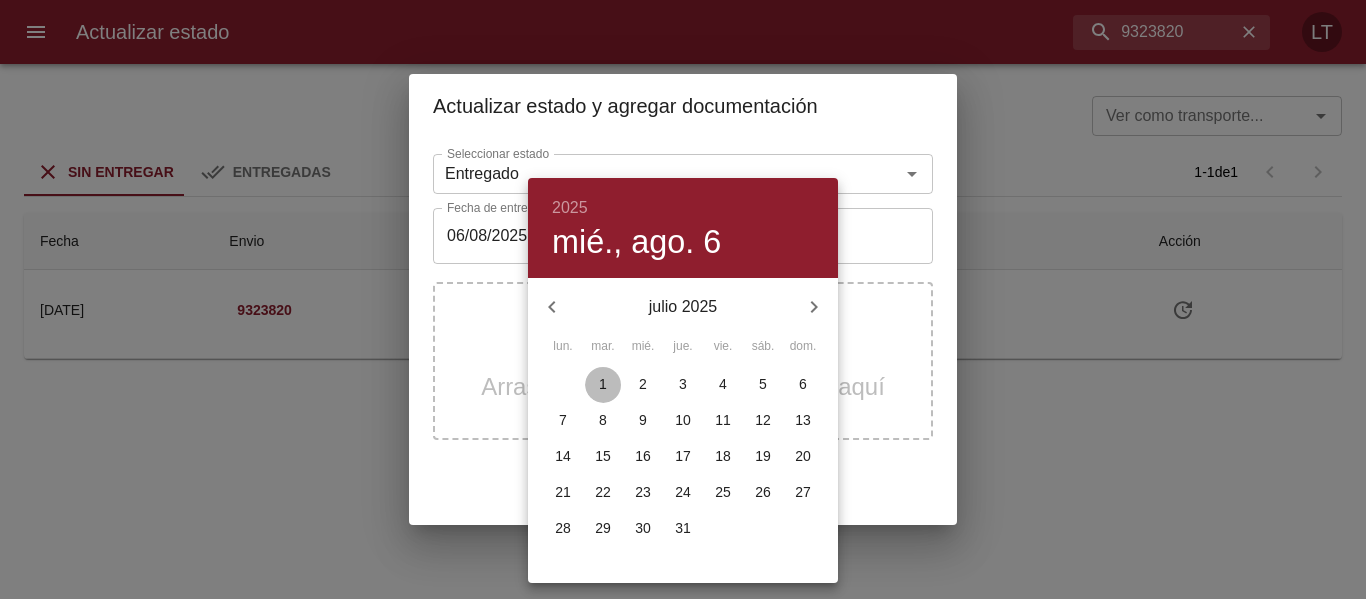 click on "1" at bounding box center [603, 384] 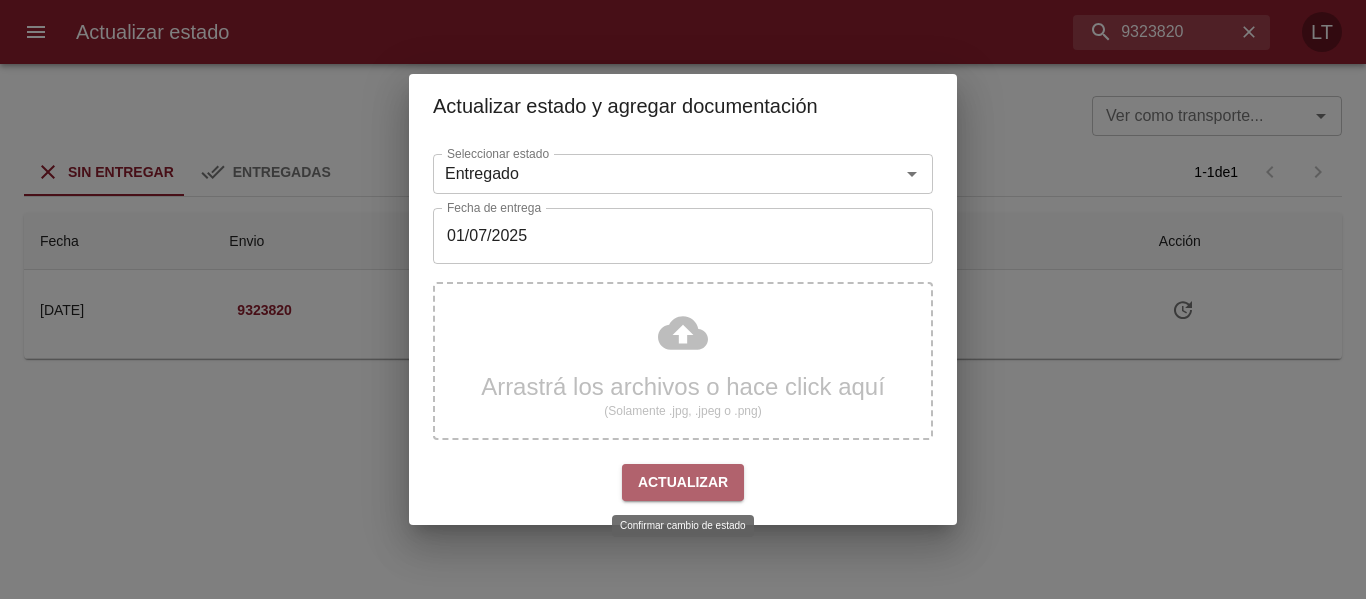 click on "Actualizar" at bounding box center (683, 482) 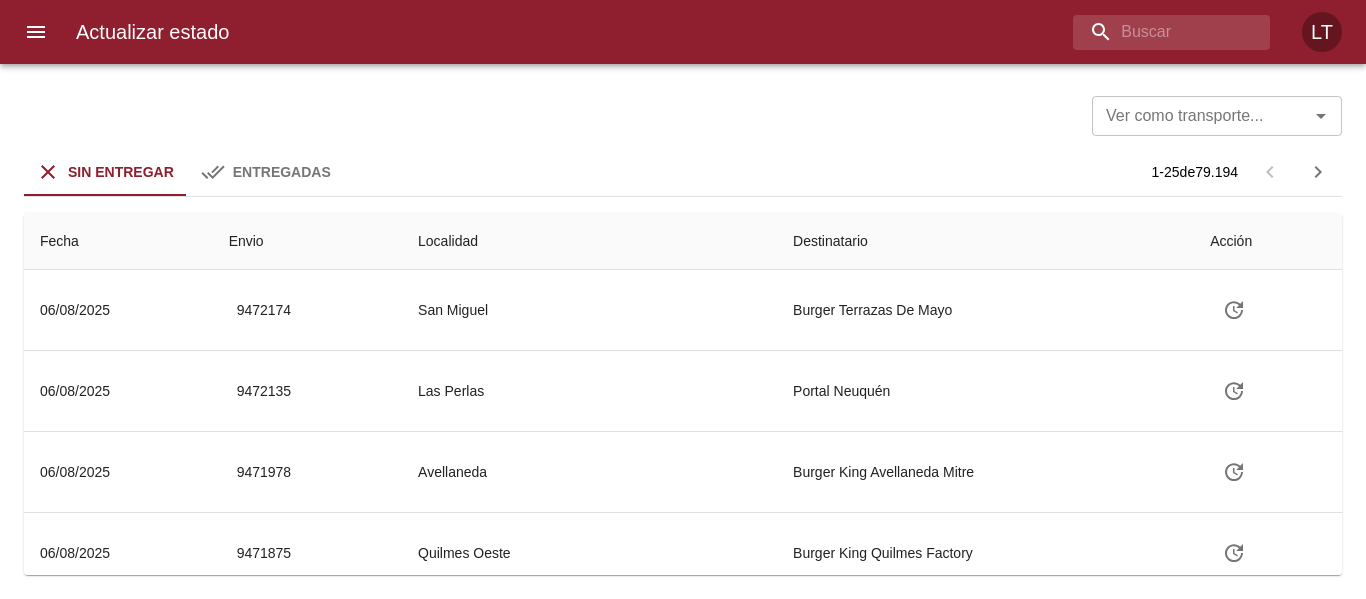 scroll, scrollTop: 0, scrollLeft: 0, axis: both 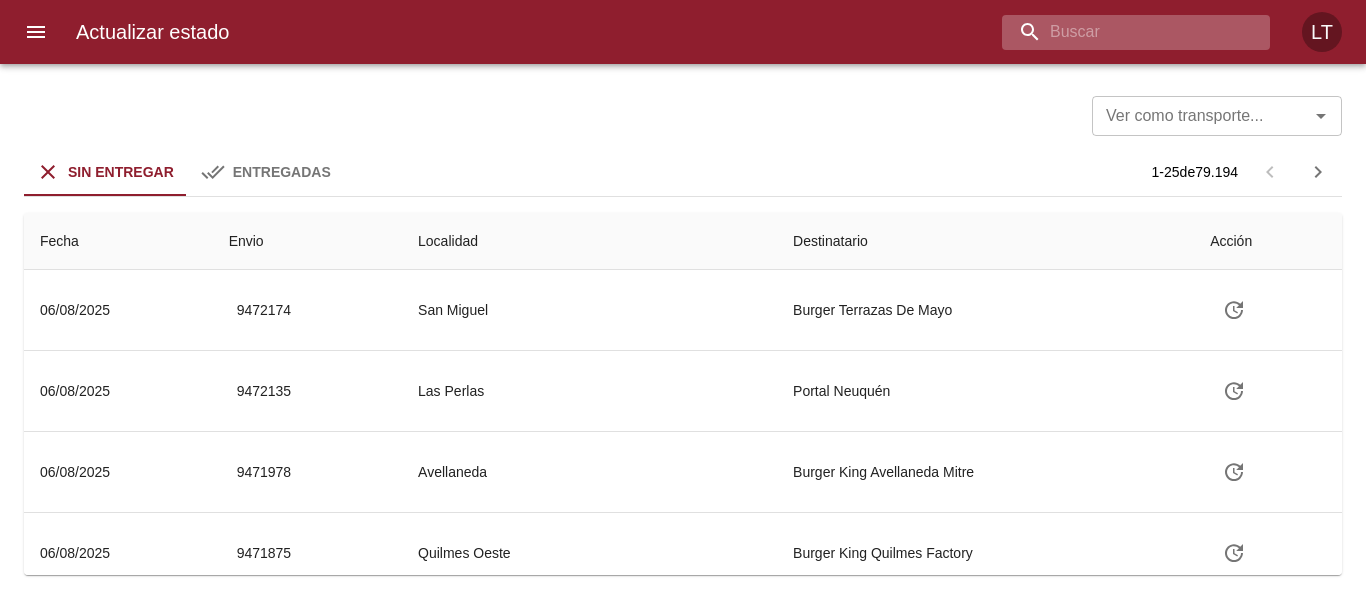 click at bounding box center (1119, 32) 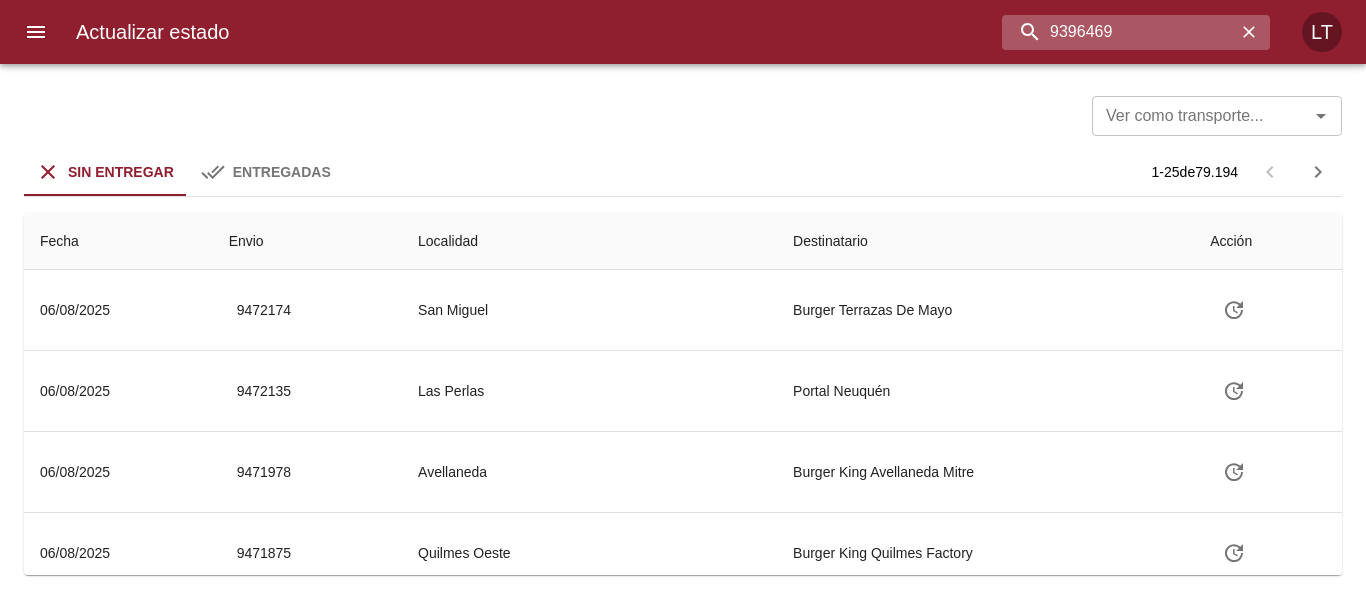type on "9396469" 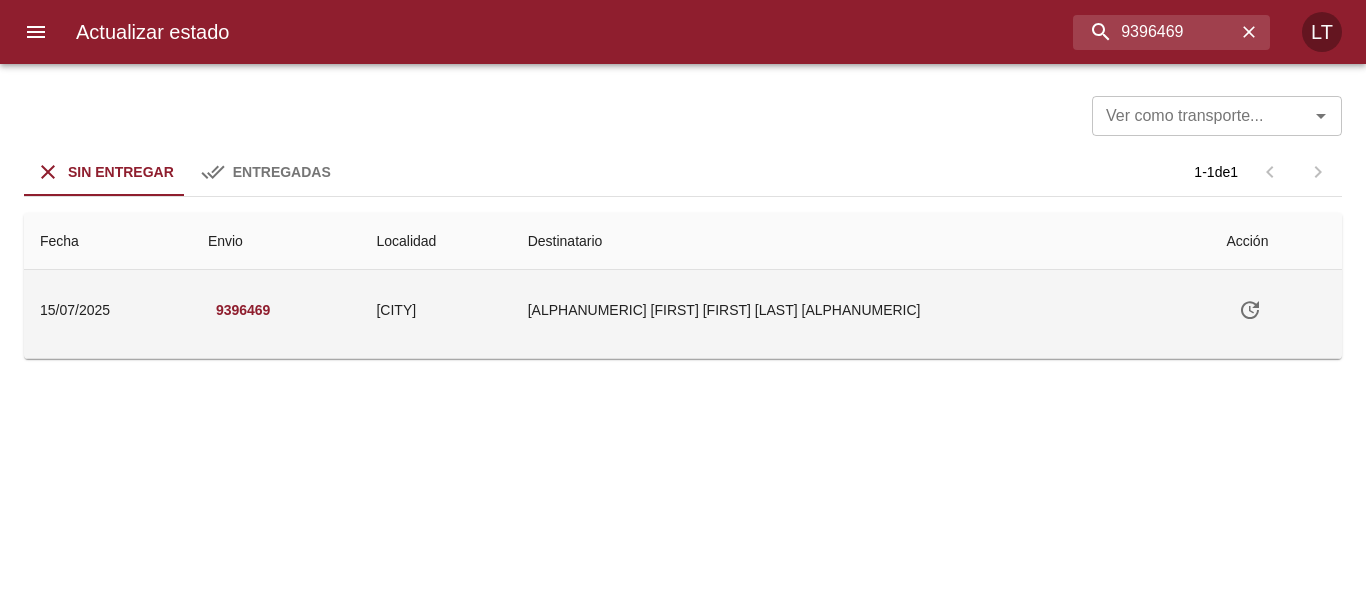 click 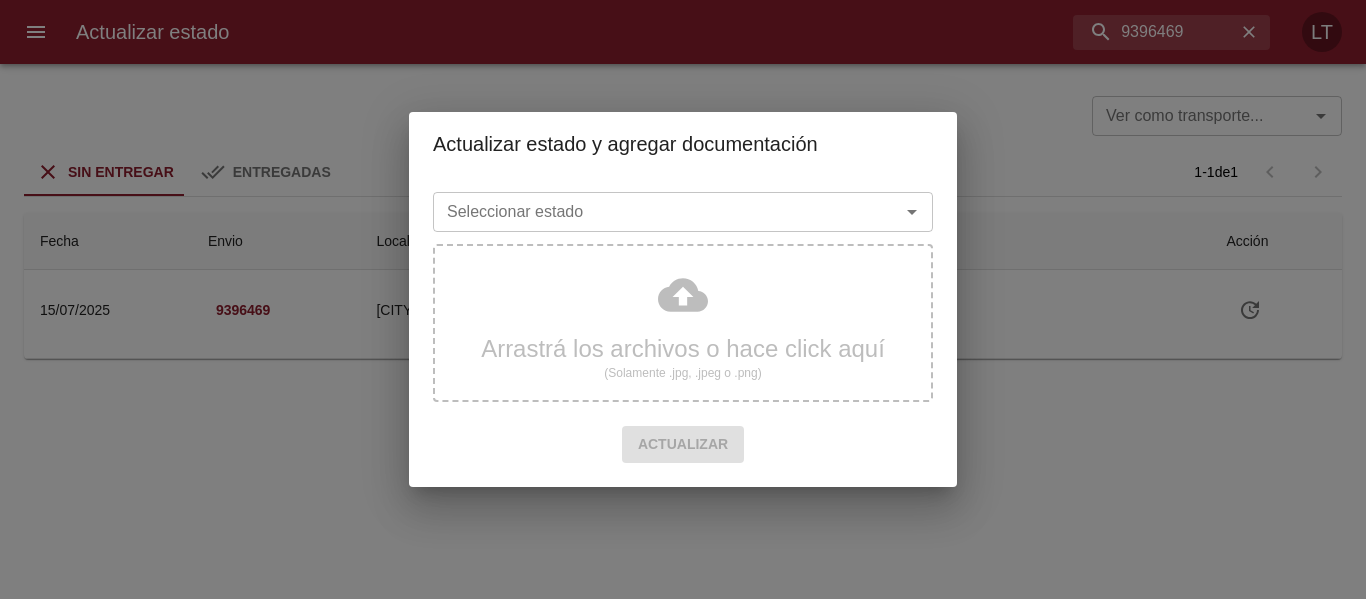 click on "Seleccionar estado" at bounding box center (653, 212) 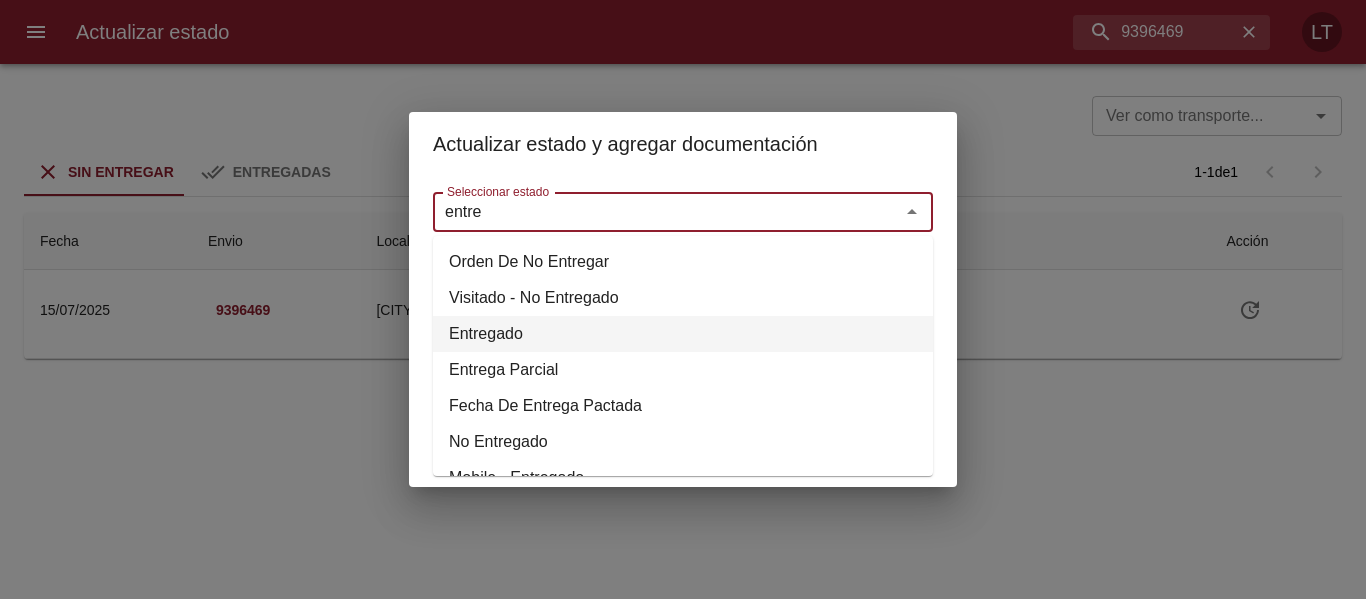 drag, startPoint x: 481, startPoint y: 327, endPoint x: 474, endPoint y: 270, distance: 57.428215 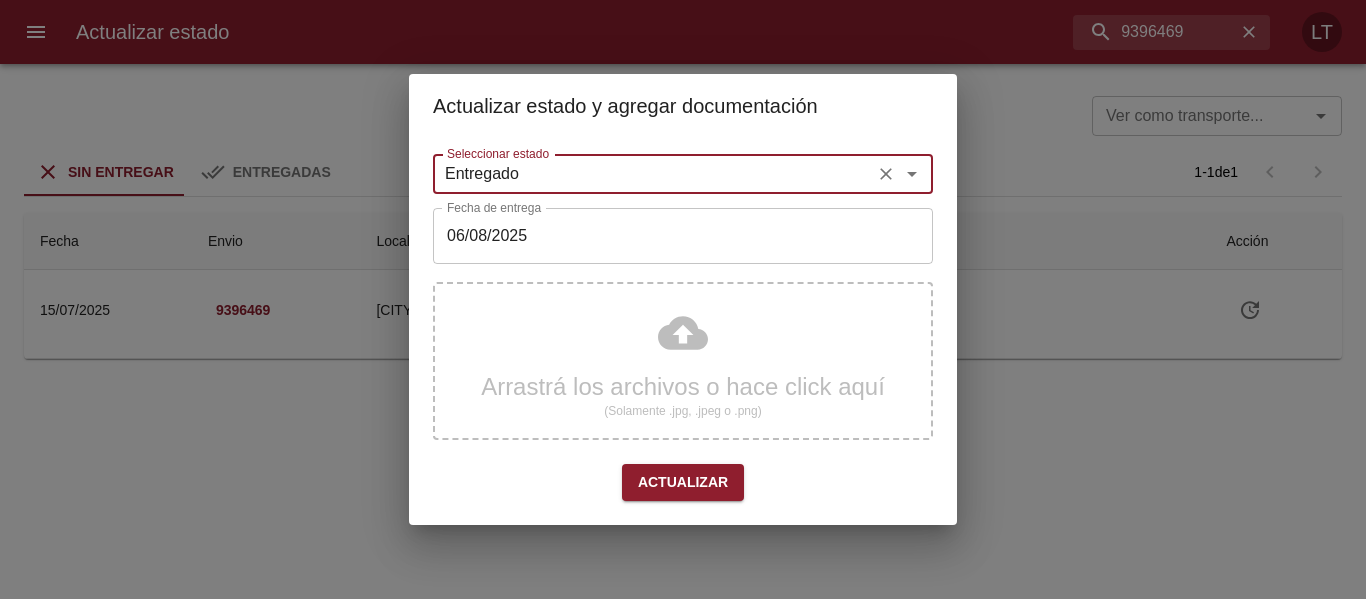 type on "Entregado" 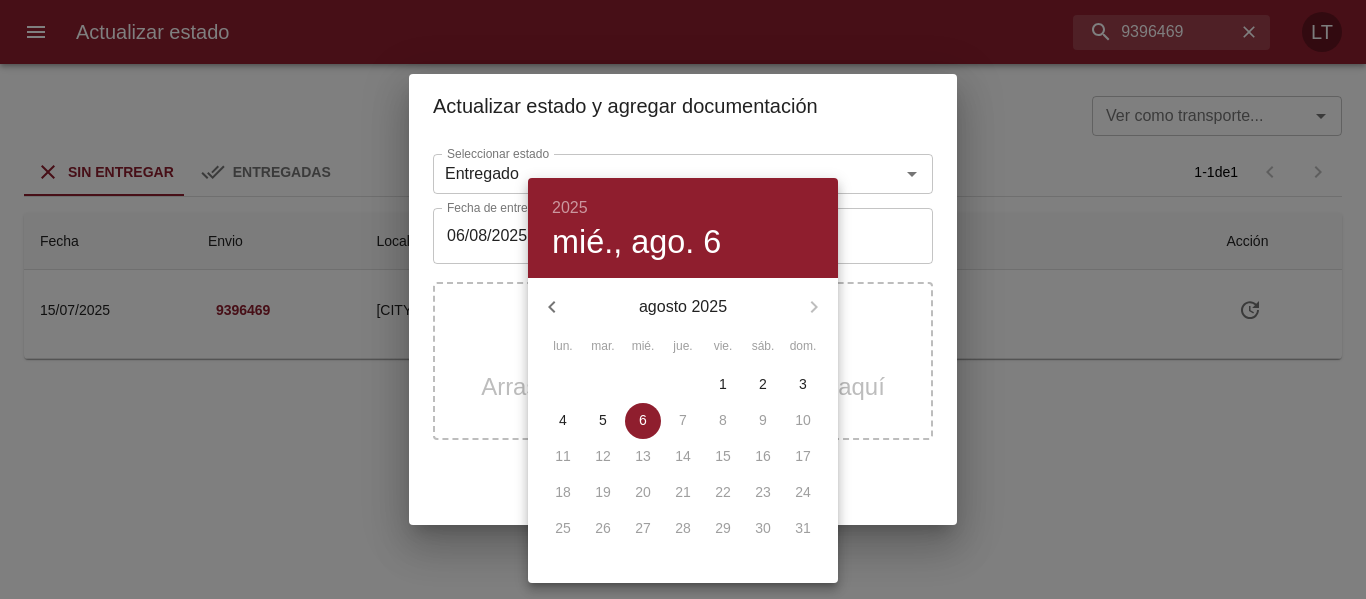 click 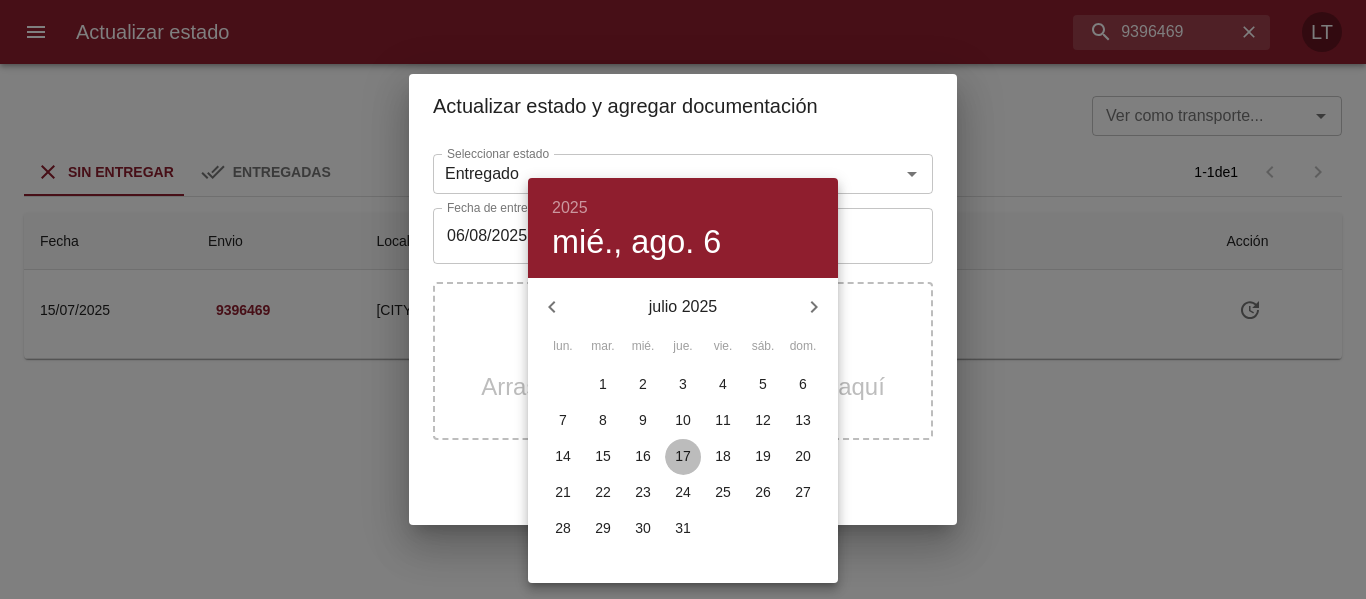 click on "17" at bounding box center [683, 456] 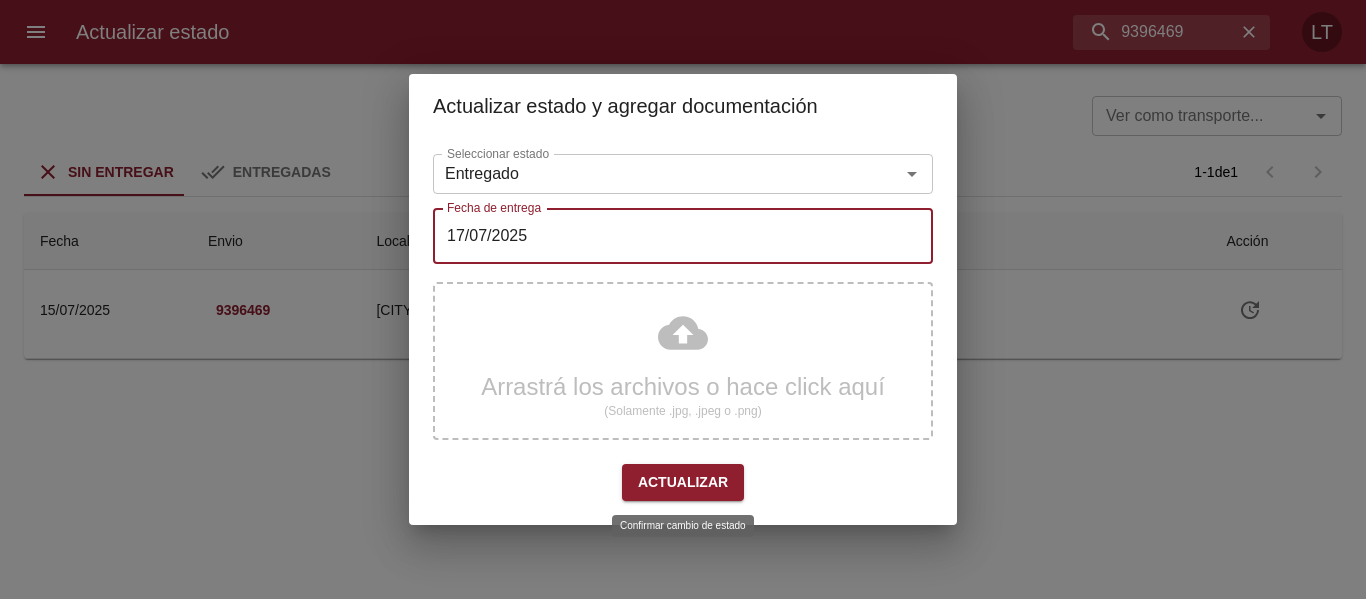 click on "Actualizar" at bounding box center (683, 482) 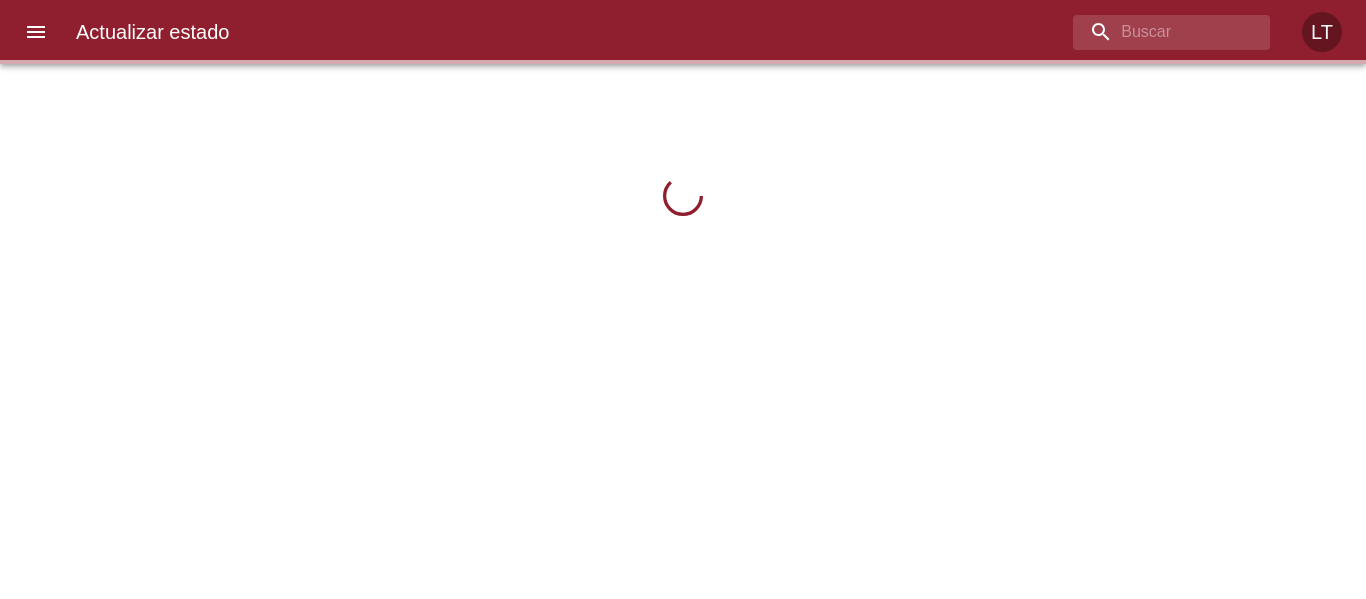 scroll, scrollTop: 0, scrollLeft: 0, axis: both 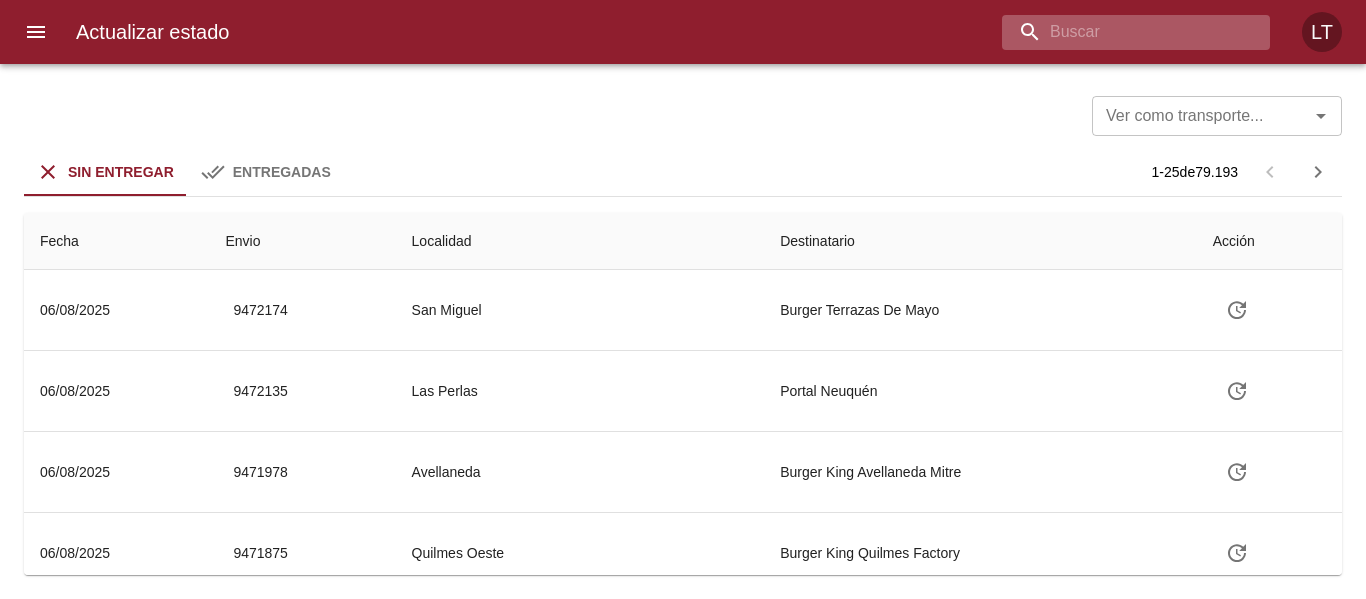 click at bounding box center [1119, 32] 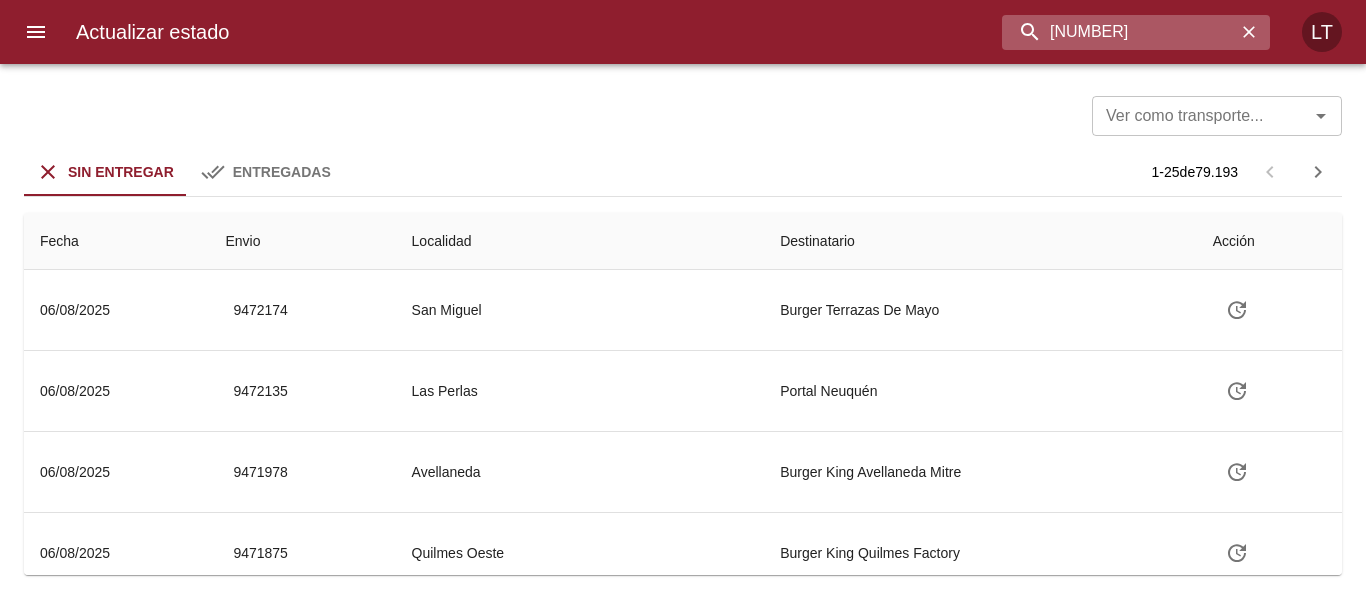 type on "[NUMBER]" 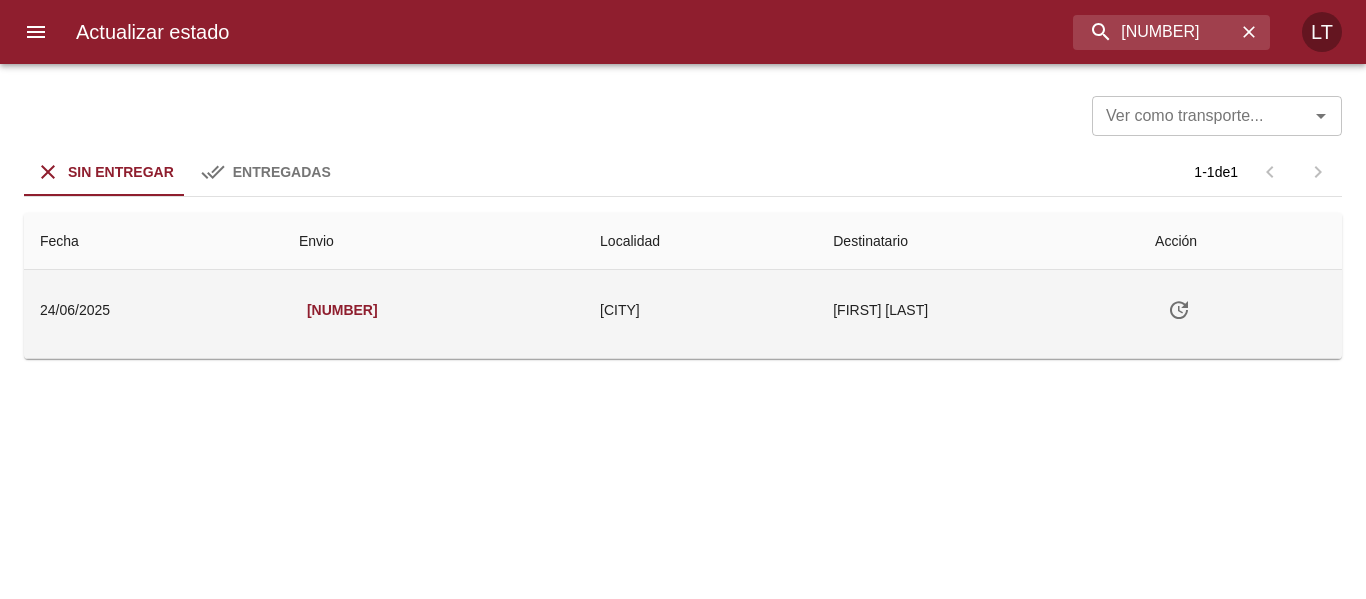 click 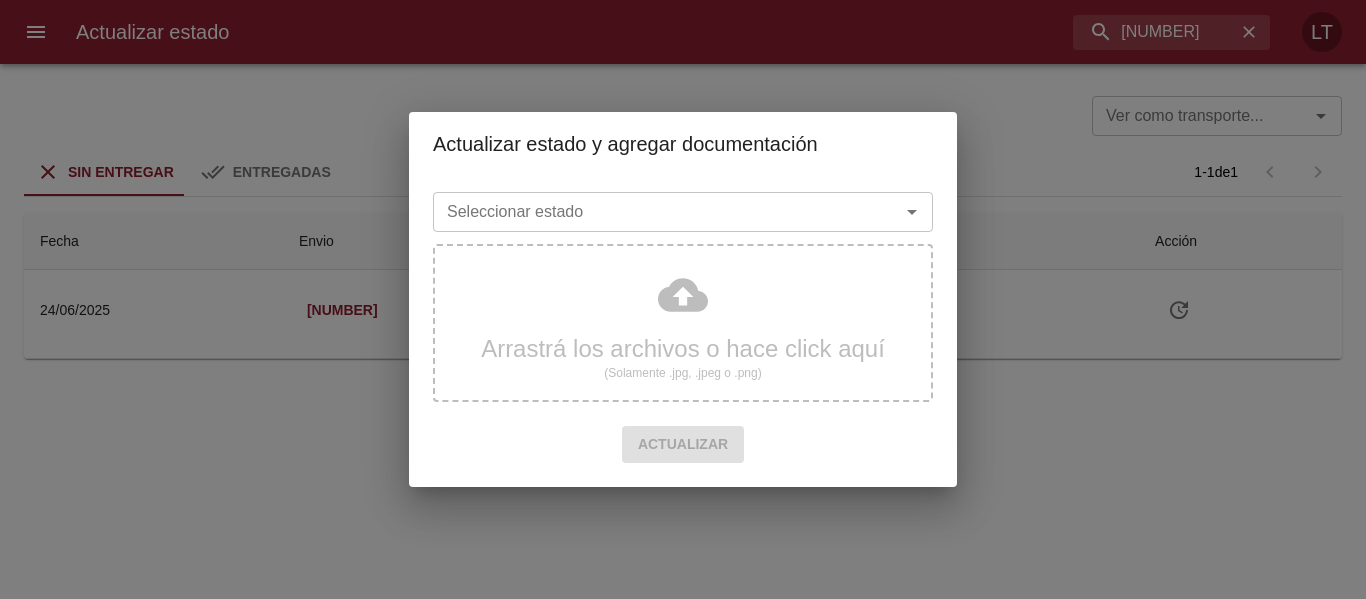 click on "Seleccionar estado" at bounding box center [653, 212] 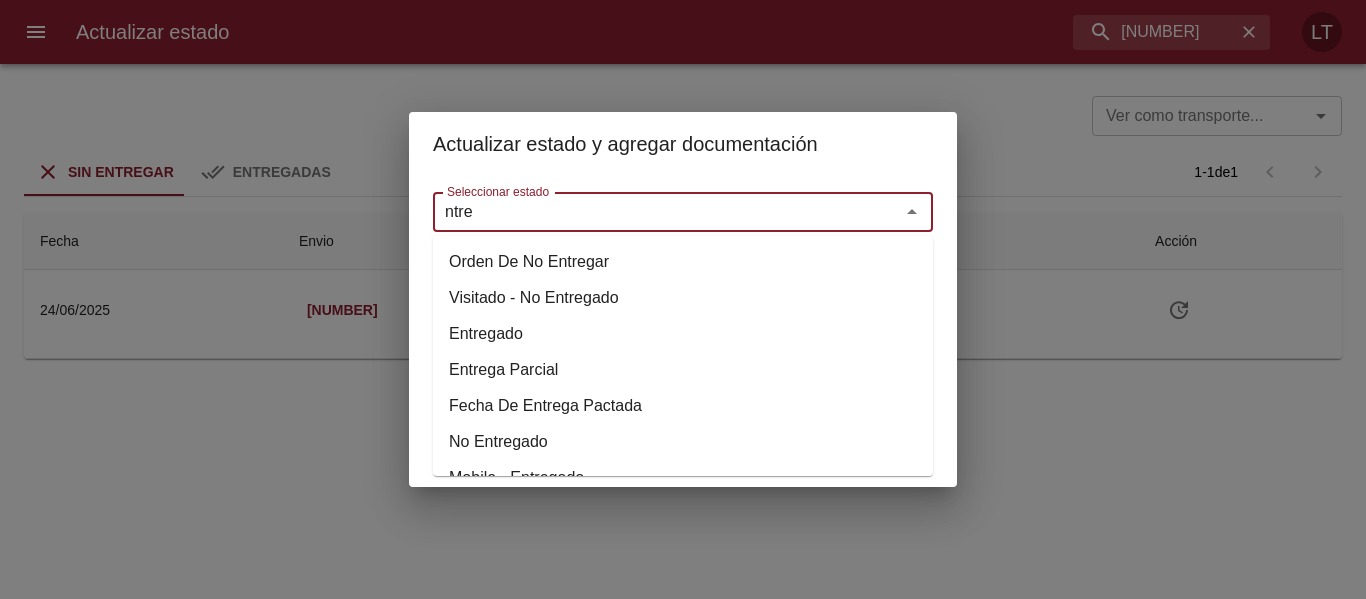 click on "Entregado" at bounding box center [683, 334] 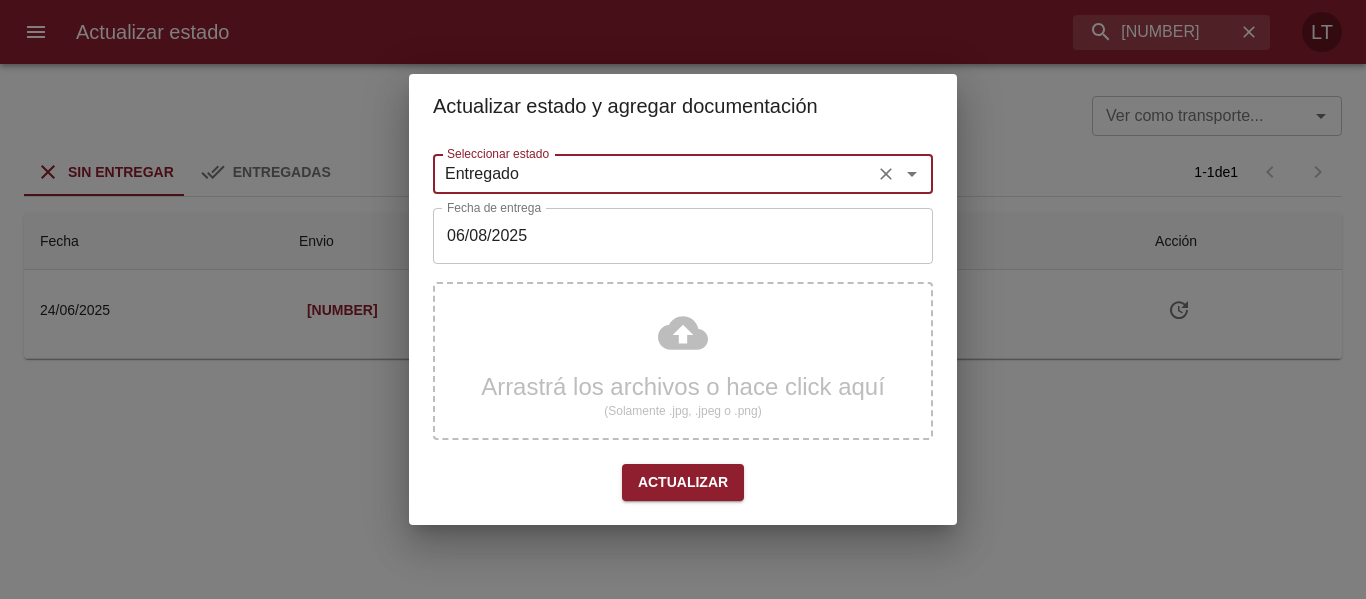 type on "Entregado" 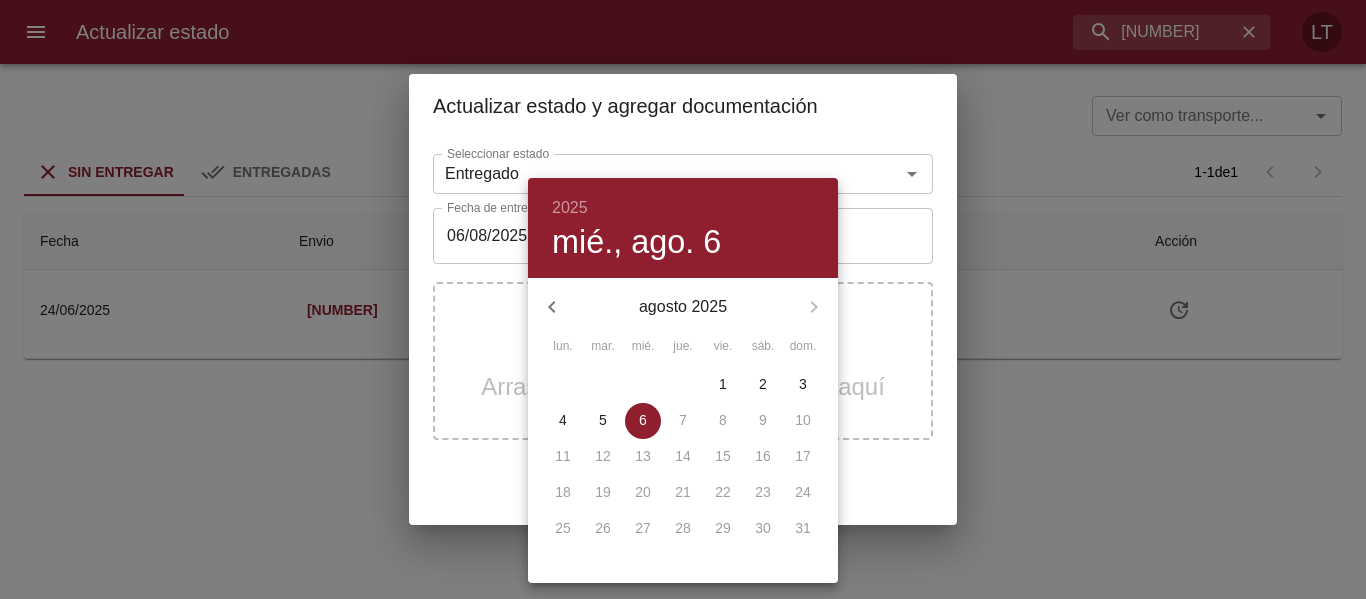 click 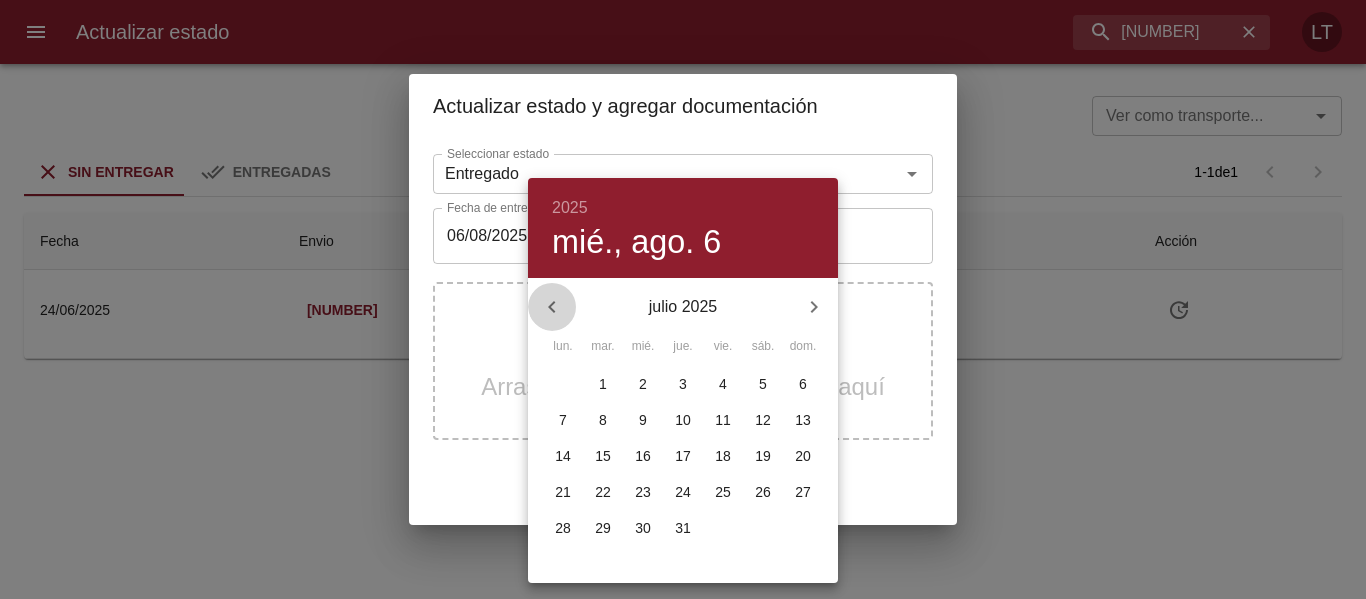 click 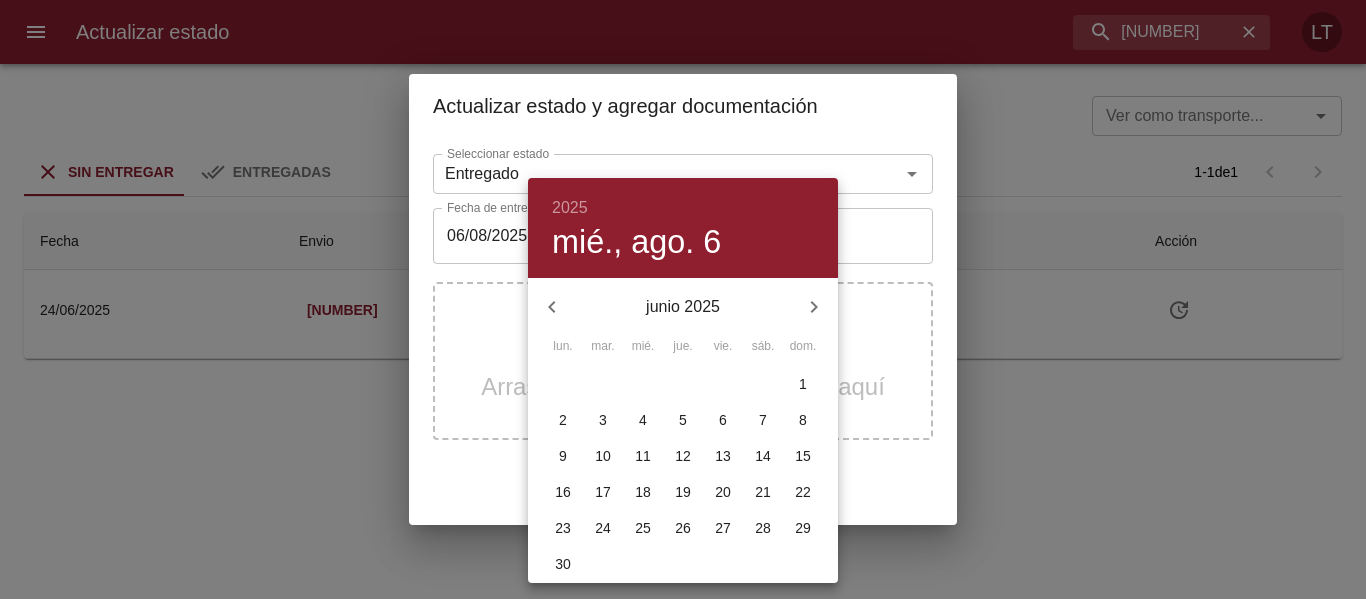 click on "27" at bounding box center (723, 528) 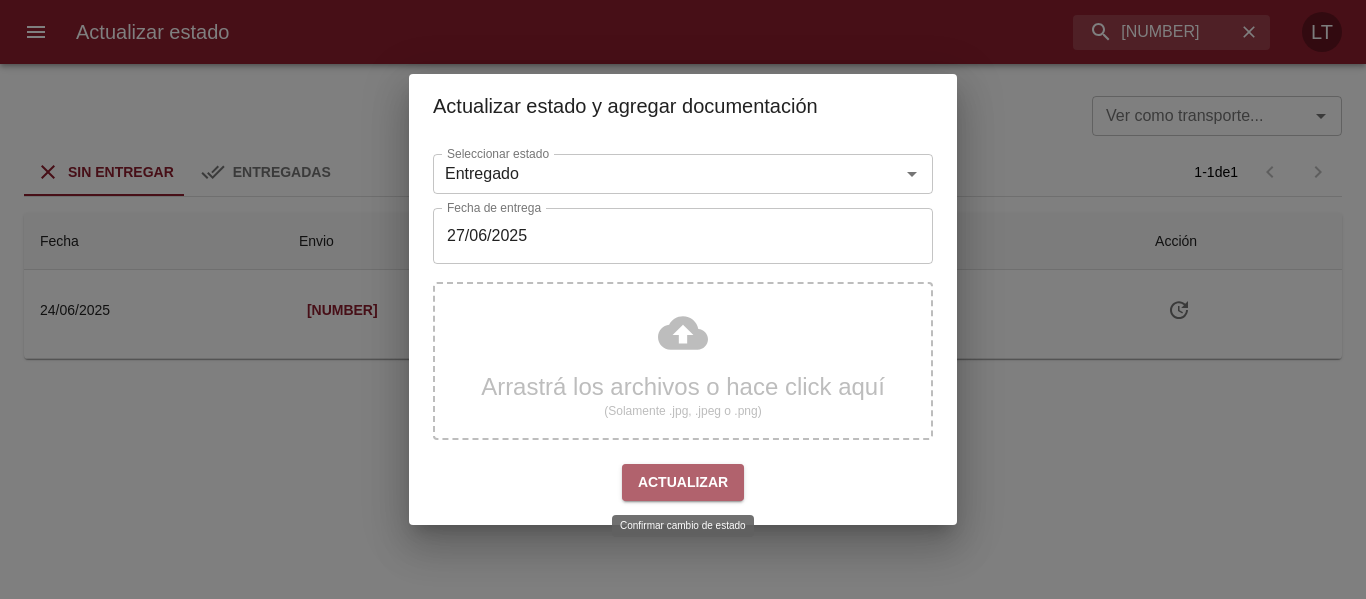 click on "Actualizar" at bounding box center [683, 482] 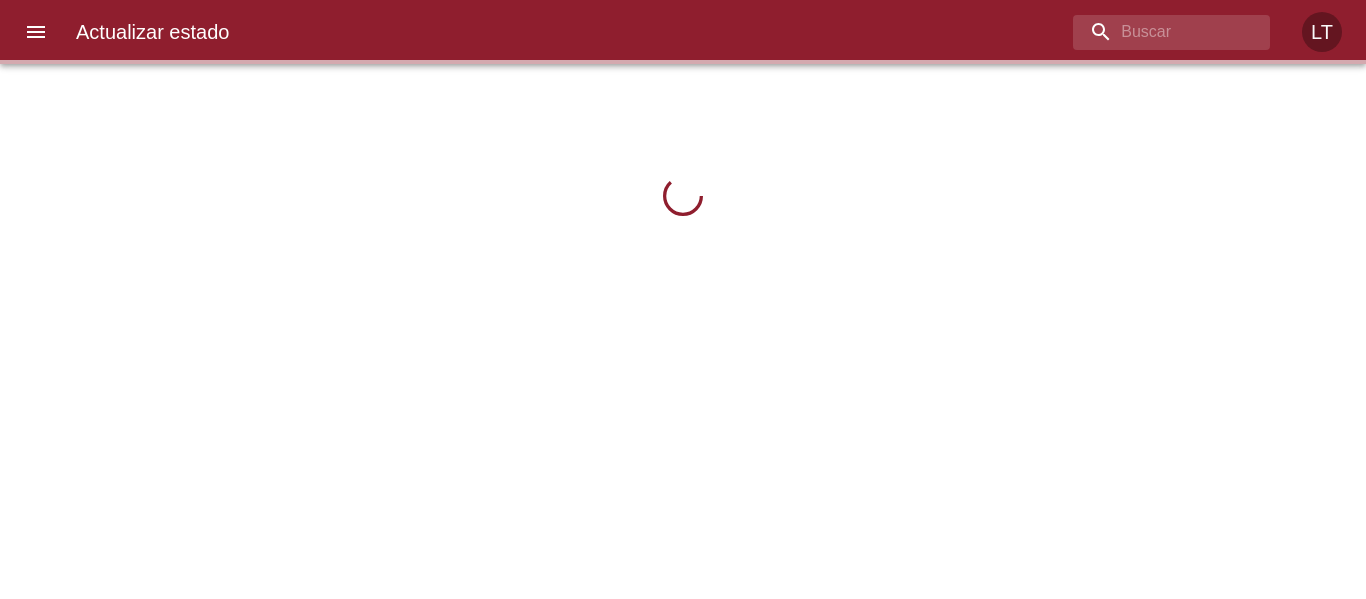 scroll, scrollTop: 0, scrollLeft: 0, axis: both 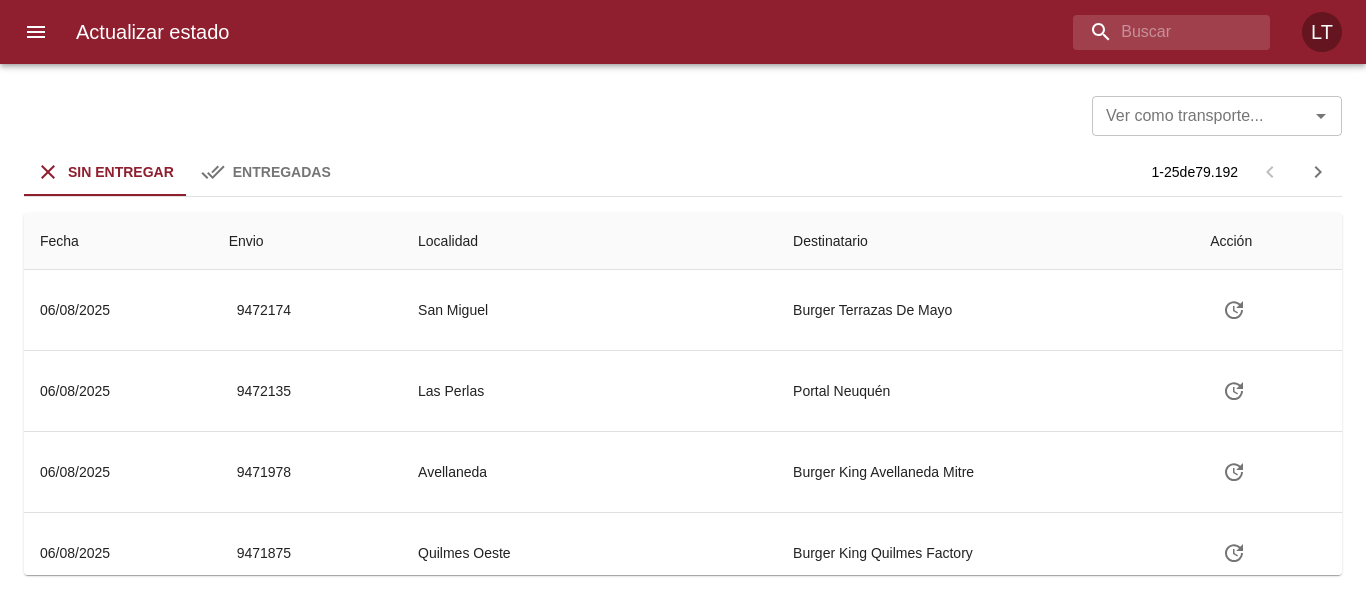 click on "Actualizar estado LT" at bounding box center [683, 32] 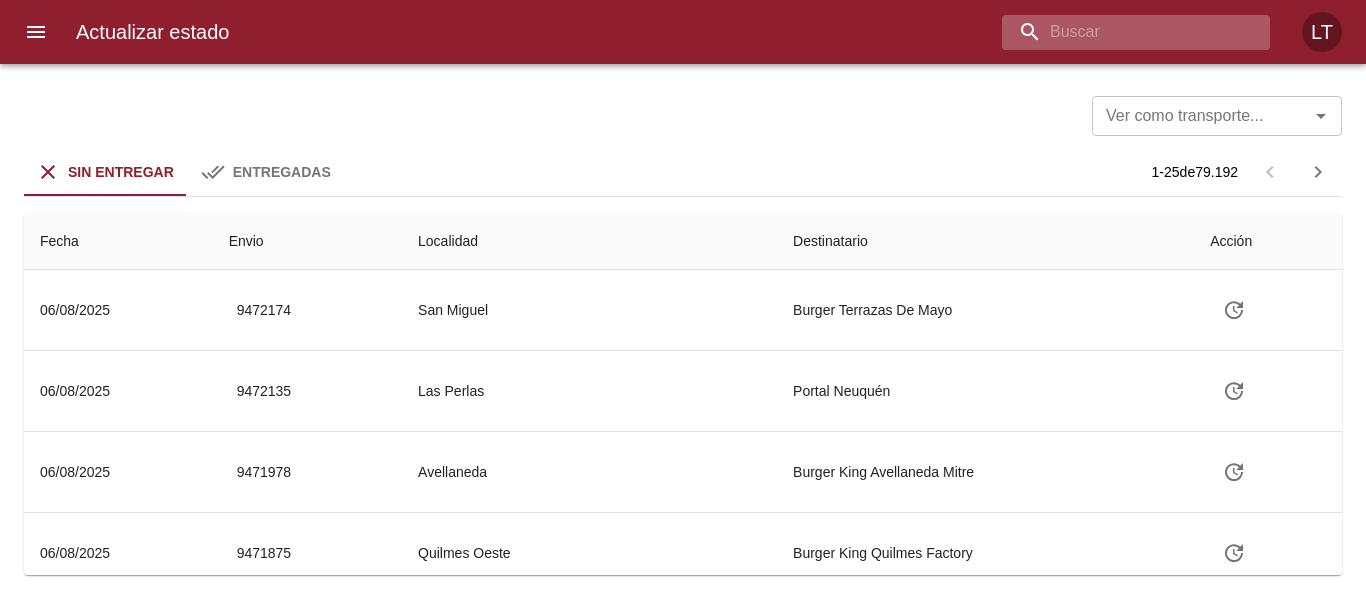 click at bounding box center (1119, 32) 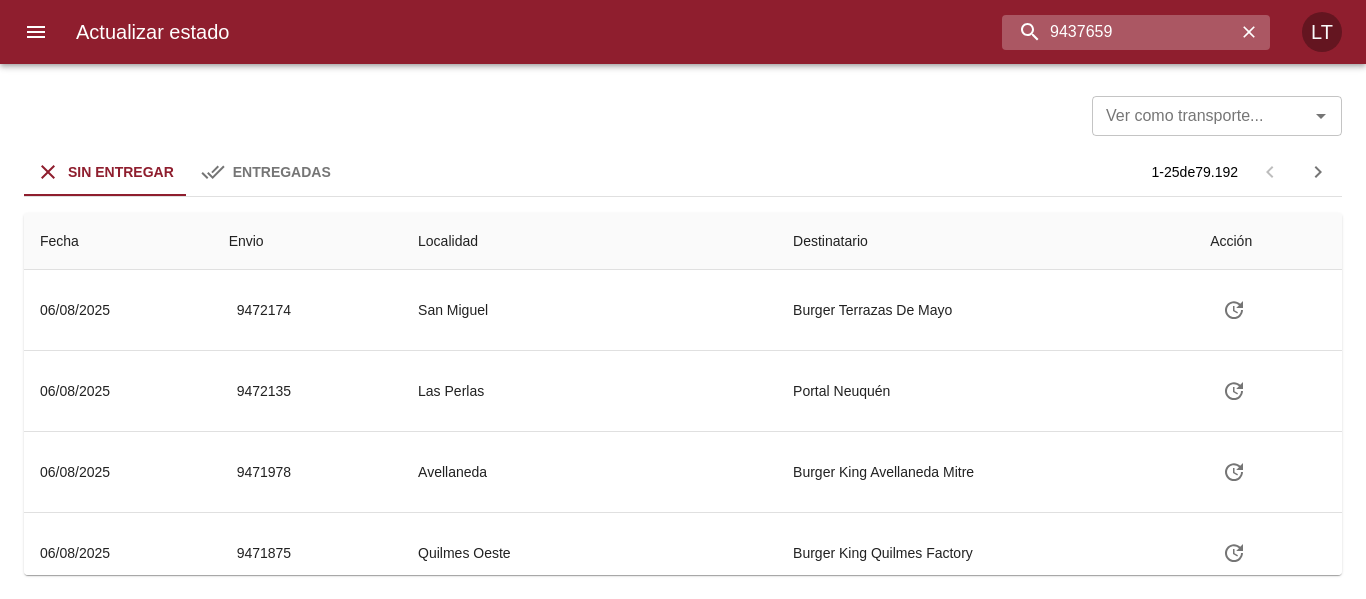 type on "9437659" 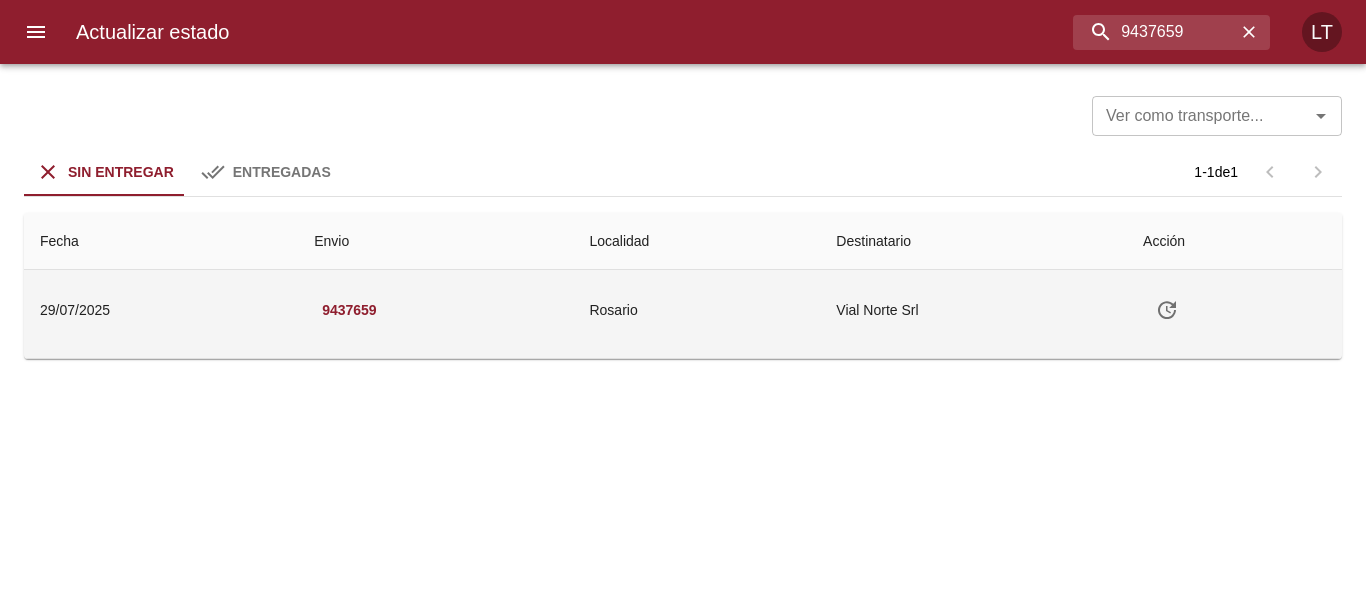 click 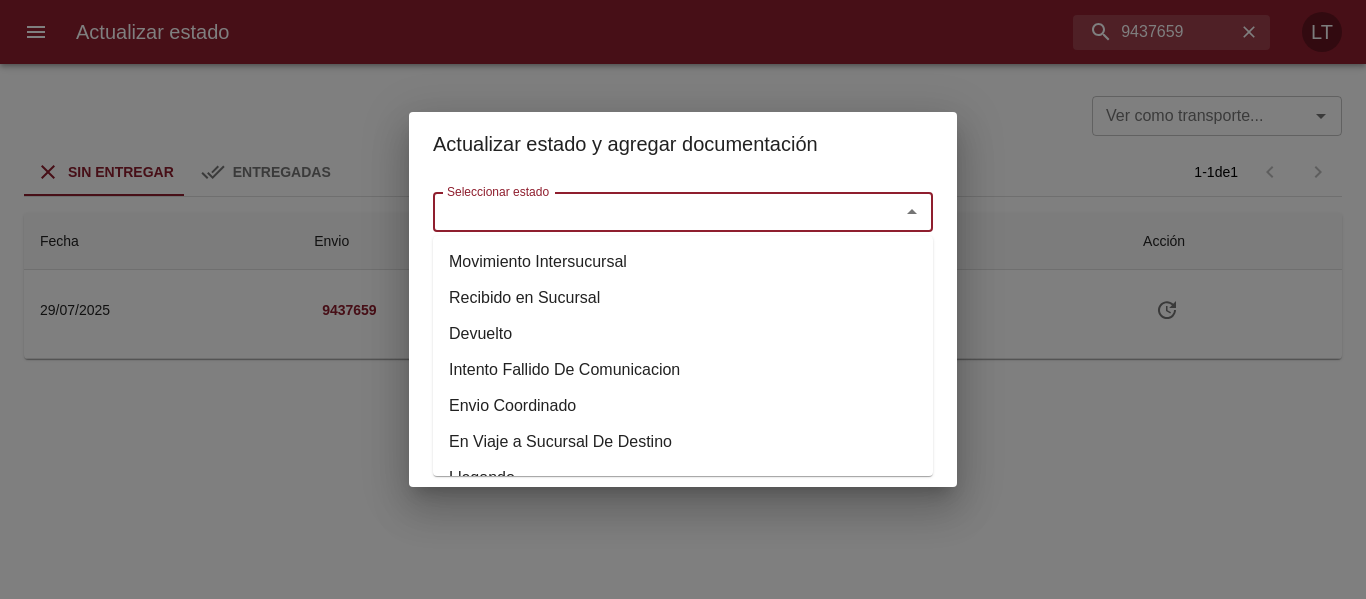 click on "Seleccionar estado" at bounding box center (653, 212) 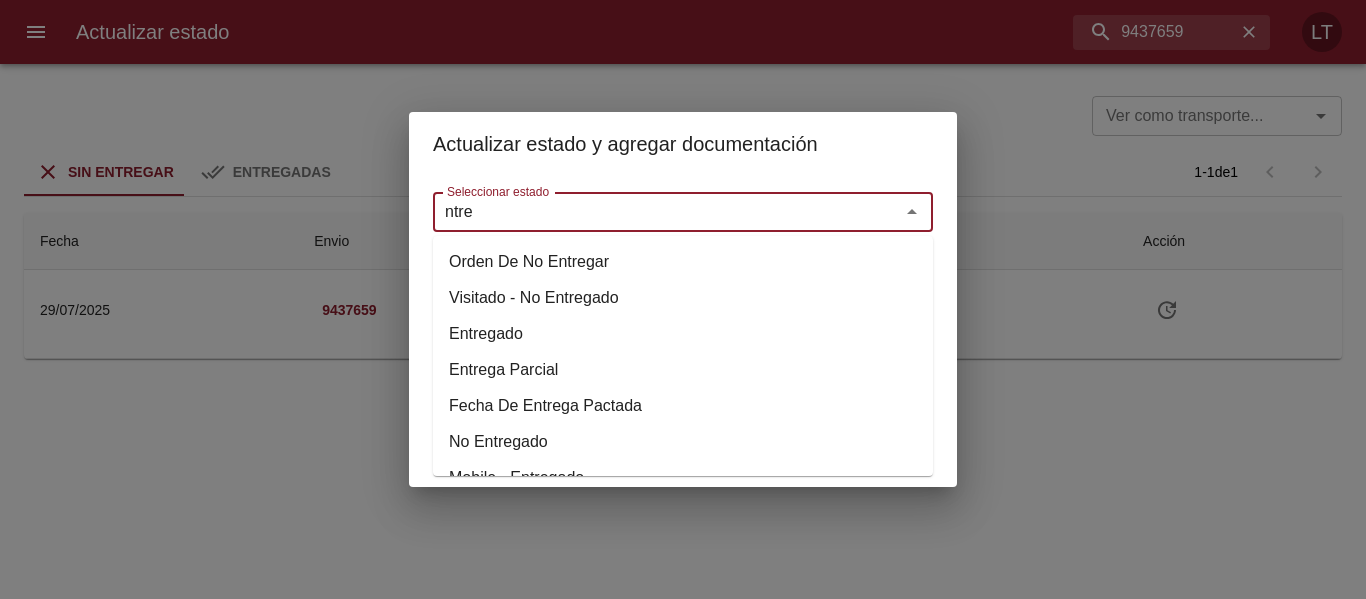 click on "Entregado" at bounding box center (683, 334) 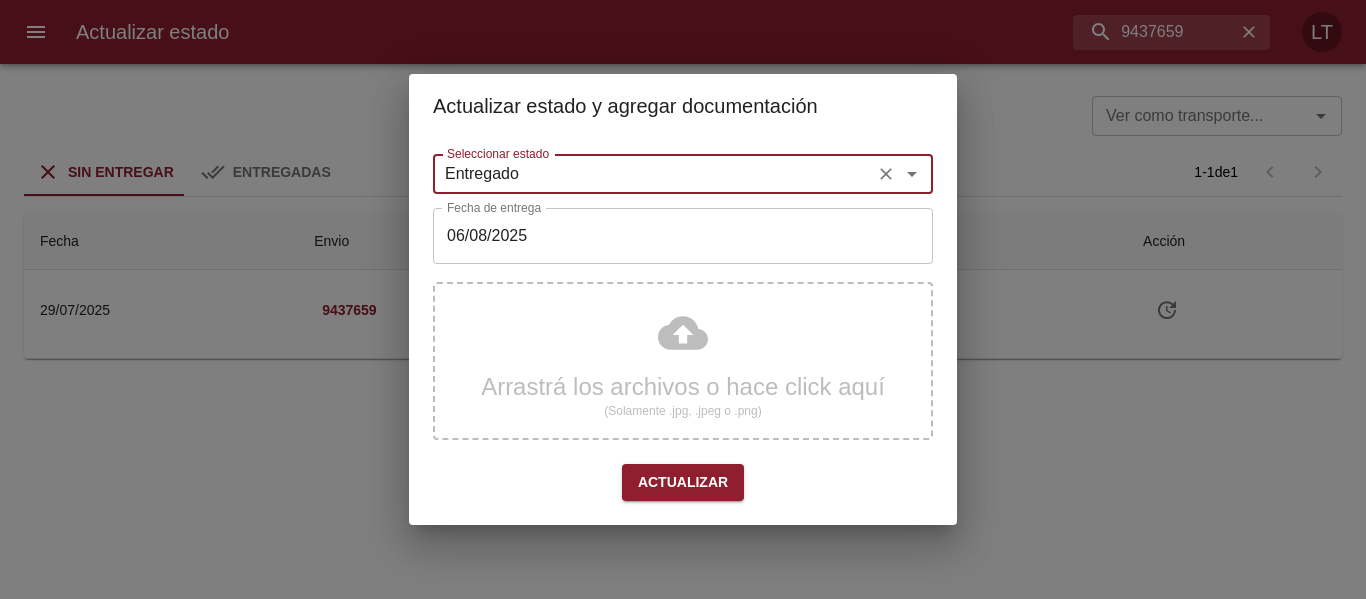 type on "Entregado" 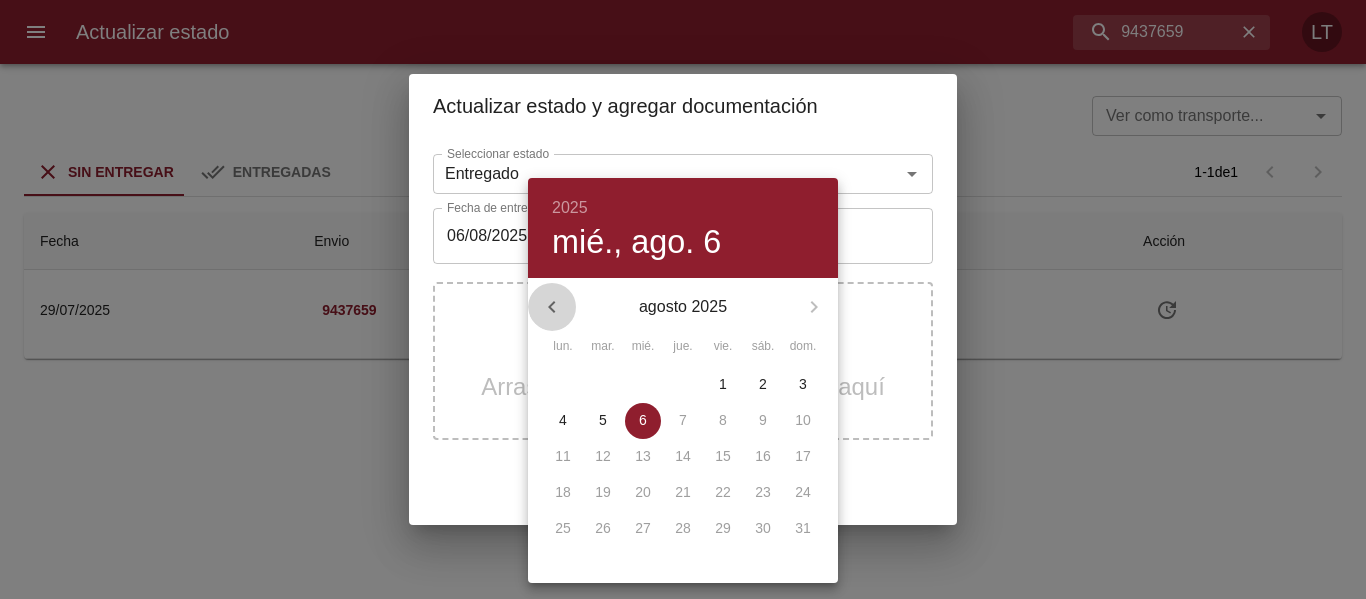 click at bounding box center [552, 307] 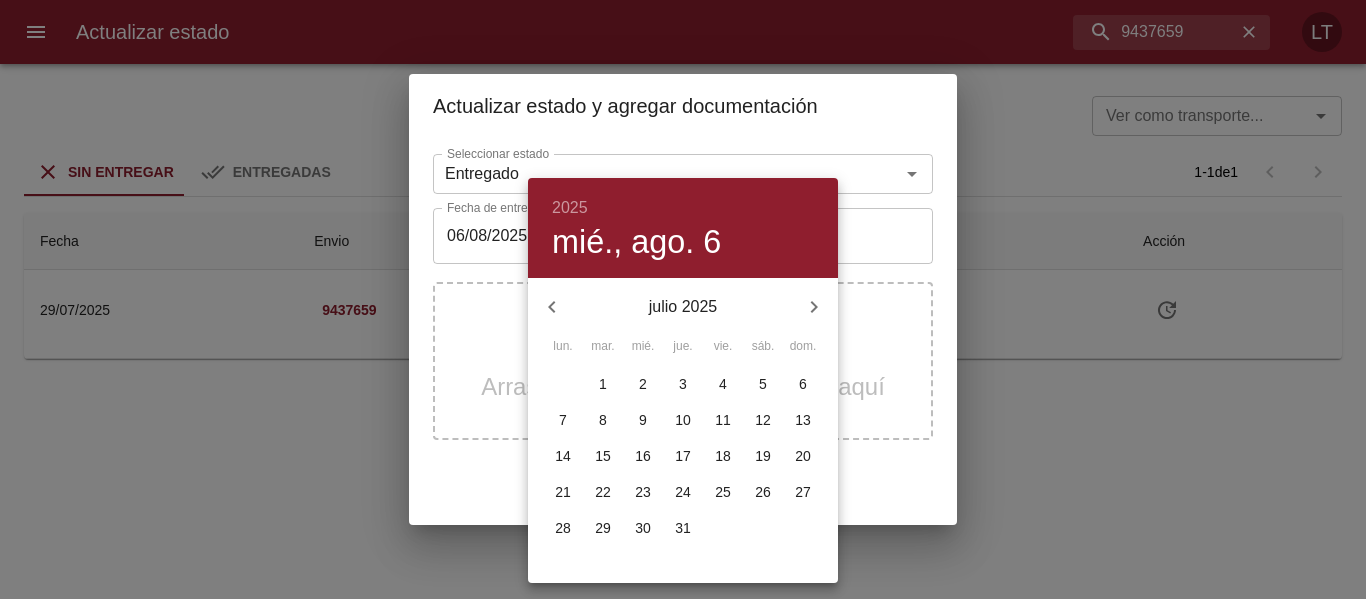 click on "30" at bounding box center [643, 529] 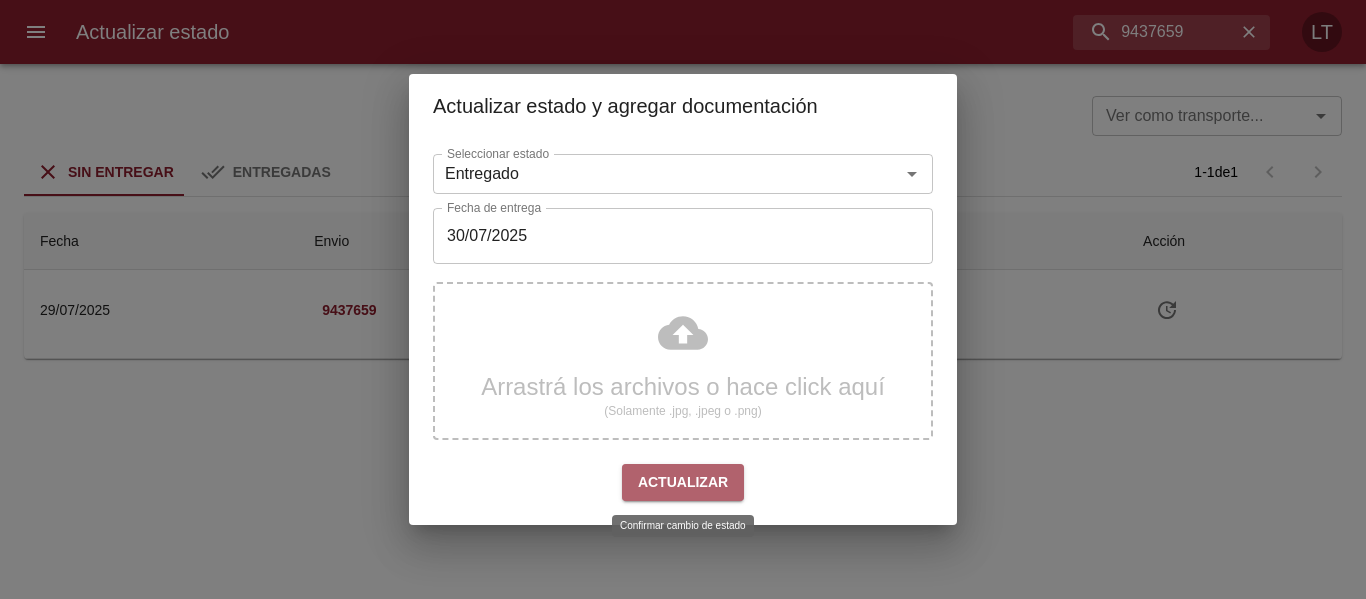 click on "Actualizar" at bounding box center [683, 482] 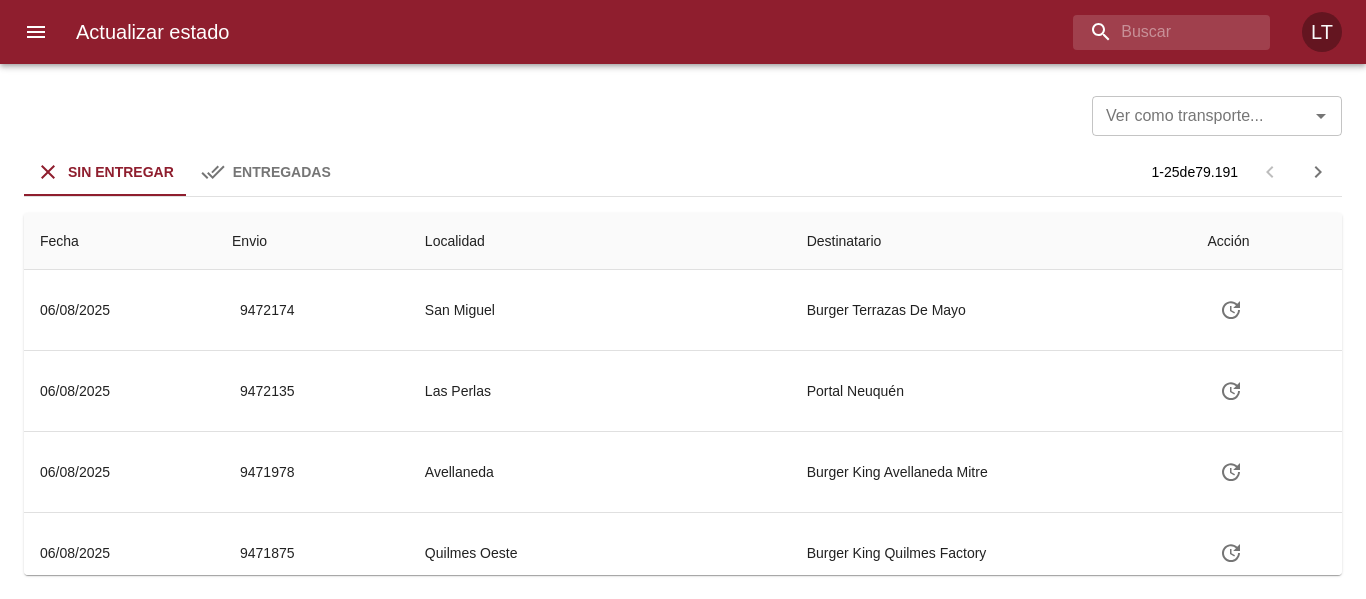 scroll, scrollTop: 0, scrollLeft: 0, axis: both 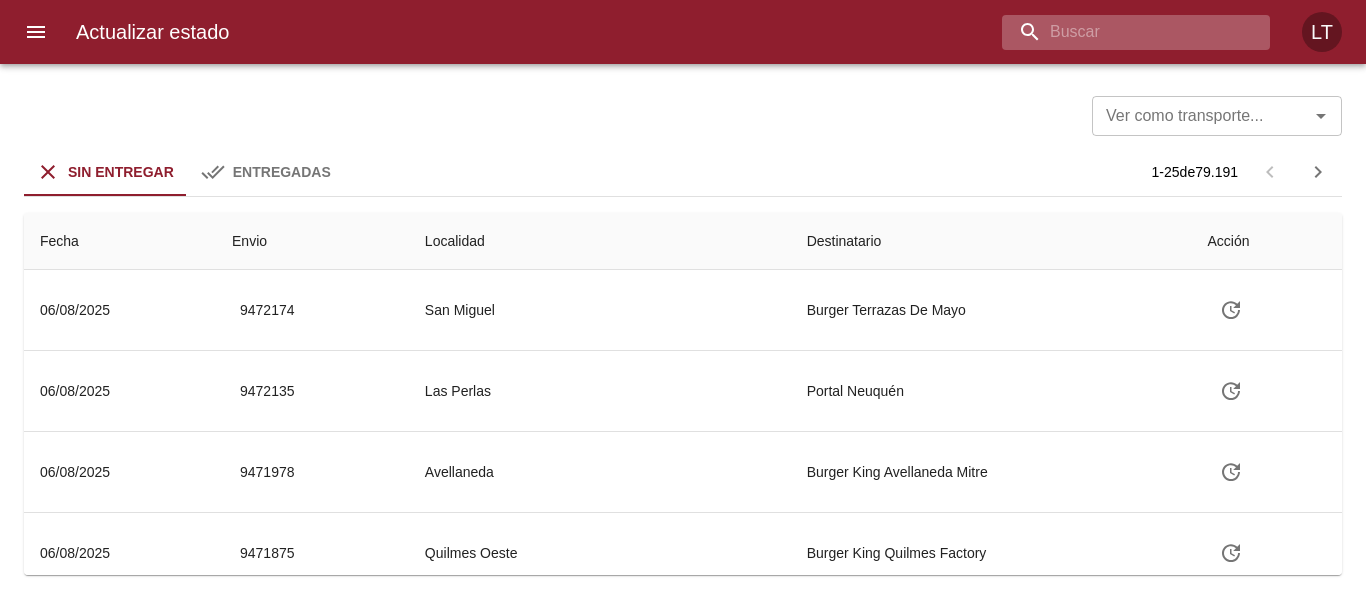 click at bounding box center [1119, 32] 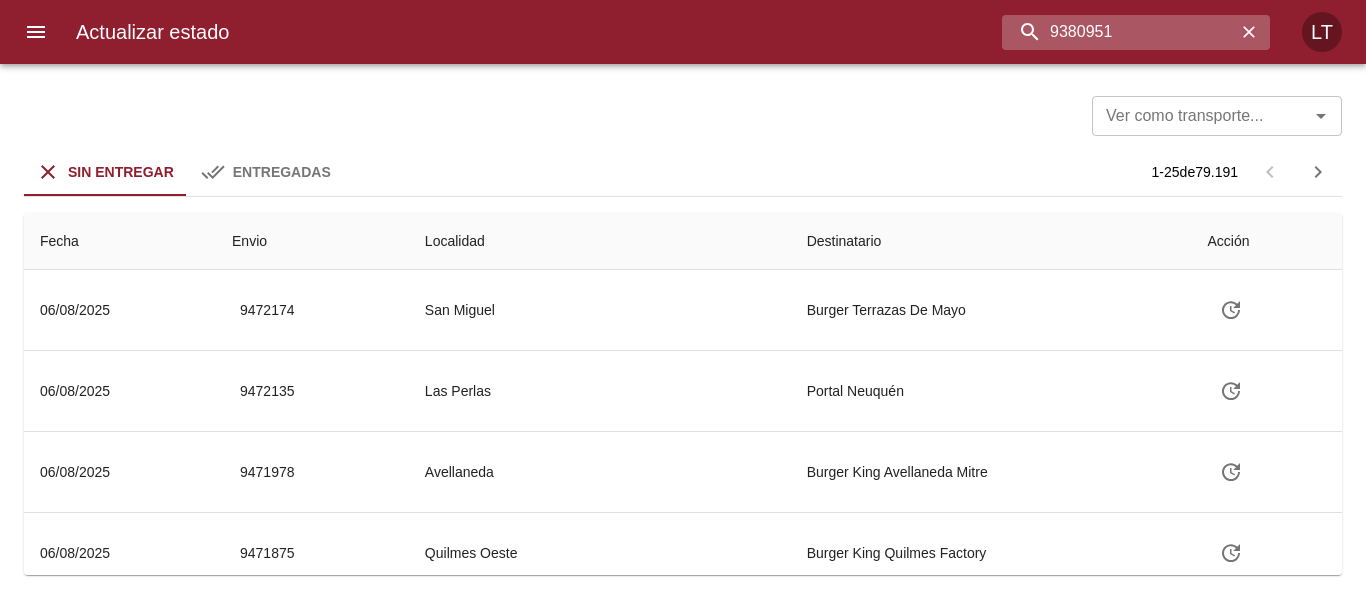 type on "9380951" 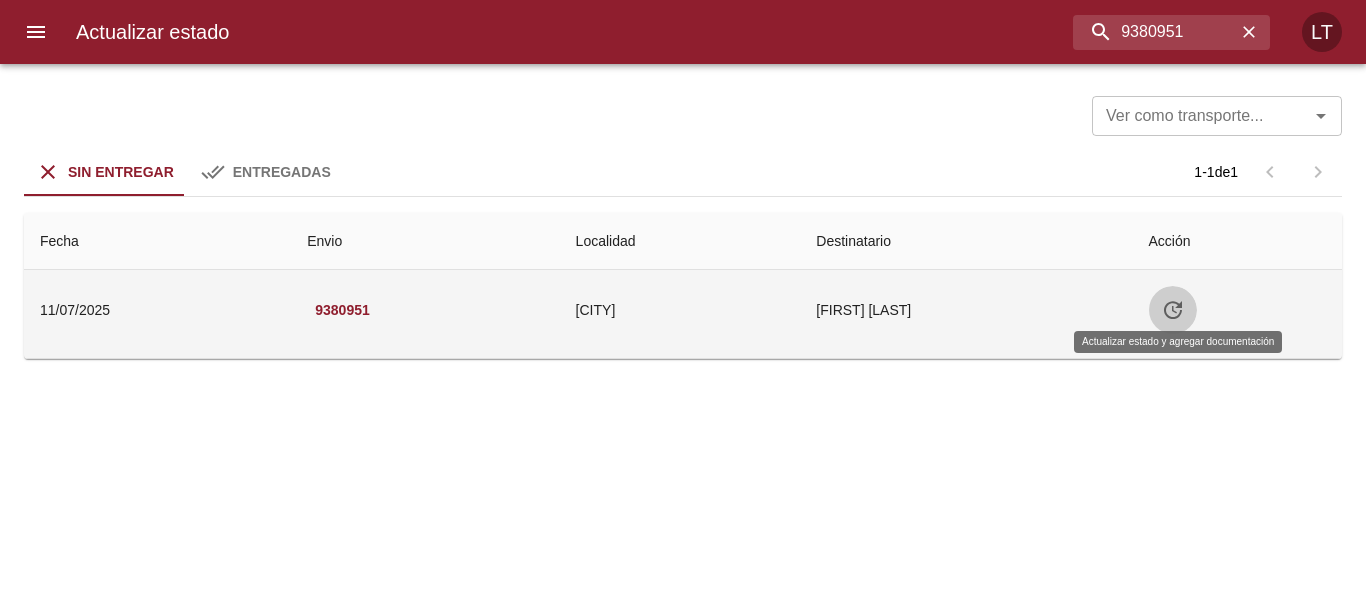 click at bounding box center [1173, 310] 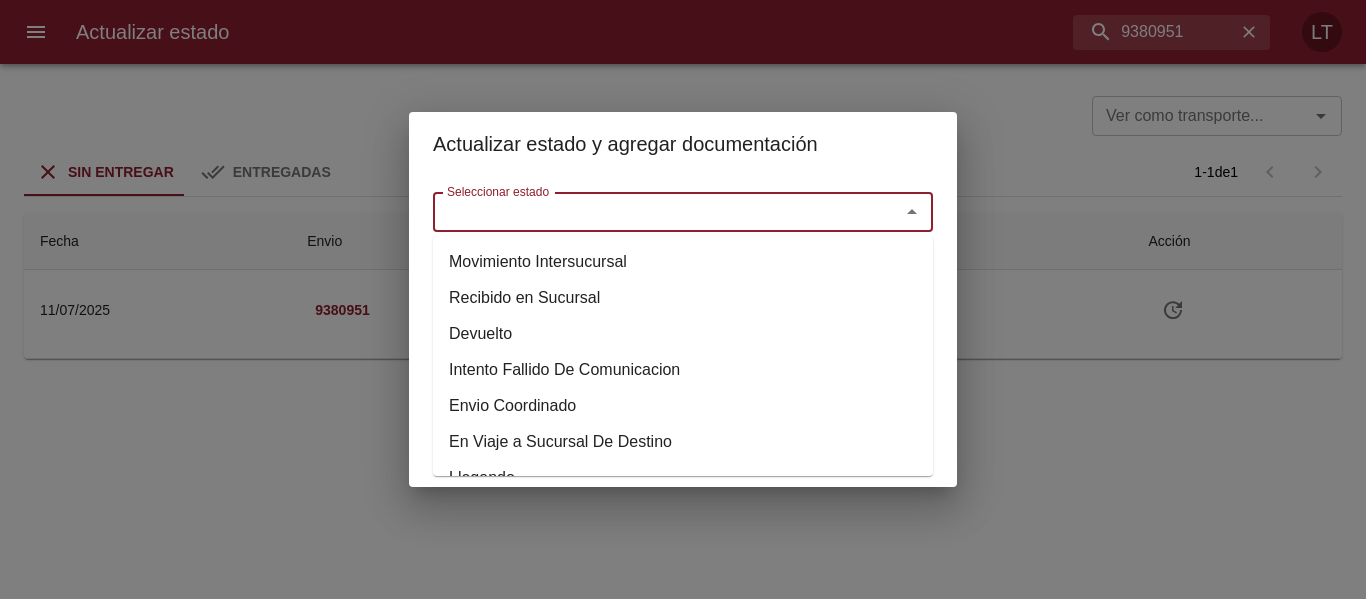 click on "Seleccionar estado" at bounding box center (653, 212) 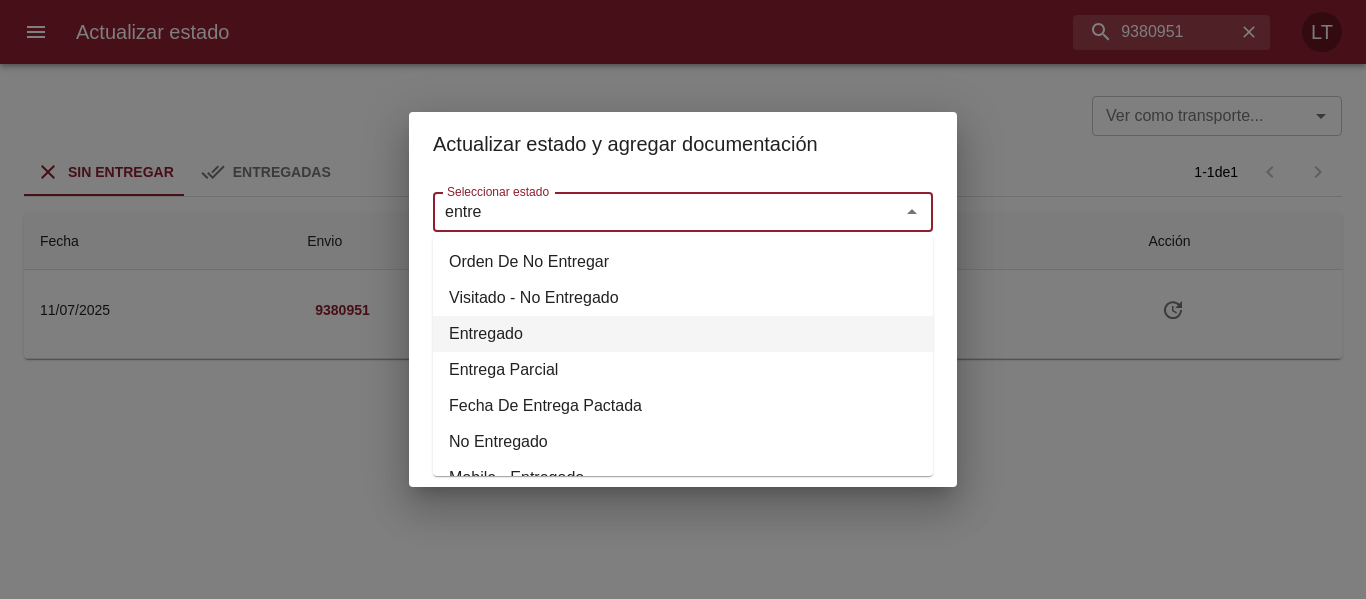click on "Entregado" at bounding box center [683, 334] 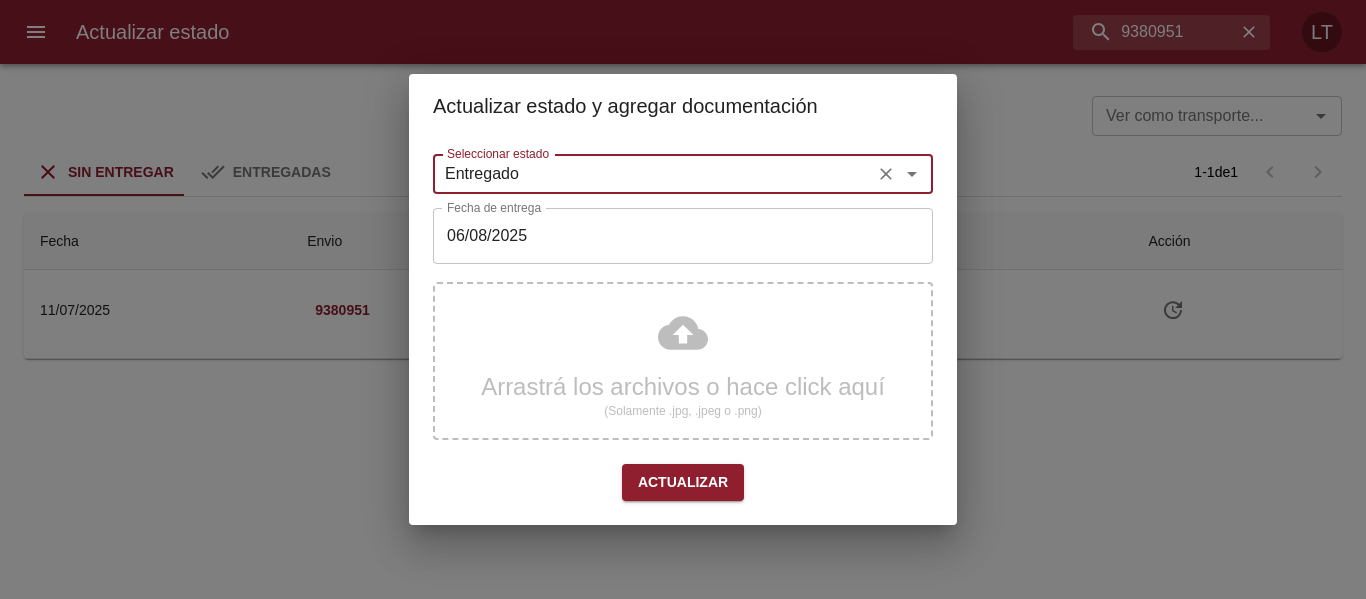 type on "Entregado" 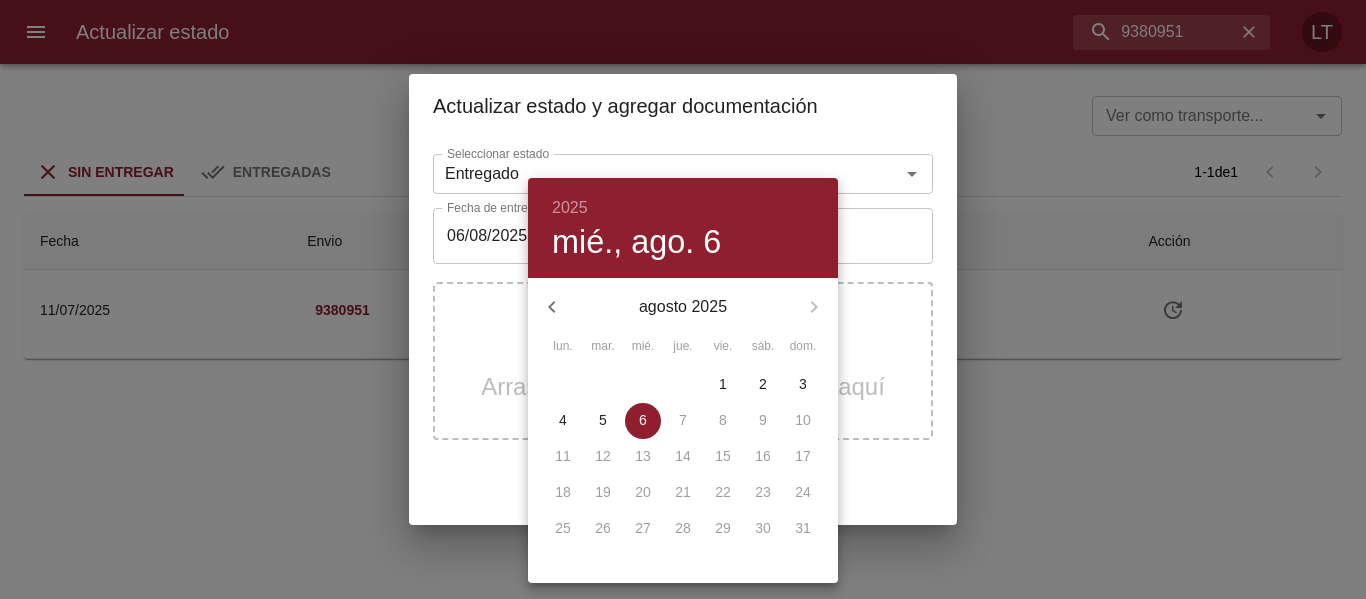 click at bounding box center [552, 307] 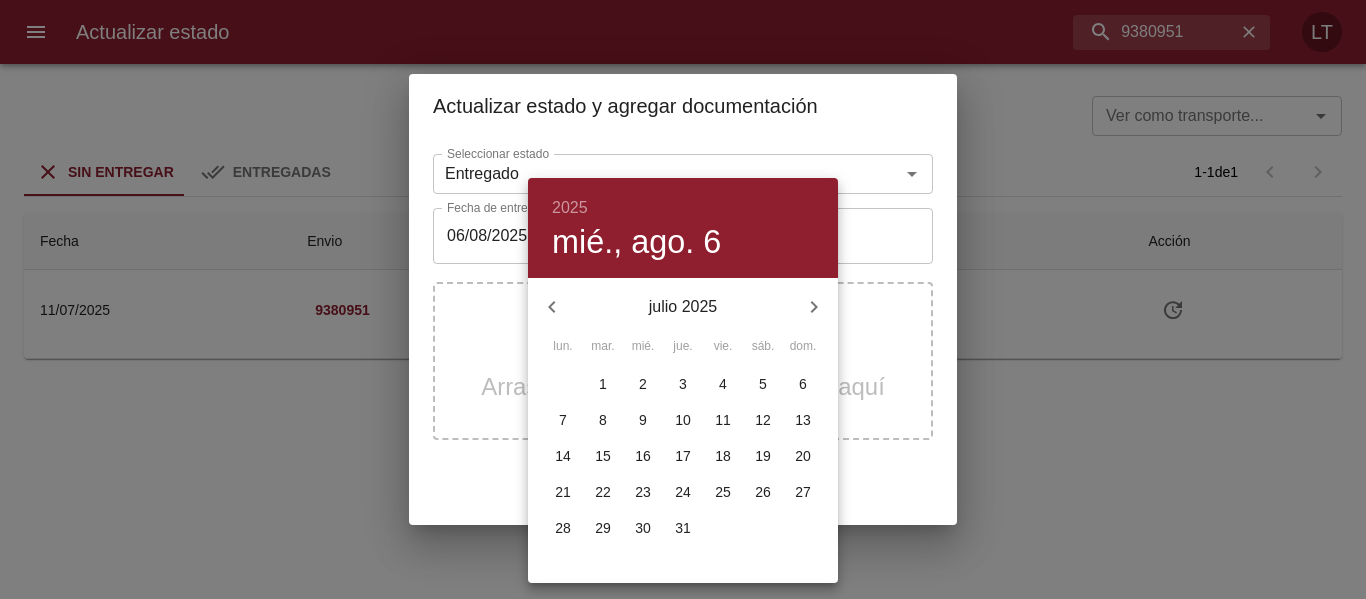 click on "15" at bounding box center [603, 456] 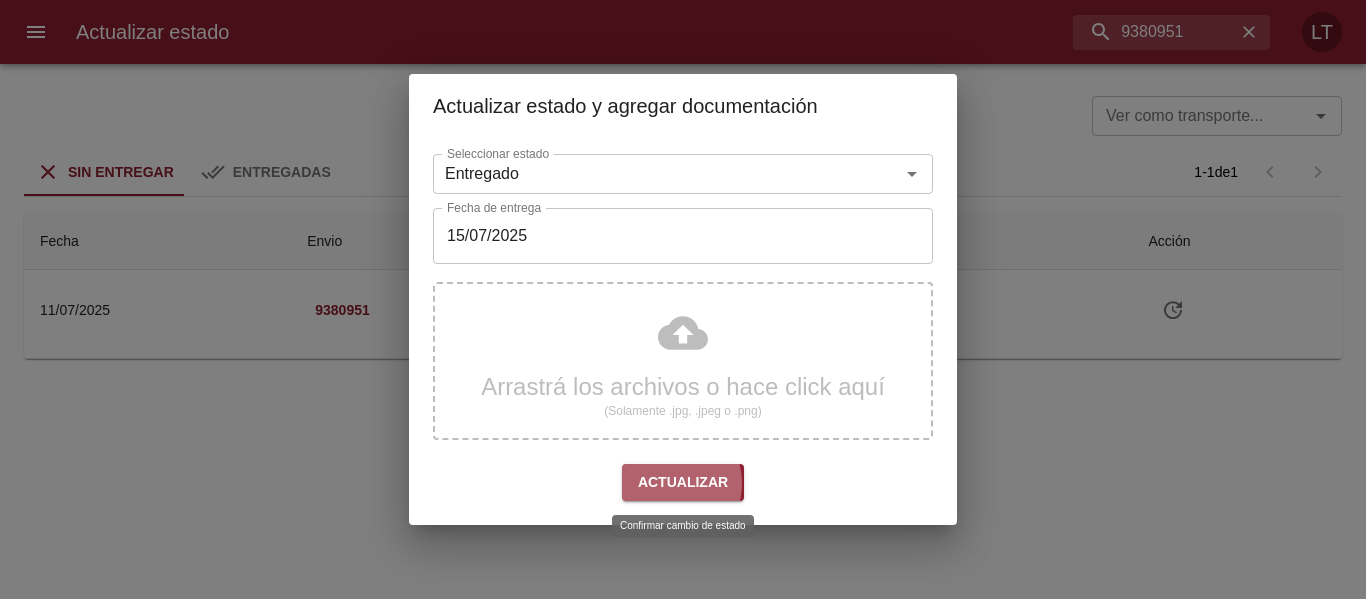 click on "Actualizar" at bounding box center [683, 482] 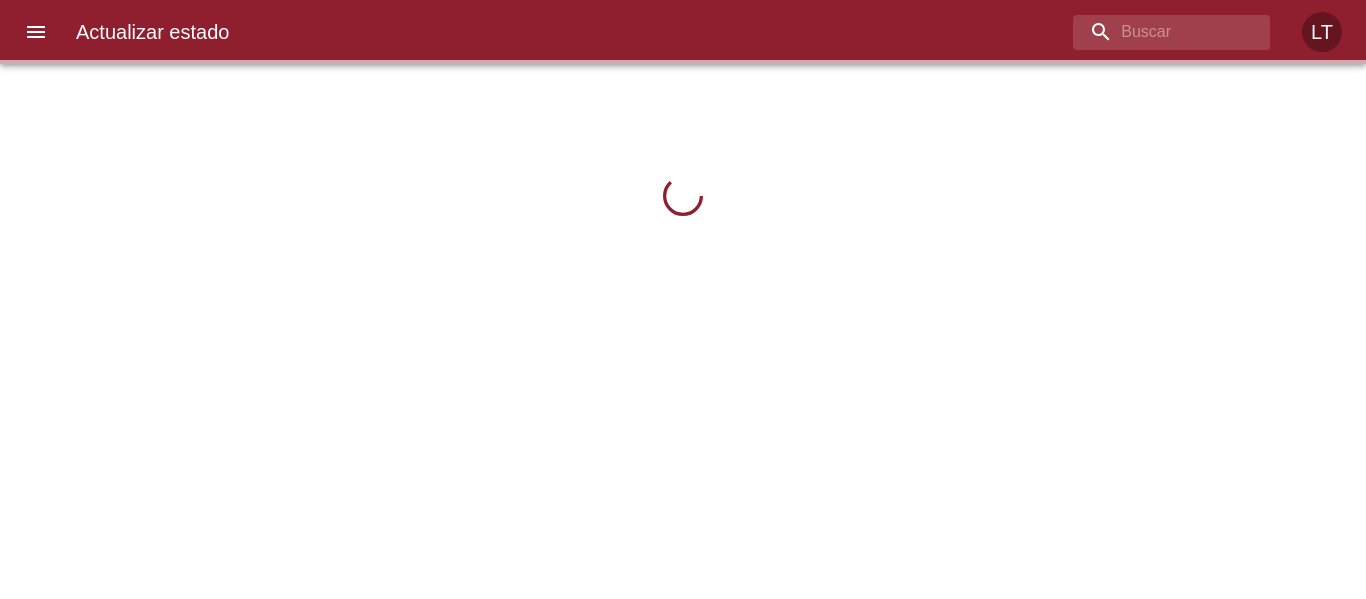 scroll, scrollTop: 0, scrollLeft: 0, axis: both 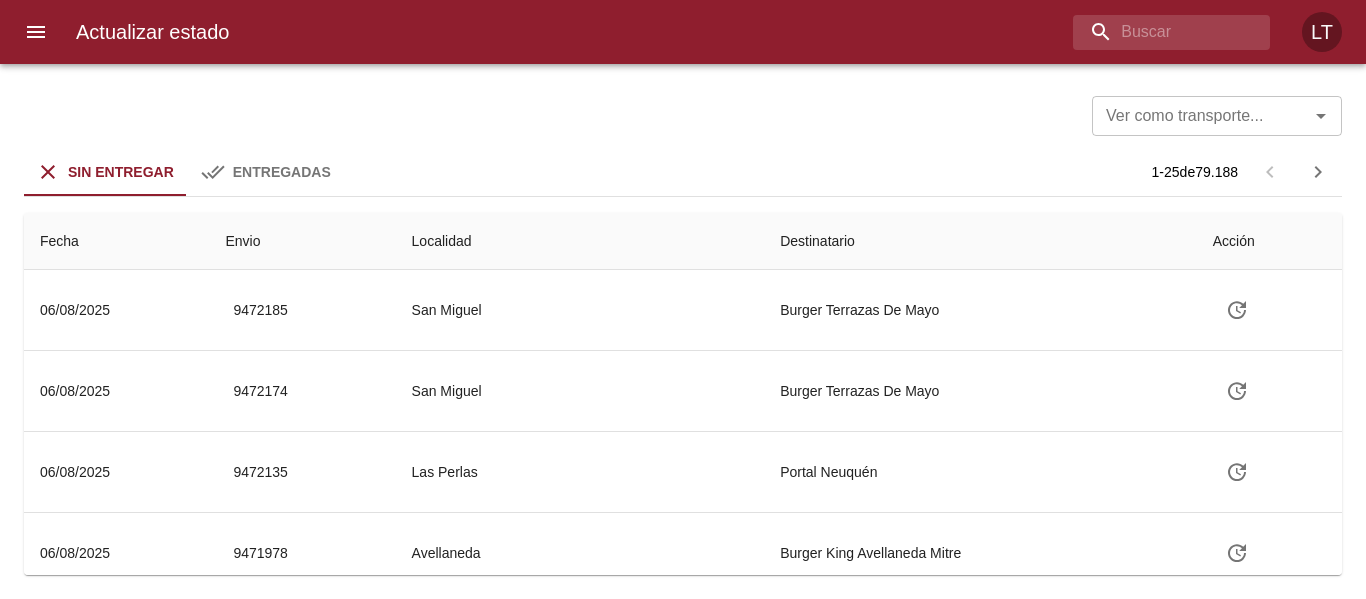 click on "Actualizar estado LT" at bounding box center [683, 32] 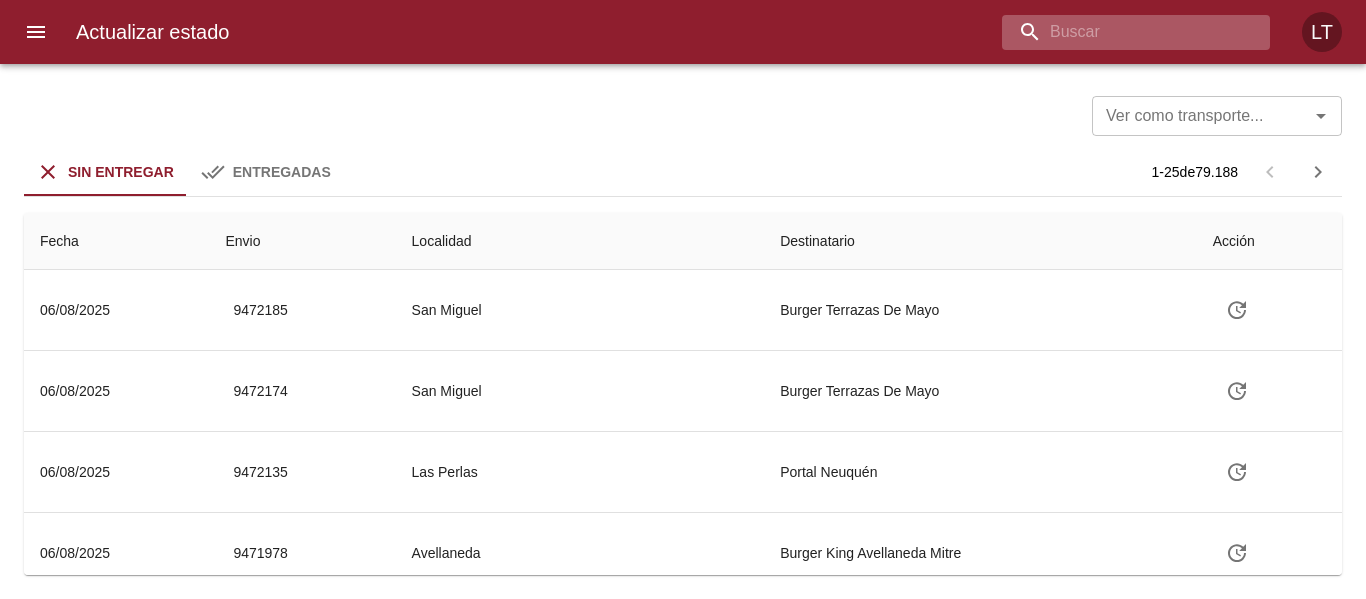 click at bounding box center (1119, 32) 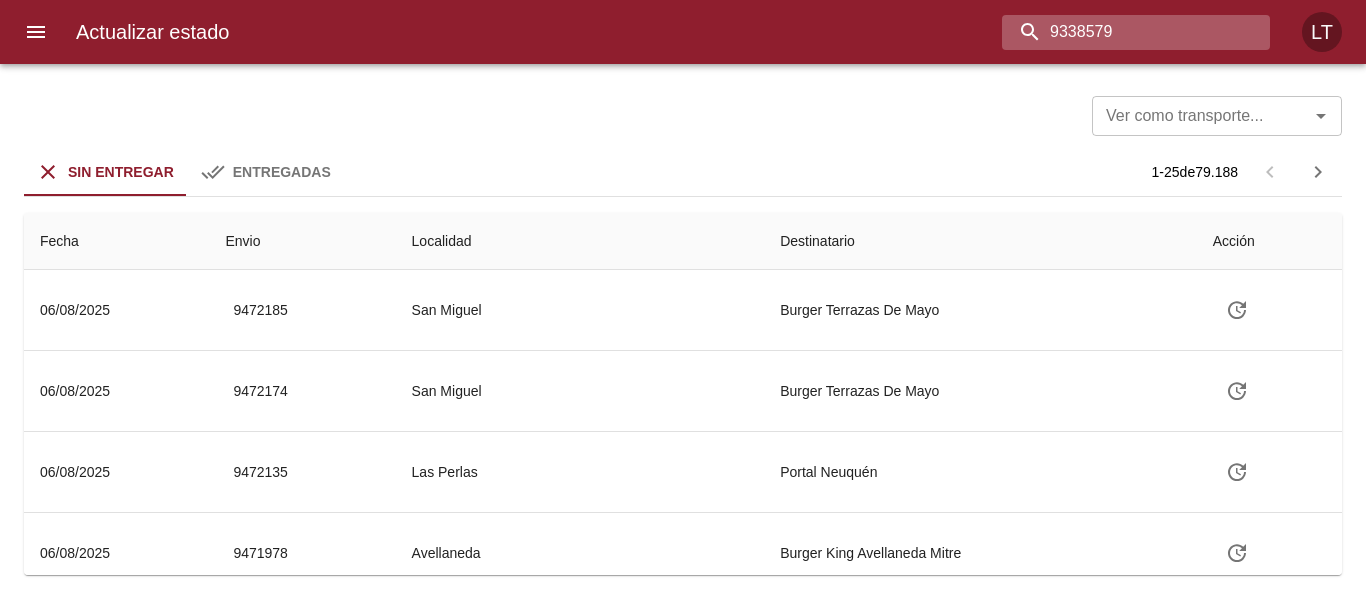 type on "9338579" 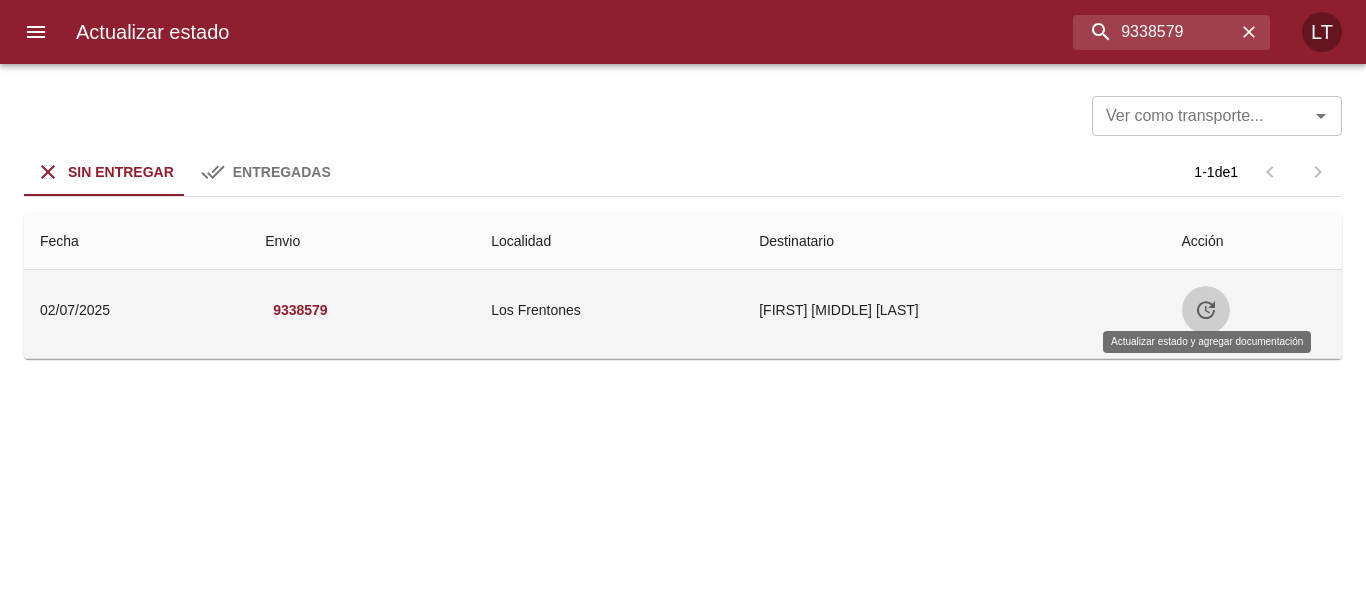 click 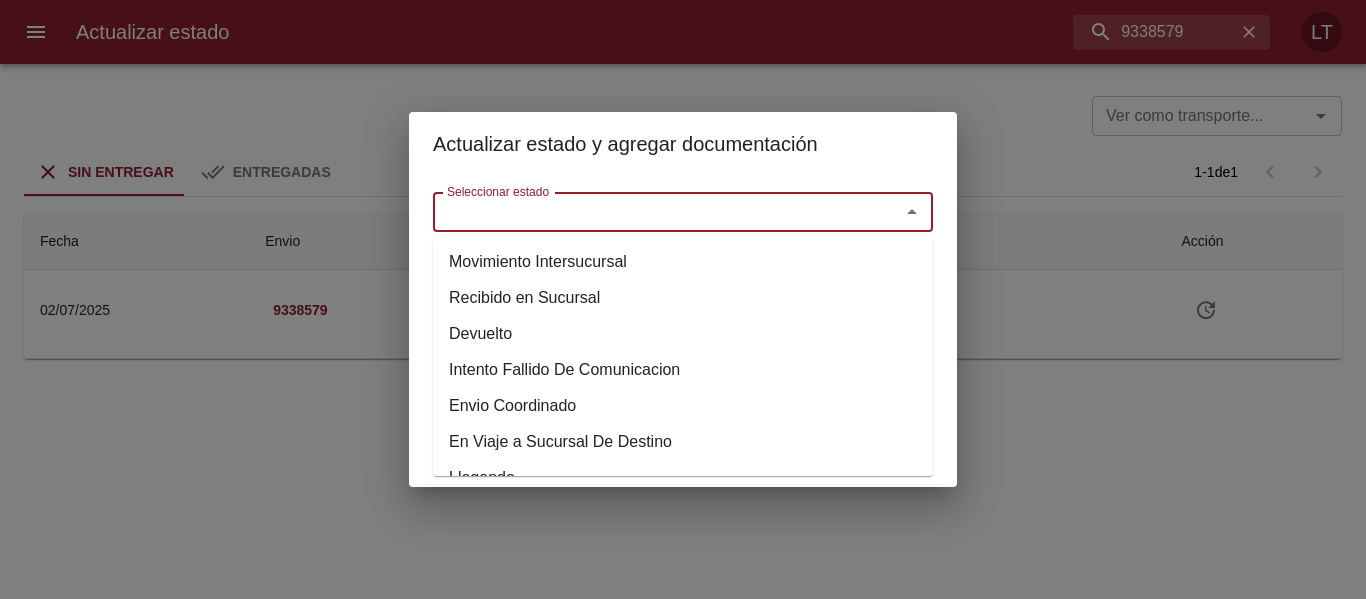 click on "Seleccionar estado" at bounding box center (653, 212) 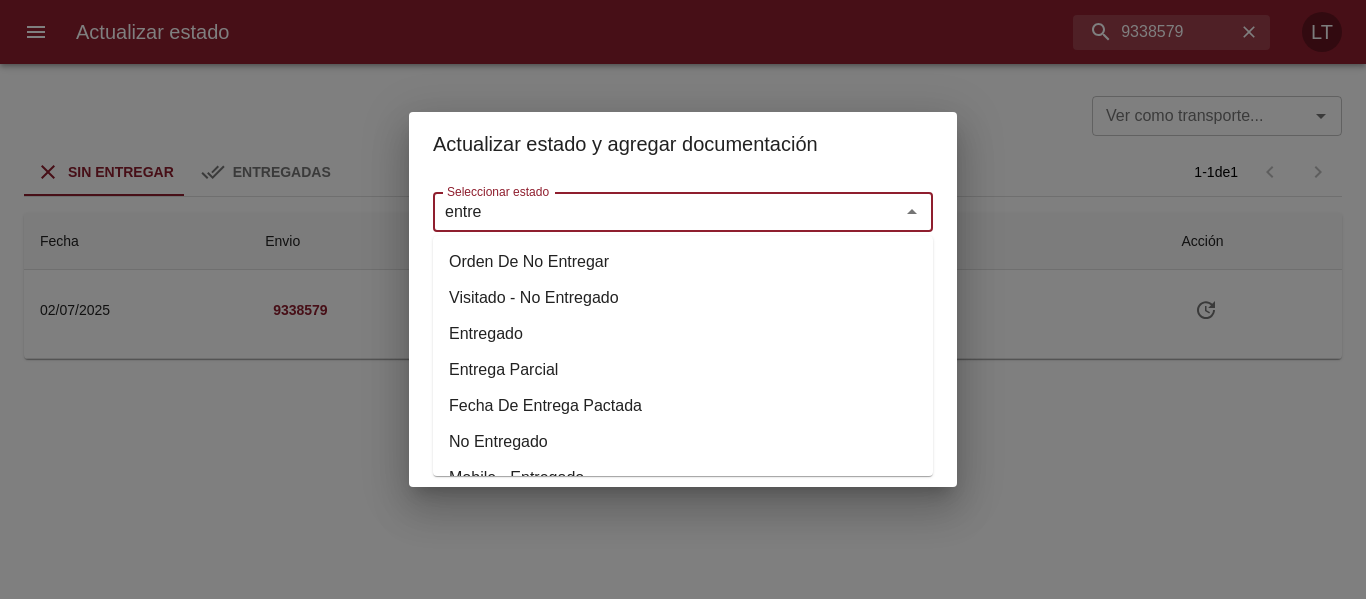 click on "Entregado" at bounding box center [683, 334] 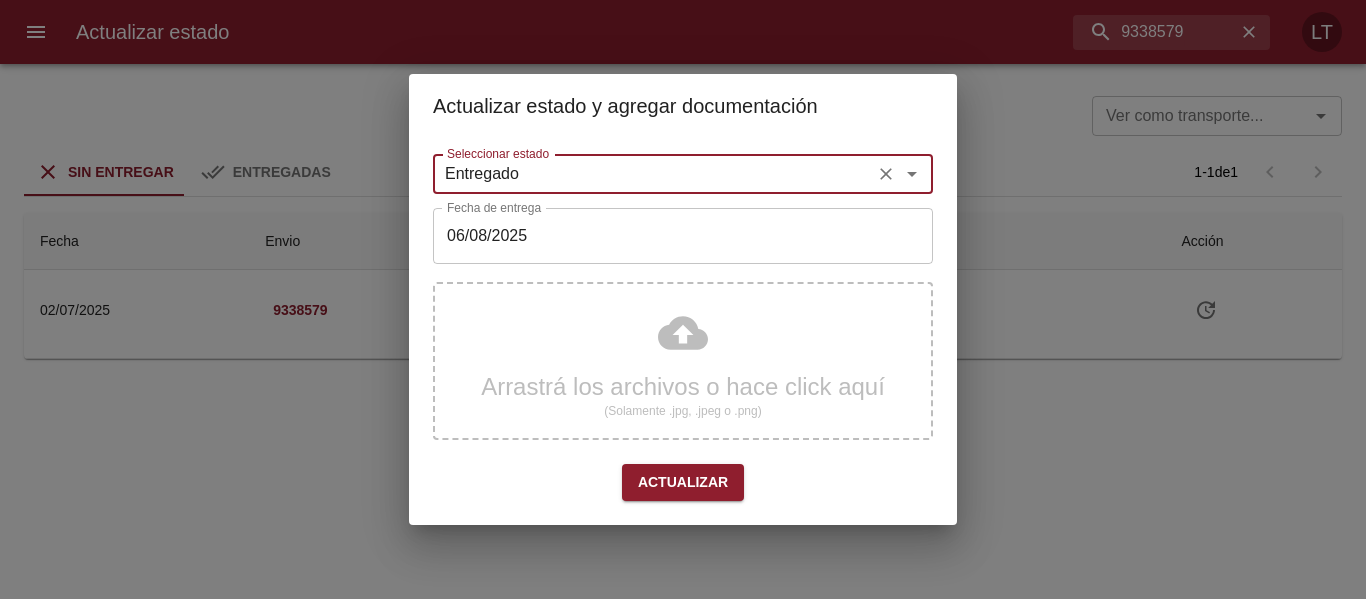 type on "Entregado" 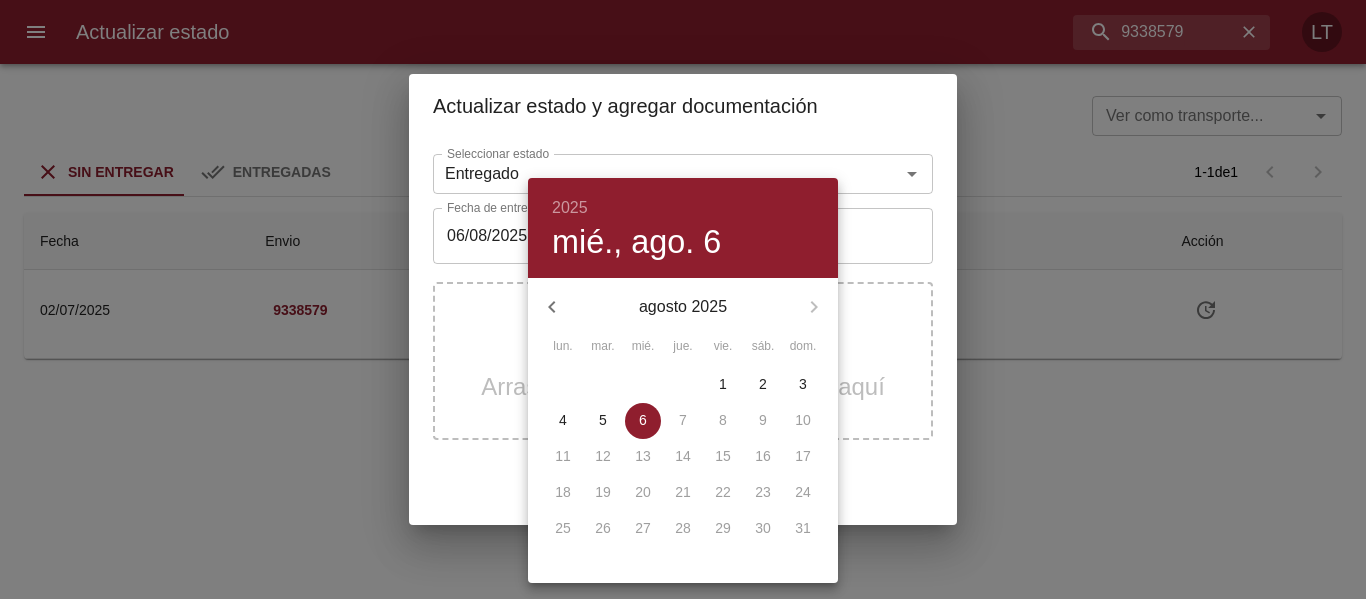 click on "5" at bounding box center (603, 420) 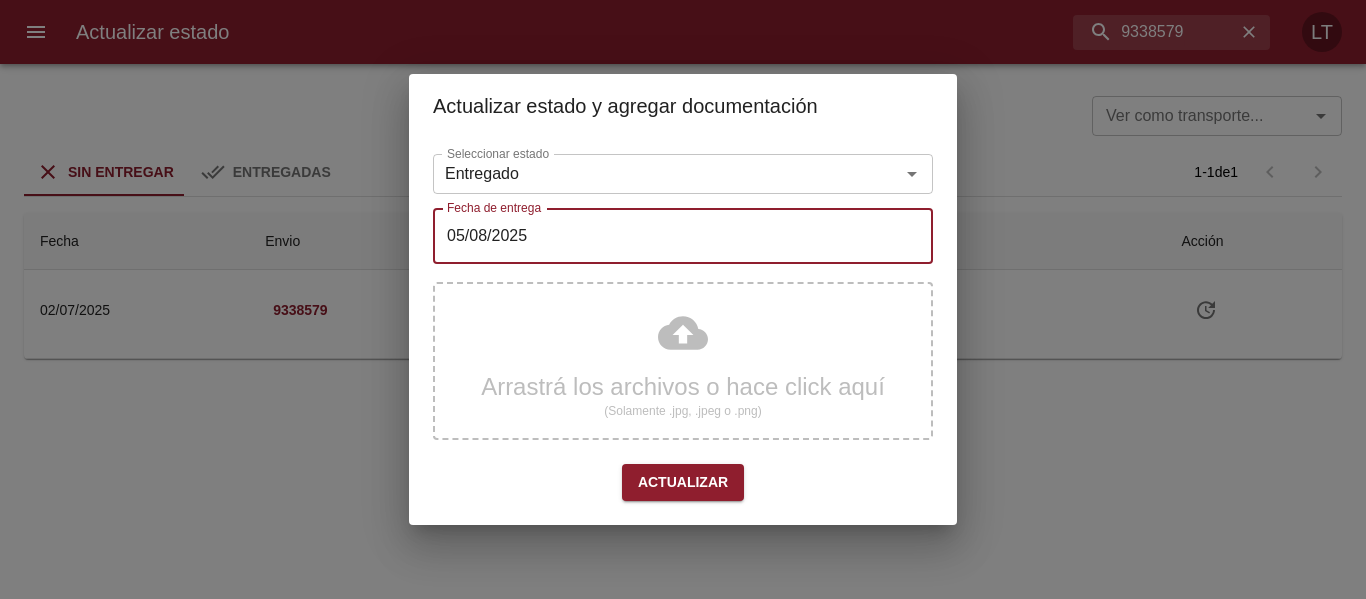 click on "Arrastrá los archivos o hace click aquí (Solamente .jpg, .jpeg o .png)" at bounding box center [683, 361] 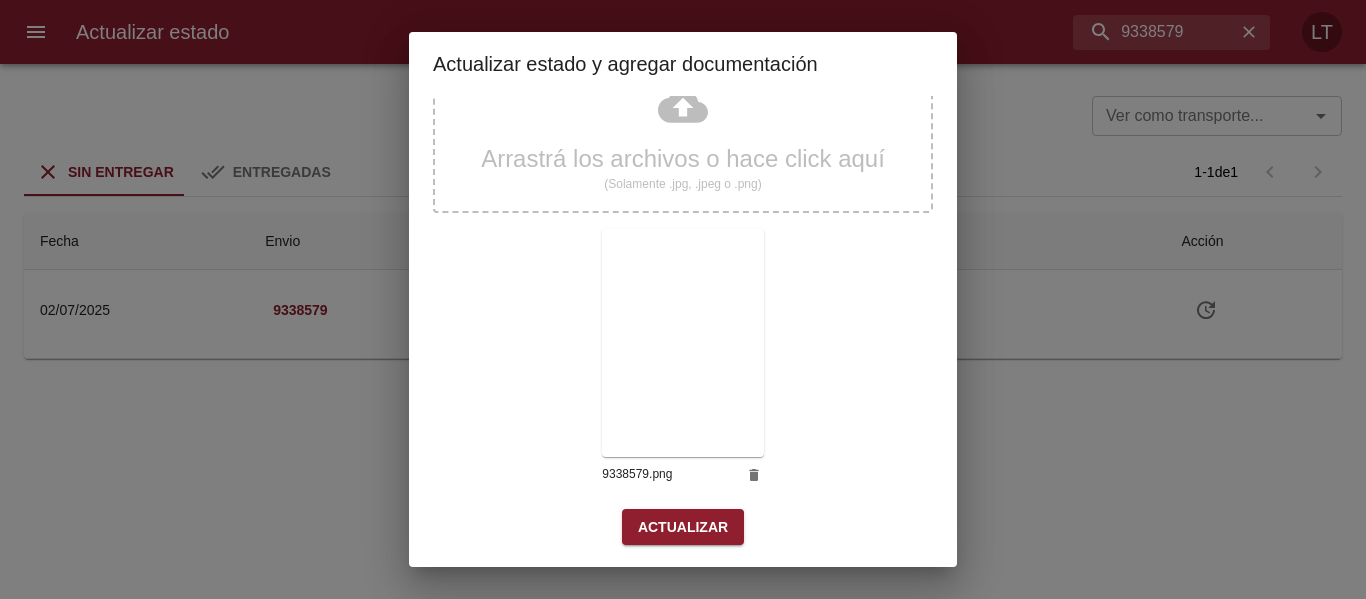 scroll, scrollTop: 187, scrollLeft: 0, axis: vertical 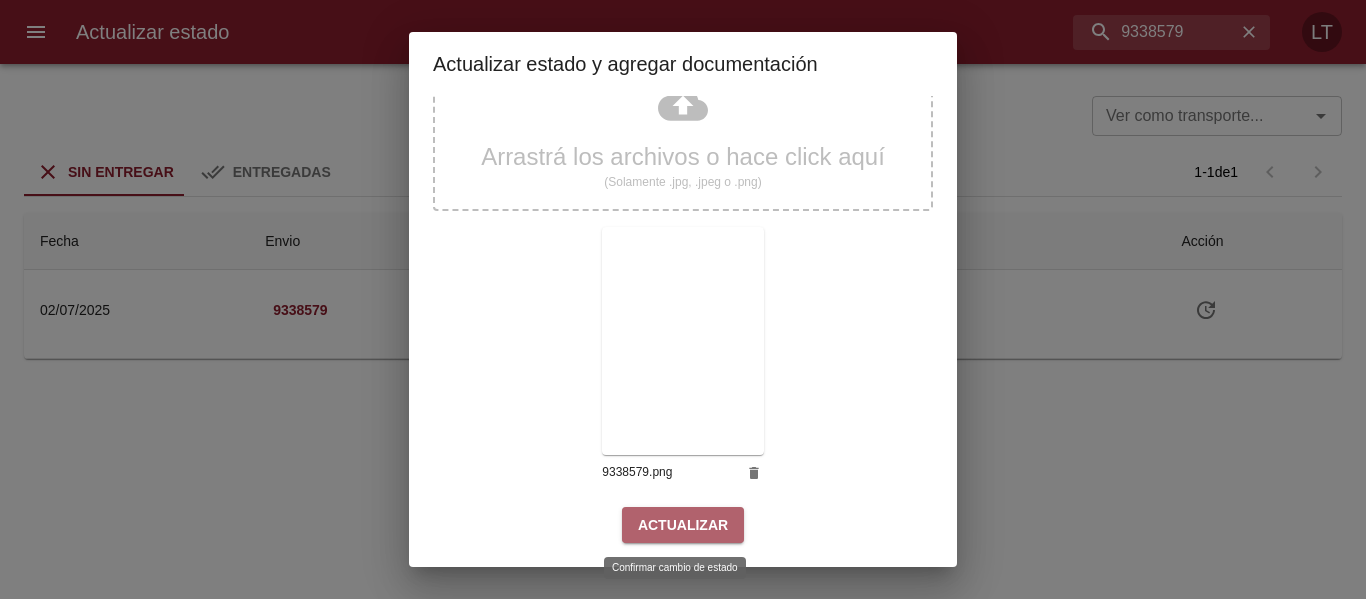 click on "Actualizar" at bounding box center (683, 525) 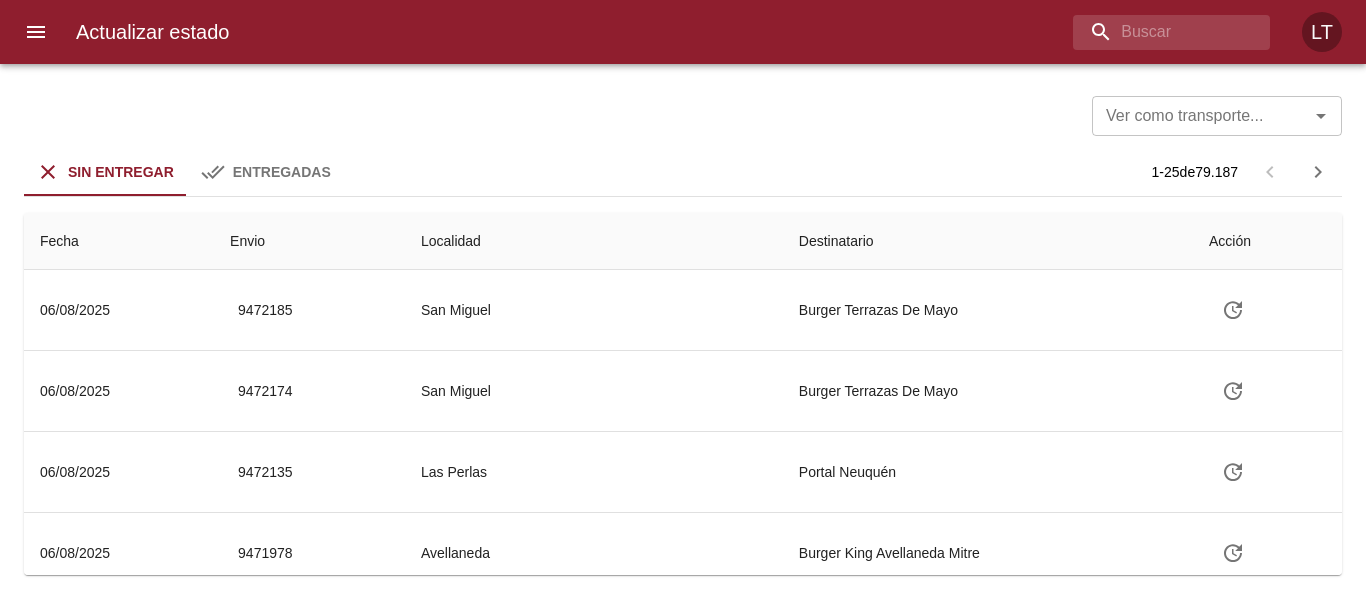 scroll, scrollTop: 0, scrollLeft: 0, axis: both 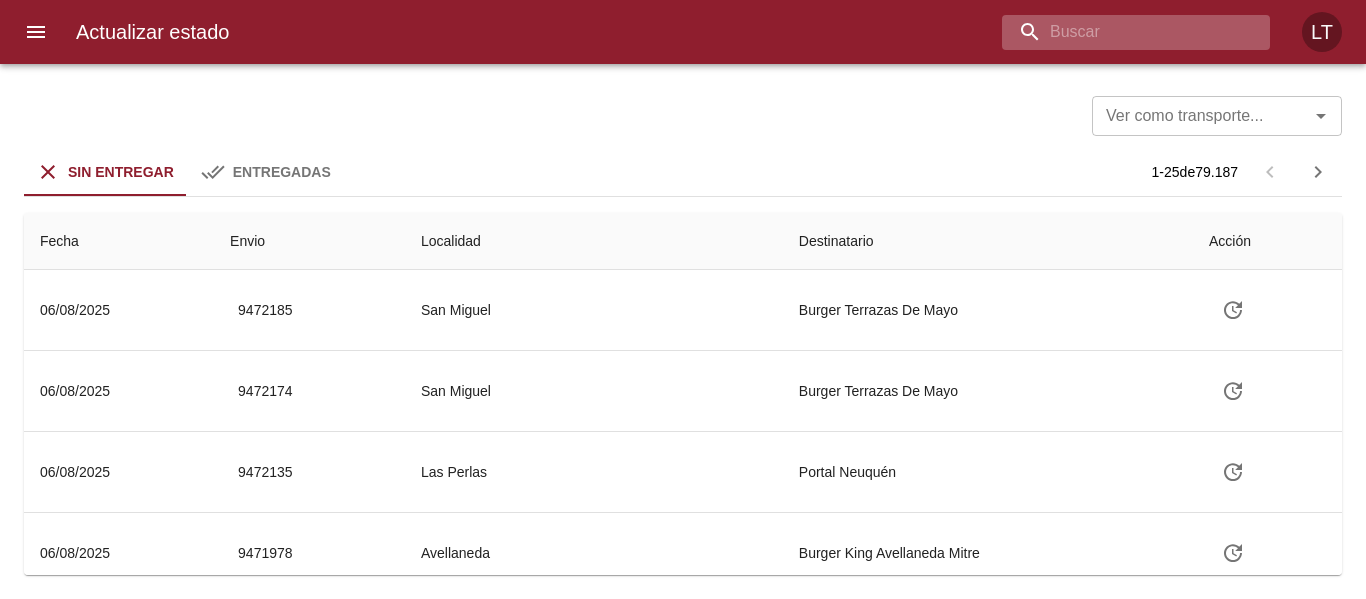 click at bounding box center [1119, 32] 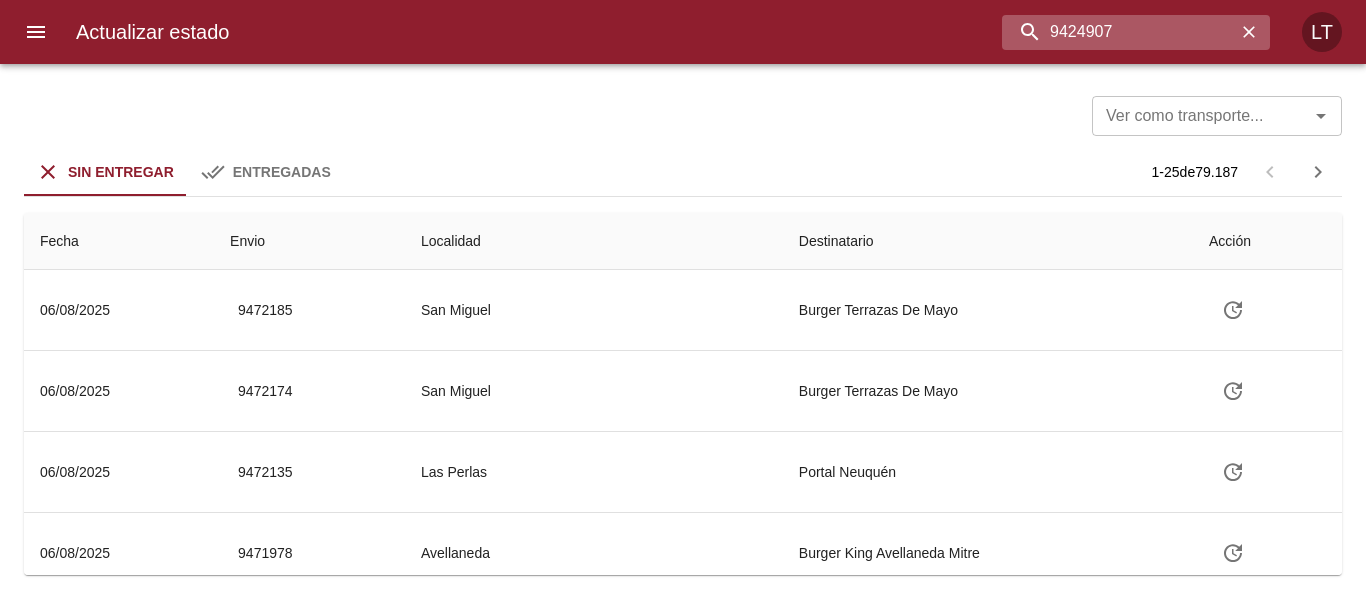 type on "9424907" 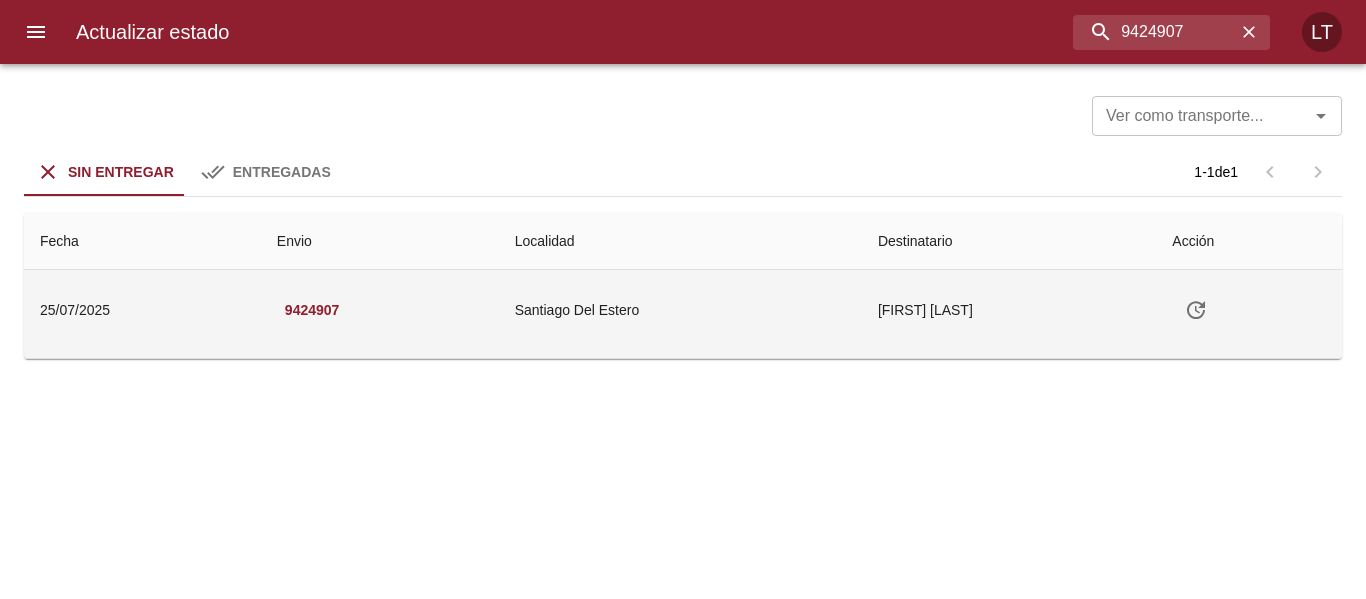 click 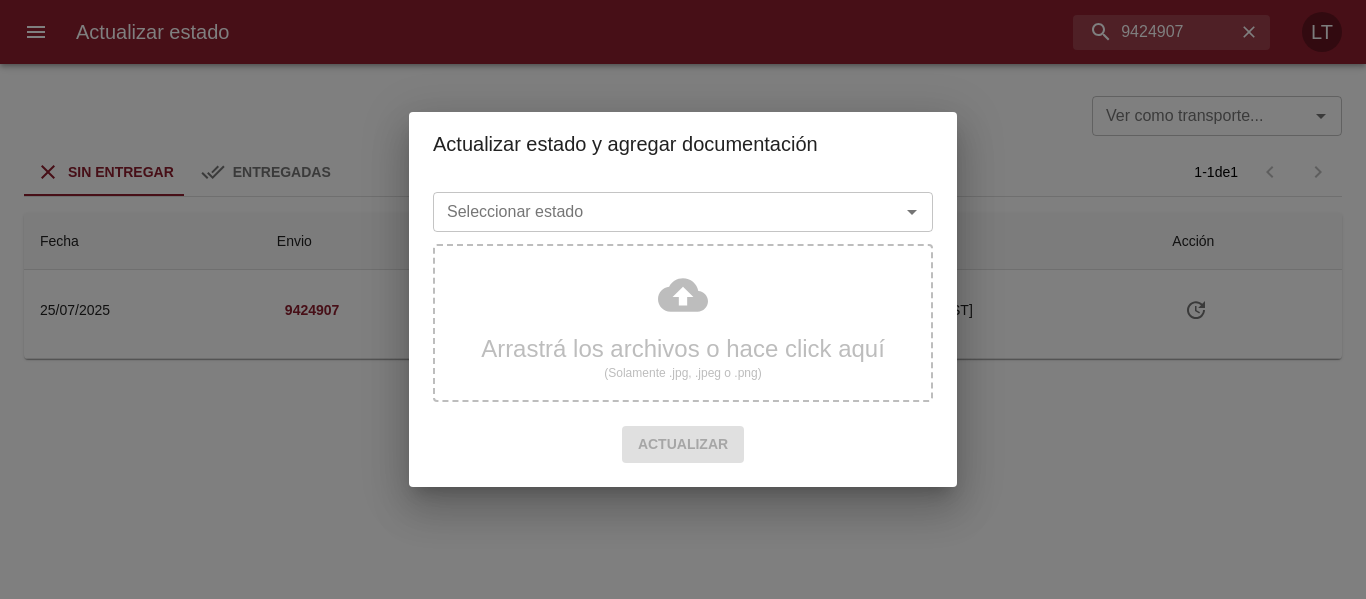 click on "Seleccionar estado" at bounding box center (683, 212) 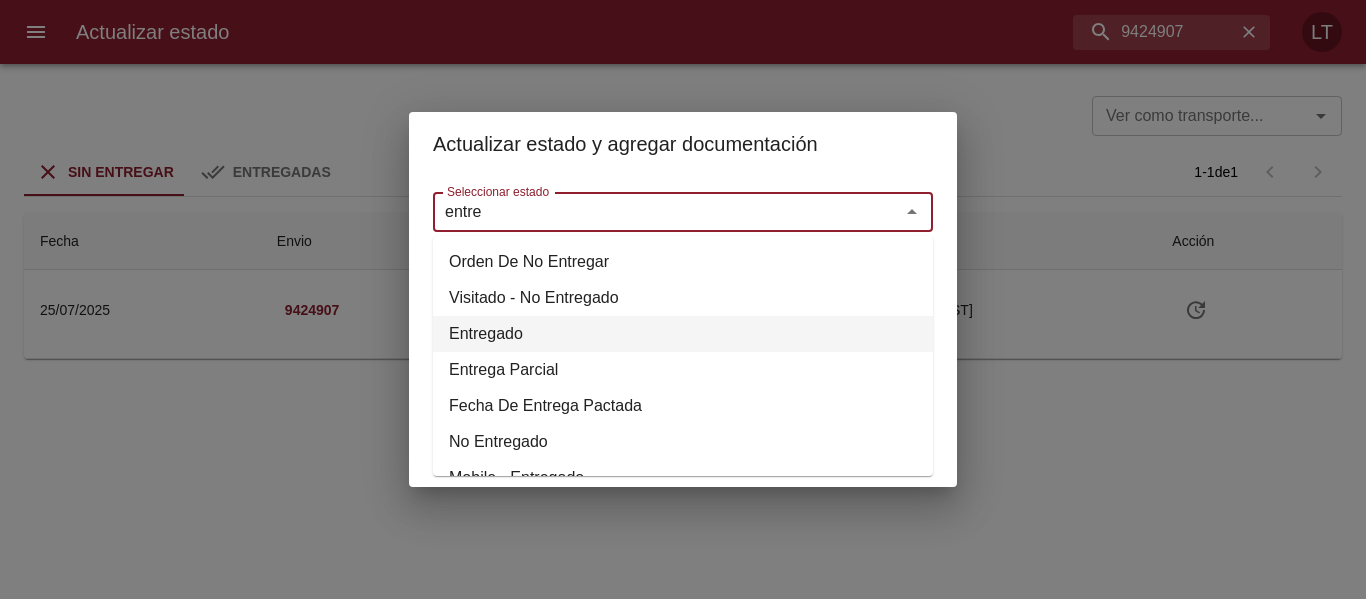 click on "Entregado" at bounding box center (683, 334) 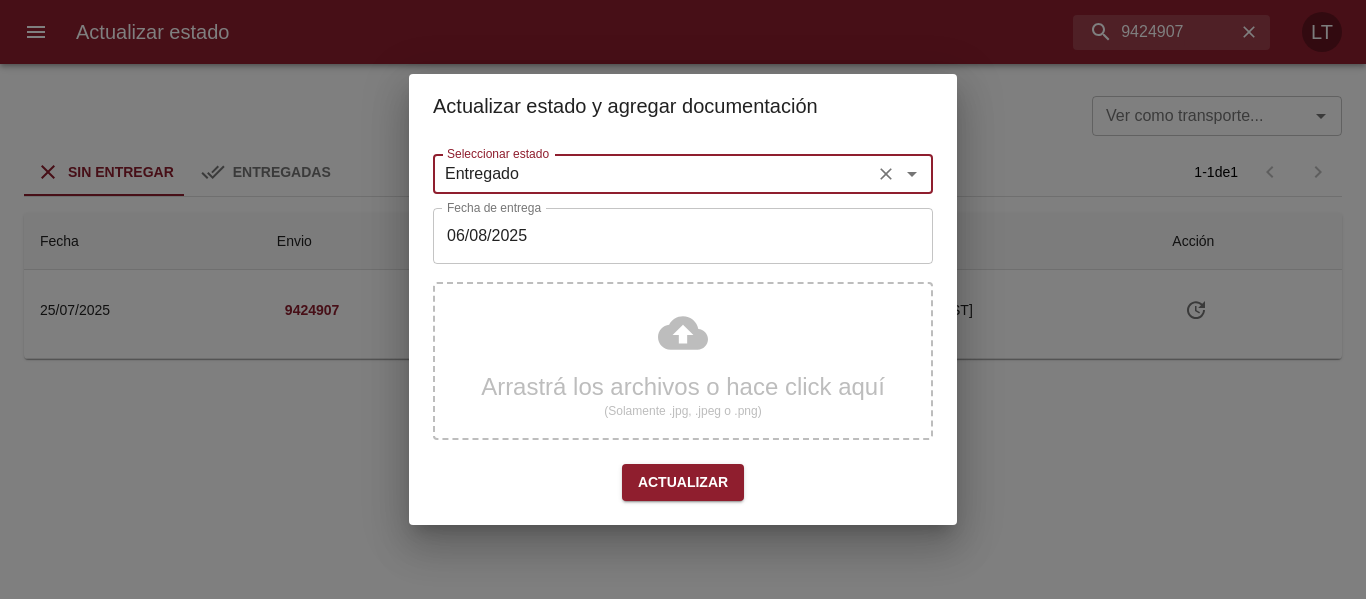 type on "Entregado" 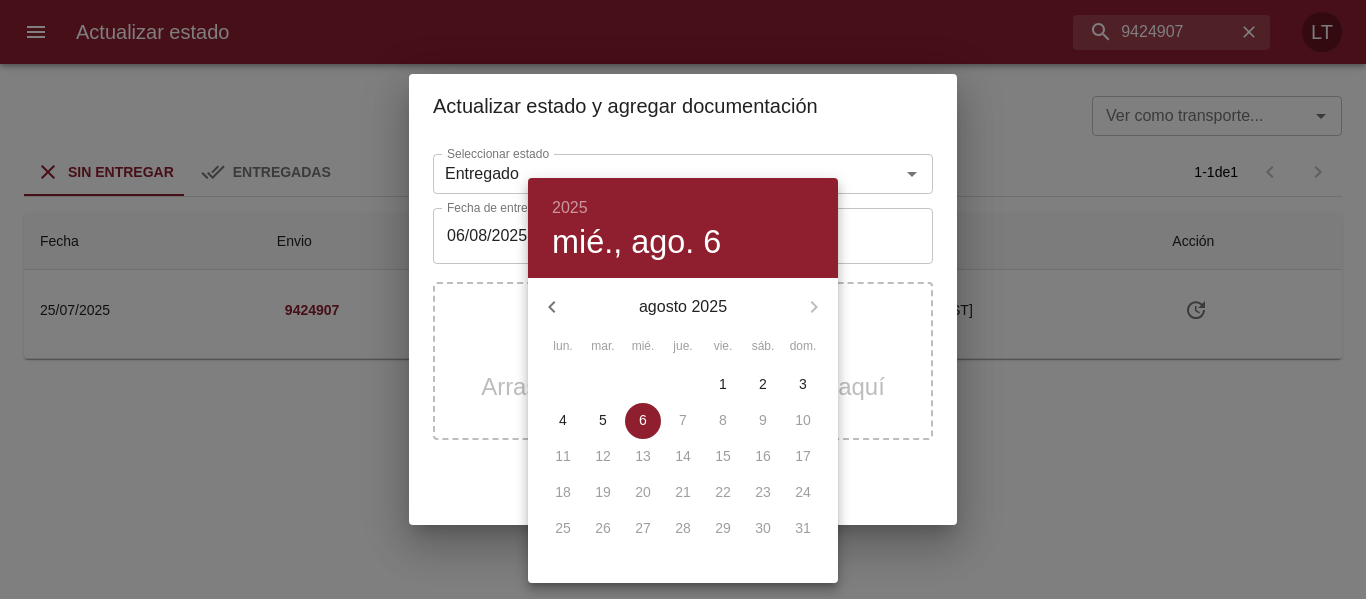 click at bounding box center [683, 299] 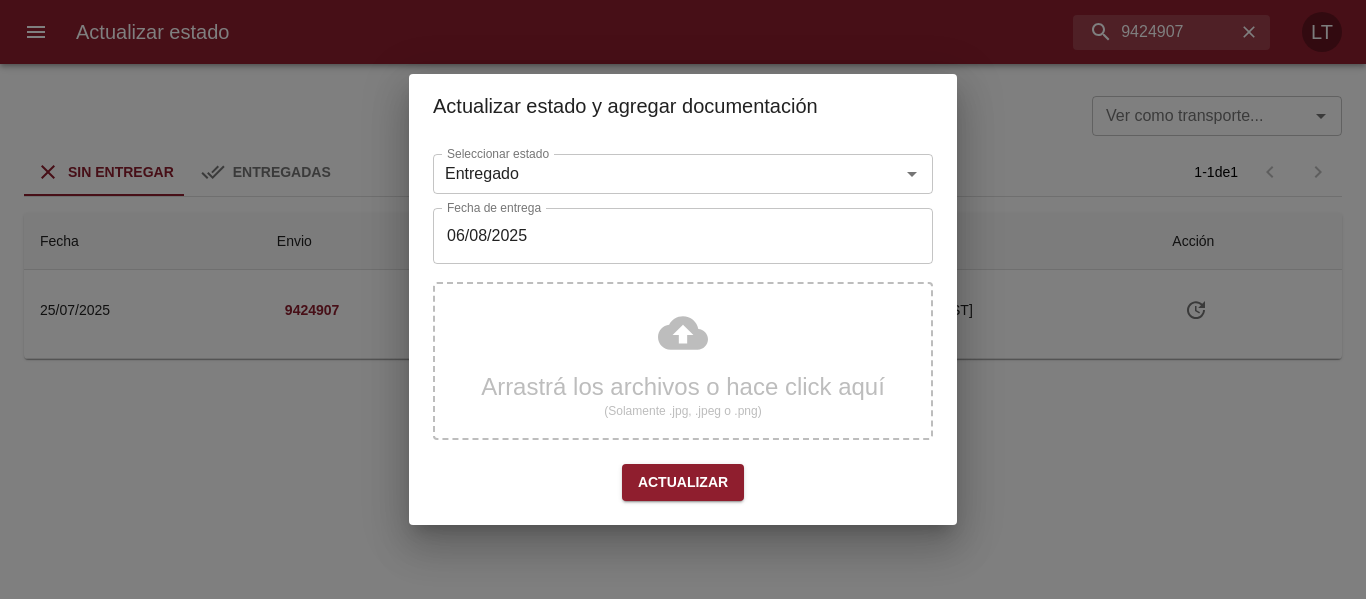 click on "Arrastrá los archivos o hace click aquí (Solamente .jpg, .jpeg o .png)" at bounding box center (683, 361) 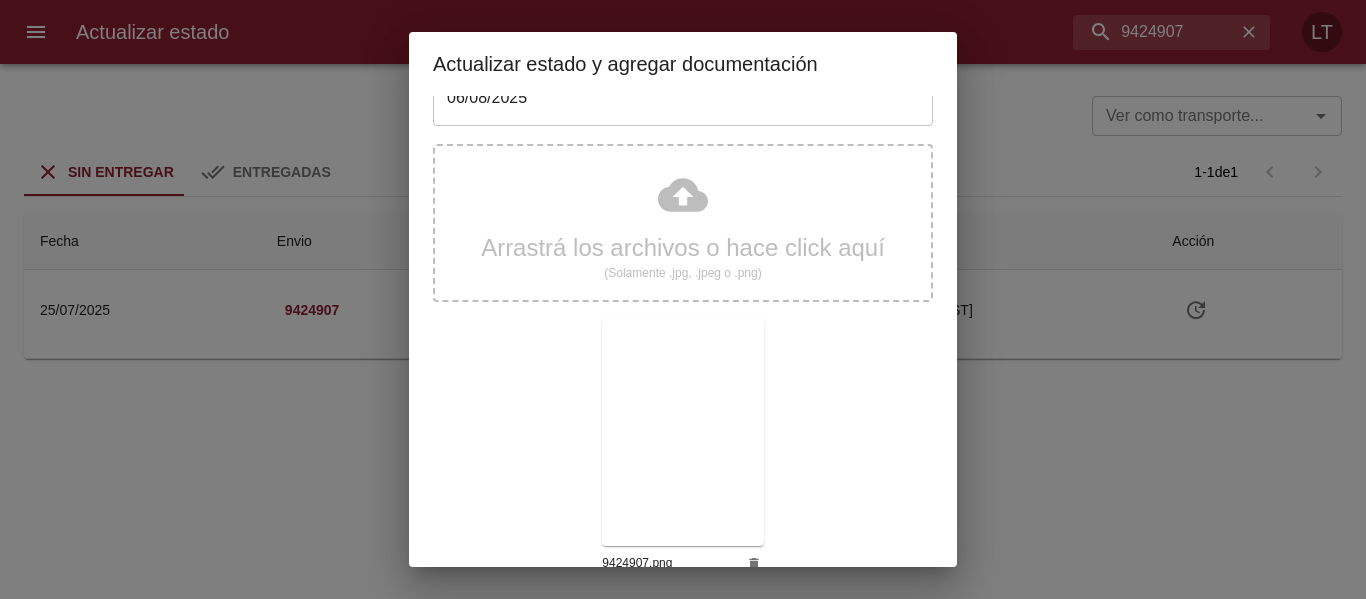 scroll, scrollTop: 187, scrollLeft: 0, axis: vertical 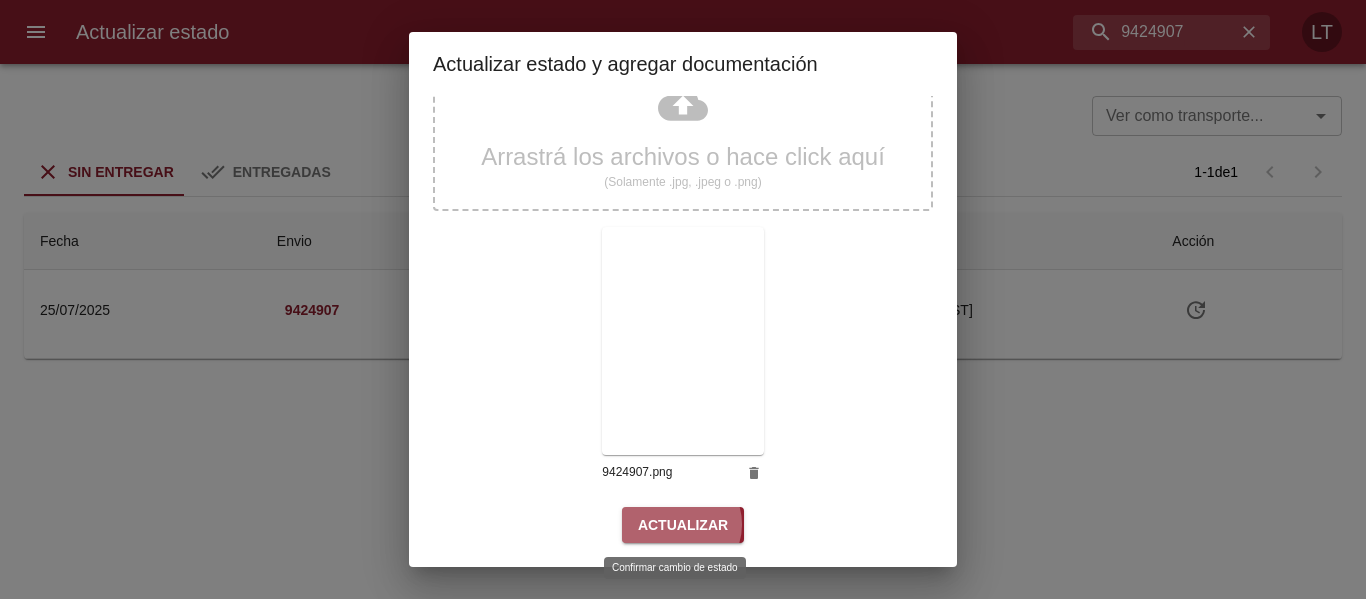 click on "Actualizar" at bounding box center [683, 525] 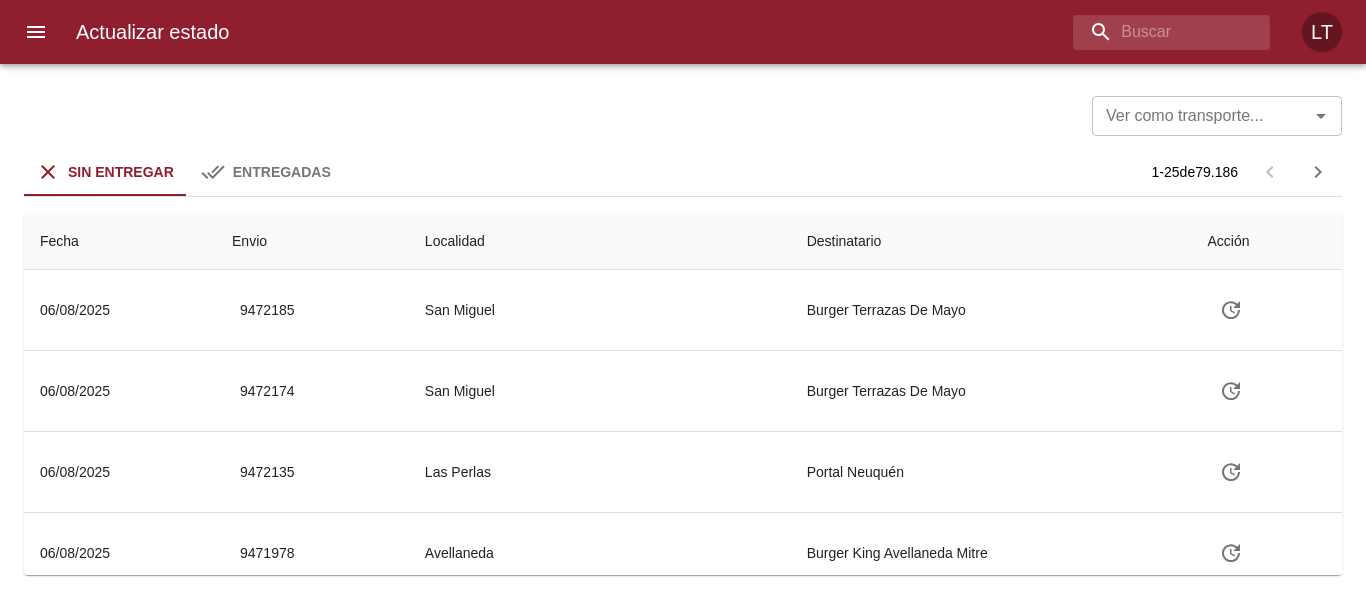 scroll, scrollTop: 0, scrollLeft: 0, axis: both 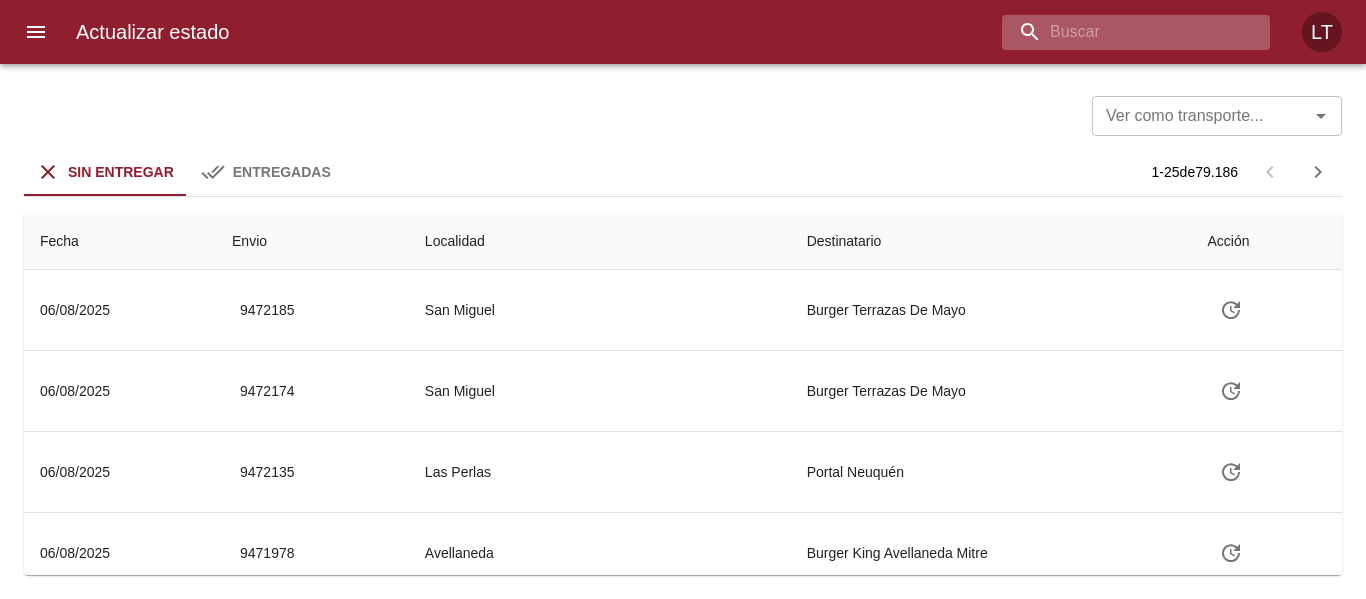 click at bounding box center [1119, 32] 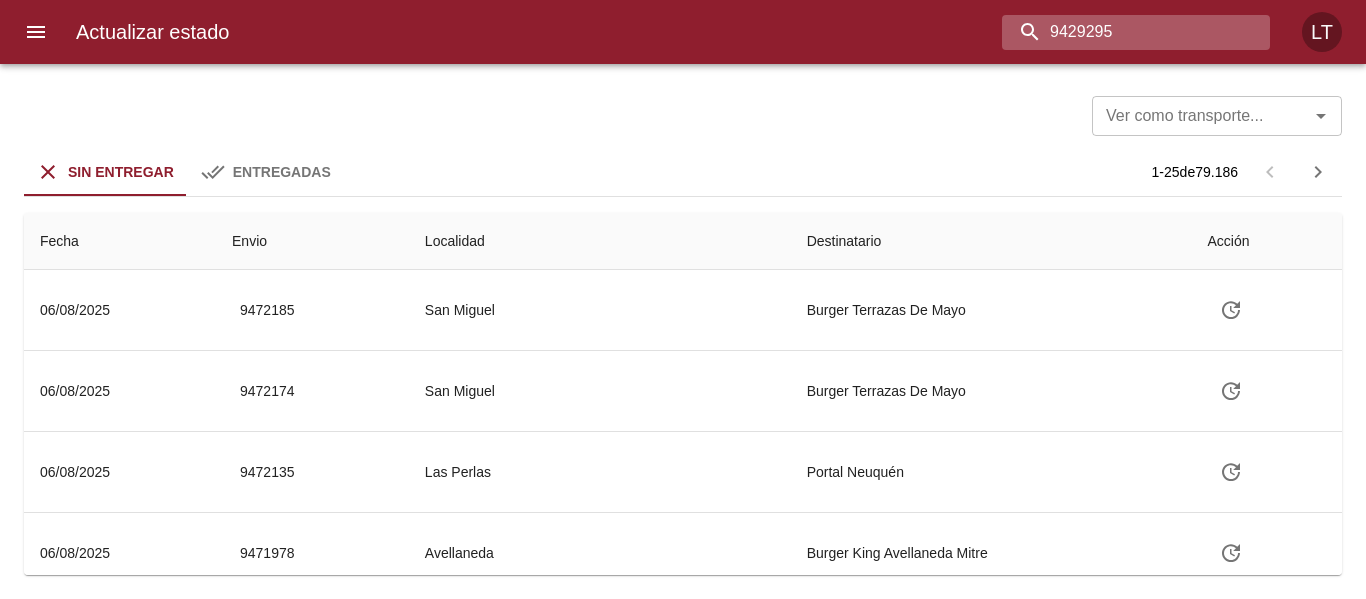 type on "9429295" 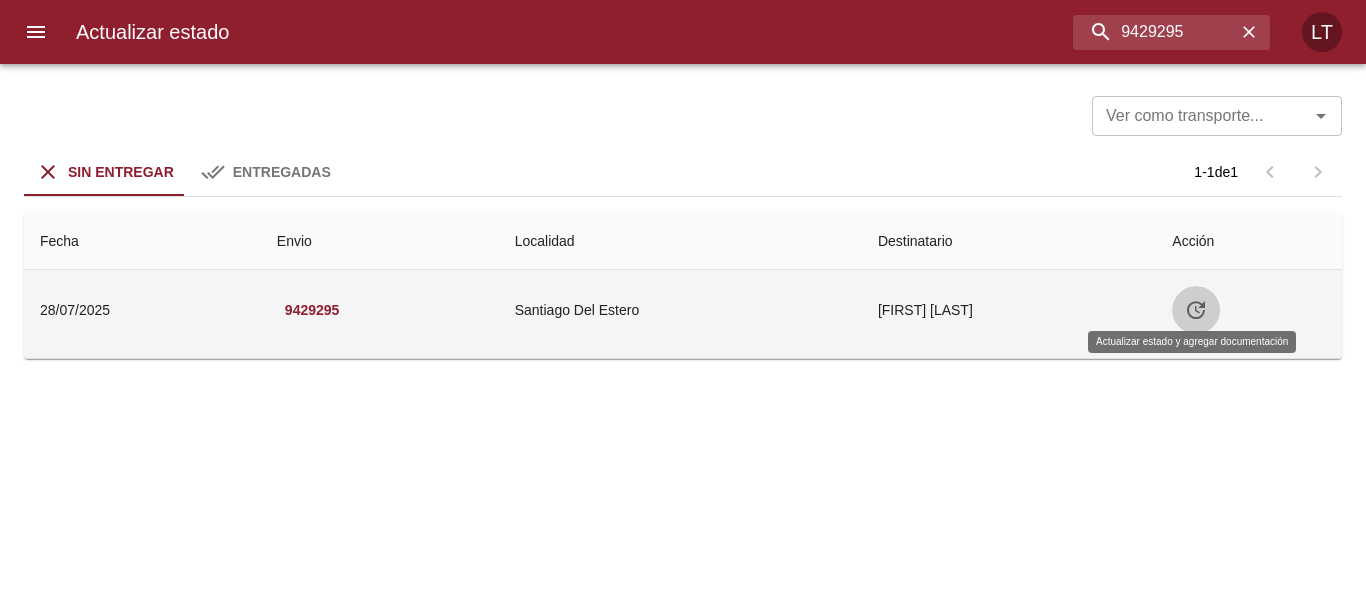 click 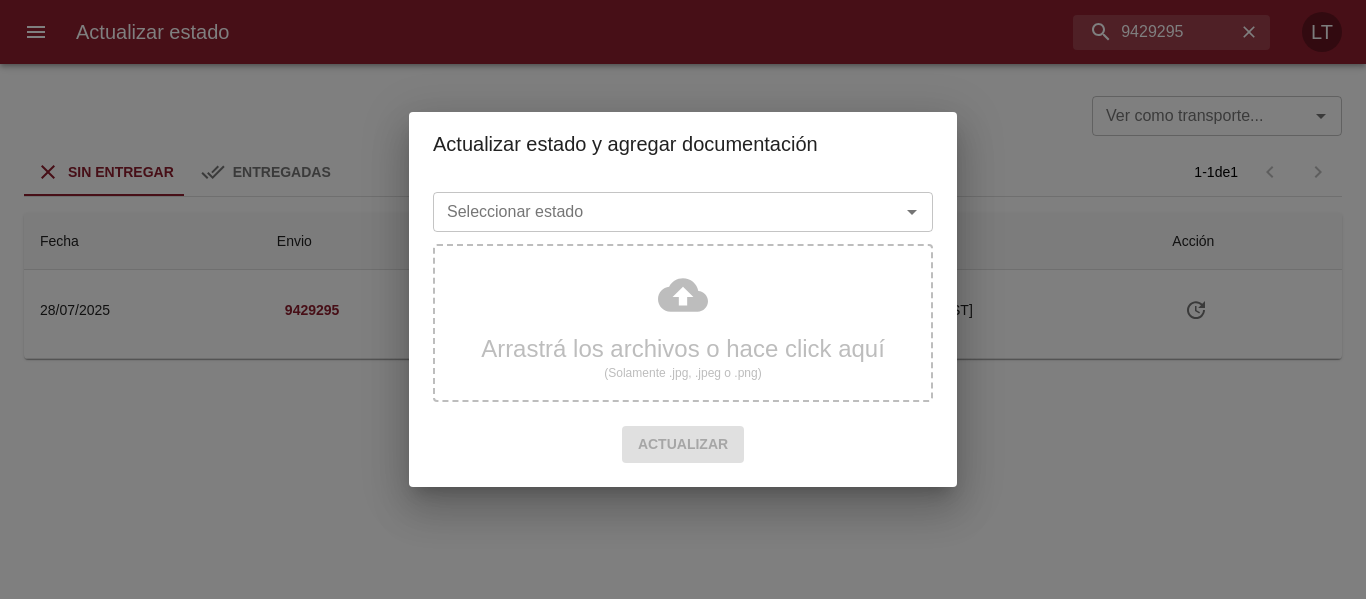 click on "Seleccionar estado" at bounding box center (653, 212) 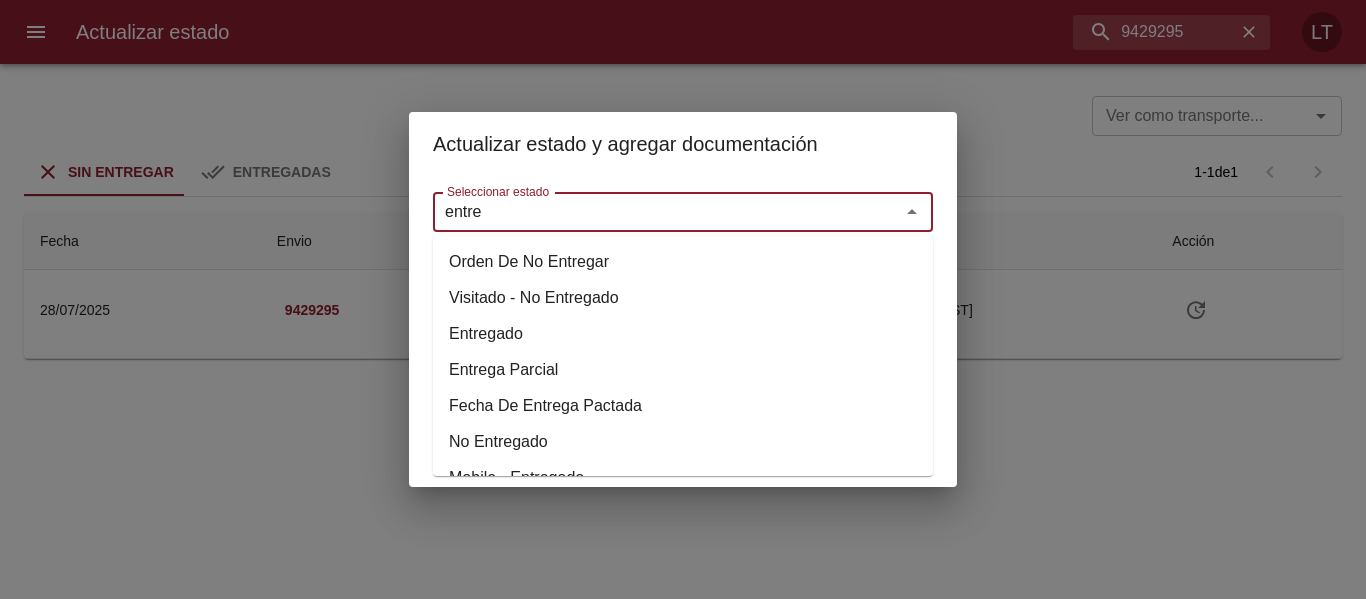 click on "Entregado" at bounding box center [683, 334] 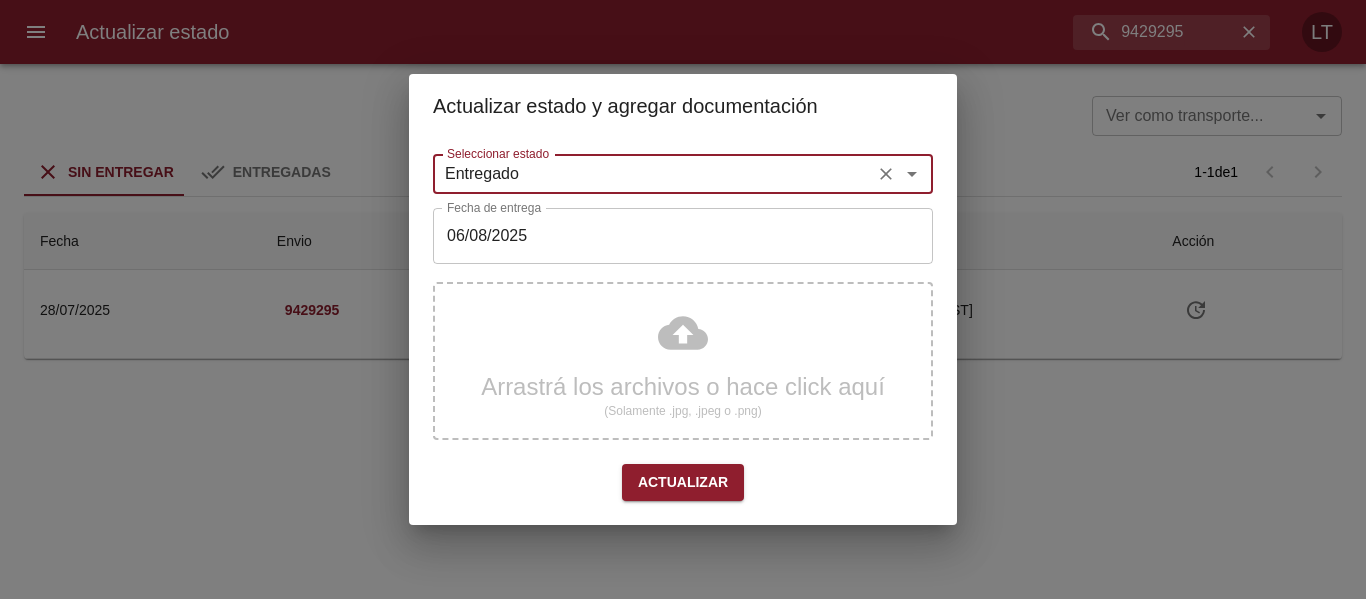 type on "Entregado" 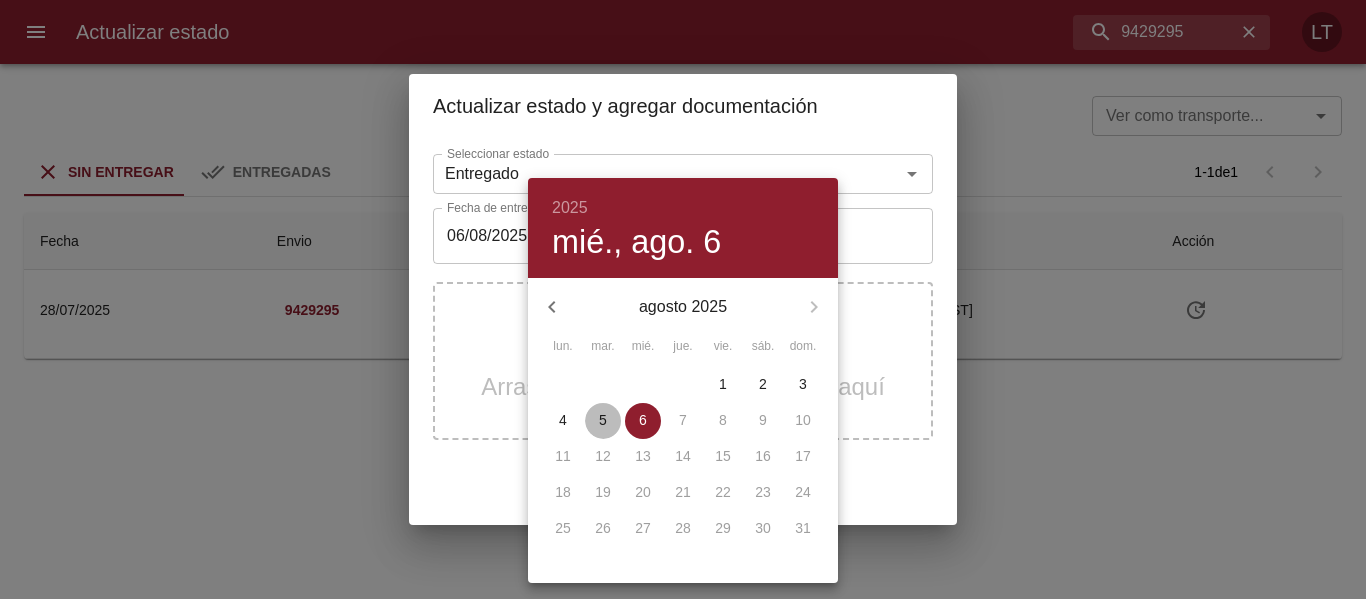 click on "5" at bounding box center (603, 420) 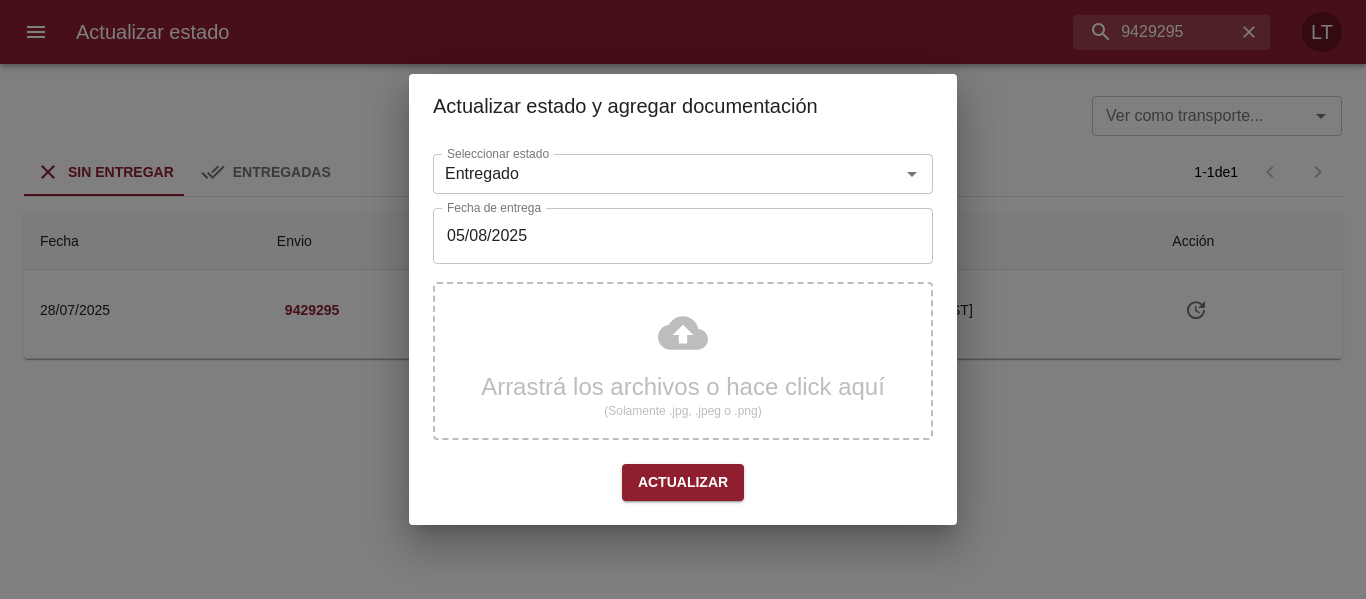 click on "Arrastrá los archivos o hace click aquí (Solamente .jpg, .jpeg o .png)" at bounding box center [683, 361] 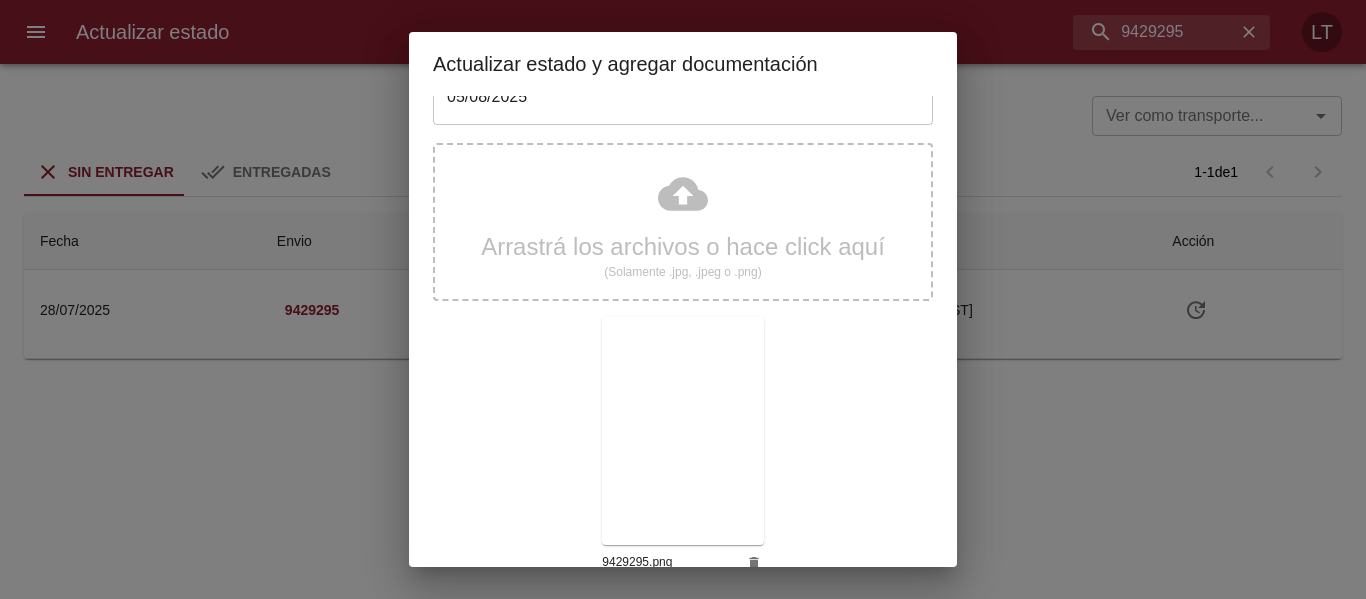 scroll, scrollTop: 187, scrollLeft: 0, axis: vertical 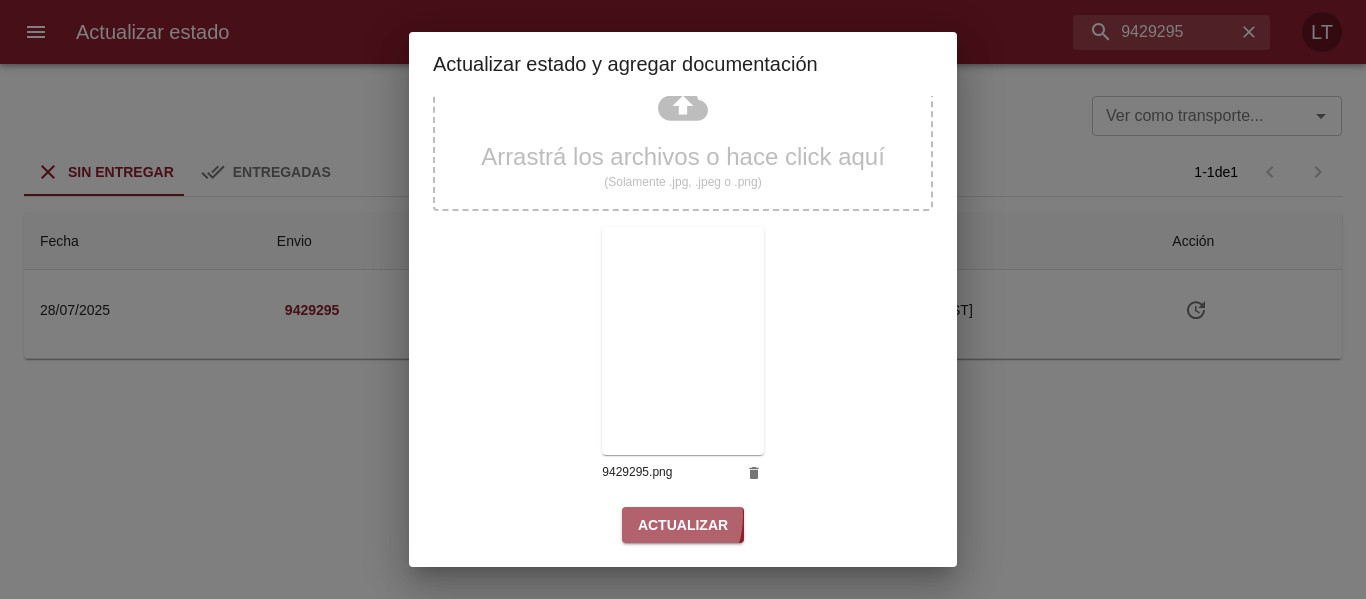click on "Actualizar" at bounding box center [683, 525] 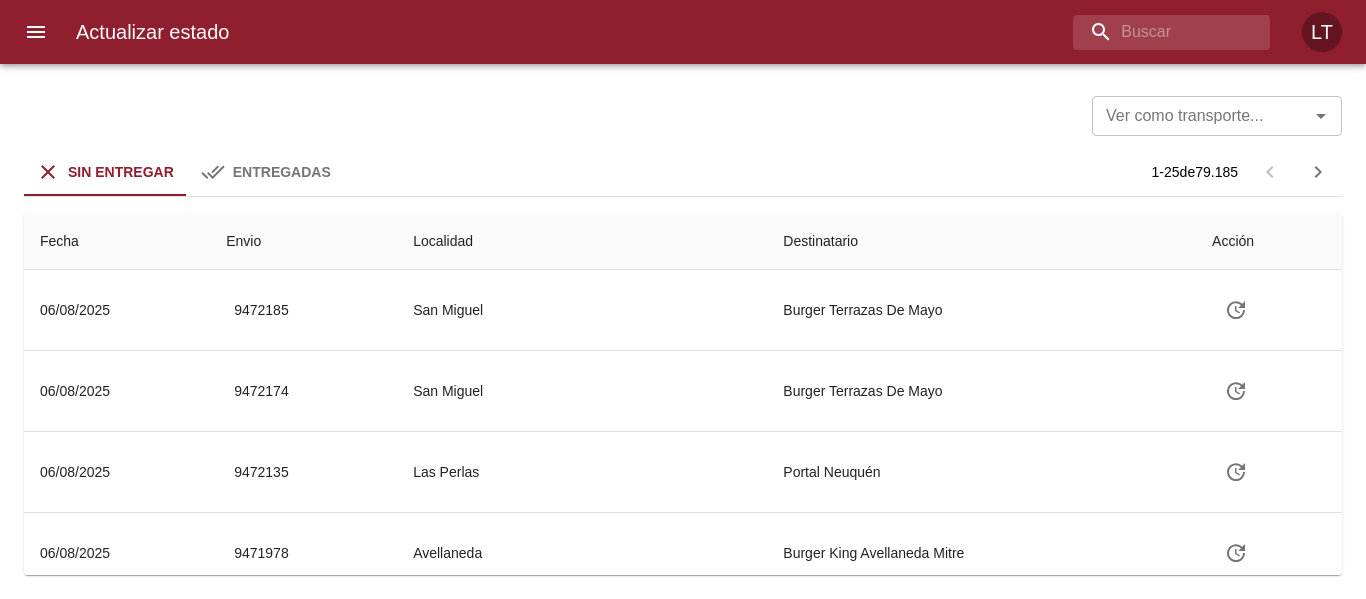 scroll, scrollTop: 0, scrollLeft: 0, axis: both 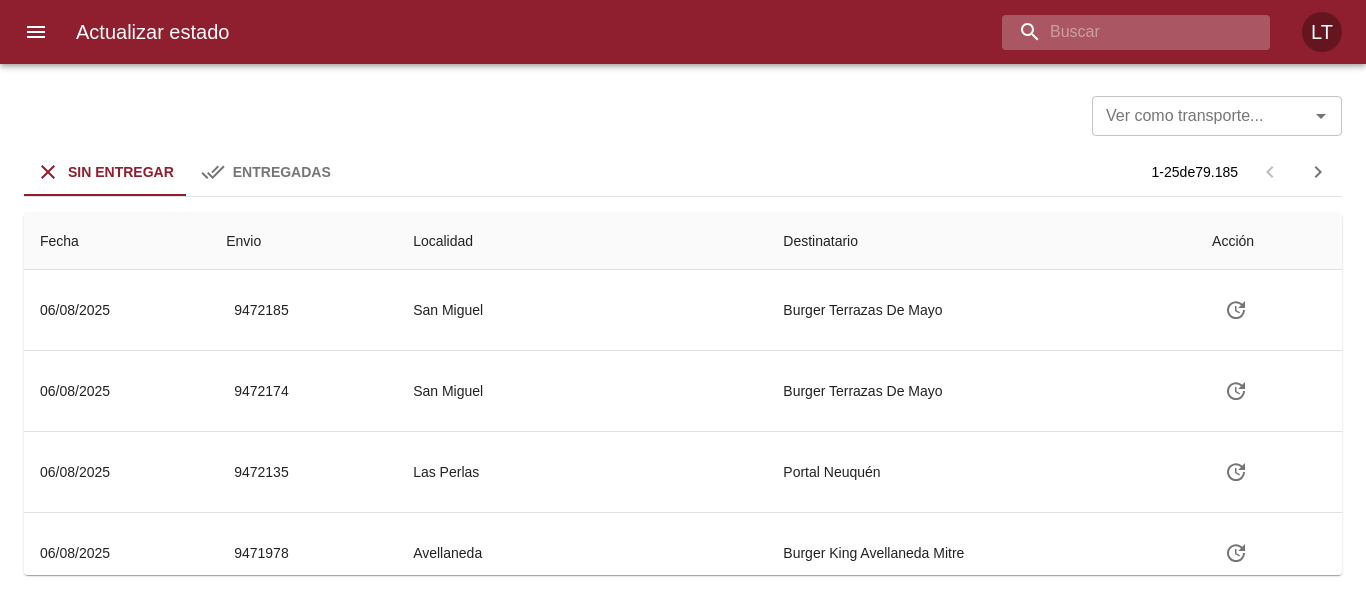 click at bounding box center (1119, 32) 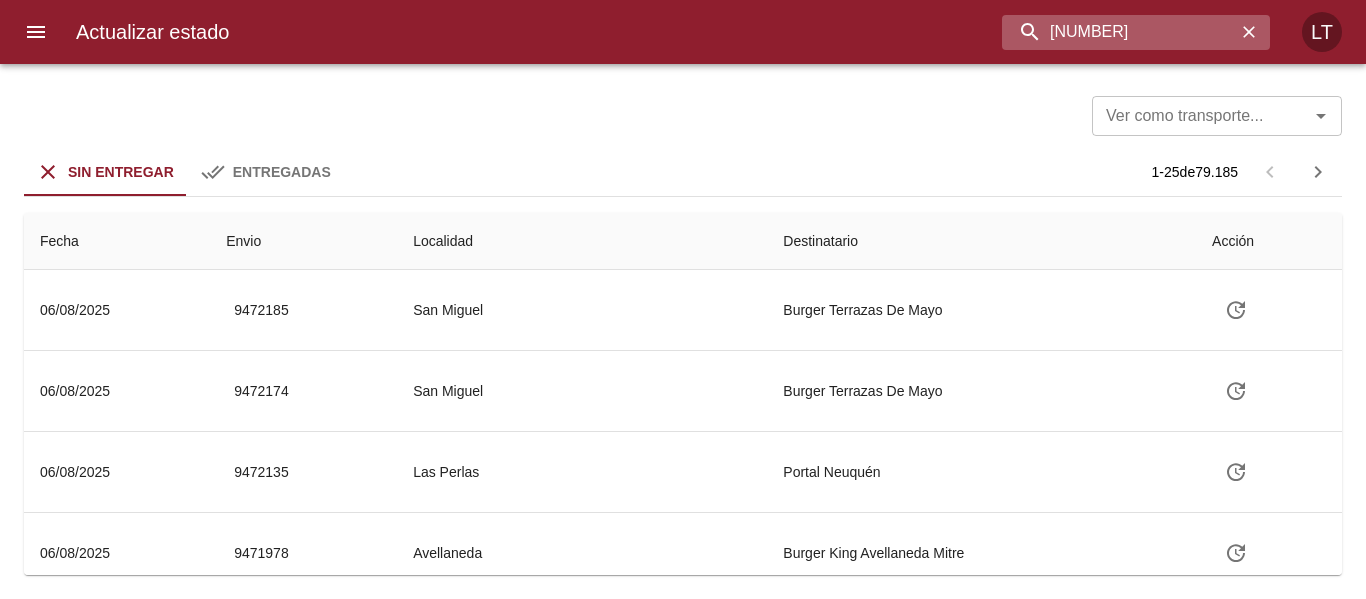 type on "[NUMBER]" 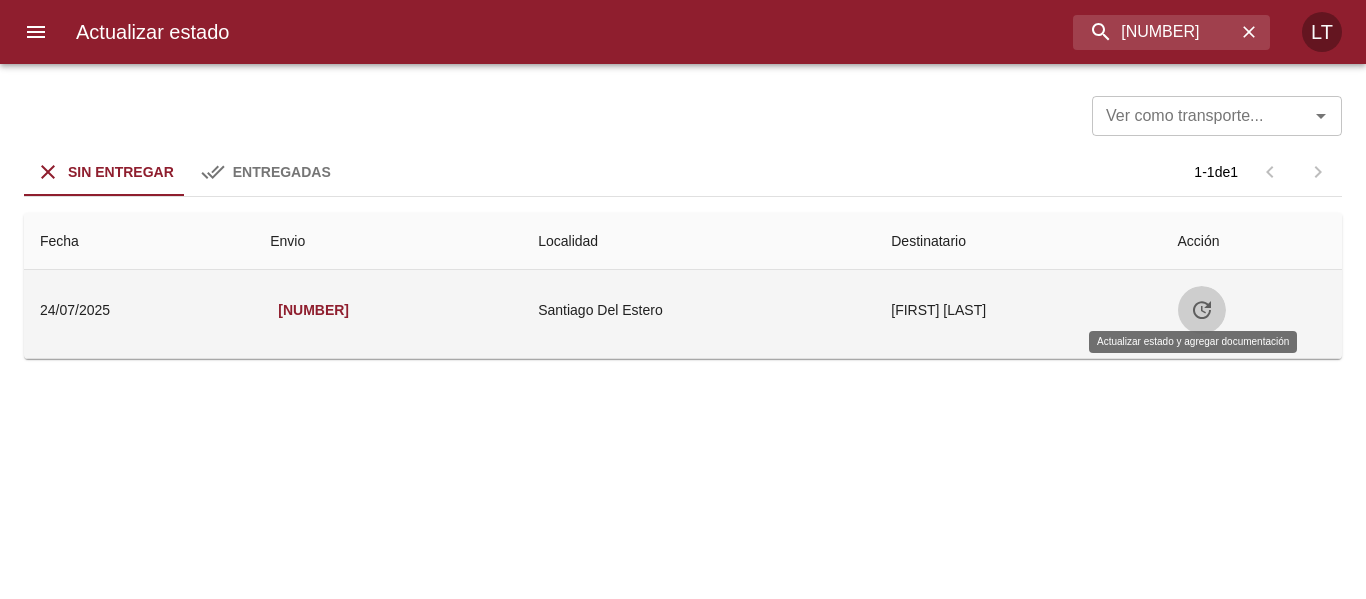 click 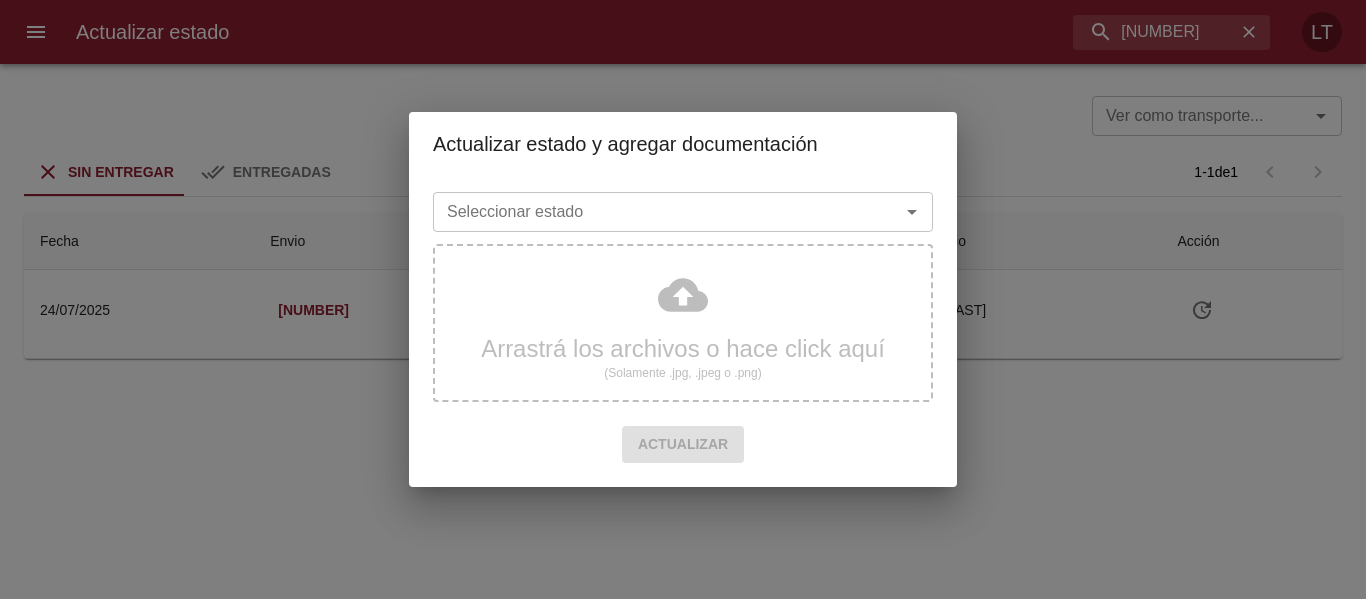 click on "Seleccionar estado" at bounding box center [653, 212] 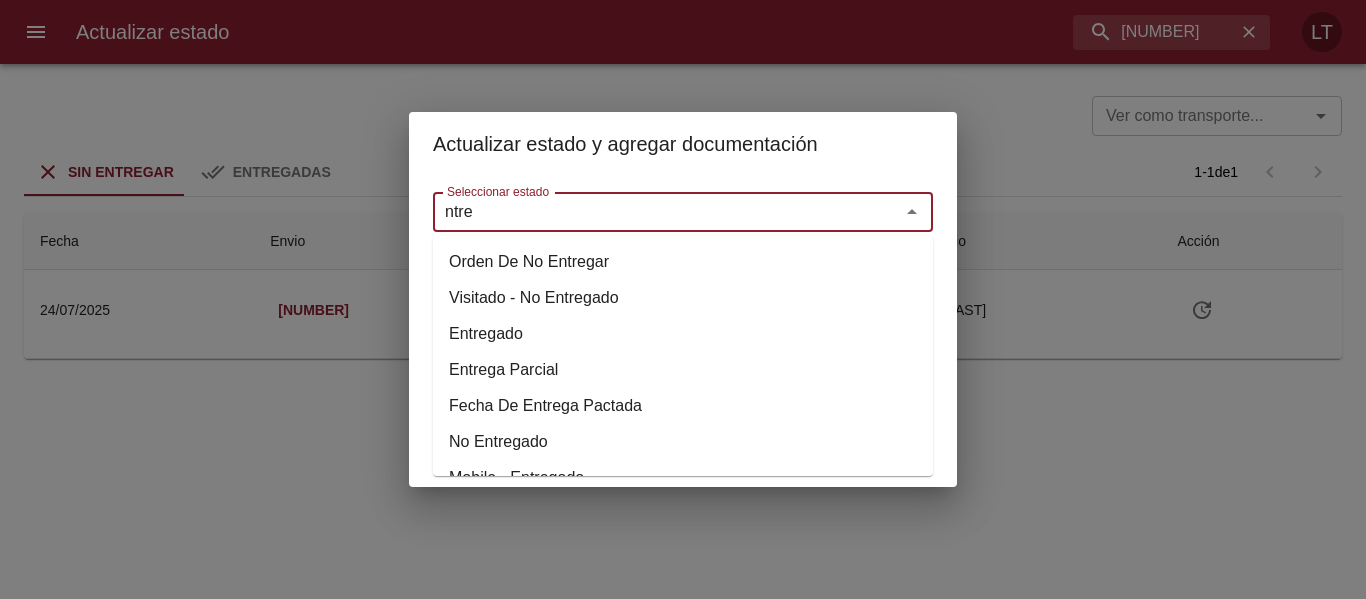 click on "Entregado" at bounding box center (683, 334) 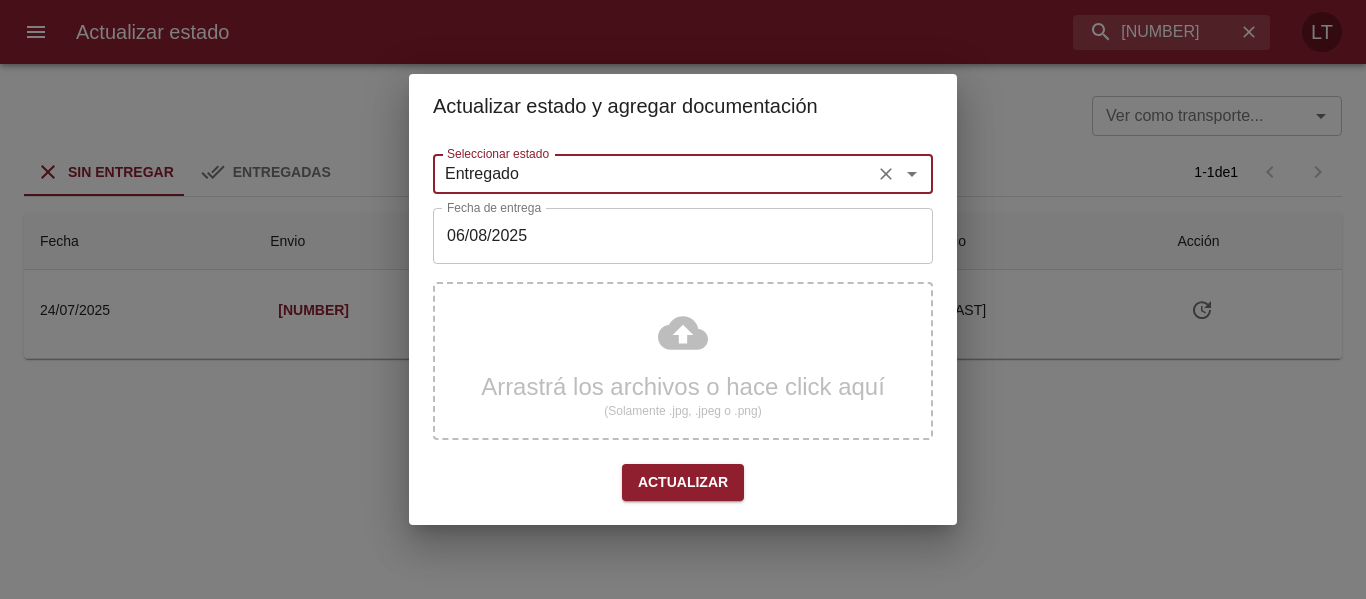 type on "Entregado" 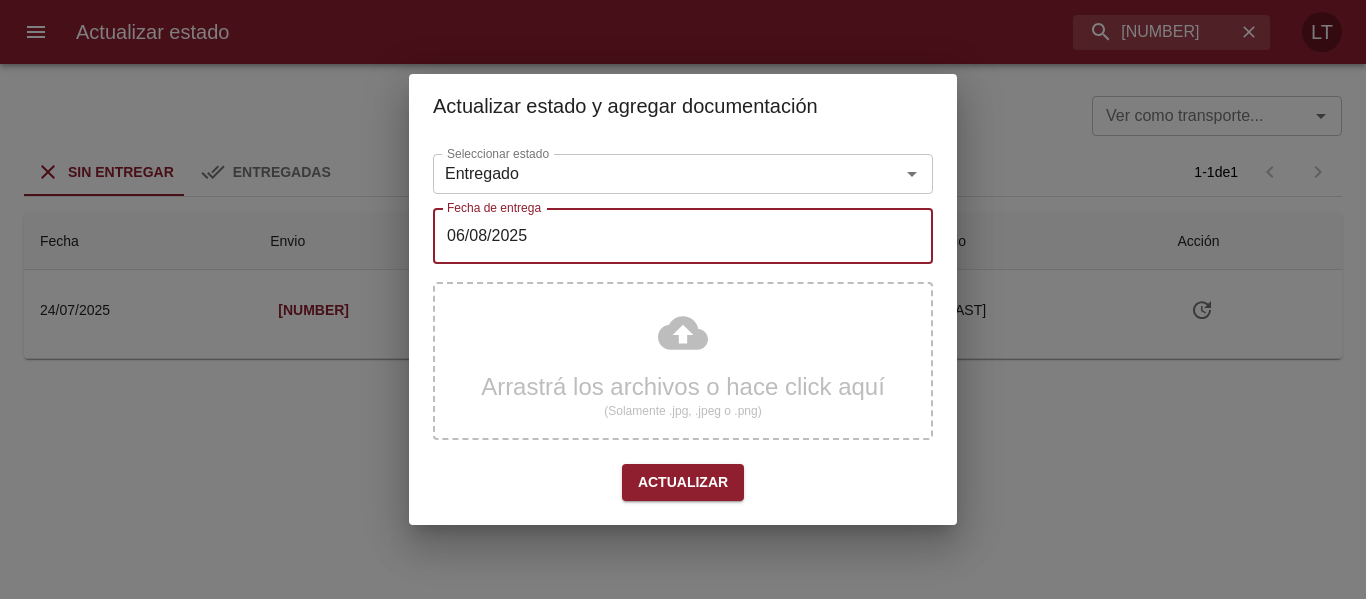 click on "06/08/2025" at bounding box center (683, 236) 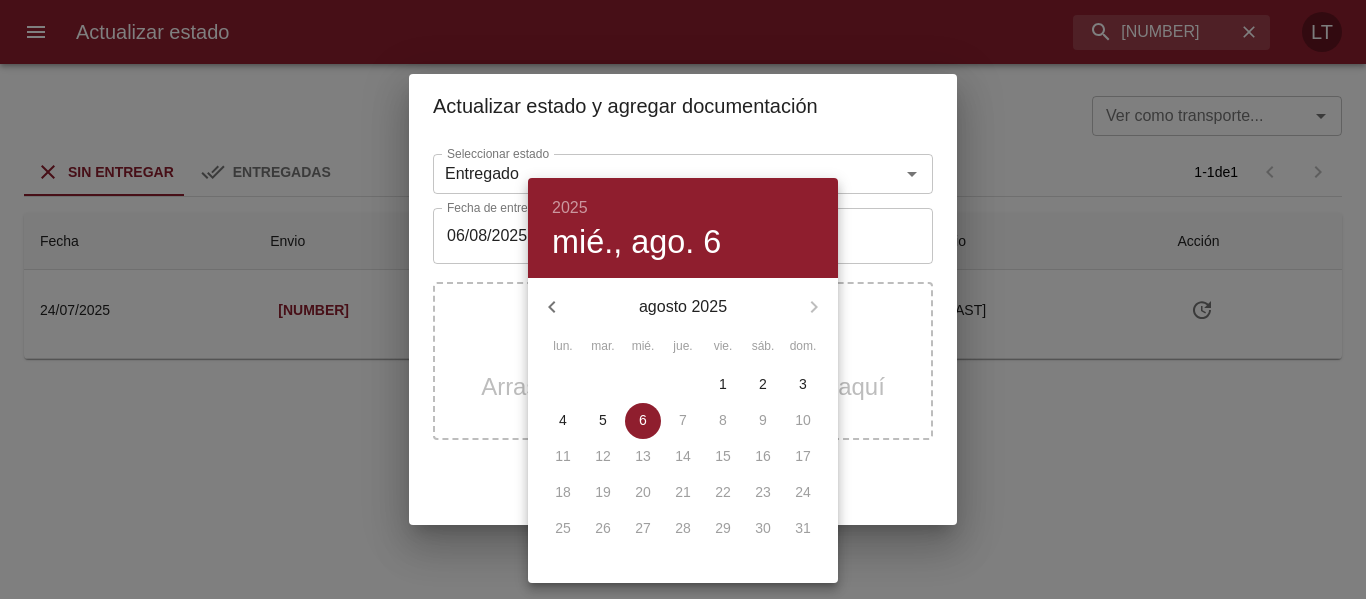 click on "5" at bounding box center [603, 420] 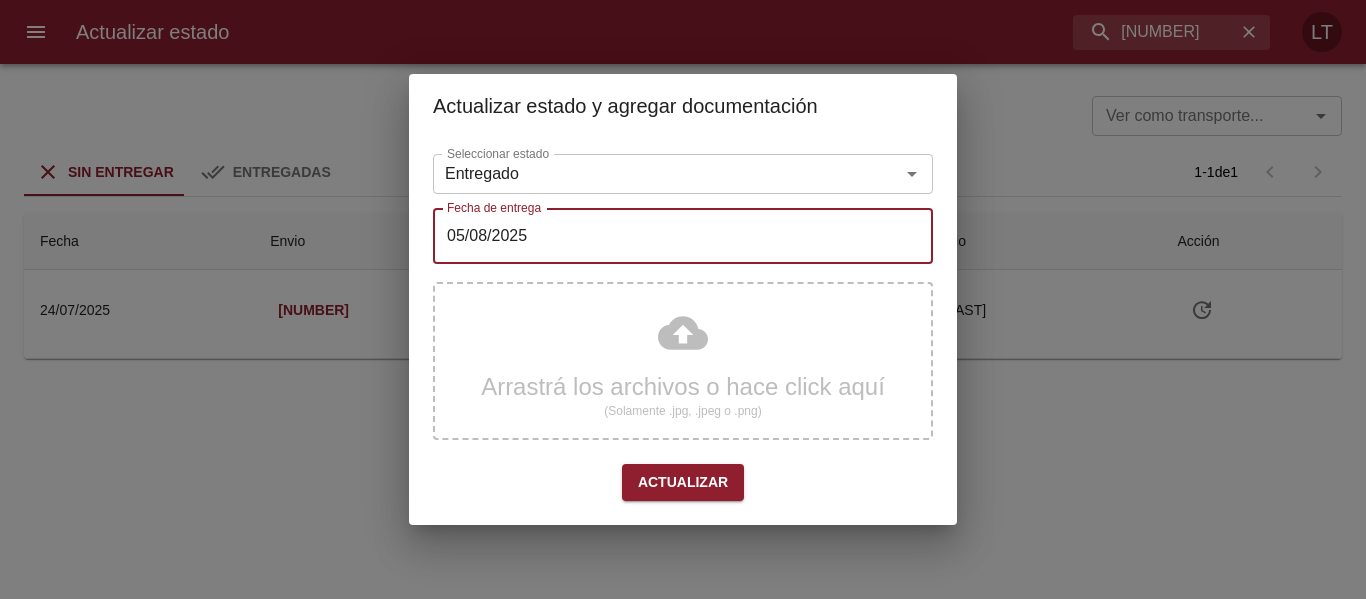 click on "Arrastrá los archivos o hace click aquí (Solamente .jpg, .jpeg o .png)" at bounding box center (683, 361) 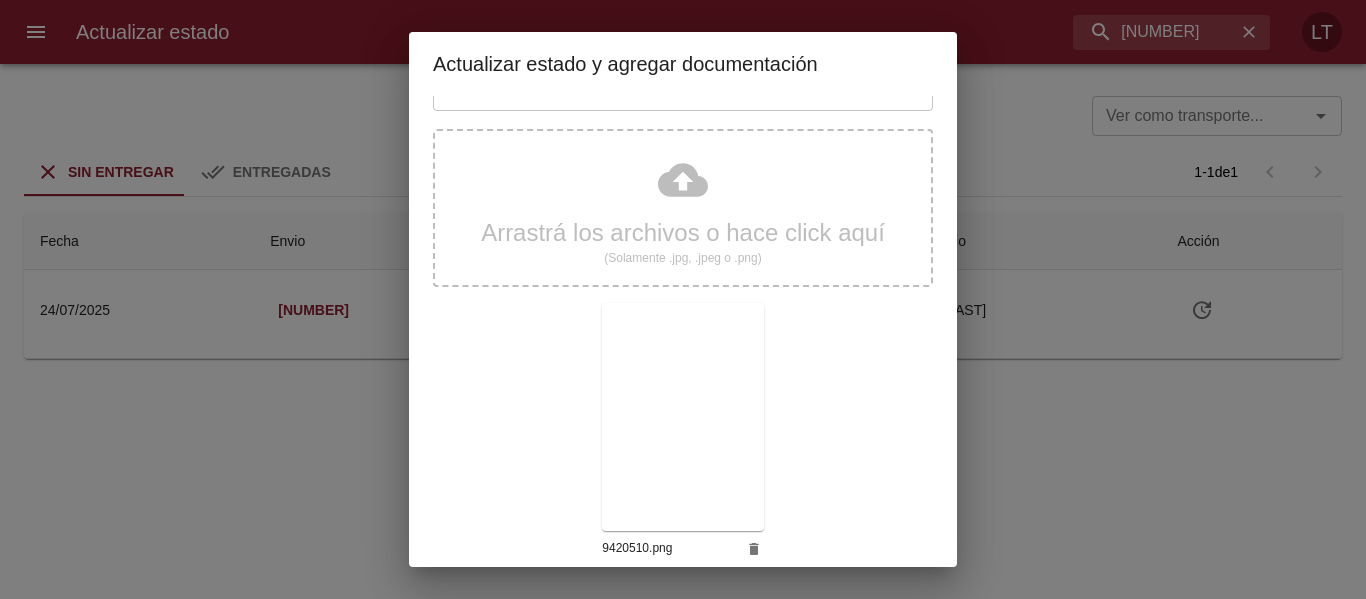 scroll, scrollTop: 187, scrollLeft: 0, axis: vertical 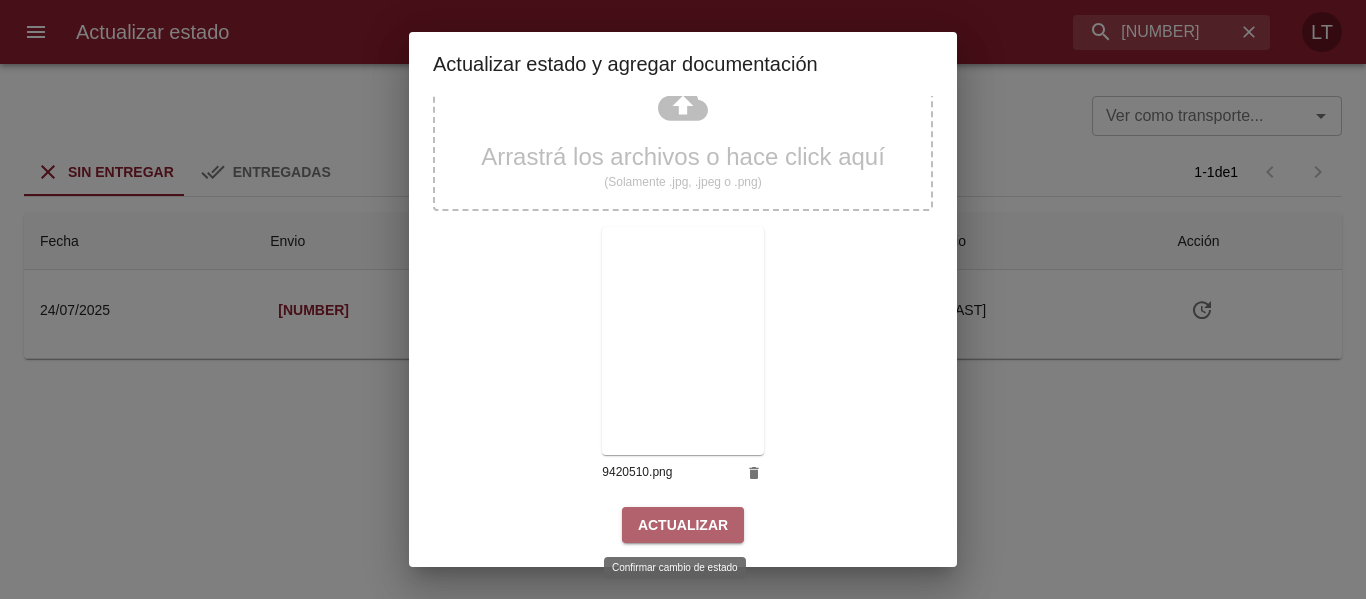 click on "Actualizar" at bounding box center [683, 525] 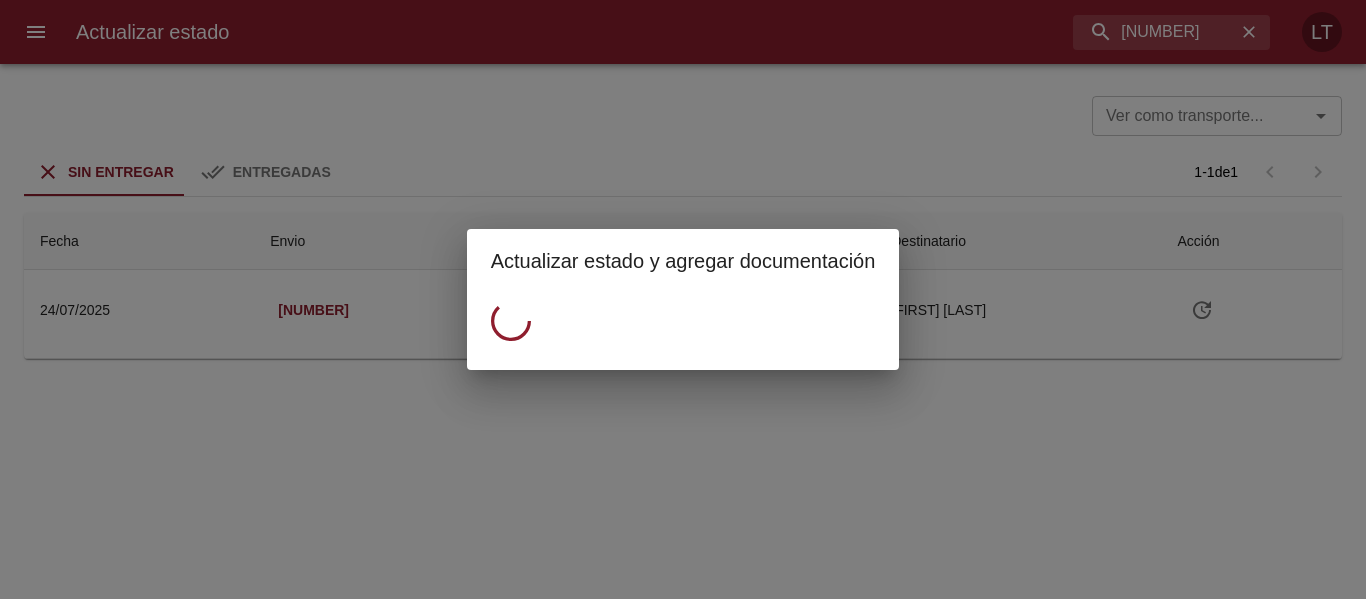 scroll, scrollTop: 0, scrollLeft: 0, axis: both 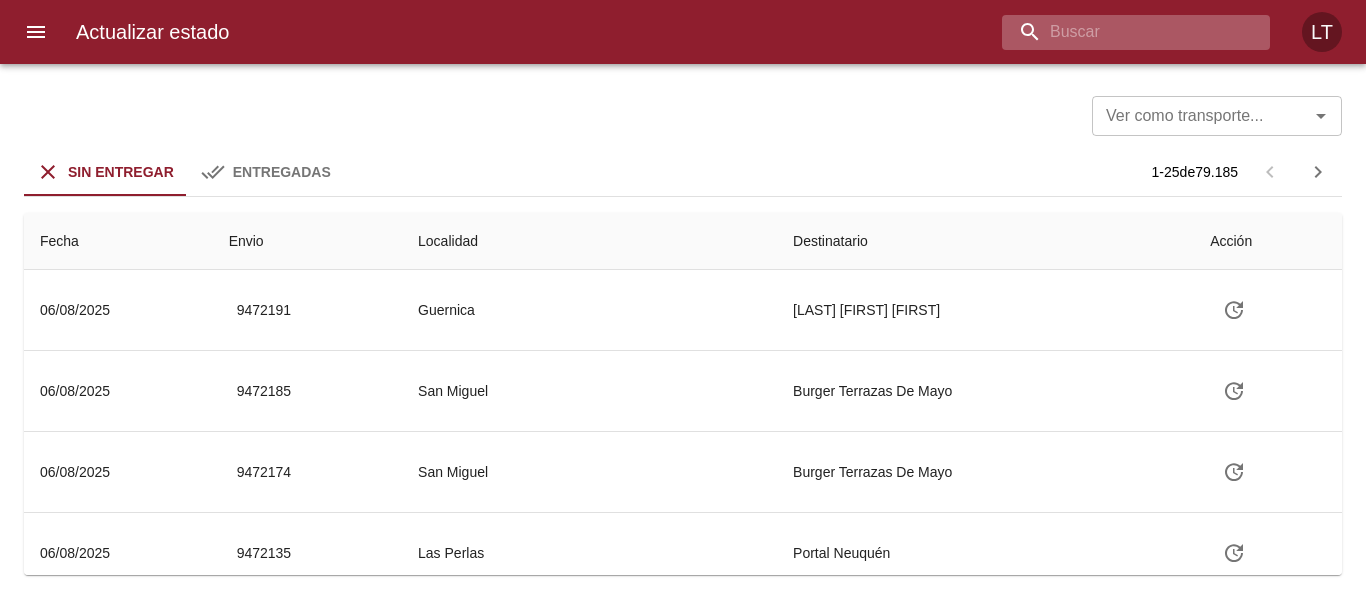 click at bounding box center [1119, 32] 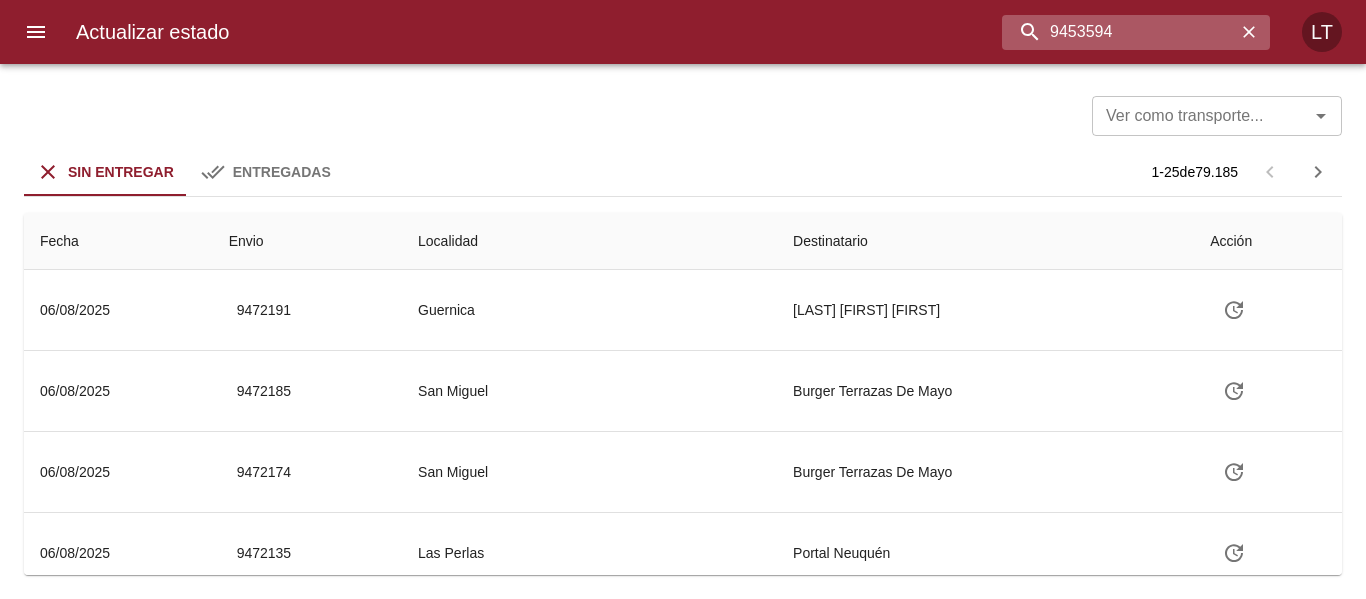 type on "9453594" 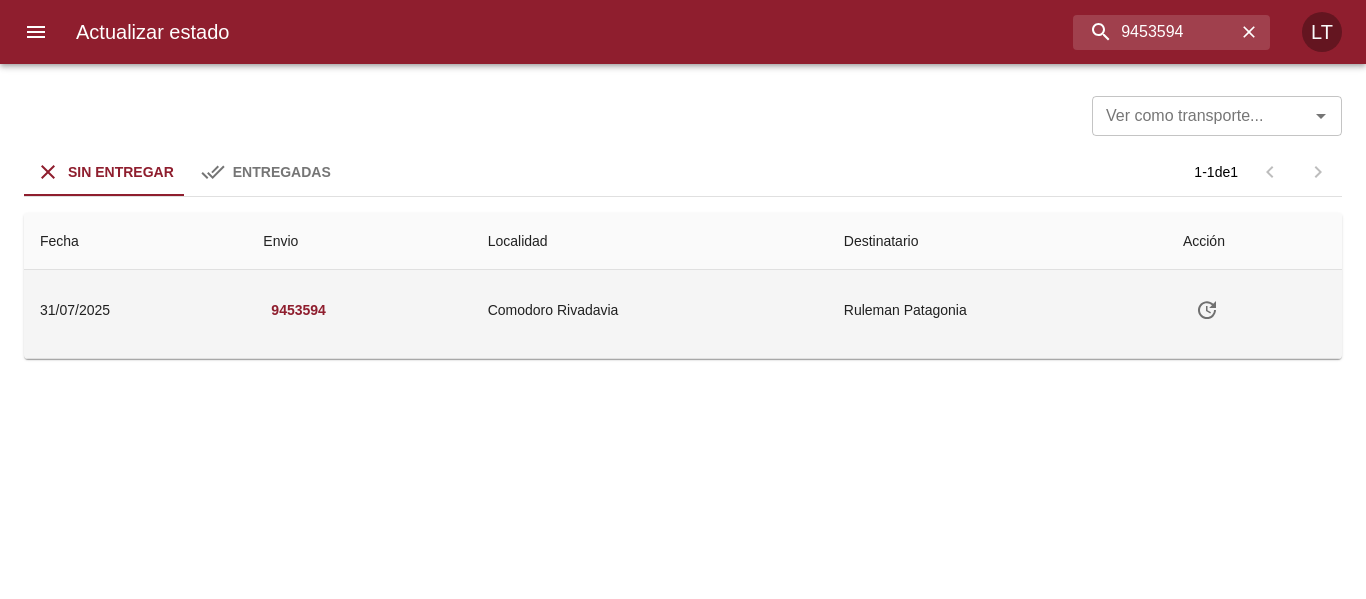 click 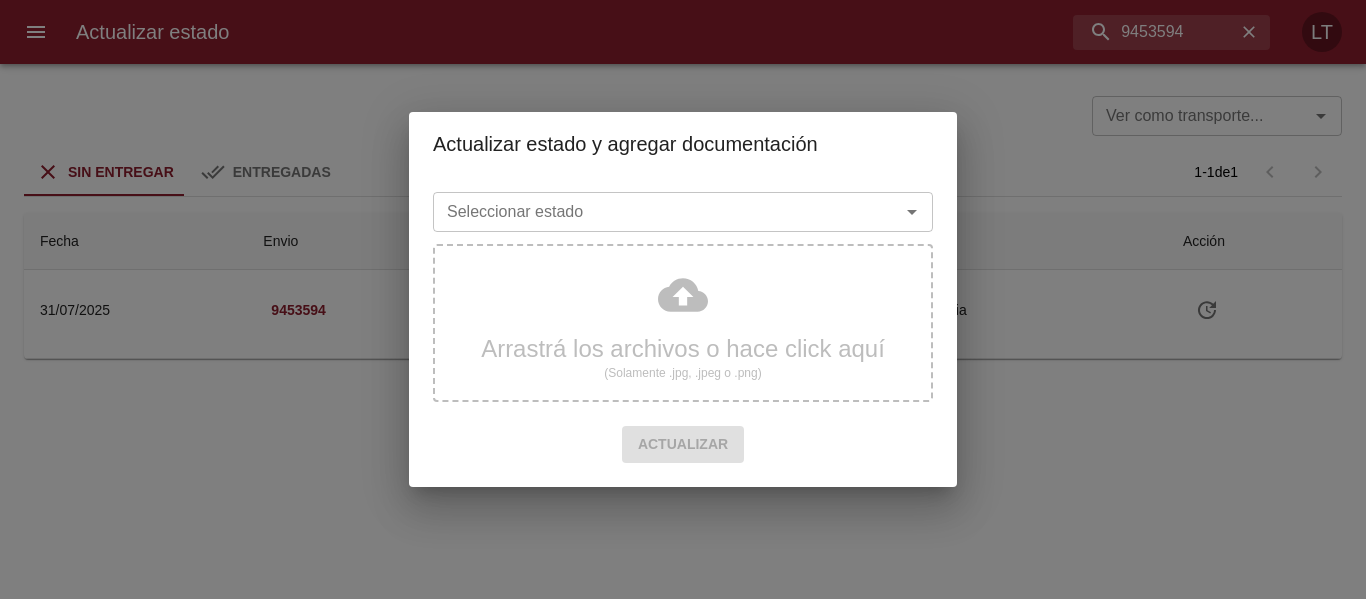 click on "Seleccionar estado" at bounding box center [653, 212] 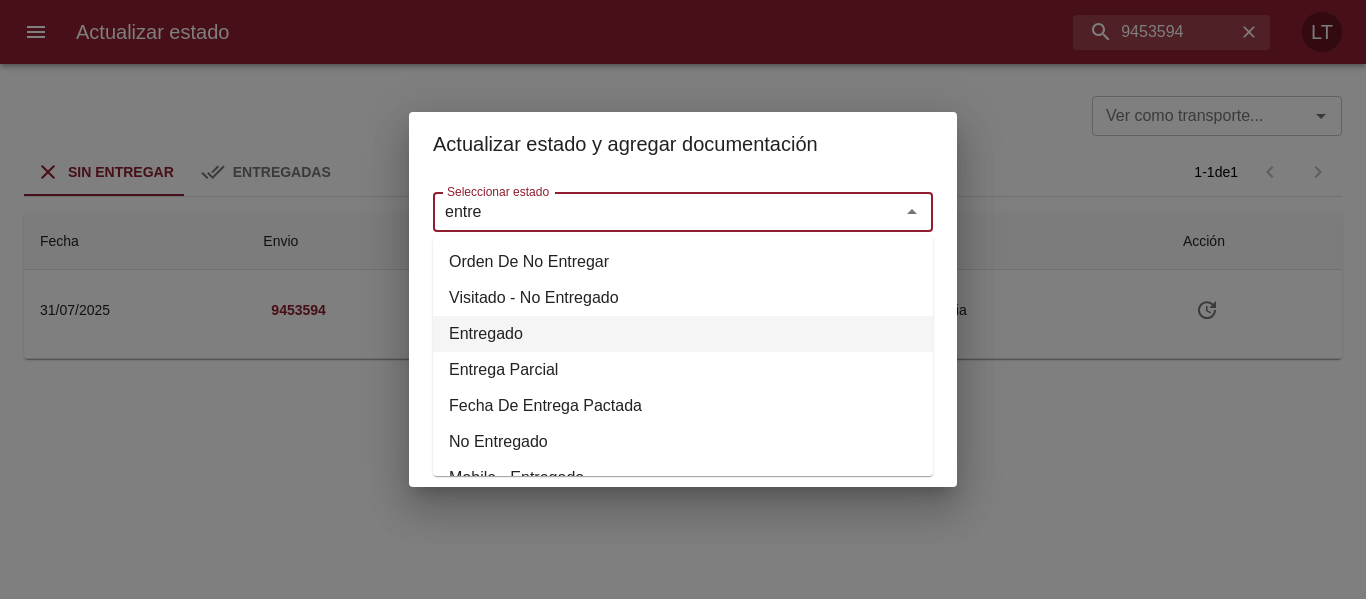 click on "Entregado" at bounding box center [683, 334] 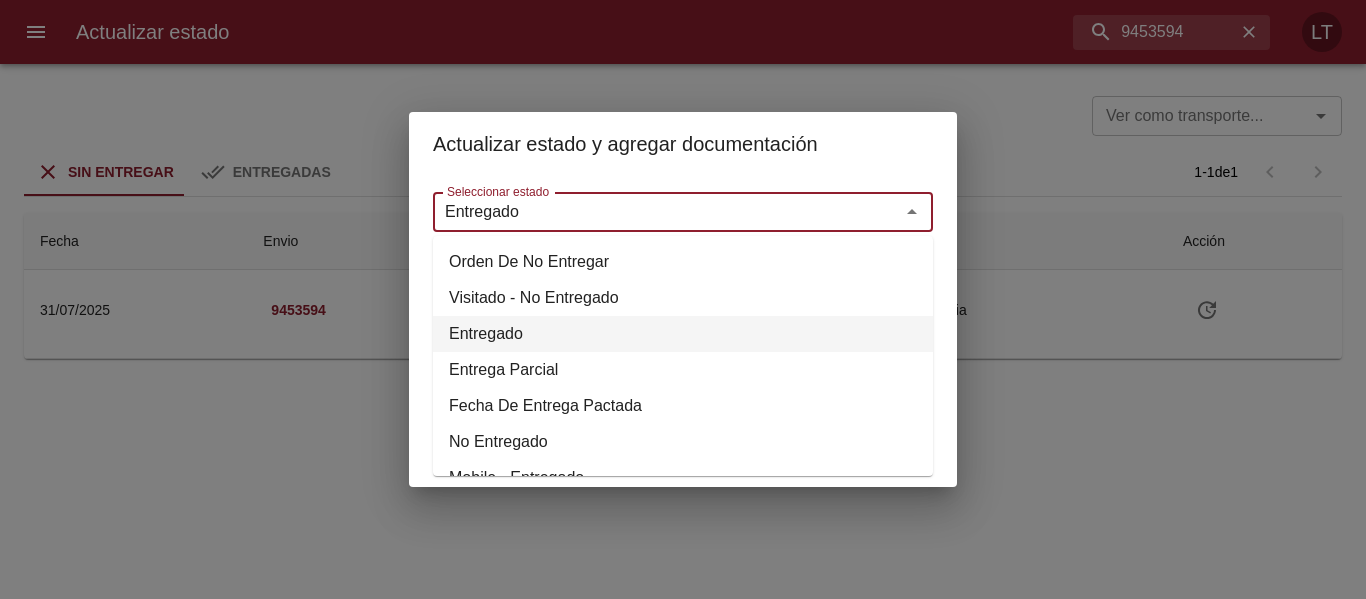type on "Entregado" 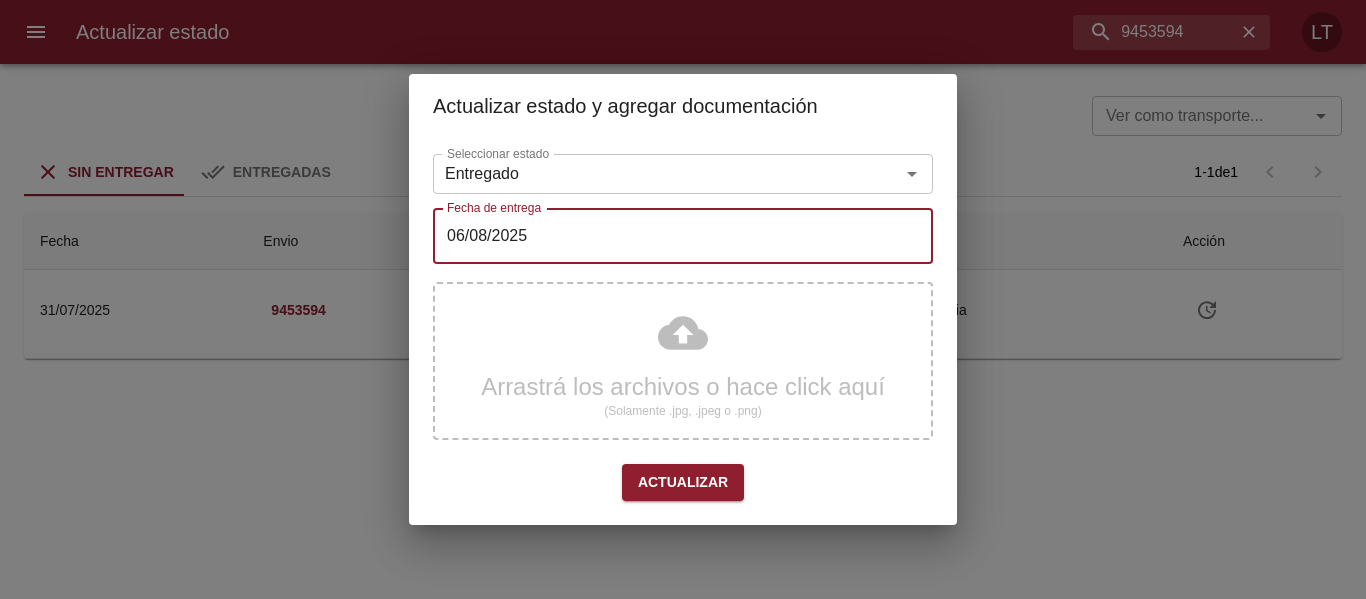 click on "06/08/2025" at bounding box center [683, 236] 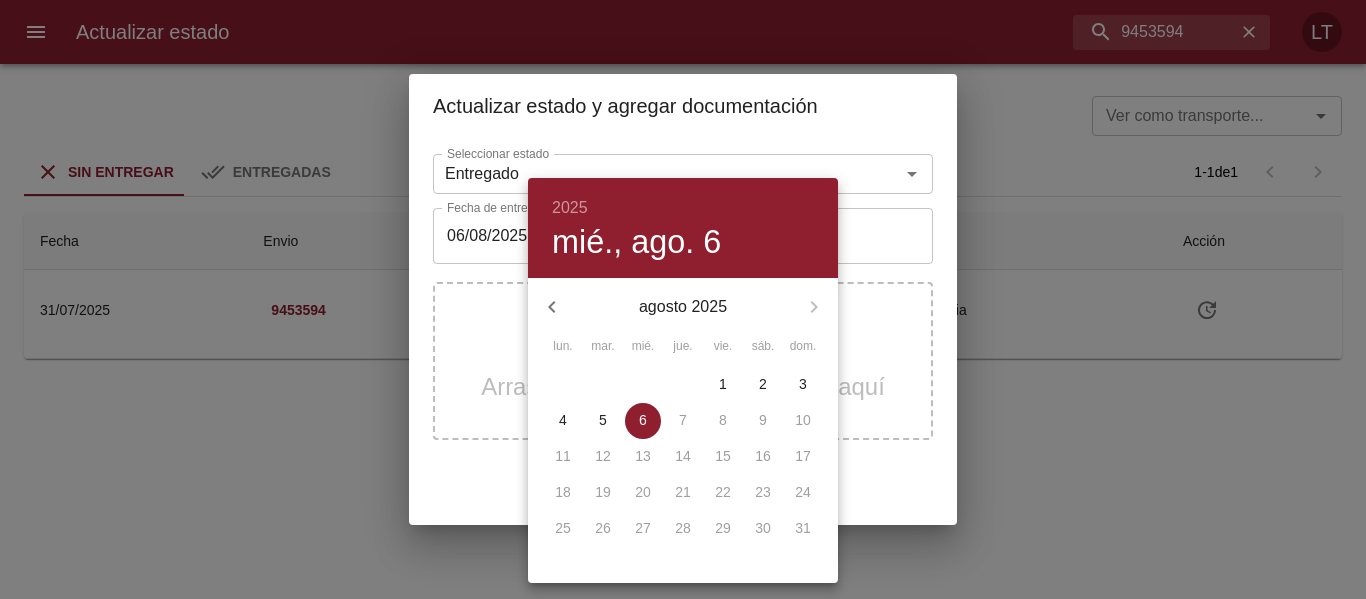 click on "5" at bounding box center (603, 420) 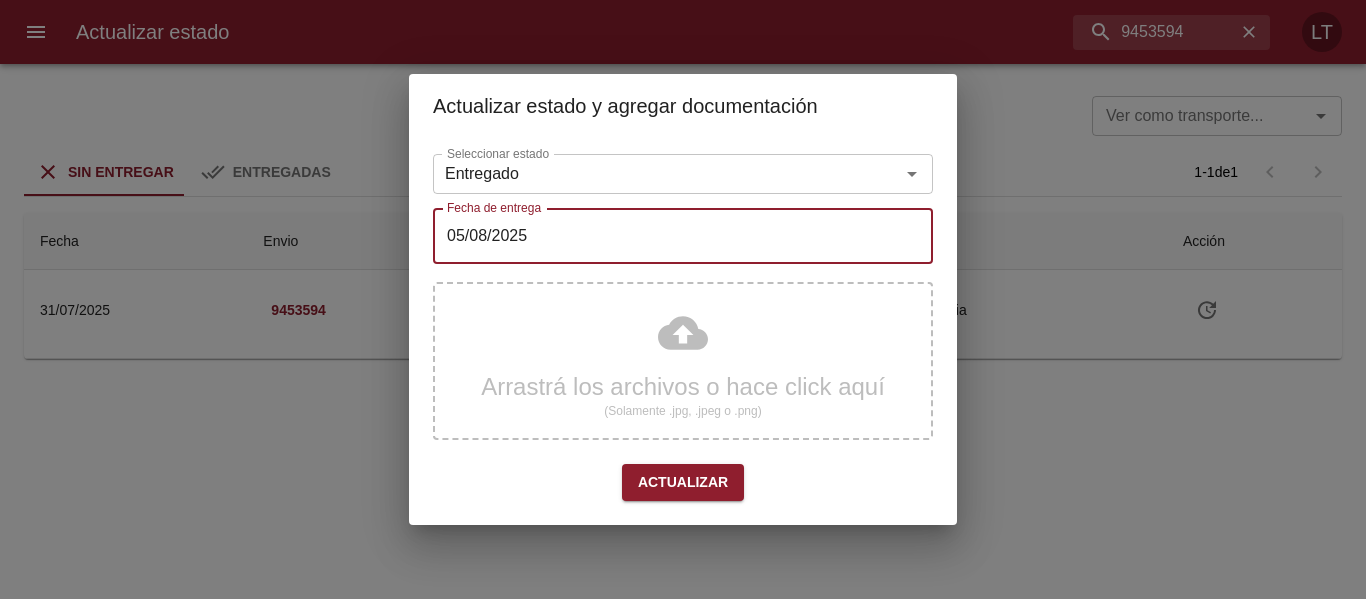 click on "Arrastrá los archivos o hace click aquí (Solamente .jpg, .jpeg o .png)" at bounding box center [683, 361] 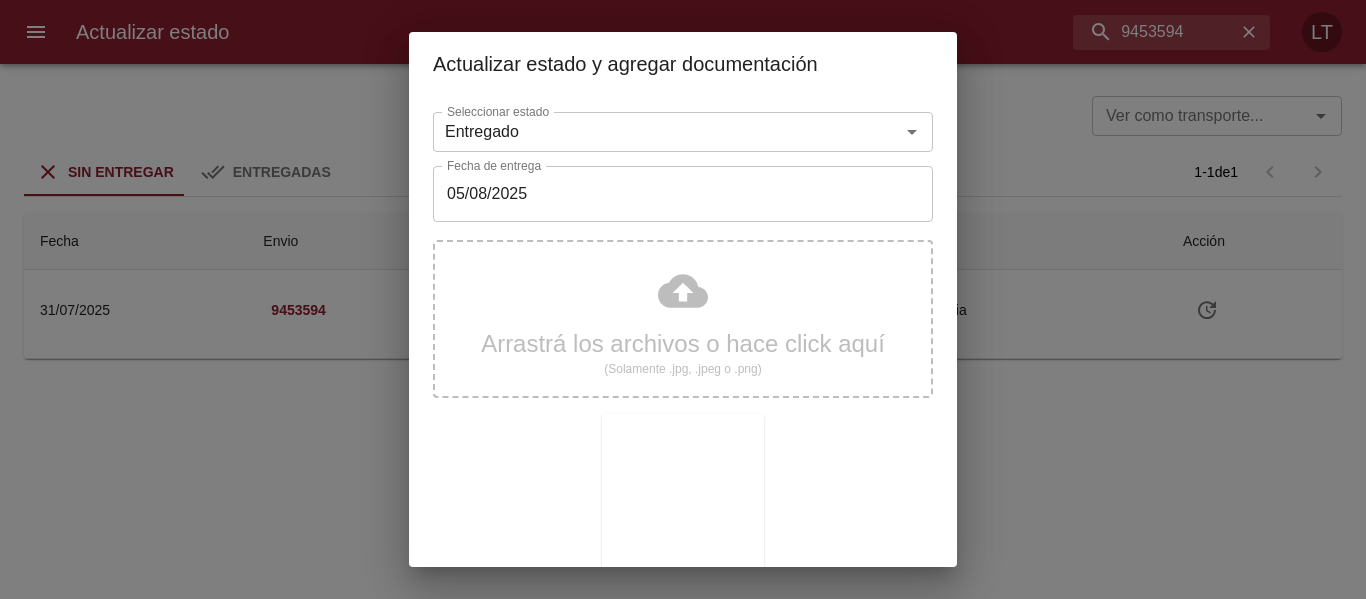 scroll, scrollTop: 187, scrollLeft: 0, axis: vertical 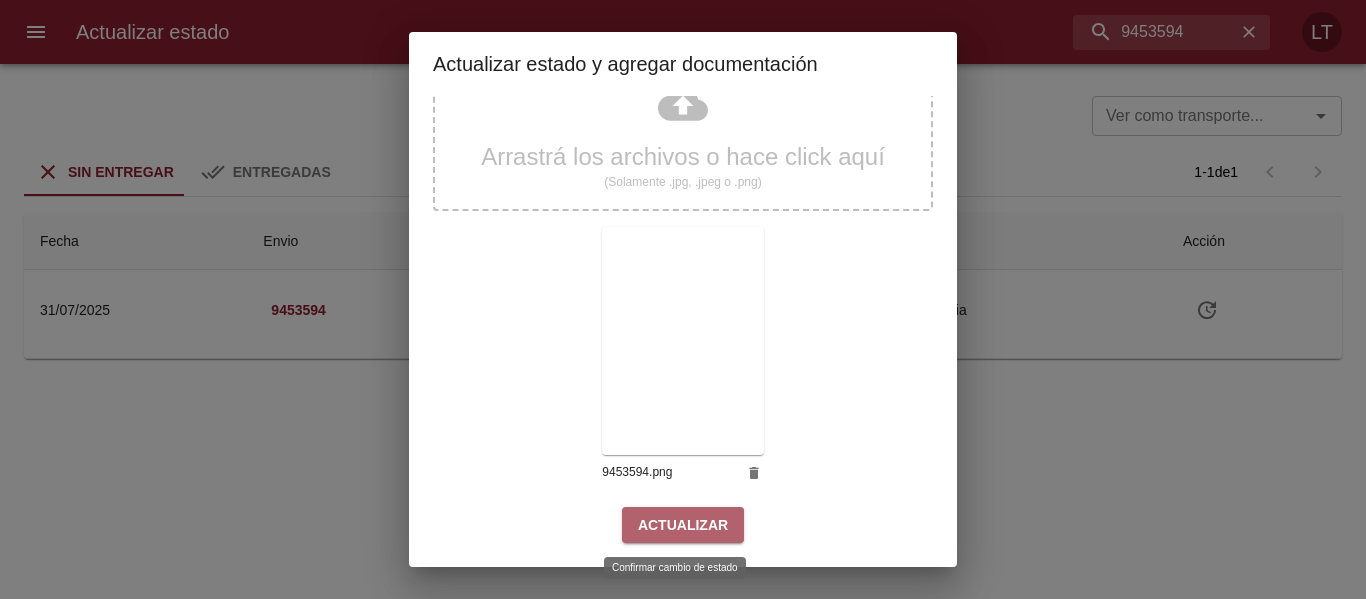 click on "Actualizar" at bounding box center (683, 525) 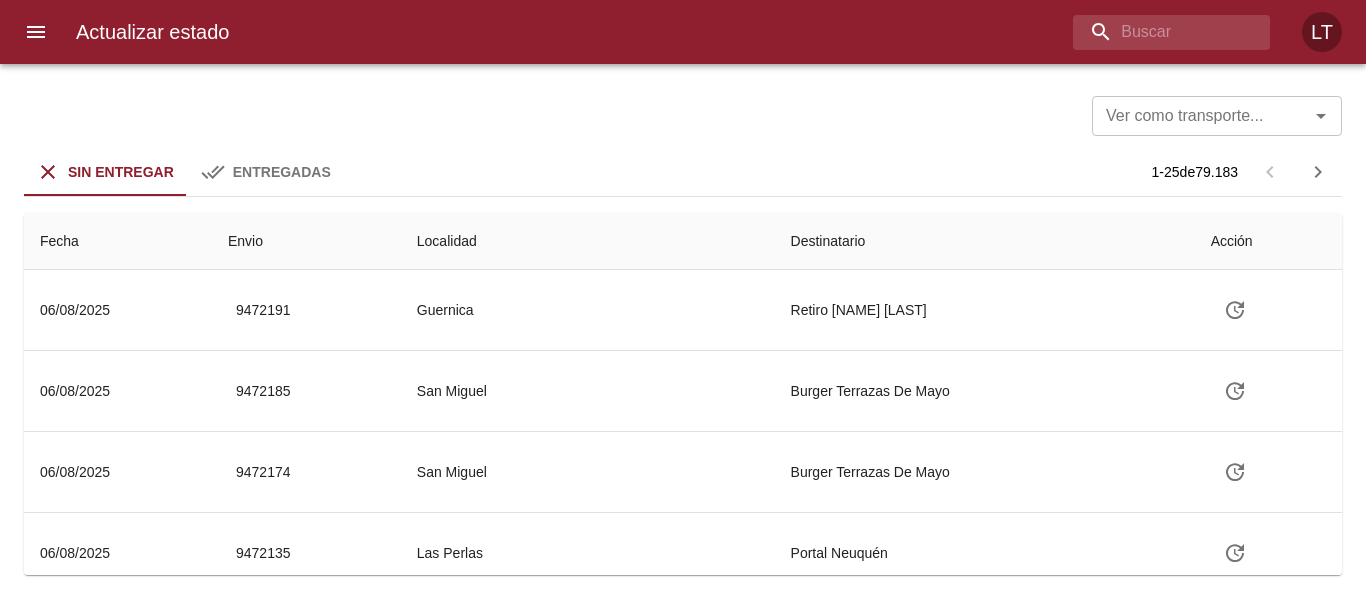 scroll, scrollTop: 0, scrollLeft: 0, axis: both 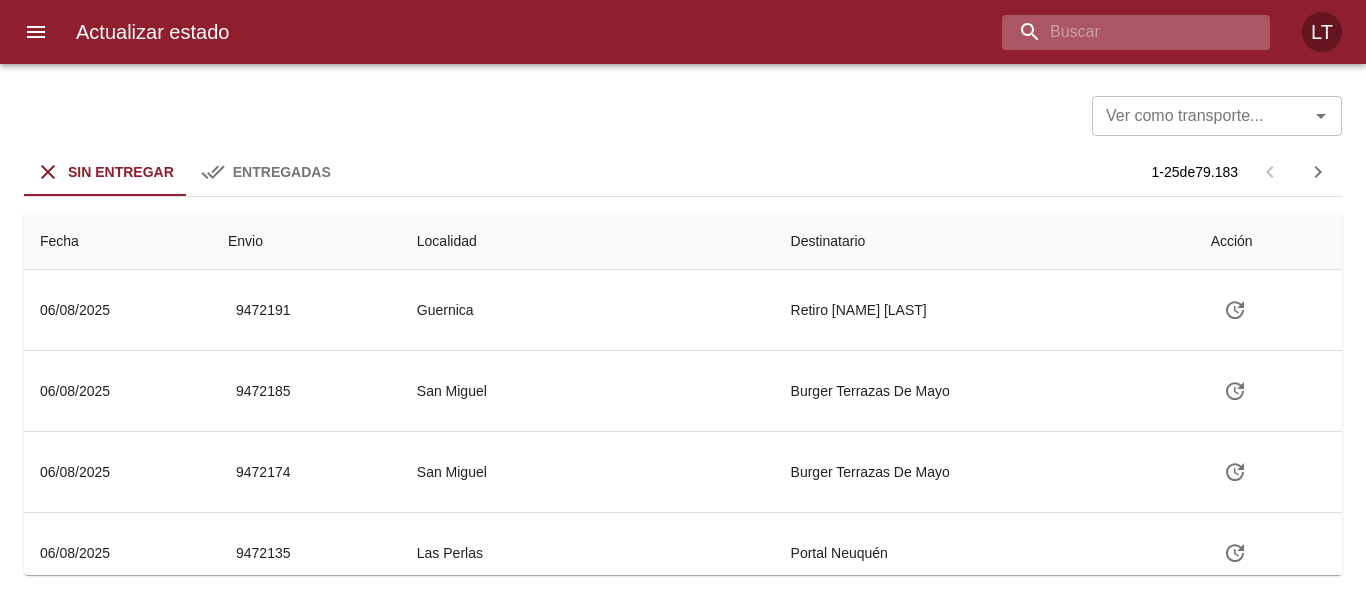 click at bounding box center [1119, 32] 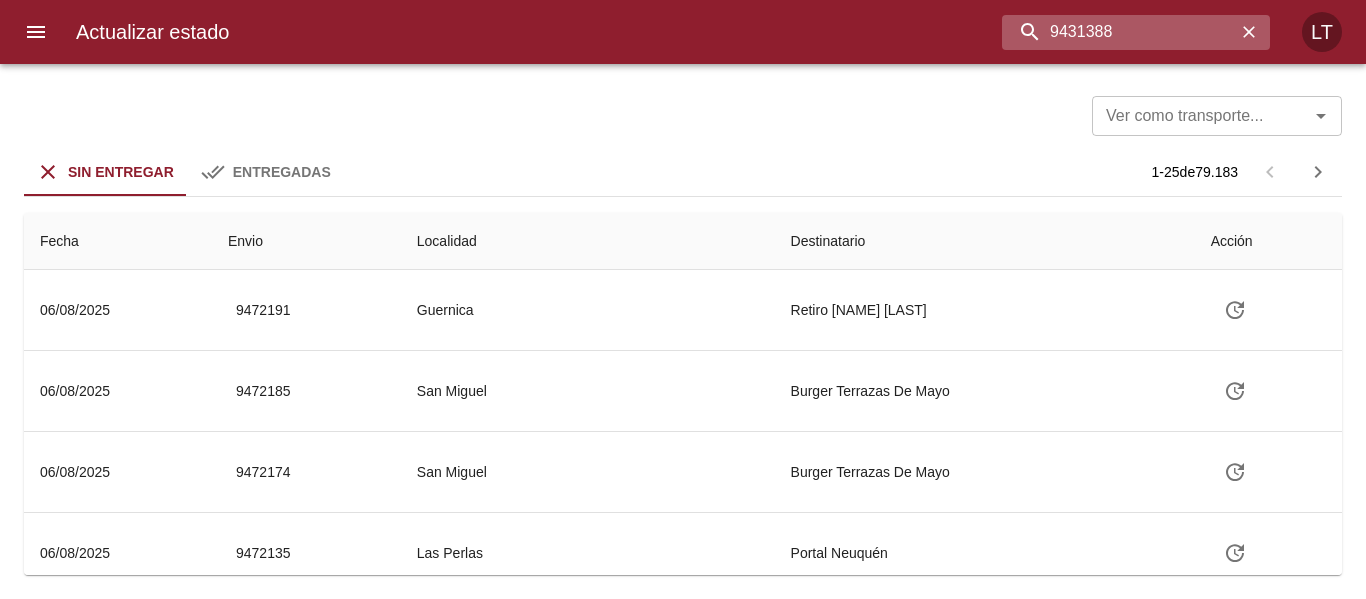 type on "9431388" 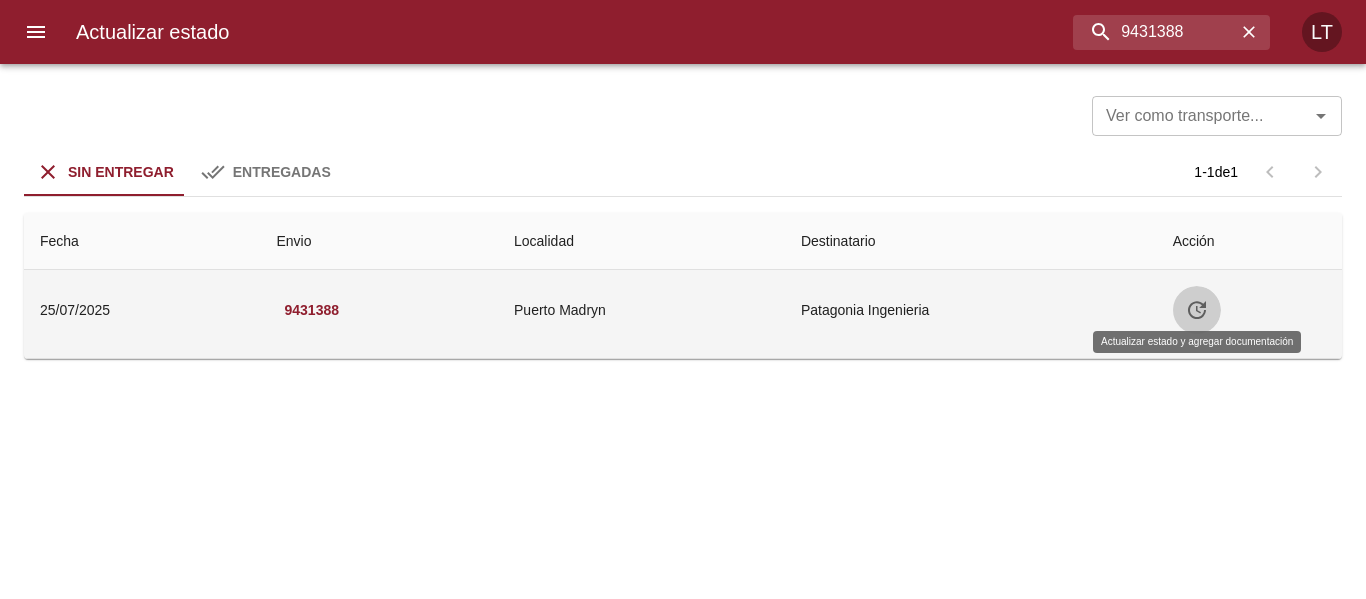 click 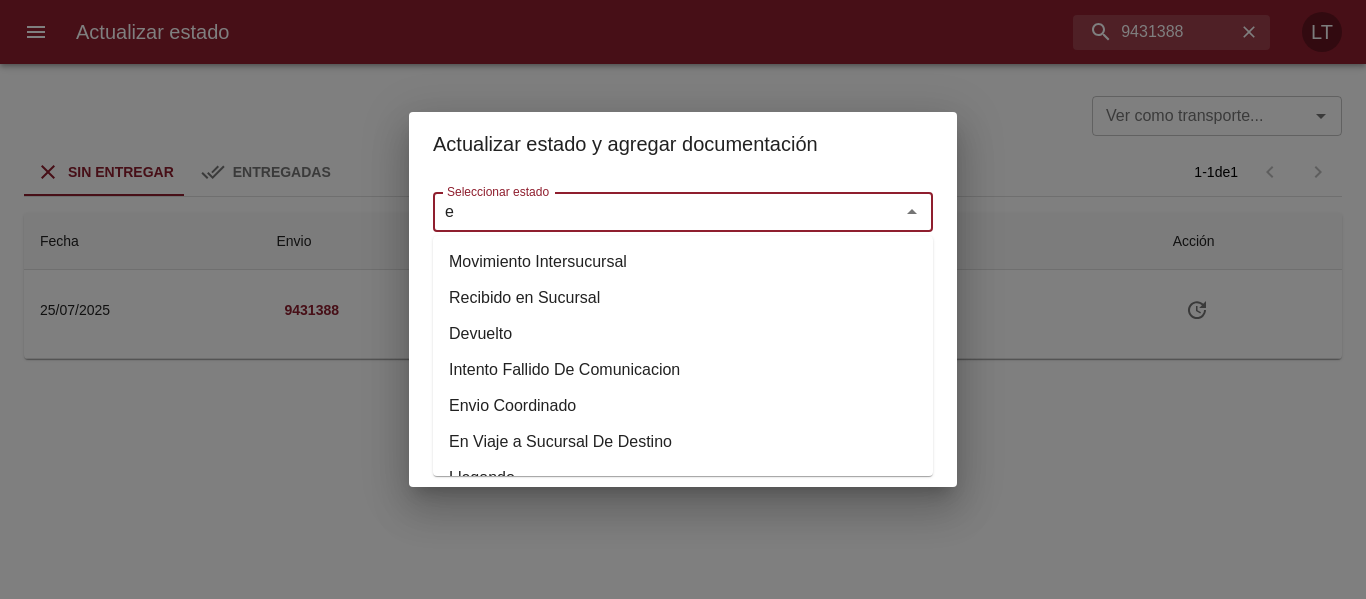 click on "e" at bounding box center [653, 212] 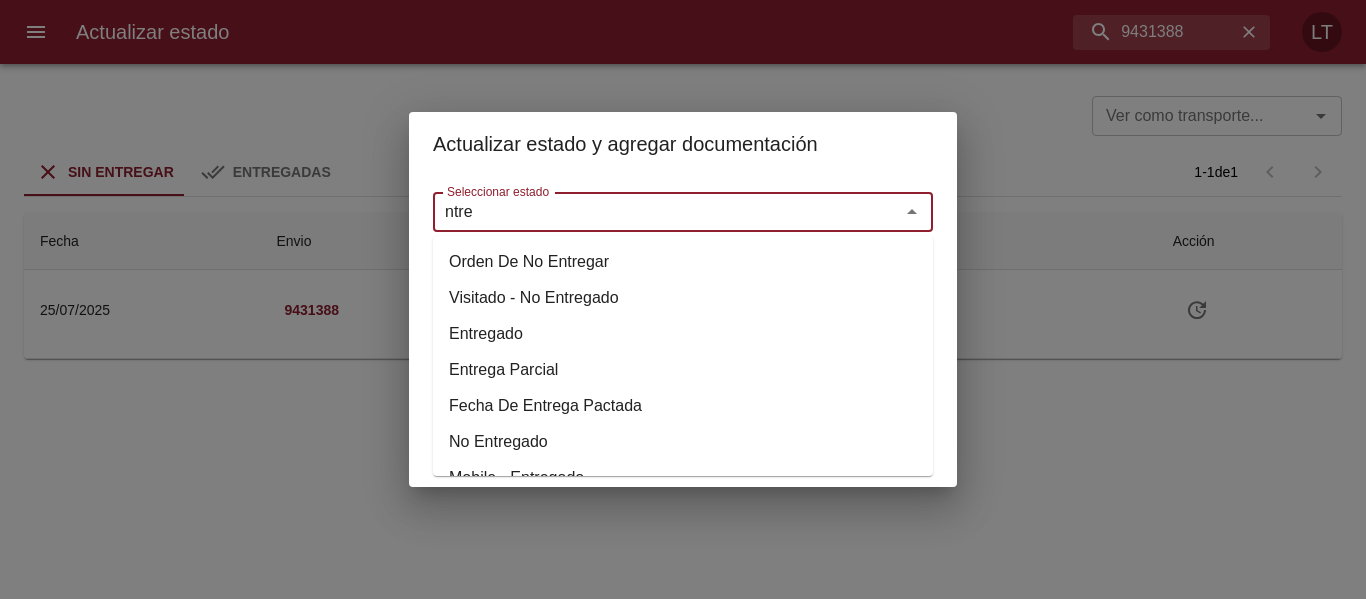 click on "Entregado" at bounding box center (683, 334) 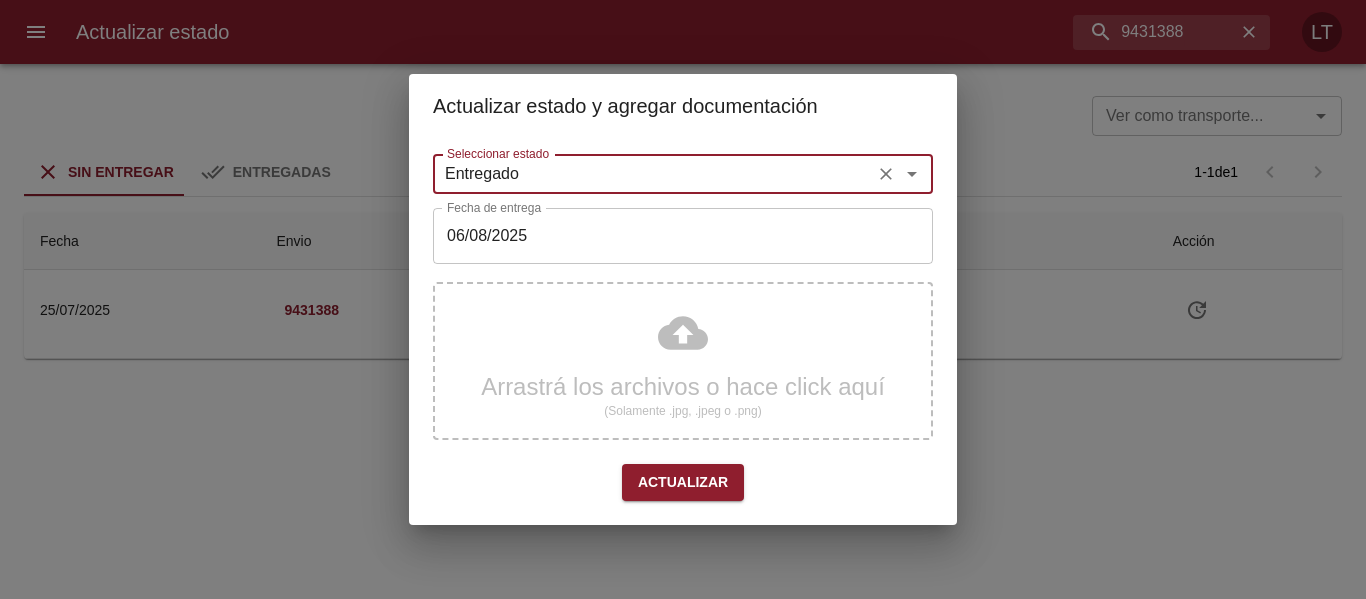 type on "Entregado" 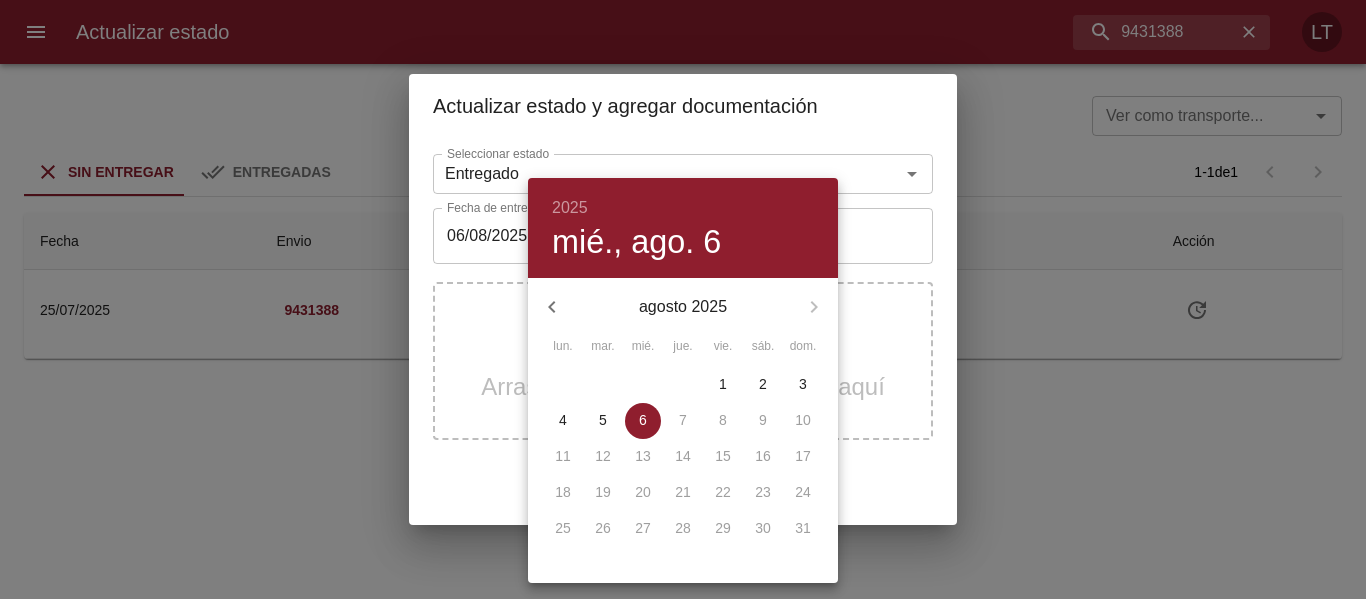 click on "4" at bounding box center [563, 421] 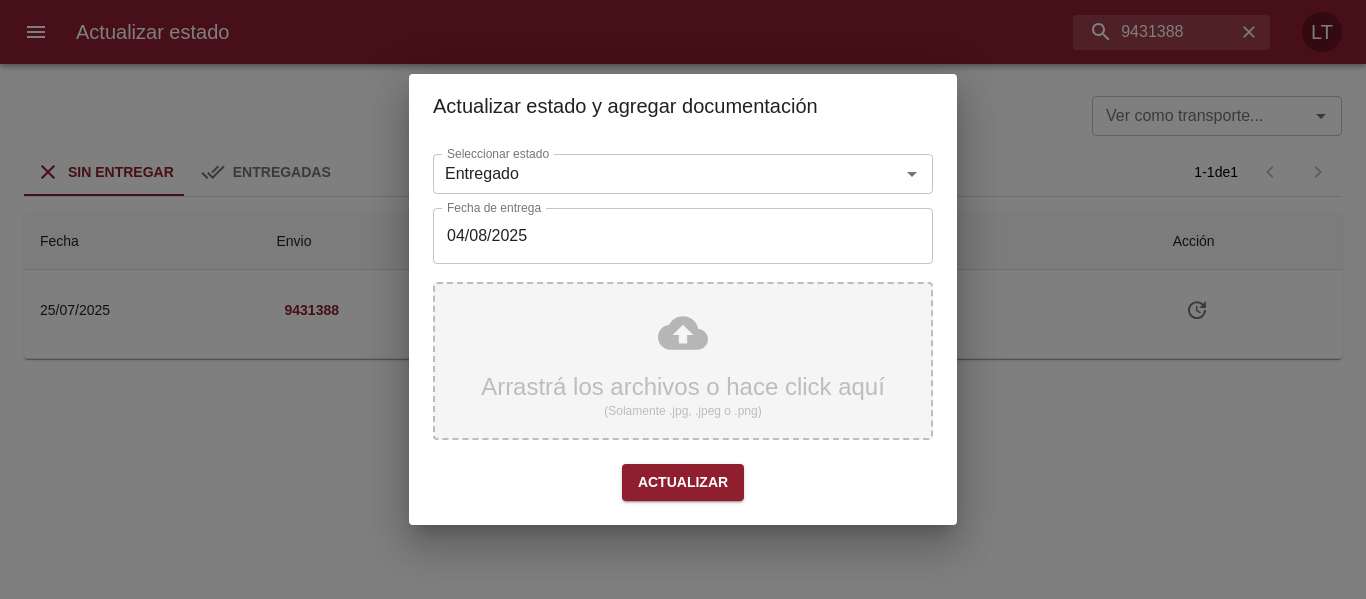 click on "Arrastrá los archivos o hace click aquí (Solamente .jpg, .jpeg o .png)" at bounding box center (683, 361) 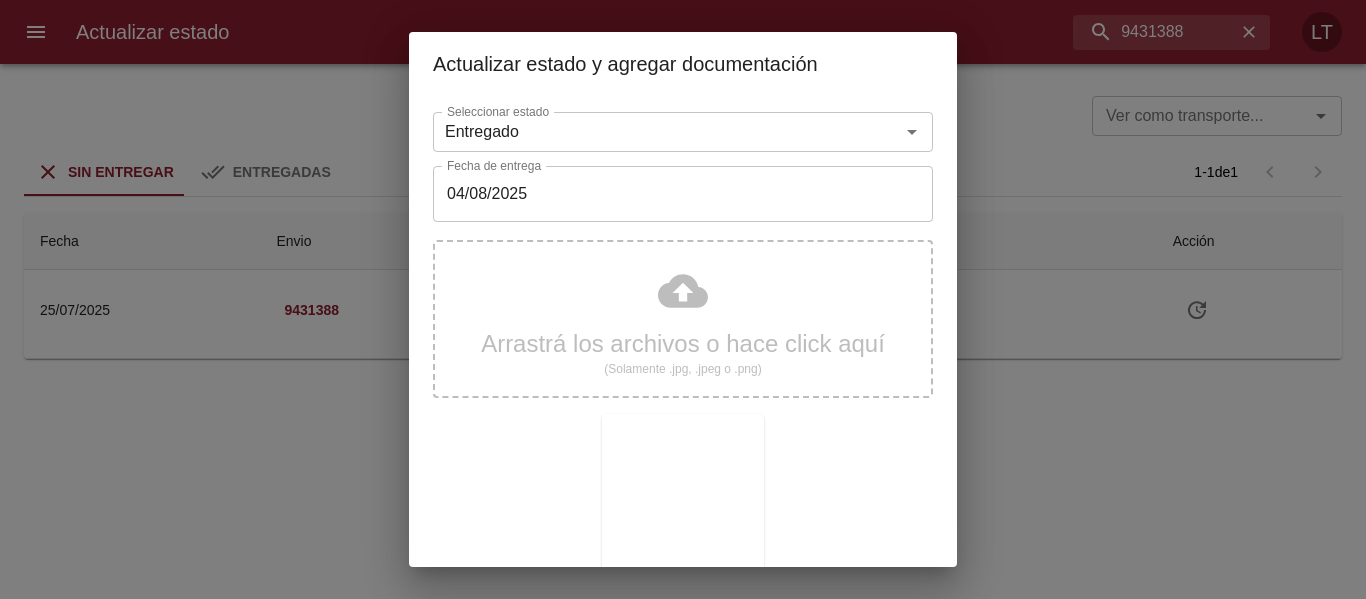 scroll, scrollTop: 187, scrollLeft: 0, axis: vertical 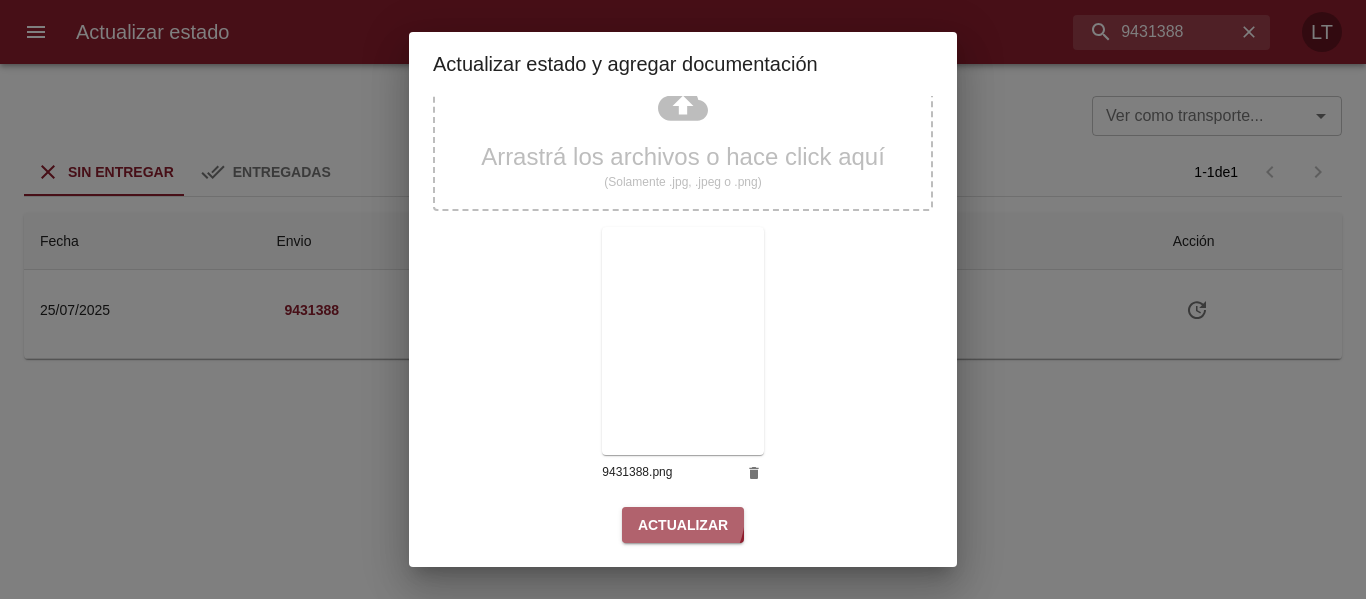 click on "Actualizar" at bounding box center [683, 525] 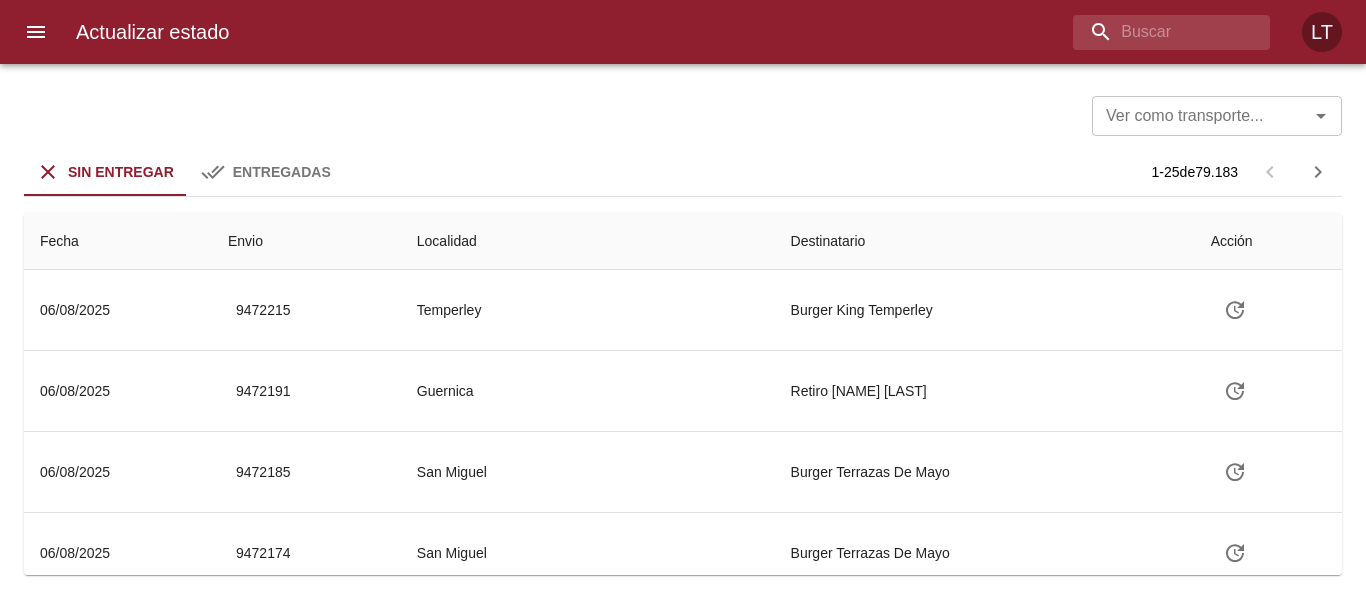 scroll, scrollTop: 0, scrollLeft: 0, axis: both 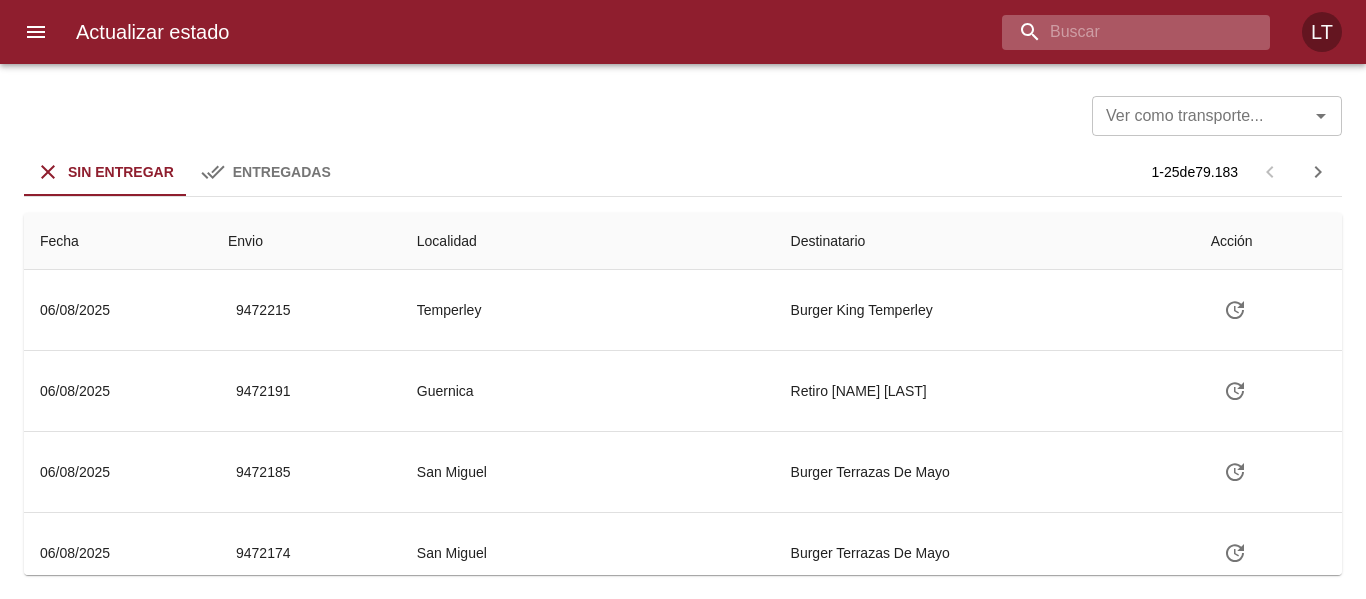 click at bounding box center (1119, 32) 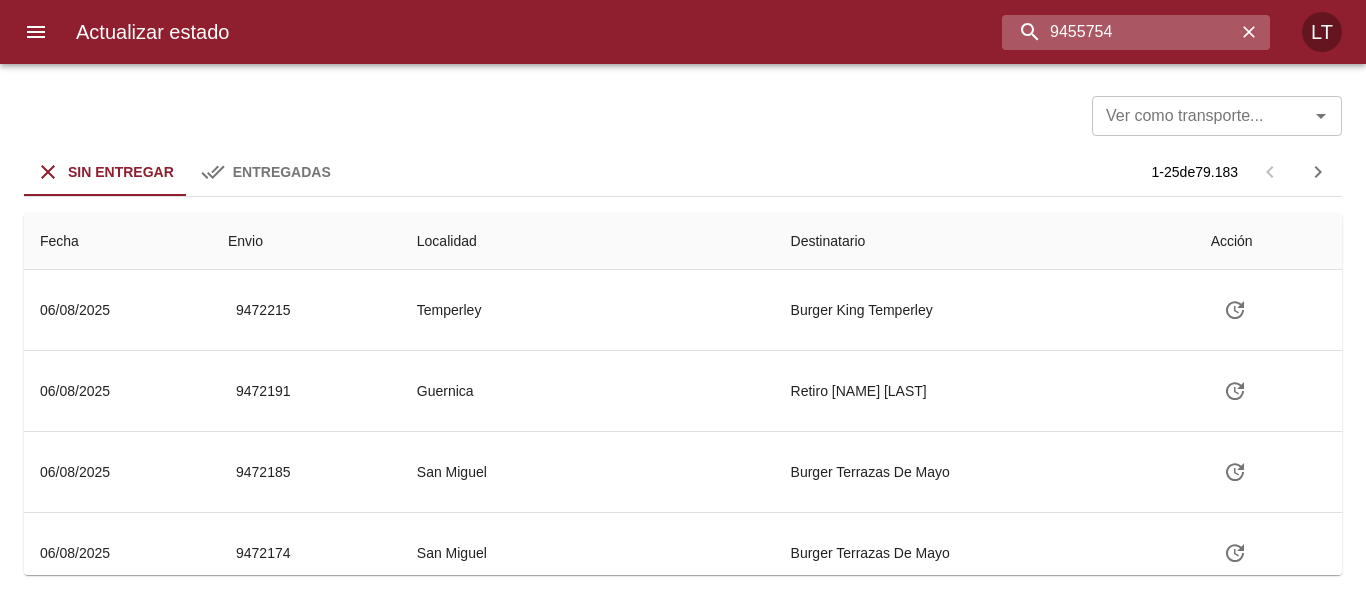 type on "9455754" 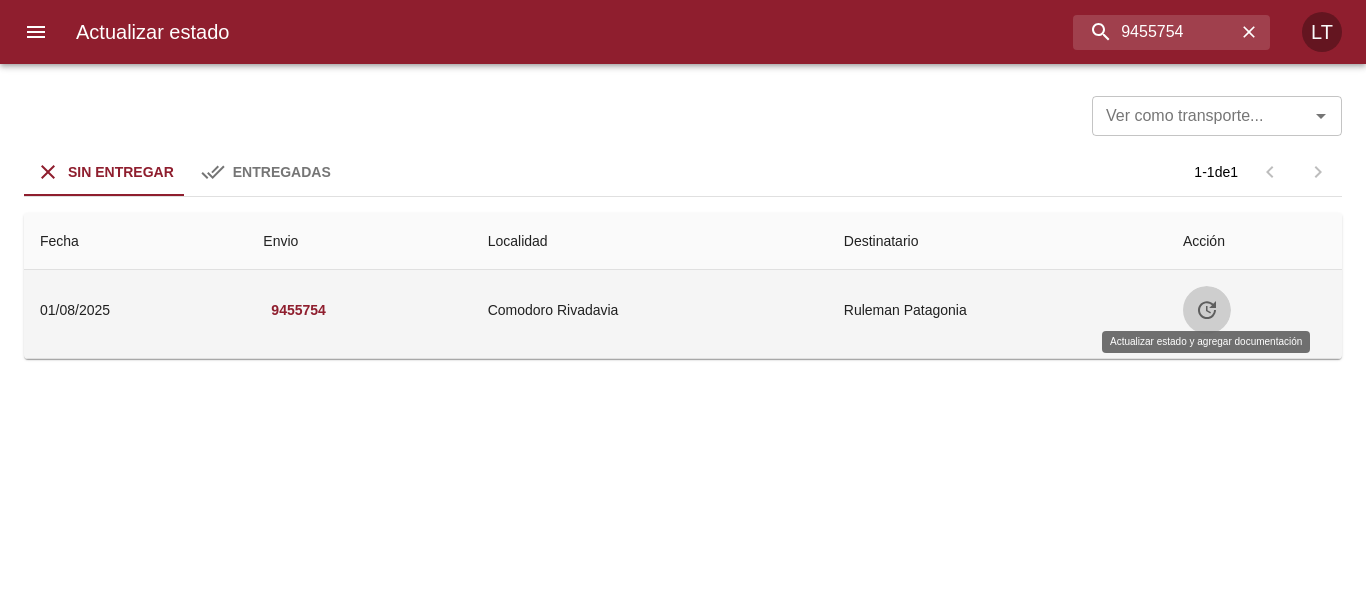click 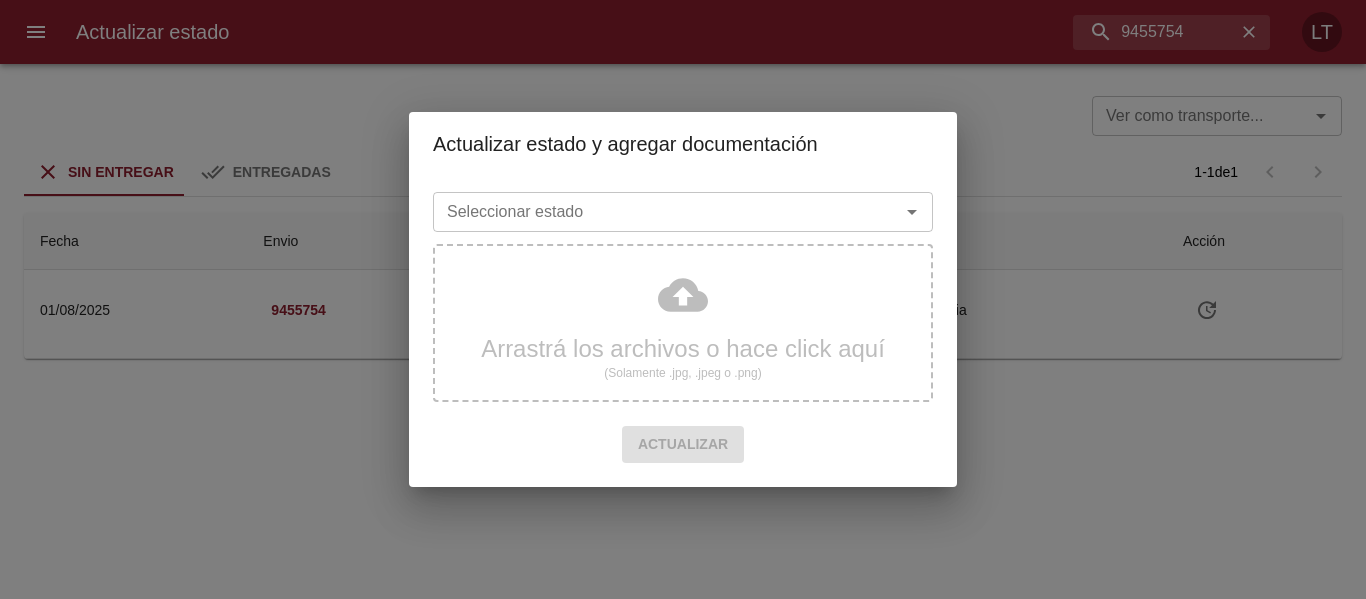 click on "Seleccionar estado" at bounding box center (683, 212) 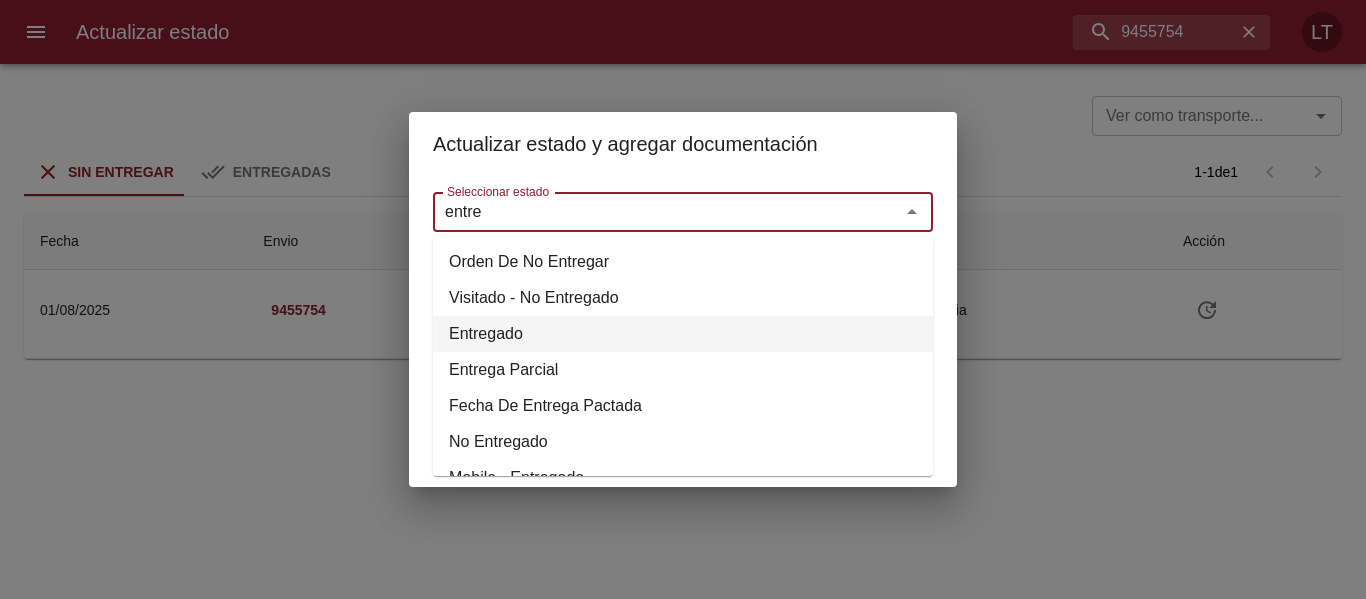 click on "Entregado" at bounding box center (683, 334) 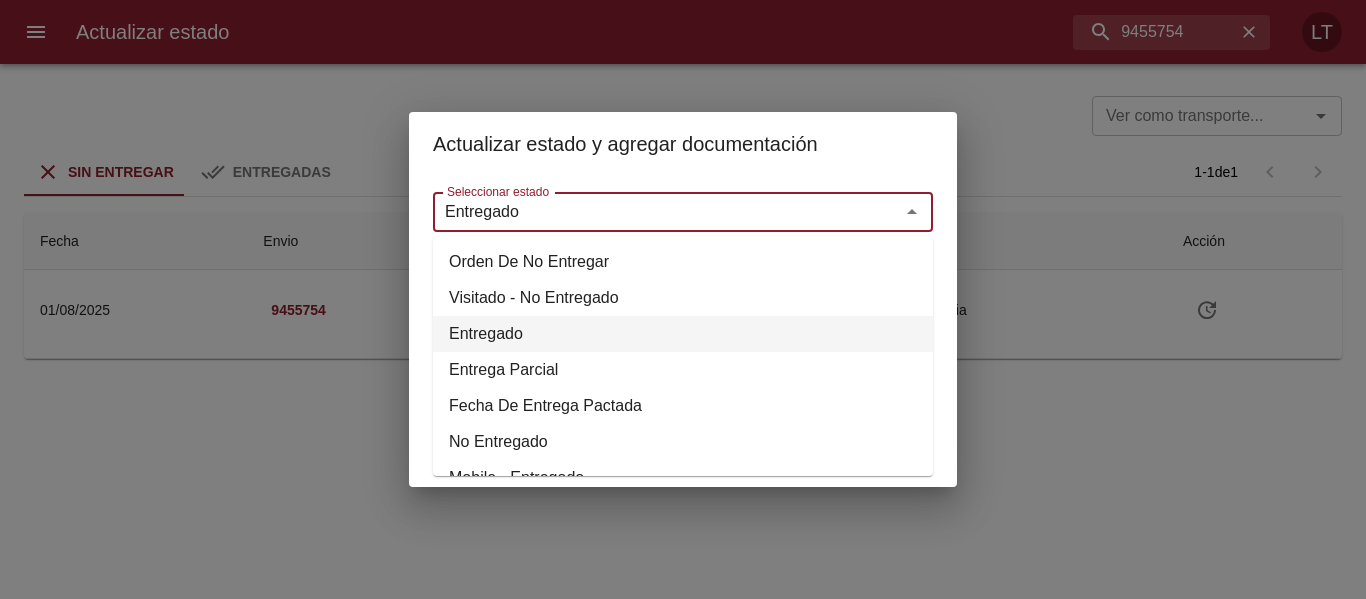 type on "Entregado" 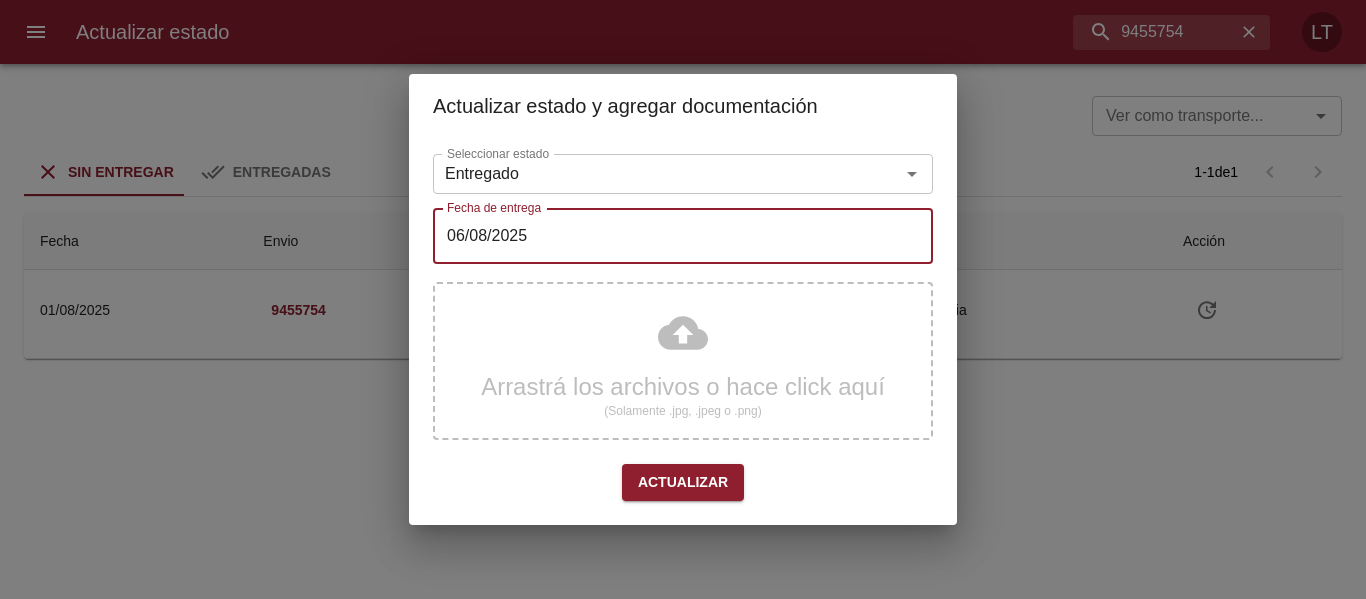 click on "06/08/2025" at bounding box center [683, 236] 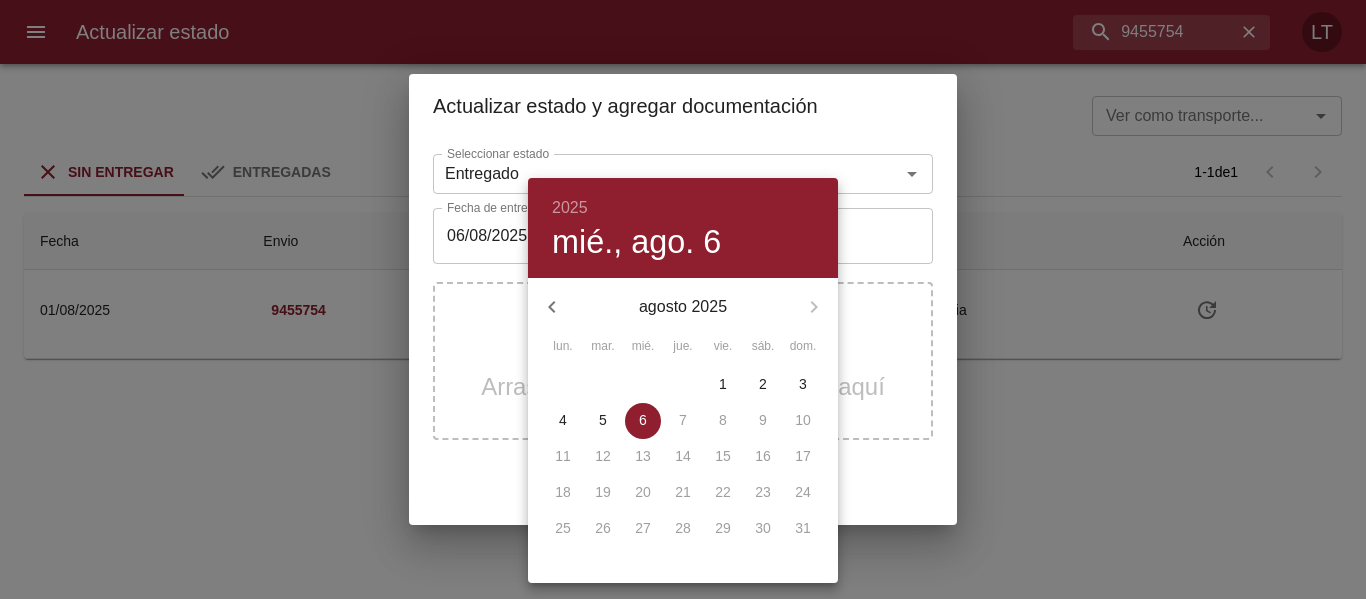 click at bounding box center (683, 299) 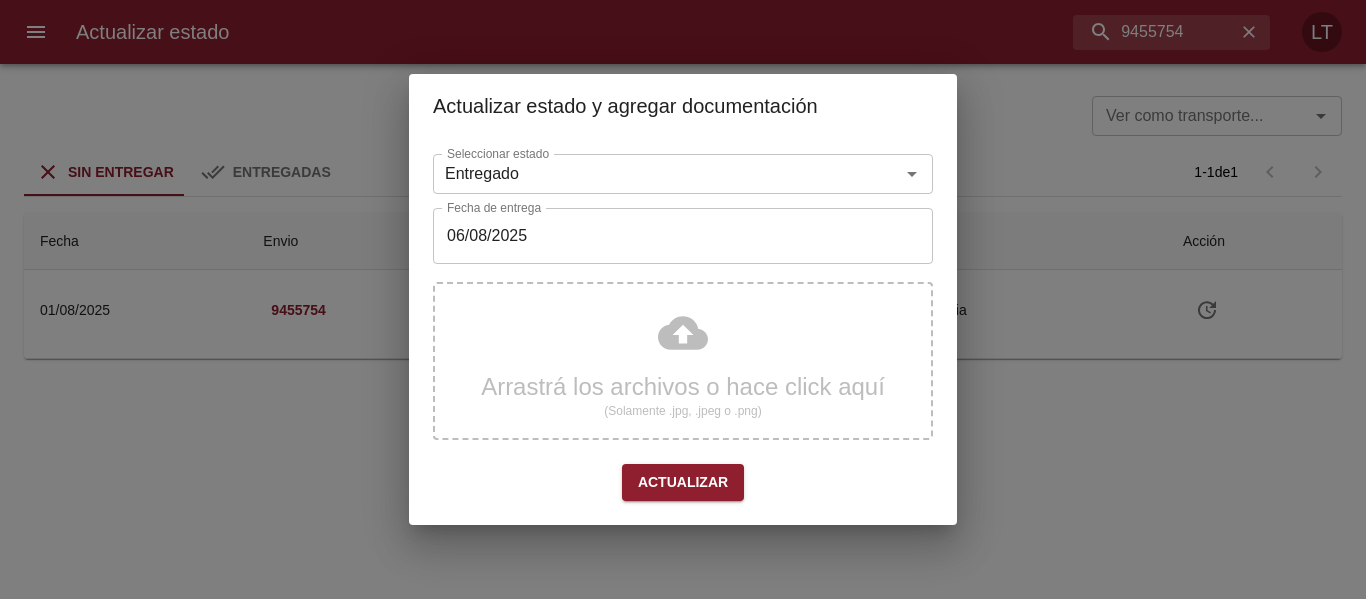 click on "Arrastrá los archivos o hace click aquí (Solamente .jpg, .jpeg o .png)" at bounding box center (683, 361) 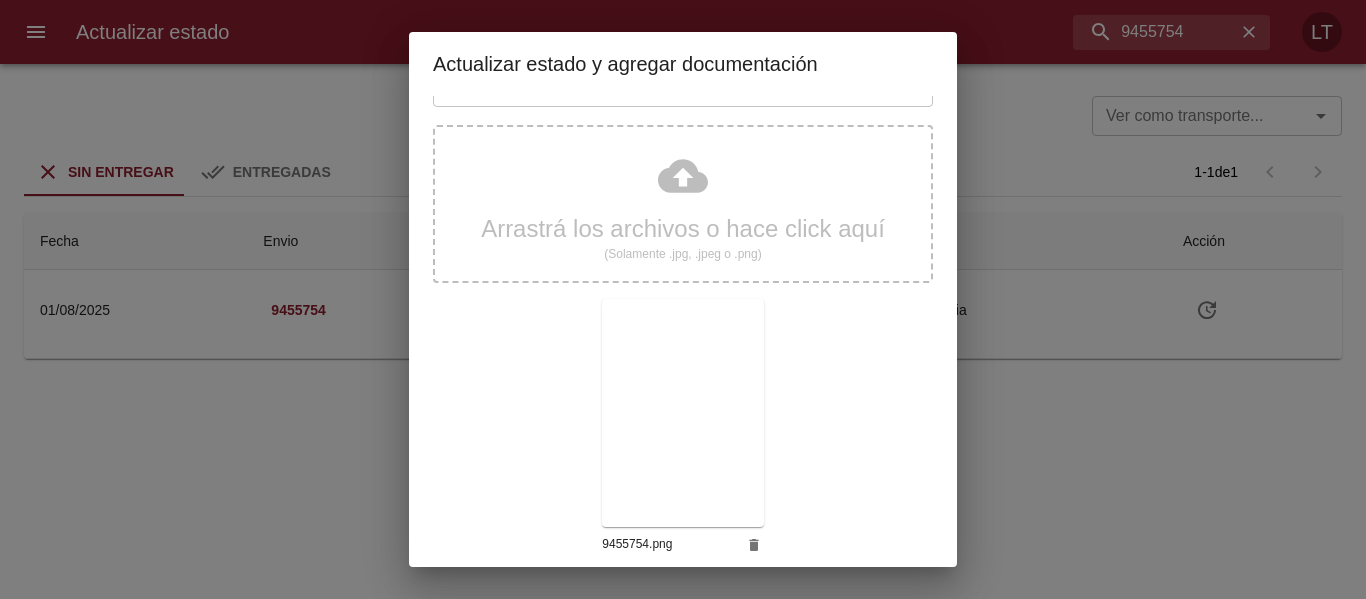 scroll, scrollTop: 187, scrollLeft: 0, axis: vertical 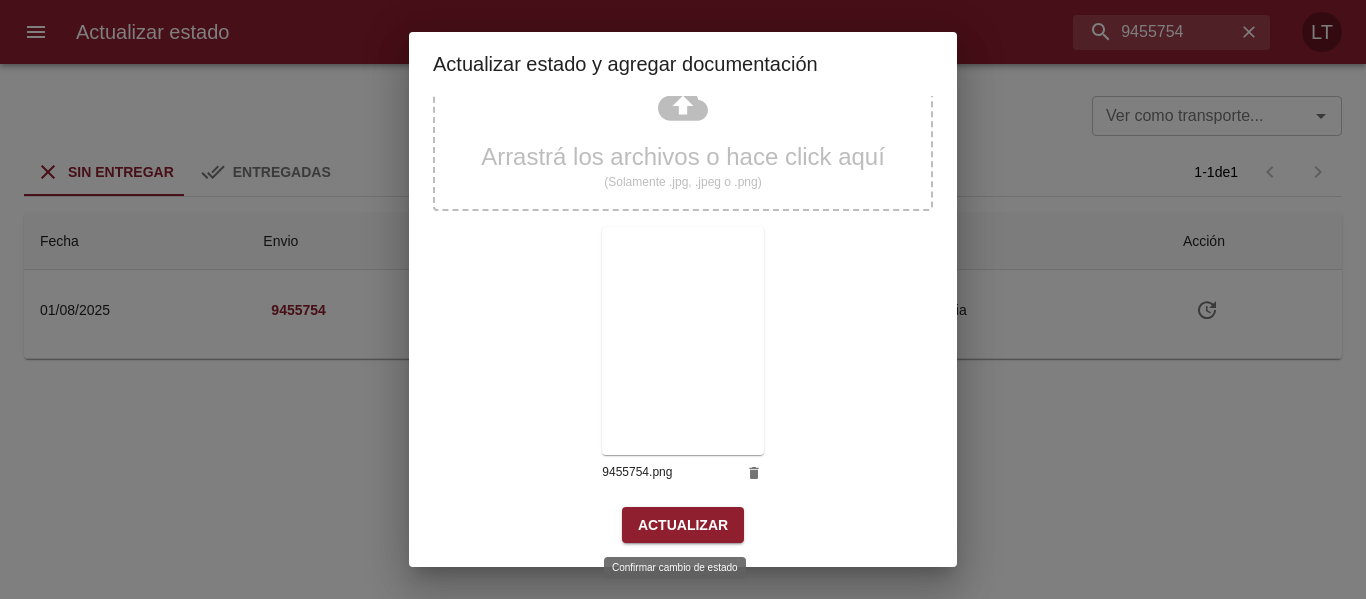 click on "Actualizar" at bounding box center (683, 525) 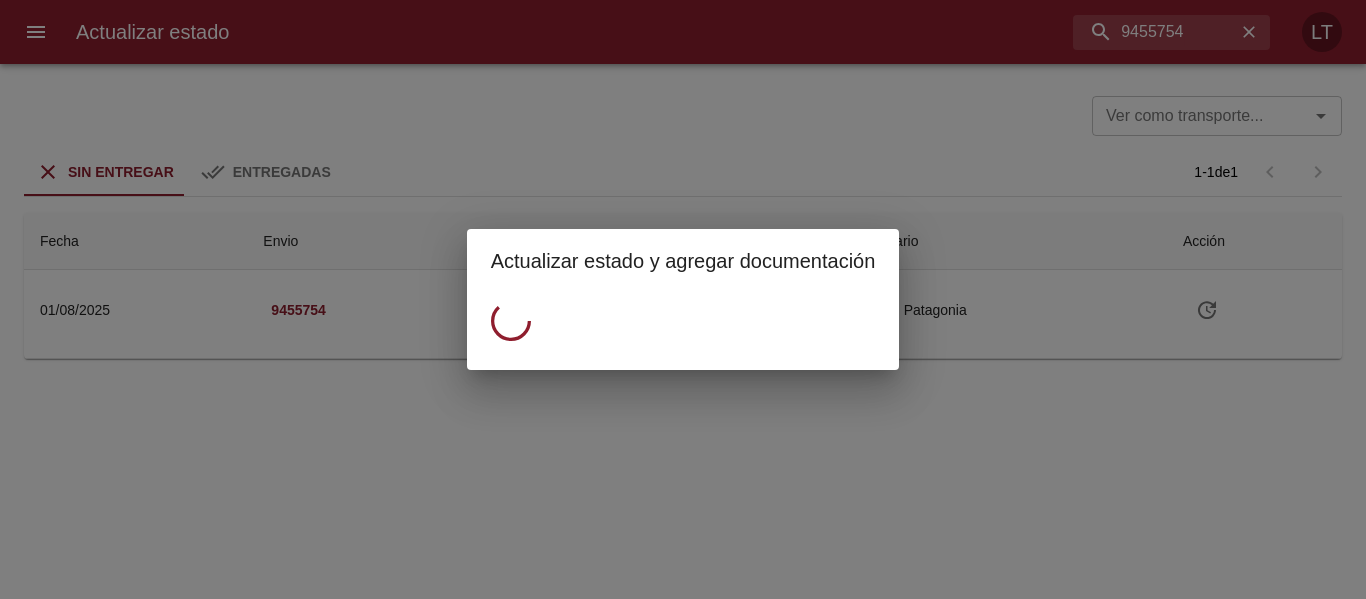 scroll, scrollTop: 0, scrollLeft: 0, axis: both 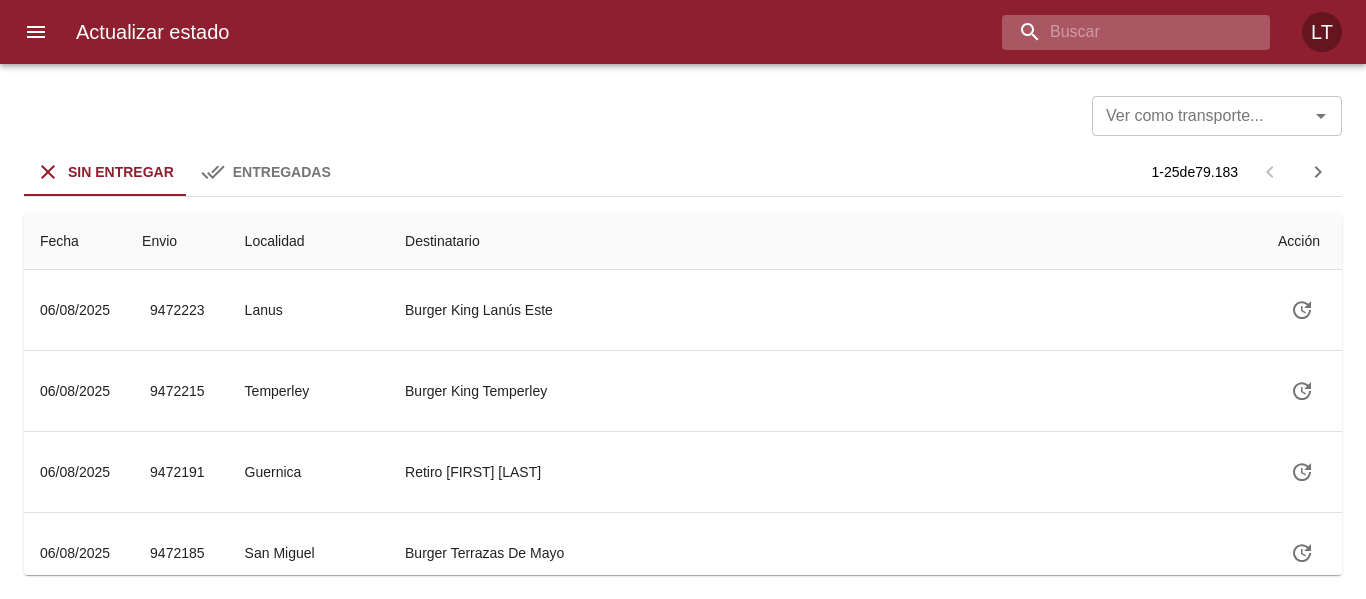 click at bounding box center (1119, 32) 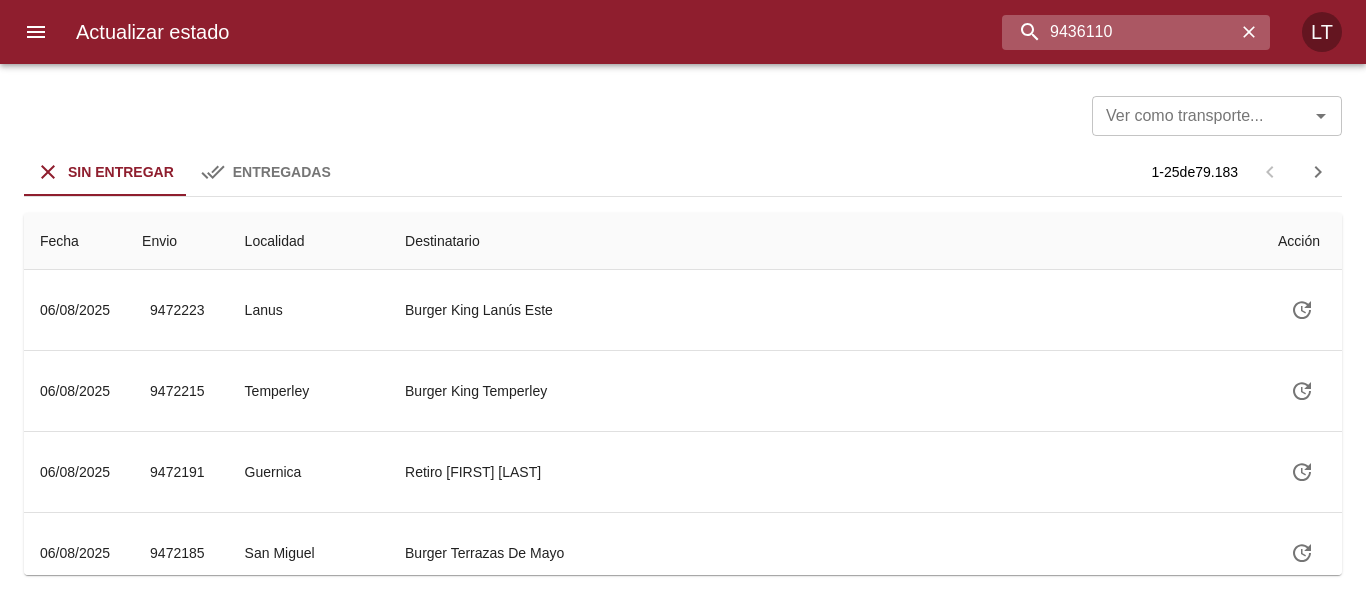 type on "9436110" 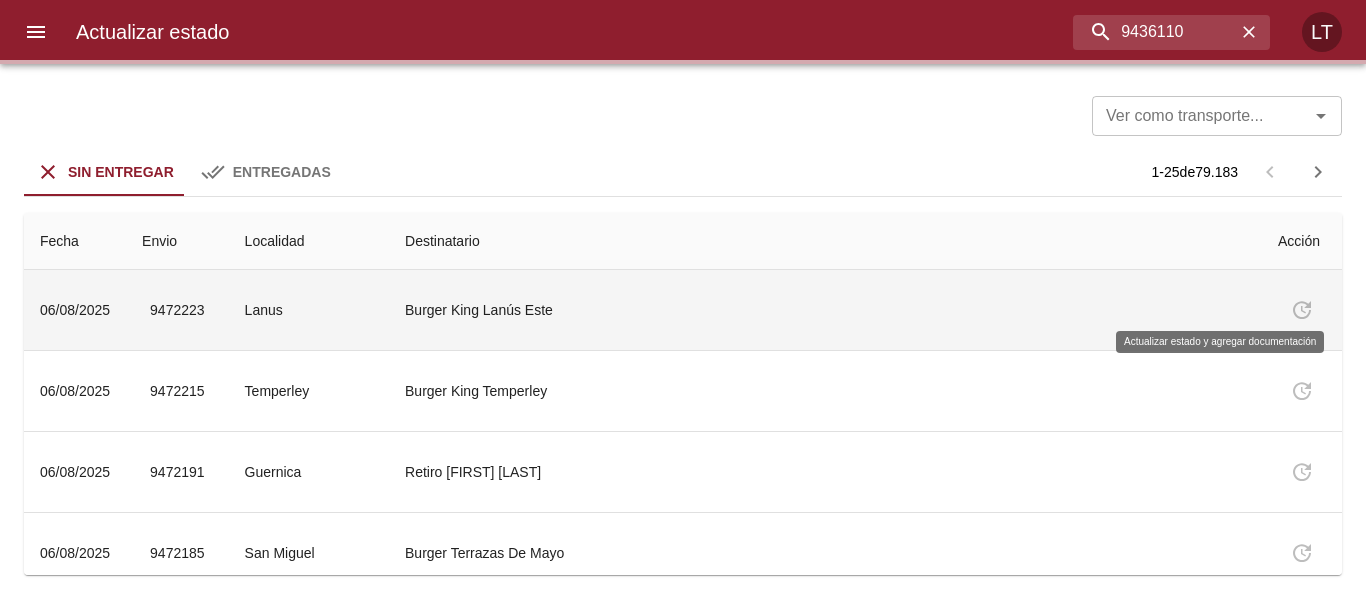 click at bounding box center [1302, 309] 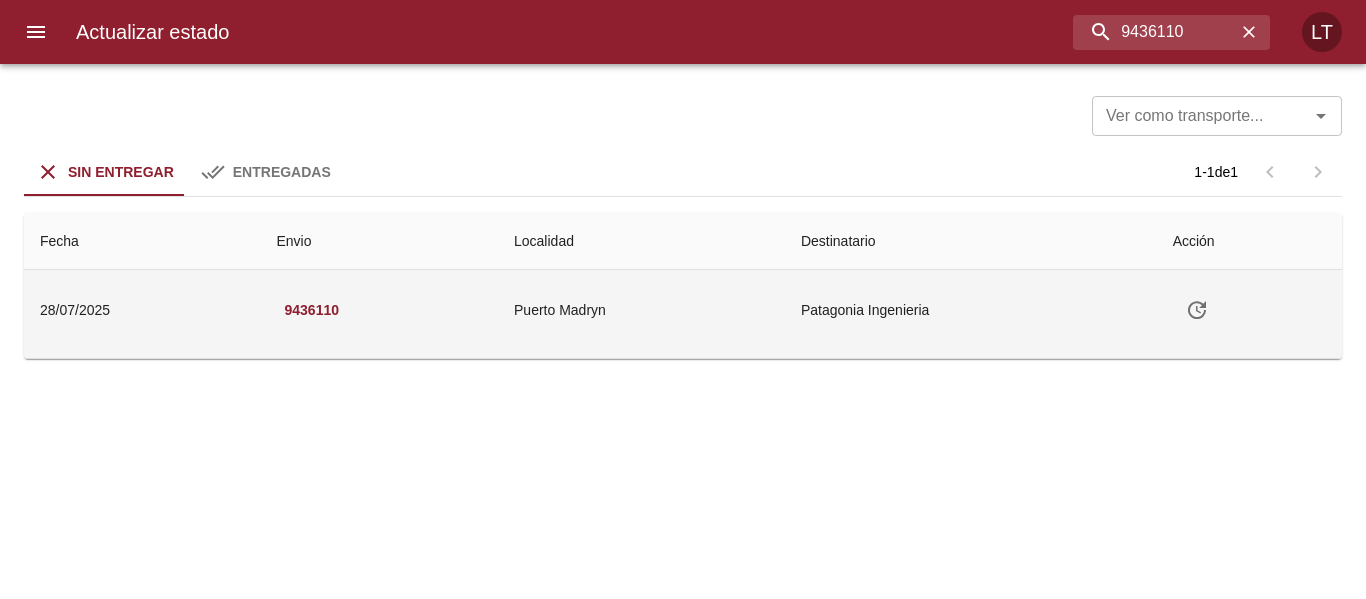 click at bounding box center (1197, 310) 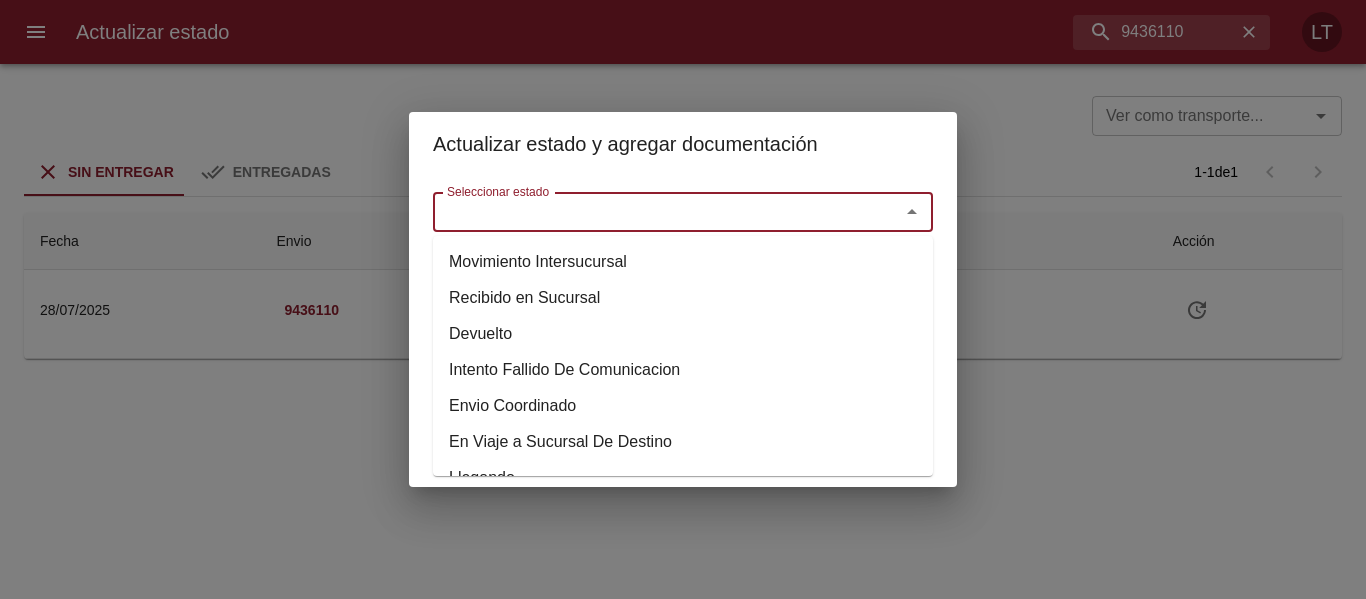 click on "Seleccionar estado" at bounding box center [653, 212] 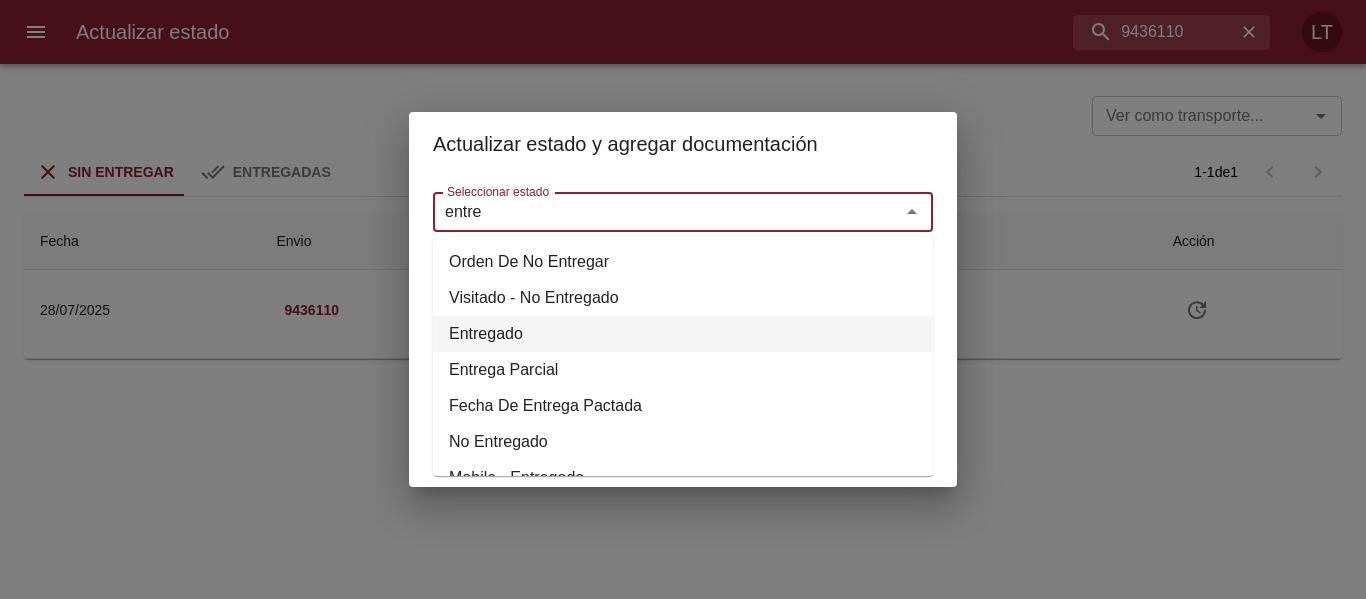 drag, startPoint x: 510, startPoint y: 325, endPoint x: 513, endPoint y: 268, distance: 57.07889 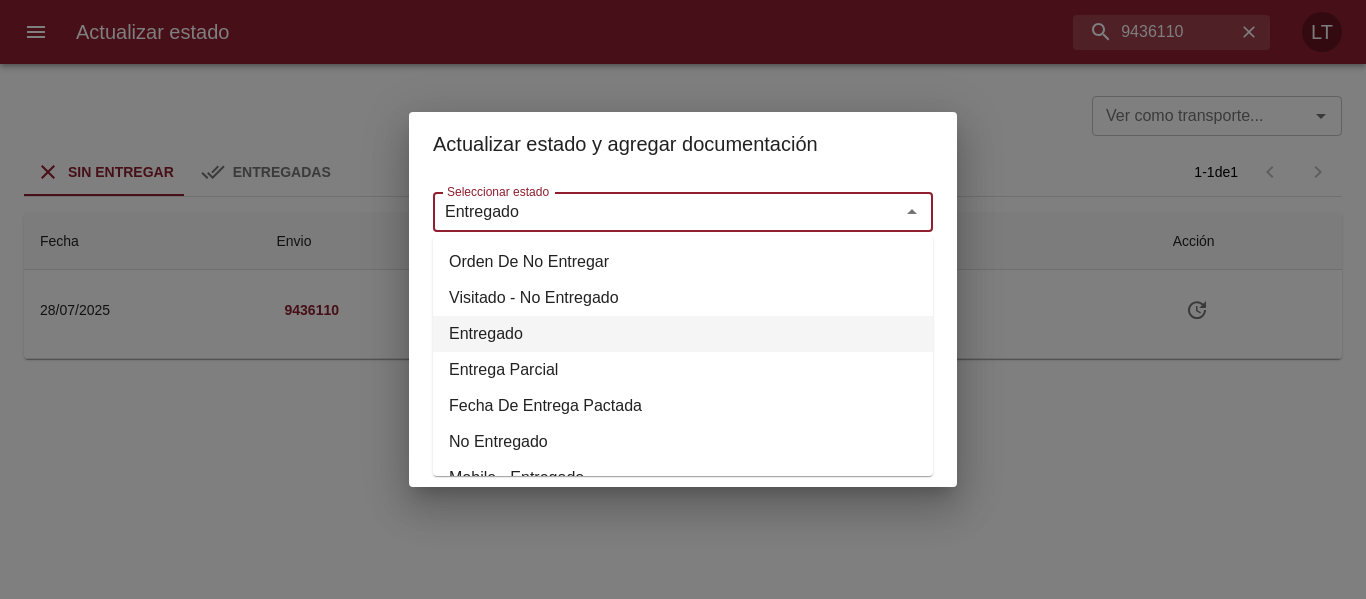 type on "Entregado" 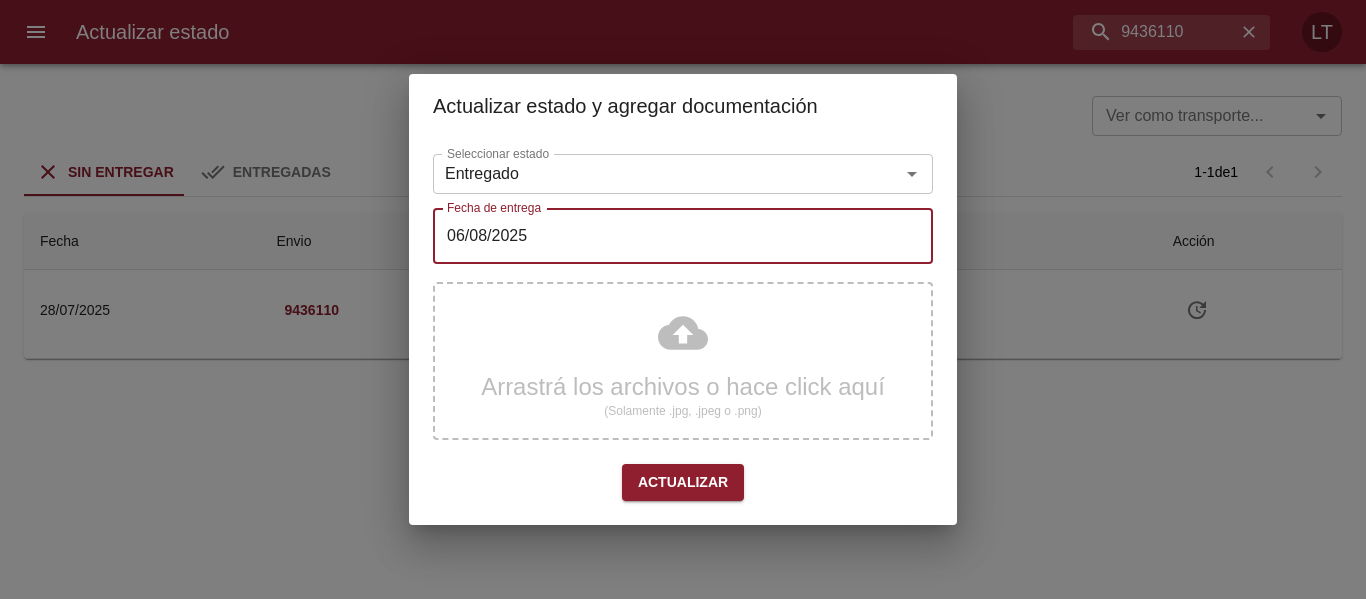 click on "06/08/2025" at bounding box center (683, 236) 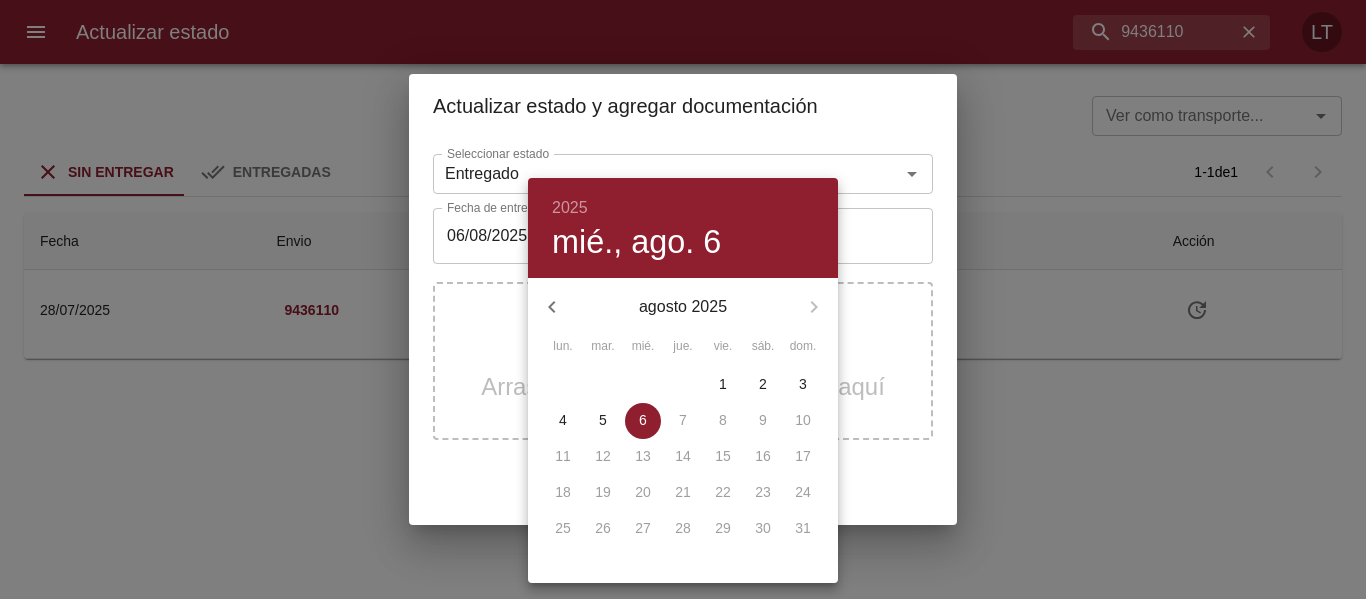 click on "4" at bounding box center [563, 420] 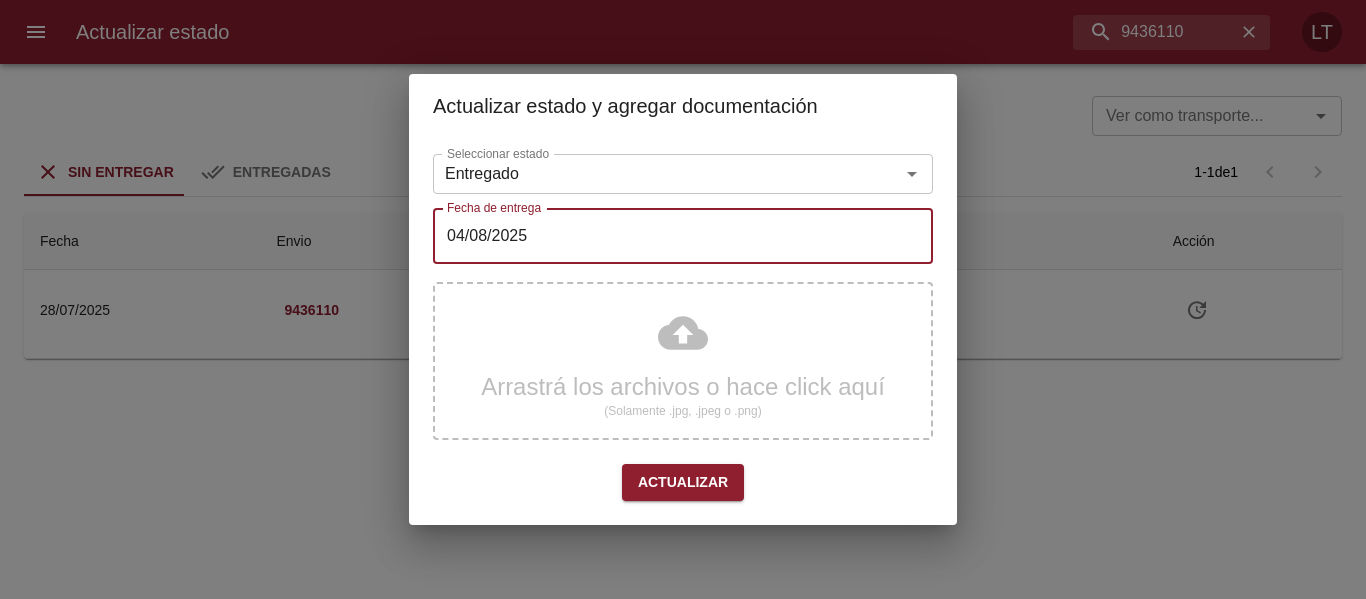 click on "Arrastrá los archivos o hace click aquí (Solamente .jpg, .jpeg o .png)" at bounding box center [683, 361] 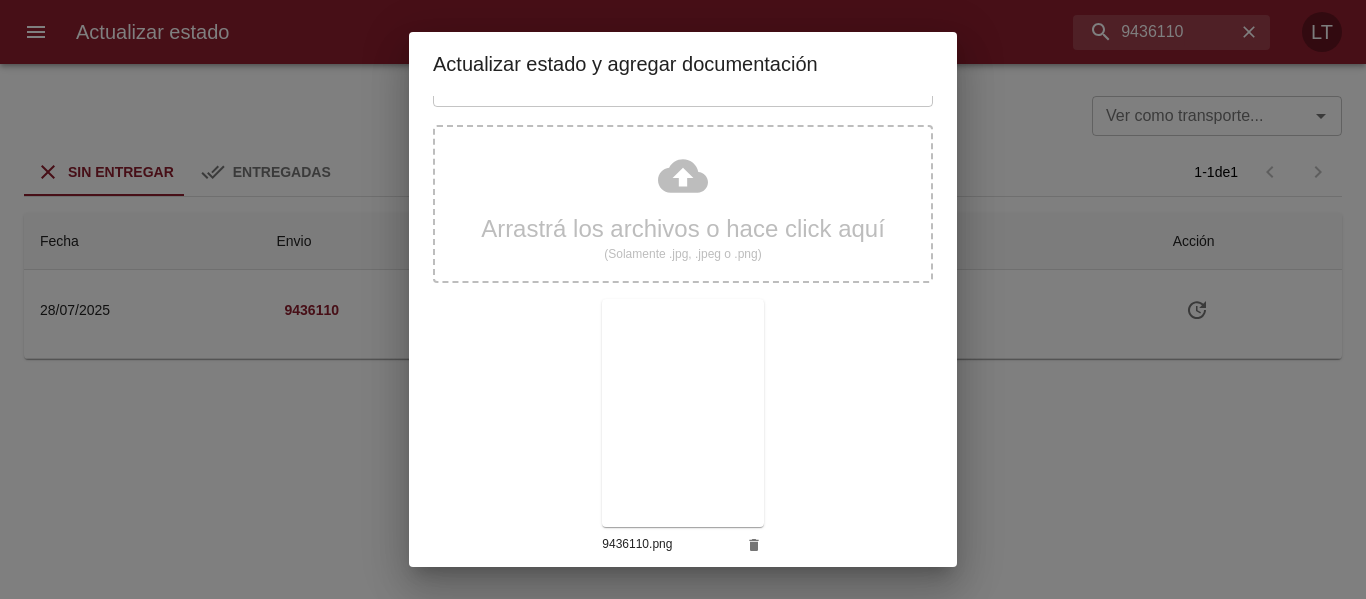 scroll, scrollTop: 187, scrollLeft: 0, axis: vertical 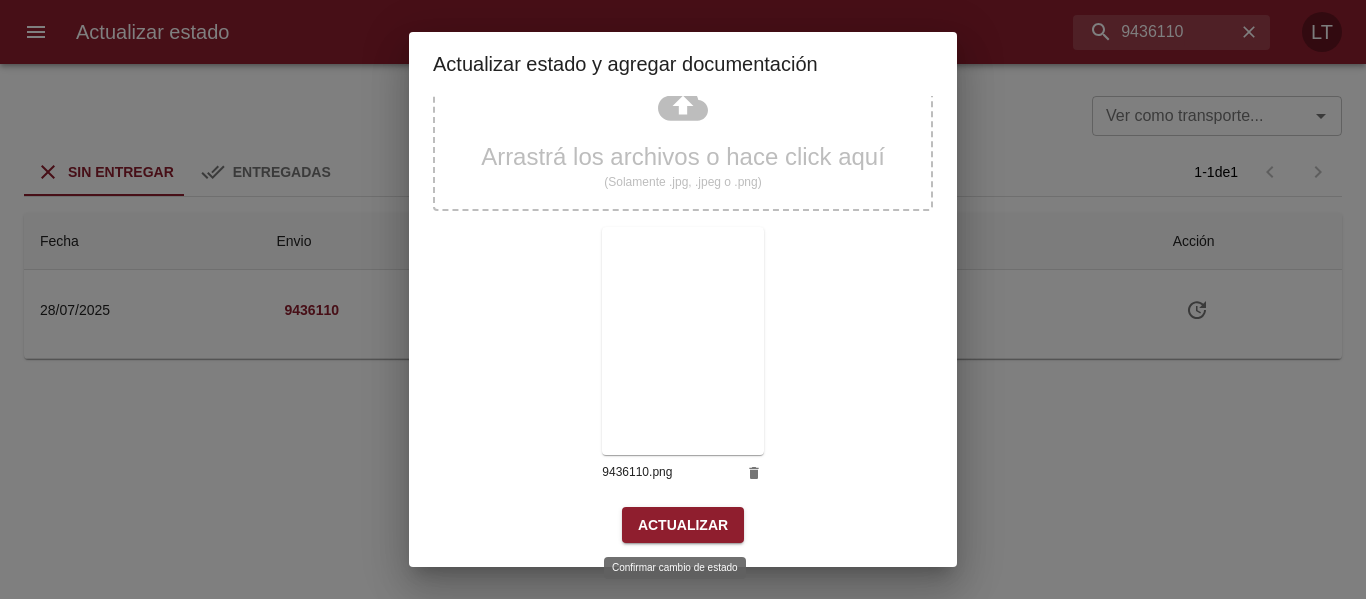 click on "Actualizar" at bounding box center [683, 525] 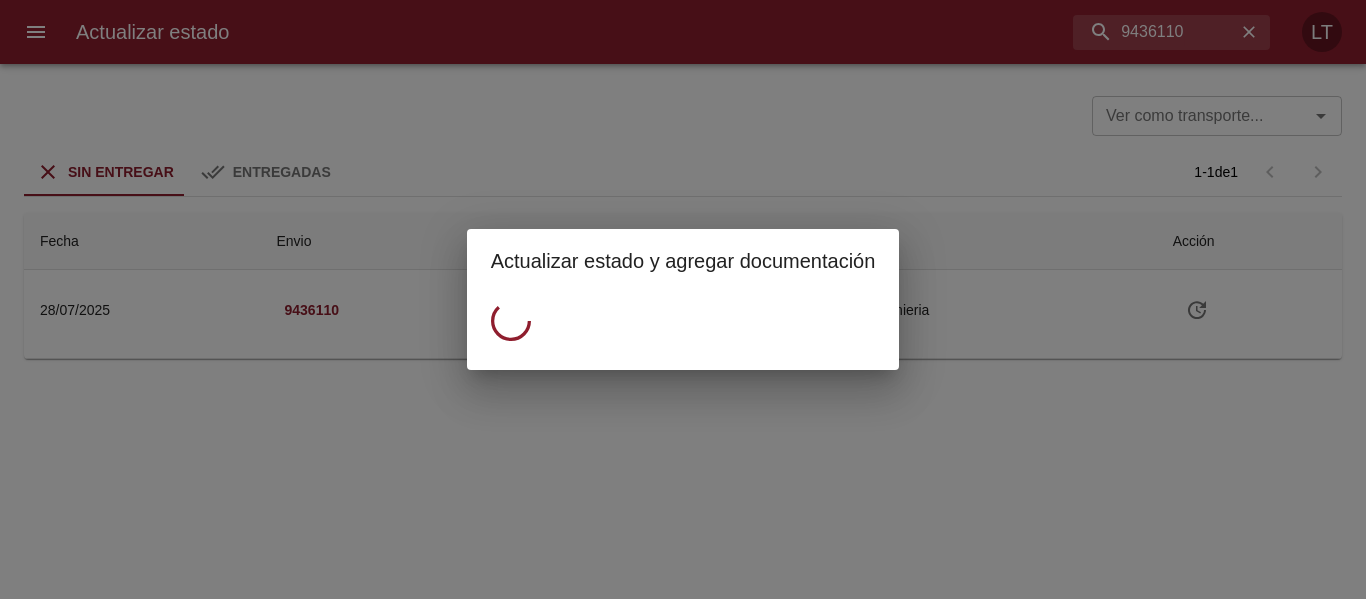 scroll, scrollTop: 0, scrollLeft: 0, axis: both 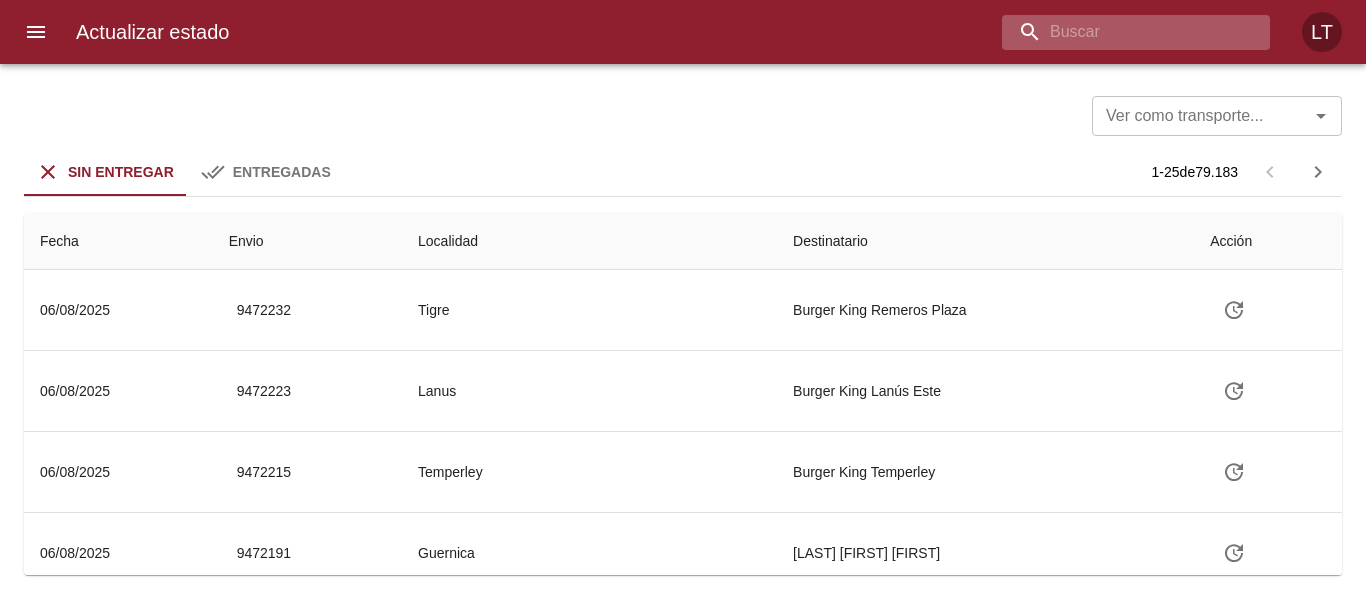 click at bounding box center (1119, 32) 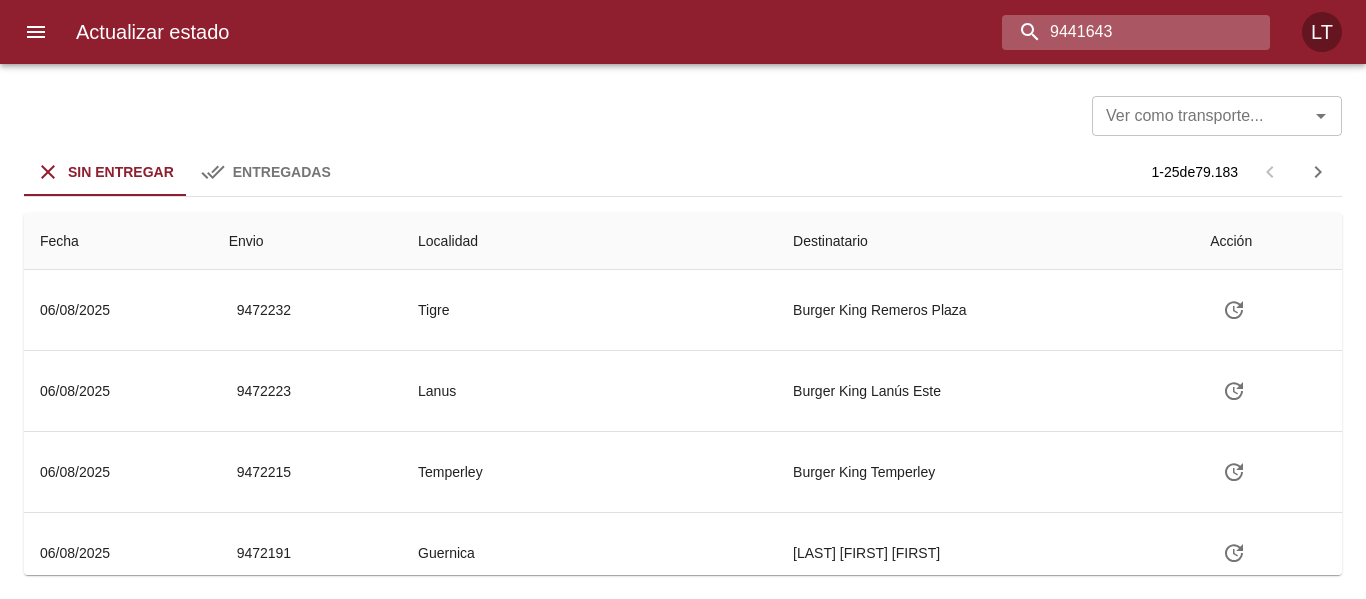 type on "9441643" 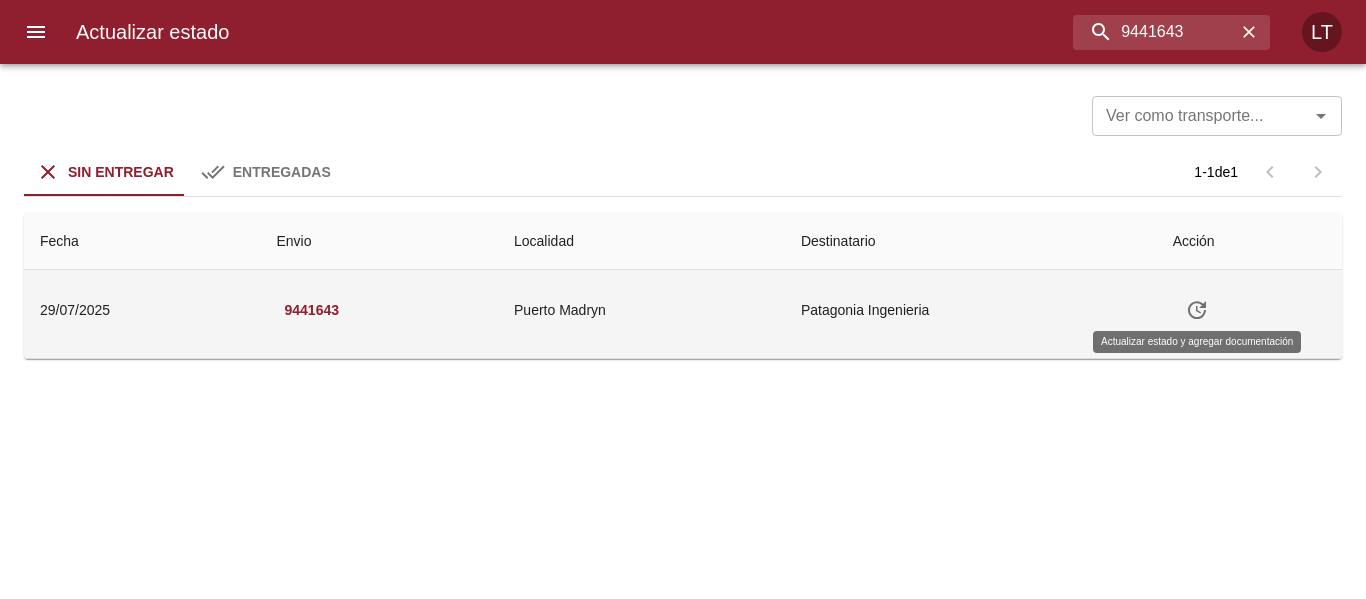 click 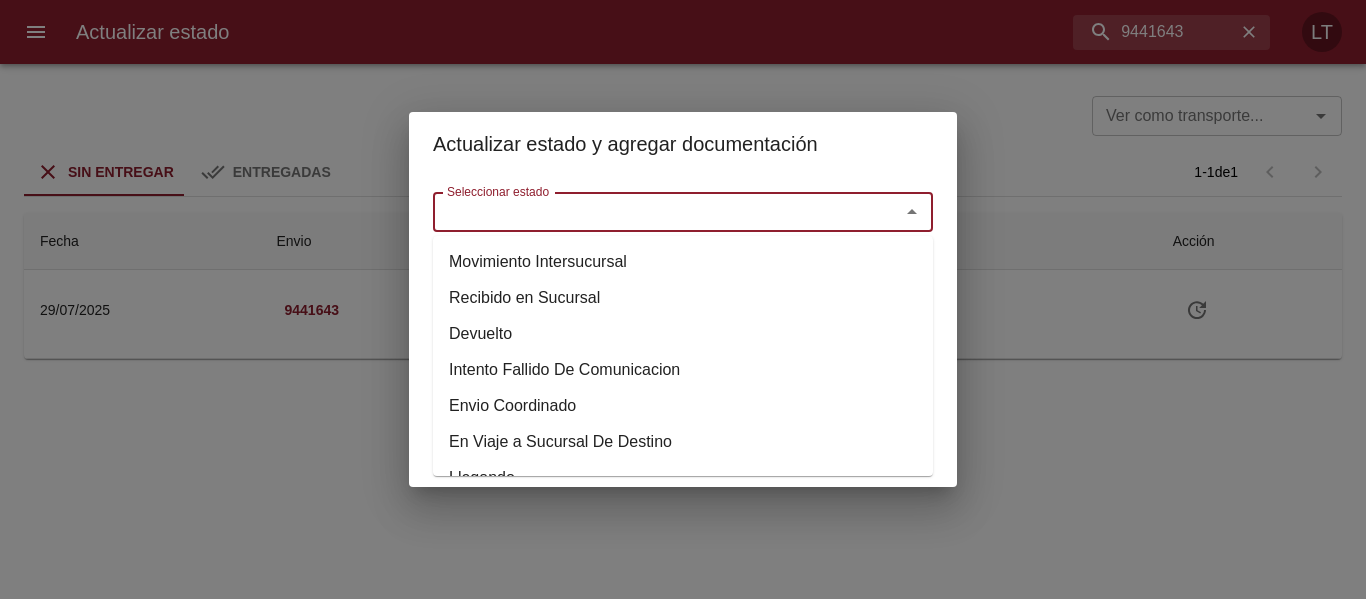click on "Seleccionar estado" at bounding box center (653, 212) 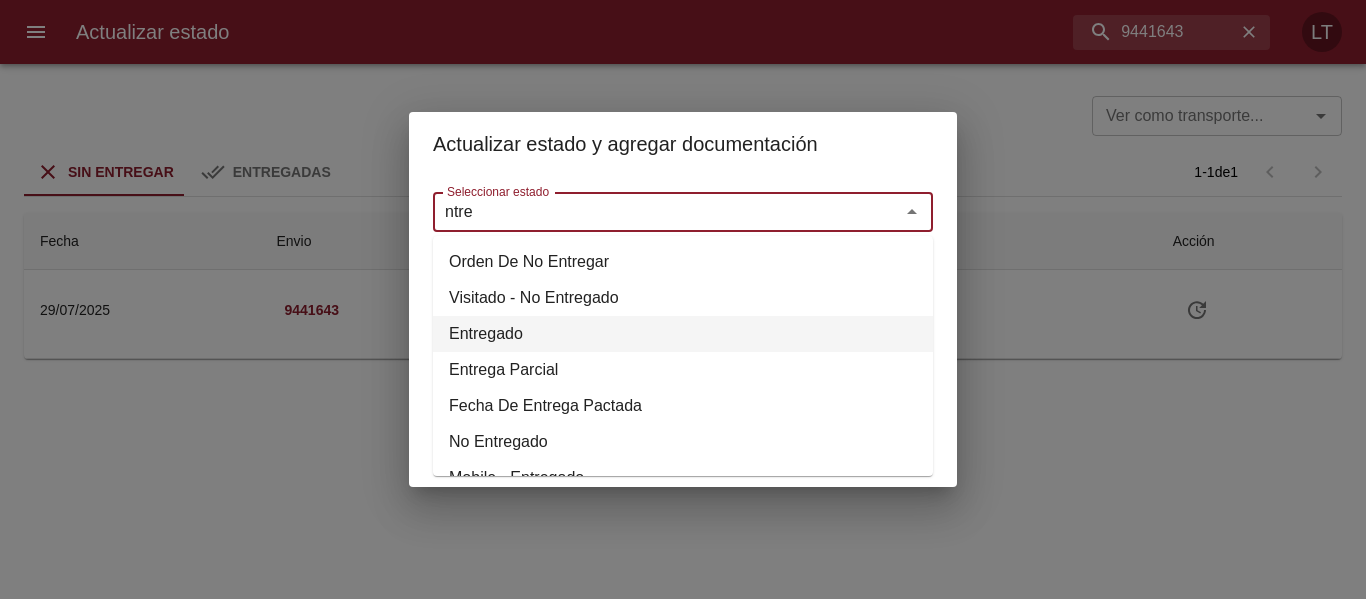 click on "Entregado" at bounding box center (683, 334) 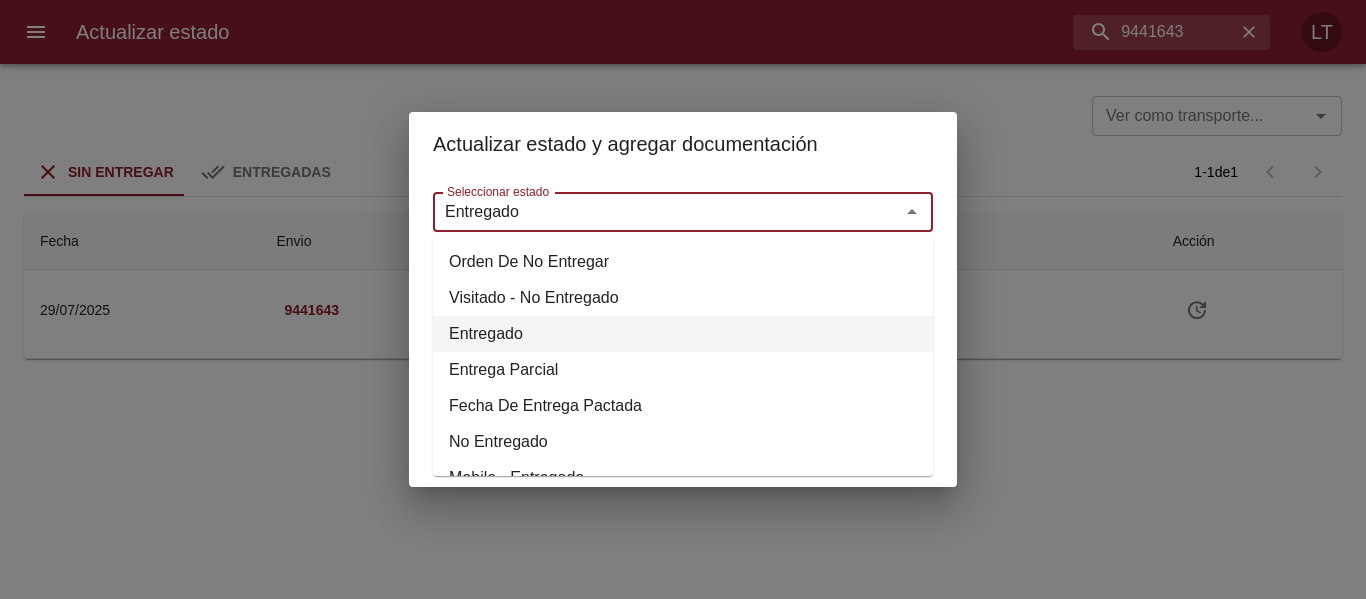 type on "Entregado" 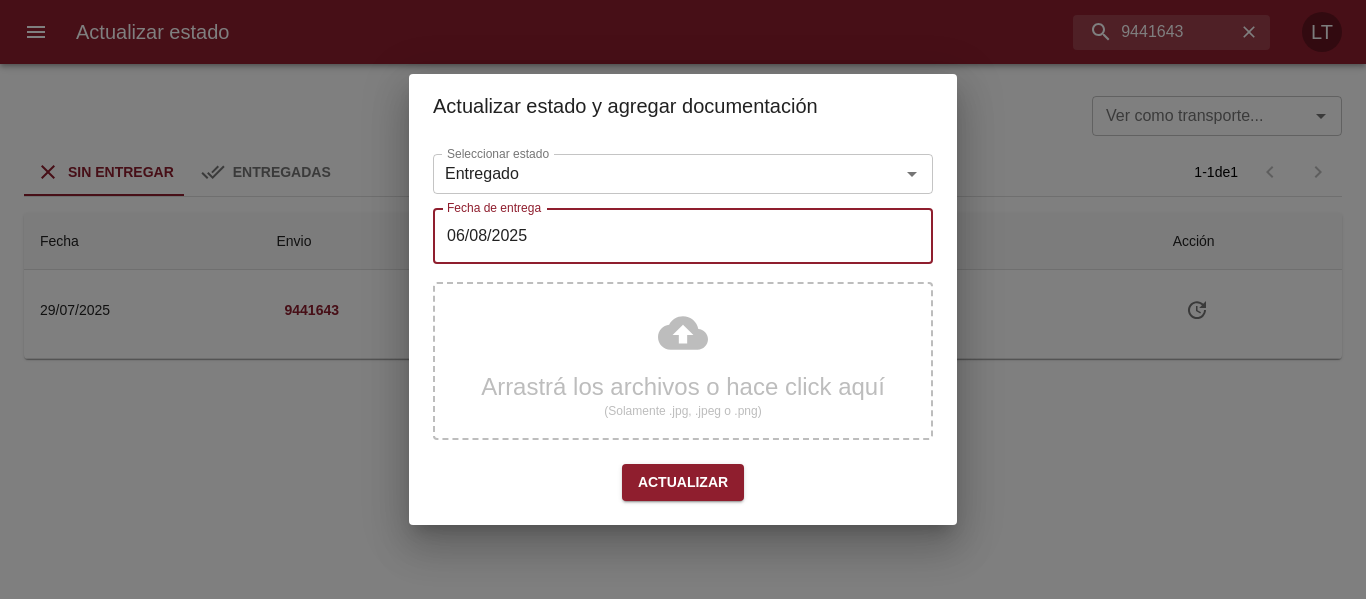 click on "06/08/2025" at bounding box center [683, 236] 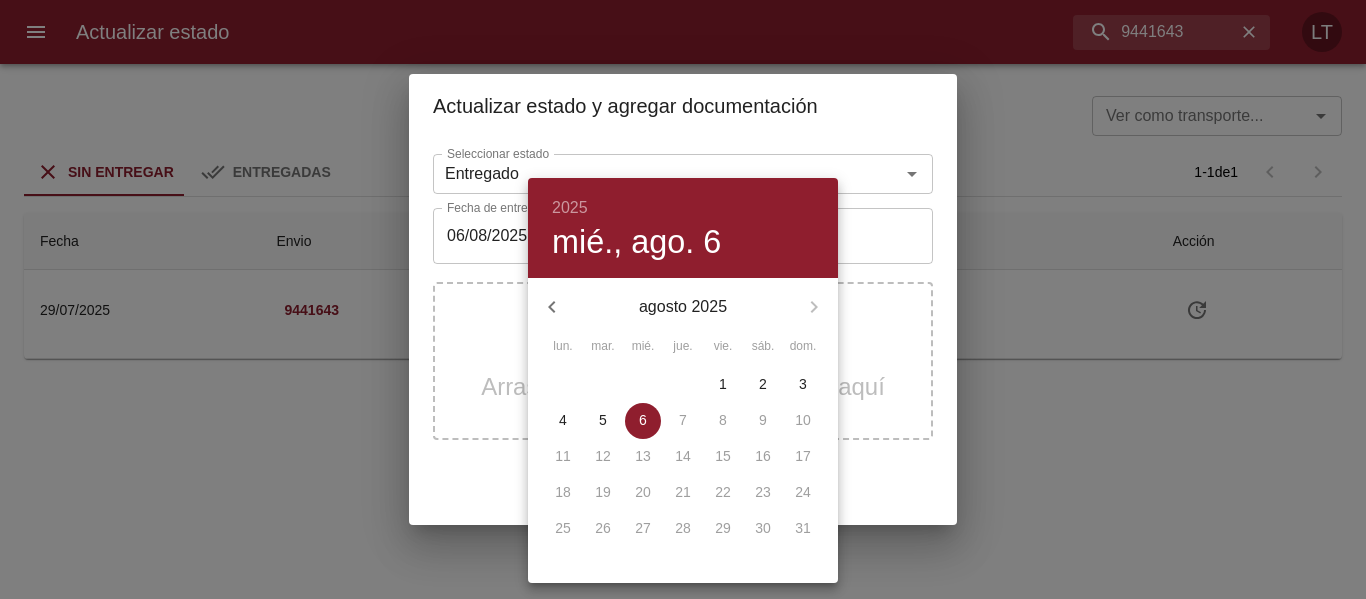 click on "5" at bounding box center (603, 420) 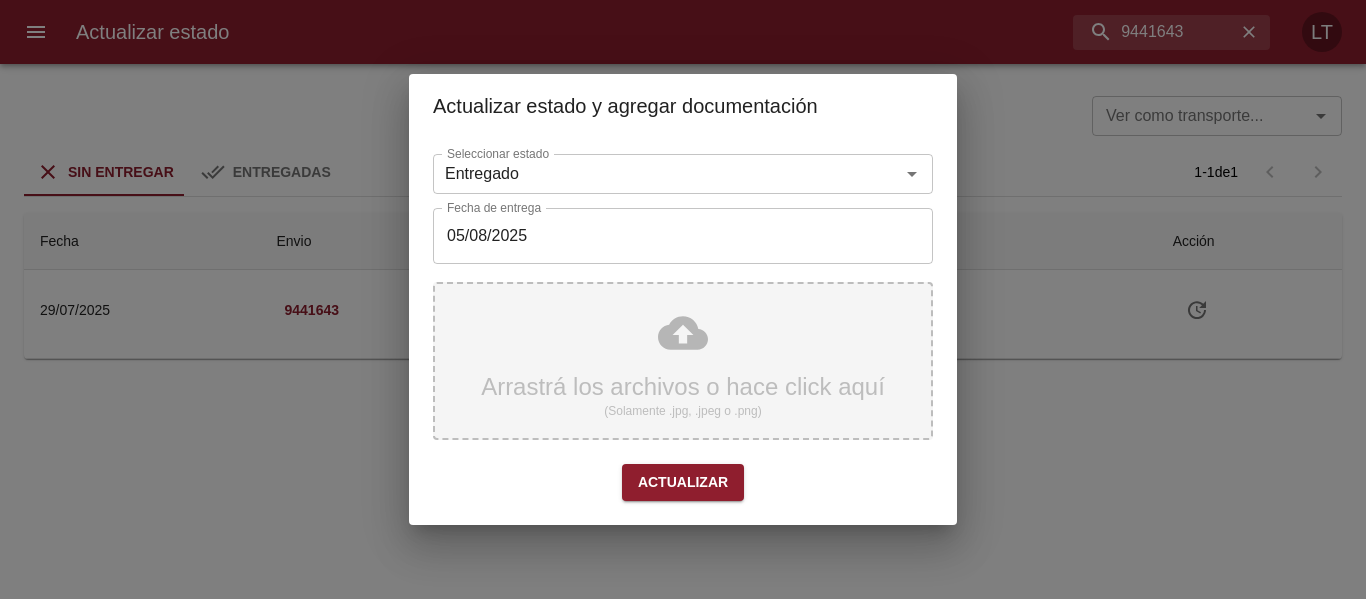 click on "Arrastrá los archivos o hace click aquí (Solamente .jpg, .jpeg o .png)" at bounding box center [683, 361] 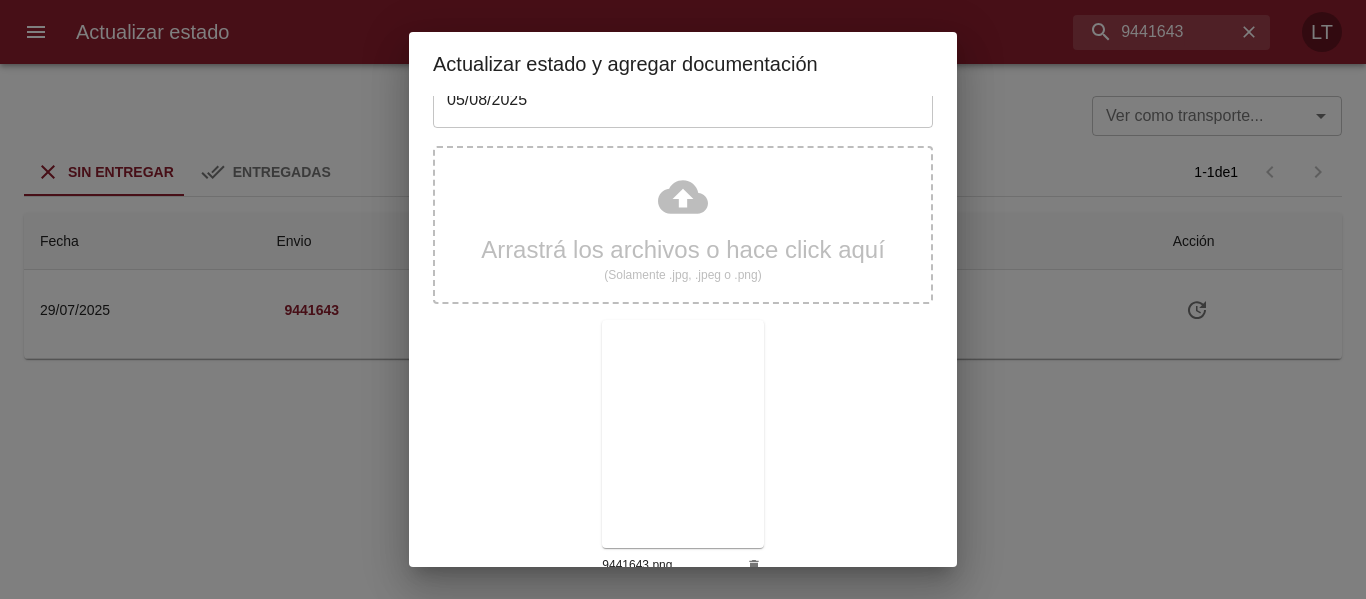 scroll, scrollTop: 187, scrollLeft: 0, axis: vertical 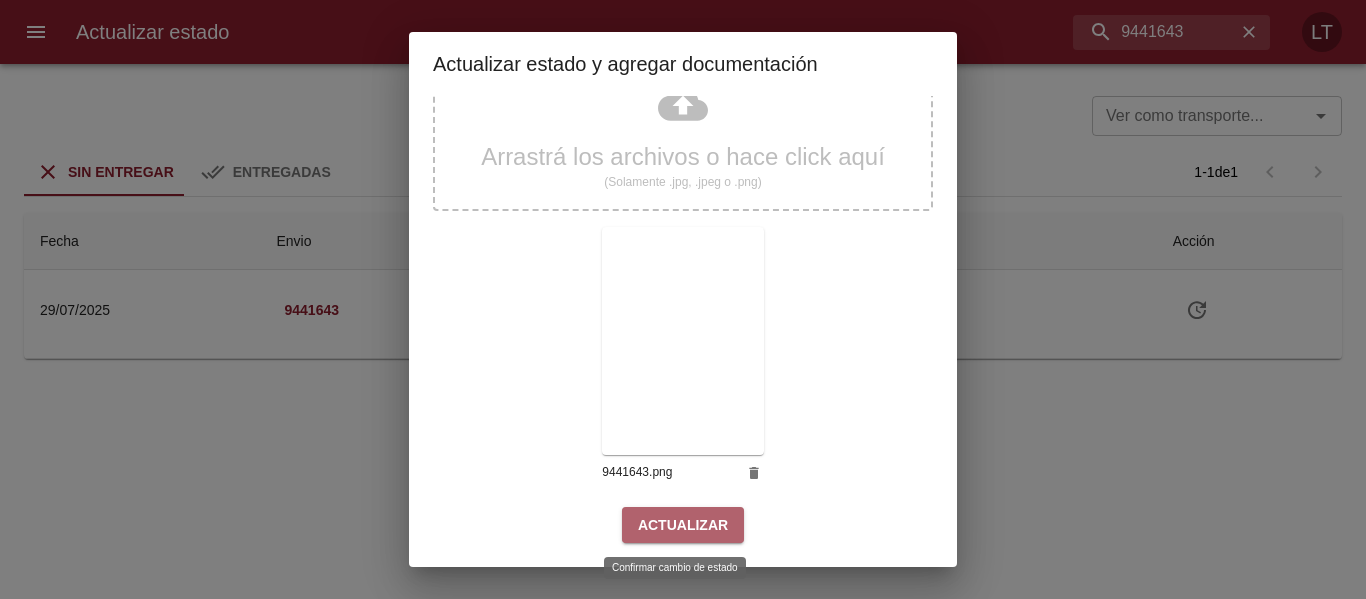 click on "Actualizar" at bounding box center [683, 525] 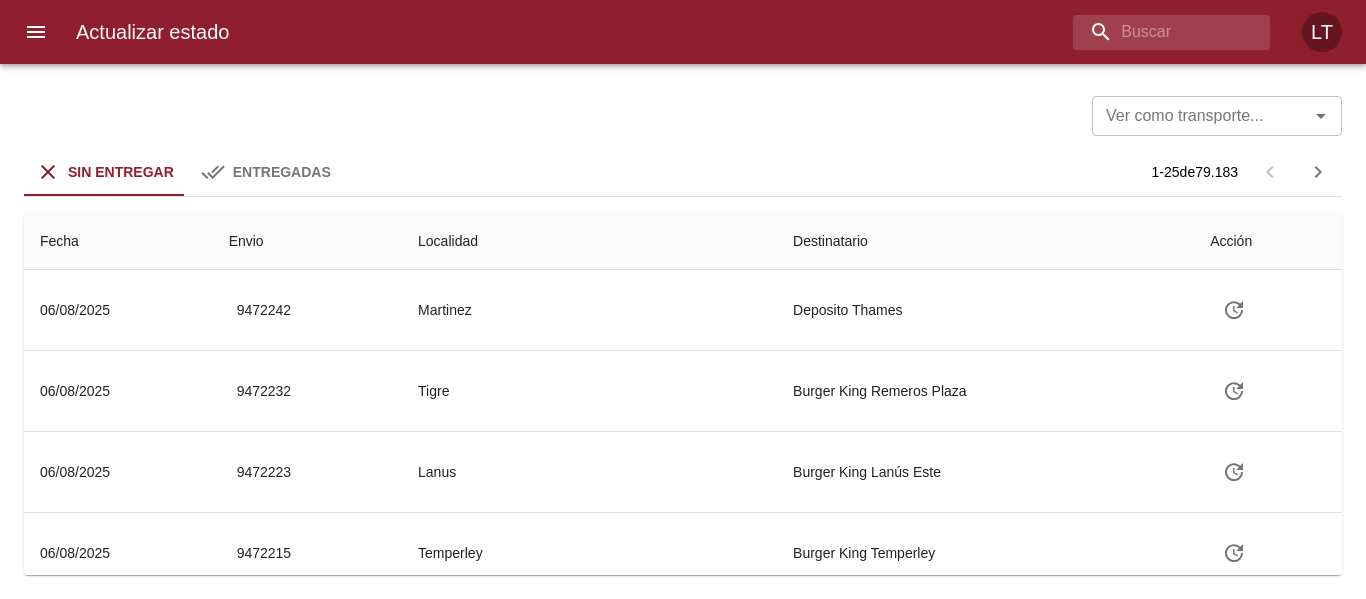 scroll, scrollTop: 0, scrollLeft: 0, axis: both 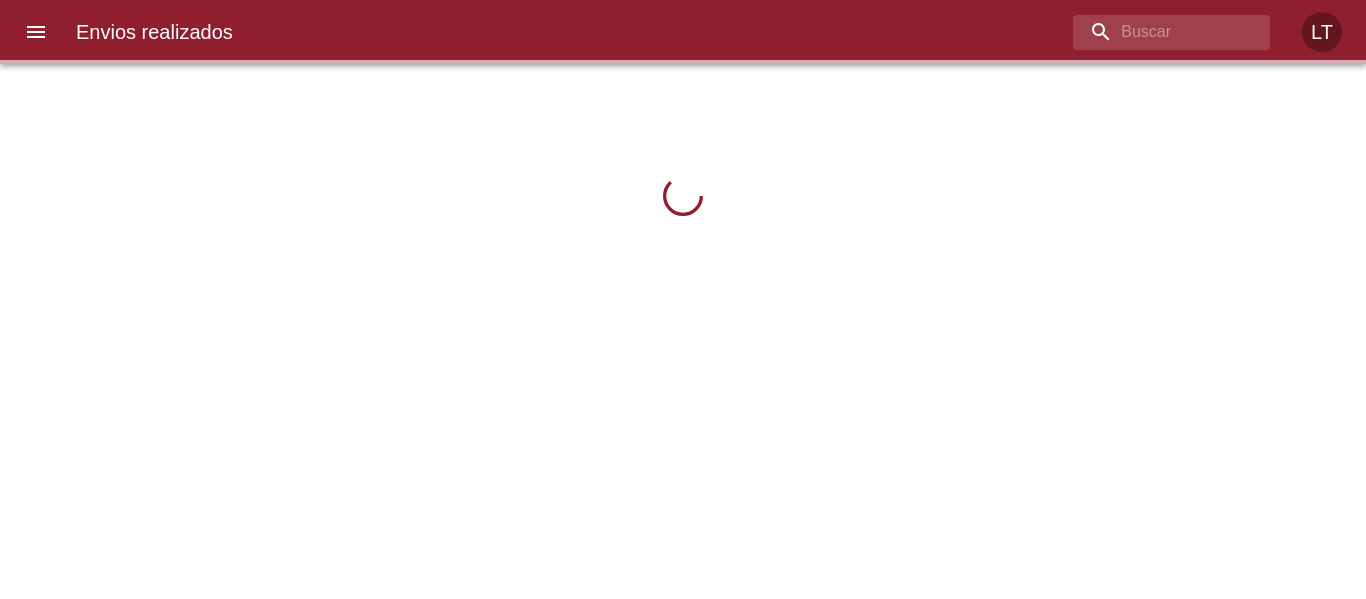click at bounding box center (36, 32) 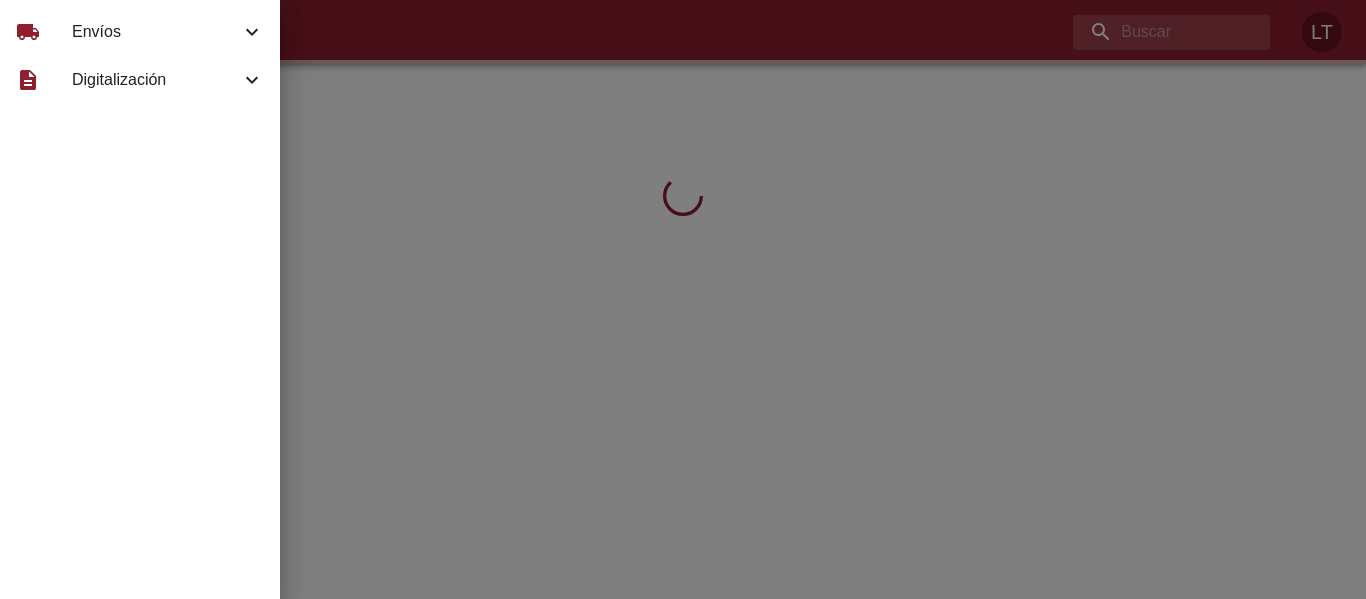 click on "Envíos" at bounding box center [156, 32] 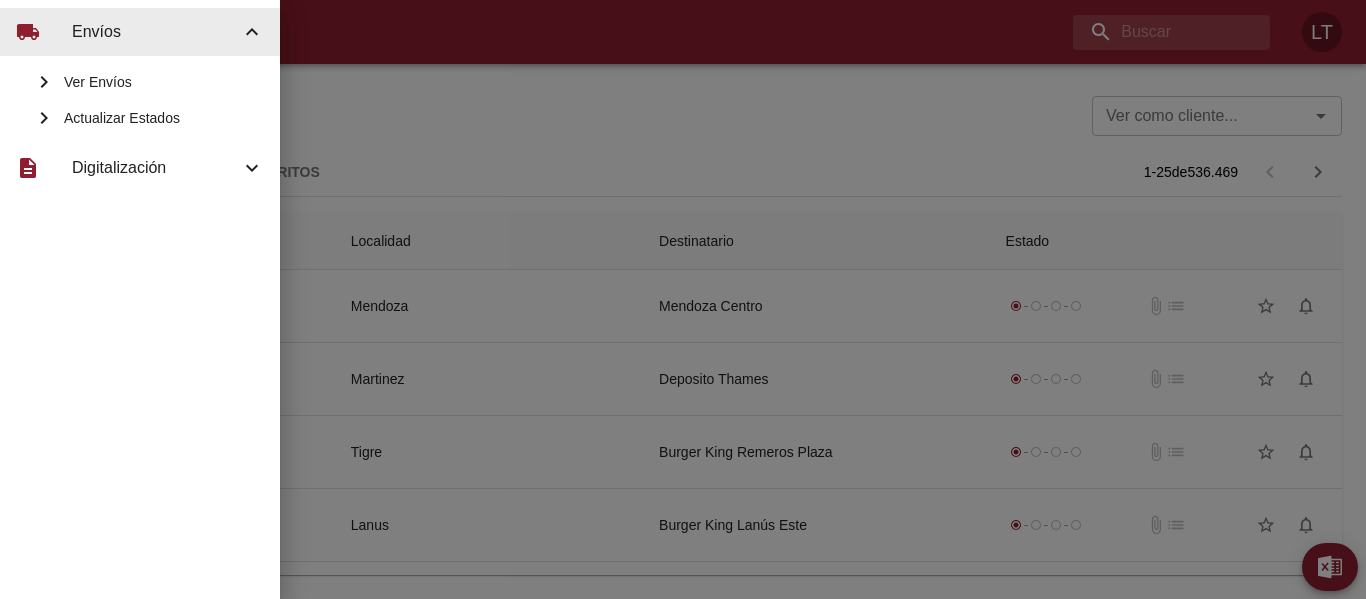 click on "Actualizar Estados" at bounding box center (164, 118) 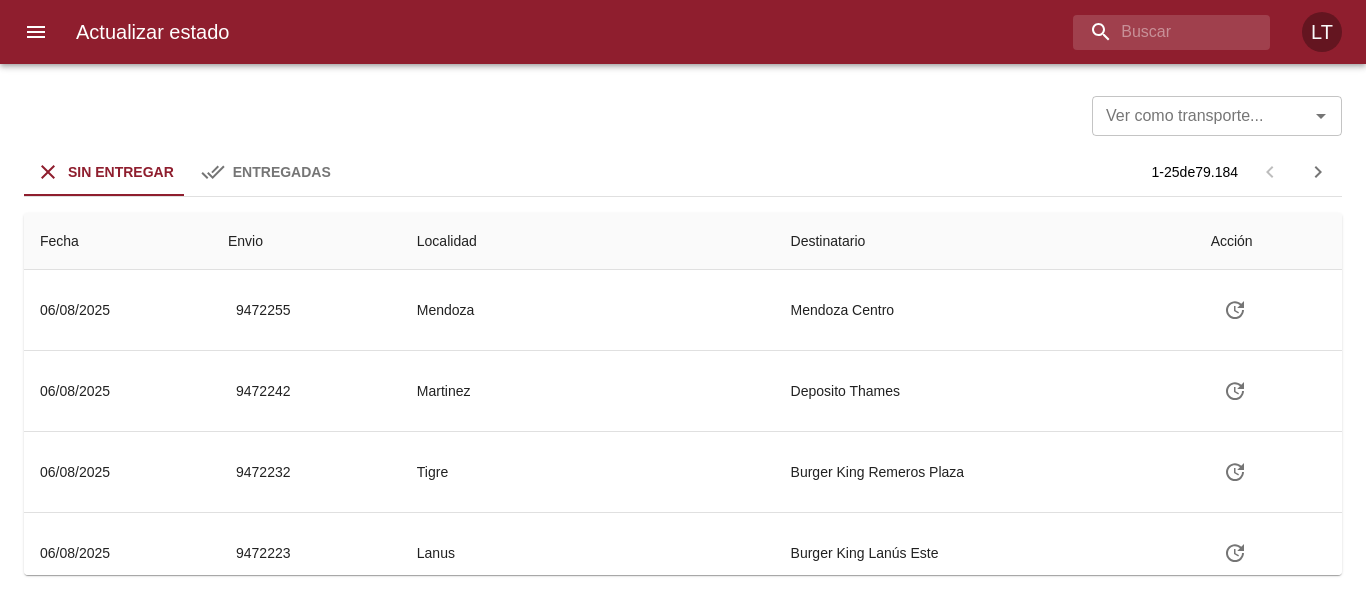 click on "Actualizar estado LT" at bounding box center [683, 32] 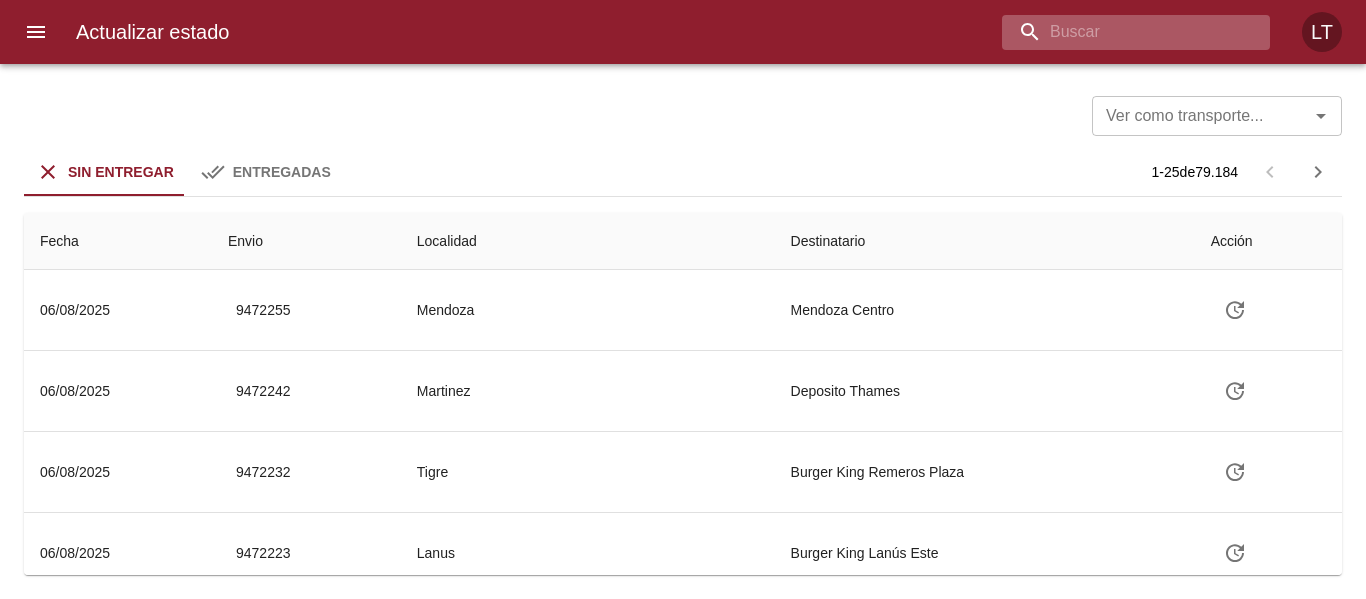 click at bounding box center (1119, 32) 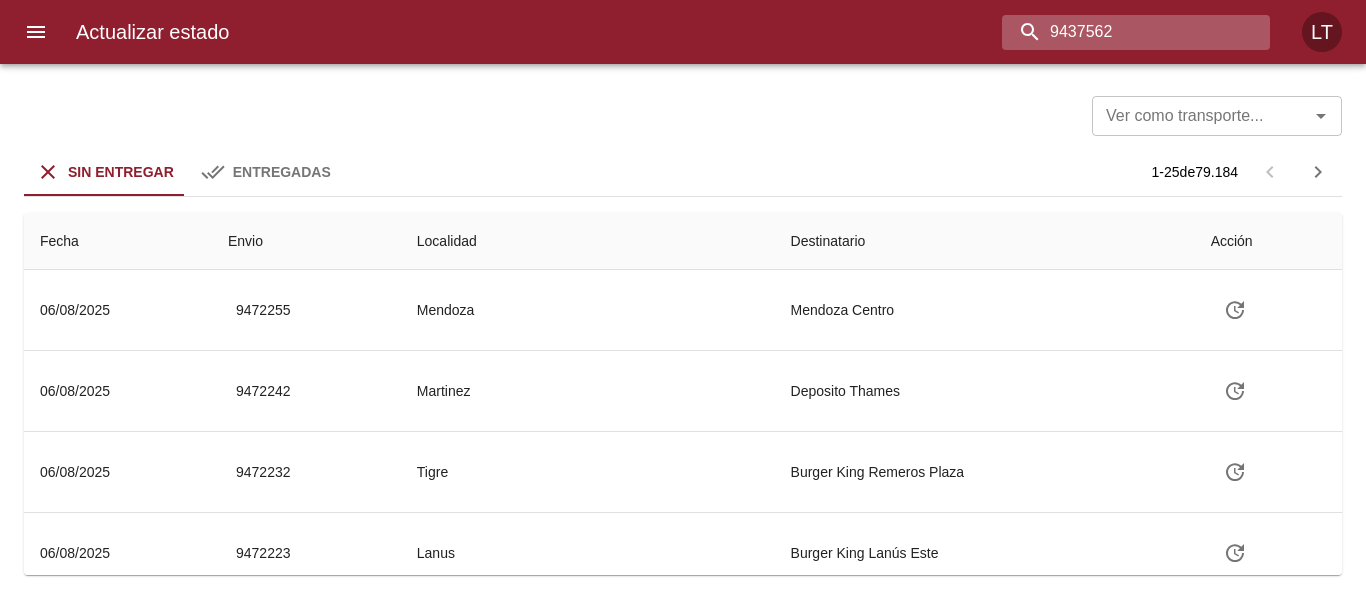 type on "9437562" 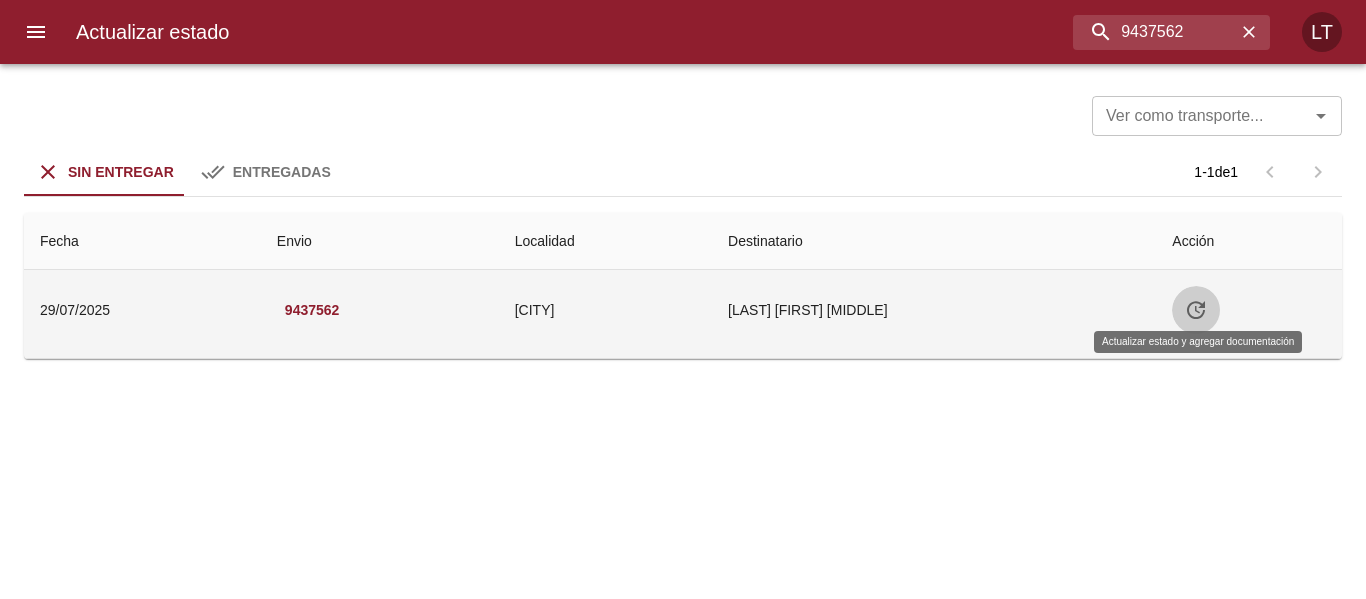 click 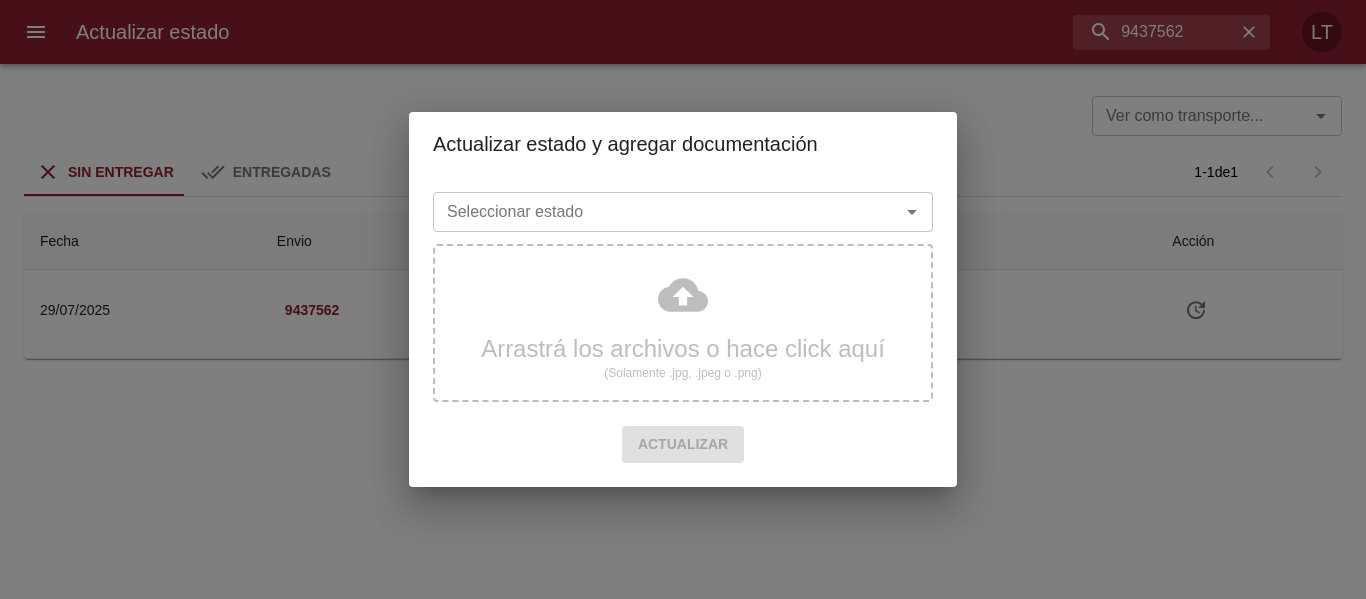 click on "Seleccionar estado" at bounding box center [653, 212] 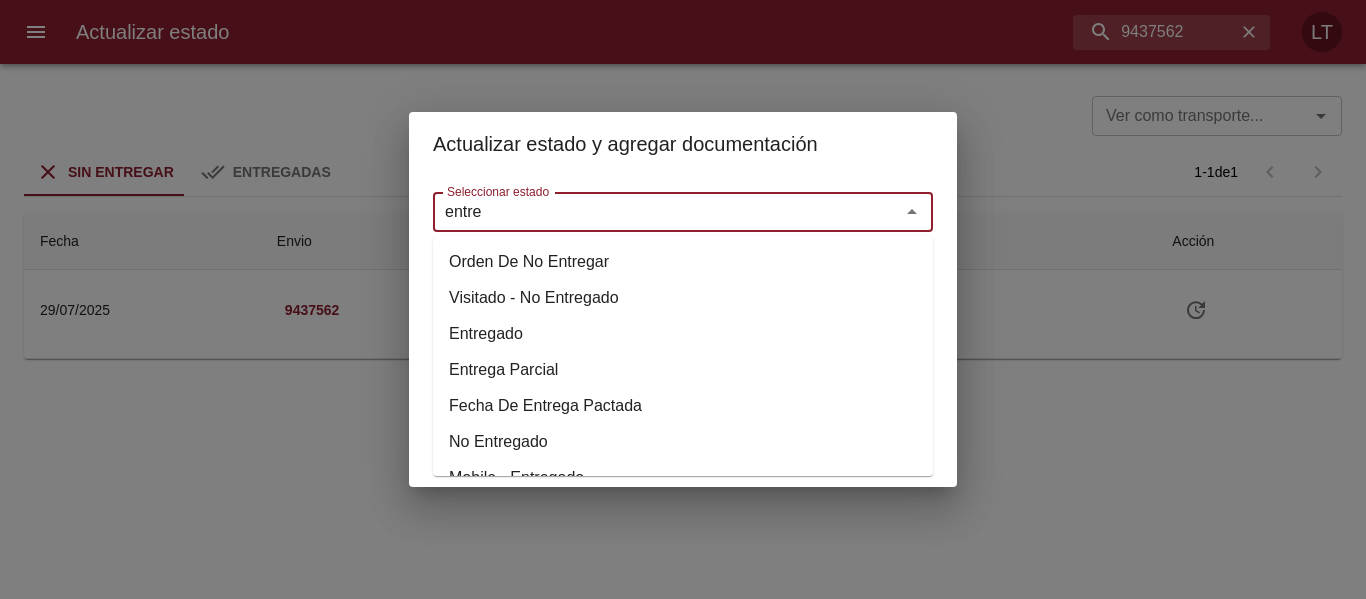click on "Entregado" at bounding box center (683, 334) 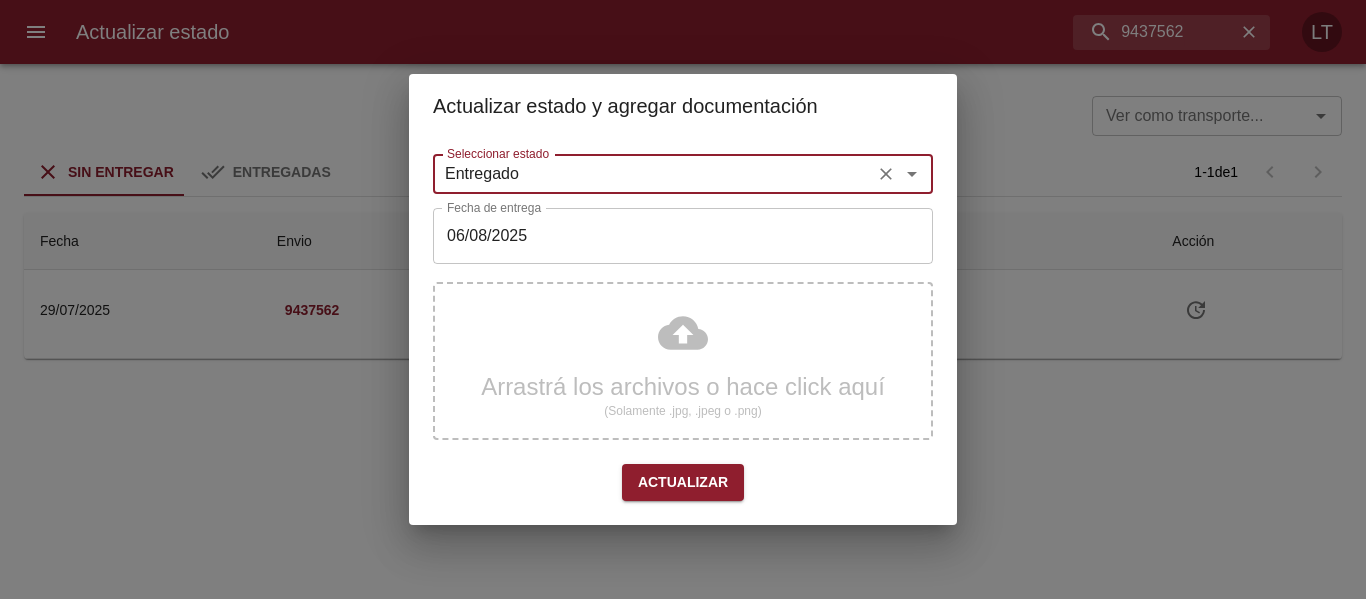 type on "Entregado" 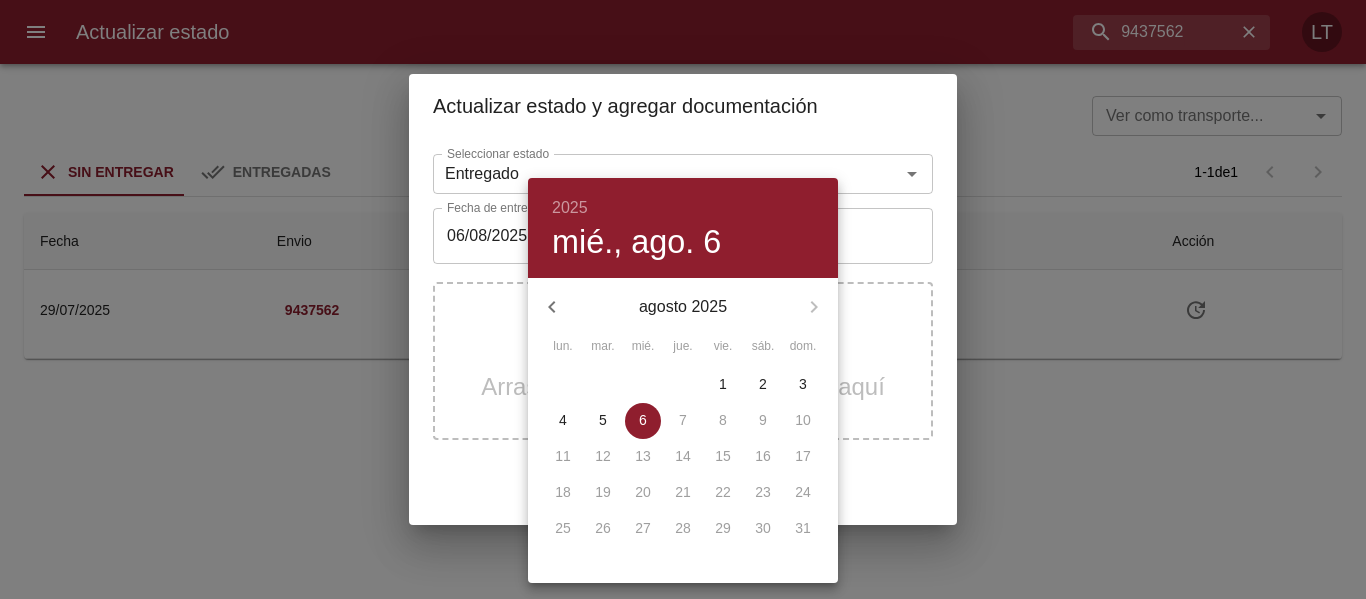 click on "4" at bounding box center [563, 420] 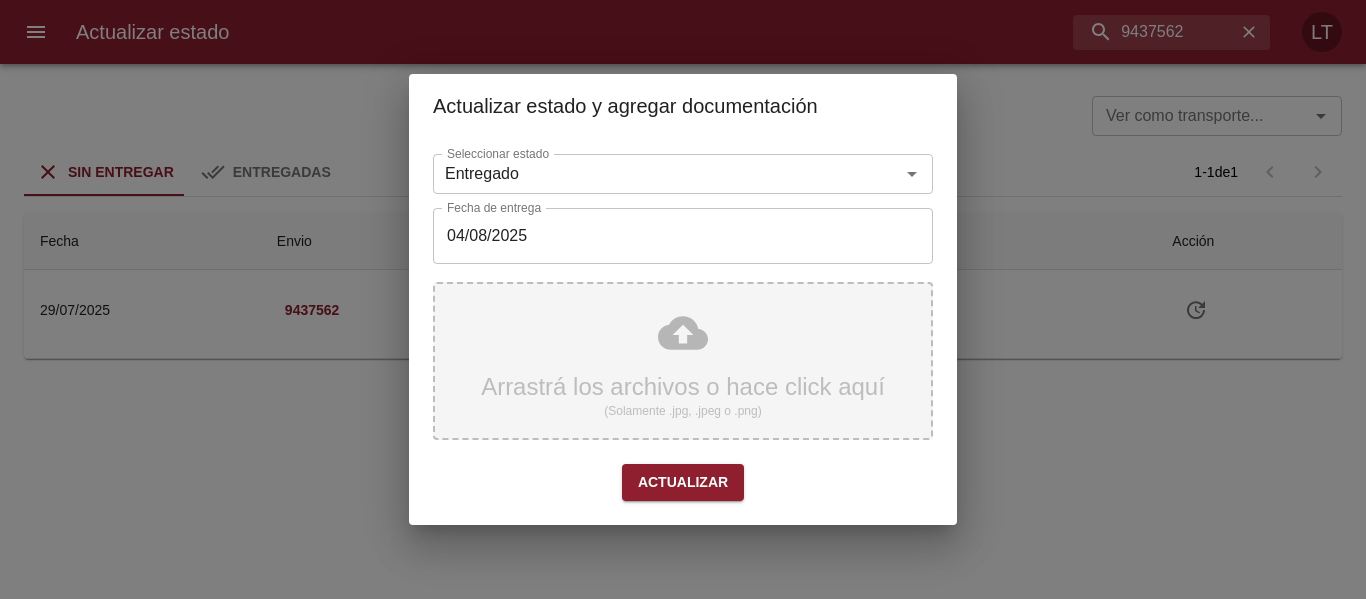 click on "Arrastrá los archivos o hace click aquí (Solamente .jpg, .jpeg o .png)" at bounding box center [683, 361] 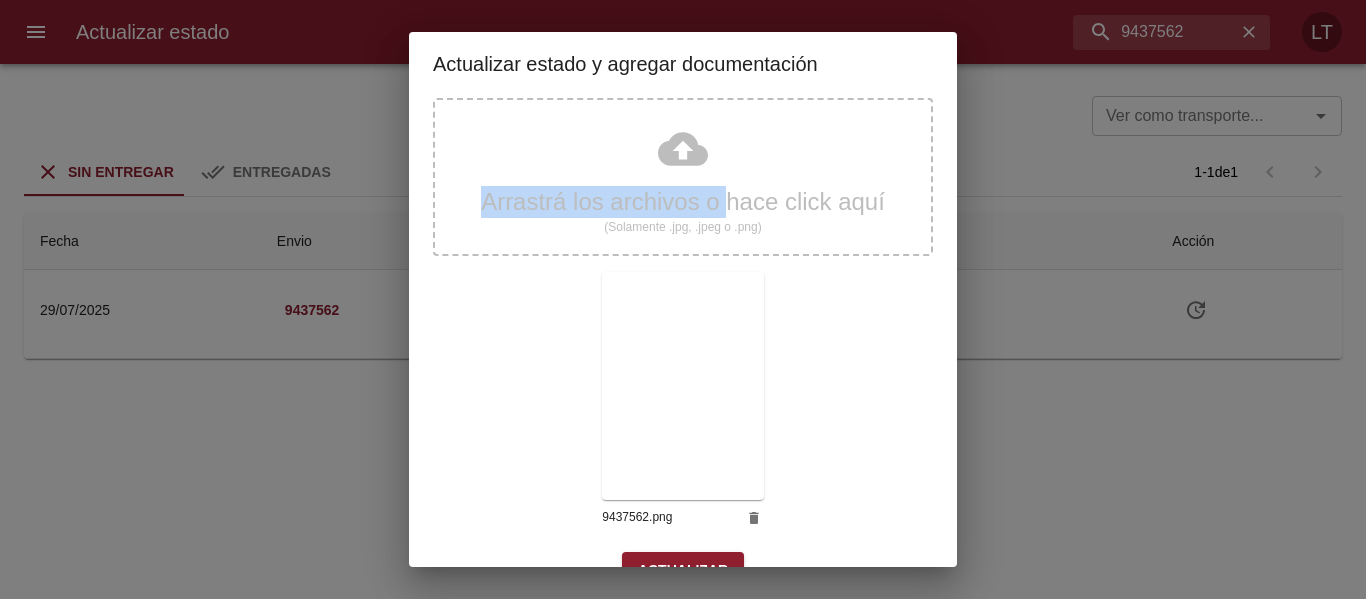 scroll, scrollTop: 187, scrollLeft: 0, axis: vertical 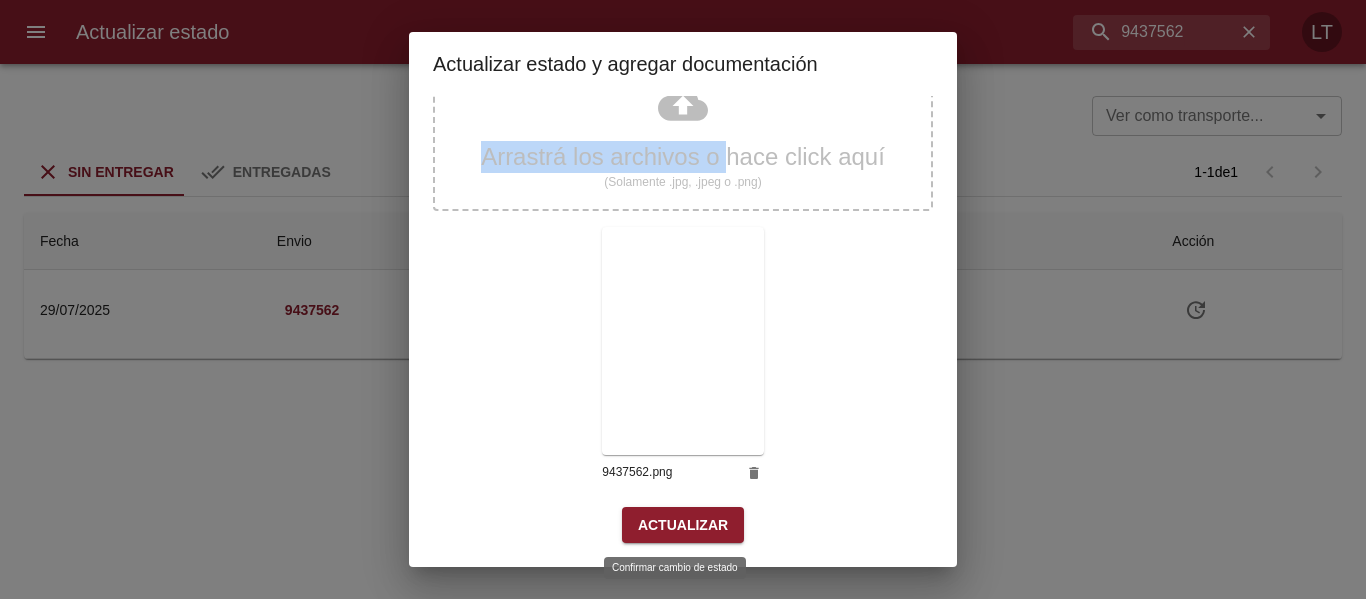 click on "Actualizar" at bounding box center [683, 525] 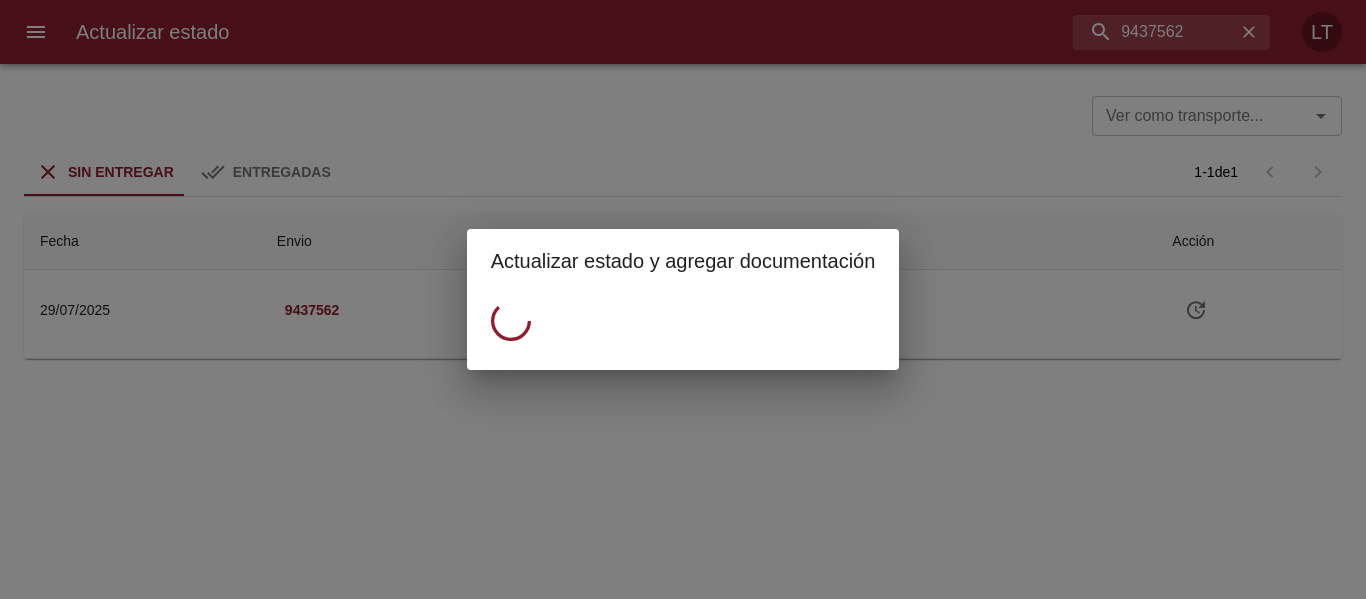 scroll, scrollTop: 0, scrollLeft: 0, axis: both 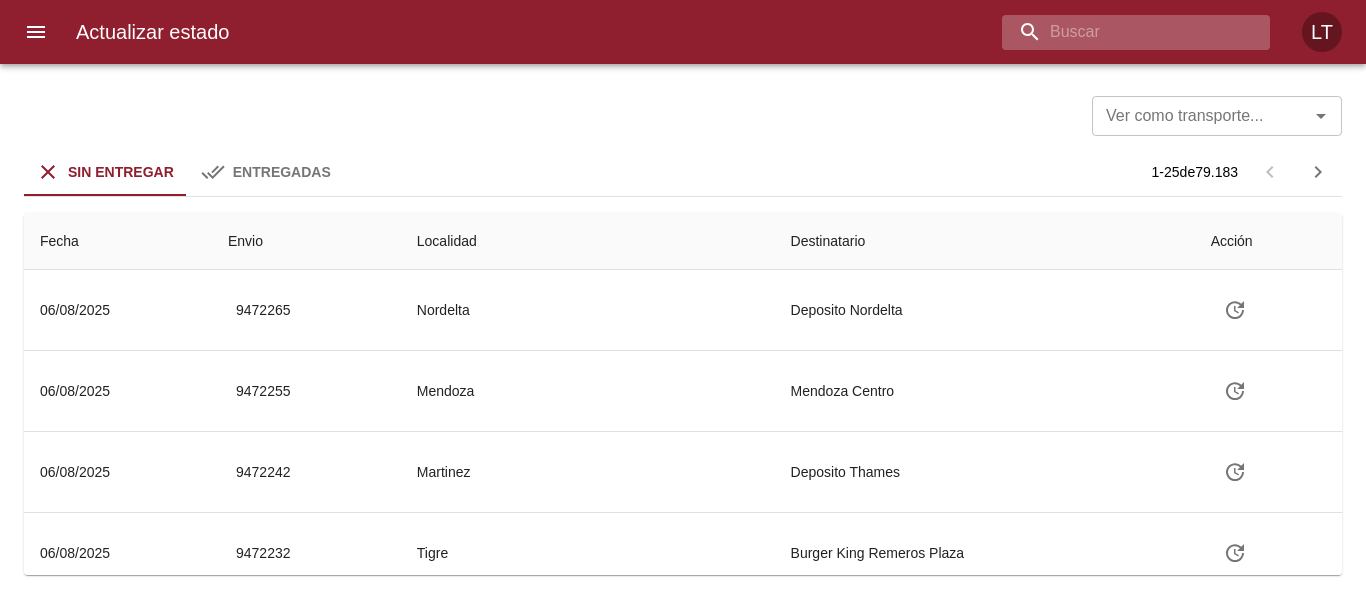 click at bounding box center [1119, 32] 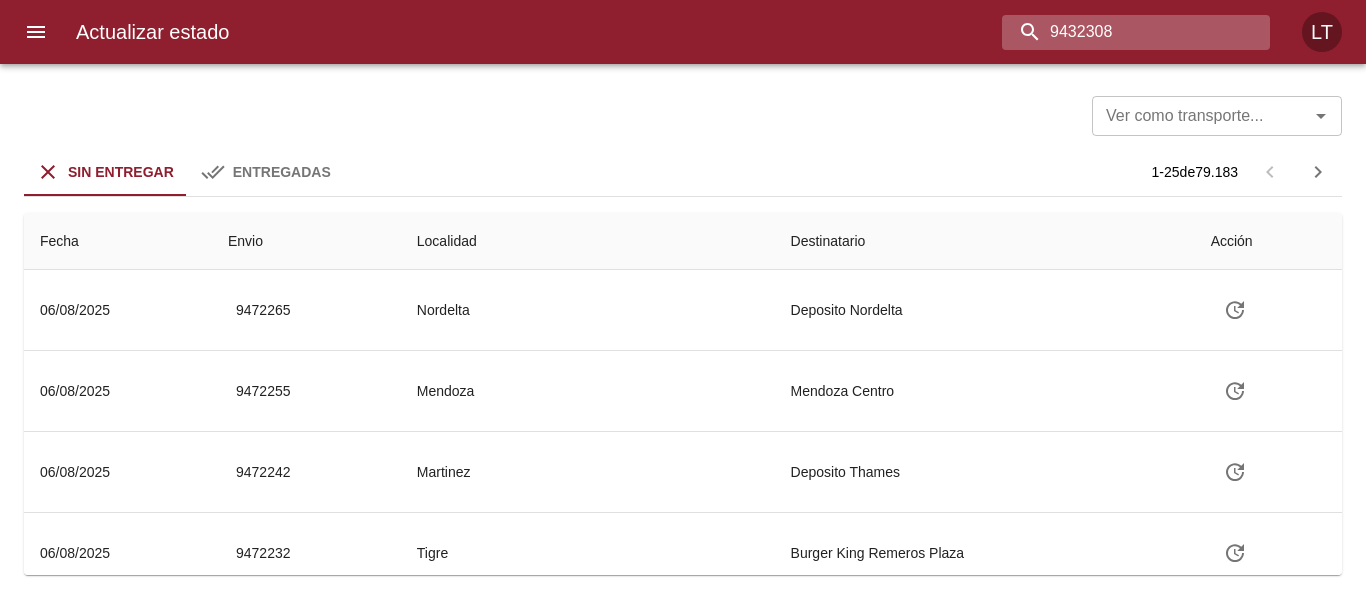 type on "9432308" 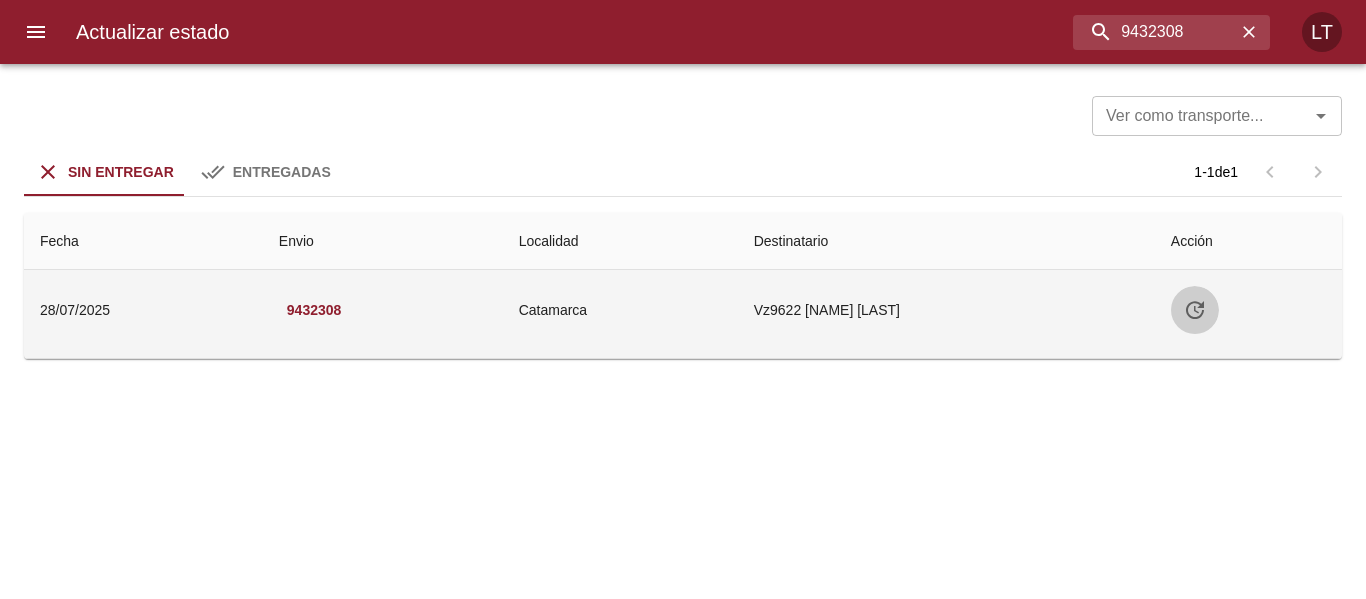 click 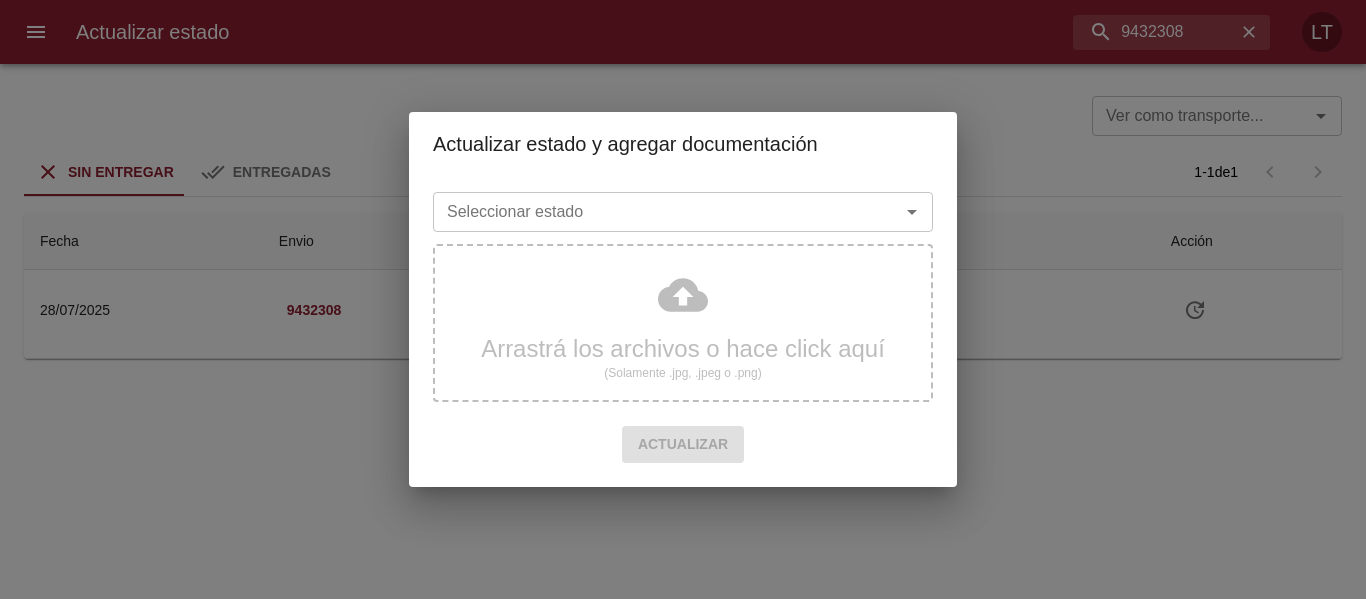 click on "Seleccionar estado" at bounding box center (653, 212) 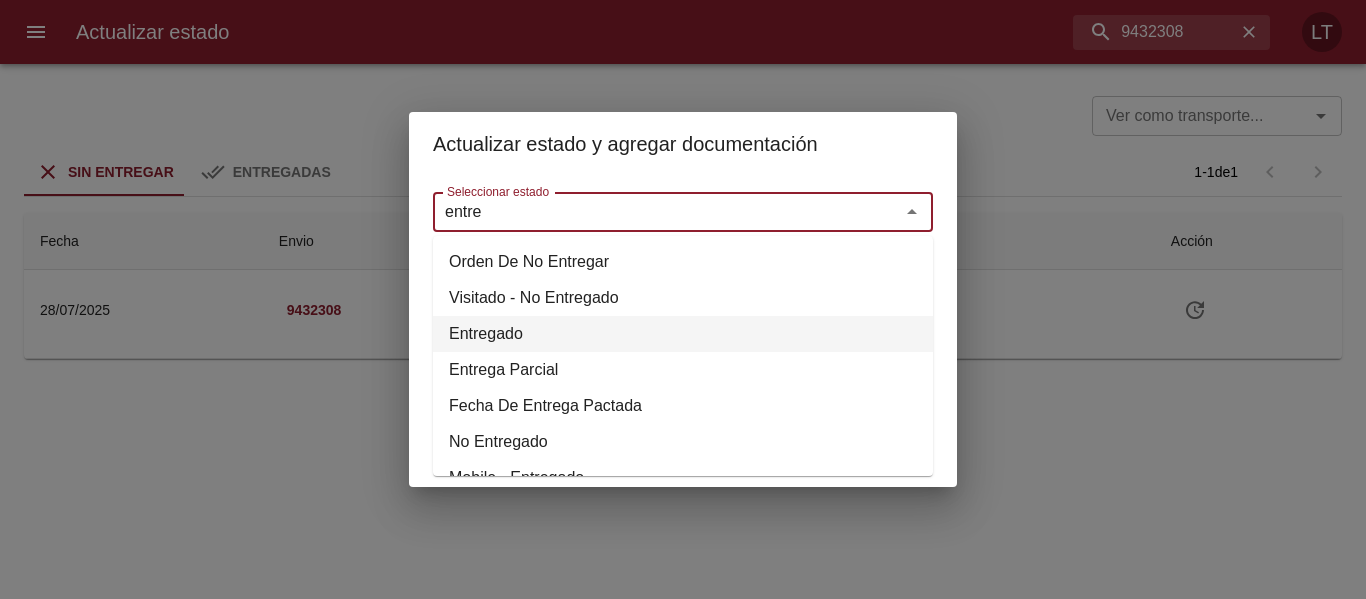 drag, startPoint x: 515, startPoint y: 332, endPoint x: 515, endPoint y: 276, distance: 56 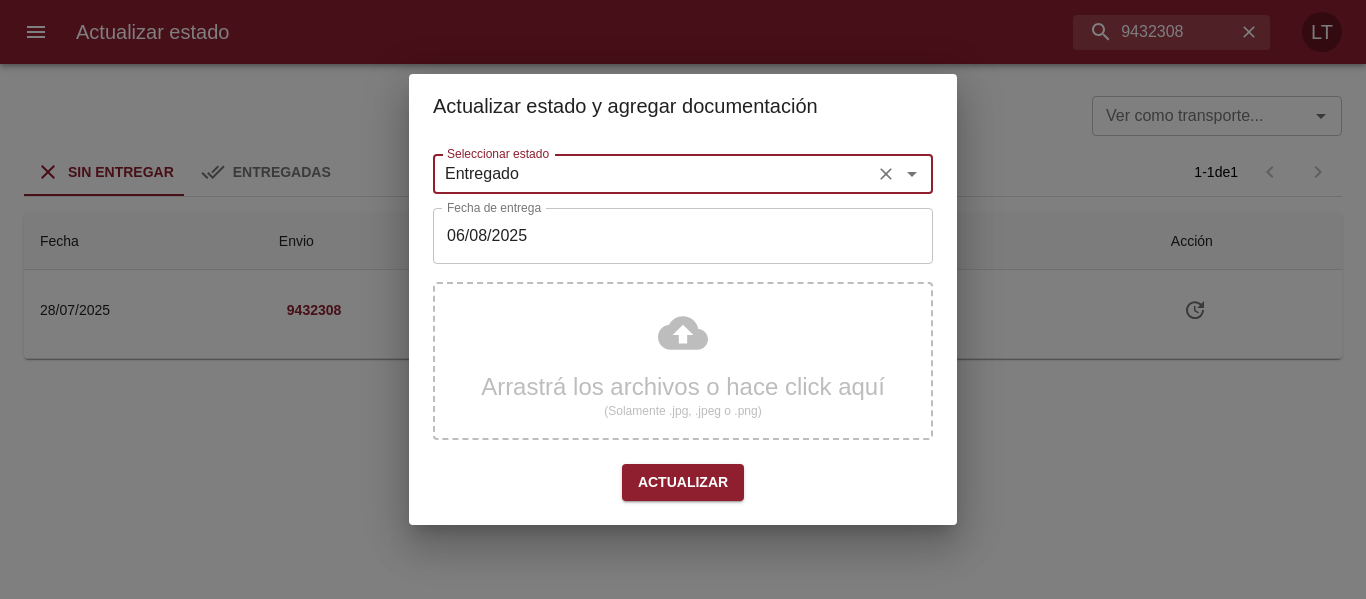 type on "Entregado" 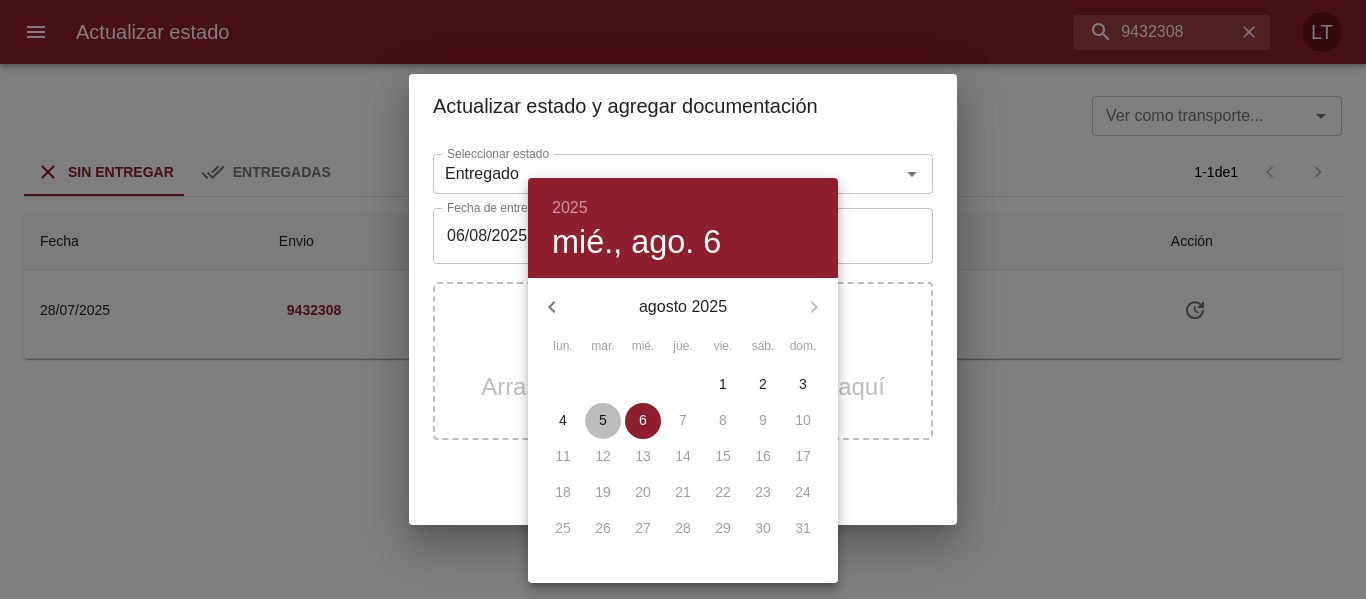 click on "5" at bounding box center [603, 420] 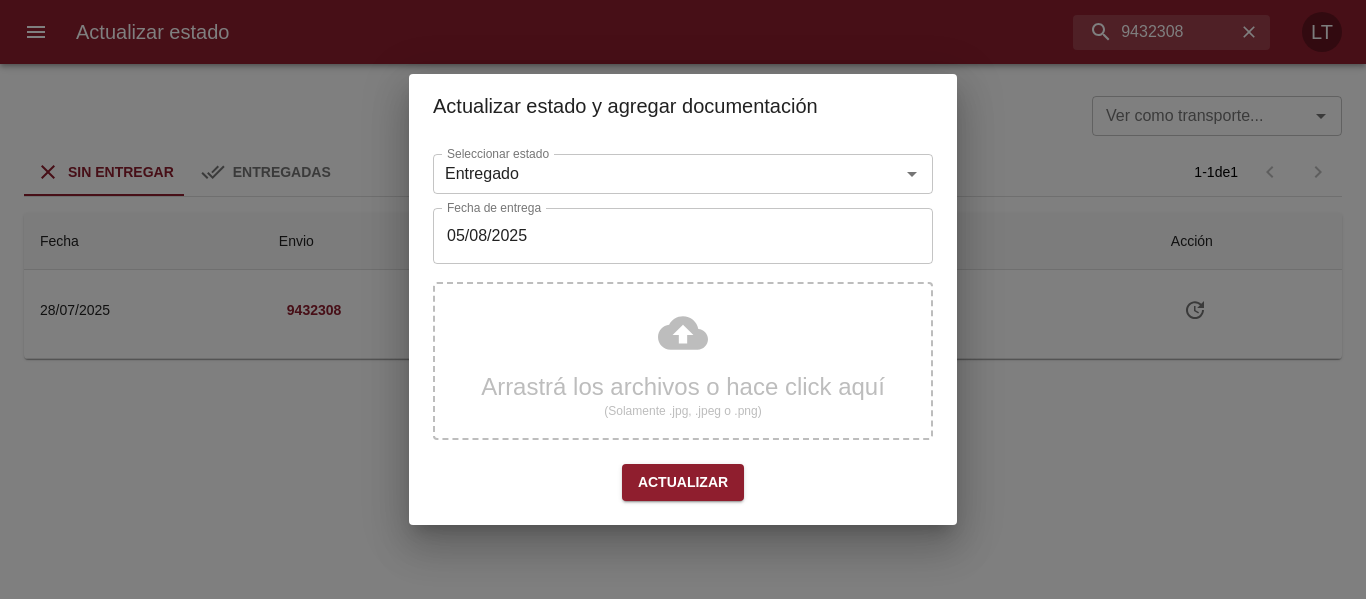 click on "Arrastrá los archivos o hace click aquí (Solamente .jpg, .jpeg o .png)" at bounding box center [683, 361] 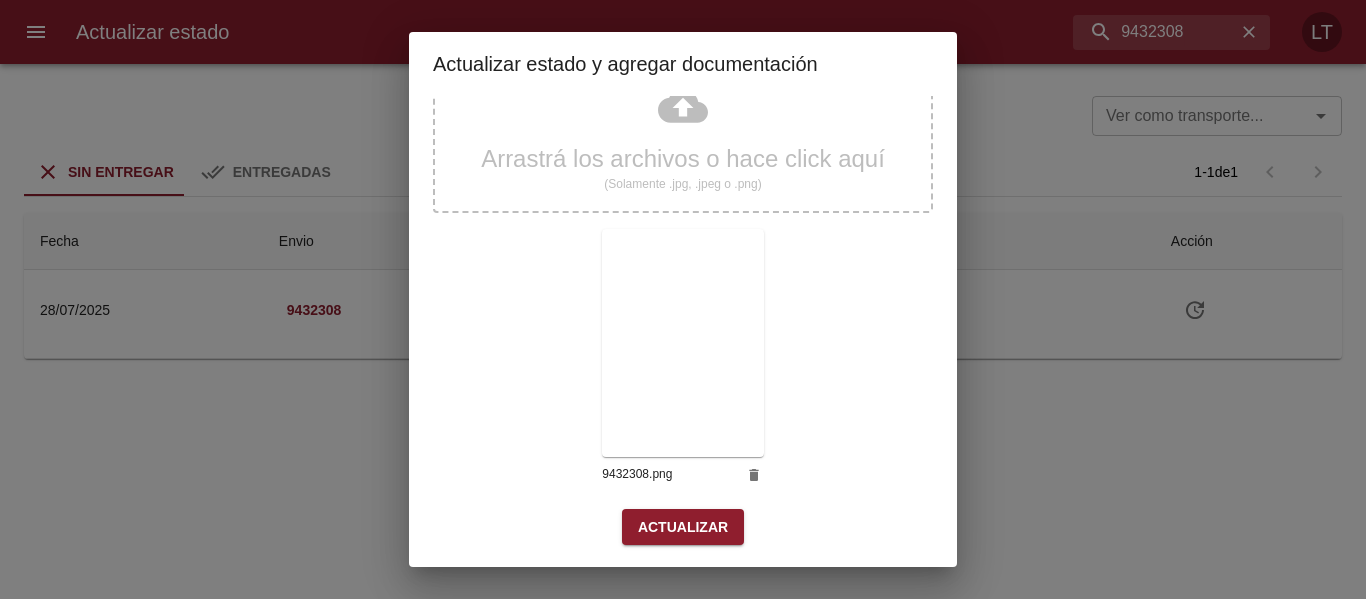 scroll, scrollTop: 187, scrollLeft: 0, axis: vertical 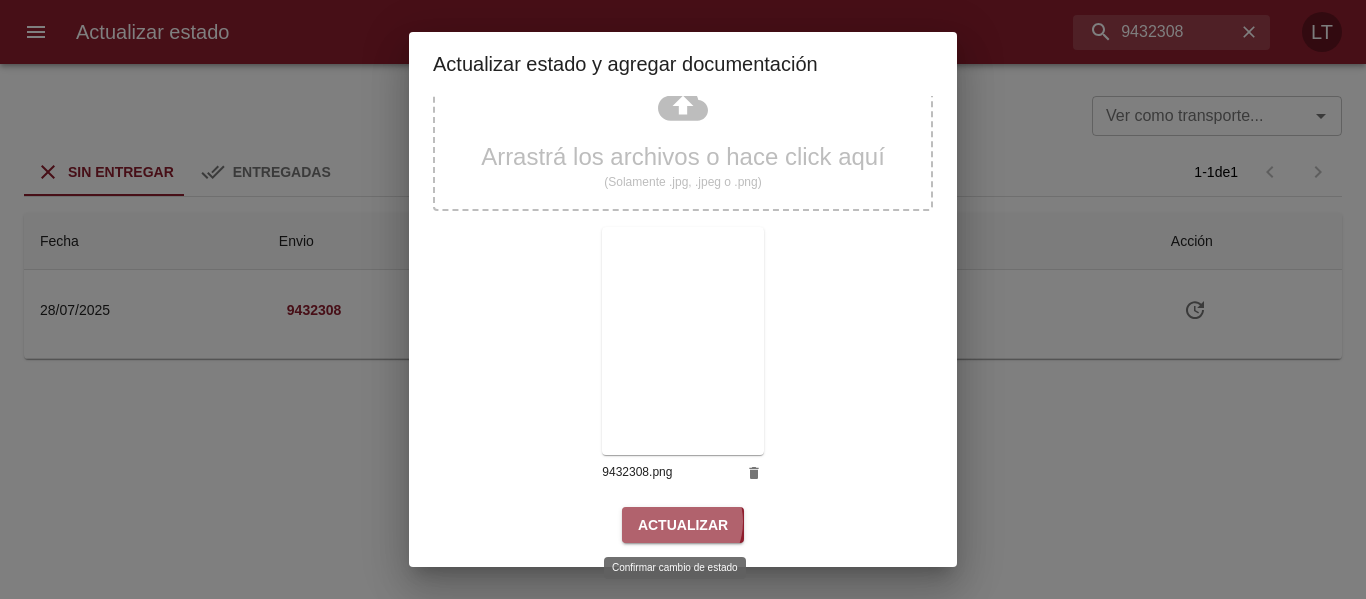 click on "Actualizar" at bounding box center (683, 525) 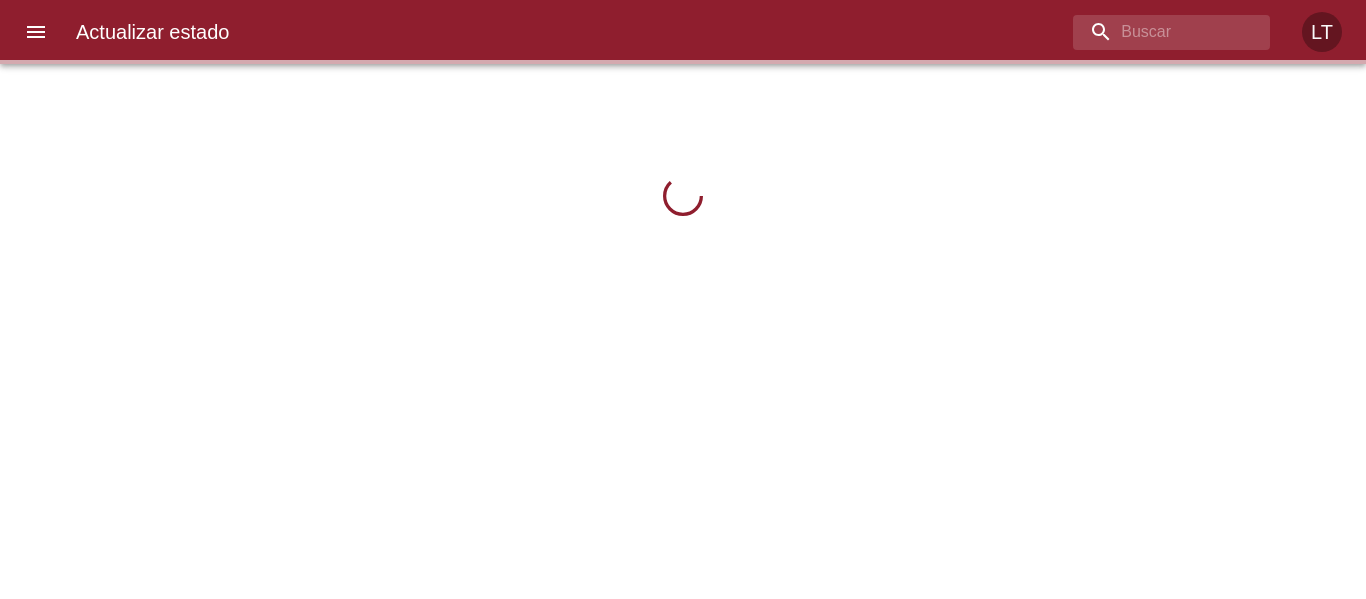 scroll, scrollTop: 0, scrollLeft: 0, axis: both 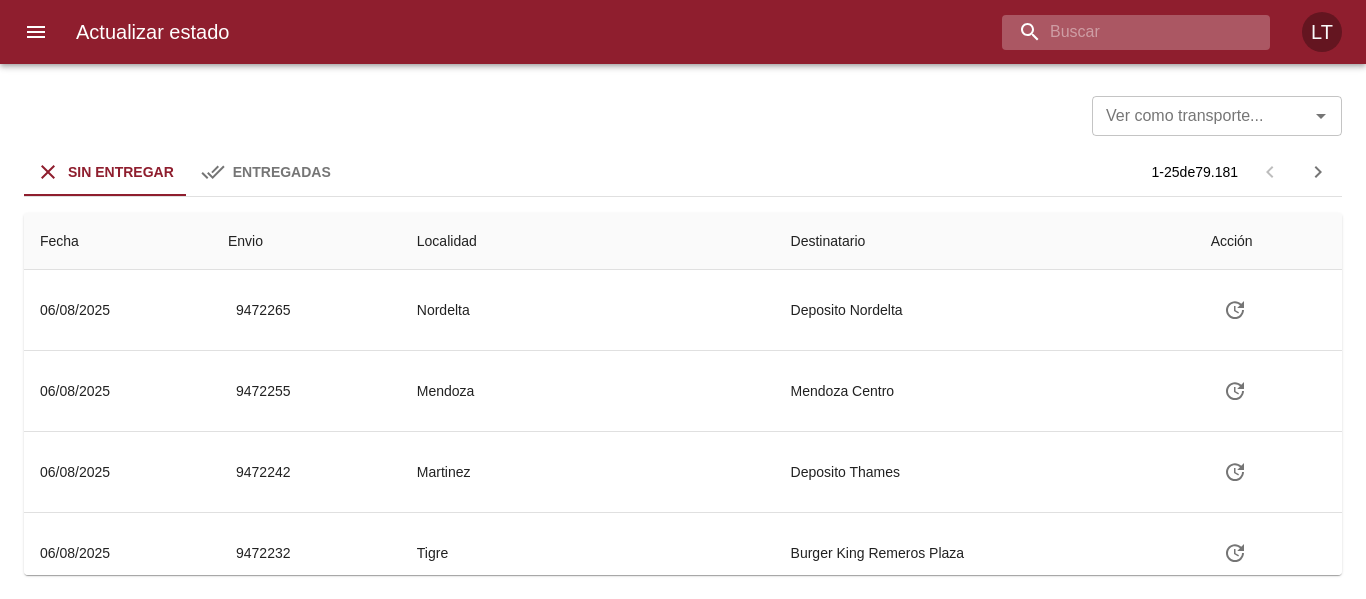 click at bounding box center (1119, 32) 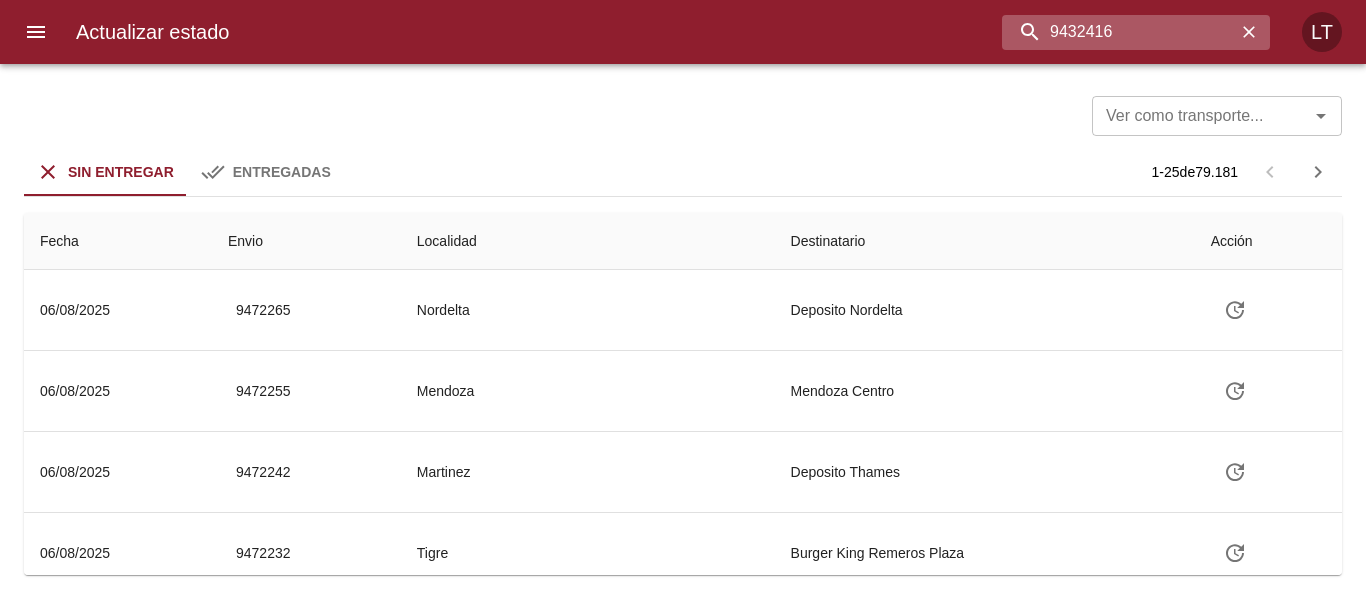 type on "9432416" 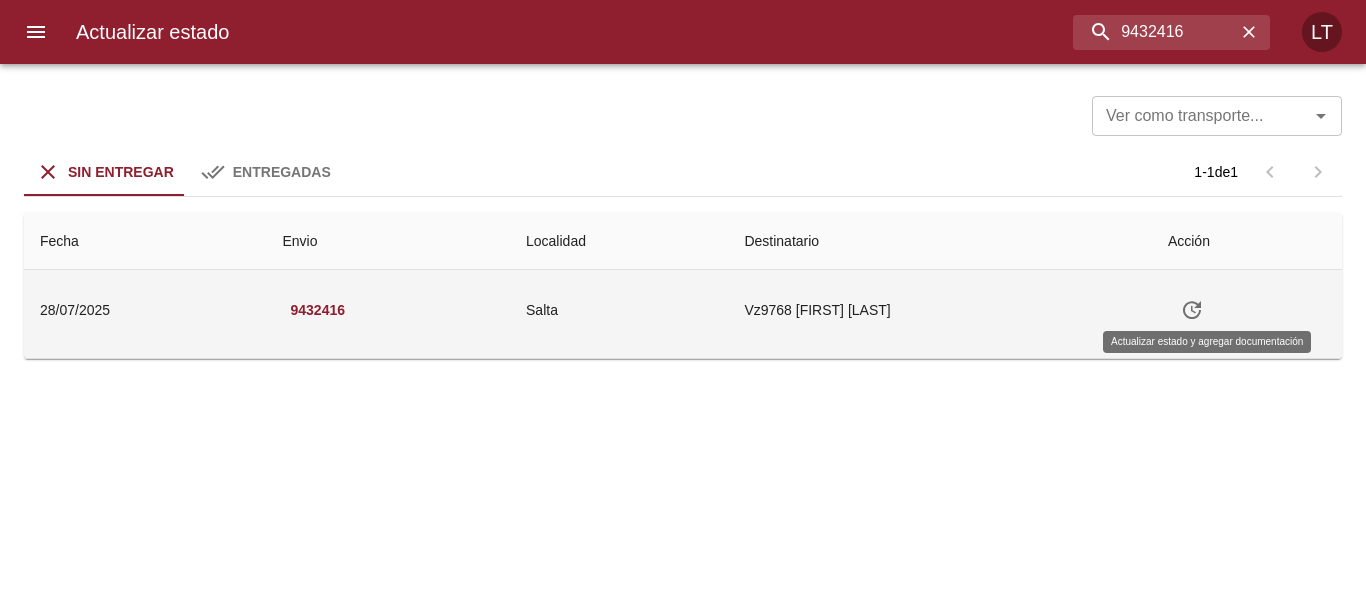 click 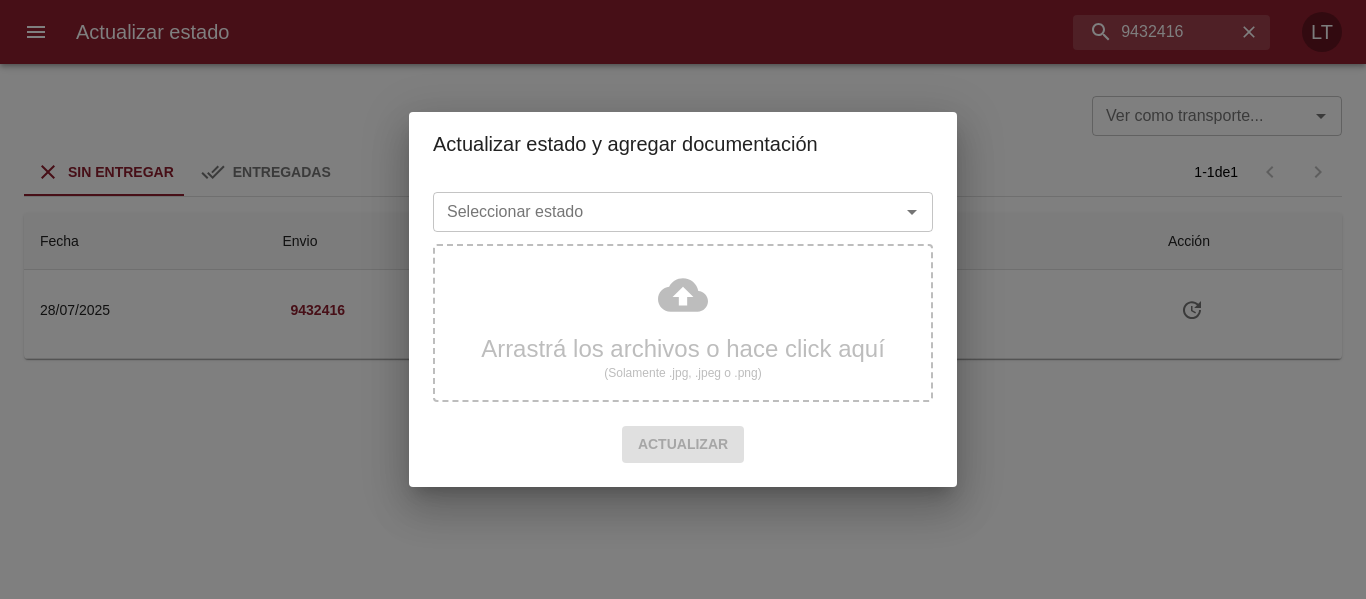 click on "Seleccionar estado" at bounding box center [653, 212] 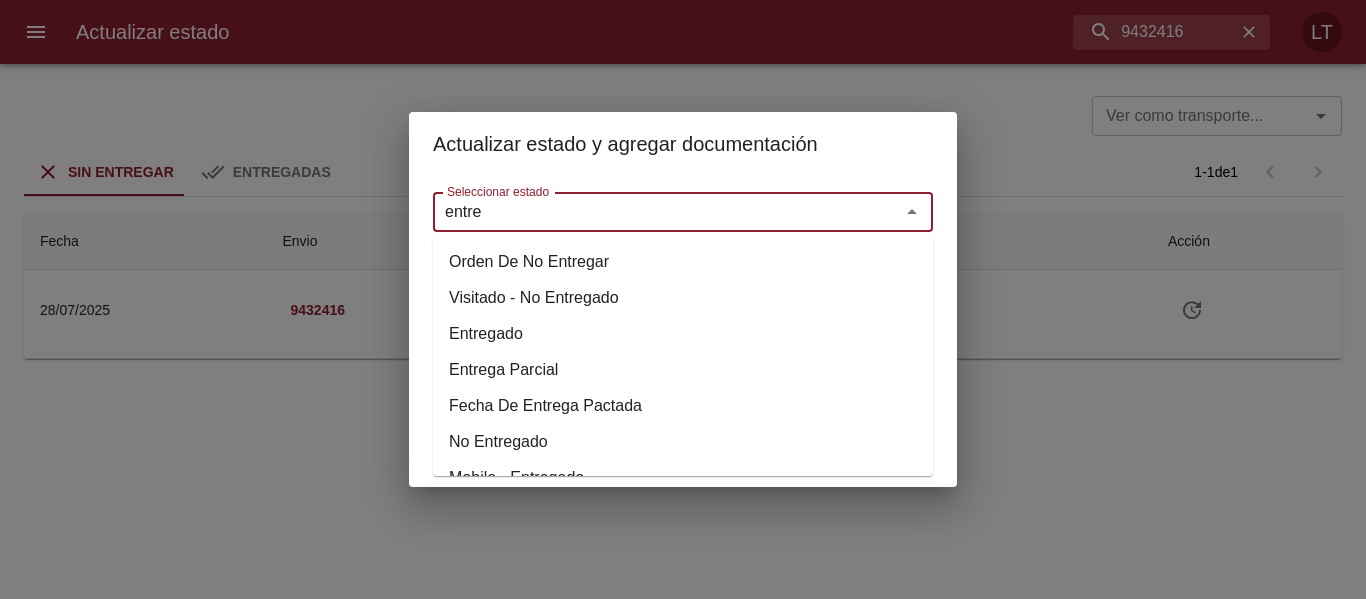 click on "Entregado" at bounding box center [683, 334] 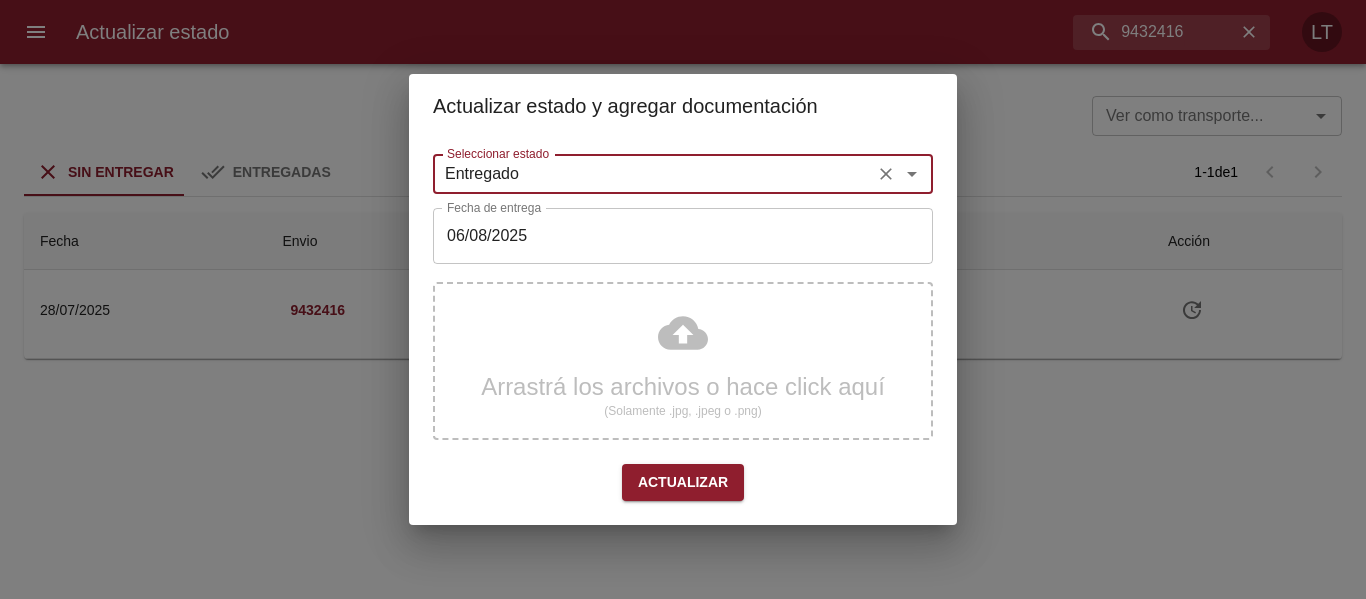 type on "Entregado" 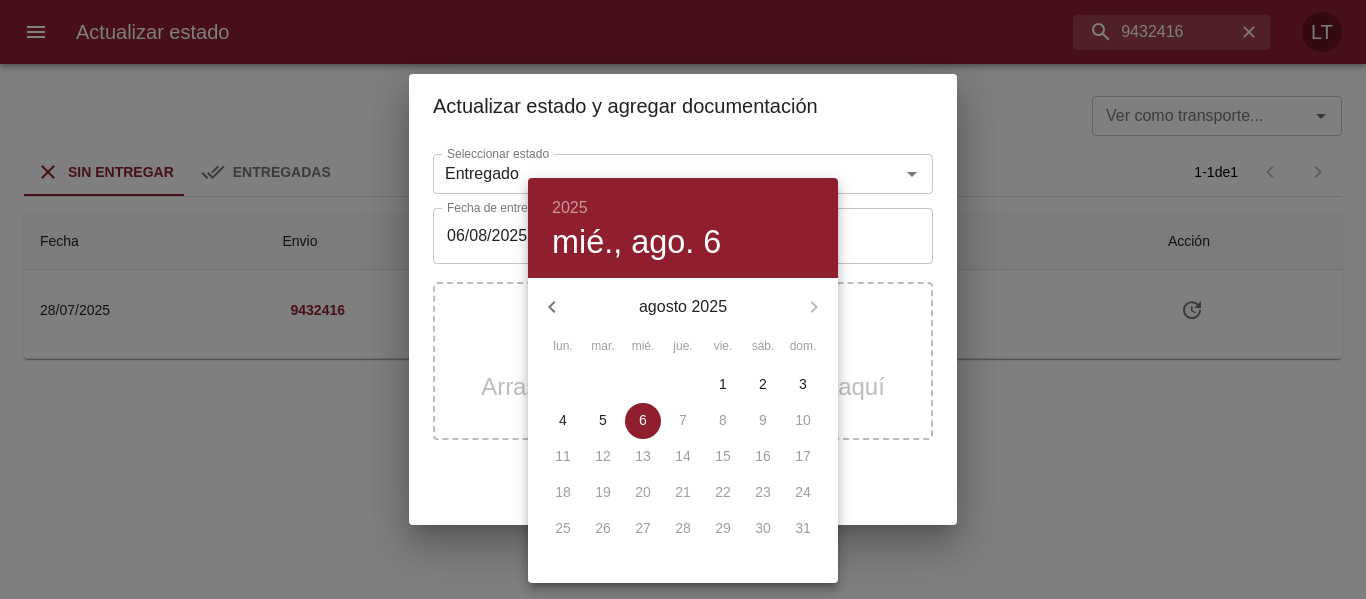 click on "4" at bounding box center [563, 420] 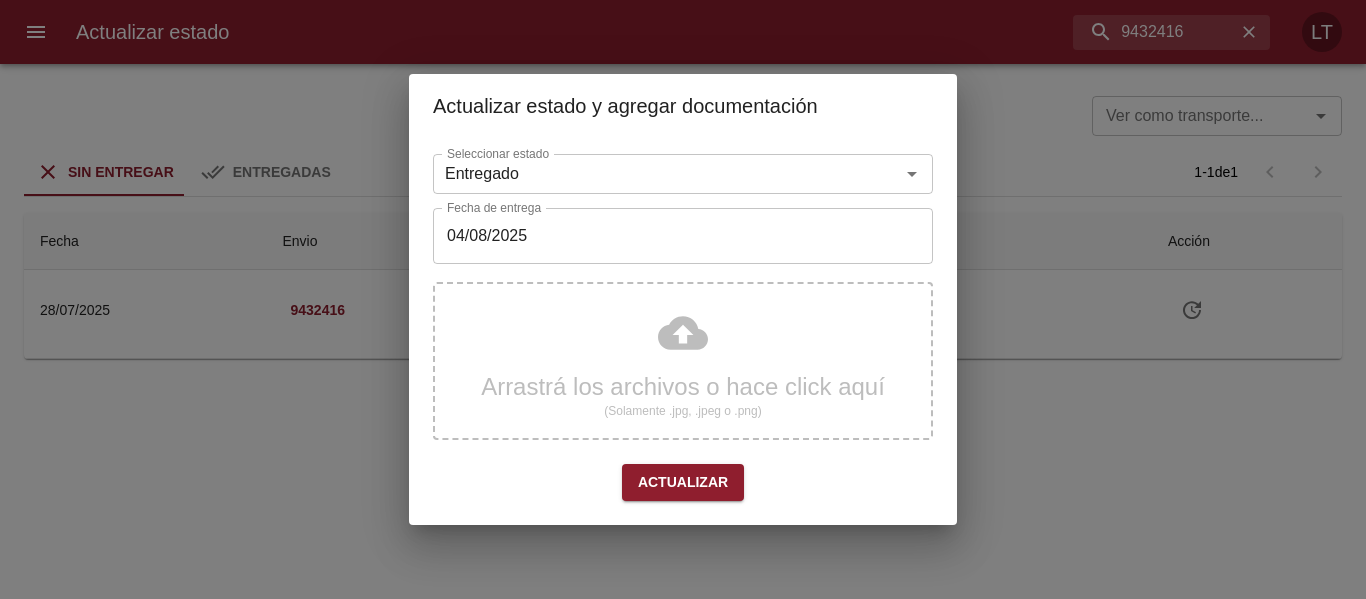 click on "Arrastrá los archivos o hace click aquí (Solamente .jpg, .jpeg o .png)" at bounding box center [683, 361] 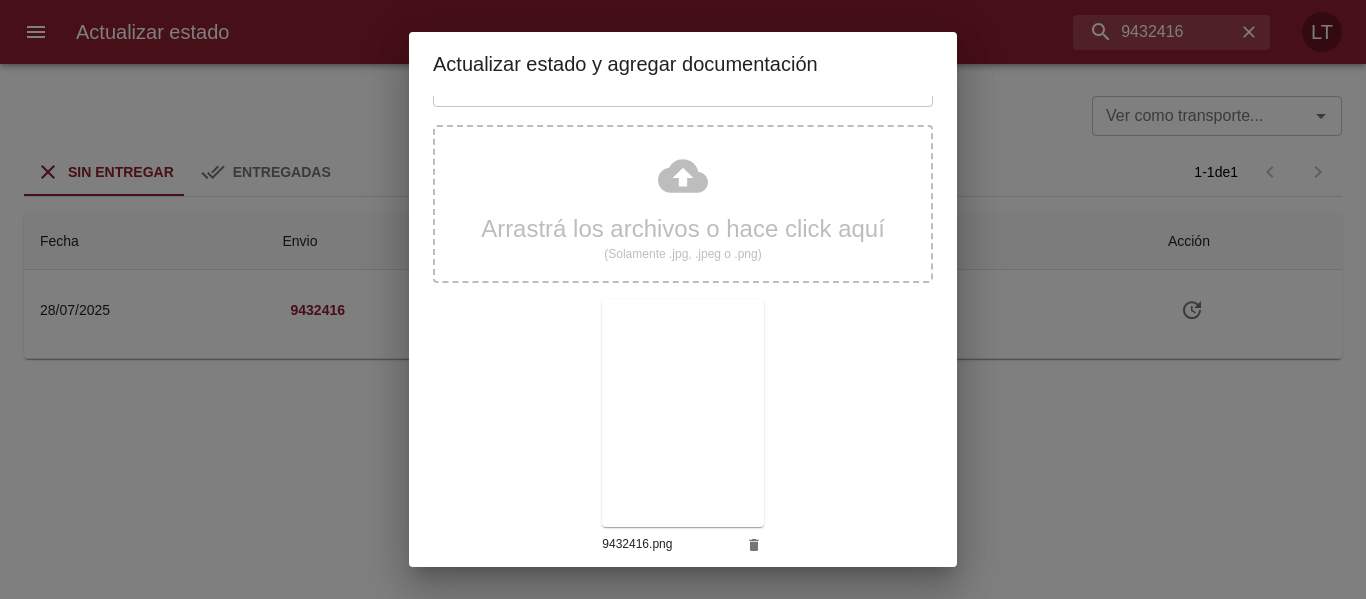scroll, scrollTop: 187, scrollLeft: 0, axis: vertical 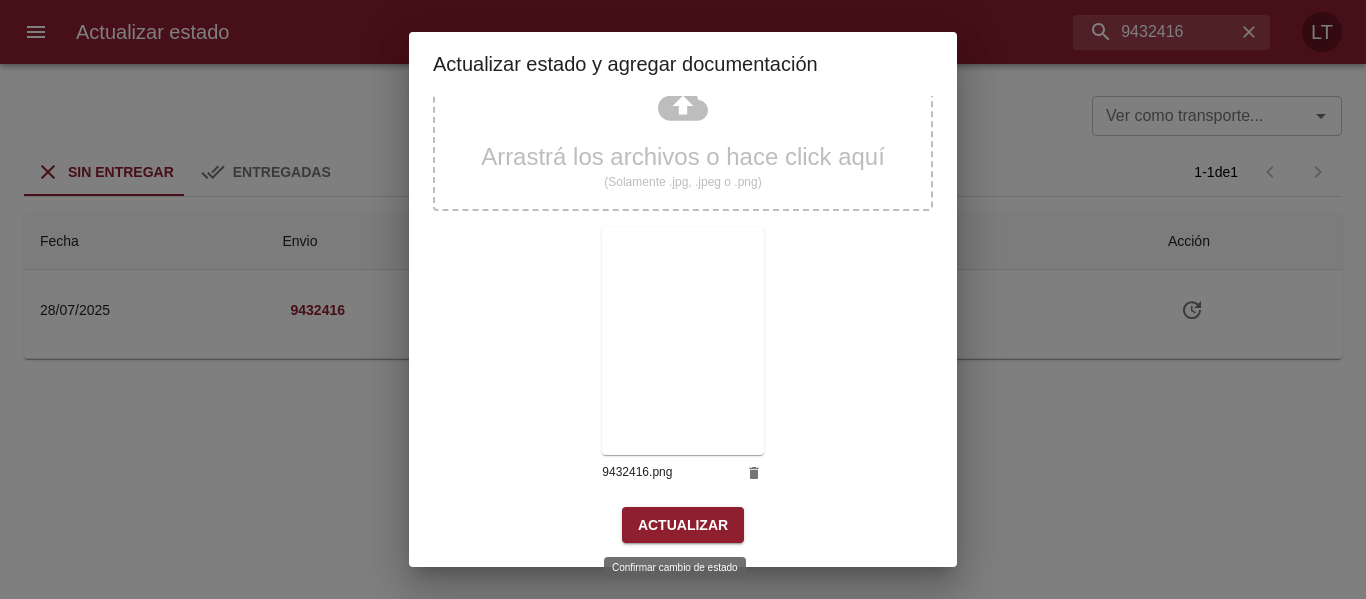 click on "Actualizar" at bounding box center (683, 525) 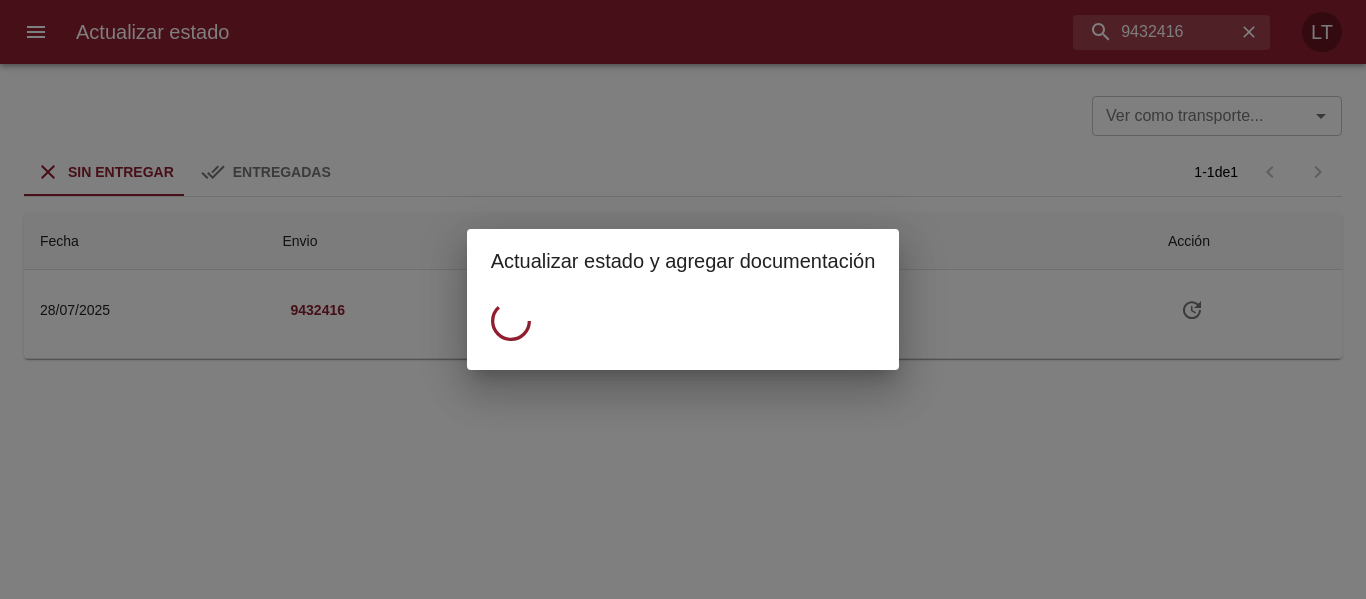 scroll, scrollTop: 0, scrollLeft: 0, axis: both 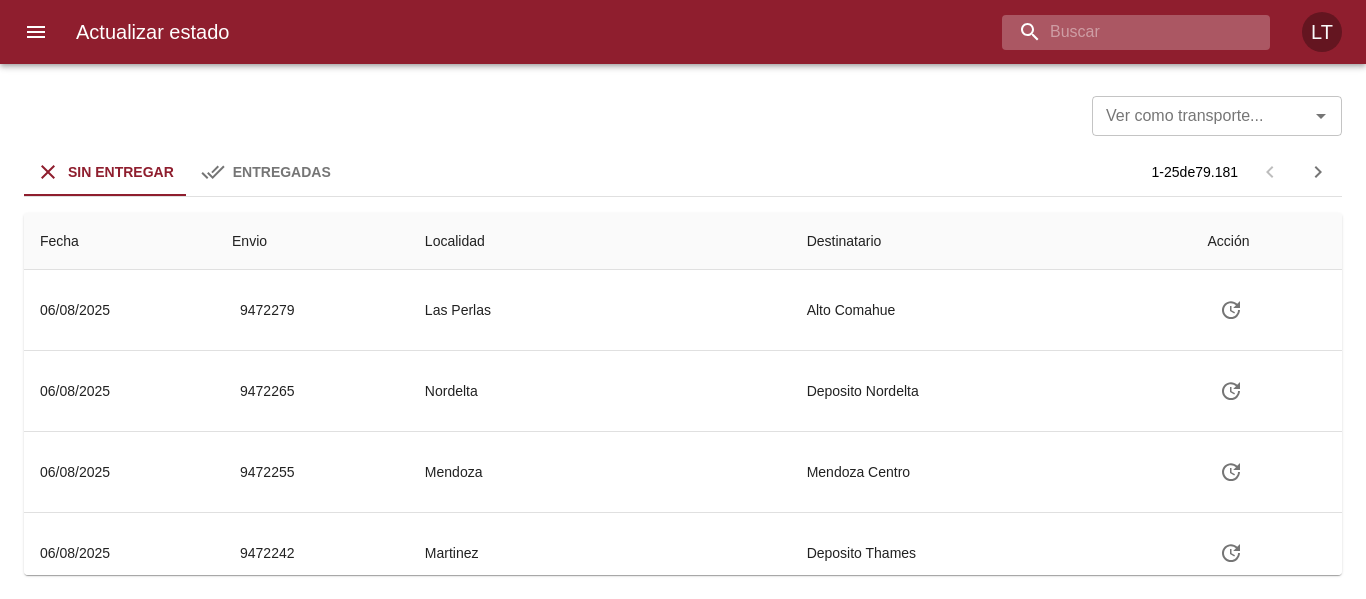 click at bounding box center [1119, 32] 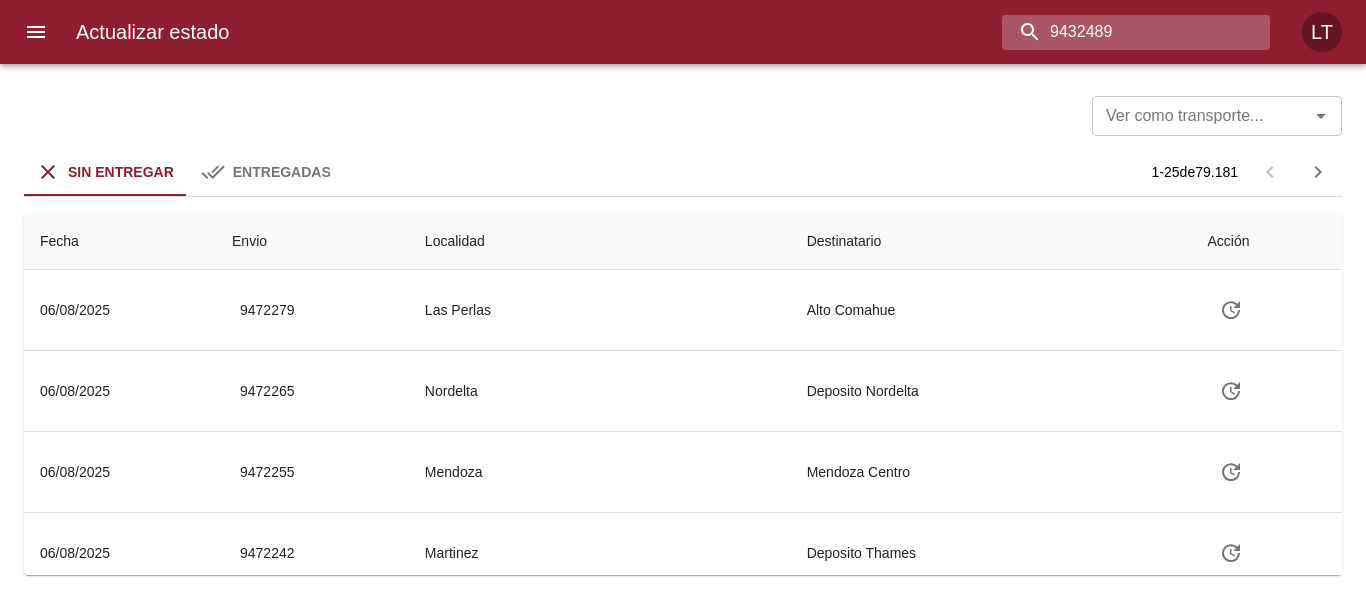 type on "9432489" 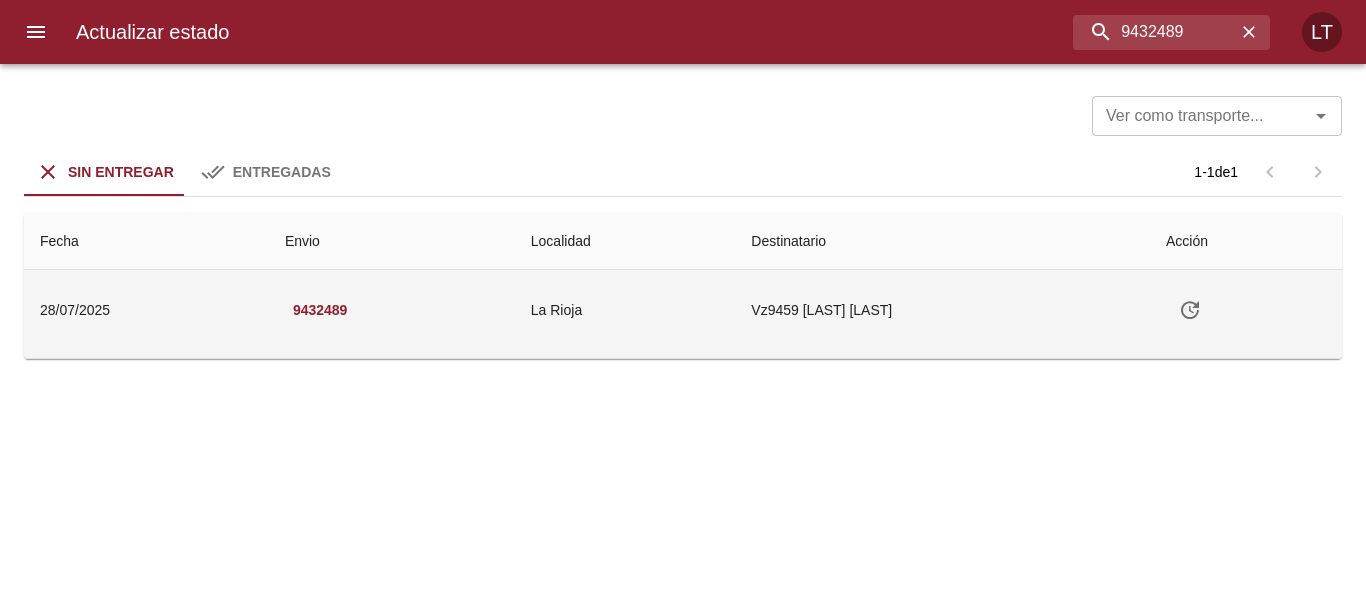 click at bounding box center (1190, 310) 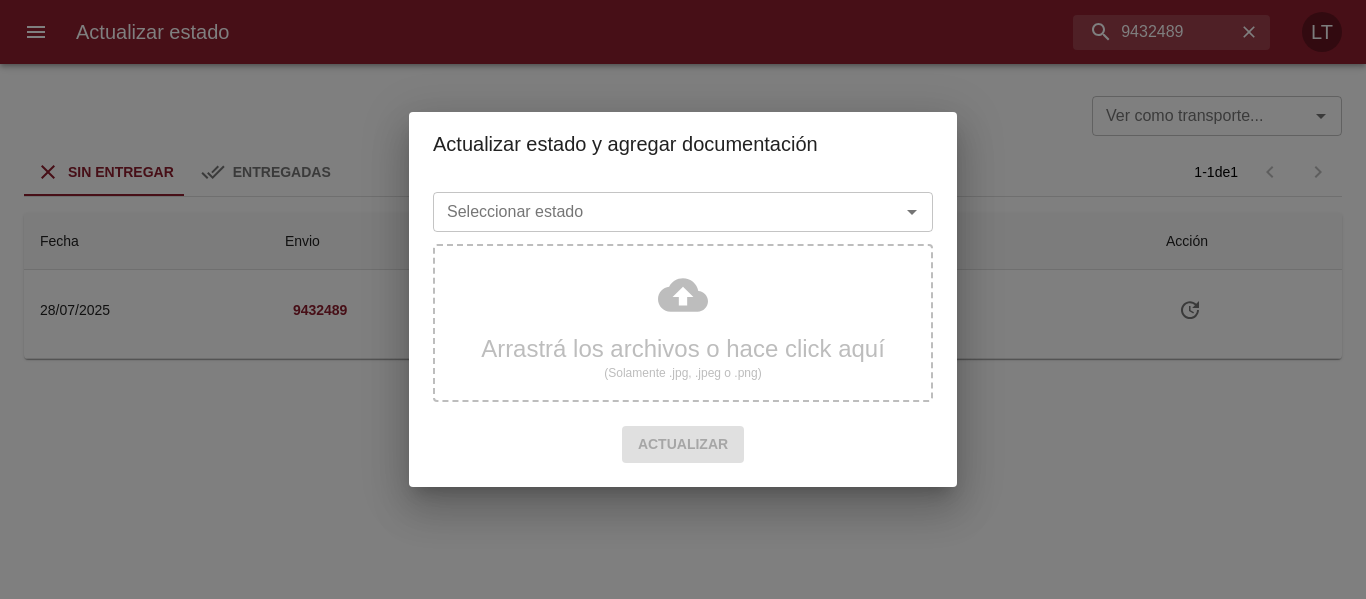 click on "Seleccionar estado" at bounding box center [653, 212] 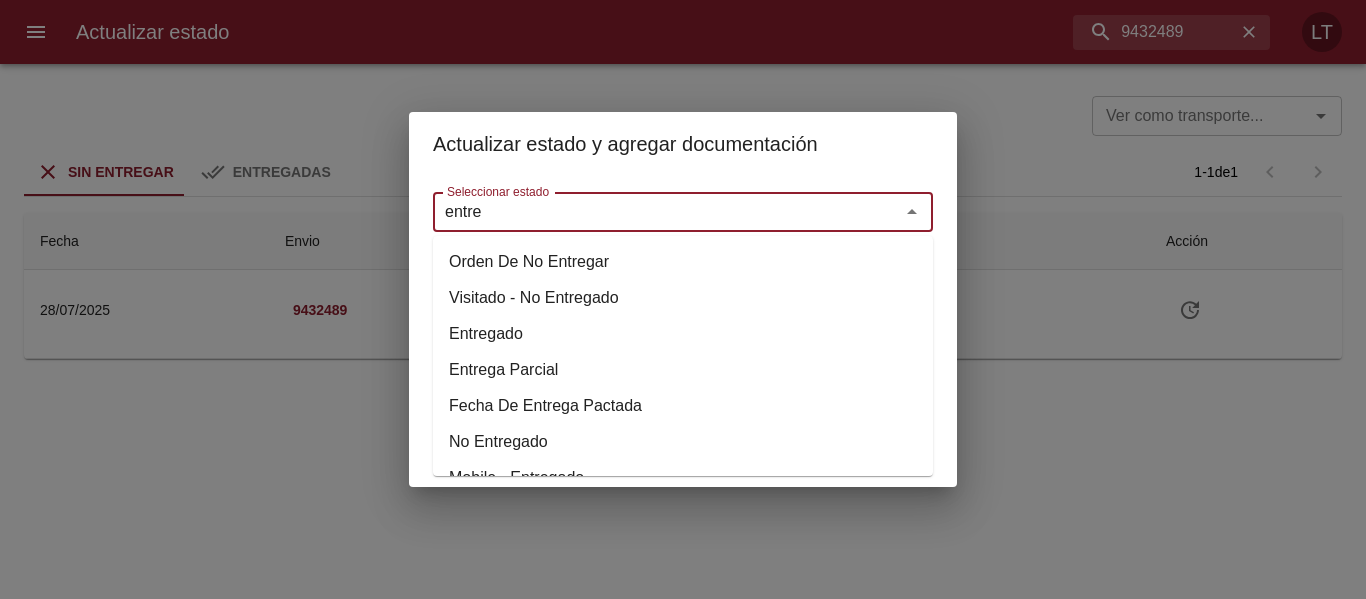 click on "Entregado" at bounding box center [683, 334] 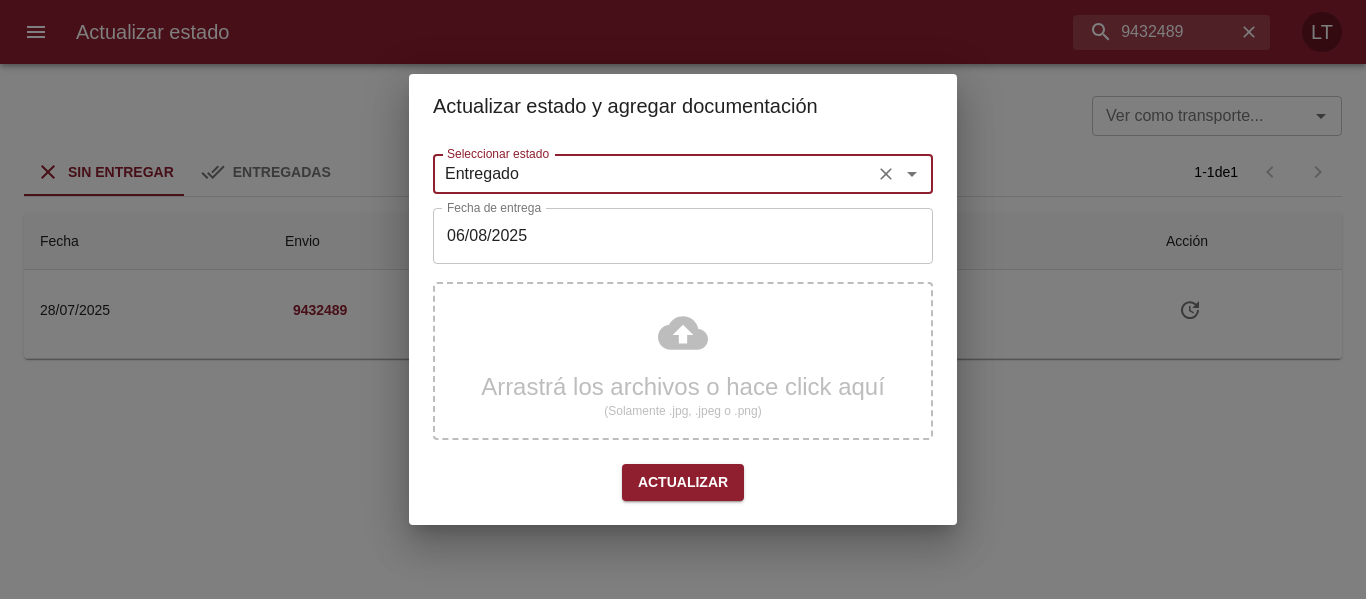 type on "Entregado" 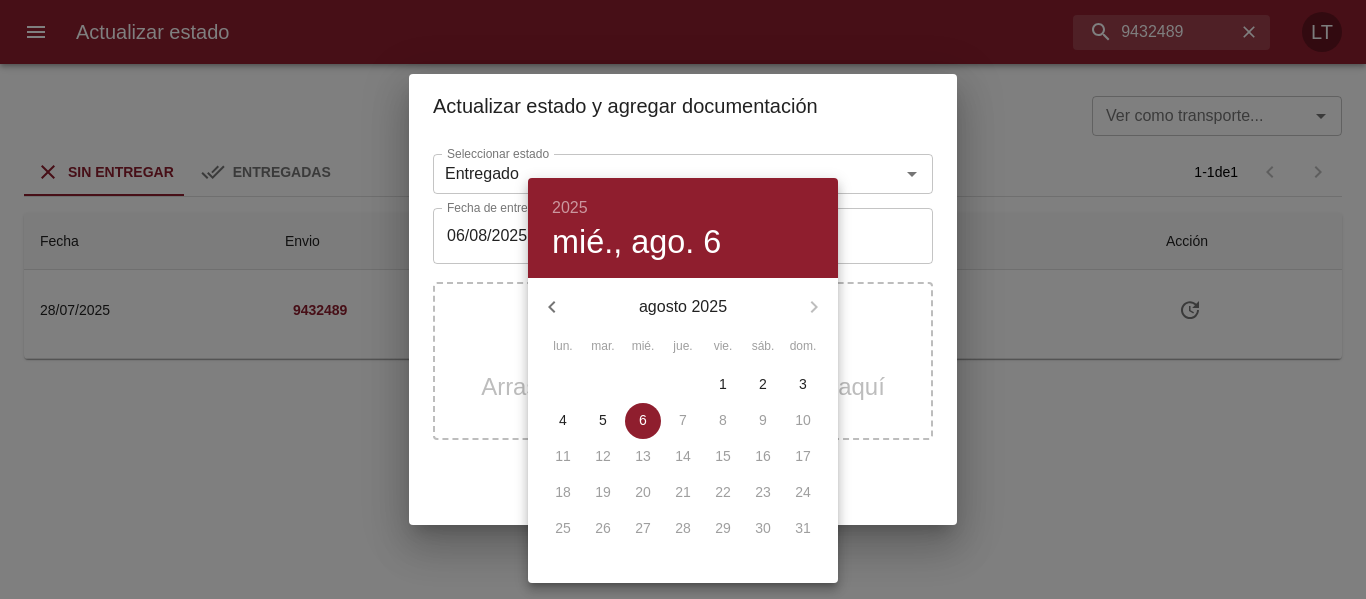 click on "5" at bounding box center (603, 420) 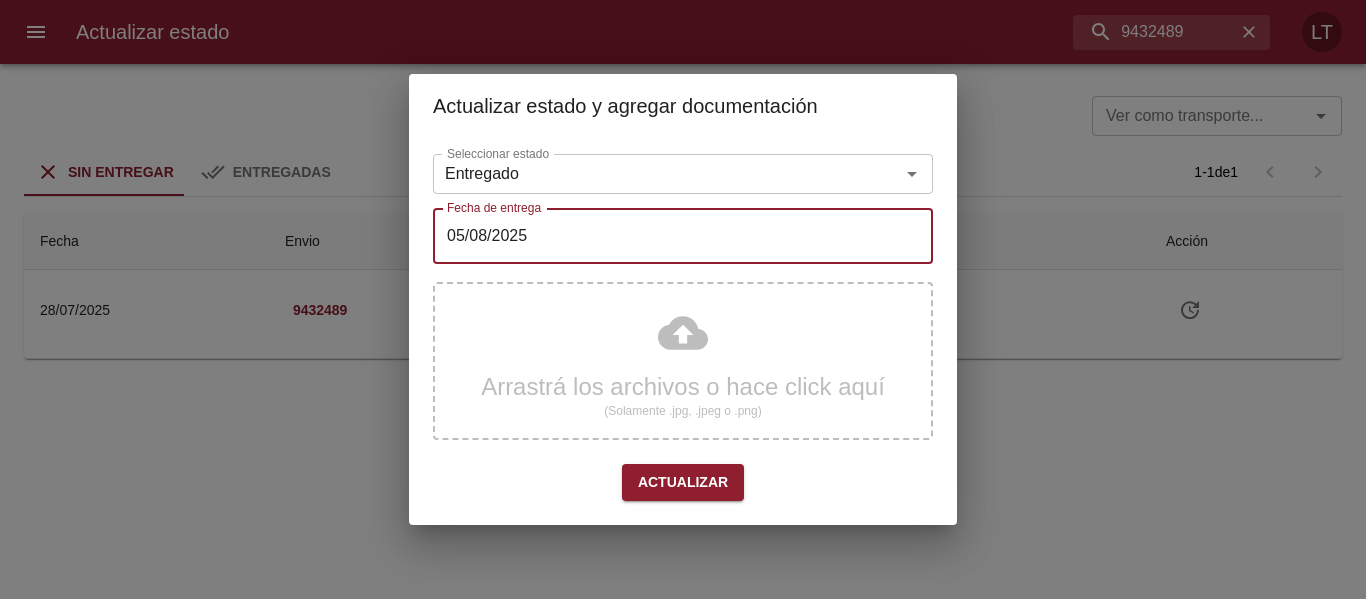 click on "Arrastrá los archivos o hace click aquí (Solamente .jpg, .jpeg o .png)" at bounding box center [683, 361] 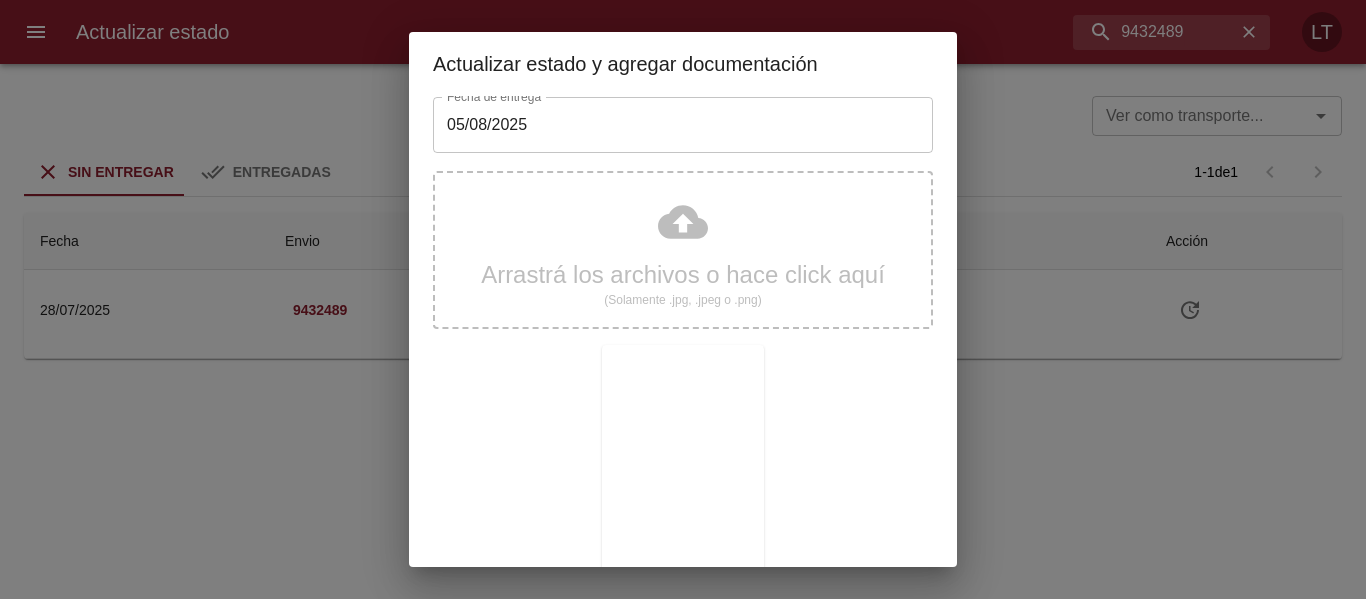 scroll, scrollTop: 187, scrollLeft: 0, axis: vertical 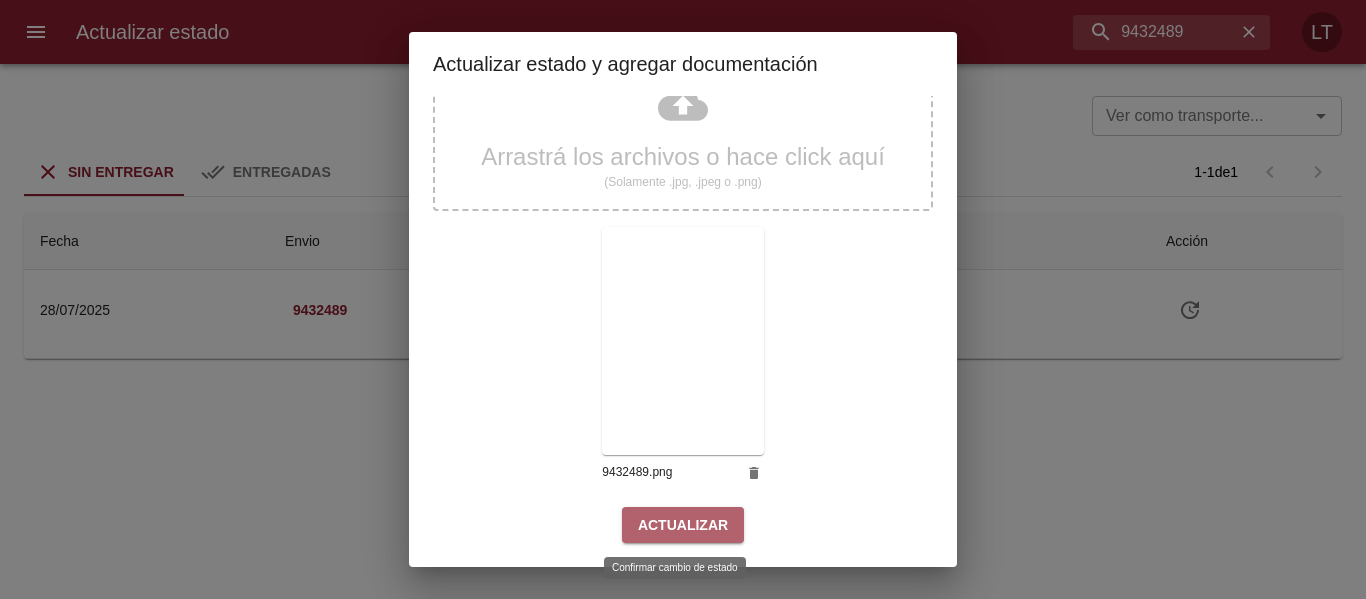 click on "Actualizar" at bounding box center [683, 525] 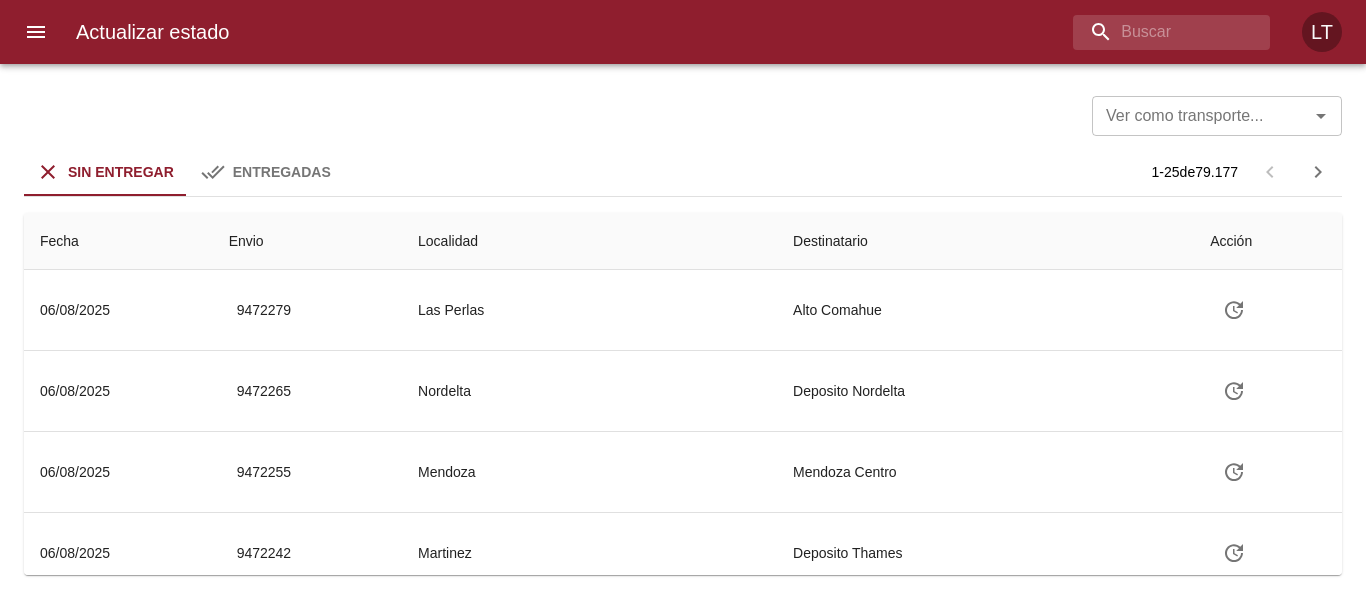 scroll, scrollTop: 0, scrollLeft: 0, axis: both 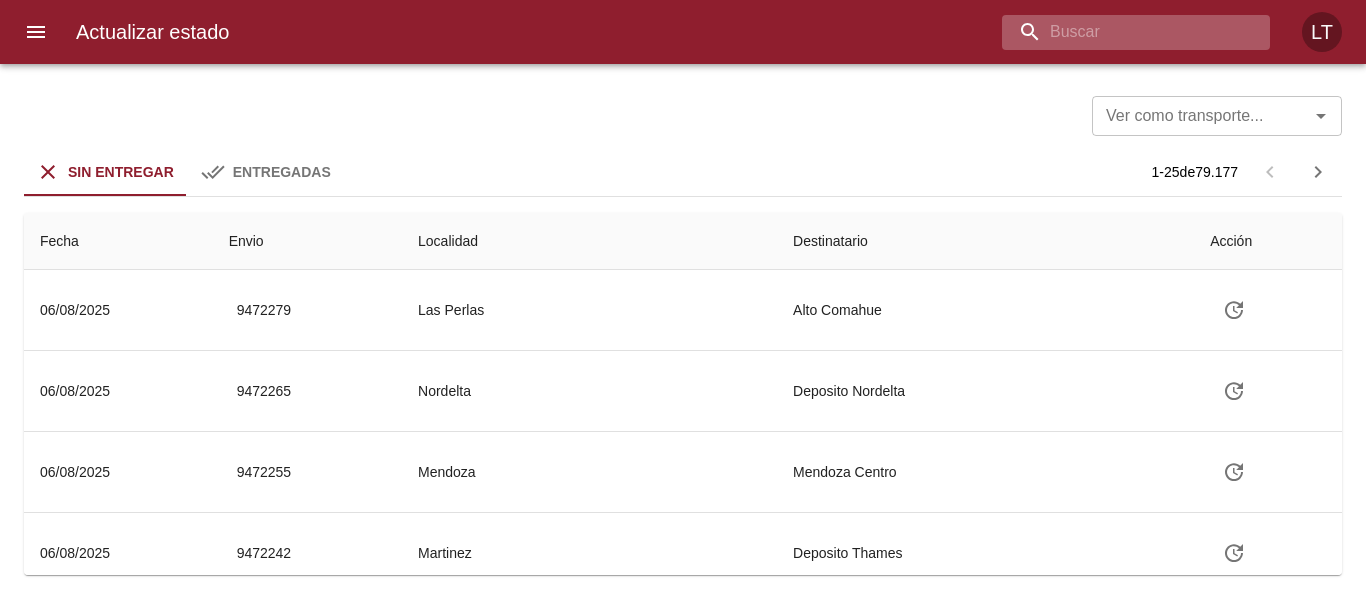 click at bounding box center (1119, 32) 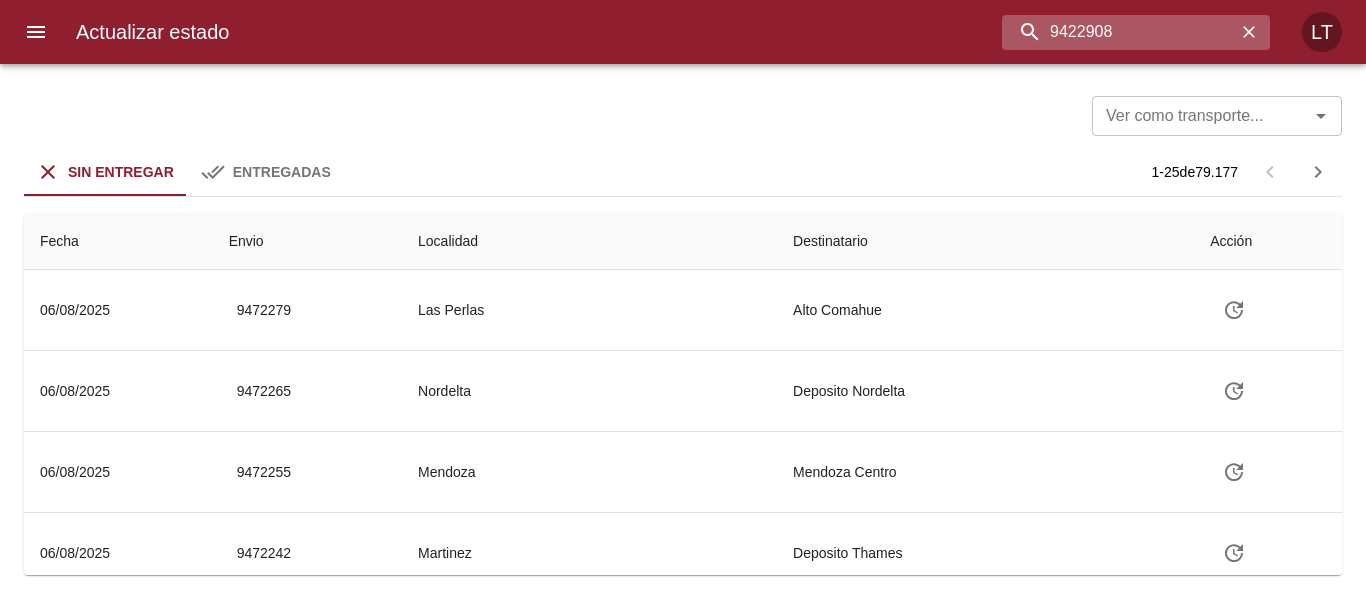 type on "9422908" 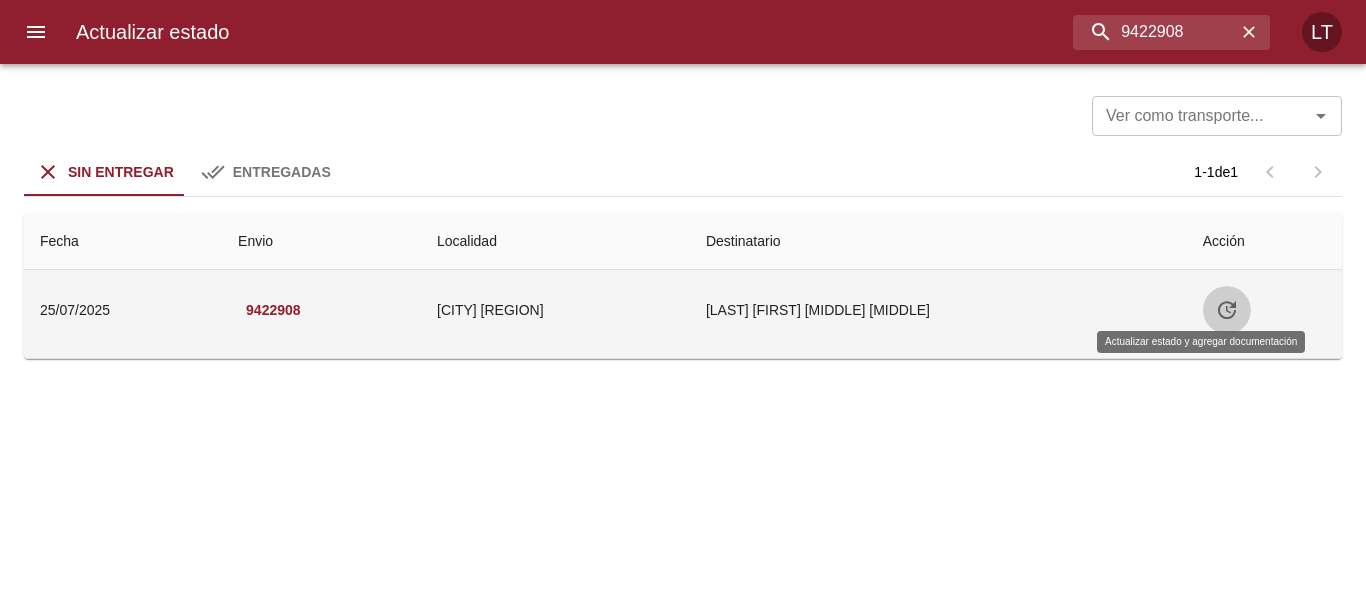 click at bounding box center [1227, 310] 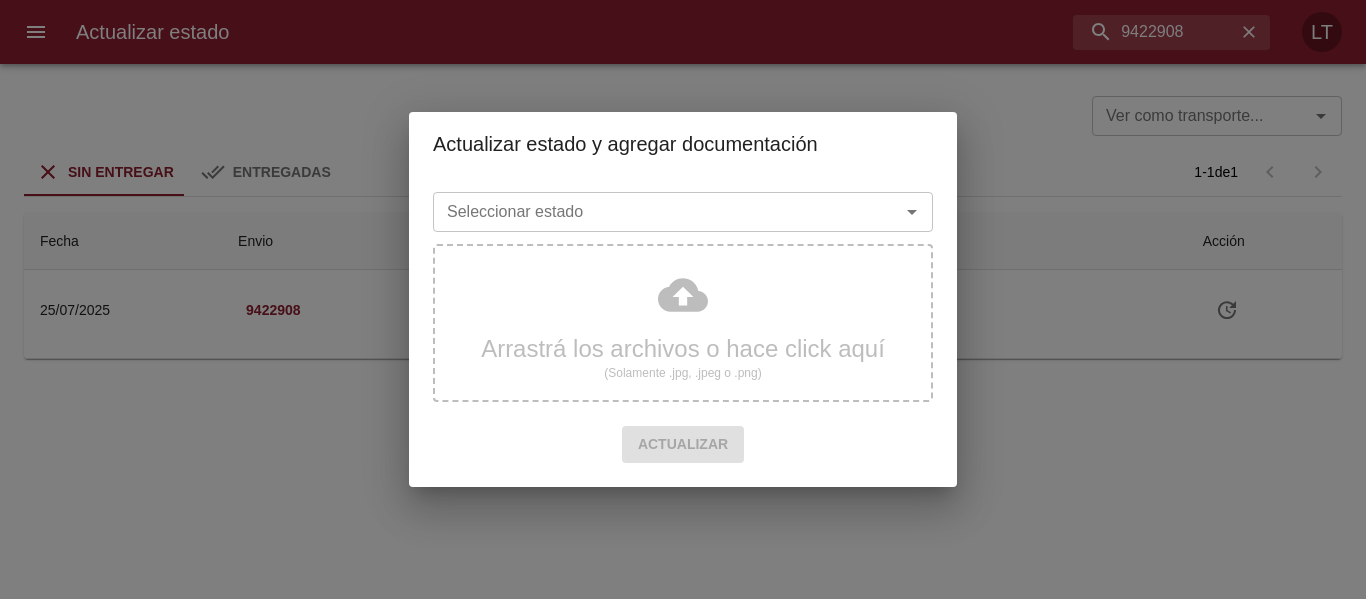 click on "Seleccionar estado" at bounding box center [683, 212] 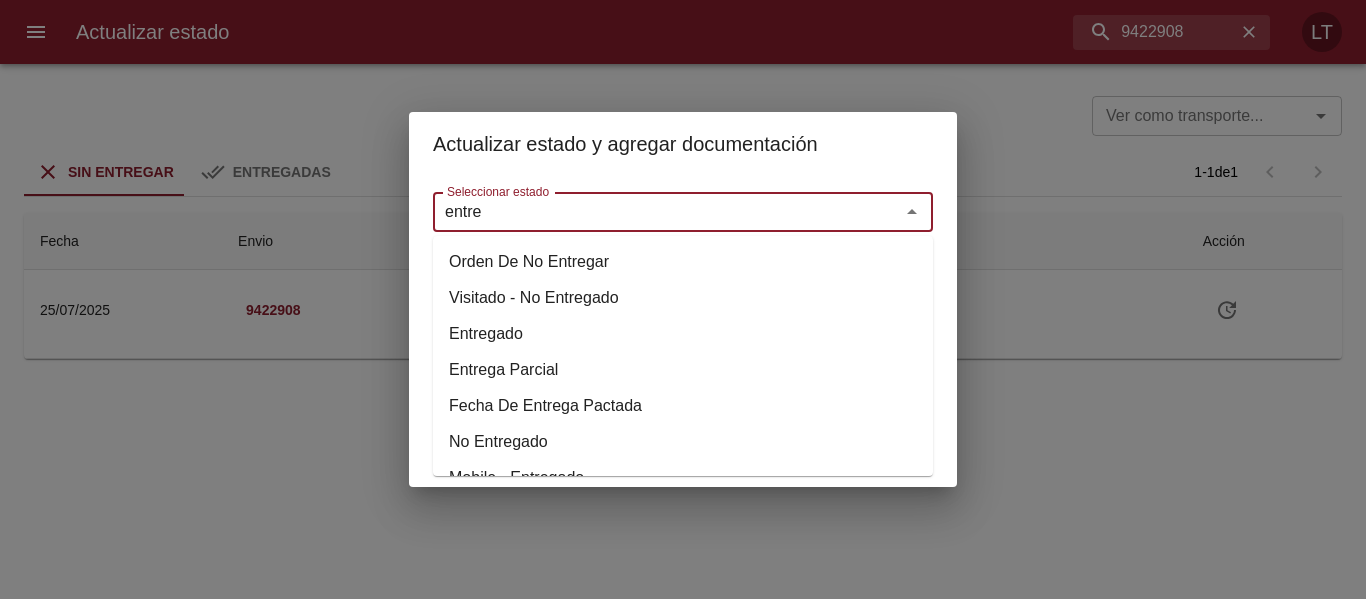 click on "Entregado" at bounding box center [683, 334] 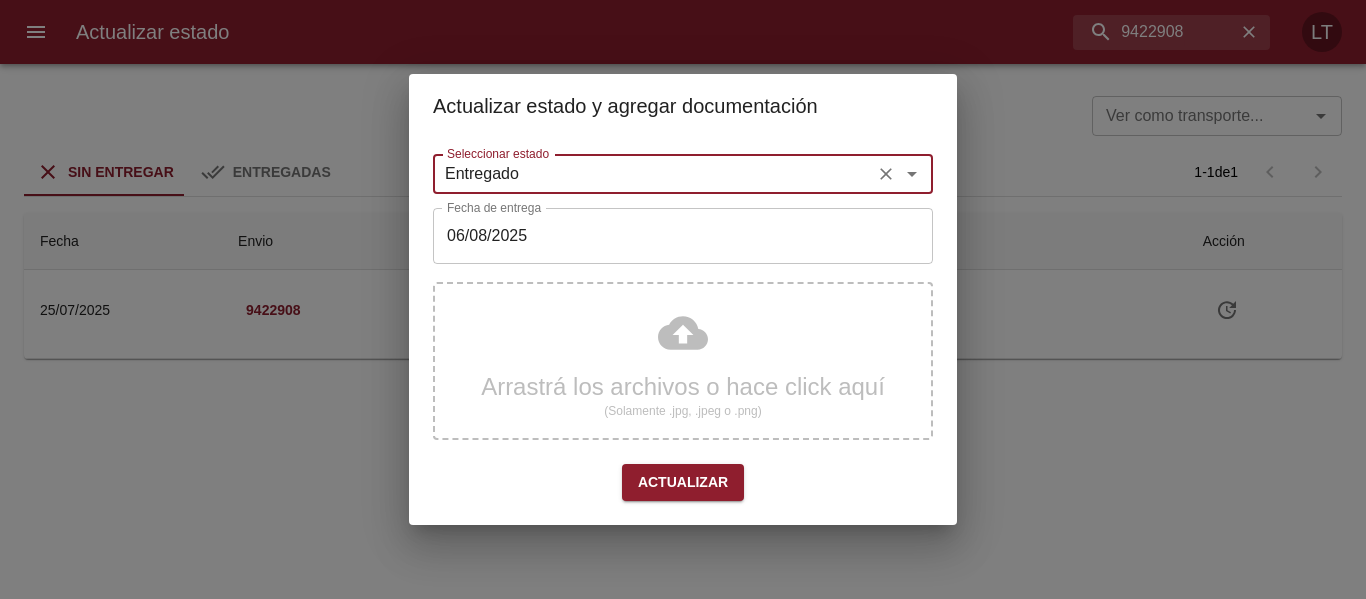 type on "Entregado" 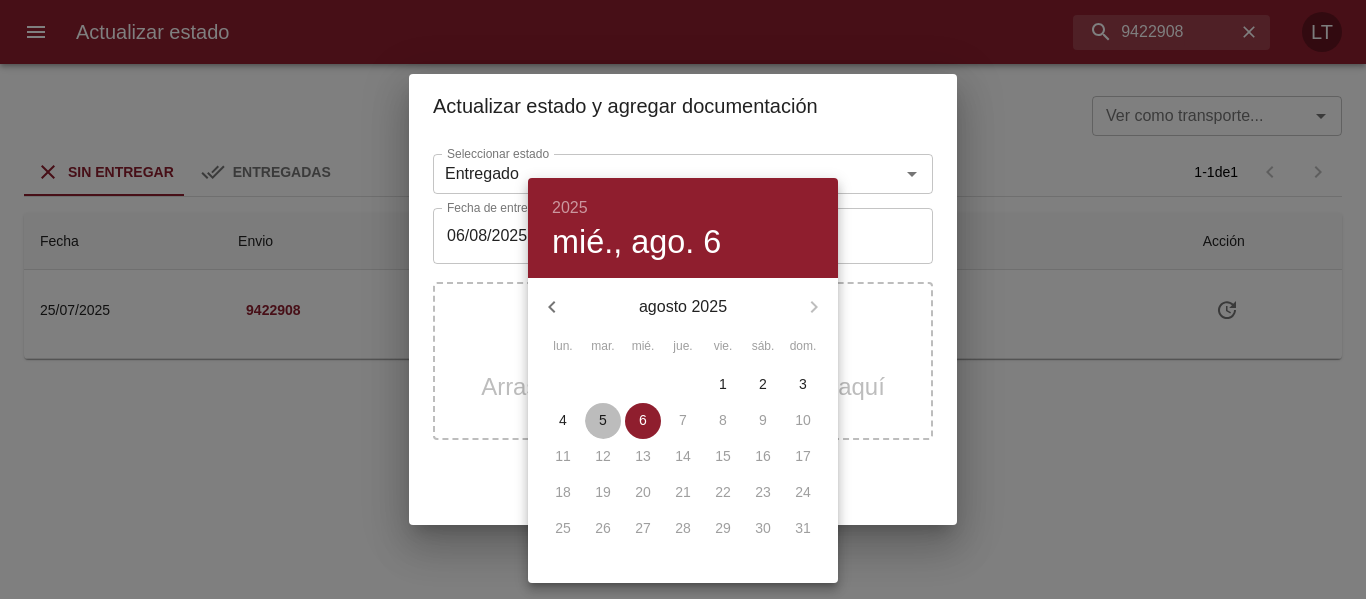 click on "5" at bounding box center [603, 420] 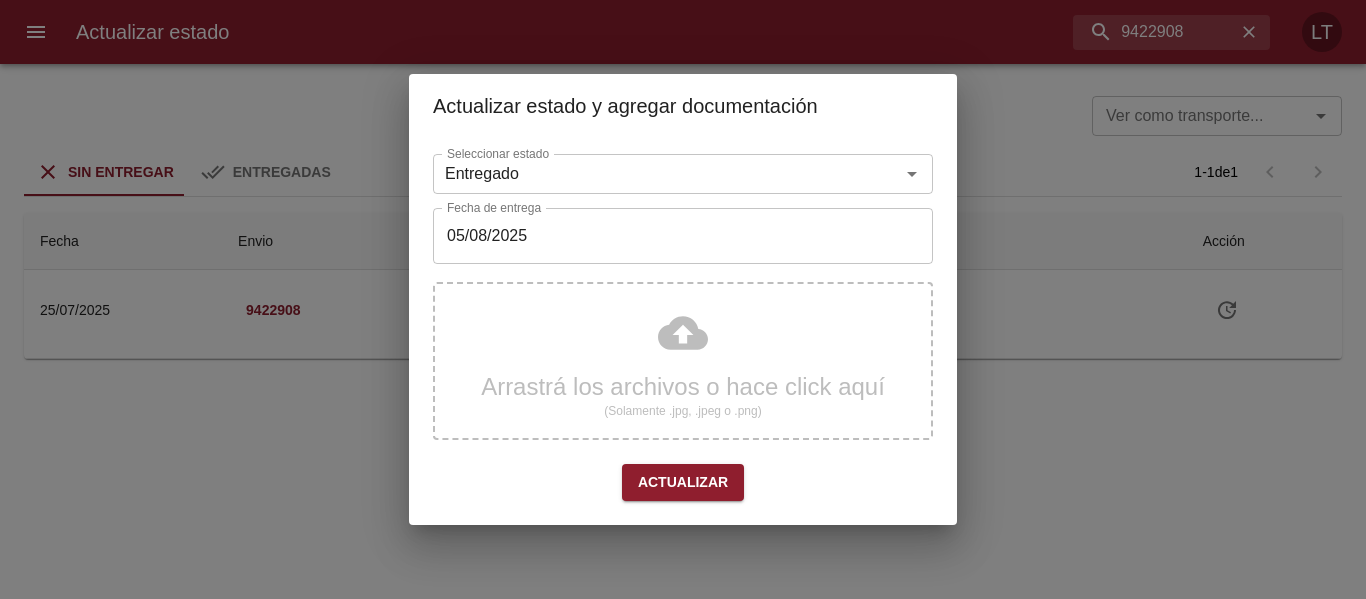 click on "Arrastrá los archivos o hace click aquí (Solamente .jpg, .jpeg o .png)" at bounding box center [683, 361] 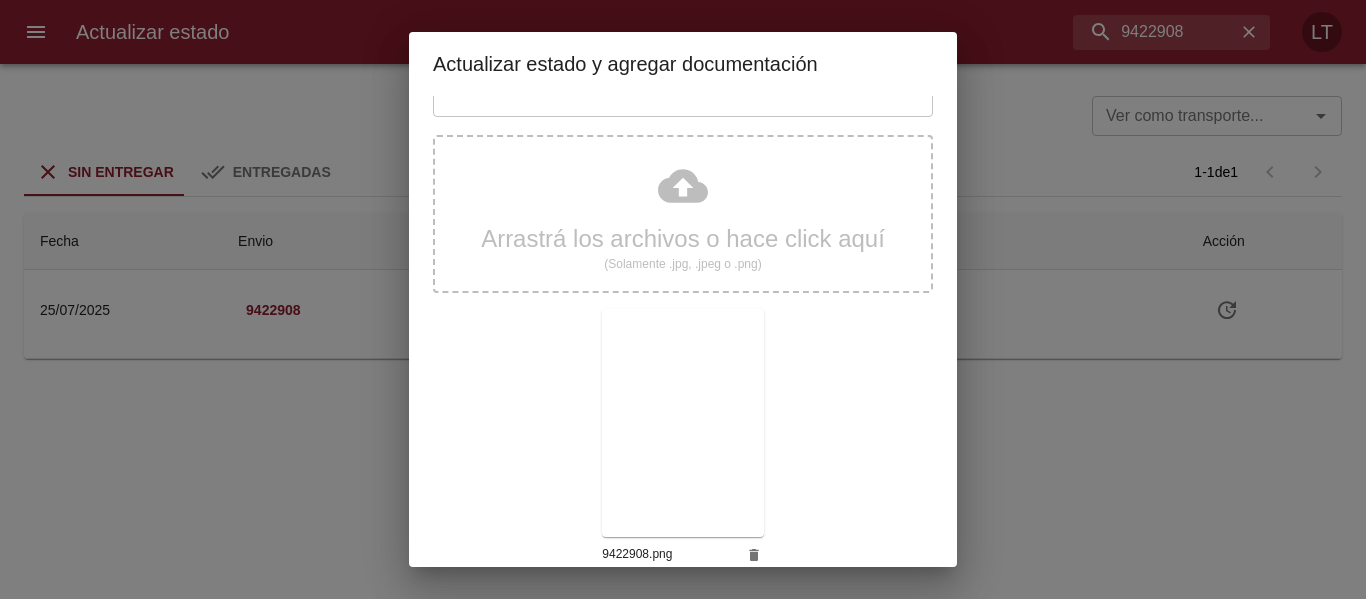 scroll, scrollTop: 187, scrollLeft: 0, axis: vertical 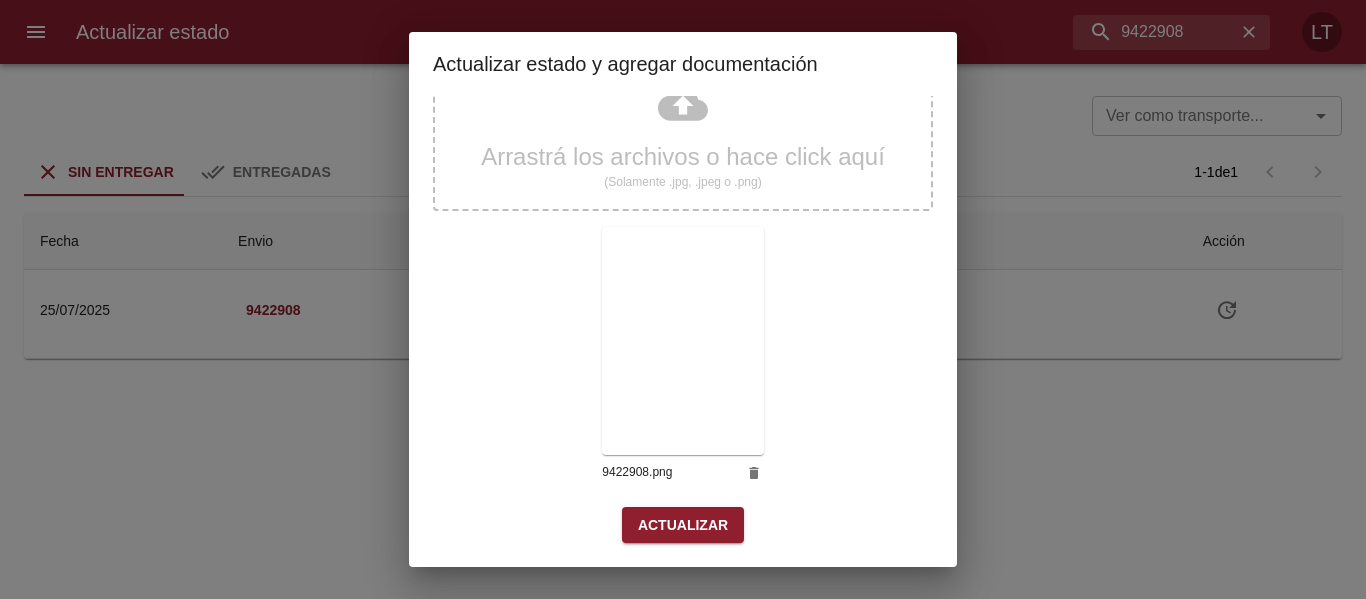 click on "Actualizar" at bounding box center [683, 525] 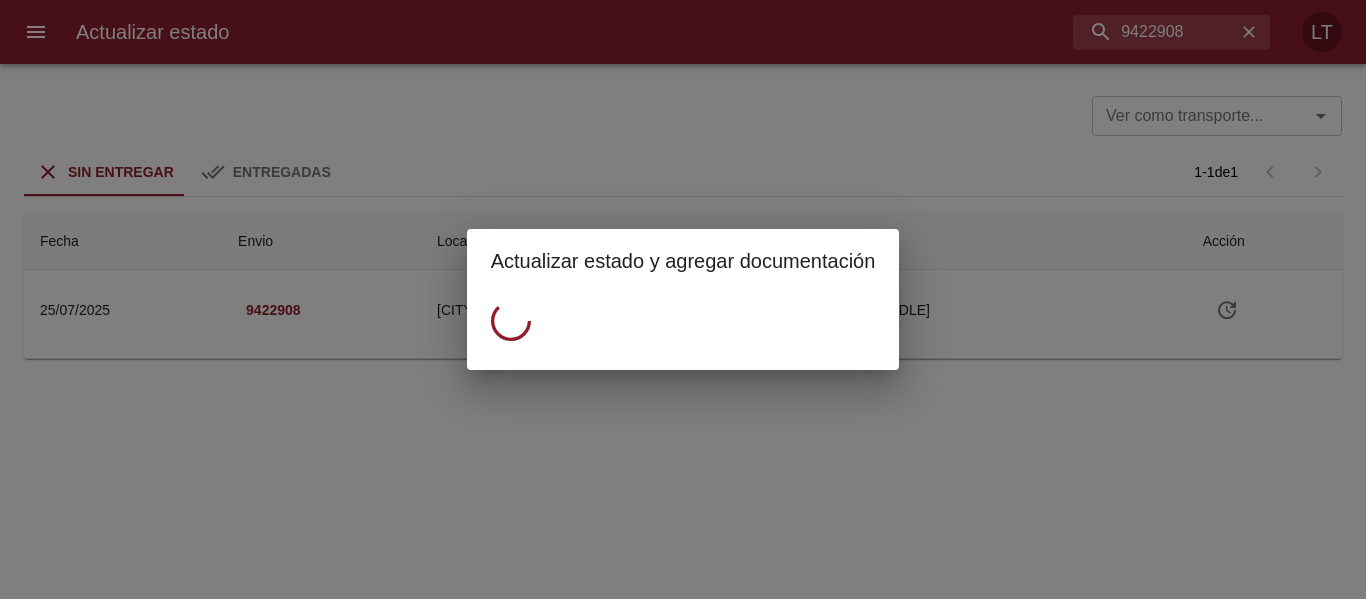 scroll, scrollTop: 0, scrollLeft: 0, axis: both 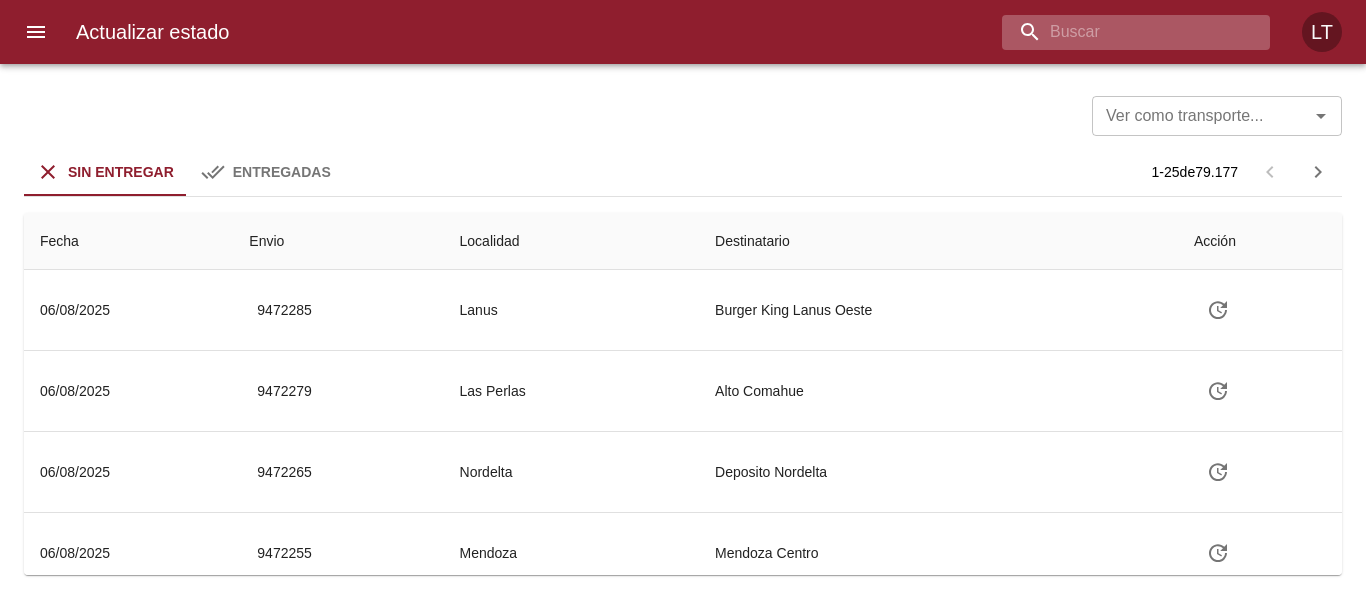 click at bounding box center [1119, 32] 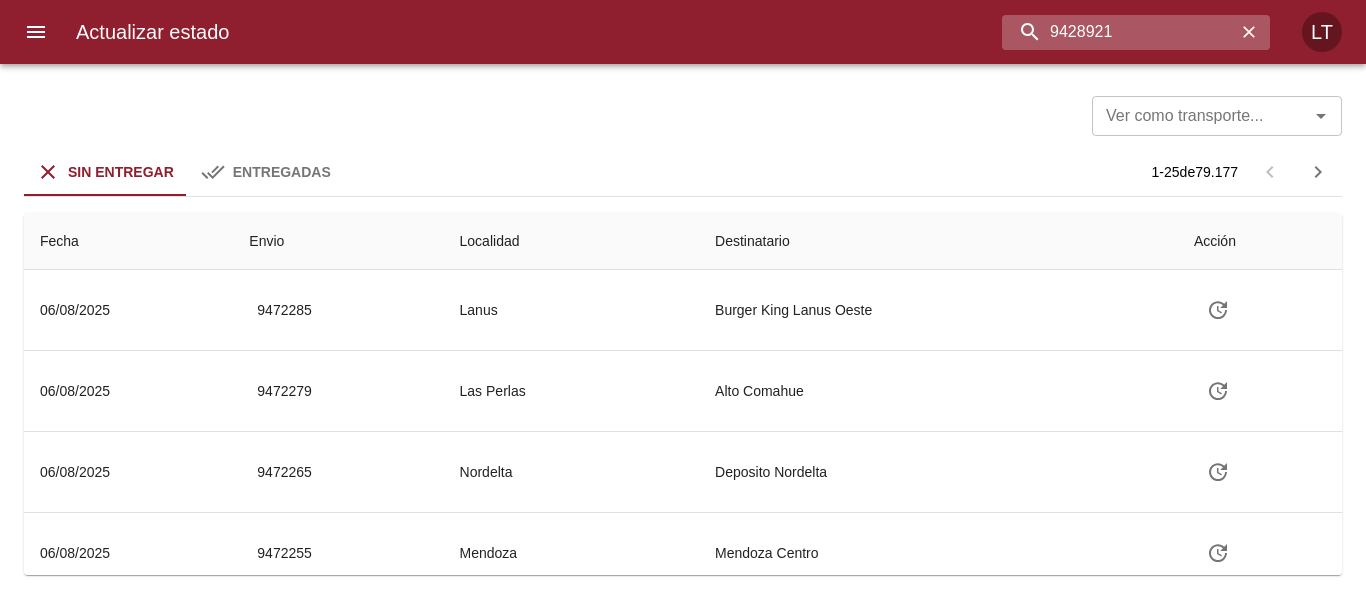 type on "9428921" 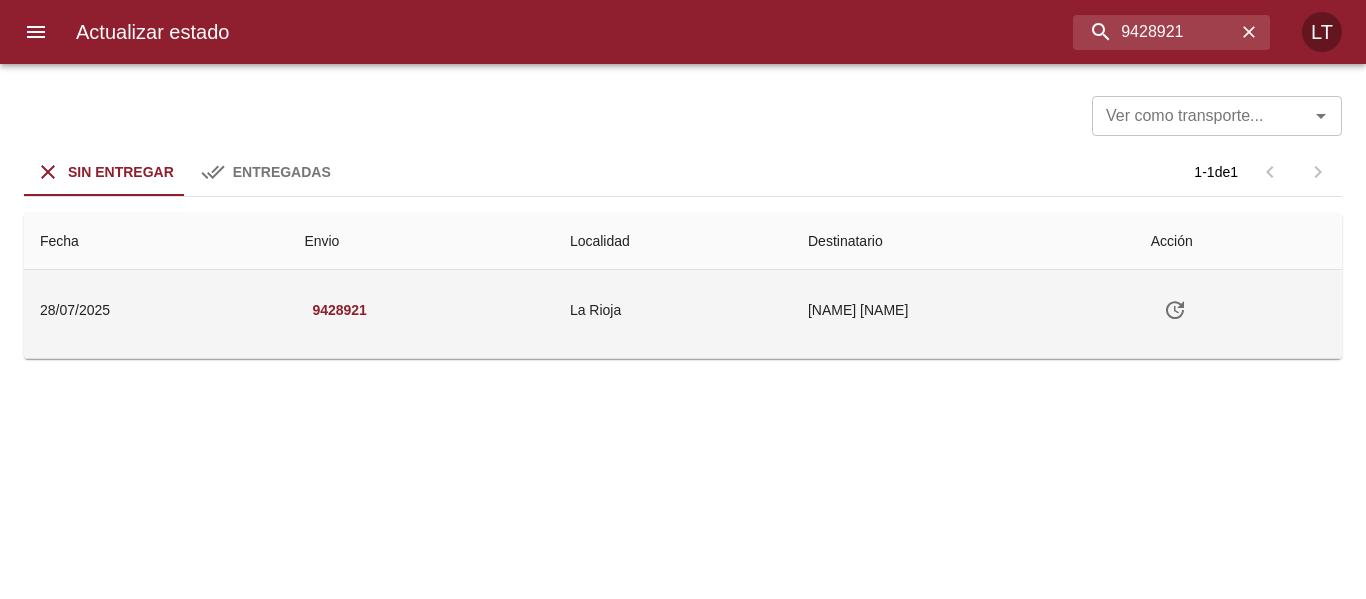 click 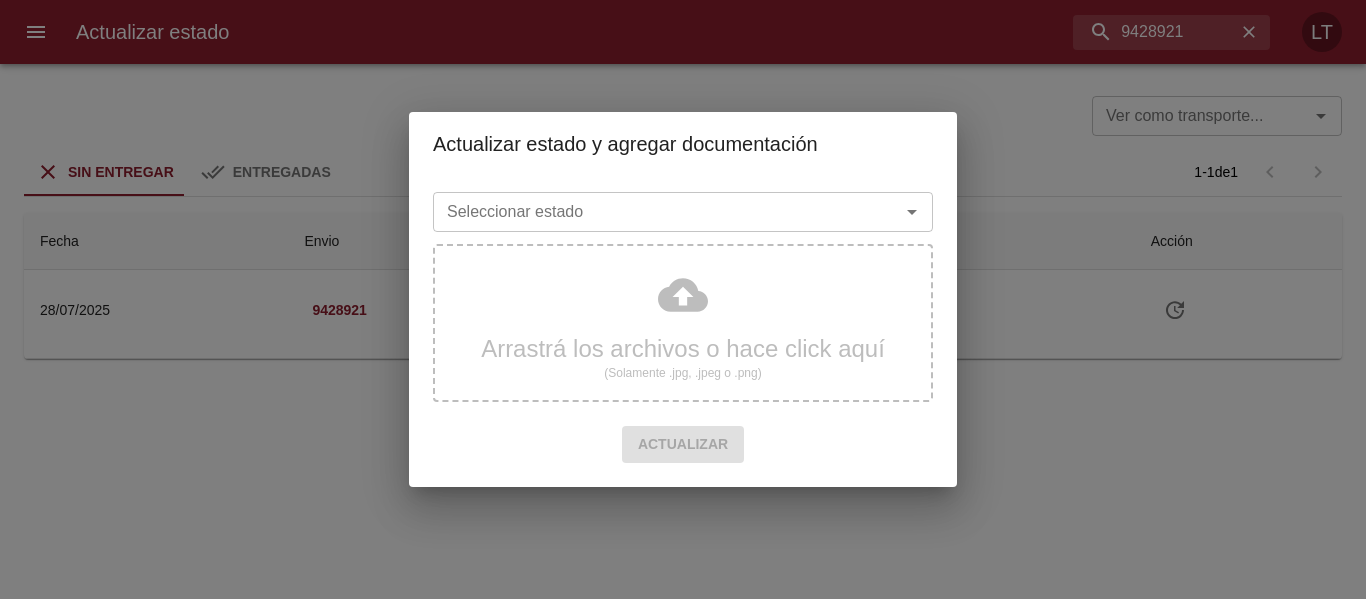 click on "Seleccionar estado" at bounding box center (683, 212) 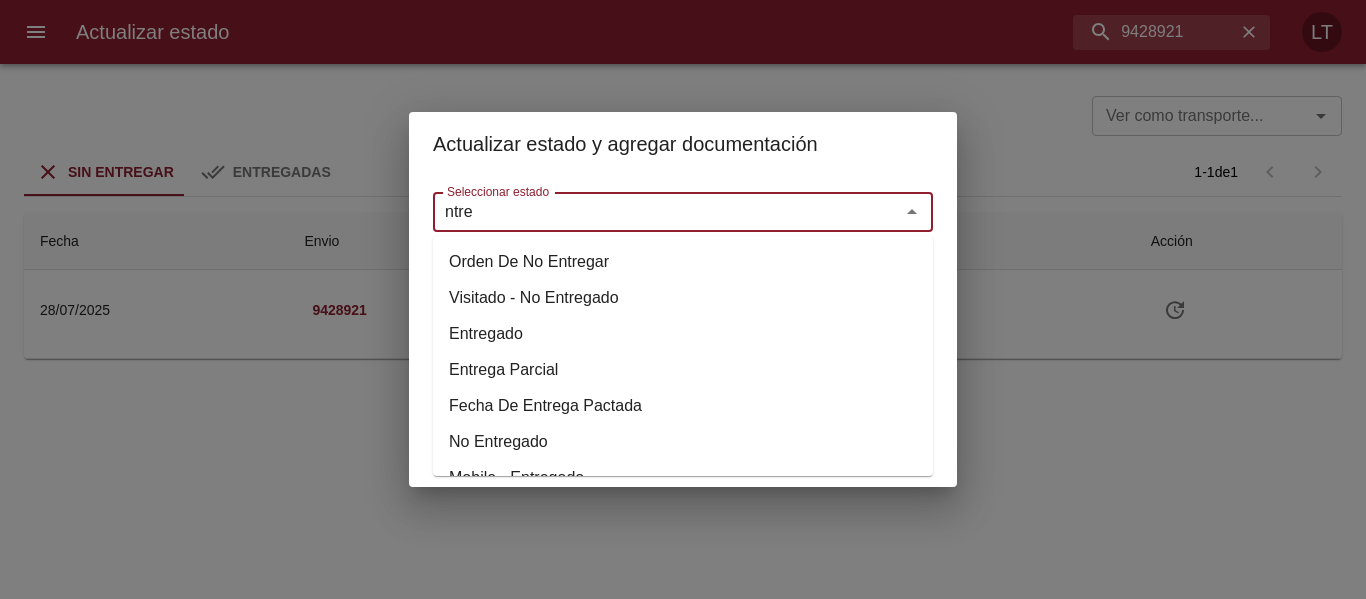 click on "Entregado" at bounding box center (683, 334) 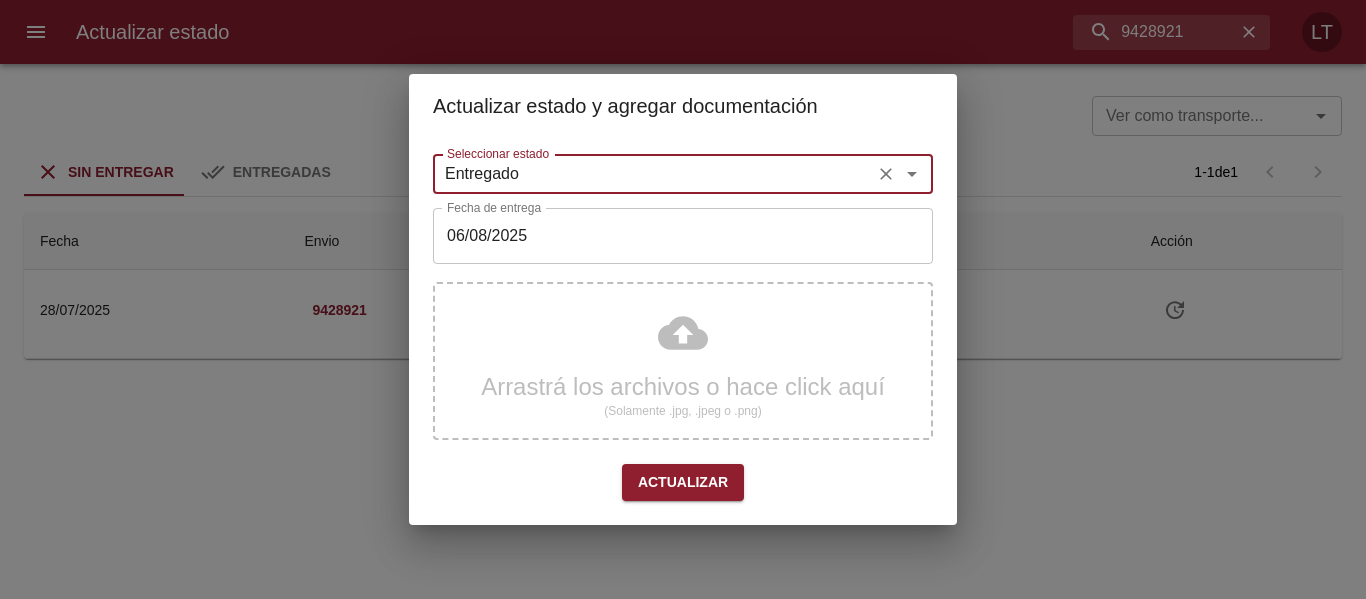 type on "Entregado" 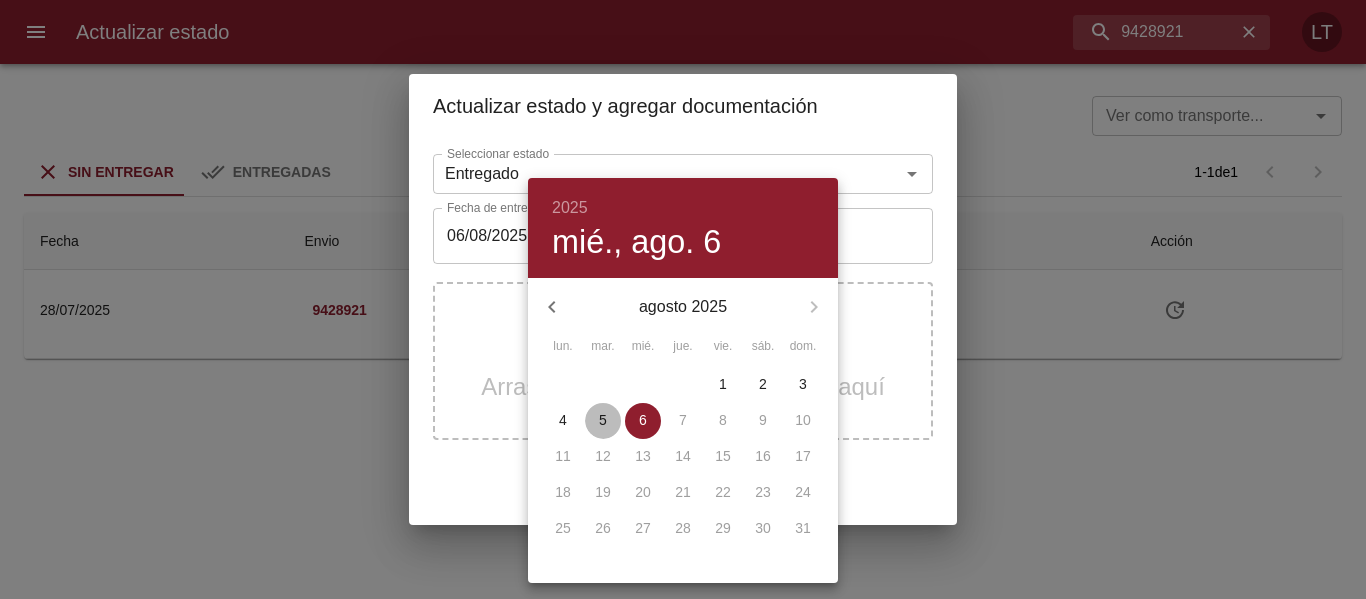 click on "5" at bounding box center [603, 420] 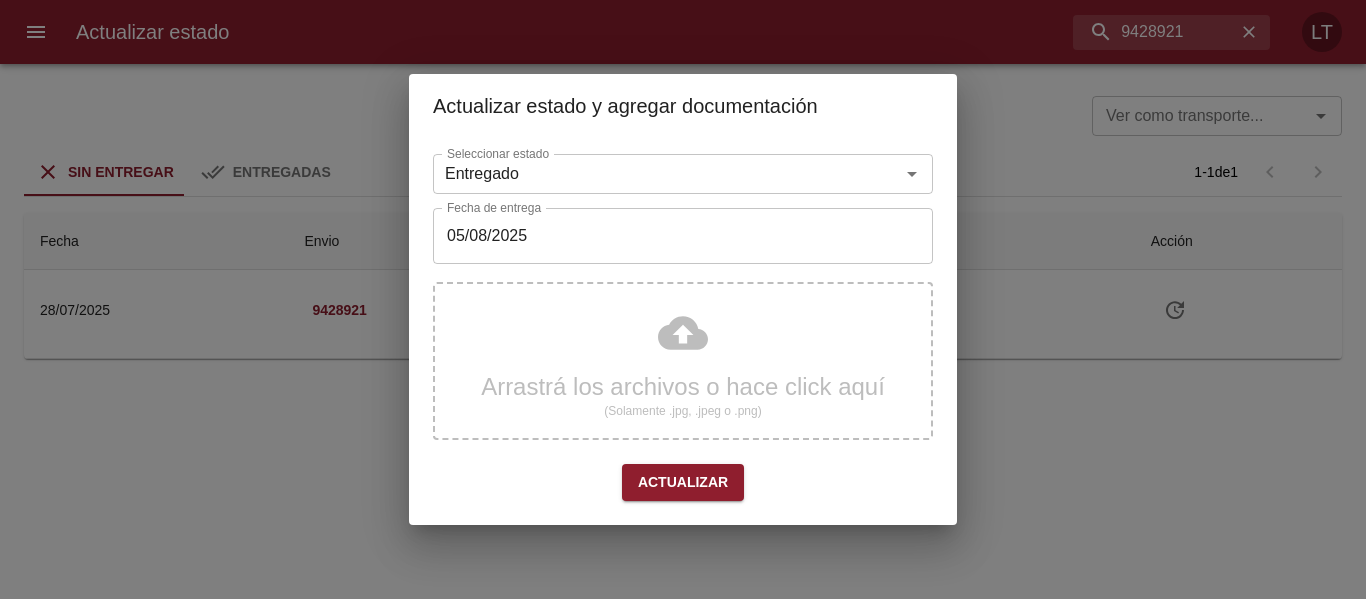 click on "Arrastrá los archivos o hace click aquí (Solamente .jpg, .jpeg o .png)" at bounding box center [683, 361] 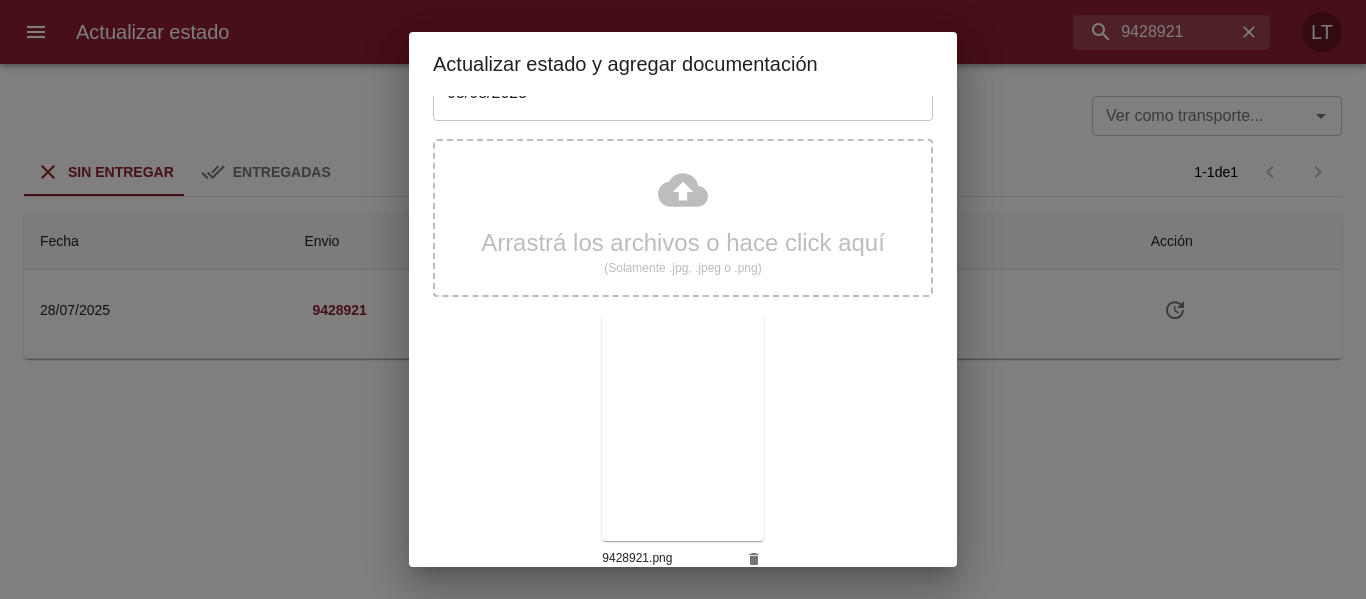 scroll, scrollTop: 187, scrollLeft: 0, axis: vertical 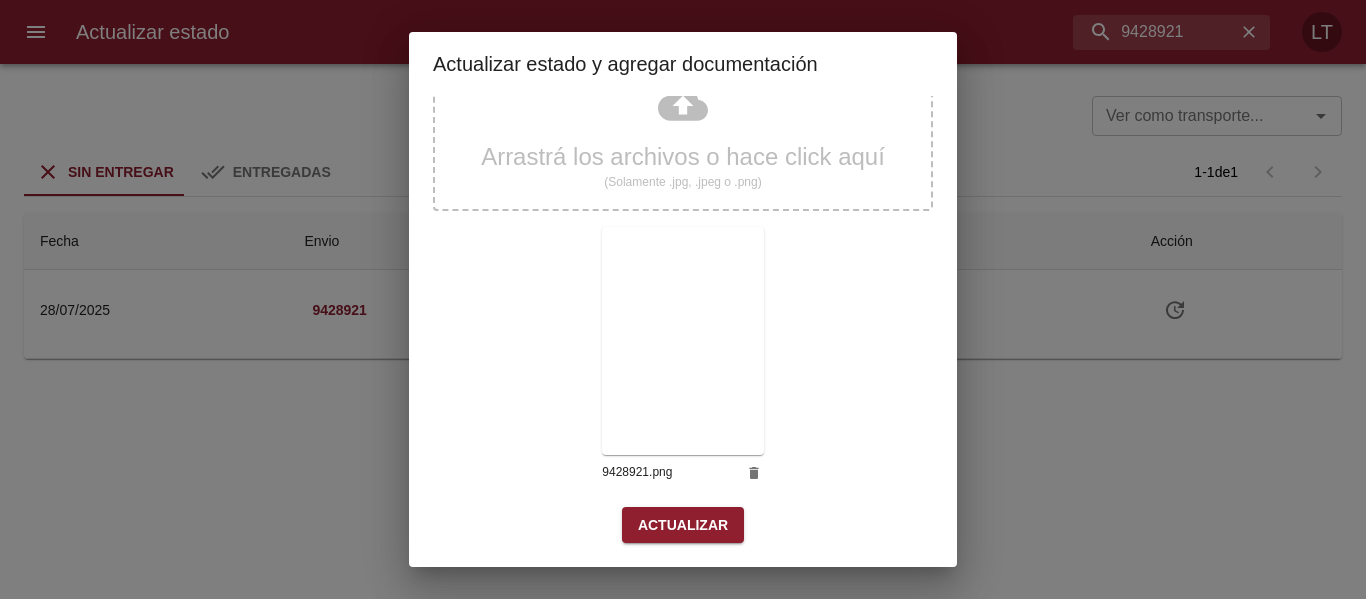 click on "Actualizar" at bounding box center (683, 525) 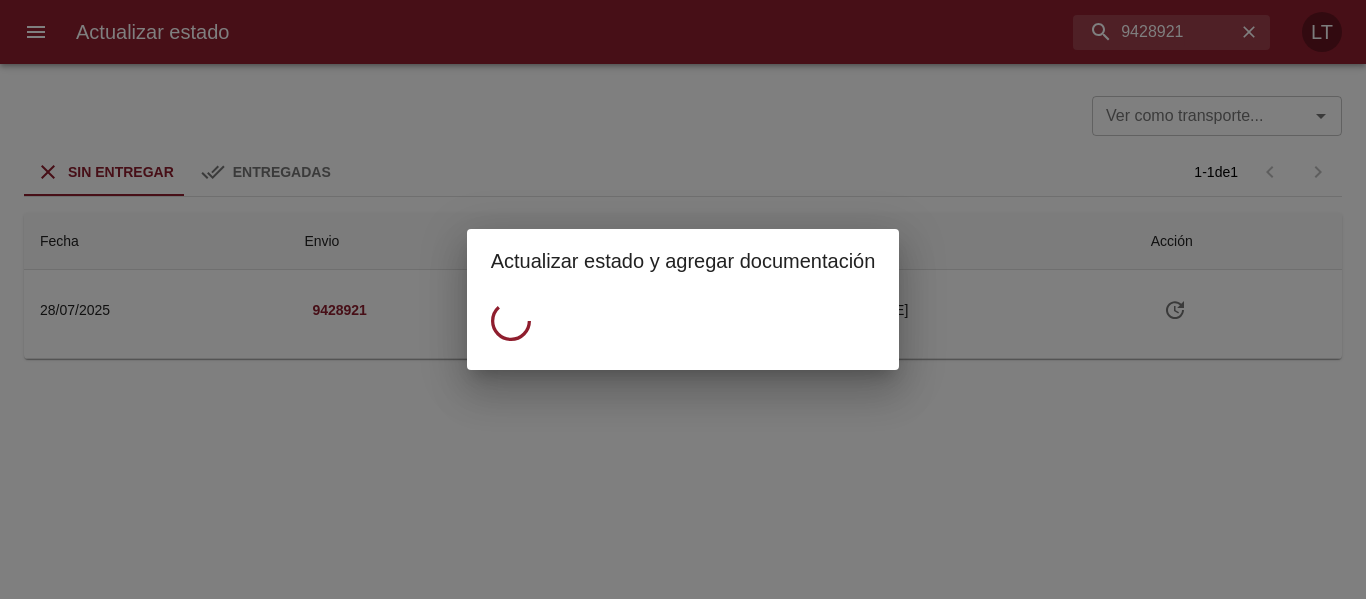 scroll, scrollTop: 0, scrollLeft: 0, axis: both 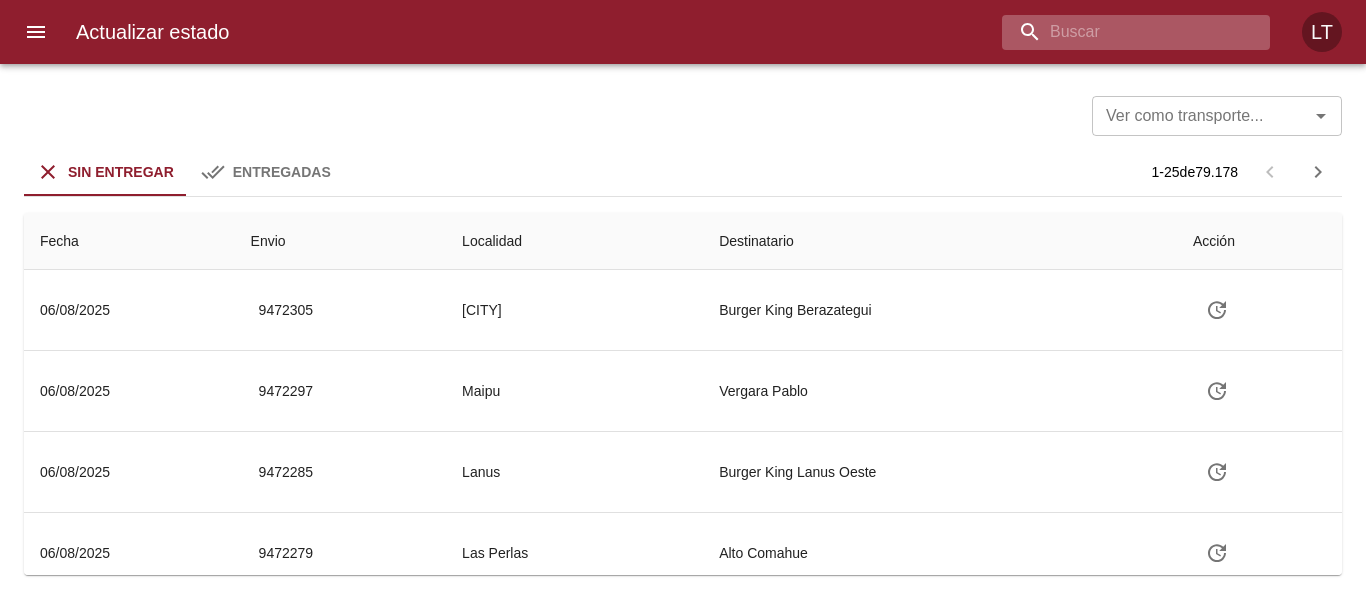 click at bounding box center [1119, 32] 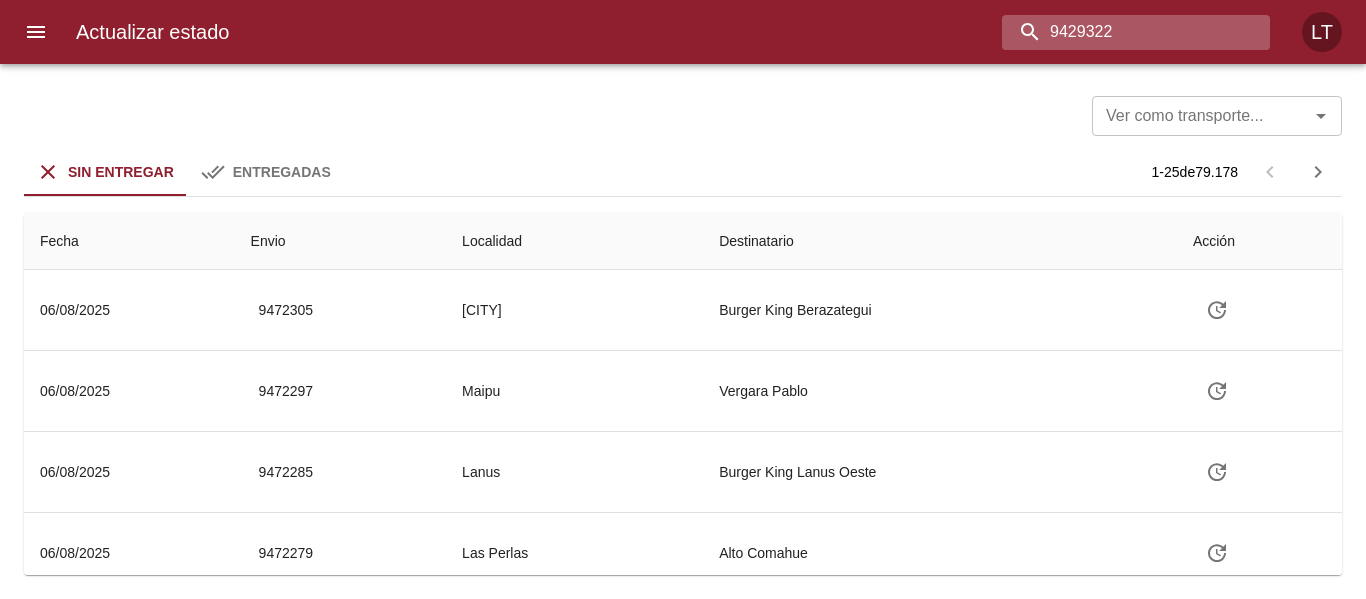 type on "9429322" 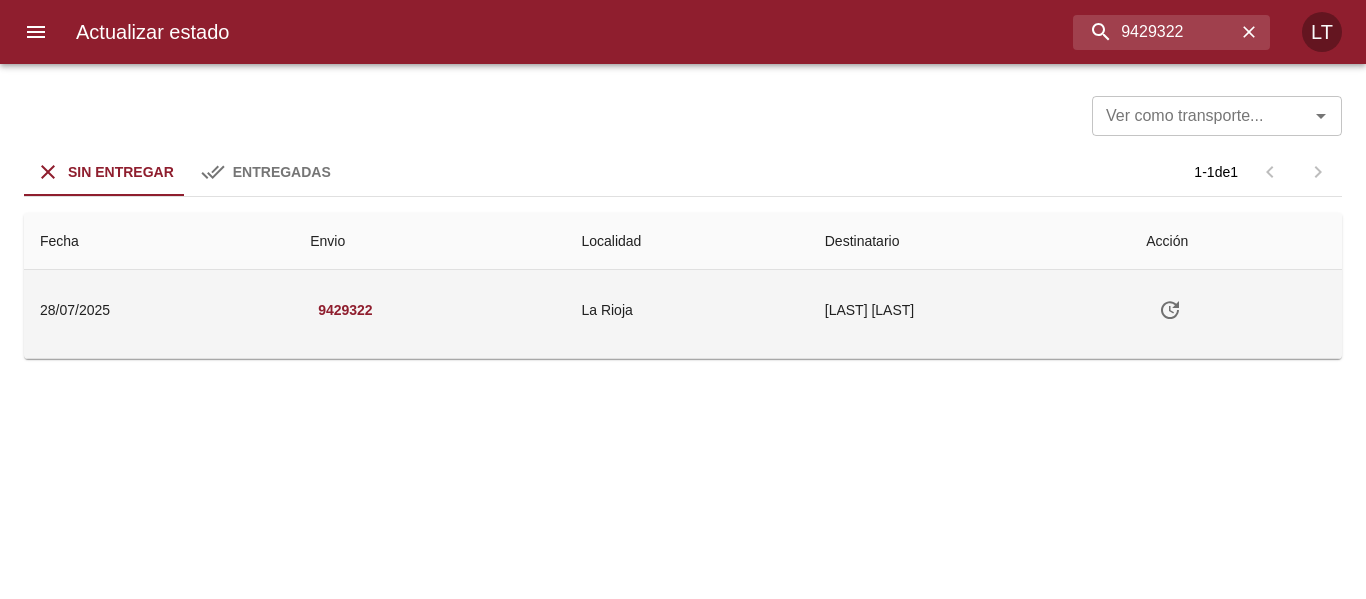click 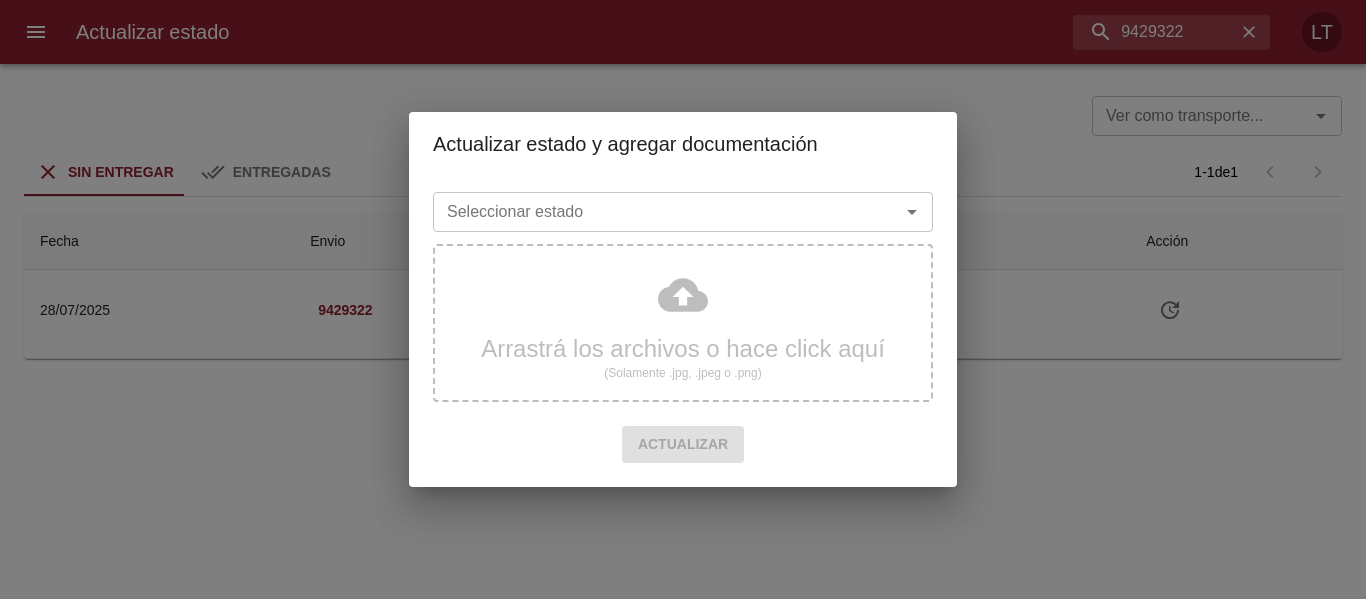 click on "Seleccionar estado" at bounding box center [683, 212] 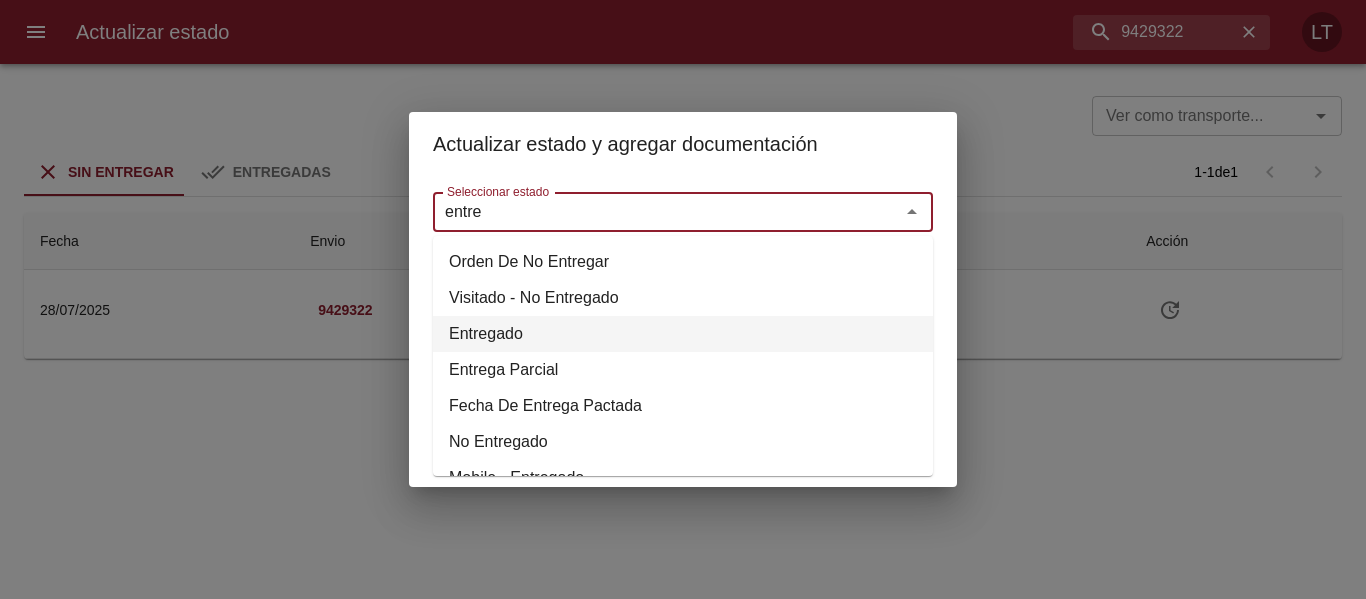 drag, startPoint x: 520, startPoint y: 328, endPoint x: 520, endPoint y: 314, distance: 14 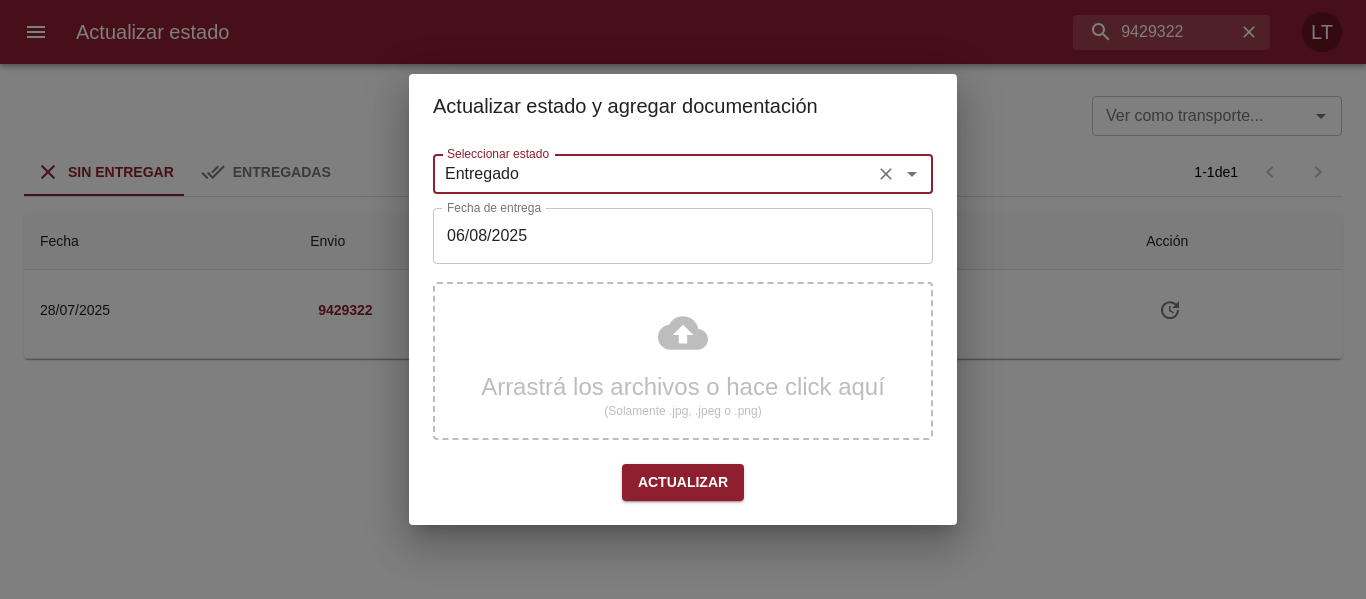 type on "Entregado" 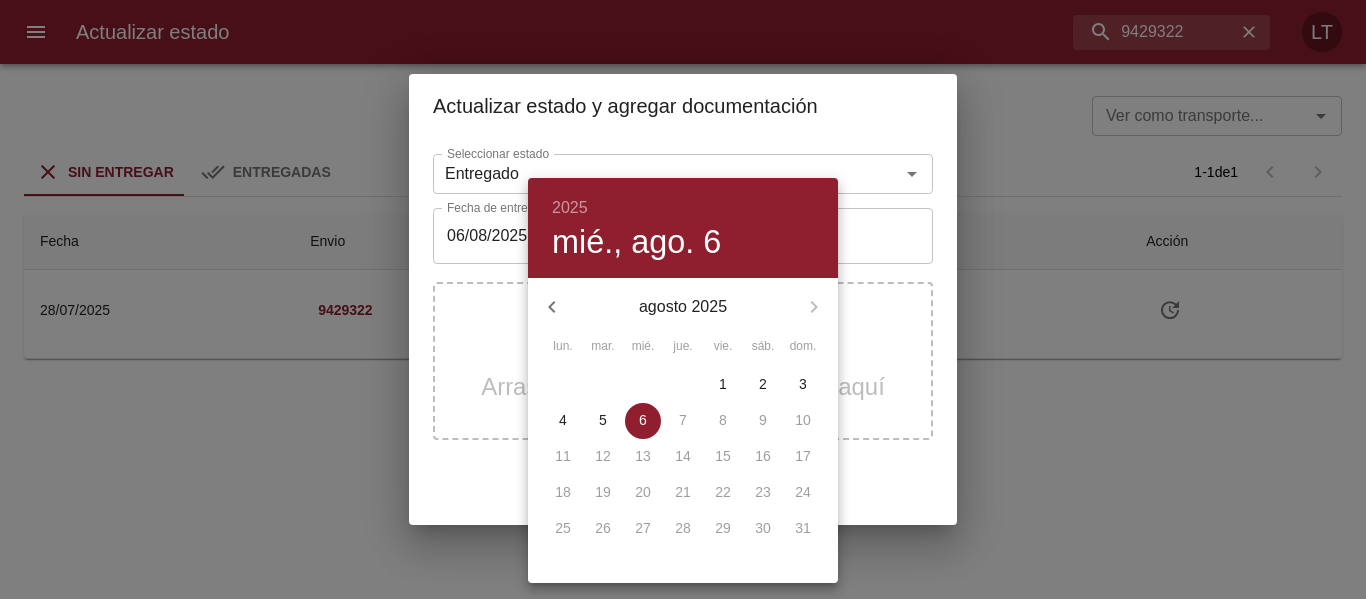 click on "4" at bounding box center (563, 420) 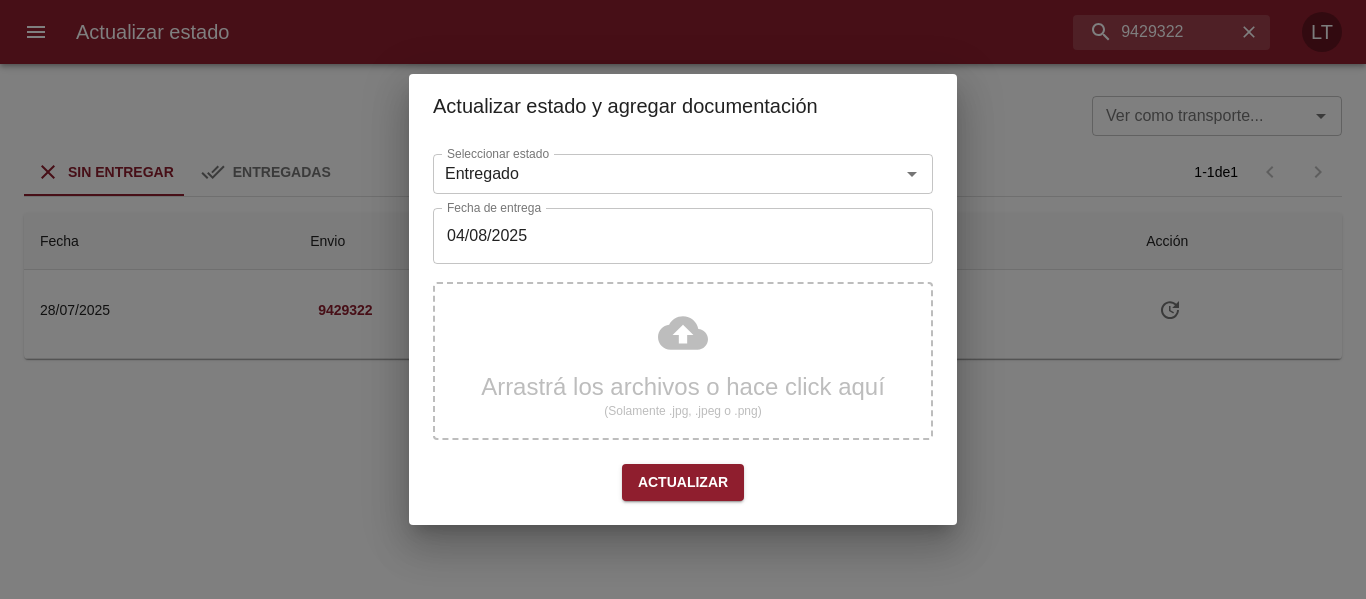 click on "Arrastrá los archivos o hace click aquí (Solamente .jpg, .jpeg o .png)" at bounding box center [683, 361] 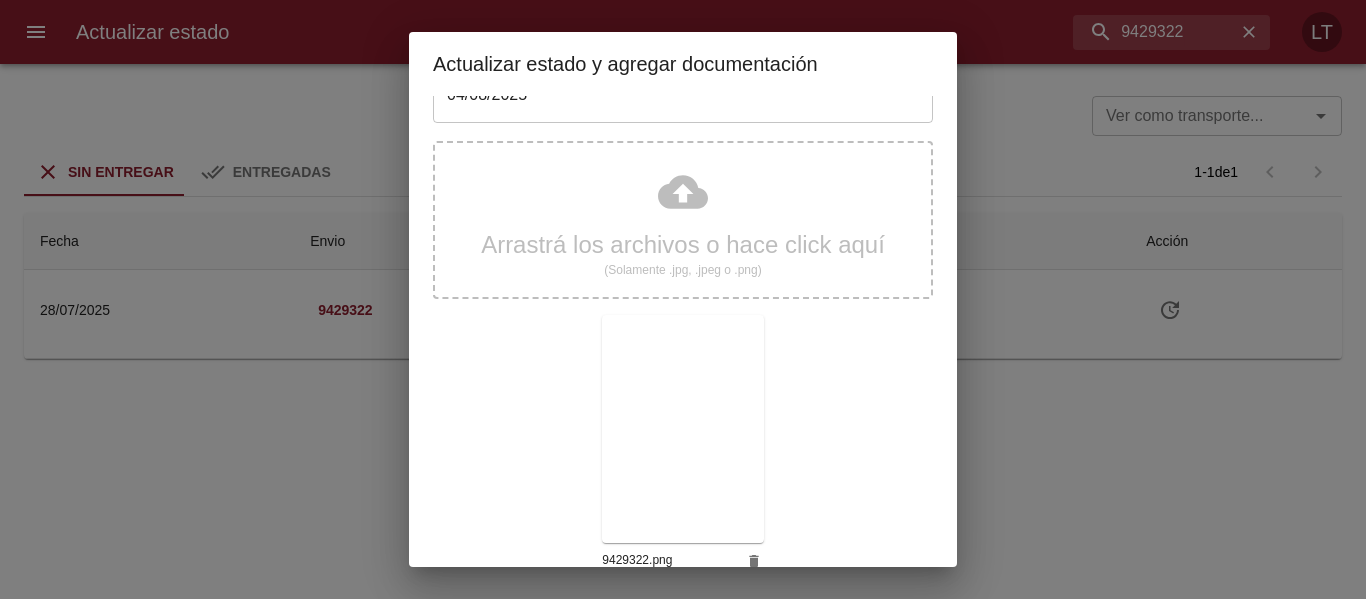 scroll, scrollTop: 187, scrollLeft: 0, axis: vertical 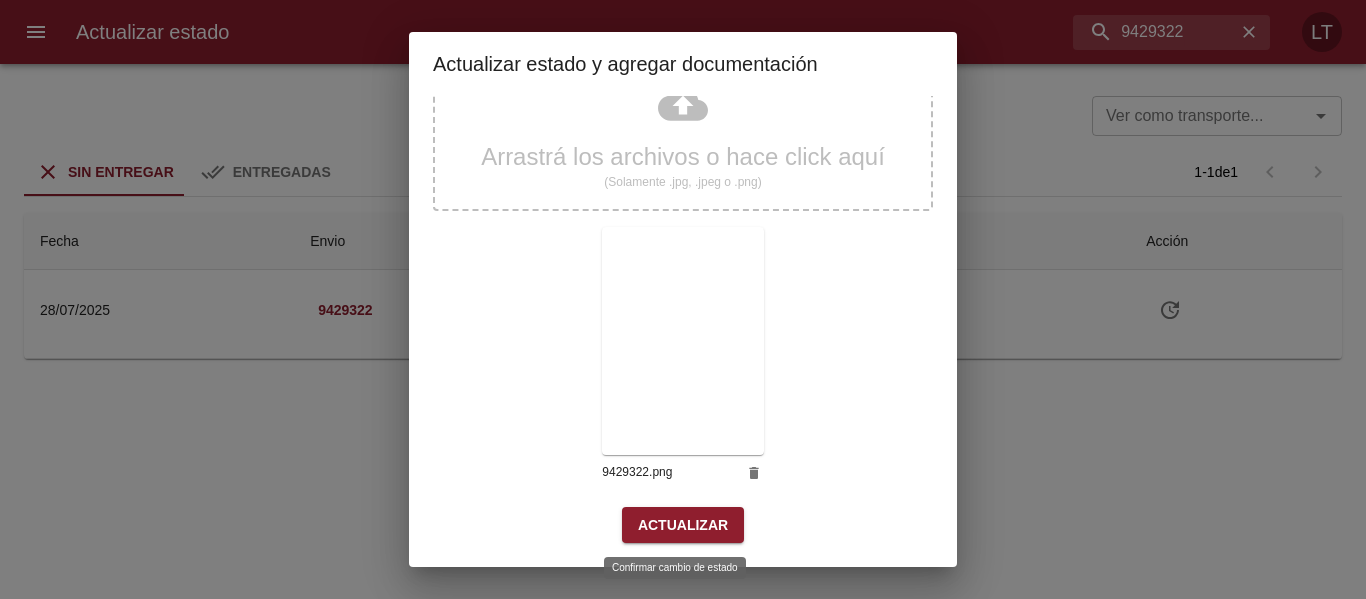 click on "Actualizar" at bounding box center [683, 525] 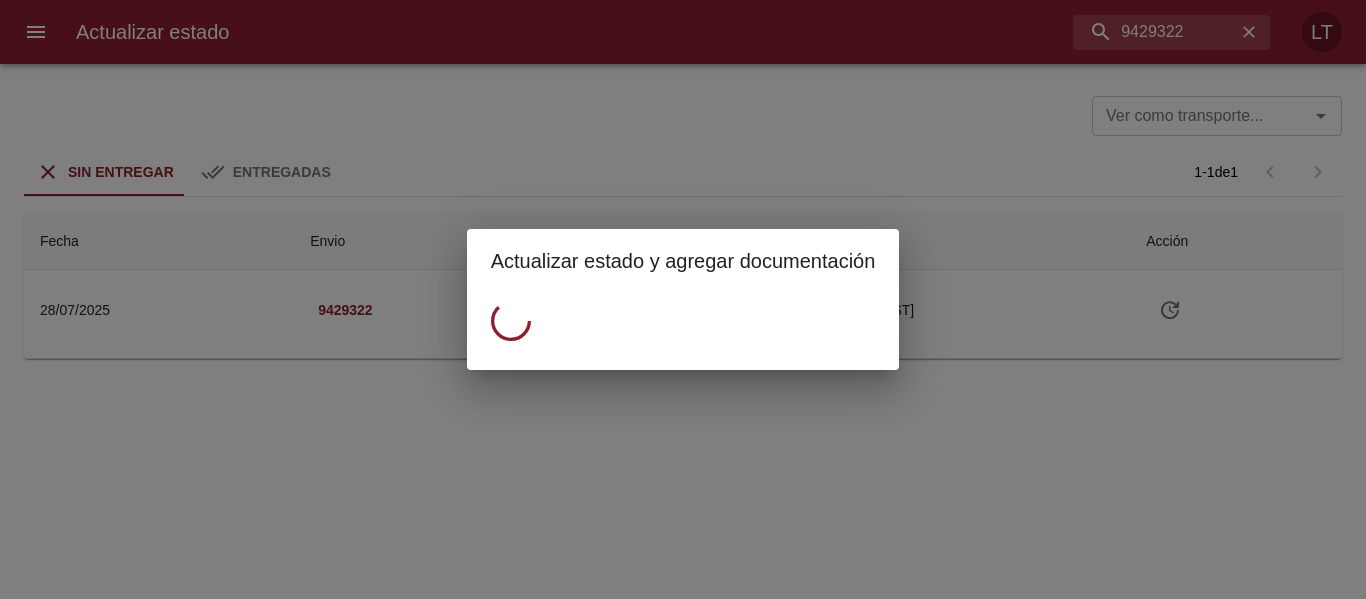 scroll, scrollTop: 0, scrollLeft: 0, axis: both 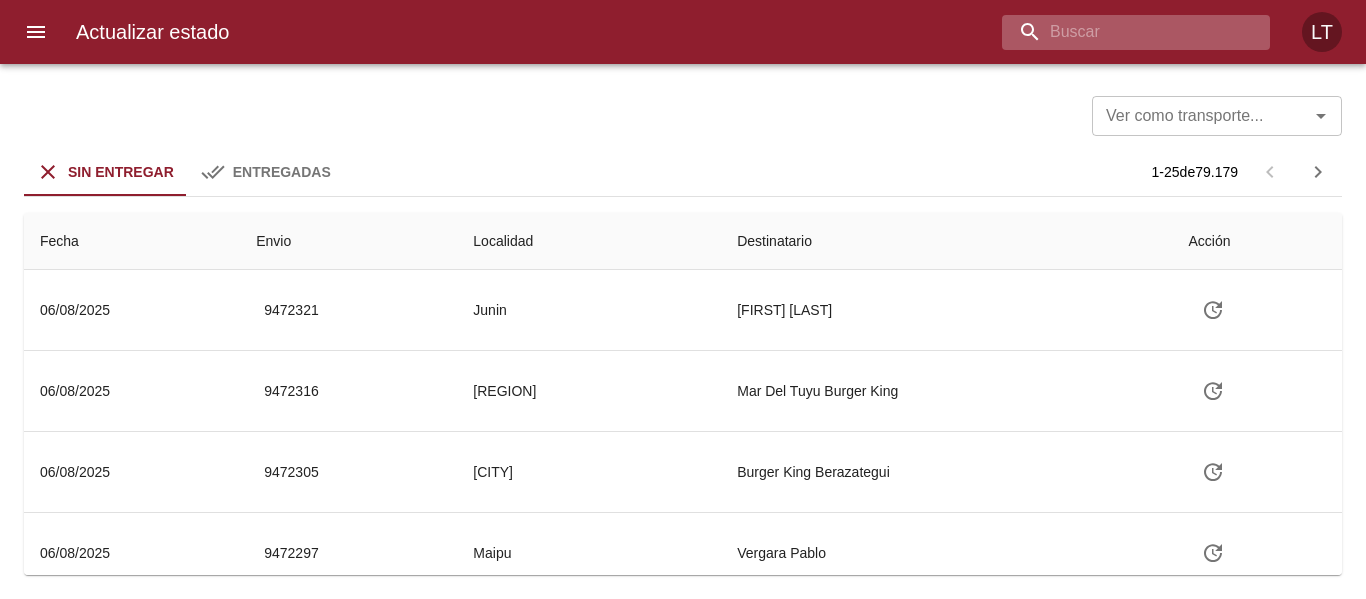 click at bounding box center [1119, 32] 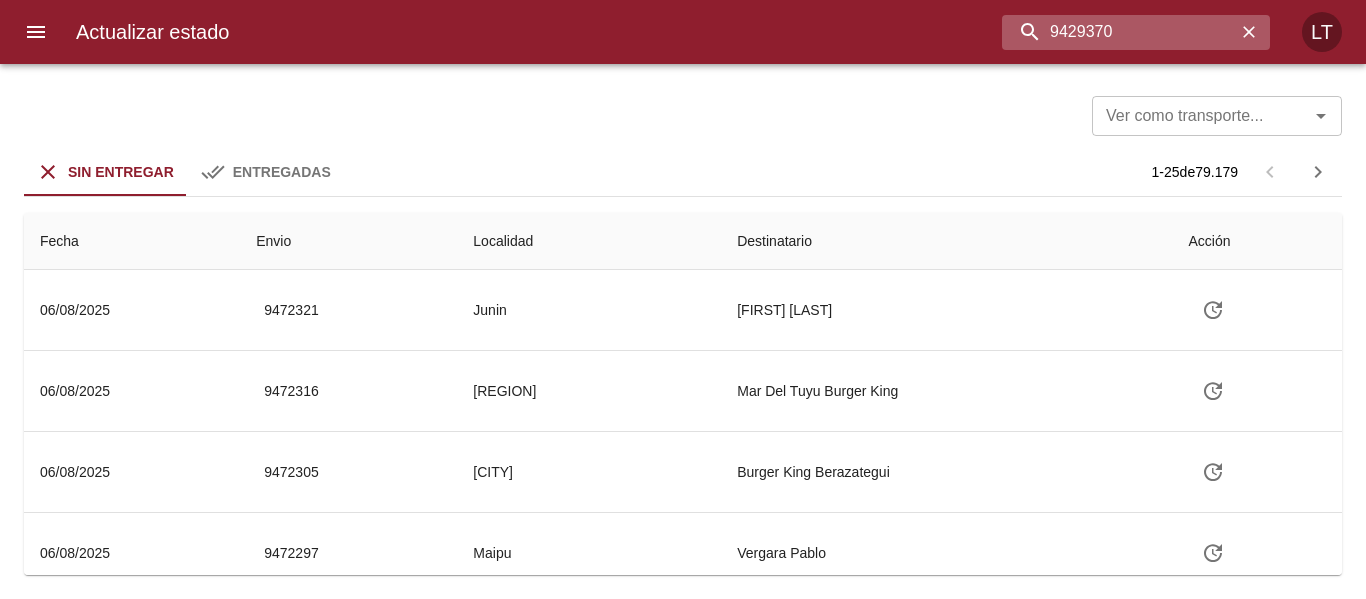 type on "9429370" 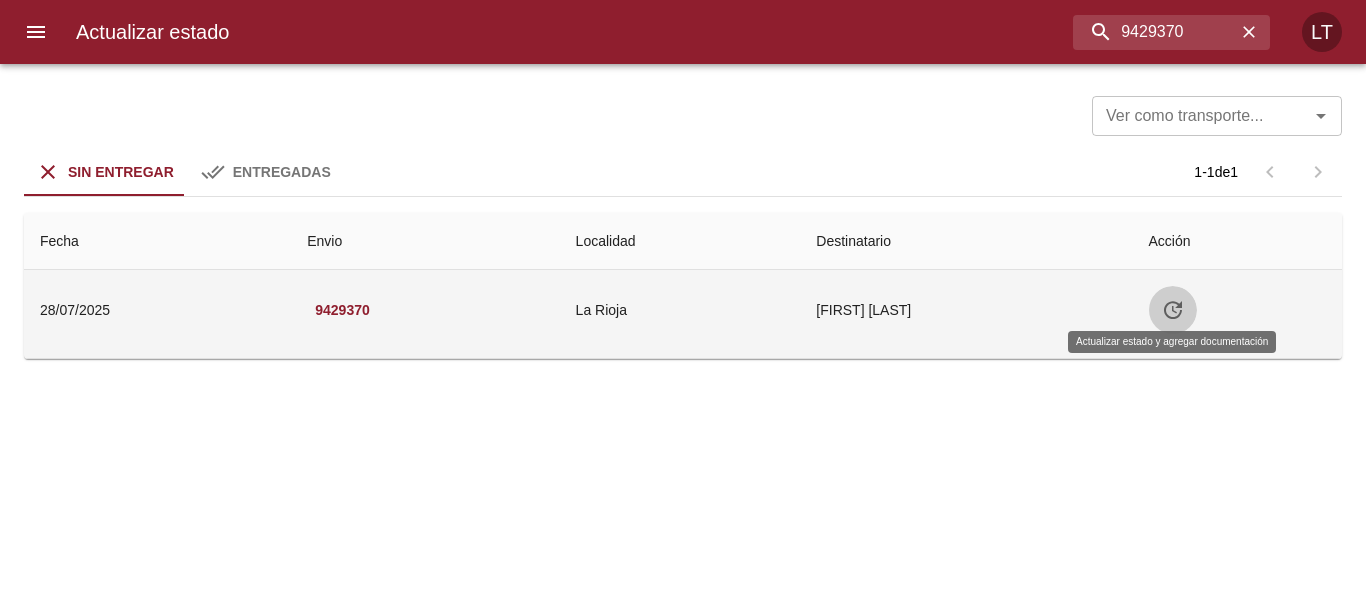 click 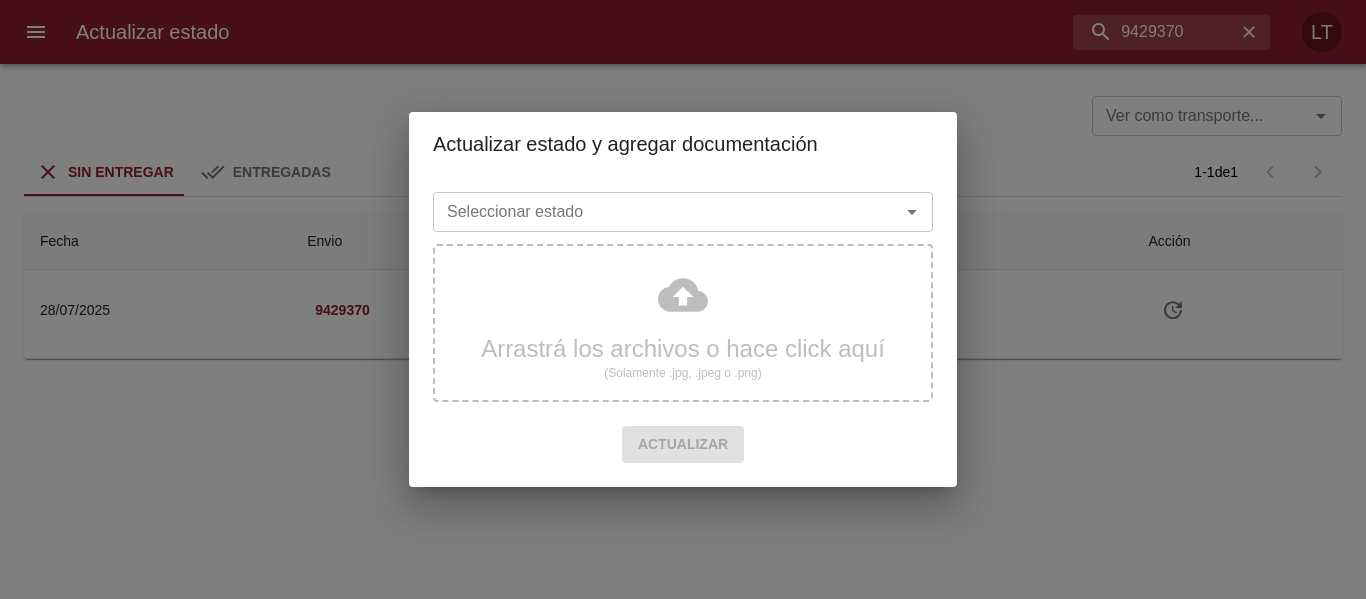 click on "Seleccionar estado" at bounding box center [653, 212] 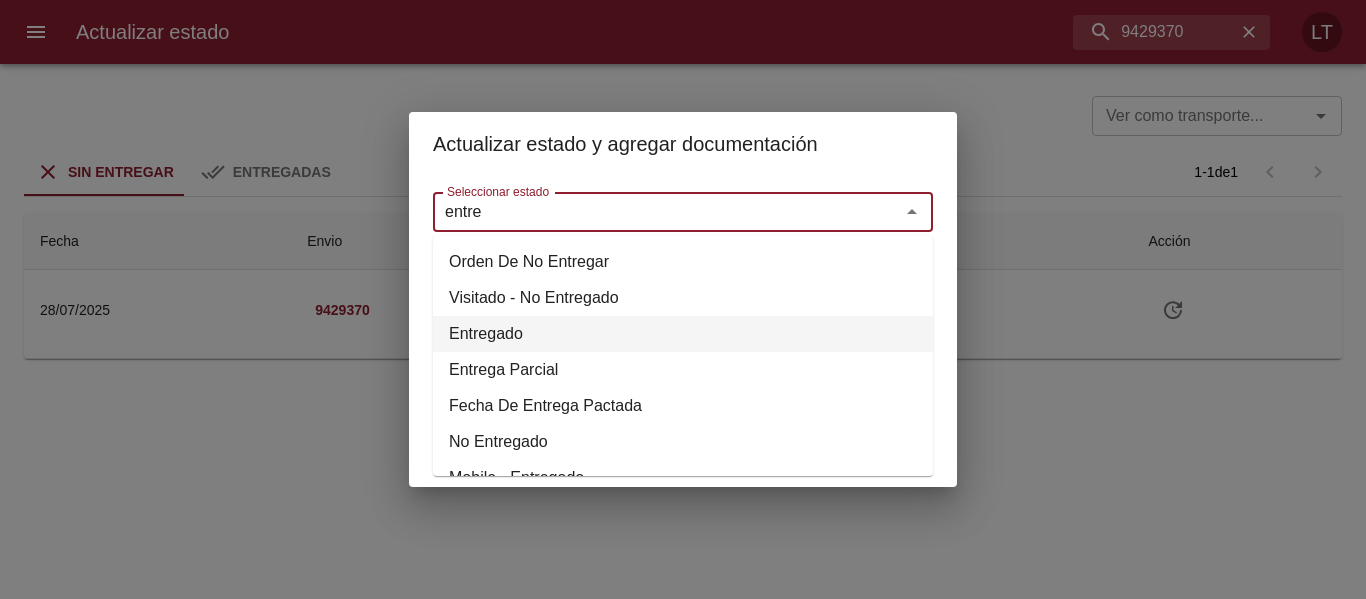 click on "Entregado" at bounding box center [683, 334] 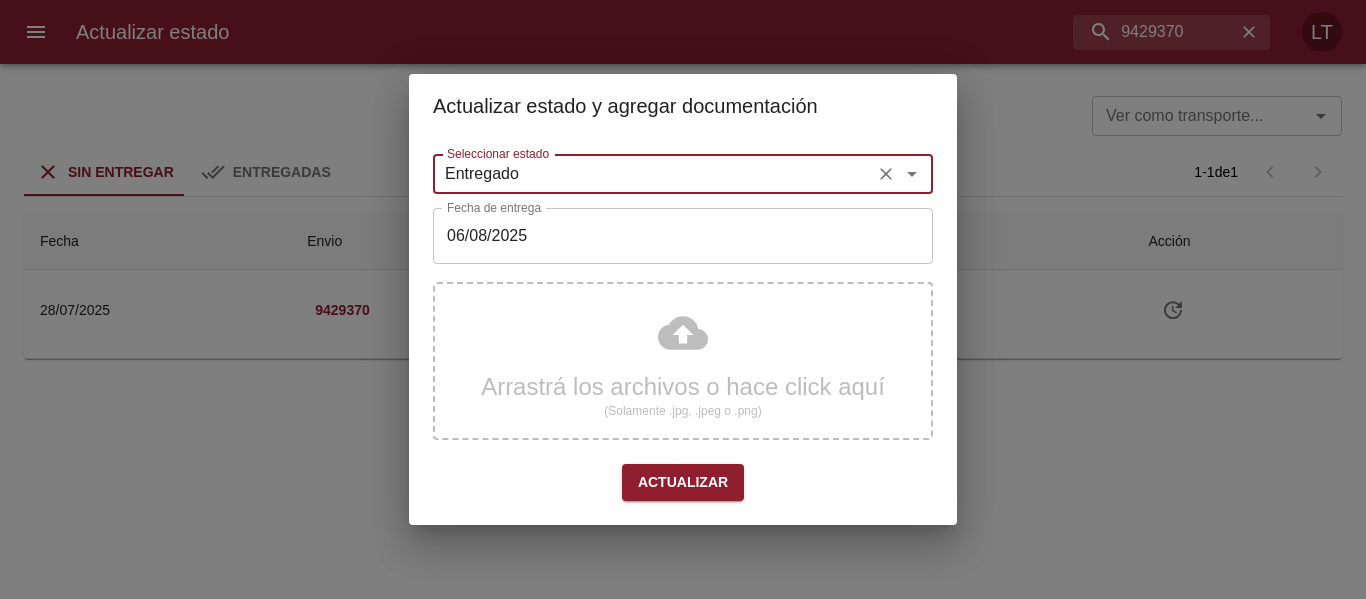 type on "Entregado" 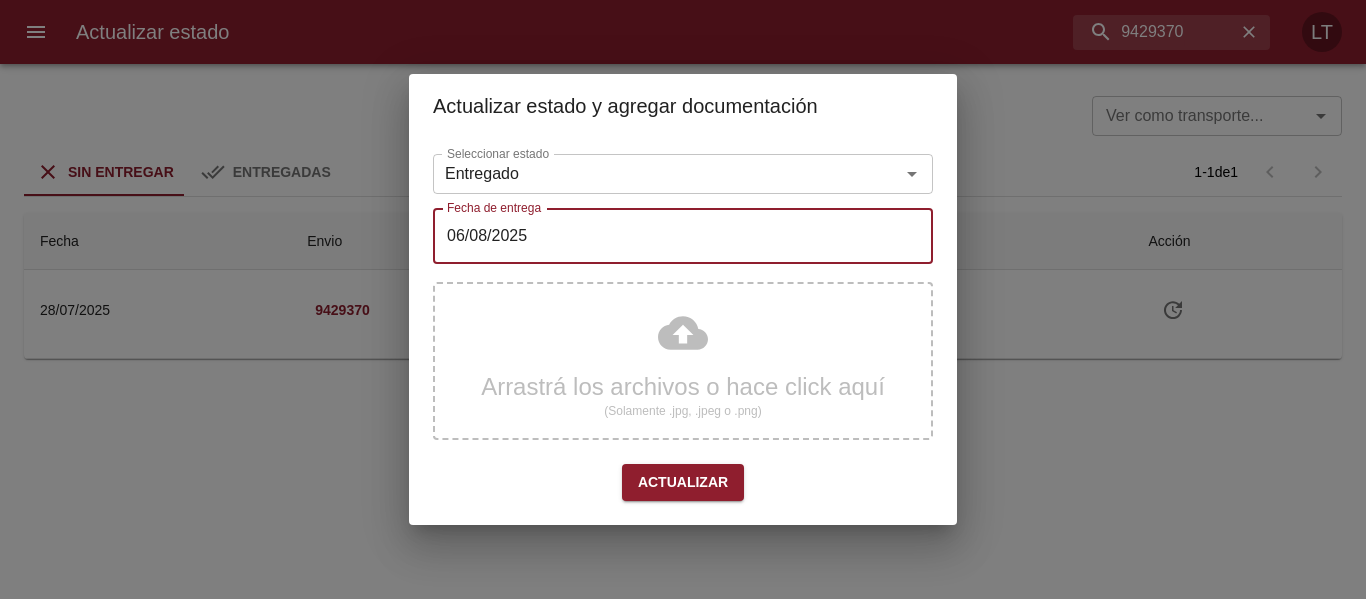 click on "06/08/2025" at bounding box center [683, 236] 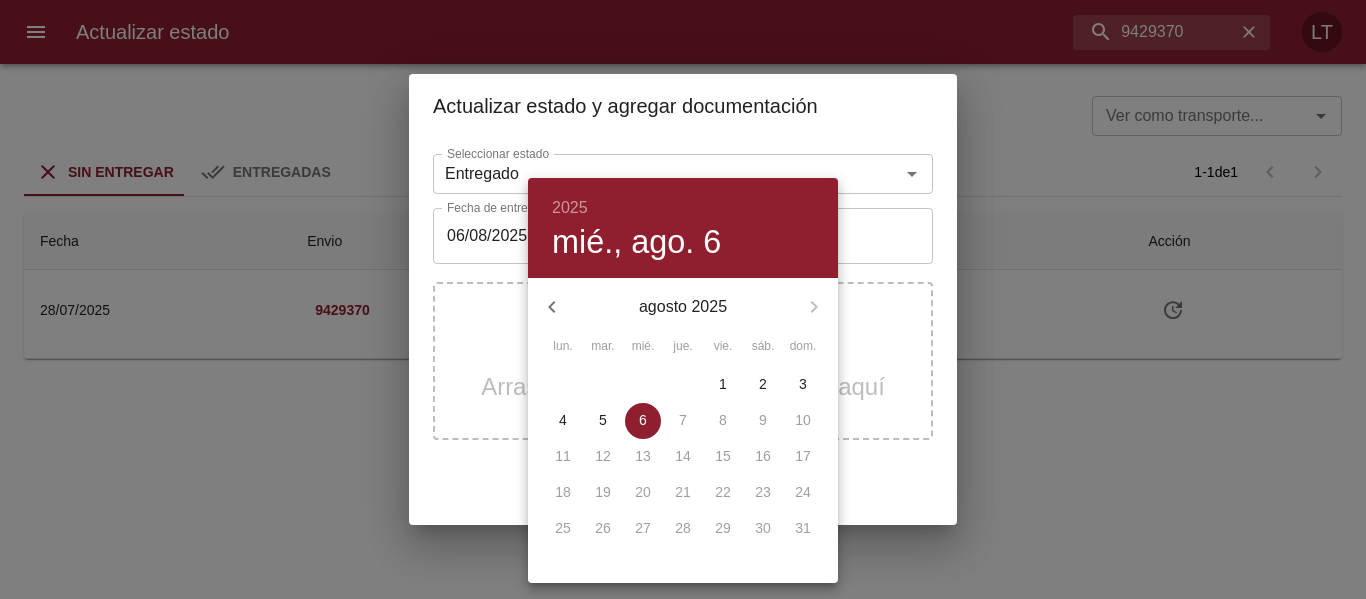 click on "5" at bounding box center (603, 420) 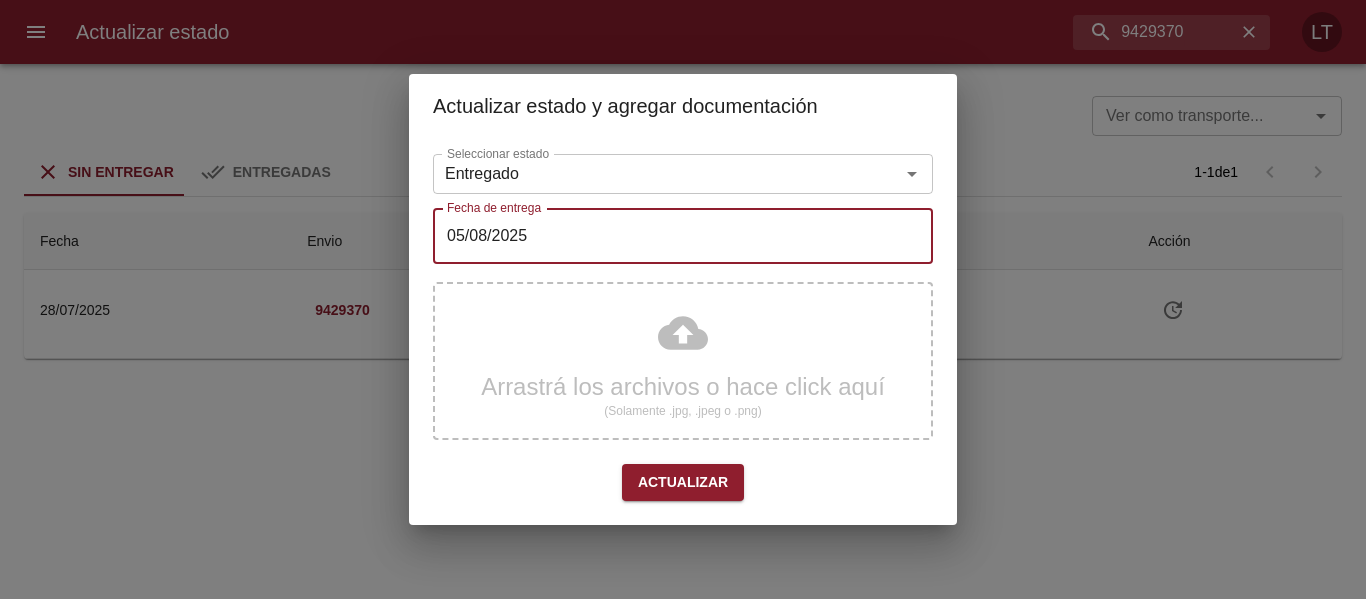 click on "Arrastrá los archivos o hace click aquí (Solamente .jpg, .jpeg o .png)" at bounding box center [683, 361] 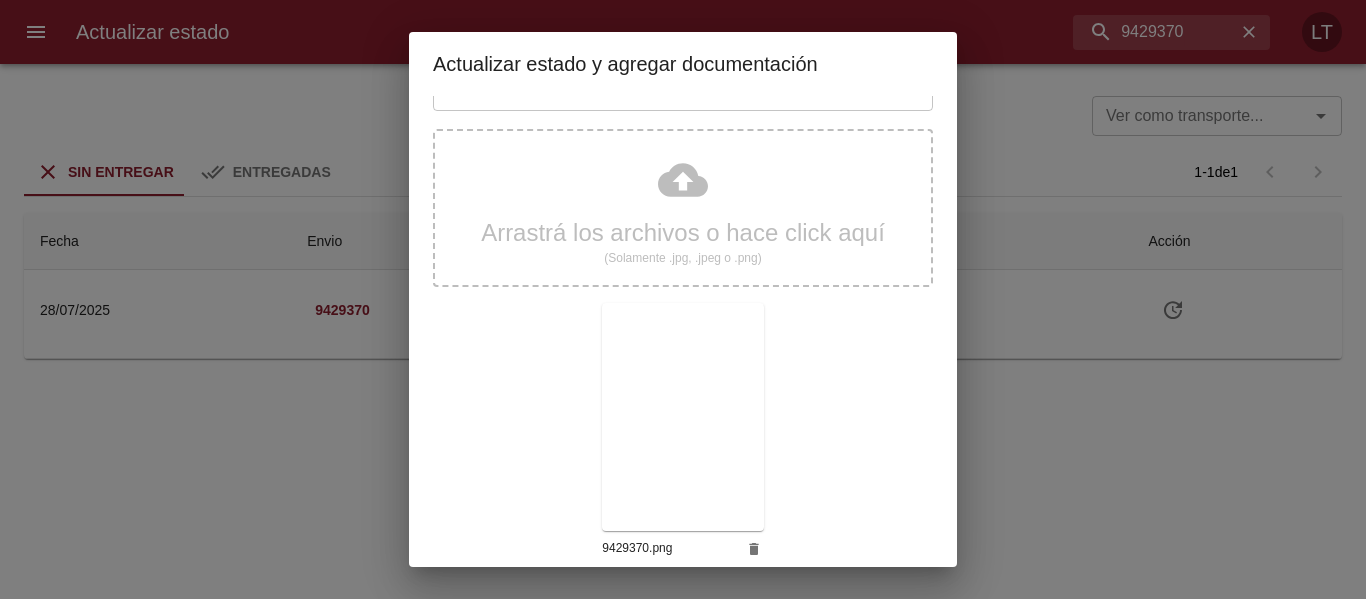 scroll, scrollTop: 187, scrollLeft: 0, axis: vertical 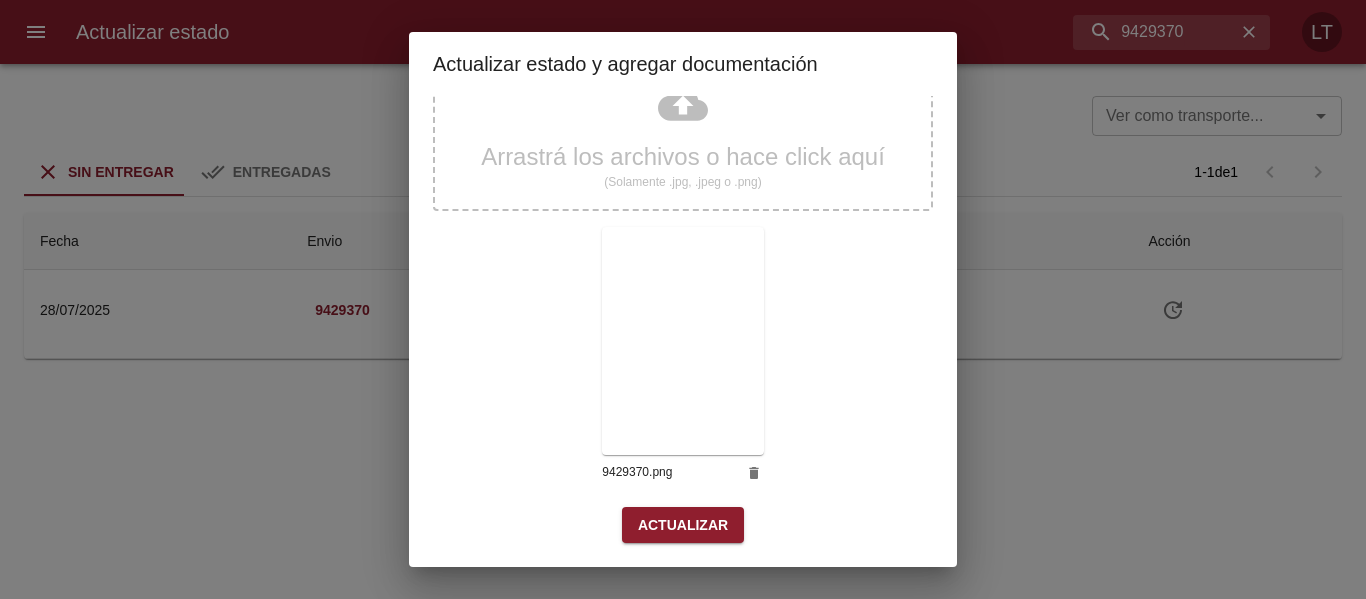 click on "Actualizar" at bounding box center [683, 525] 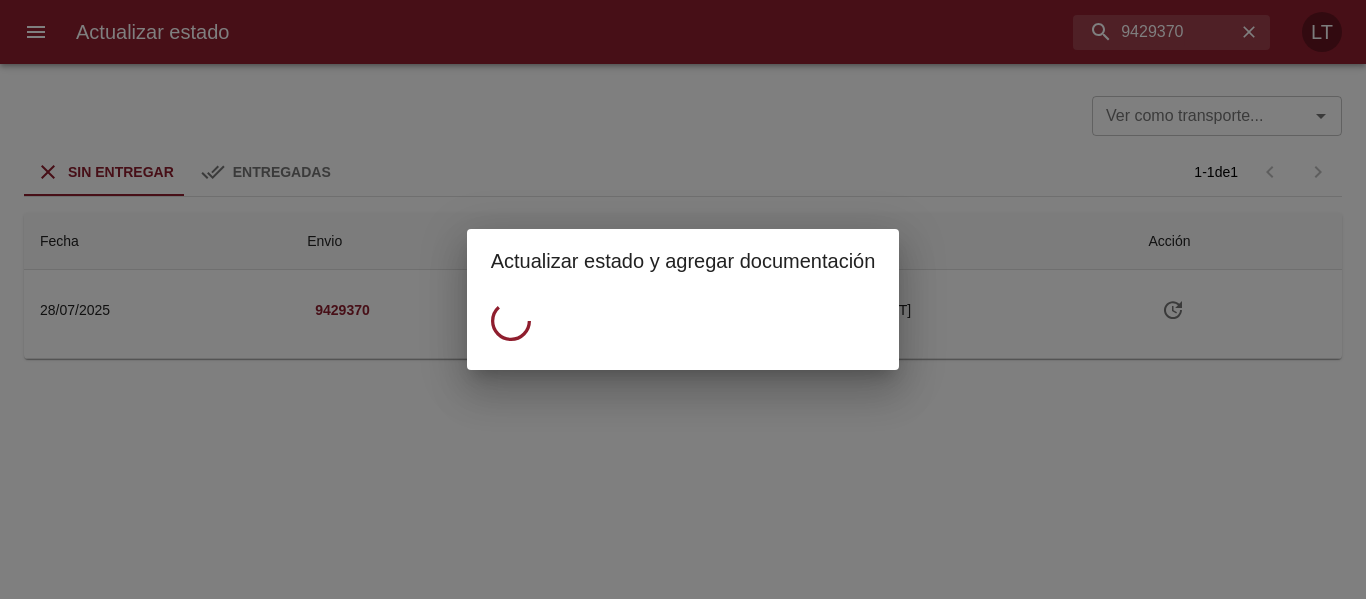 scroll, scrollTop: 0, scrollLeft: 0, axis: both 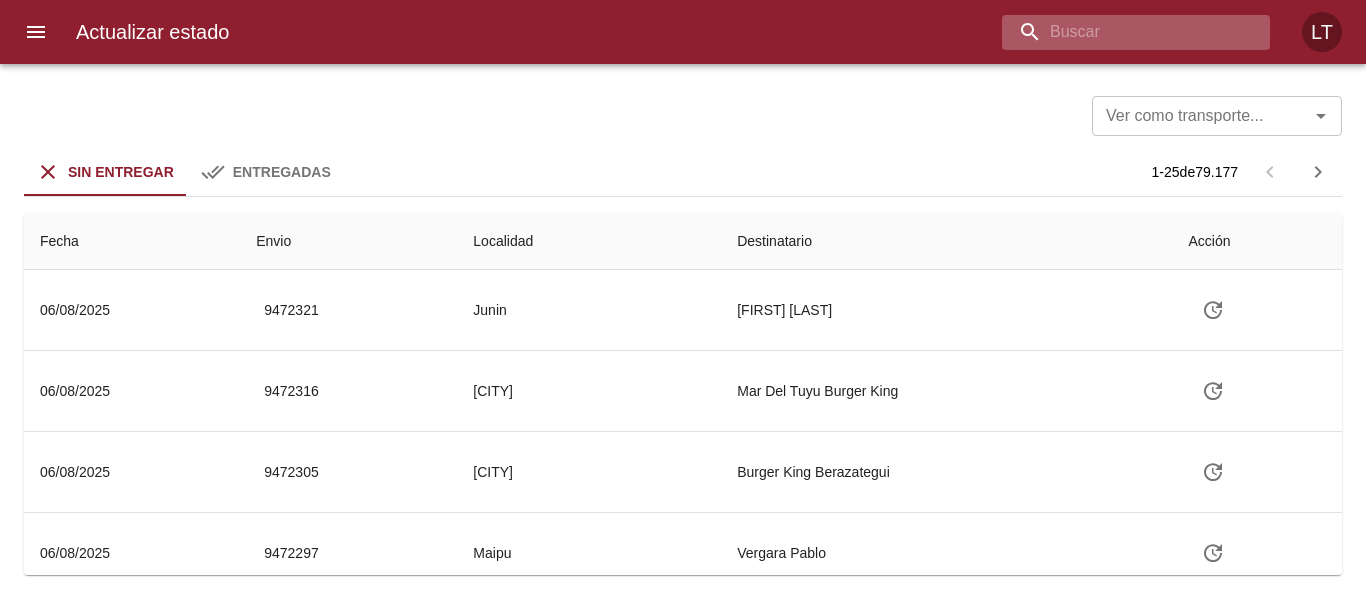 click at bounding box center [1119, 32] 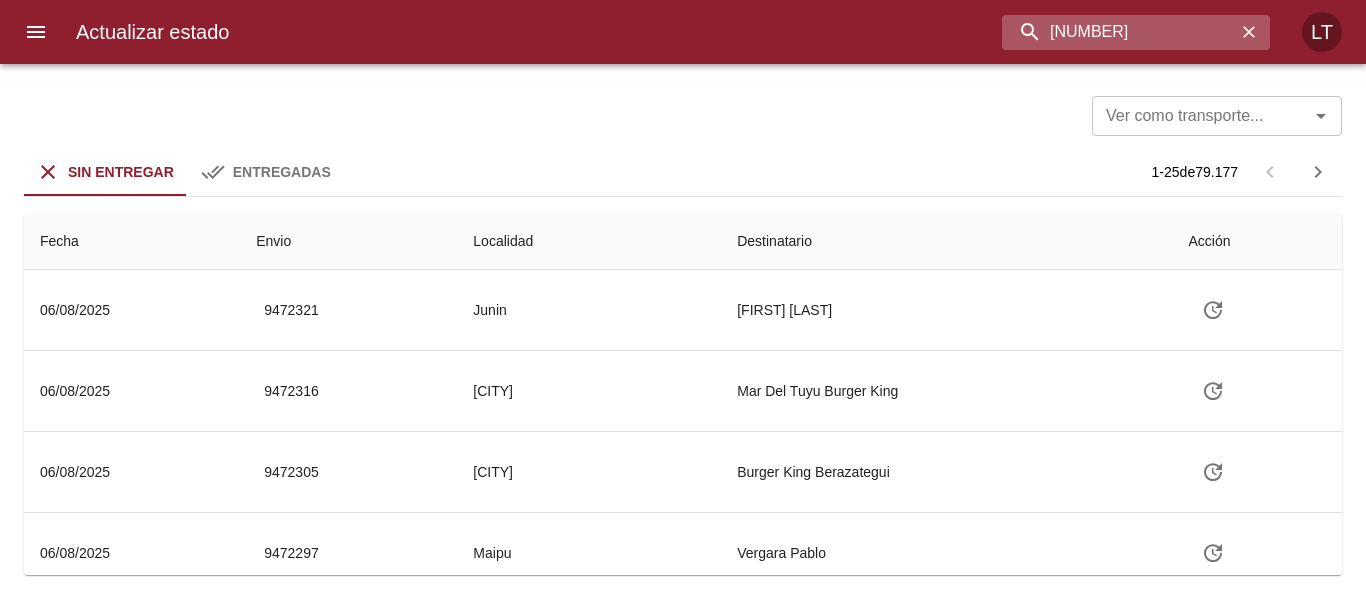 type on "[NUMBER]" 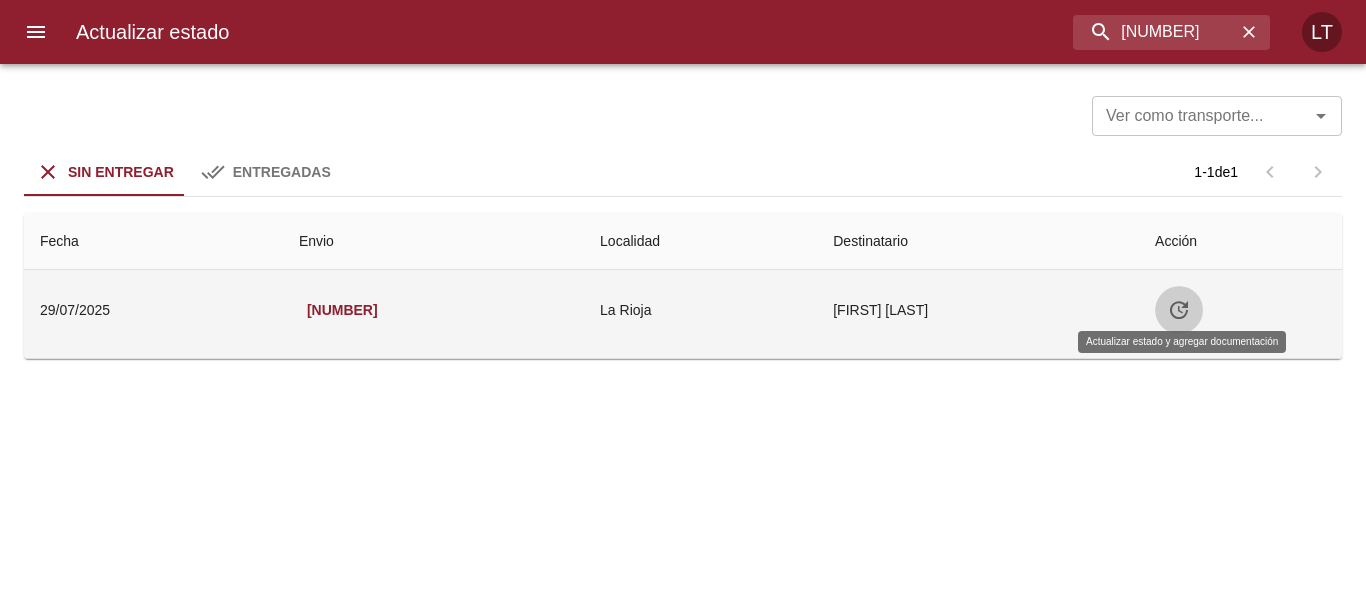 click at bounding box center [1179, 310] 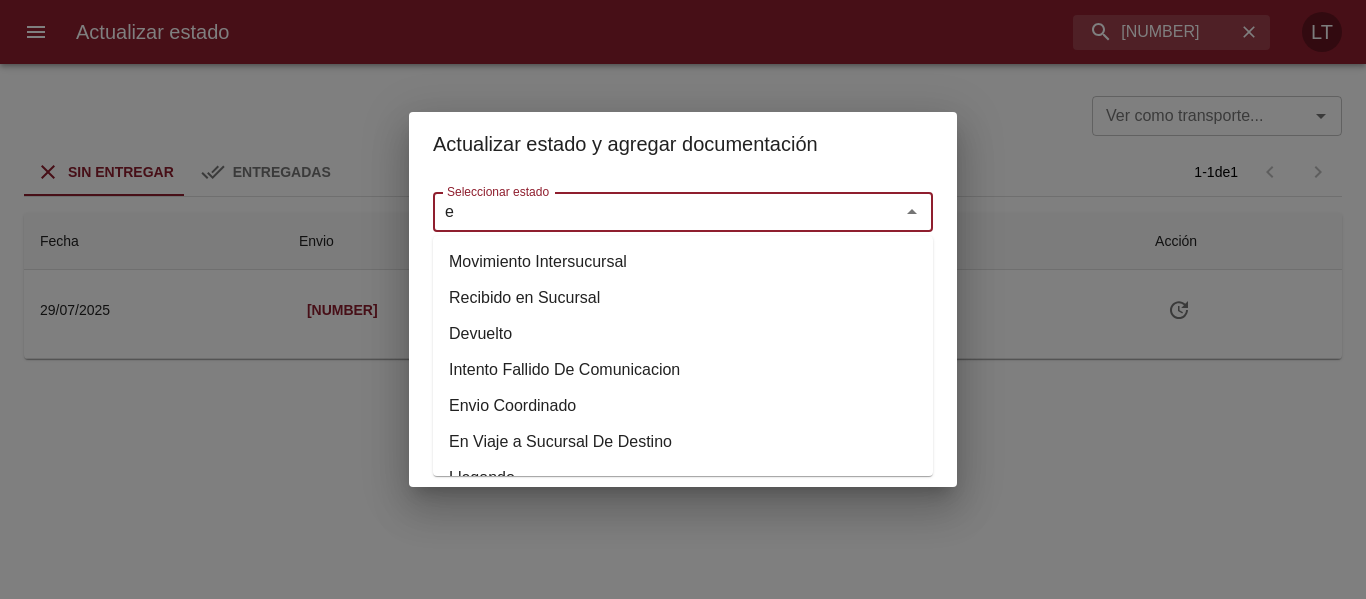 click on "e" at bounding box center (653, 212) 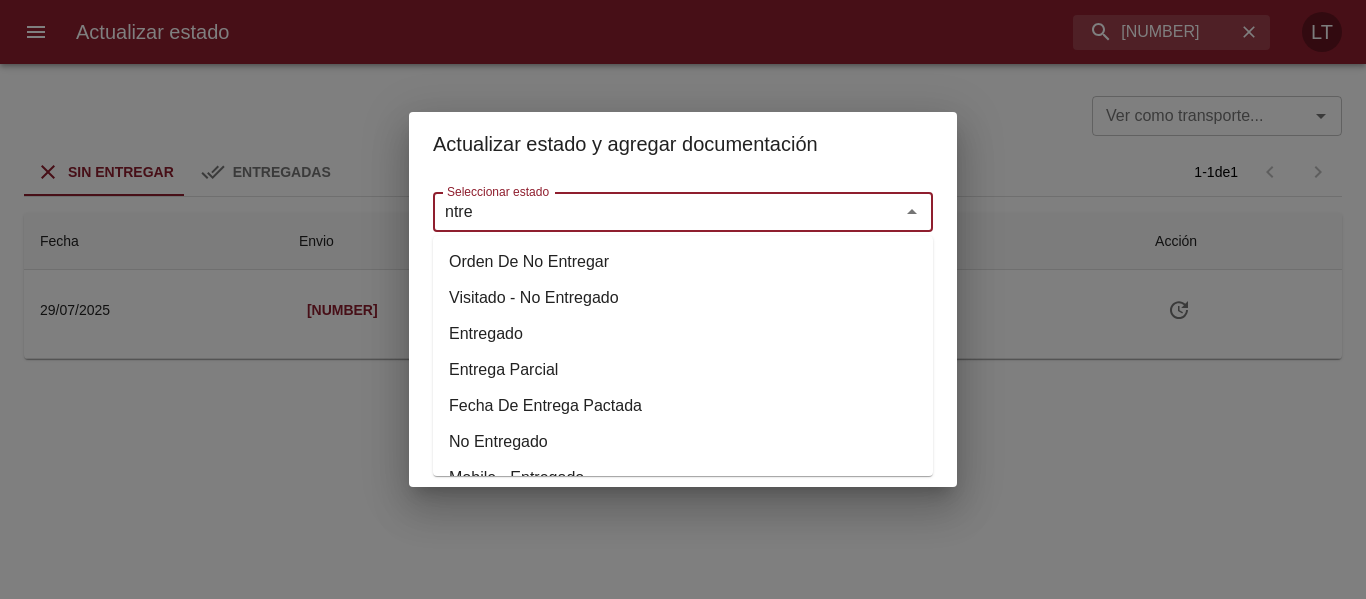 click on "Entregado" at bounding box center [683, 334] 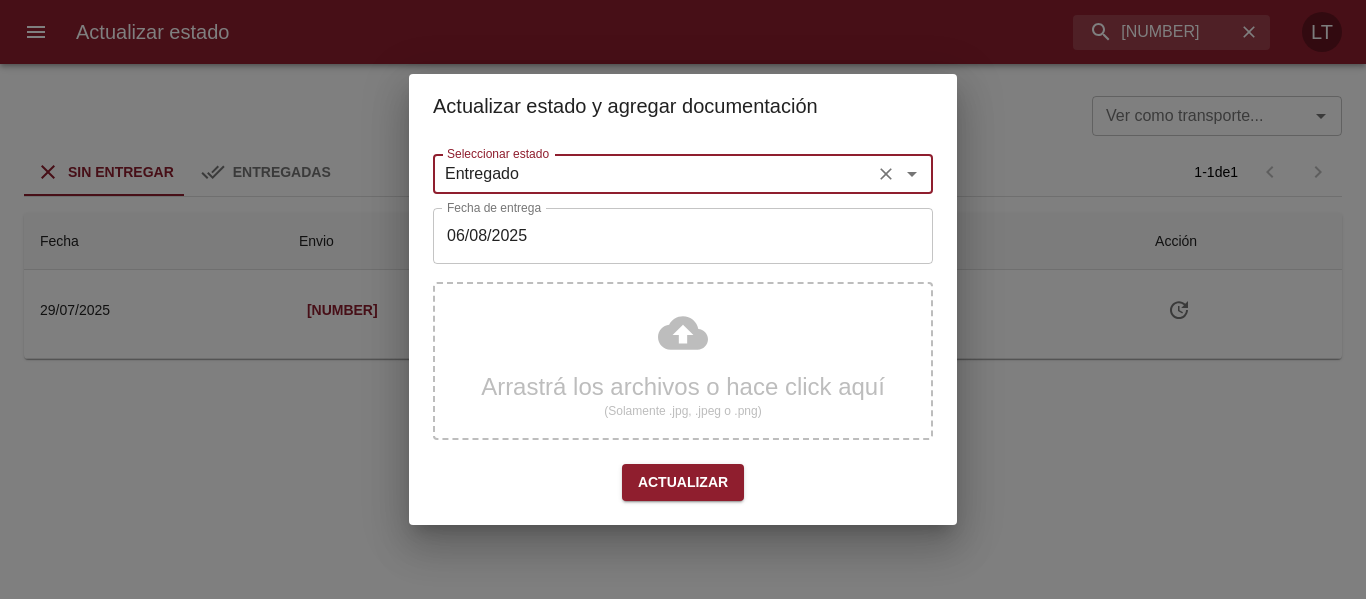 type on "Entregado" 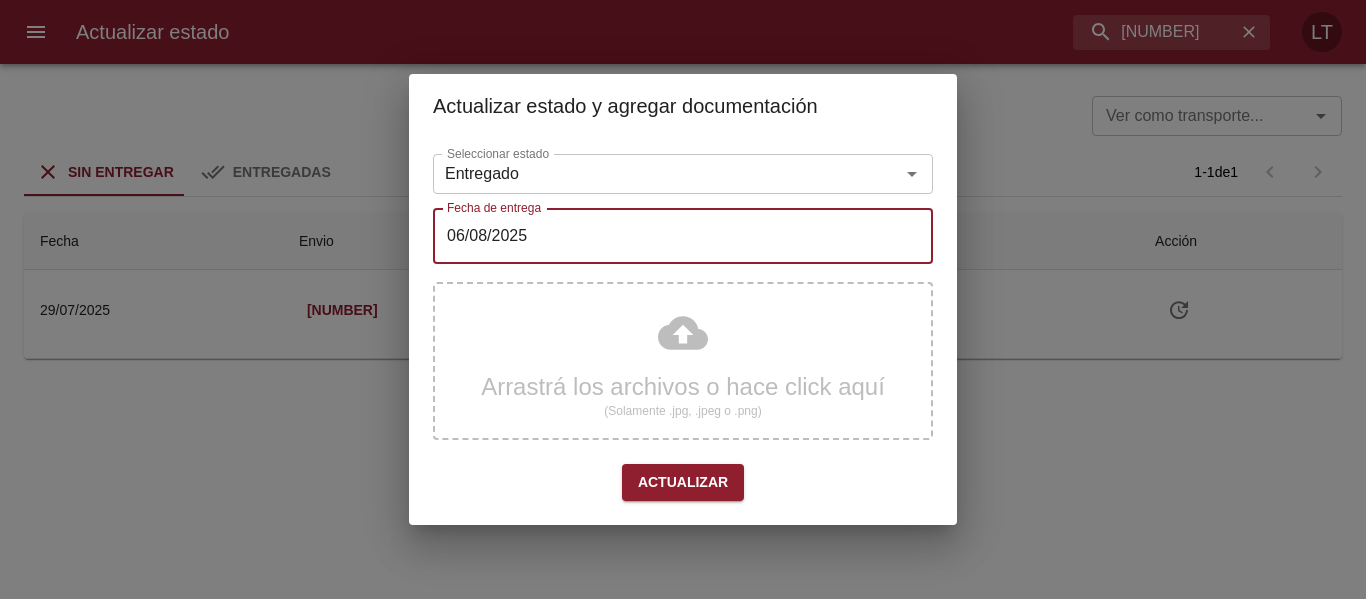 click on "06/08/2025" at bounding box center [683, 236] 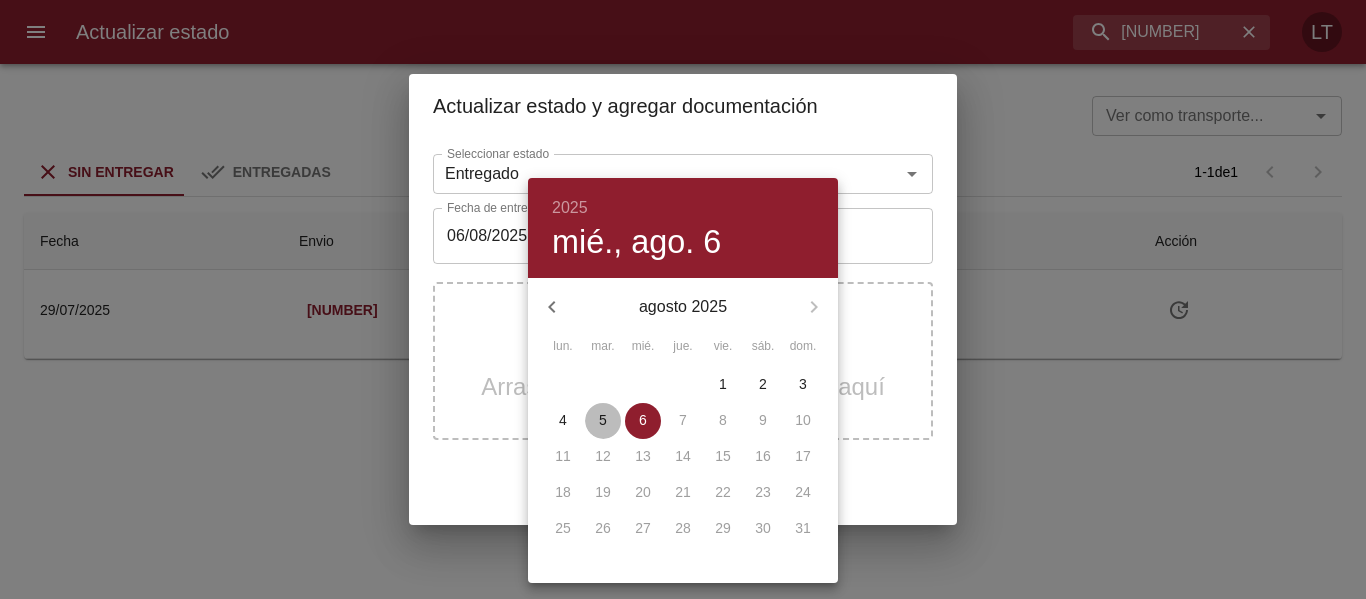 click on "5" at bounding box center (603, 420) 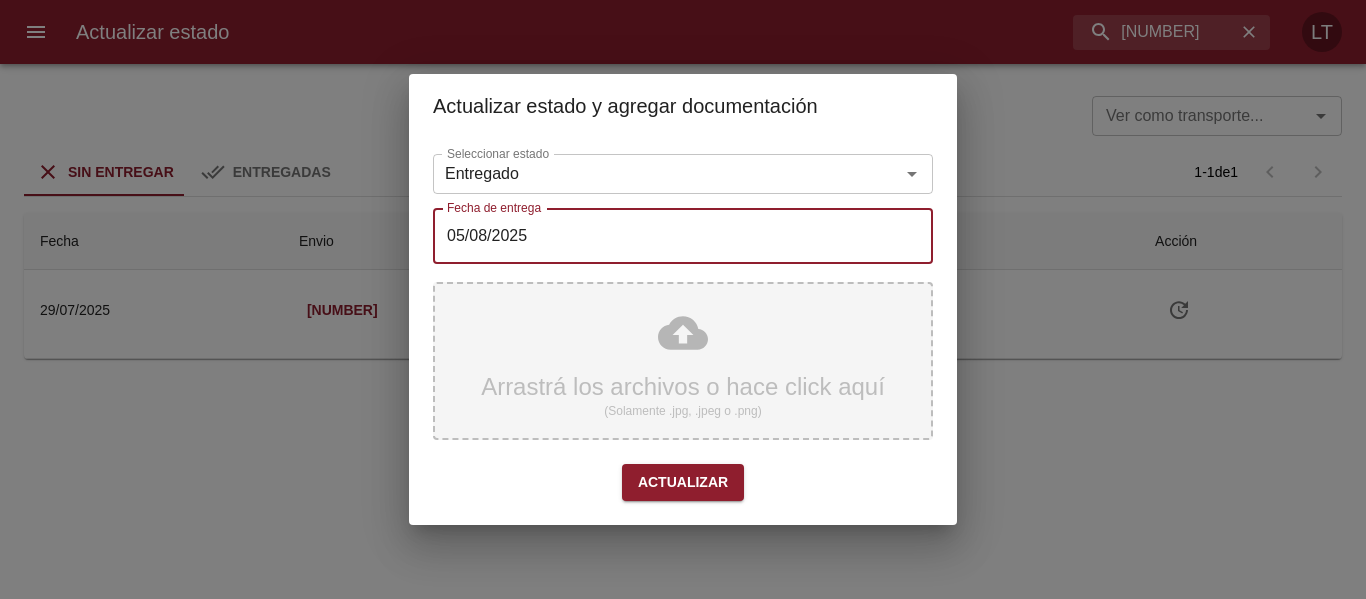 click on "Arrastrá los archivos o hace click aquí (Solamente .jpg, .jpeg o .png)" at bounding box center (683, 361) 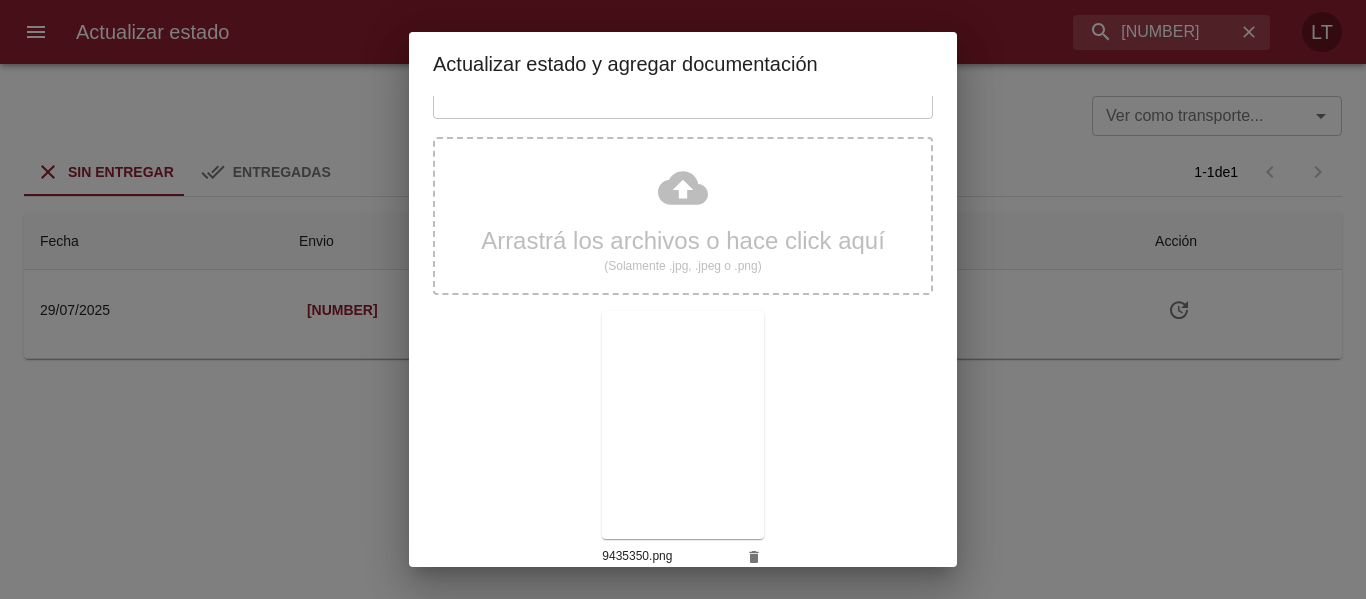 scroll, scrollTop: 187, scrollLeft: 0, axis: vertical 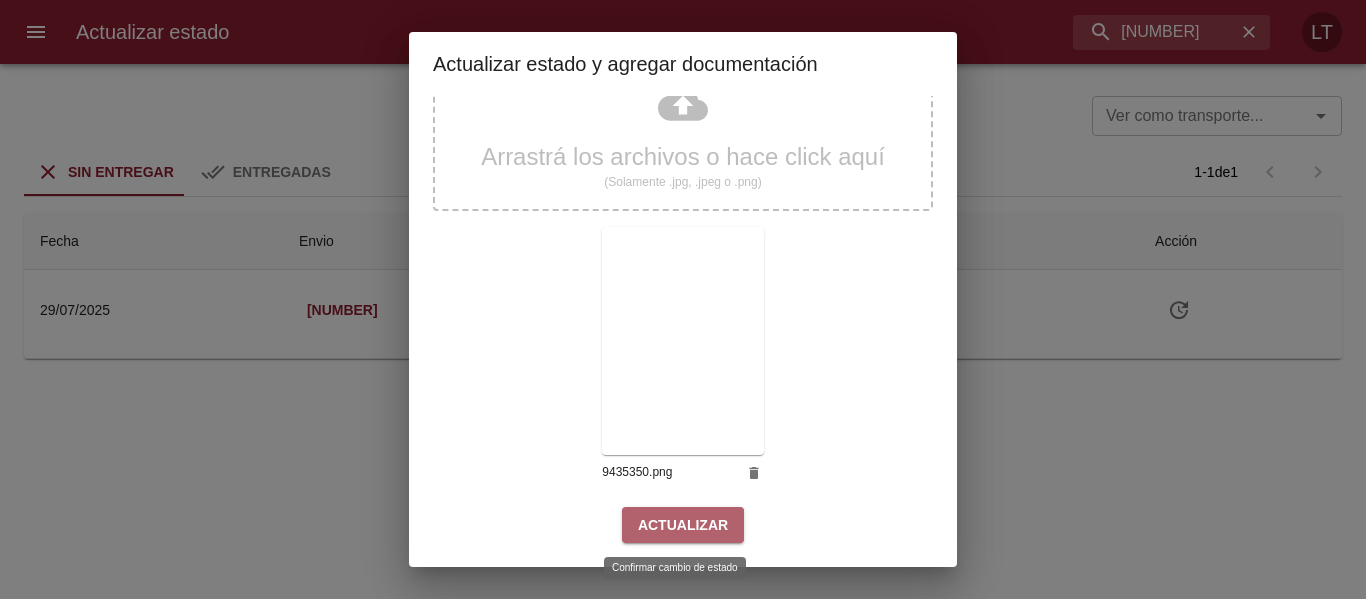 click on "Actualizar" at bounding box center [683, 525] 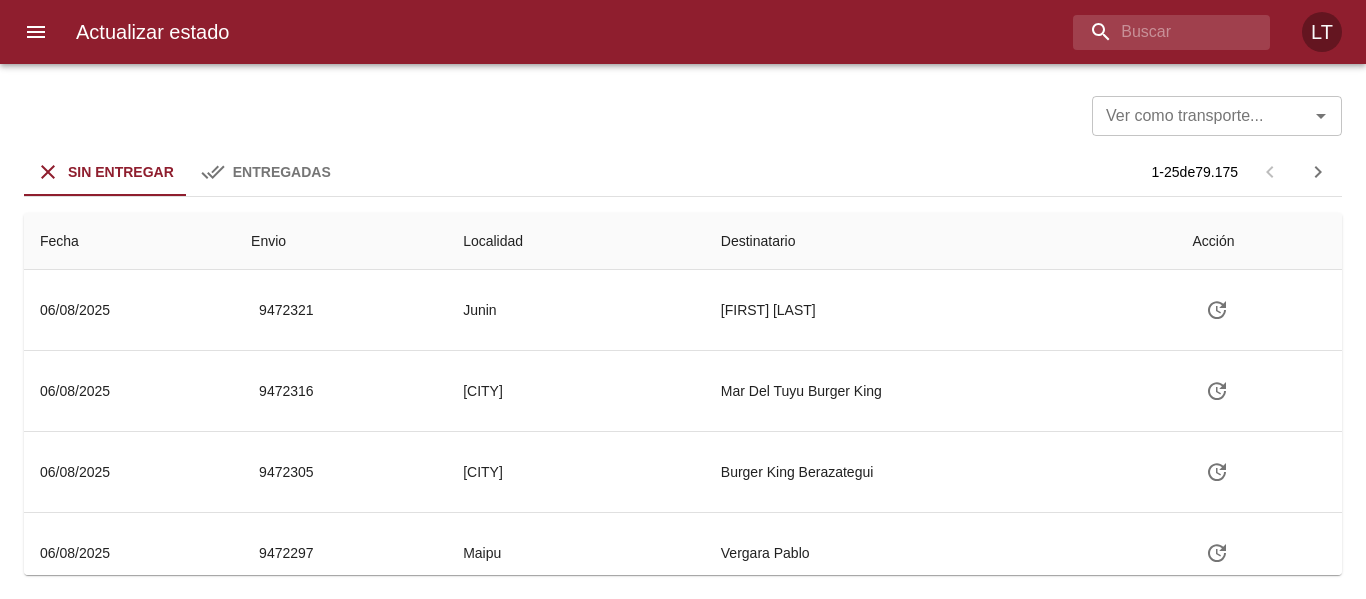 scroll, scrollTop: 0, scrollLeft: 0, axis: both 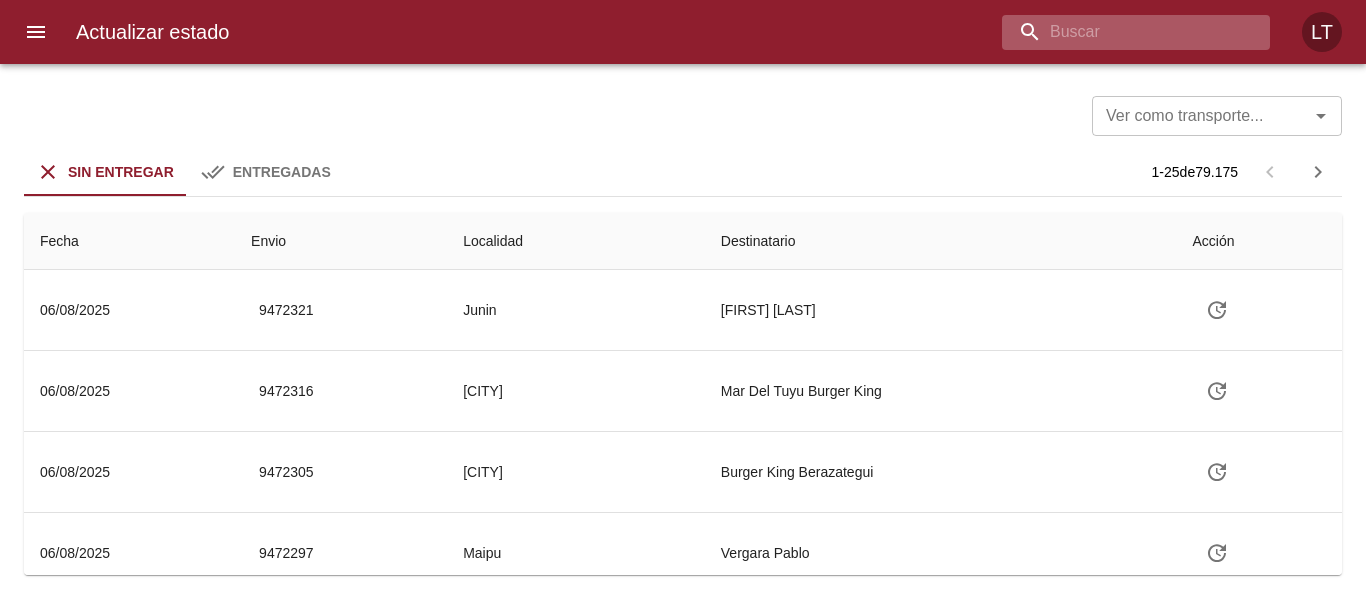 click at bounding box center [1119, 32] 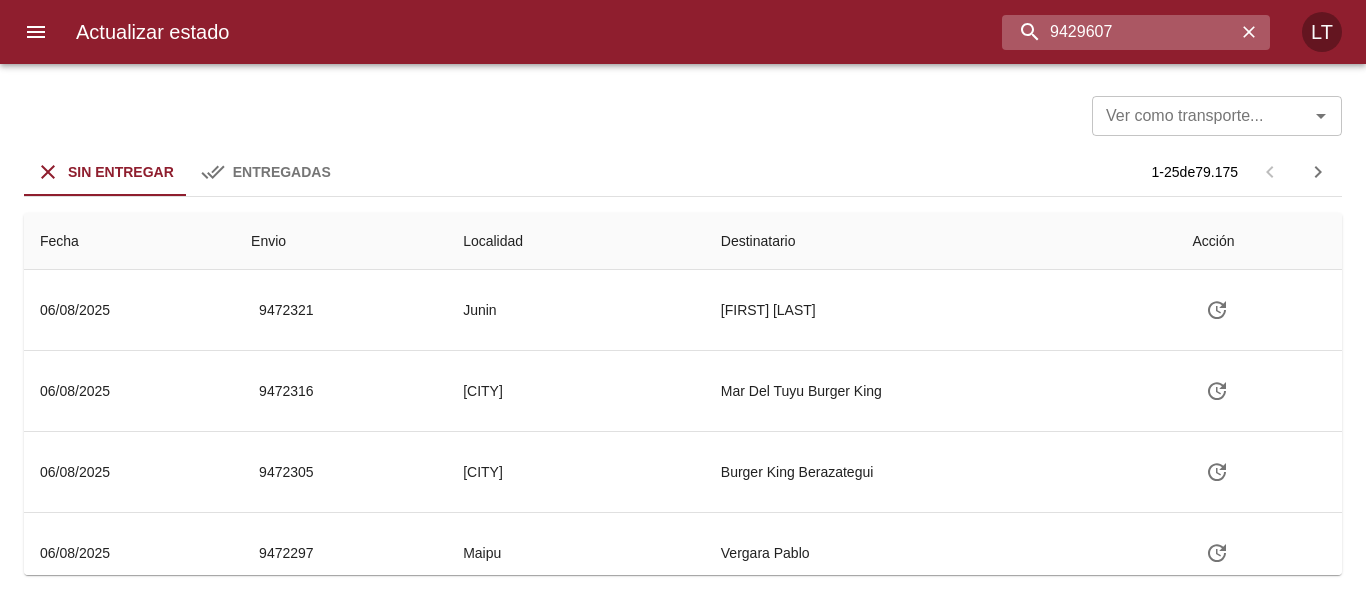 type on "9429607" 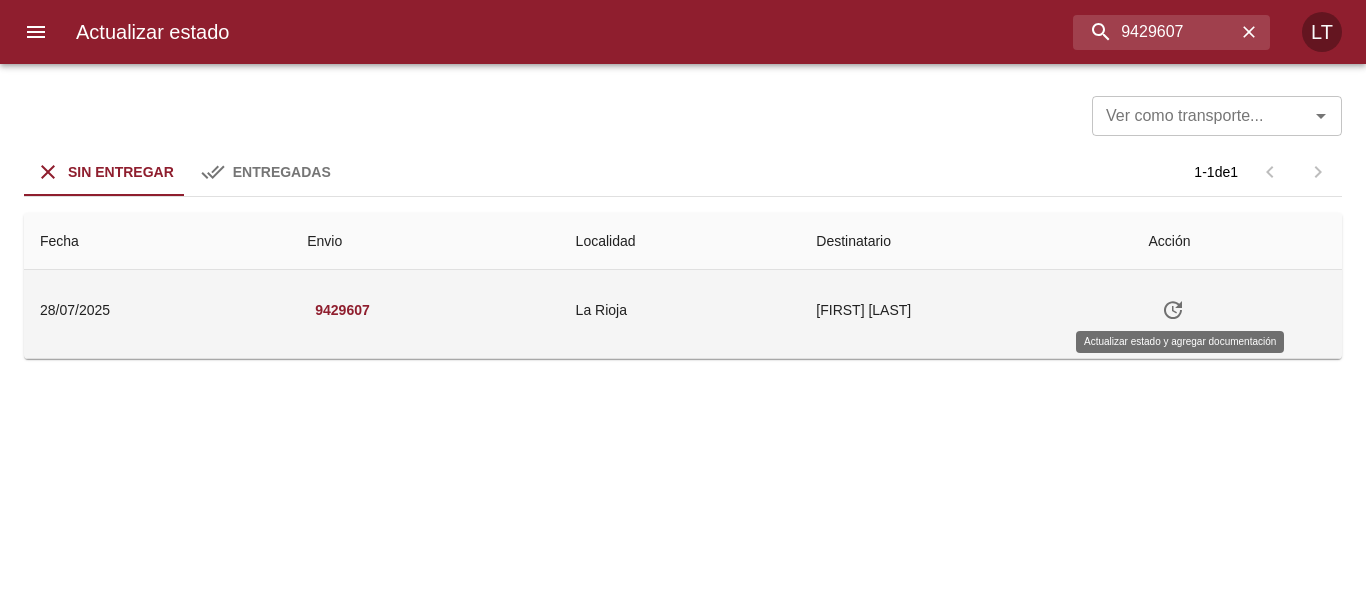 click 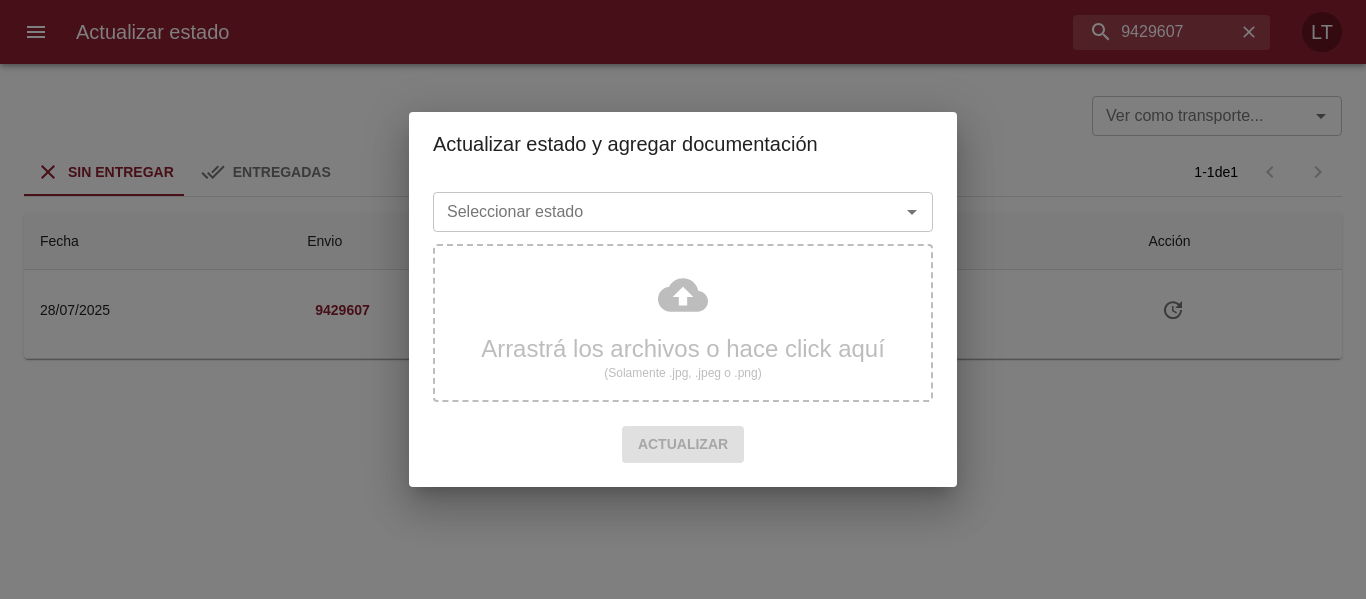 click at bounding box center [898, 212] 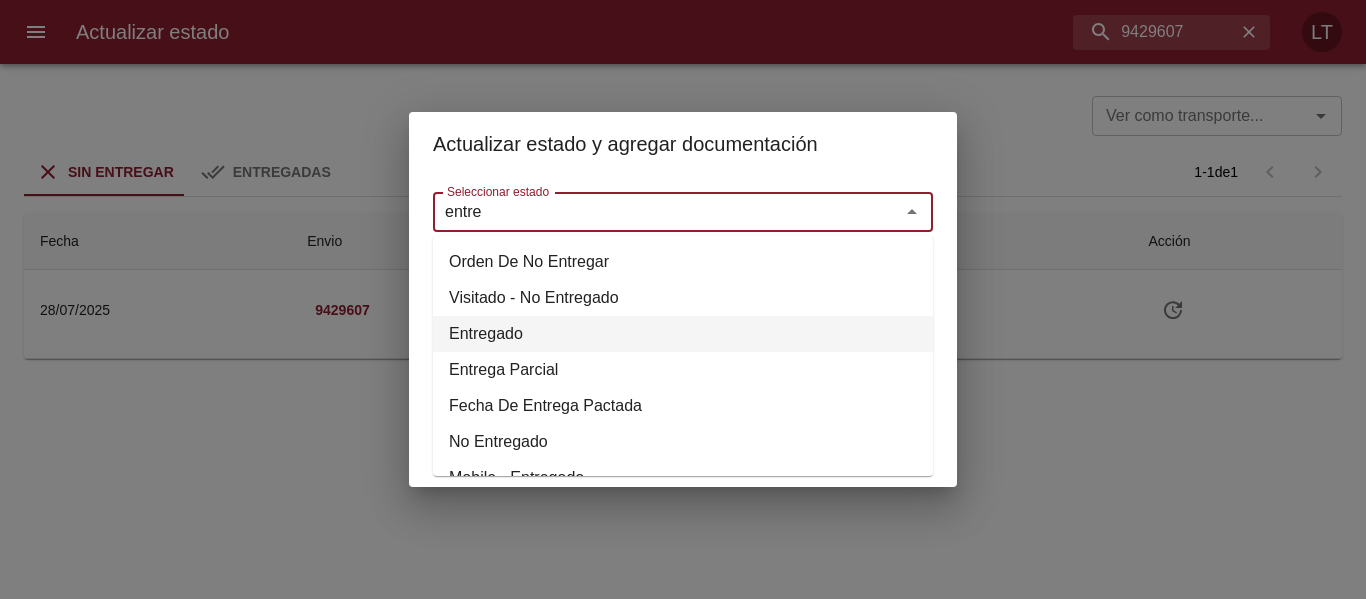 click on "Entregado" at bounding box center (683, 334) 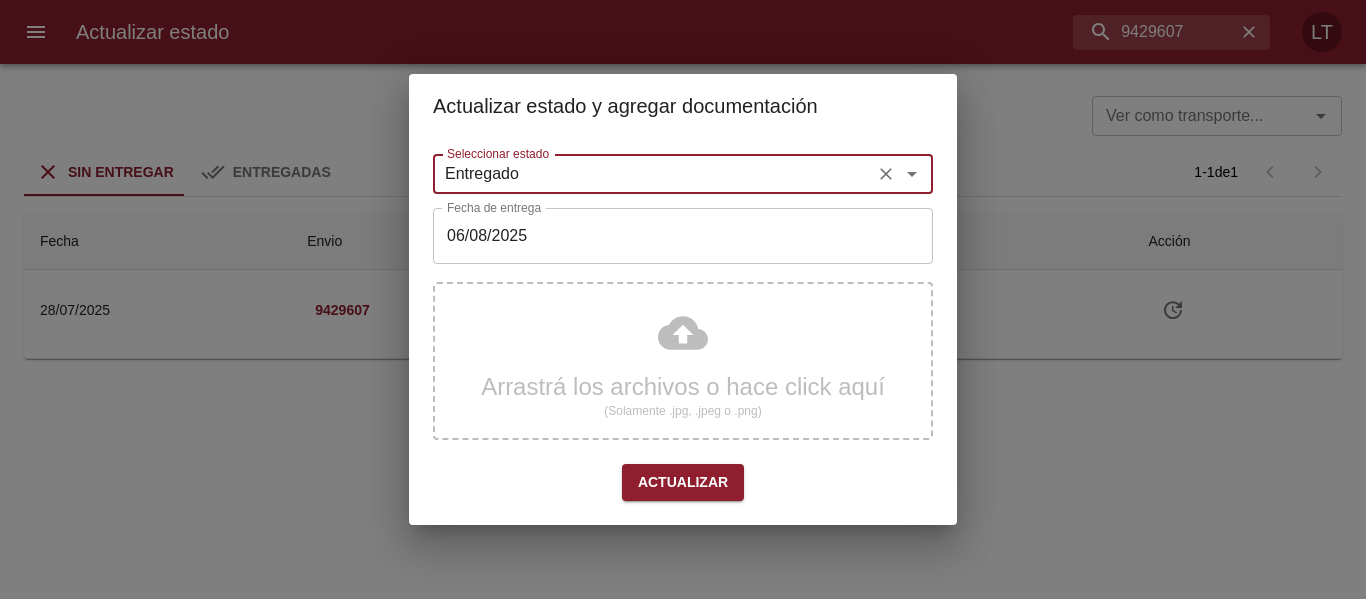type on "Entregado" 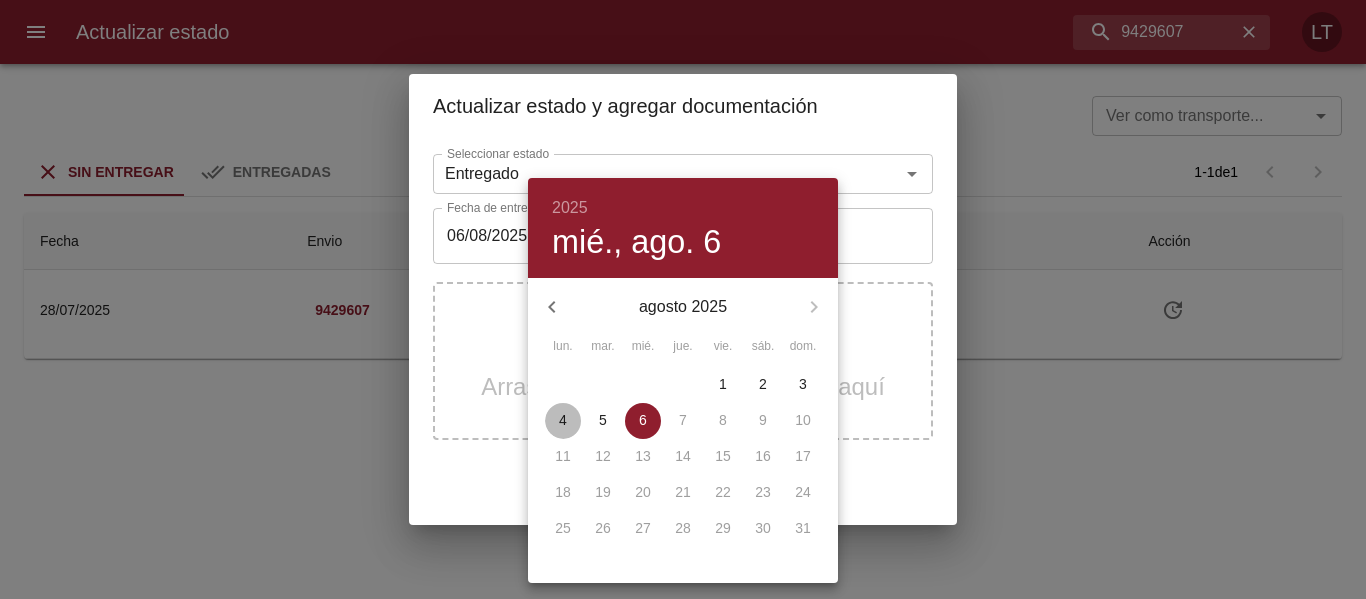 click on "4" at bounding box center (563, 421) 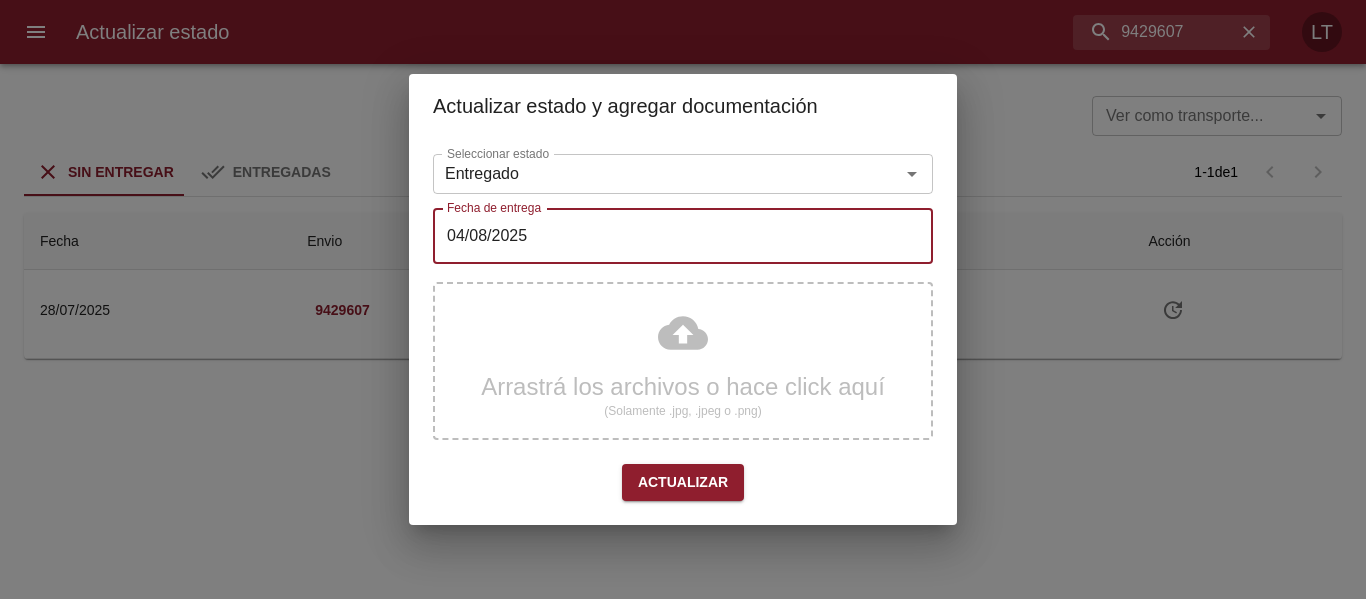 click on "Arrastrá los archivos o hace click aquí (Solamente .jpg, .jpeg o .png)" at bounding box center (683, 361) 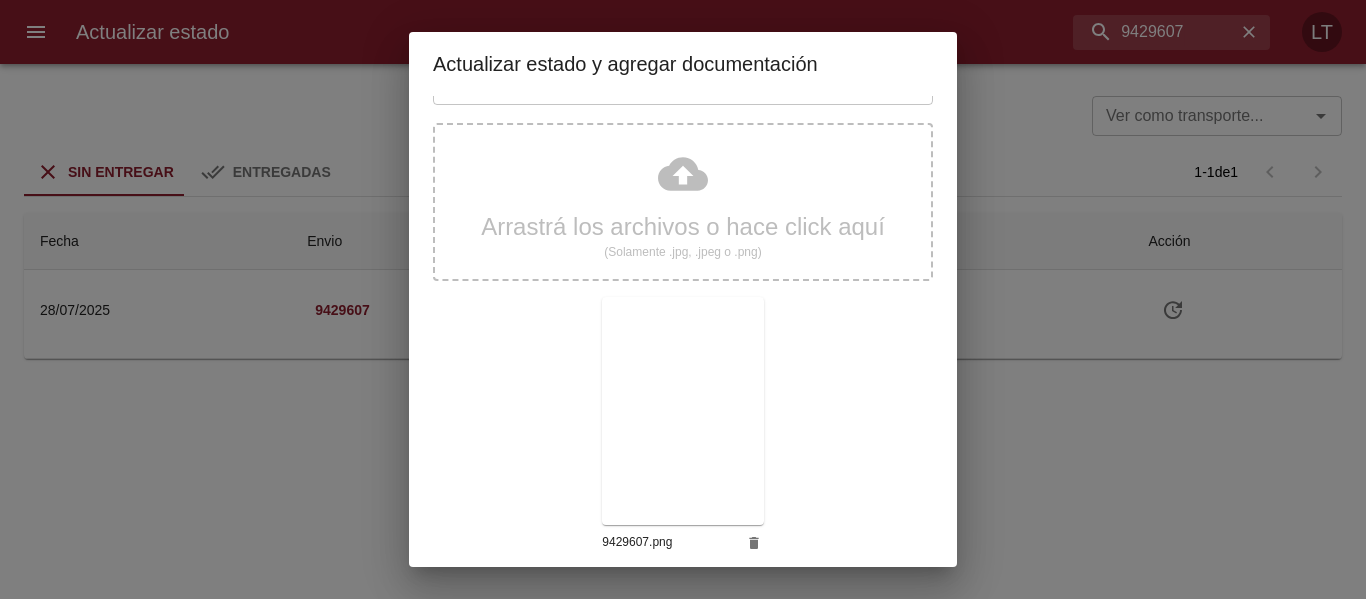 scroll, scrollTop: 187, scrollLeft: 0, axis: vertical 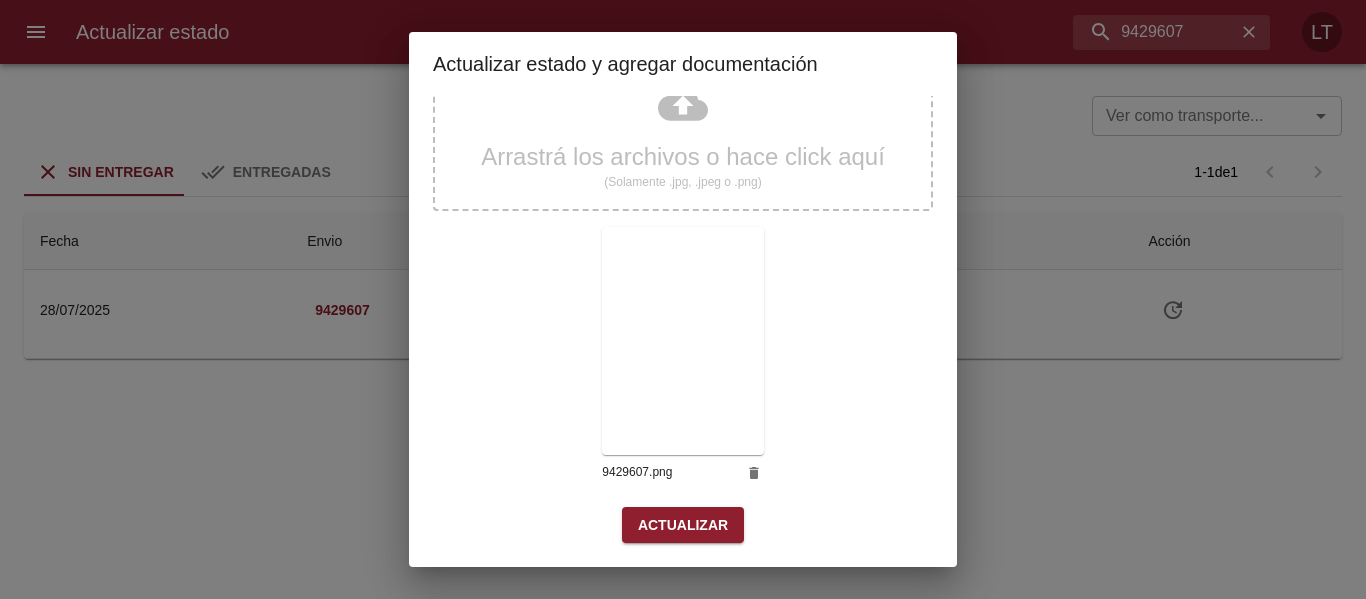 drag, startPoint x: 623, startPoint y: 497, endPoint x: 650, endPoint y: 526, distance: 39.623226 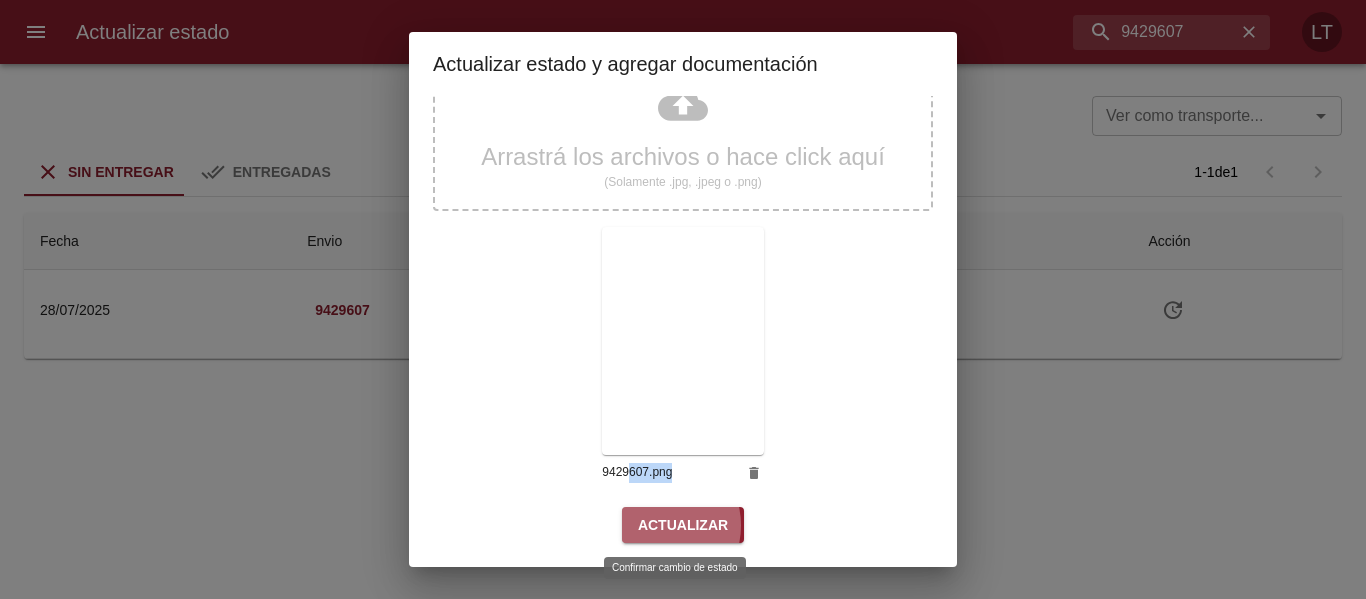 click on "Actualizar" at bounding box center [683, 525] 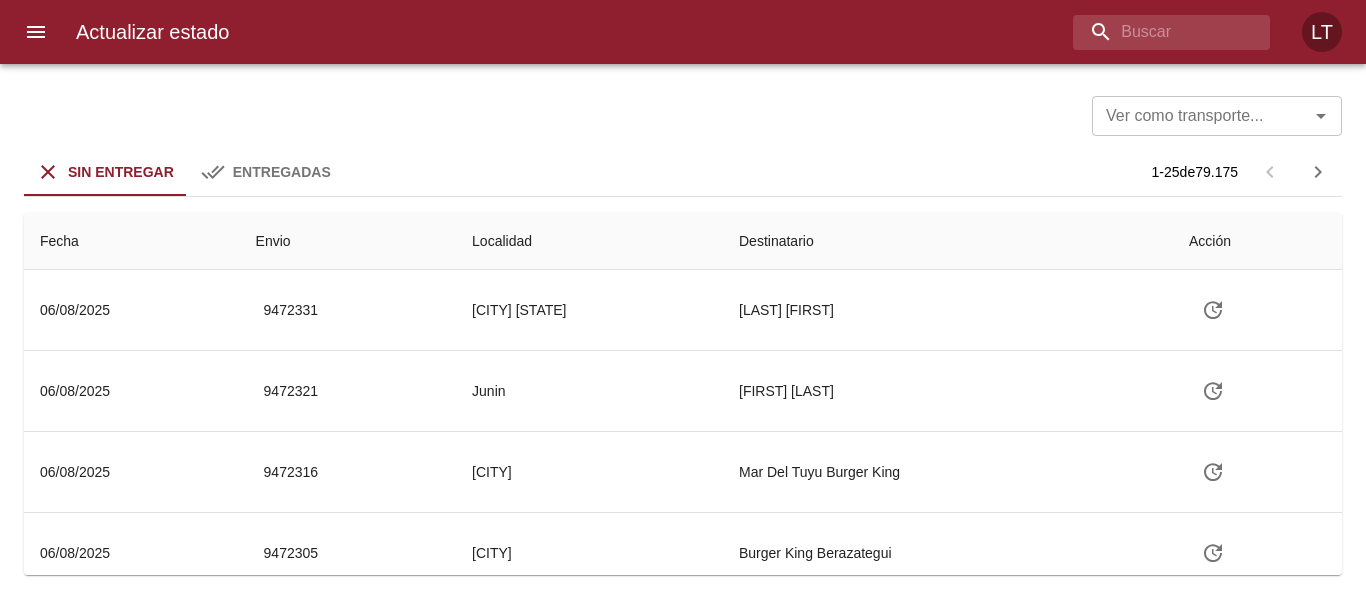 scroll, scrollTop: 0, scrollLeft: 0, axis: both 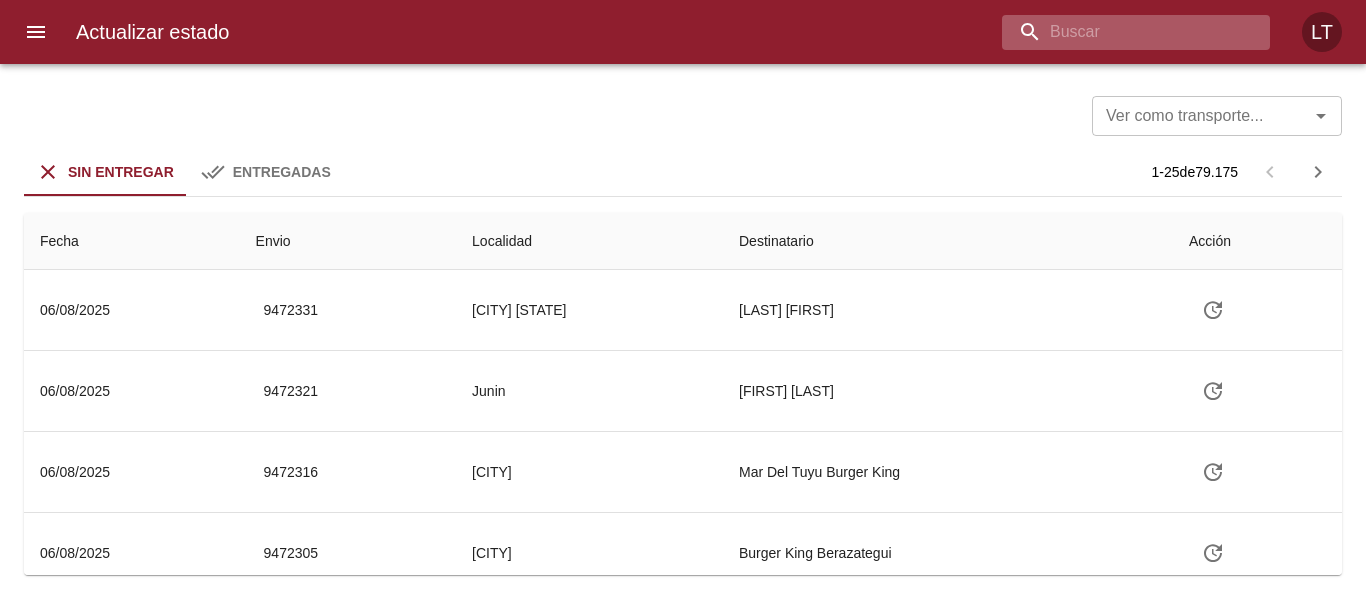 click at bounding box center [1119, 32] 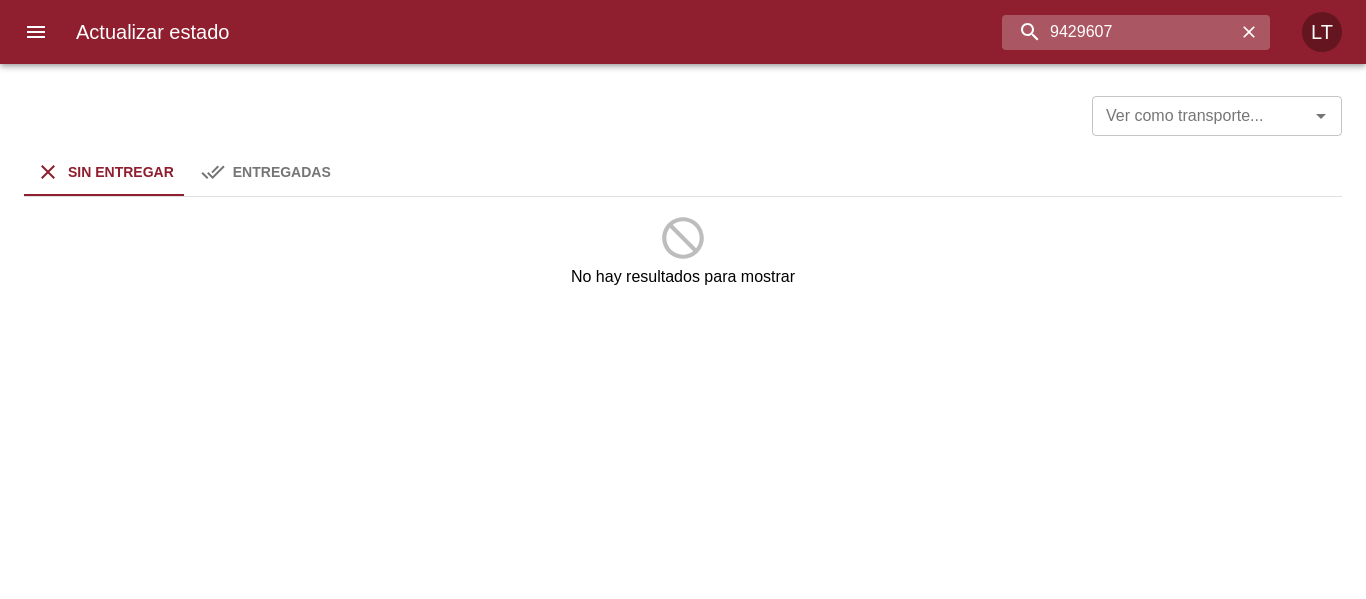 click on "9429607" at bounding box center (1119, 32) 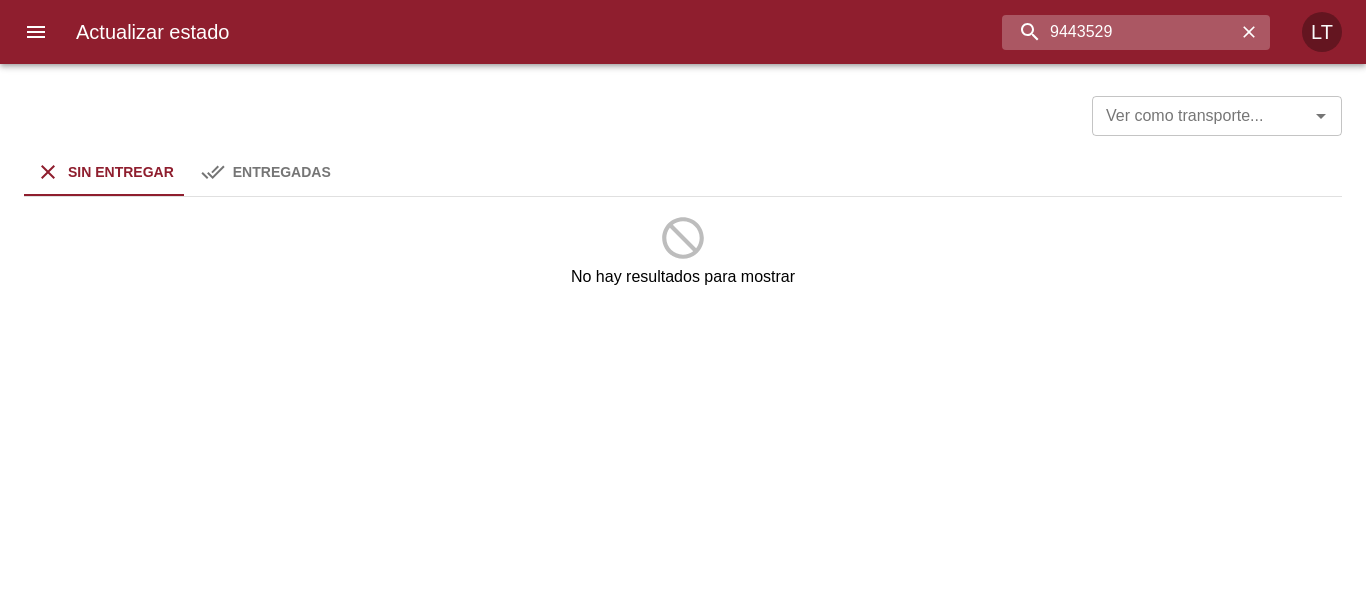 type on "9443529" 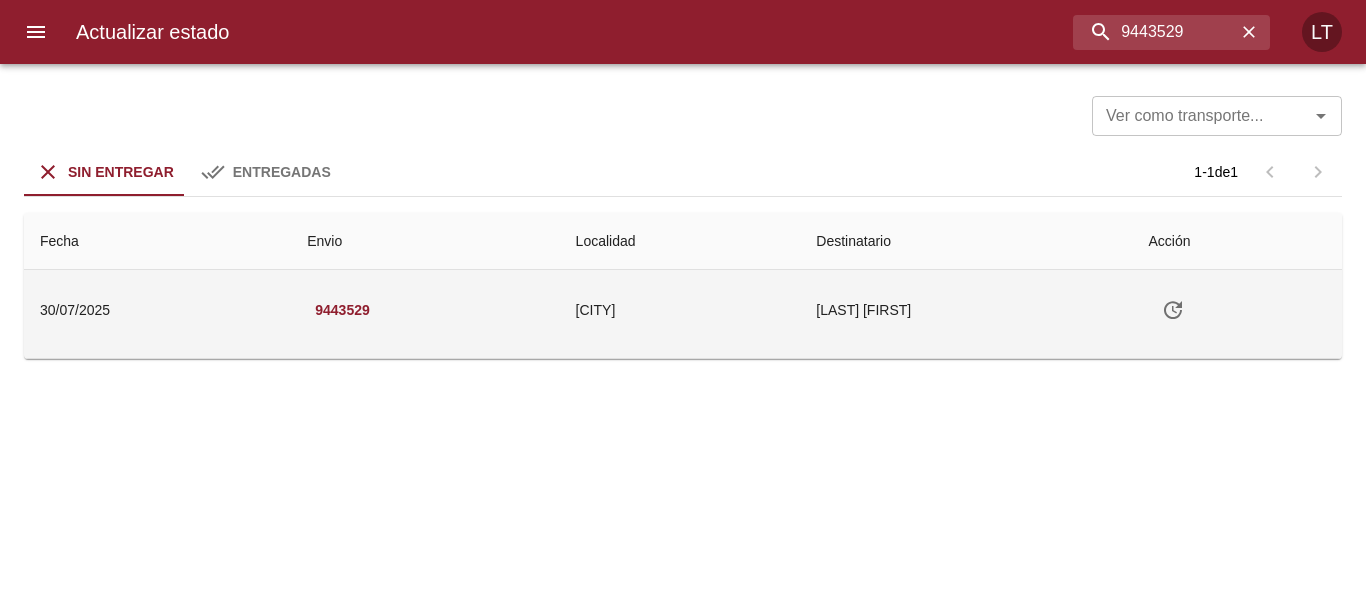click 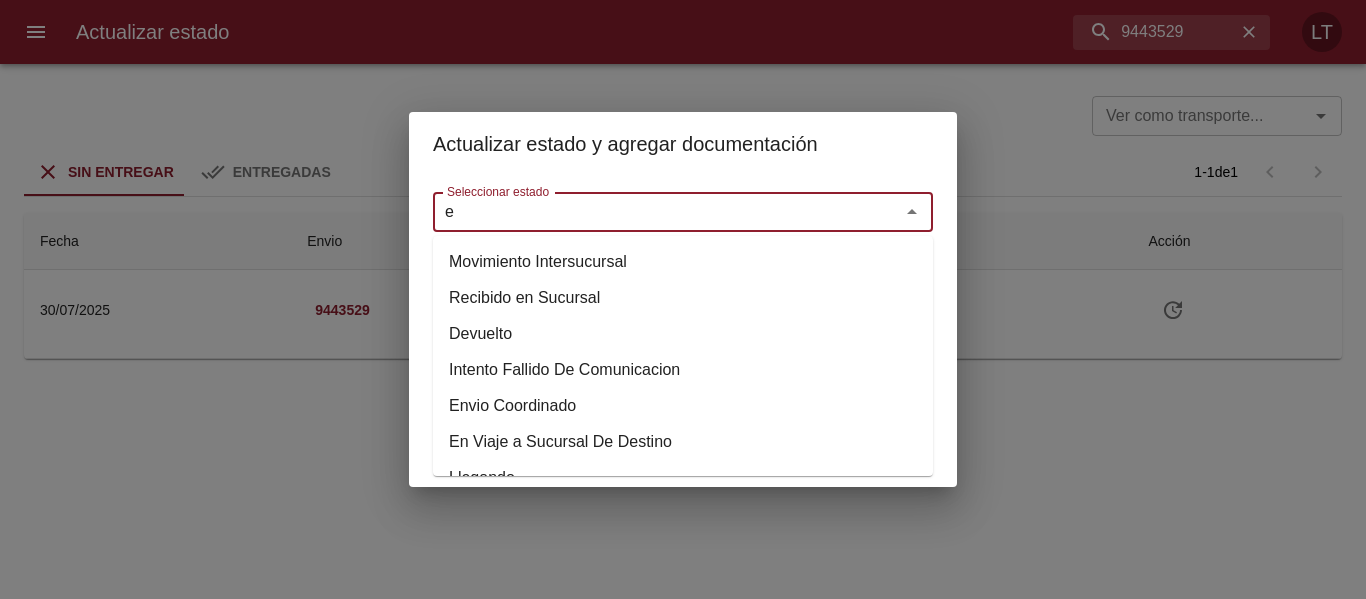 click on "e" at bounding box center [653, 212] 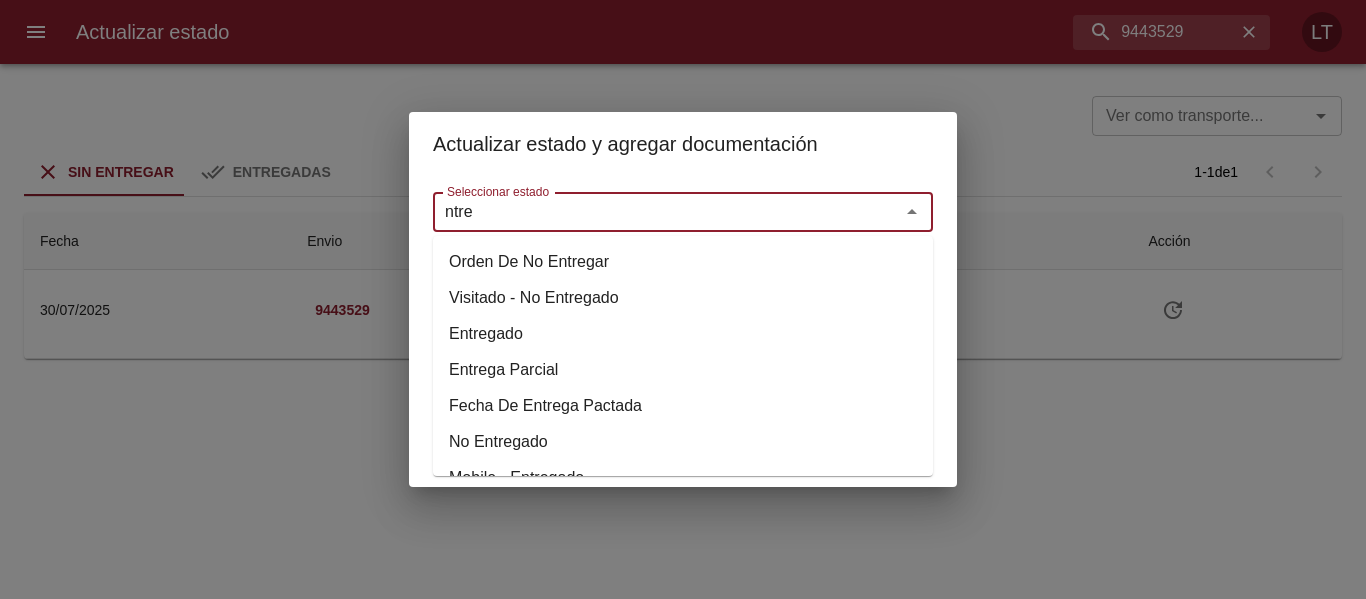 click on "Entregado" at bounding box center [683, 334] 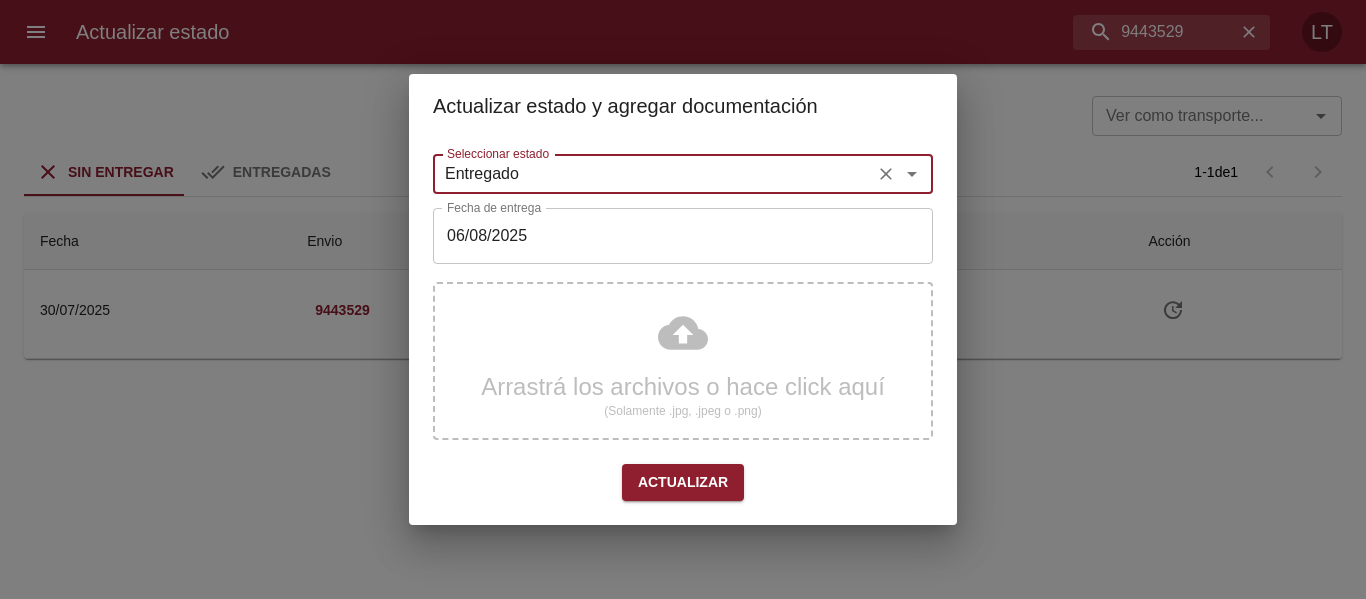 type on "Entregado" 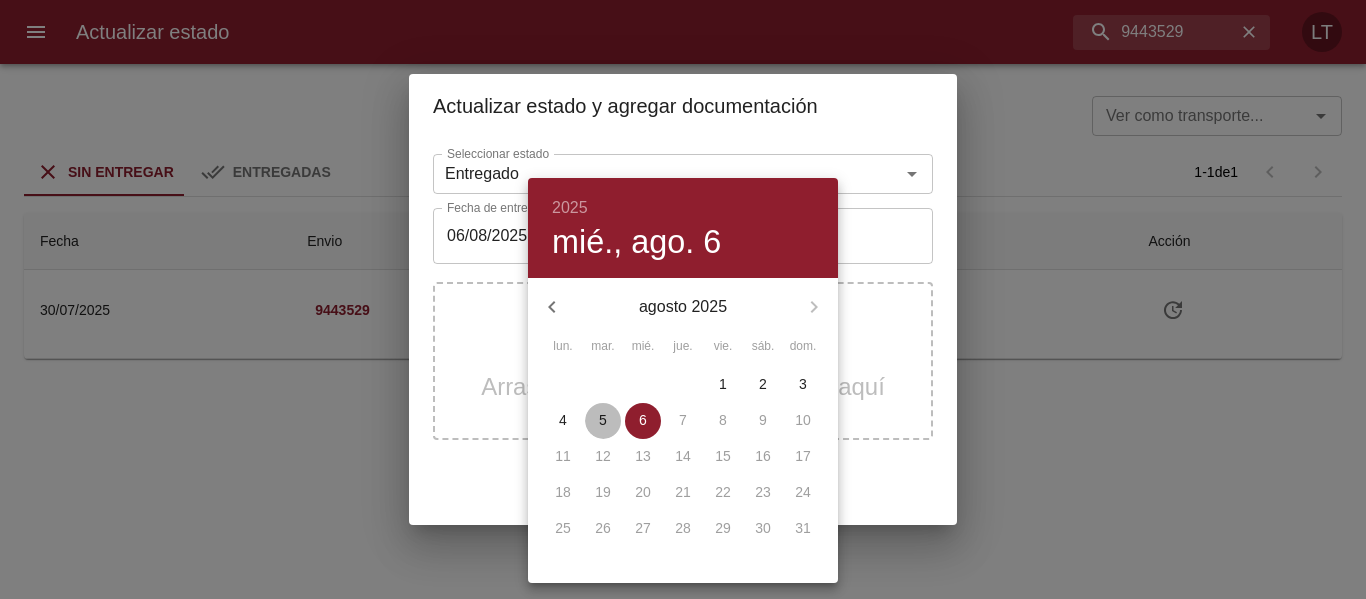 click on "5" at bounding box center (603, 420) 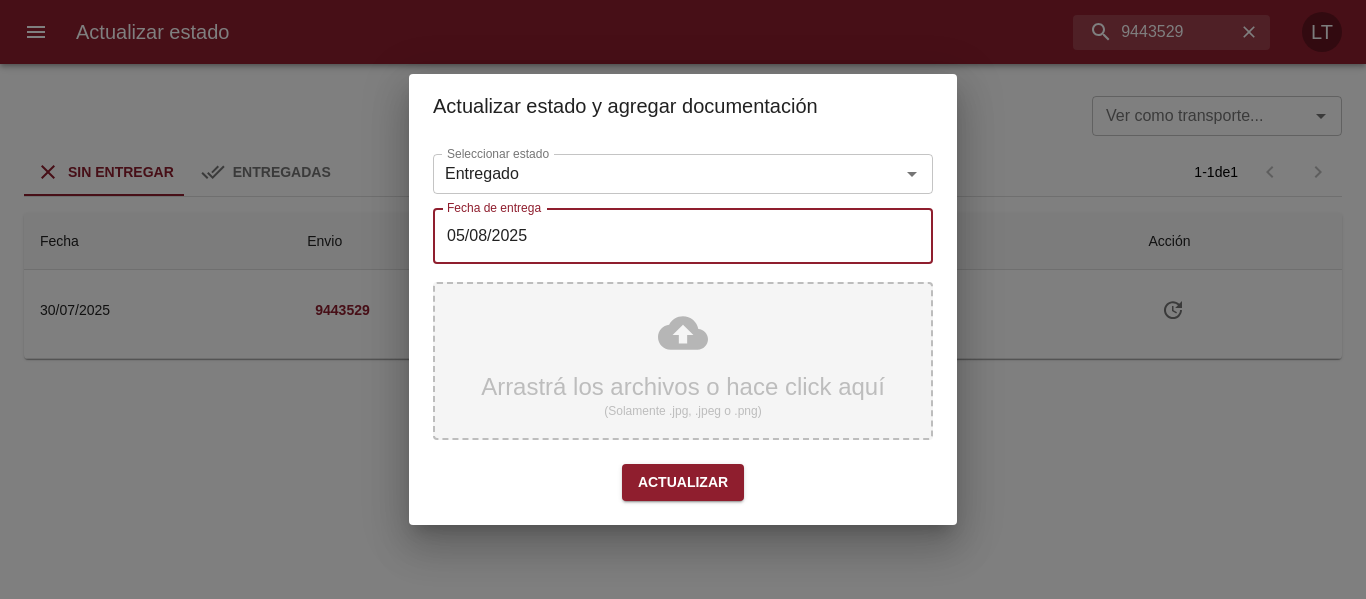 click on "Arrastrá los archivos o hace click aquí (Solamente .jpg, .jpeg o .png)" at bounding box center (683, 361) 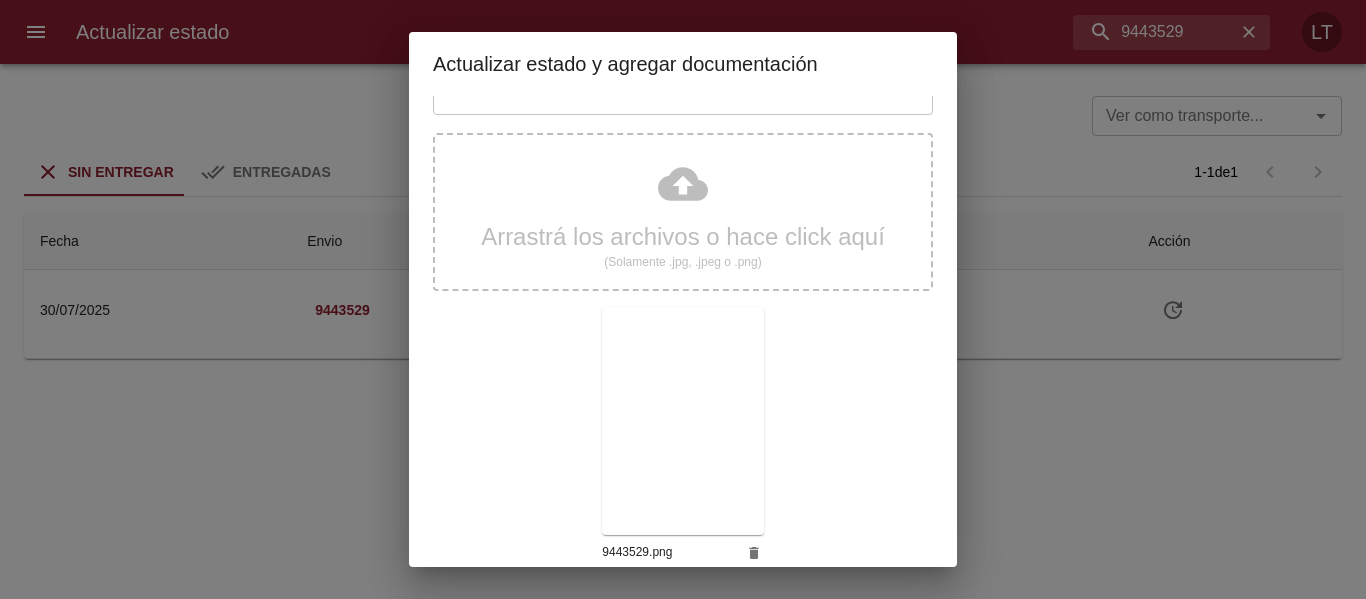 scroll, scrollTop: 187, scrollLeft: 0, axis: vertical 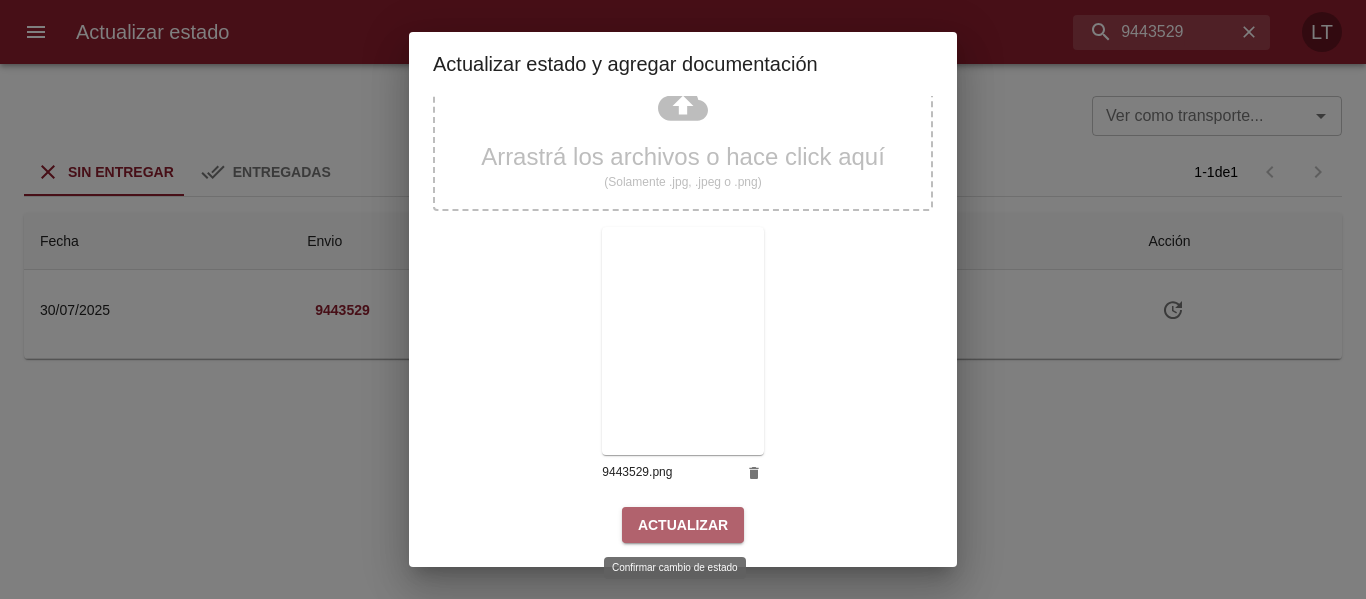 click on "Actualizar" at bounding box center (683, 525) 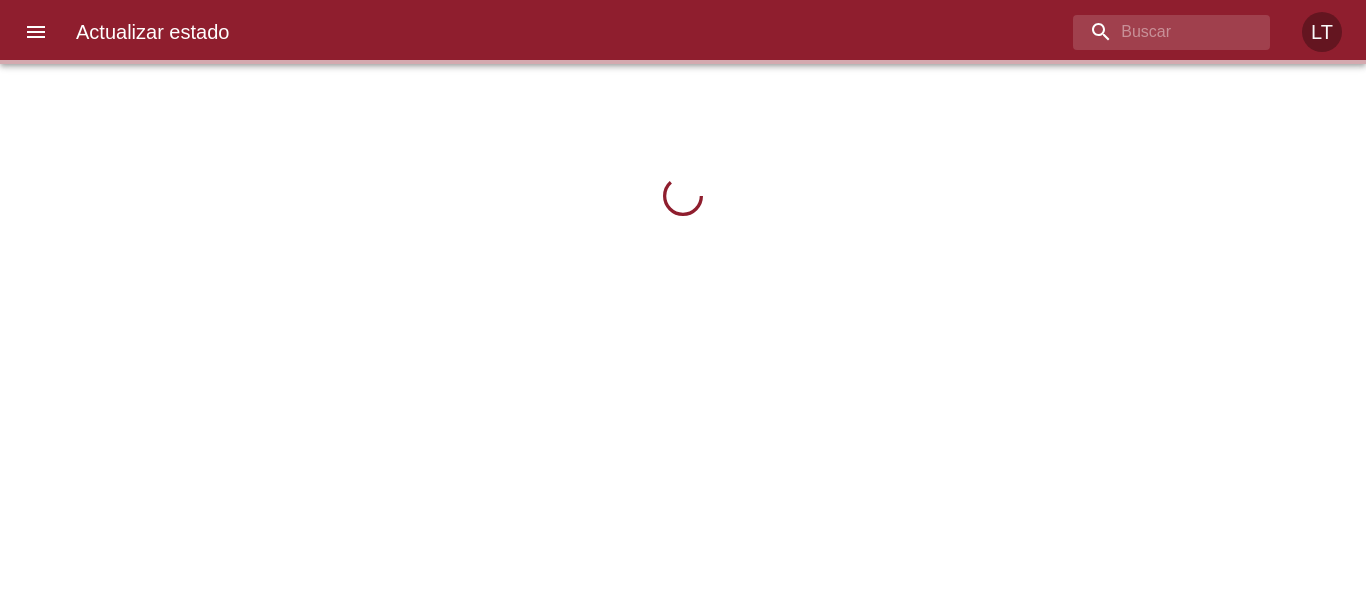 scroll, scrollTop: 0, scrollLeft: 0, axis: both 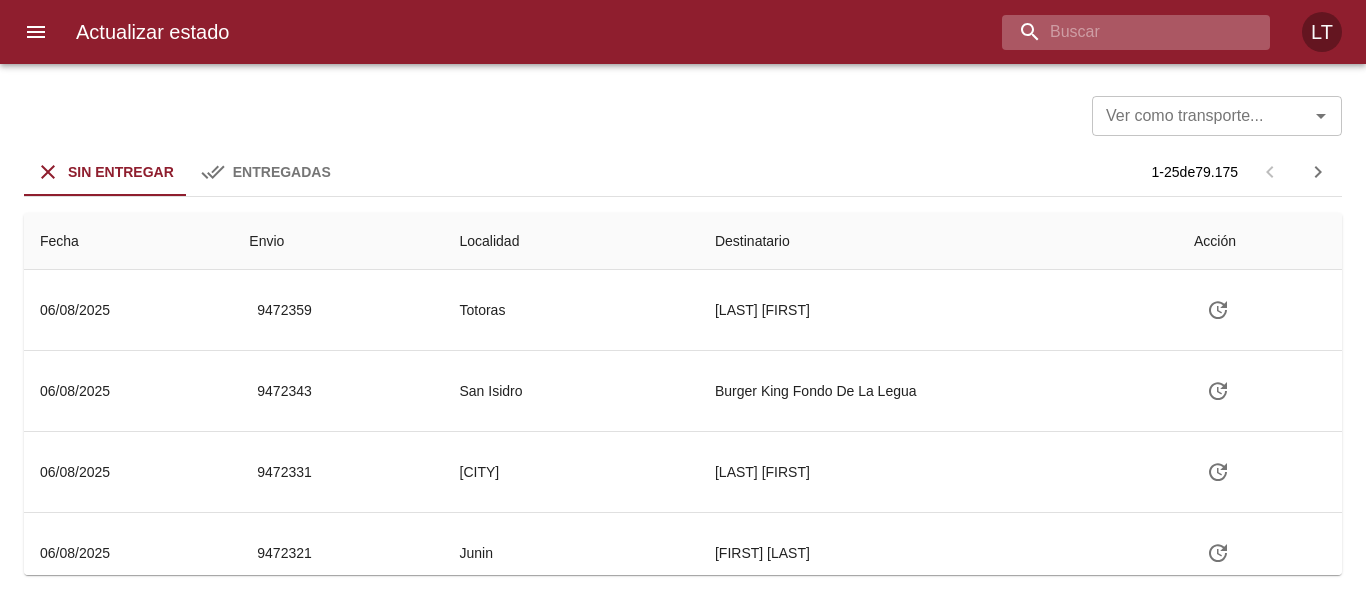 click at bounding box center [1119, 32] 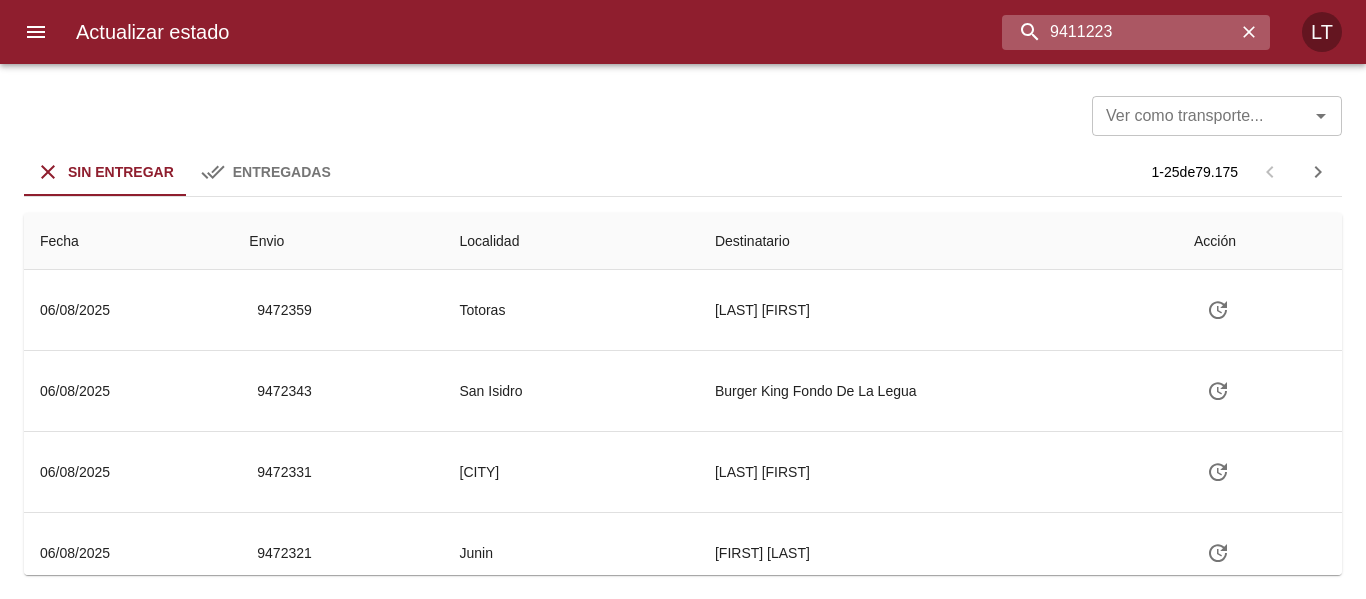 type on "9411223" 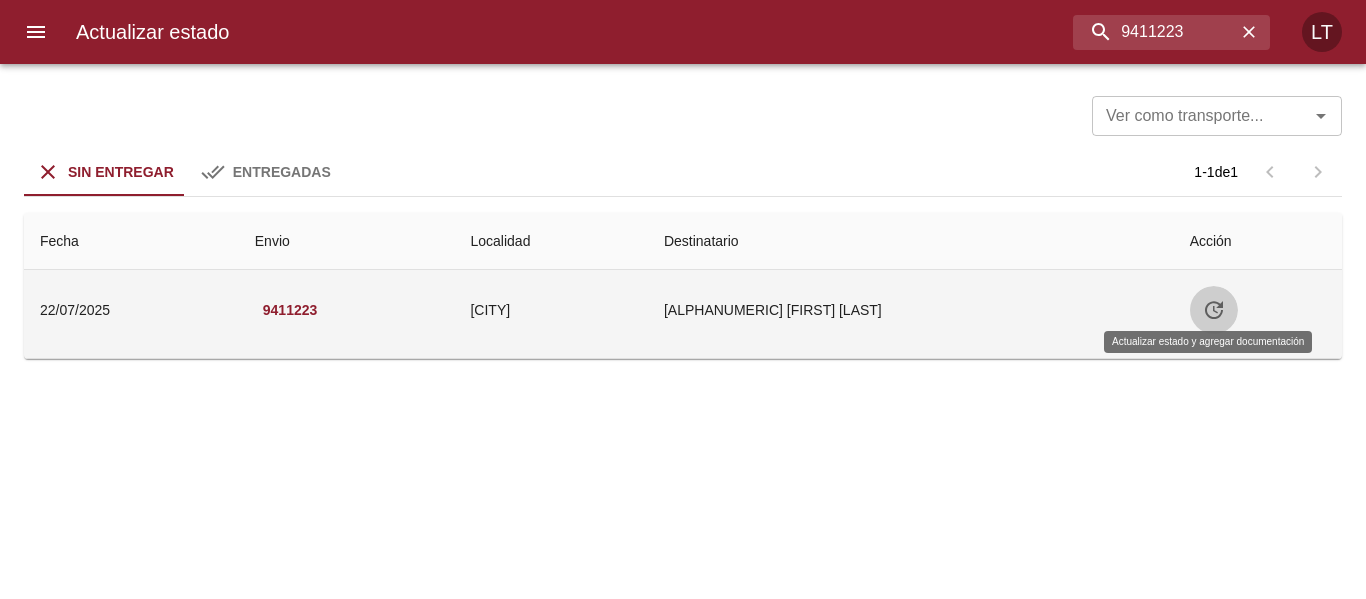 click 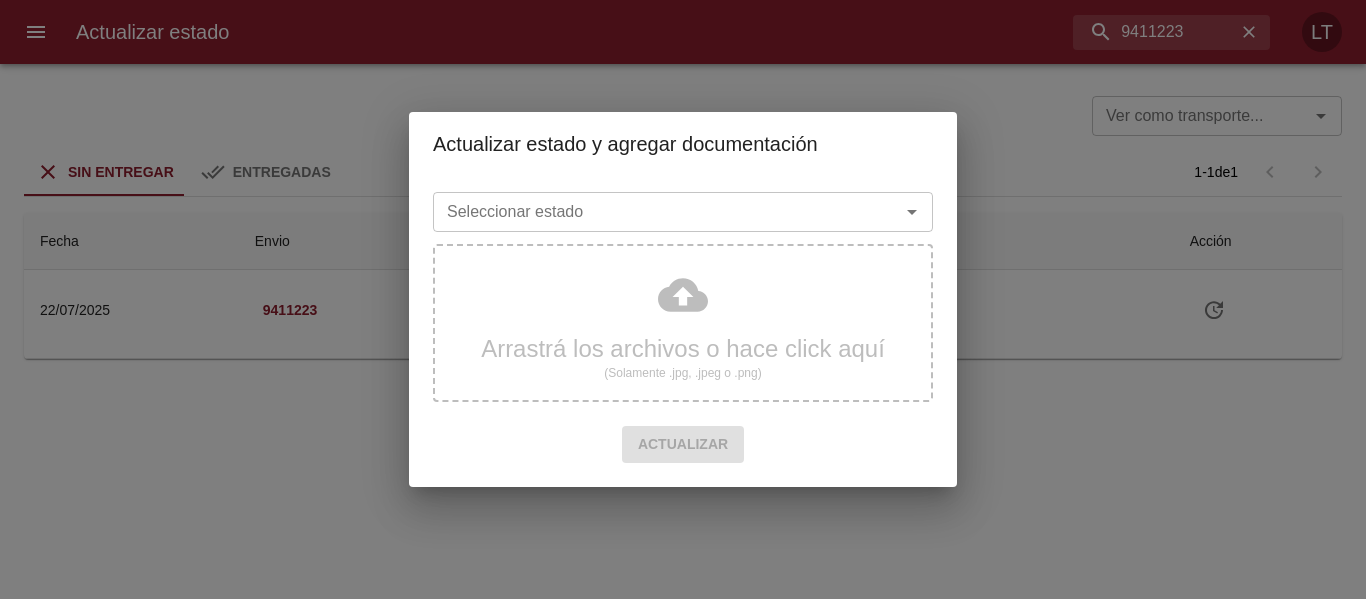 click on "Seleccionar estado" at bounding box center [653, 212] 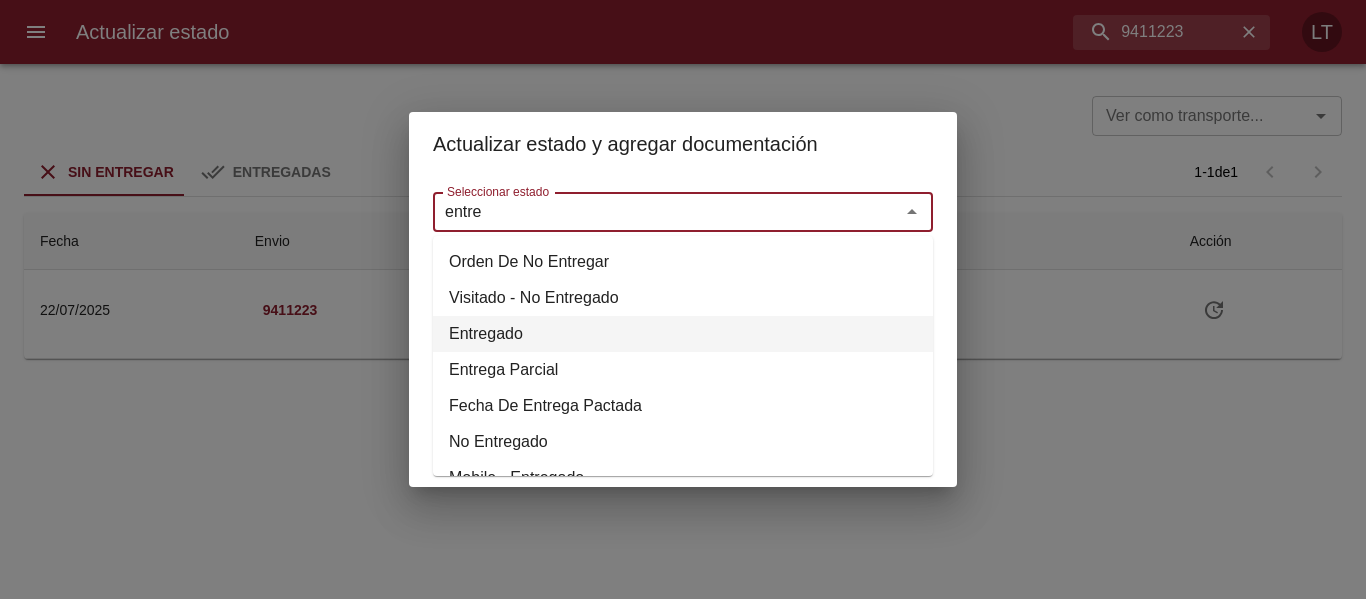 click on "Entregado" at bounding box center [683, 334] 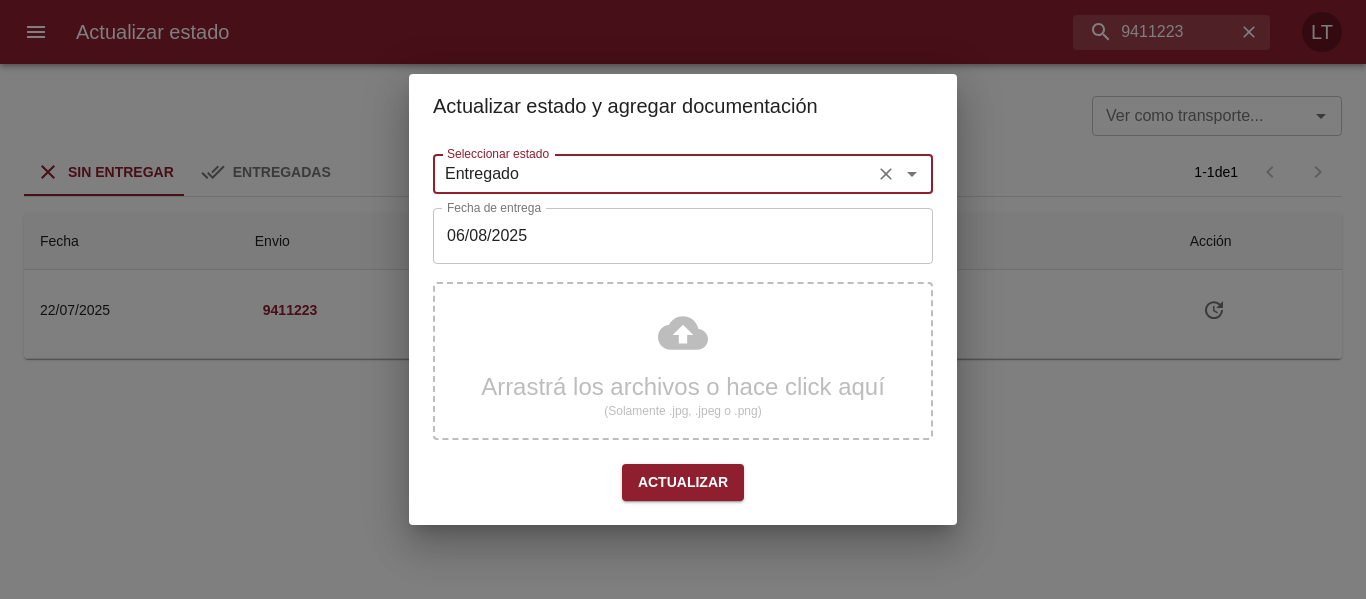 type on "Entregado" 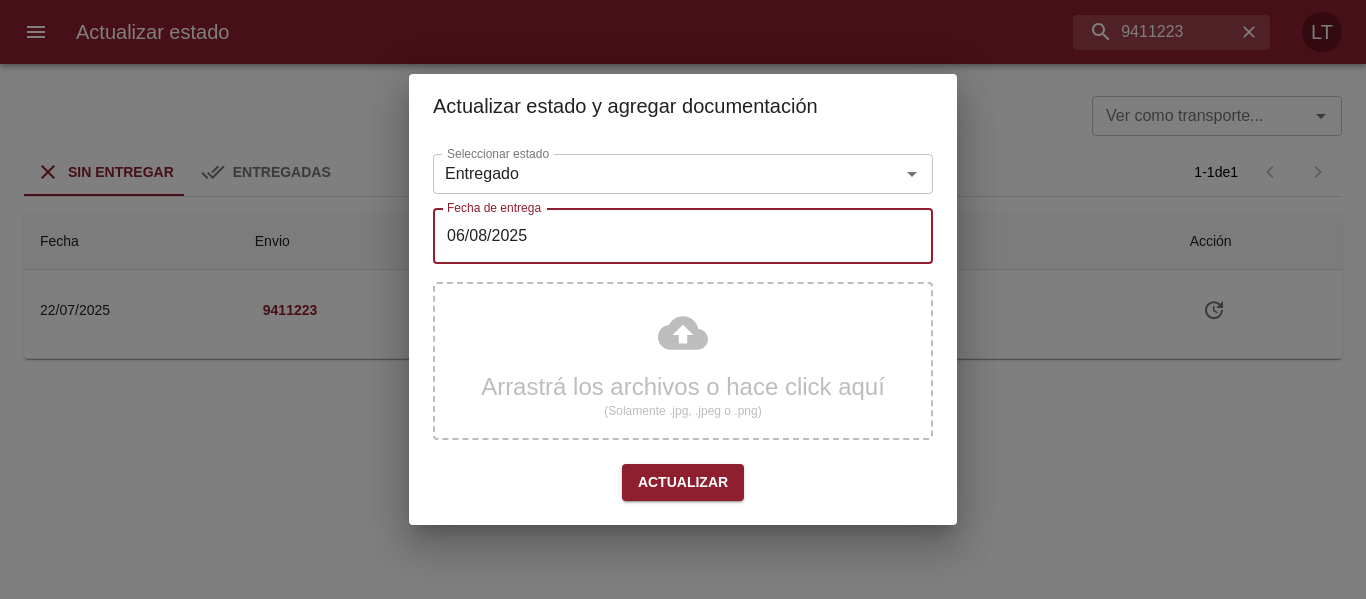click on "06/08/2025" at bounding box center (683, 236) 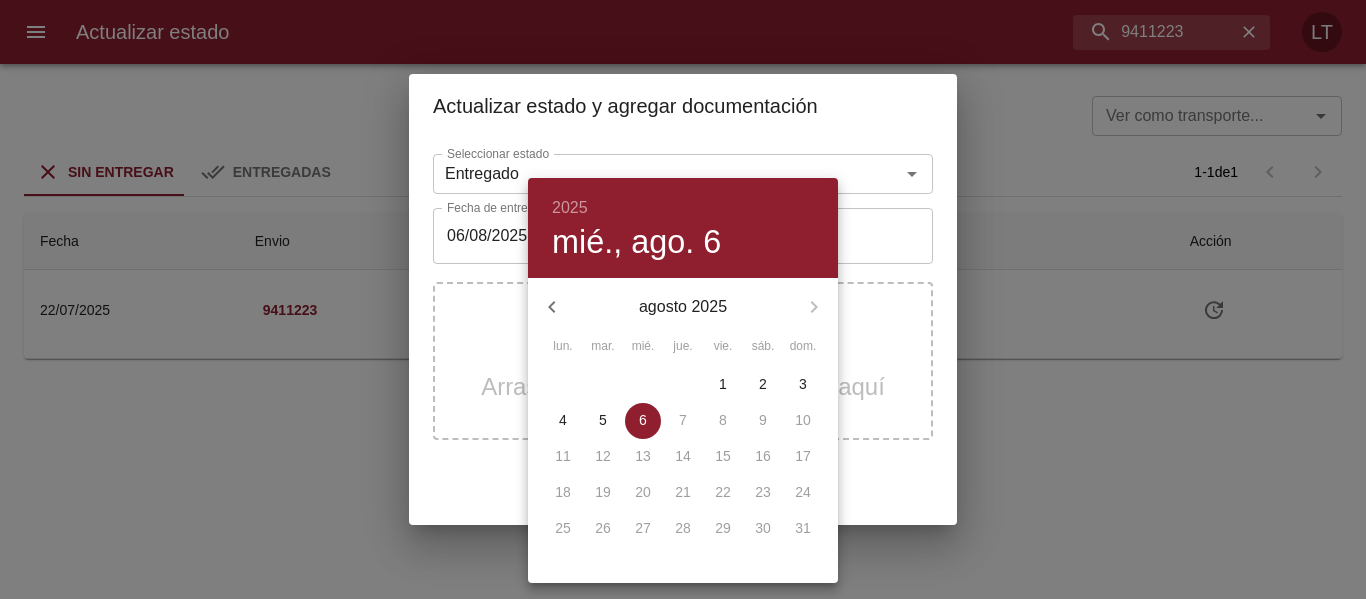 click on "4" at bounding box center (563, 420) 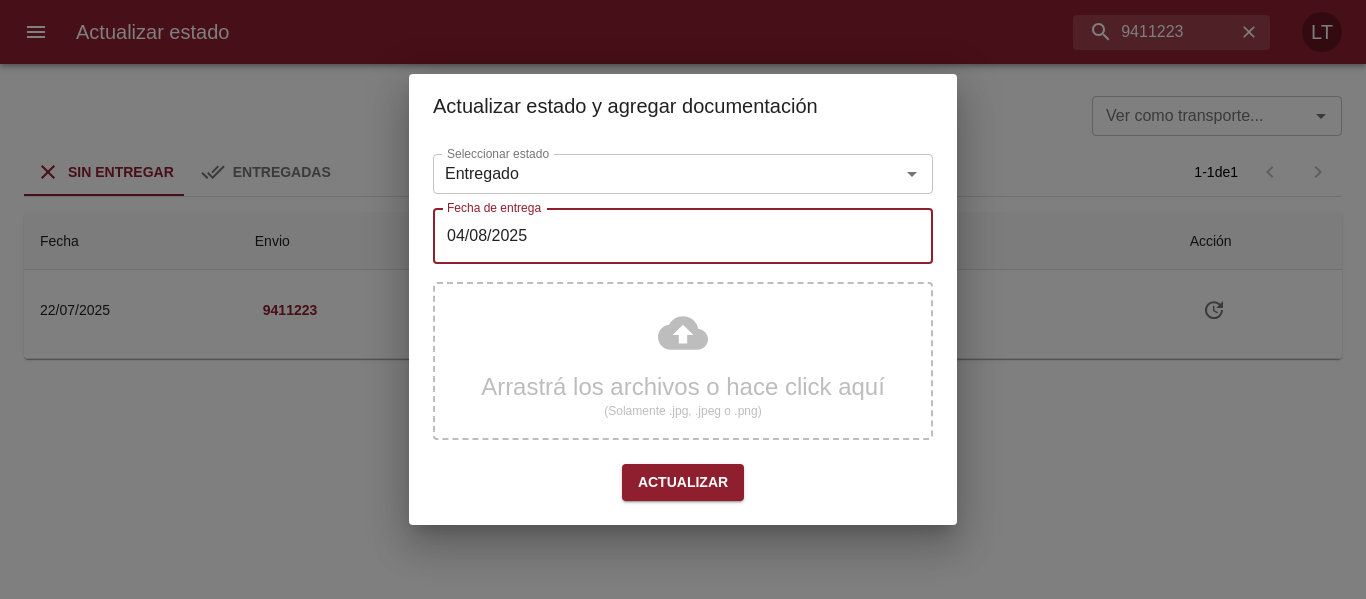 click on "Arrastrá los archivos o hace click aquí (Solamente .jpg, .jpeg o .png)" at bounding box center (683, 361) 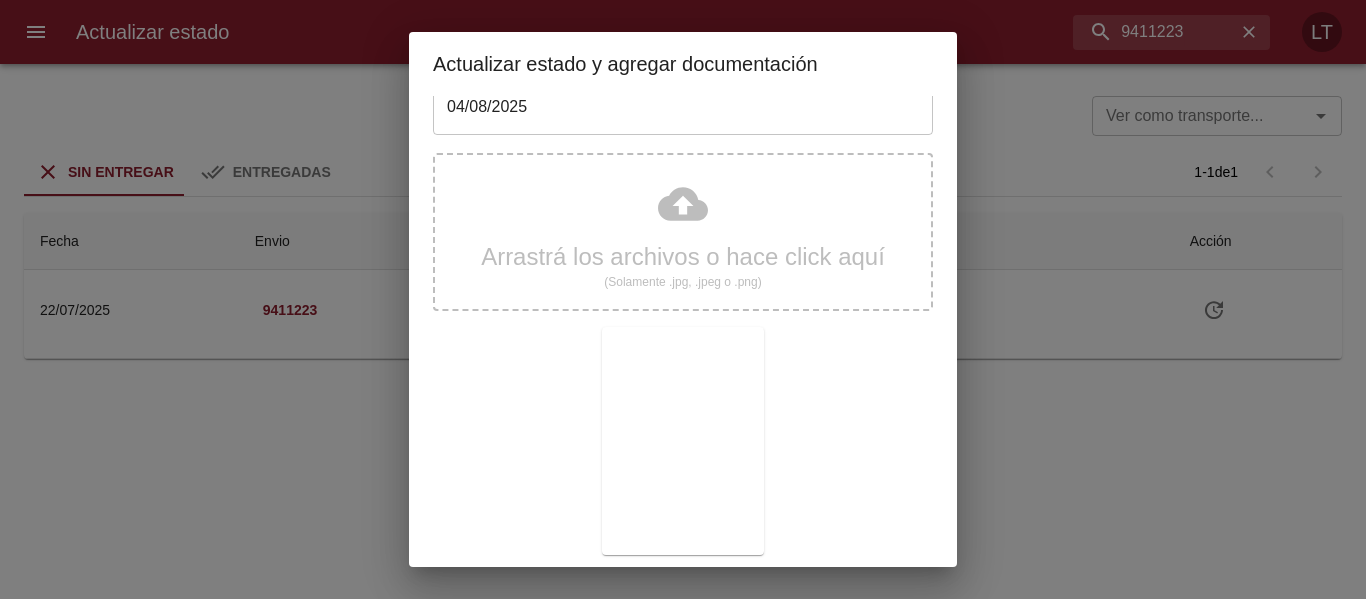 scroll, scrollTop: 187, scrollLeft: 0, axis: vertical 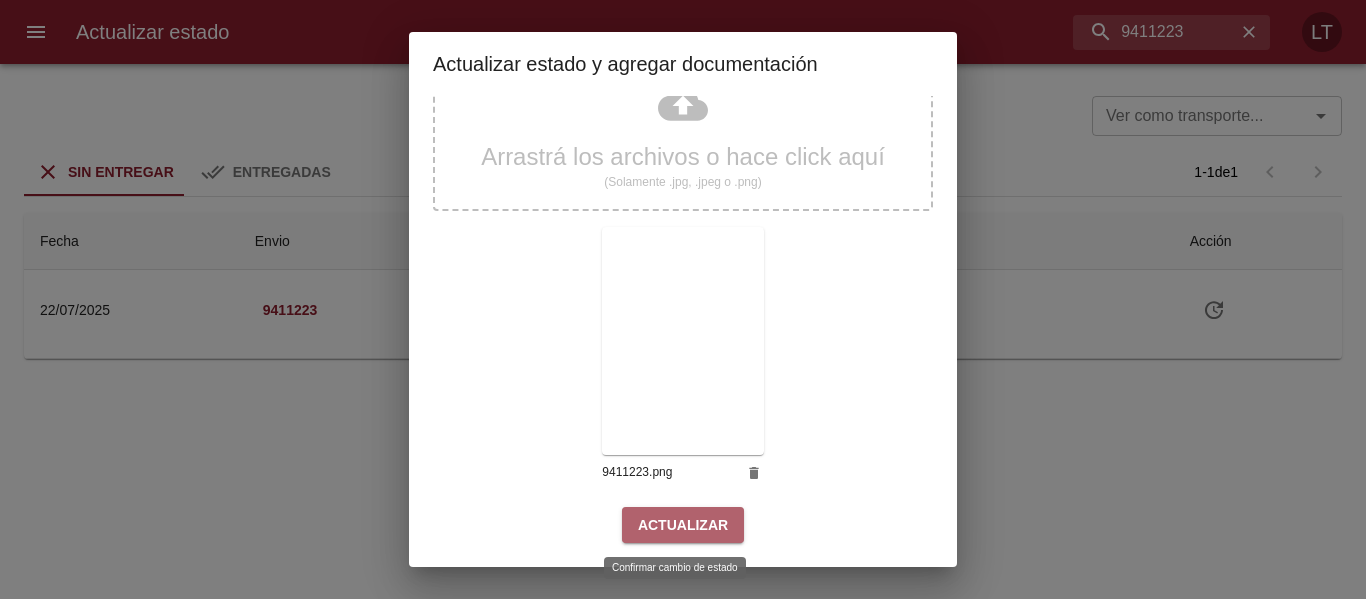 click on "Actualizar" at bounding box center (683, 525) 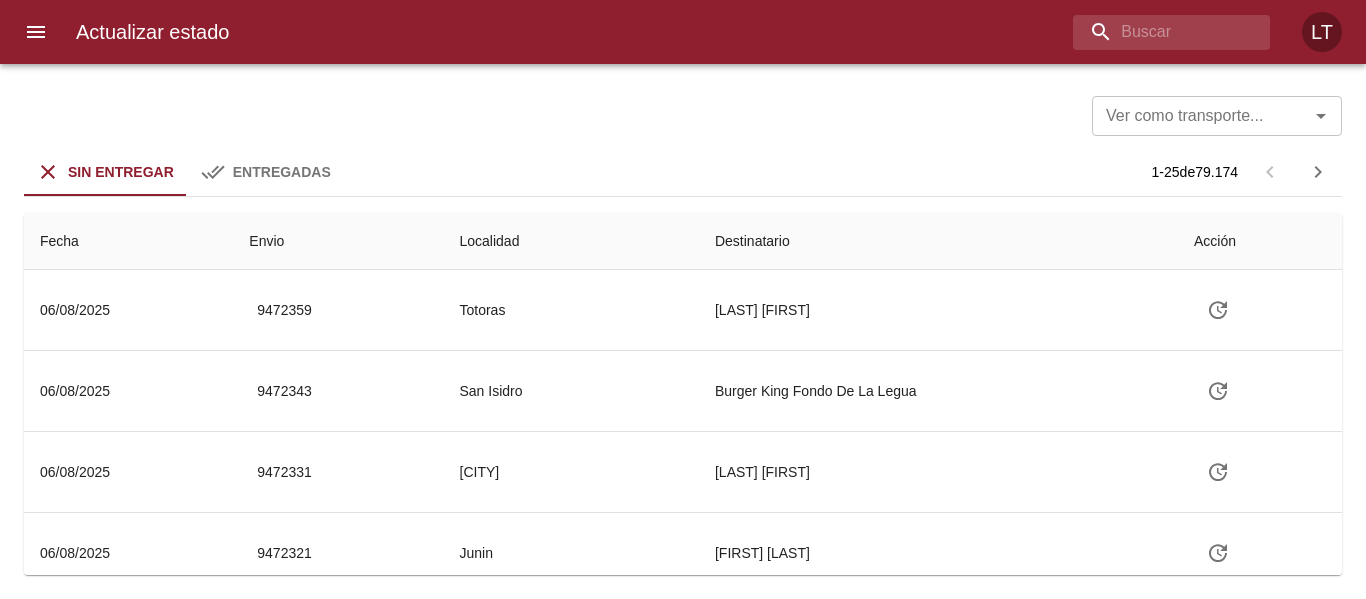 scroll, scrollTop: 0, scrollLeft: 0, axis: both 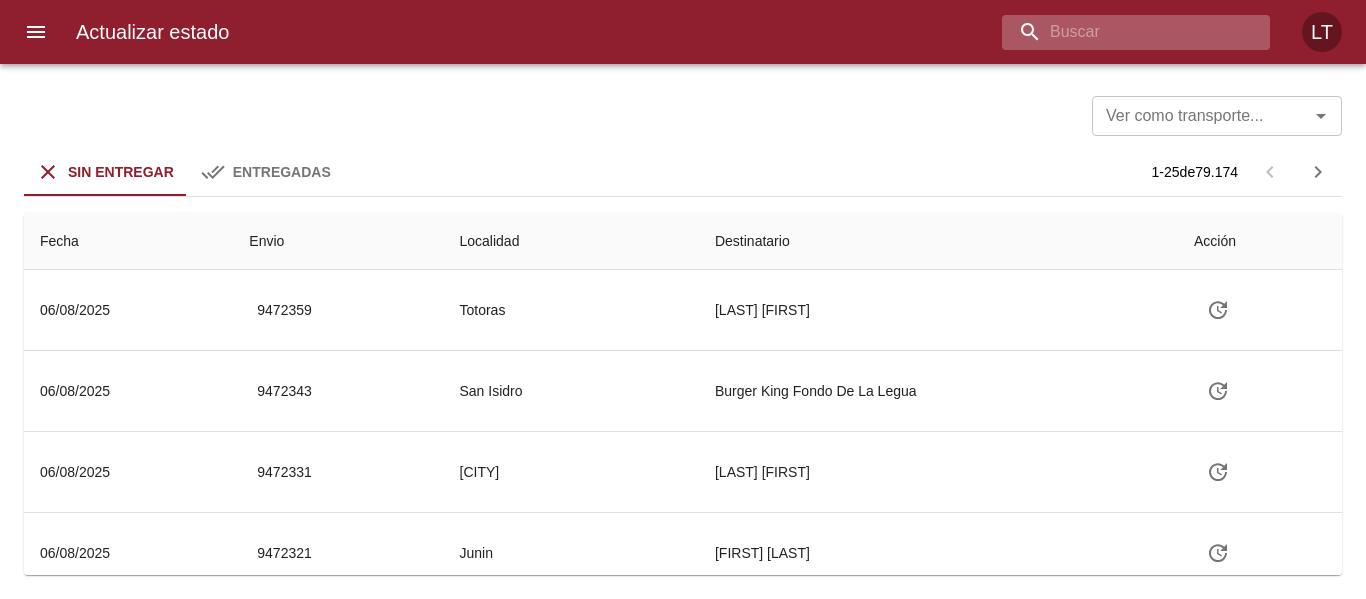 click at bounding box center (1119, 32) 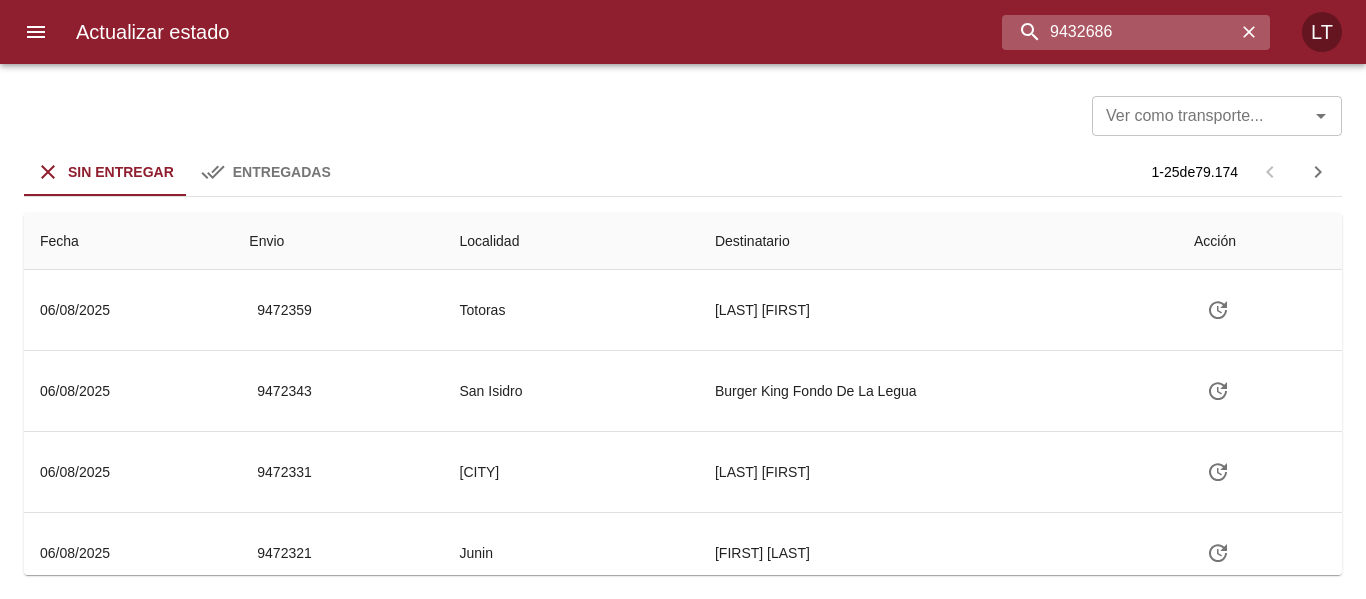 type on "9432686" 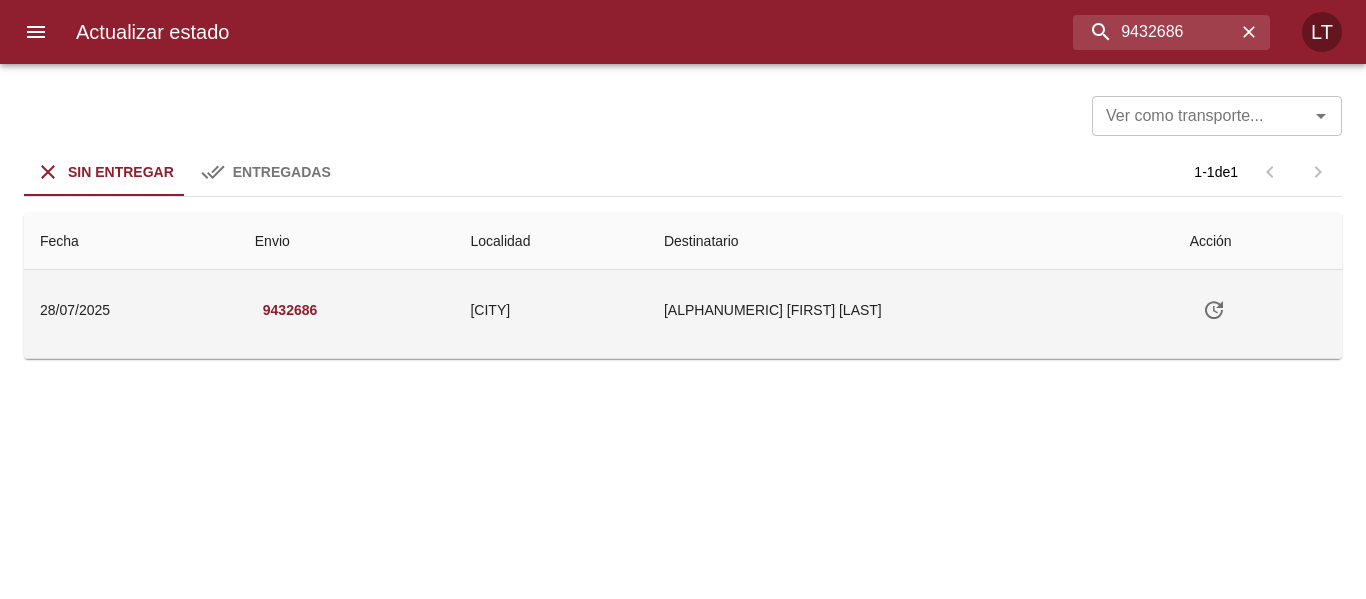 click 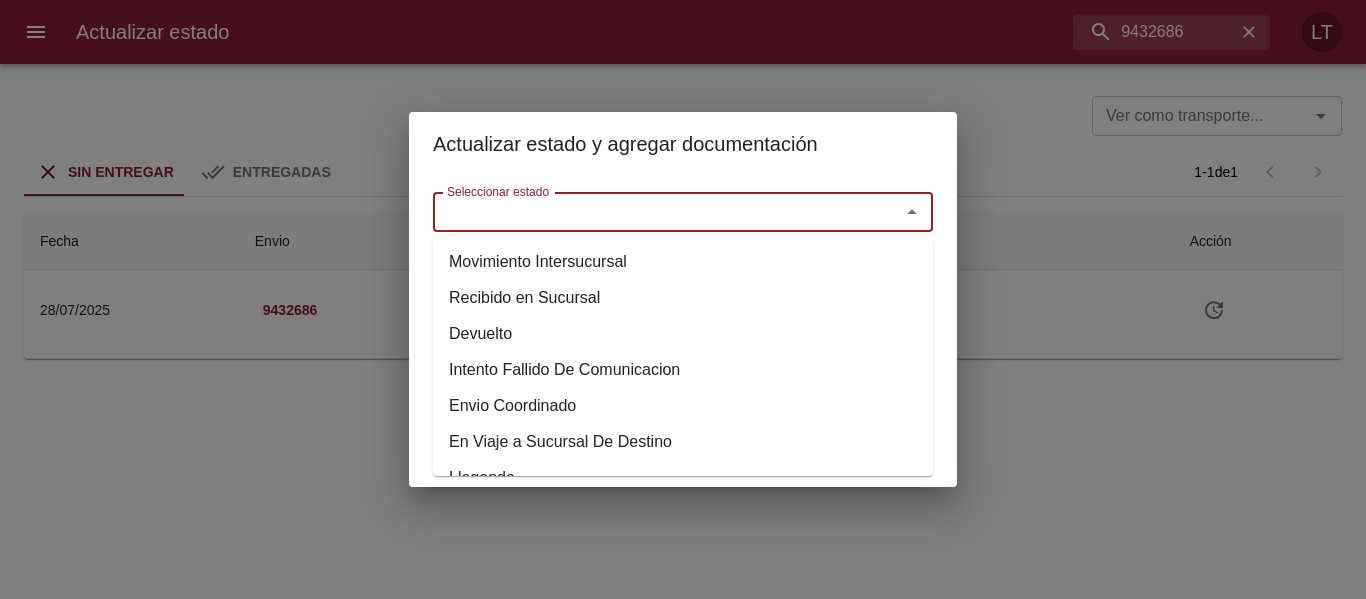 click on "Seleccionar estado" at bounding box center [653, 212] 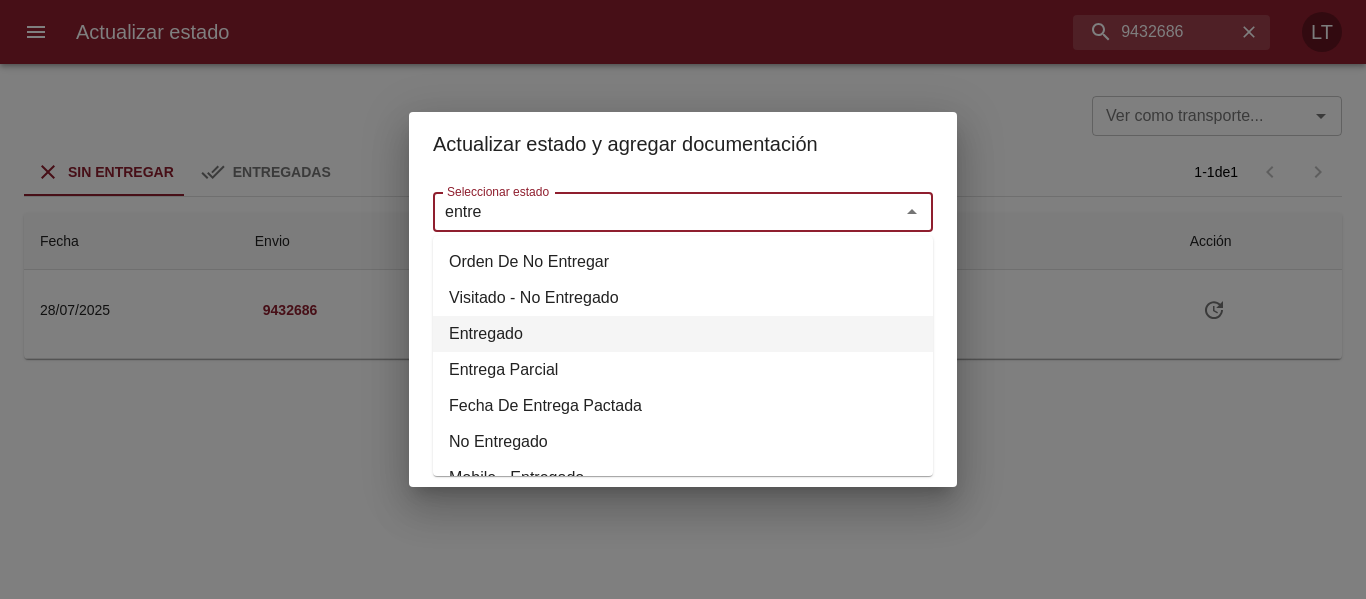 click on "Entregado" at bounding box center (683, 334) 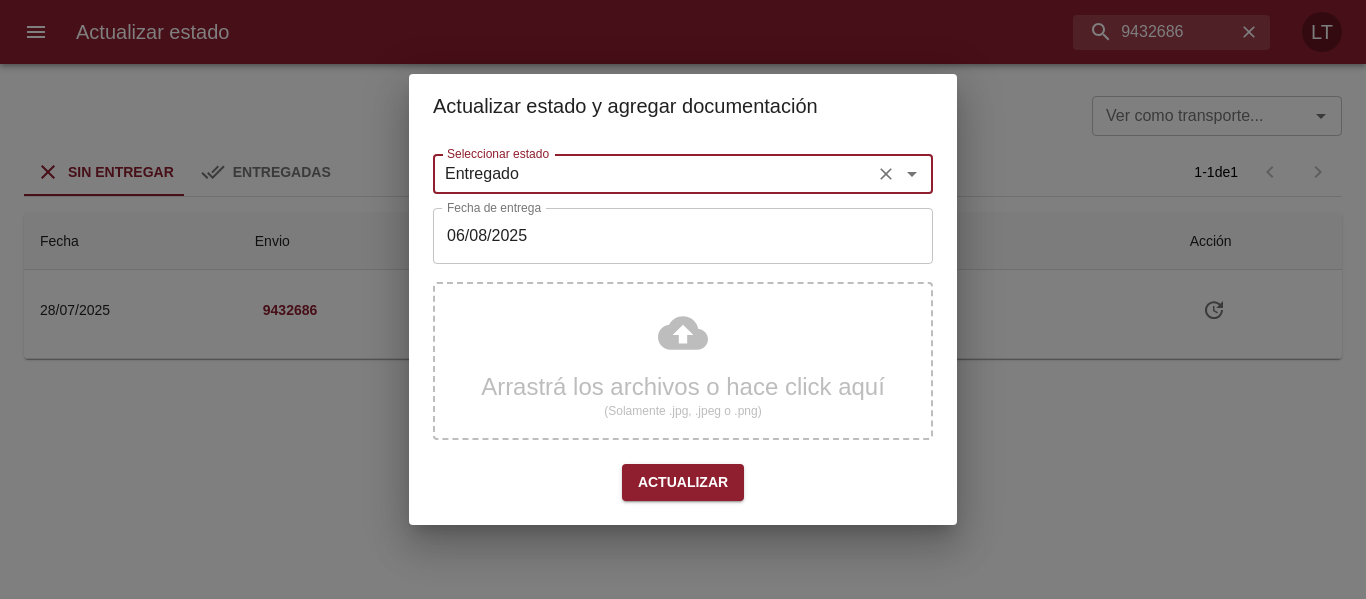 type on "Entregado" 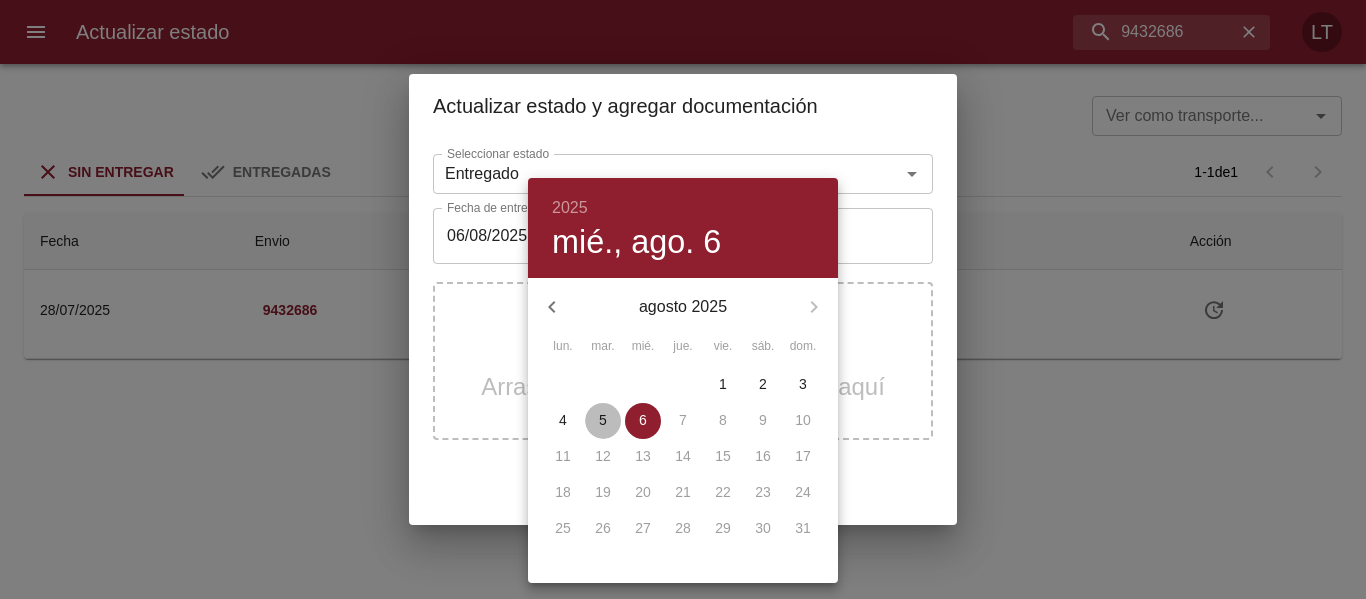 click on "5" at bounding box center [603, 420] 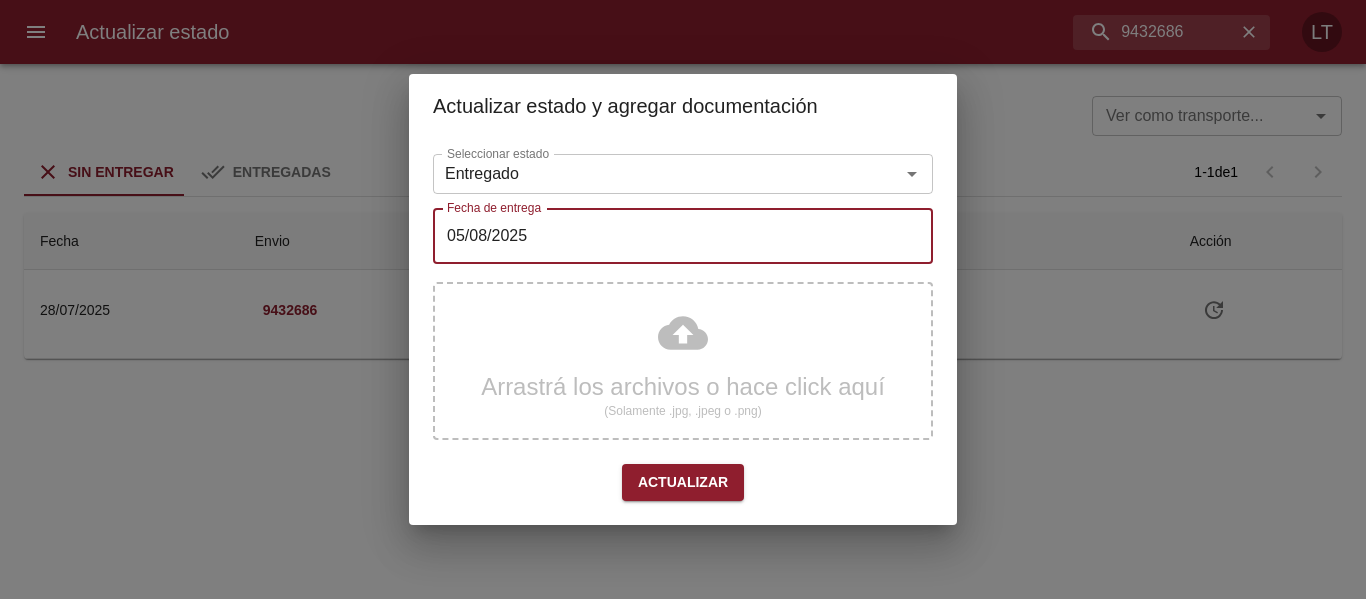 click on "Arrastrá los archivos o hace click aquí (Solamente .jpg, .jpeg o .png)" at bounding box center [683, 361] 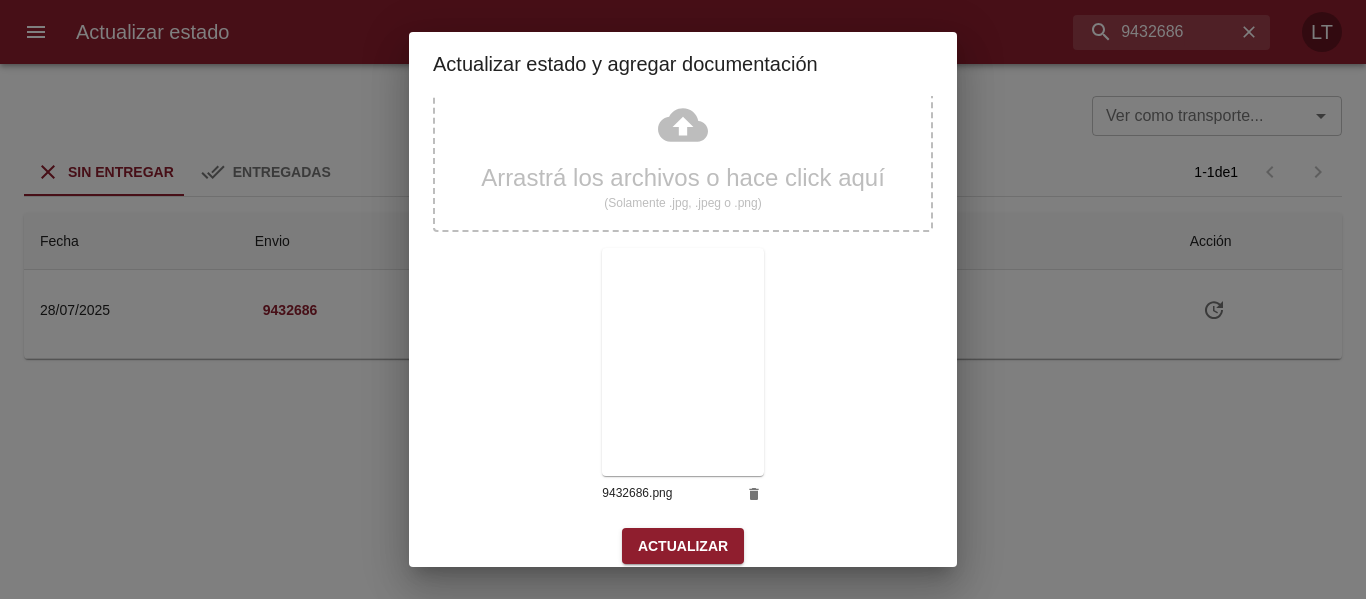 scroll, scrollTop: 187, scrollLeft: 0, axis: vertical 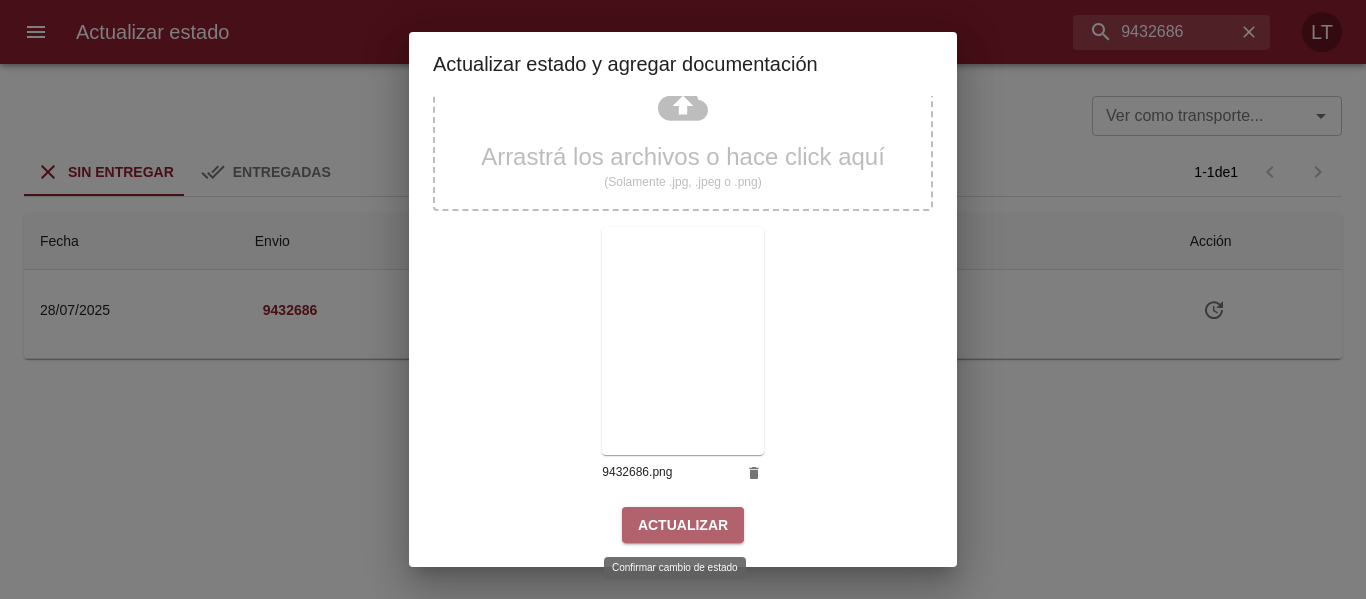 click on "Actualizar" at bounding box center (683, 525) 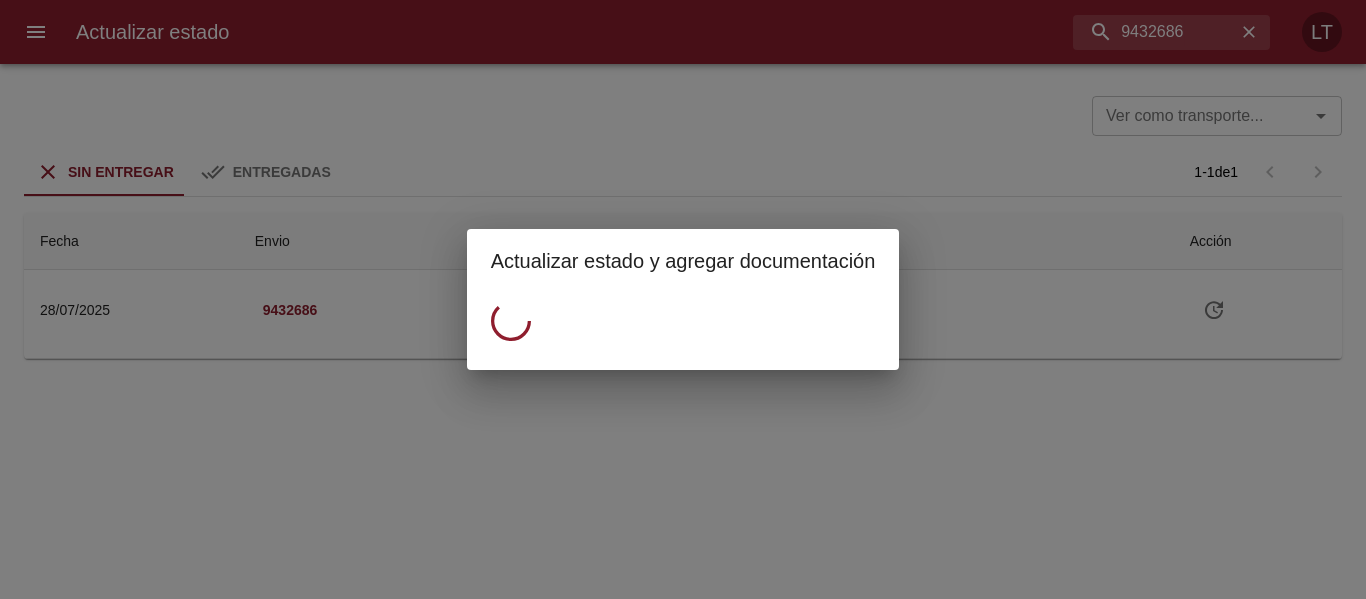 scroll, scrollTop: 0, scrollLeft: 0, axis: both 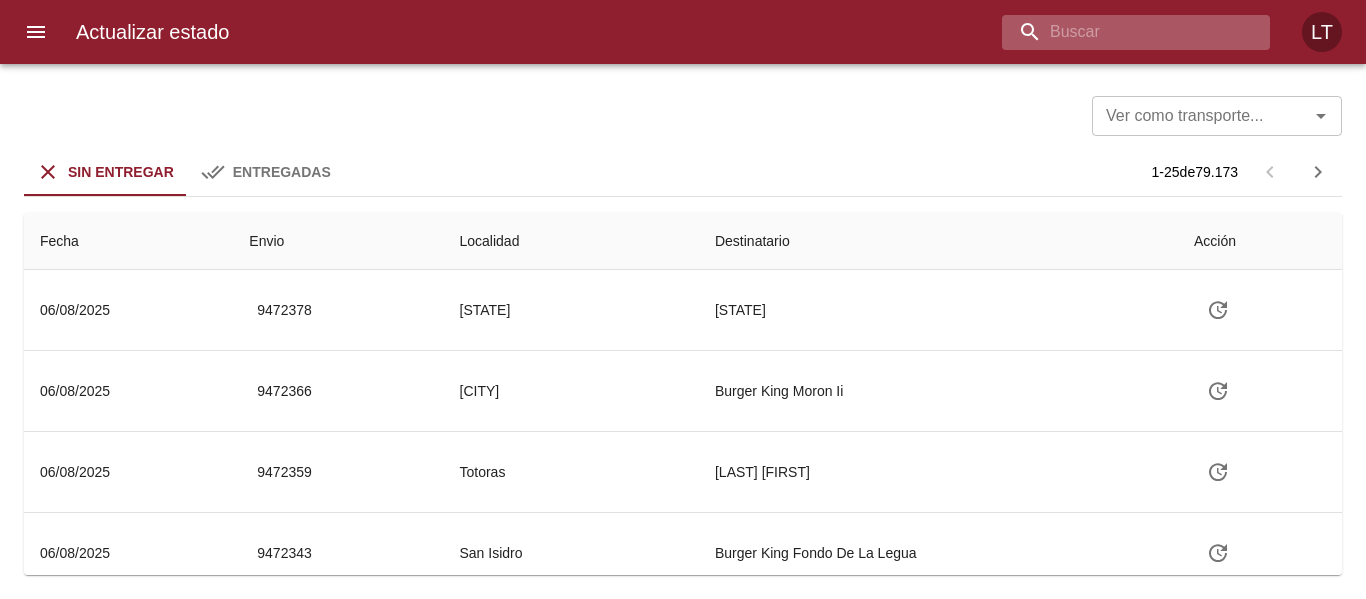 click at bounding box center [1119, 32] 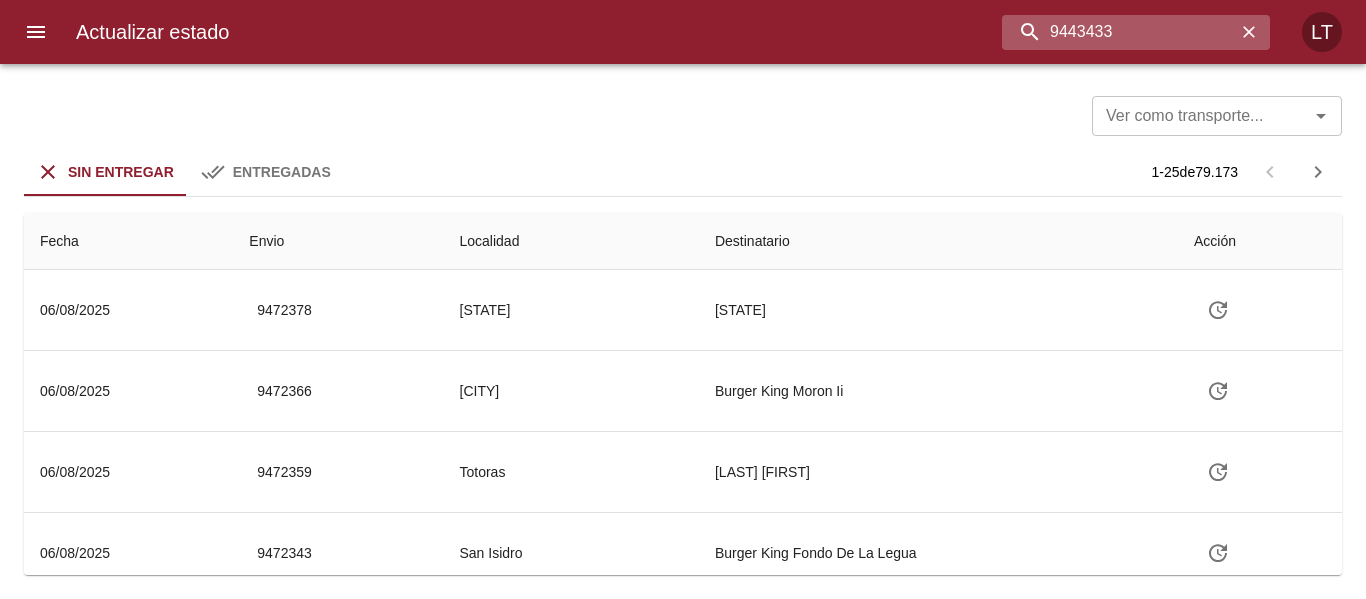 type on "9443433" 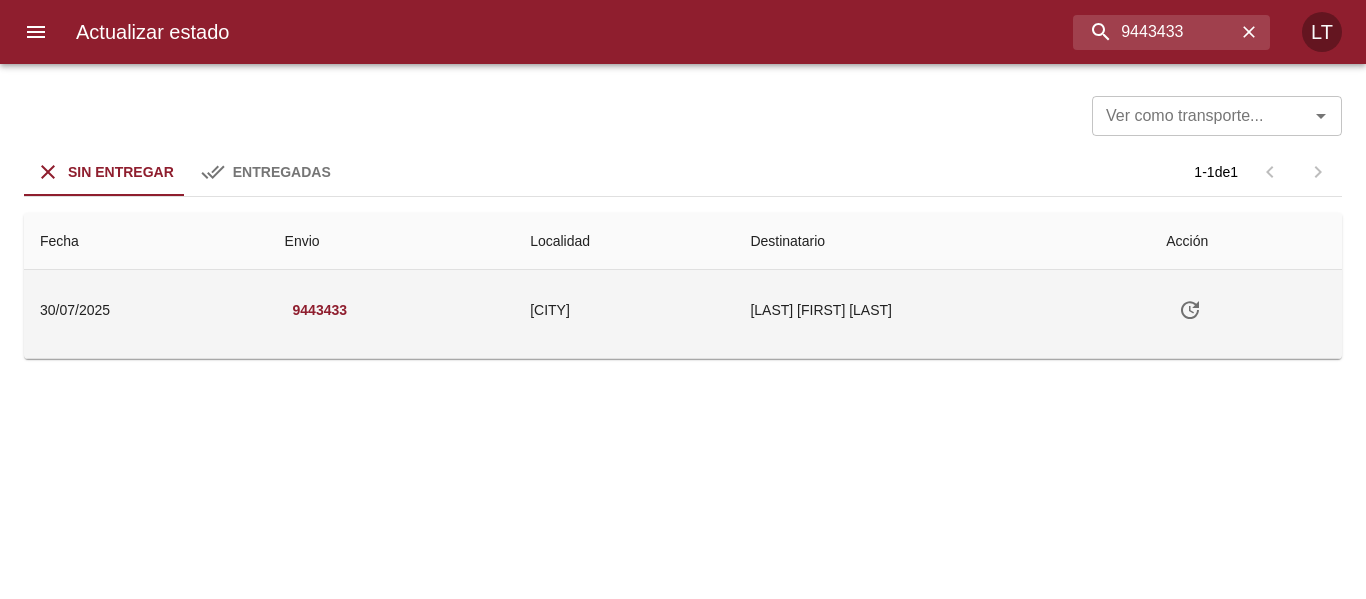 click 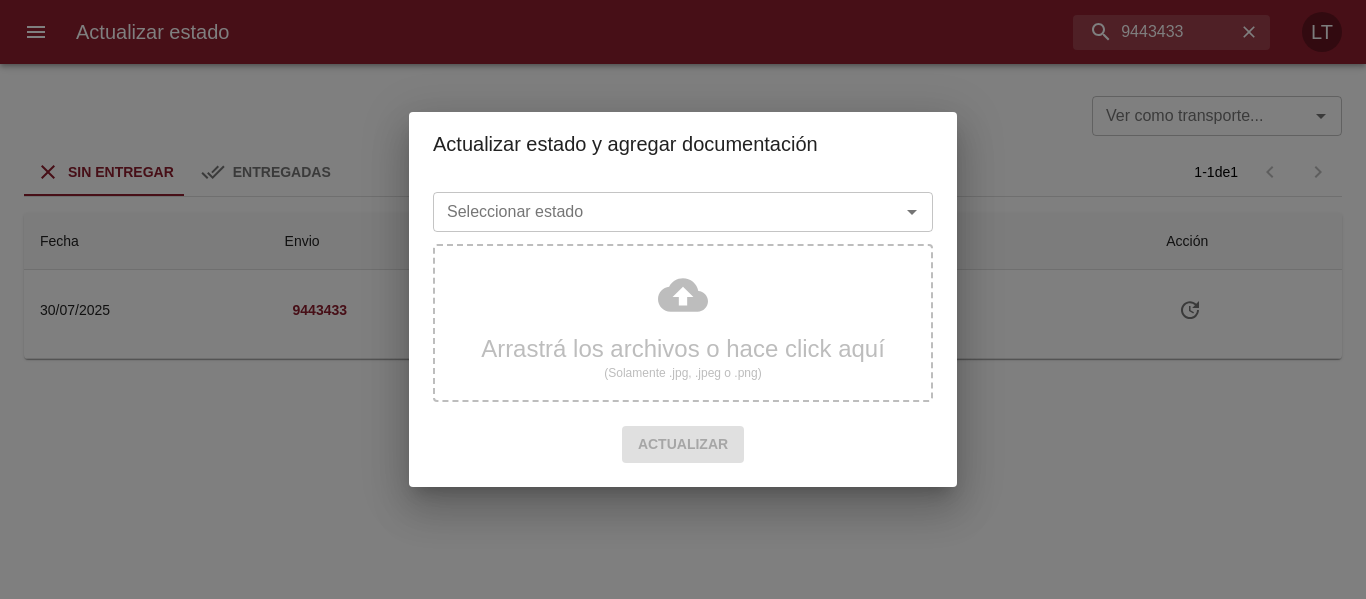 click on "Seleccionar estado" at bounding box center [653, 212] 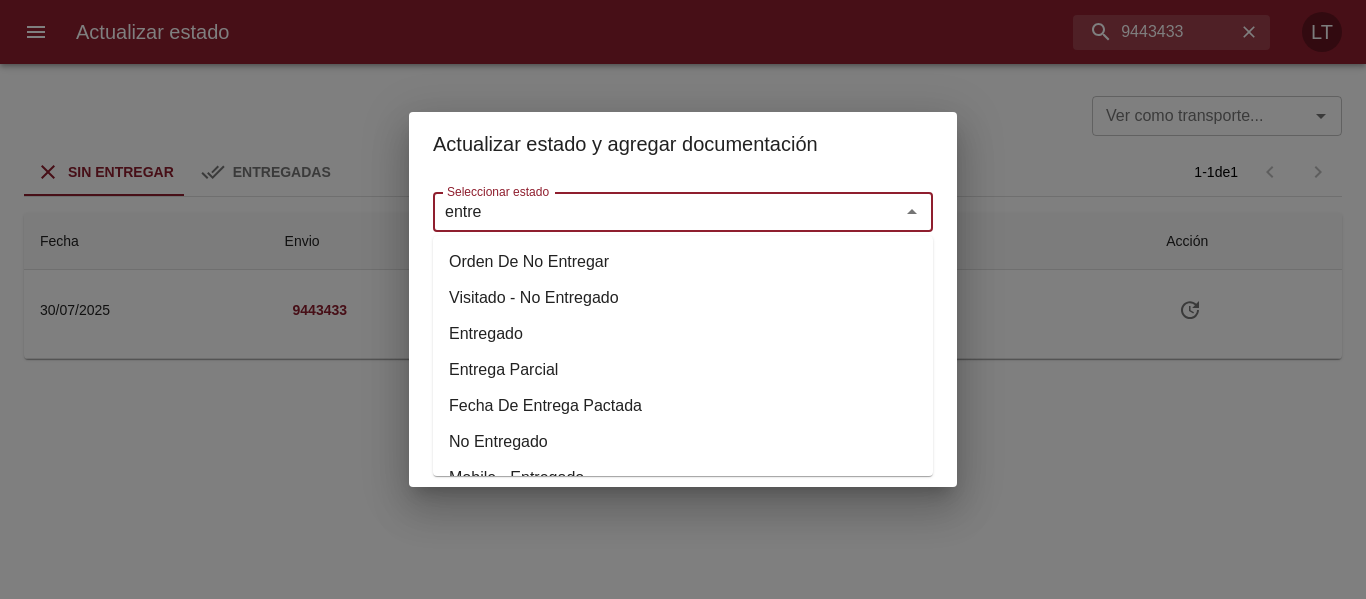 click on "Entregado" at bounding box center (683, 334) 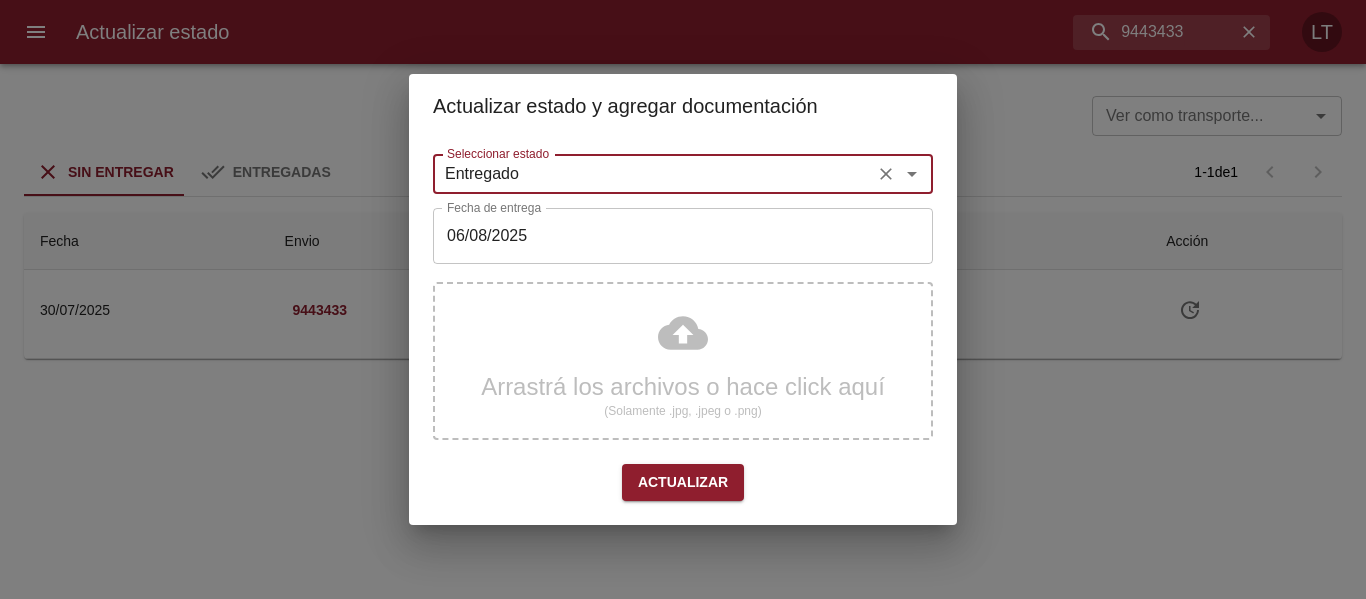 type on "Entregado" 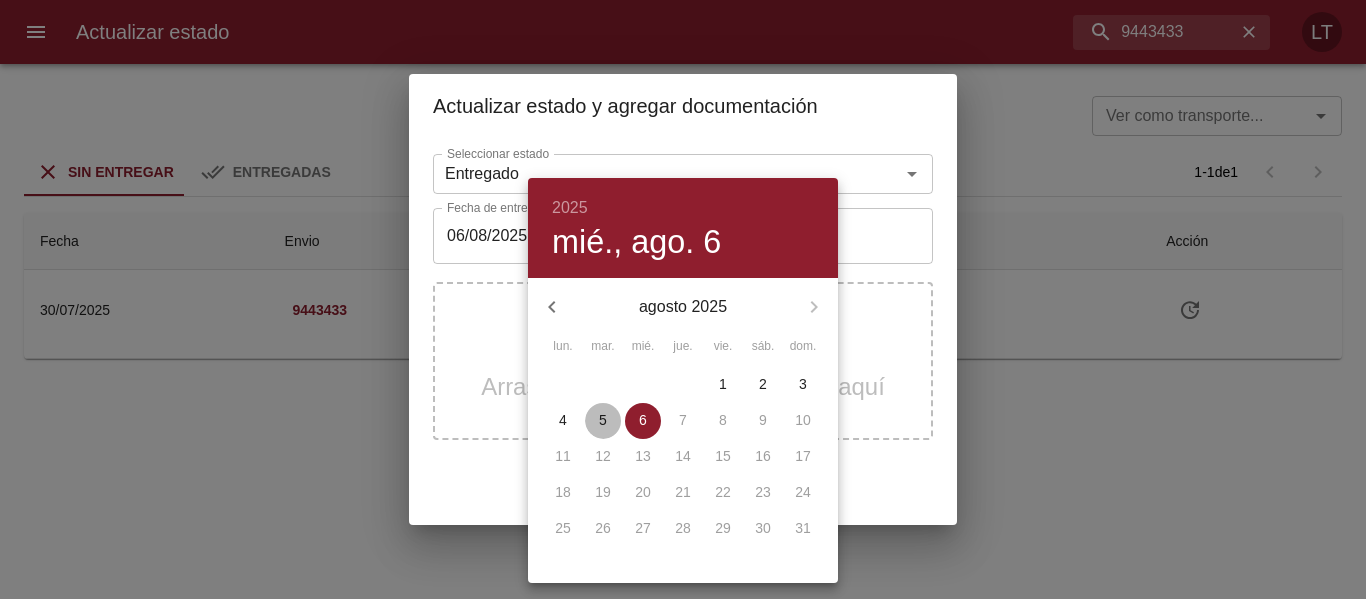 click on "5" at bounding box center [603, 421] 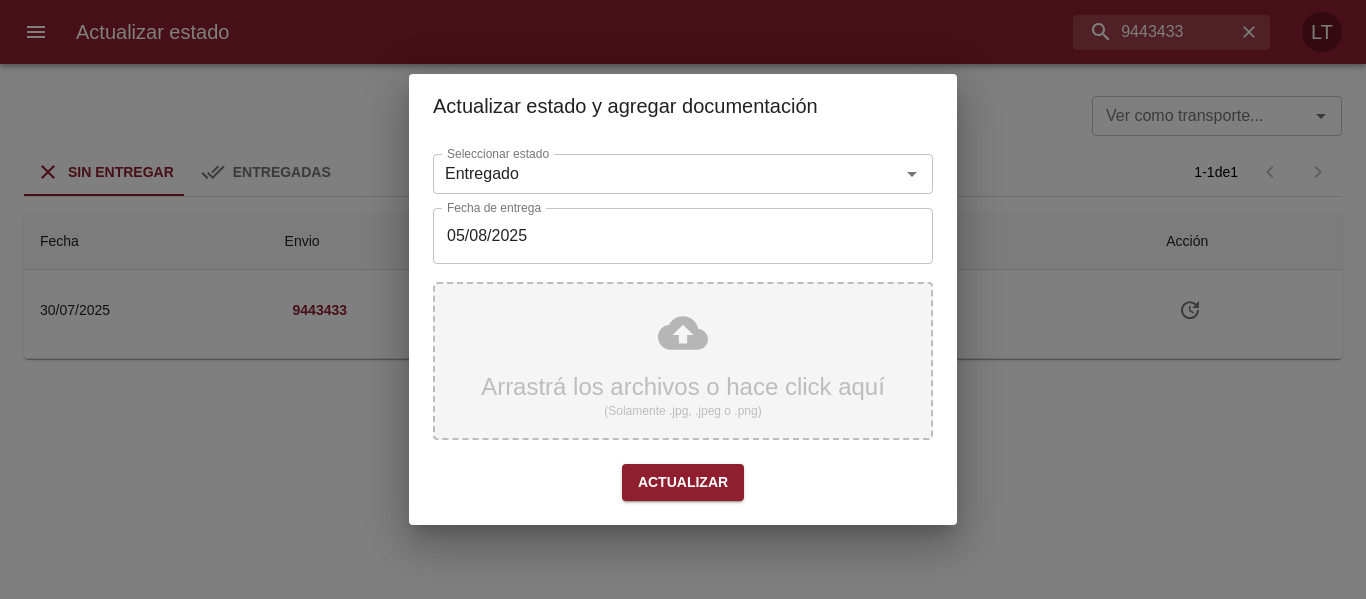 click on "Arrastrá los archivos o hace click aquí (Solamente .jpg, .jpeg o .png)" at bounding box center [683, 361] 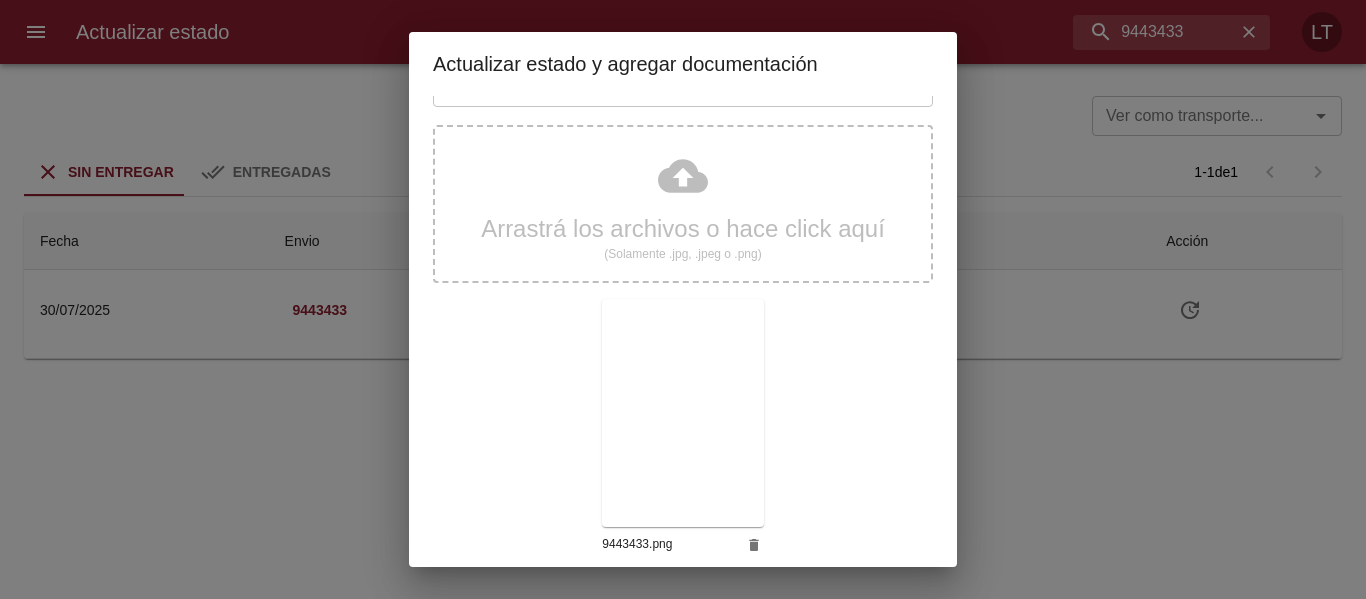 scroll, scrollTop: 187, scrollLeft: 0, axis: vertical 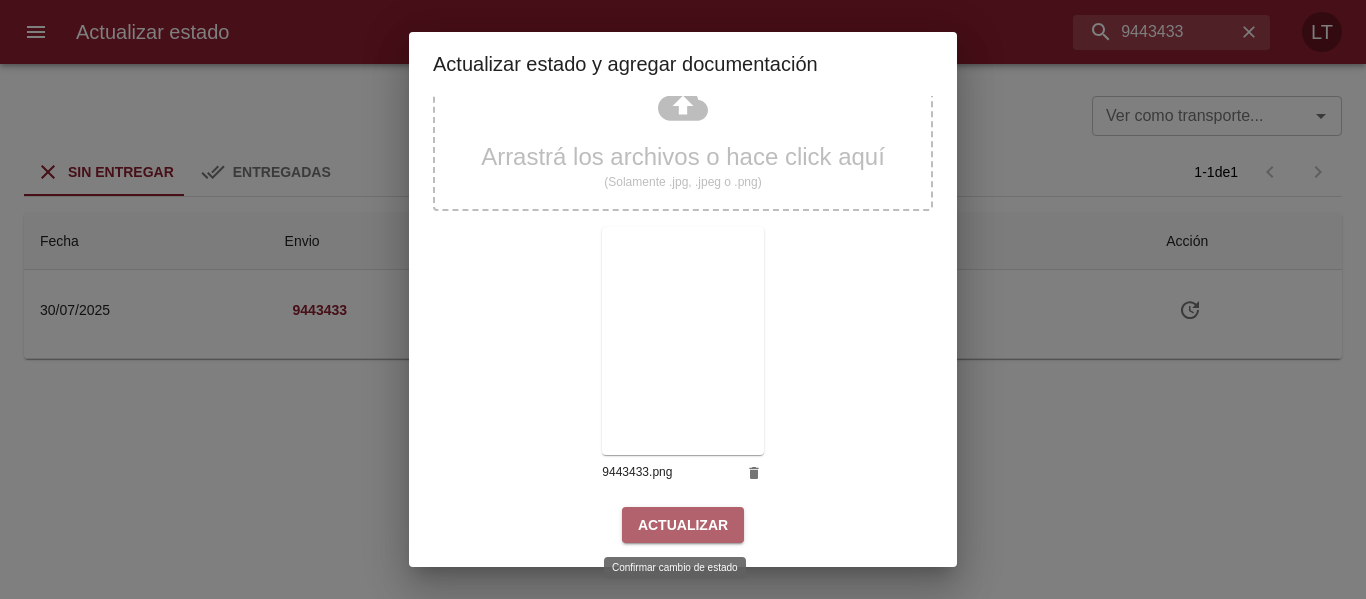 click on "Actualizar" at bounding box center (683, 525) 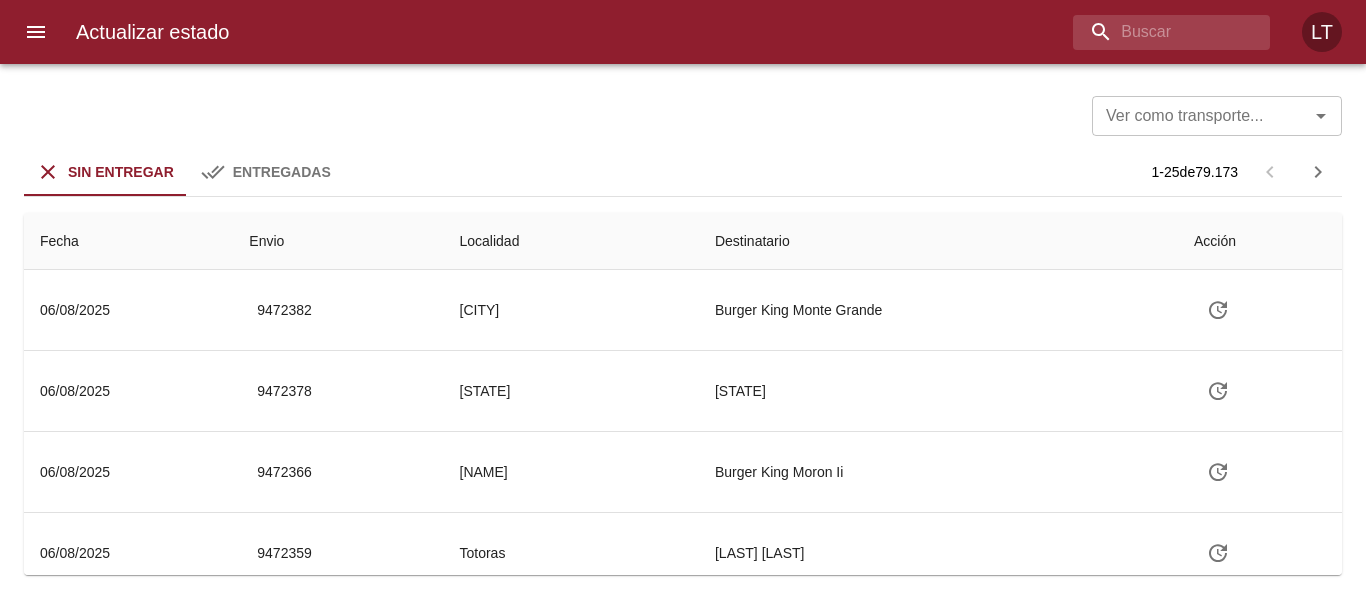scroll, scrollTop: 0, scrollLeft: 0, axis: both 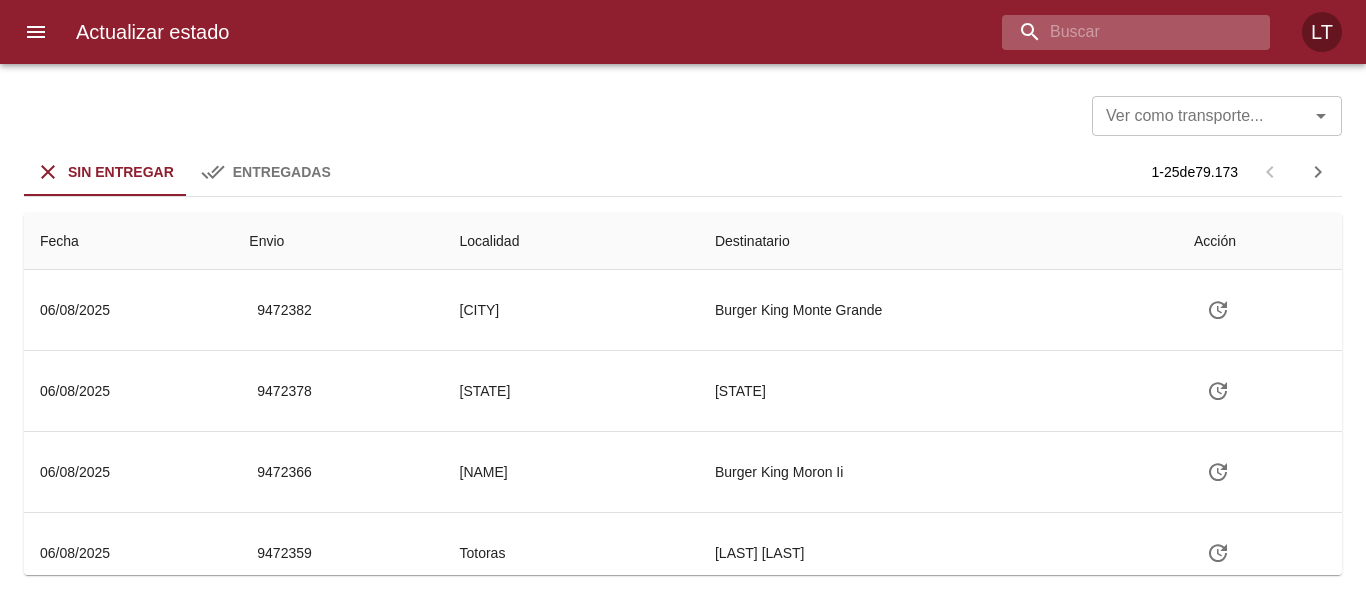 click at bounding box center (1119, 32) 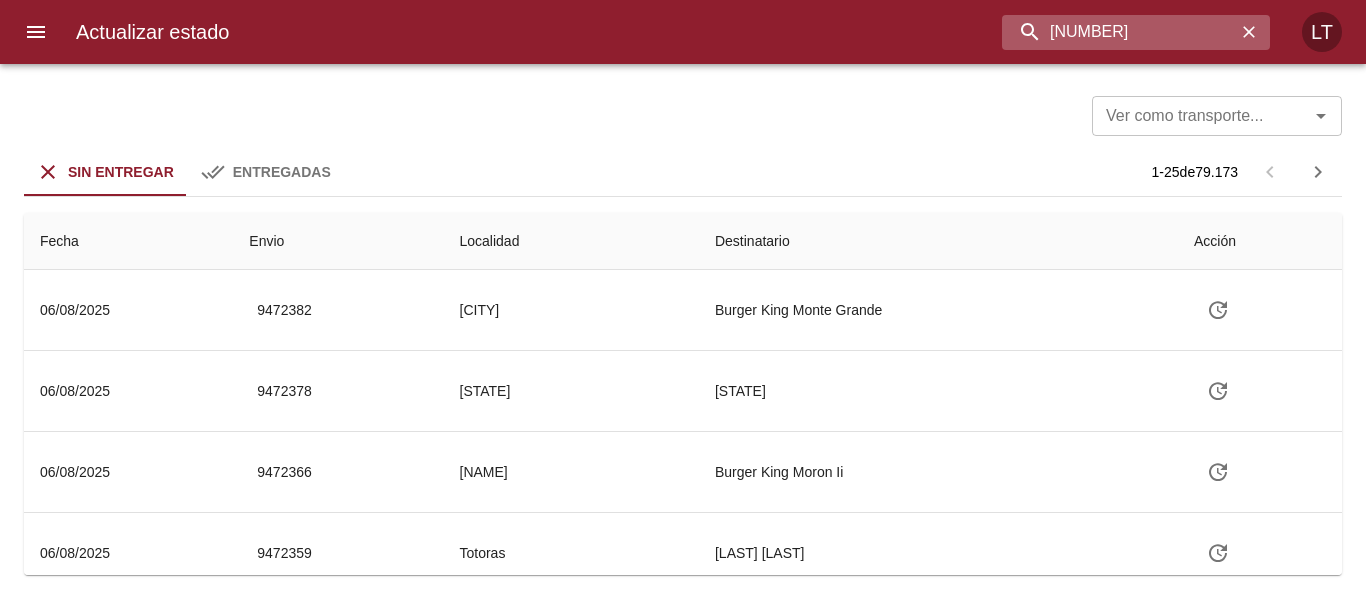 type on "9436466" 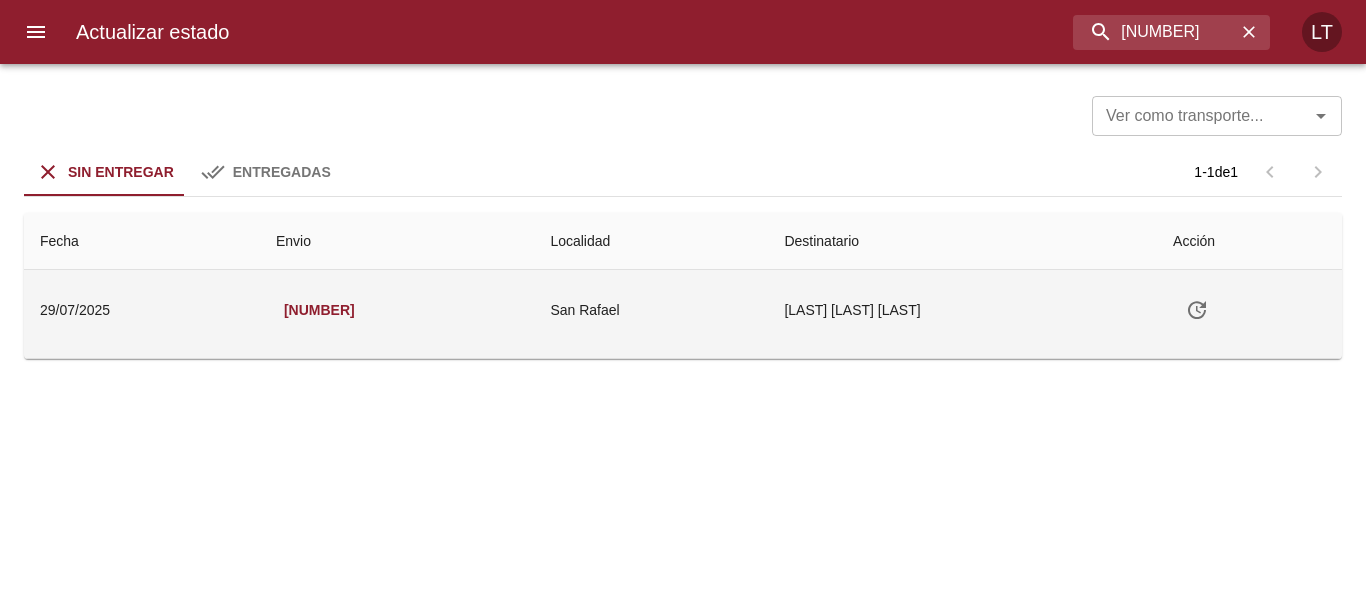 click 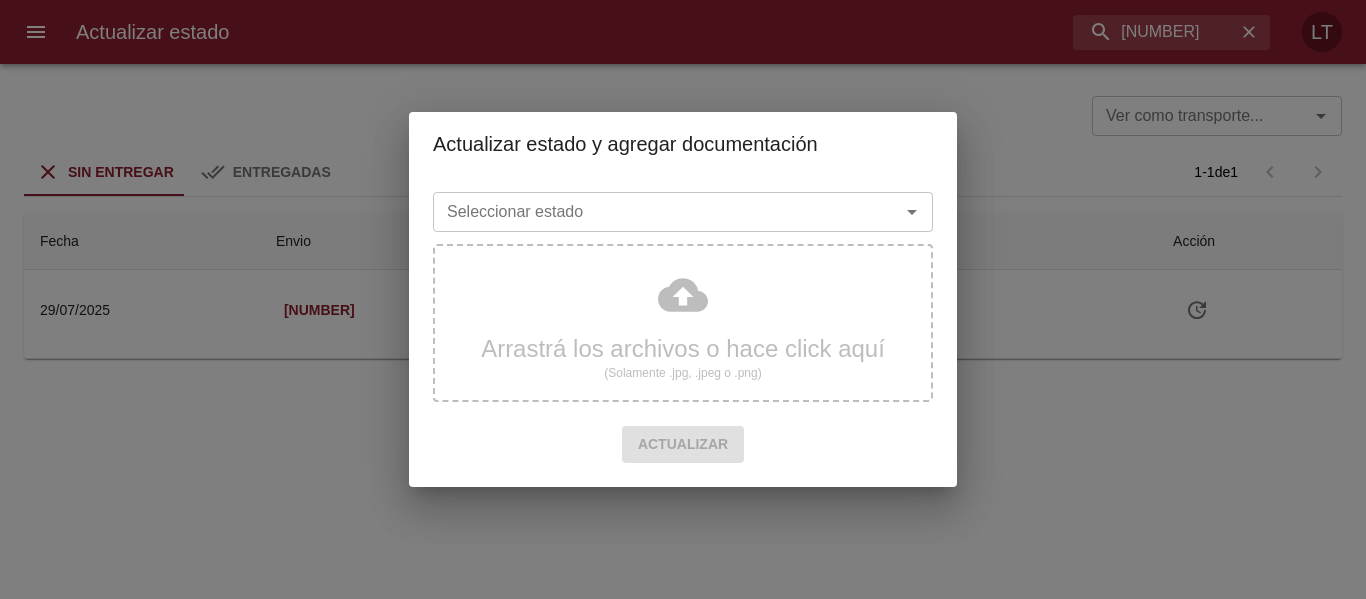 click on "Seleccionar estado" at bounding box center [683, 212] 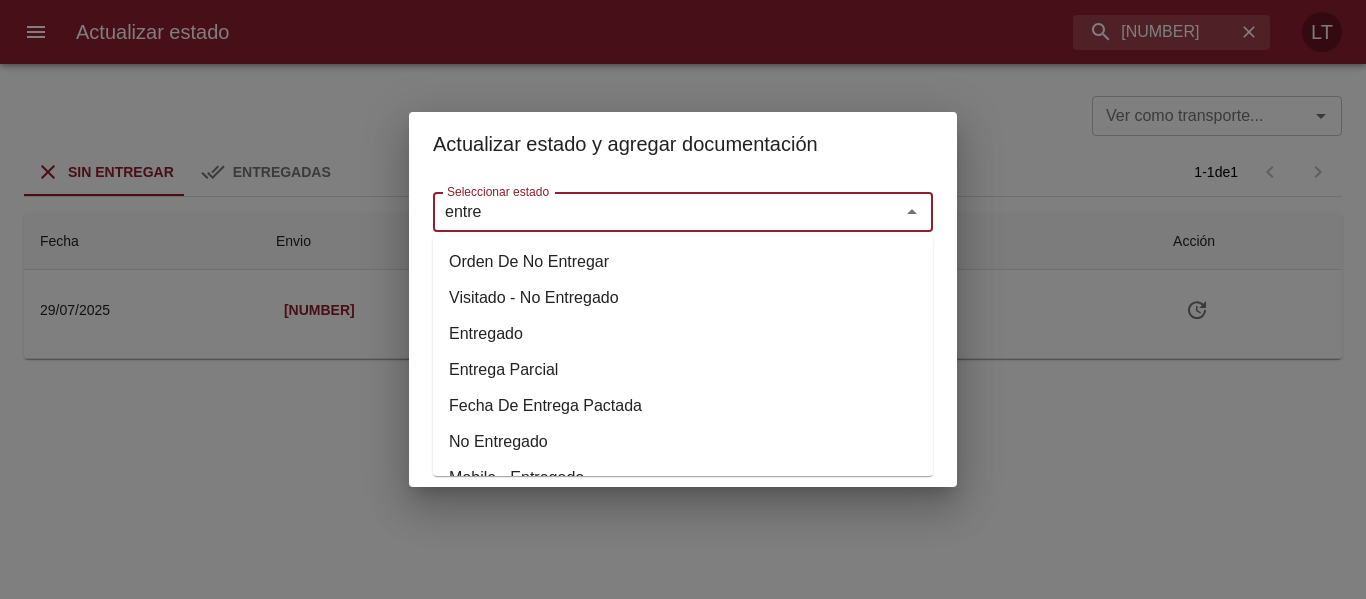 click on "Entregado" at bounding box center [683, 334] 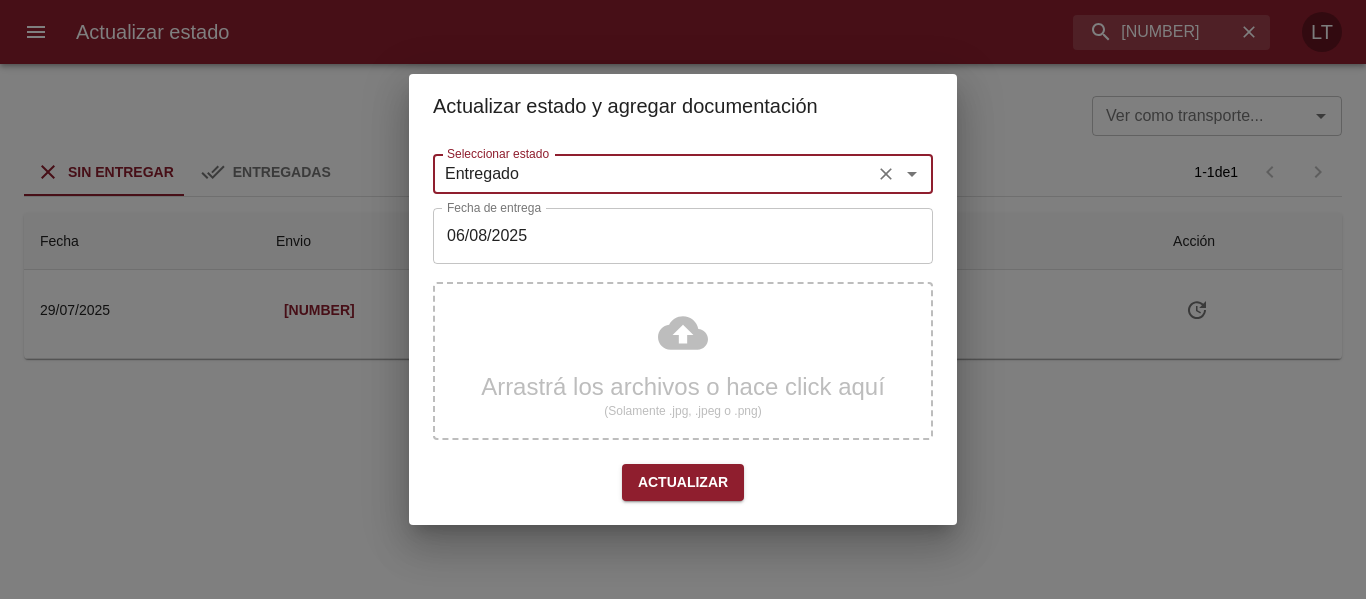 type on "Entregado" 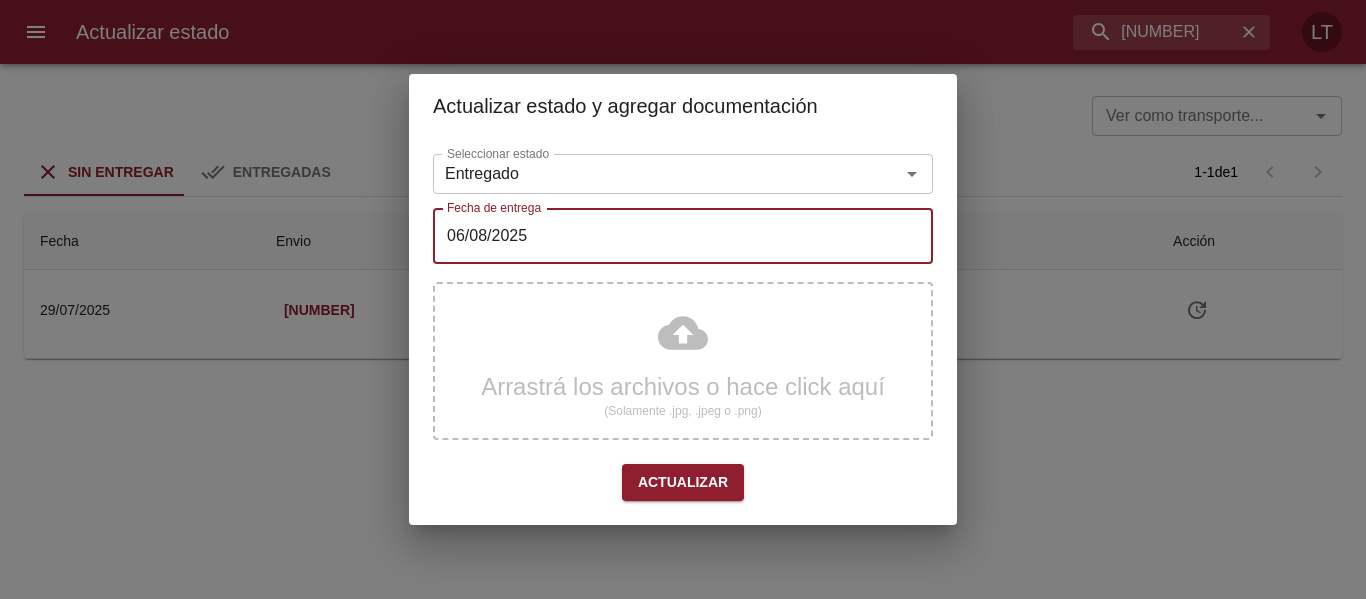 click on "06/08/2025" at bounding box center [683, 236] 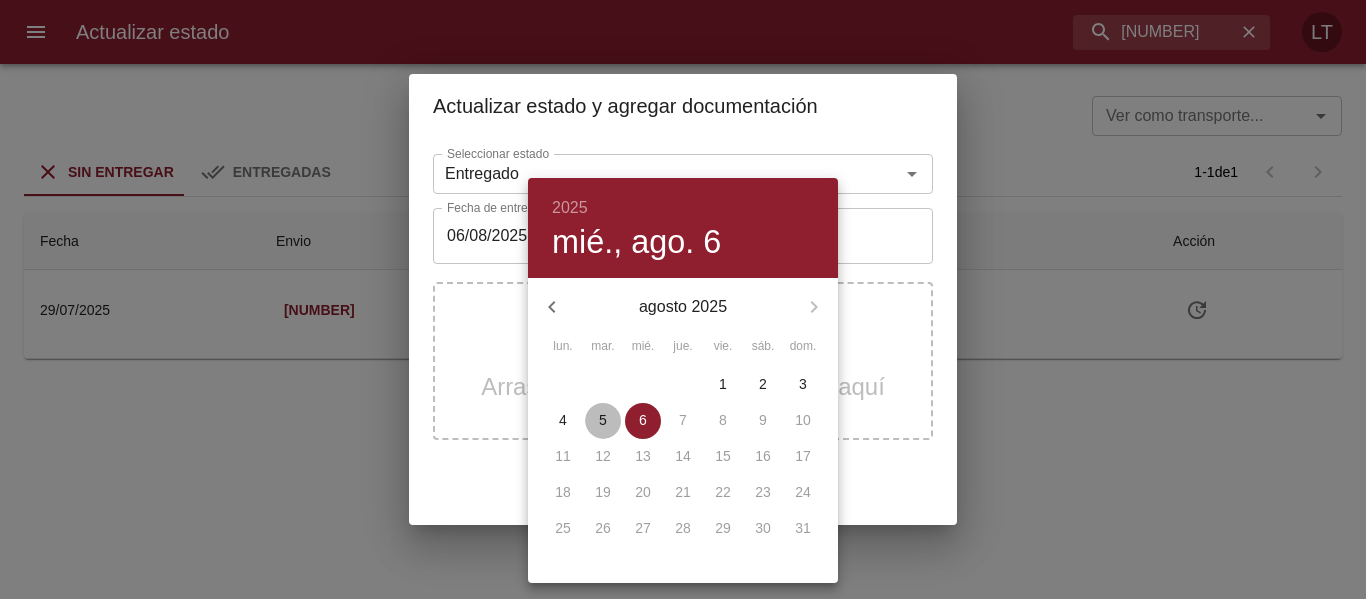 click on "5" at bounding box center (603, 420) 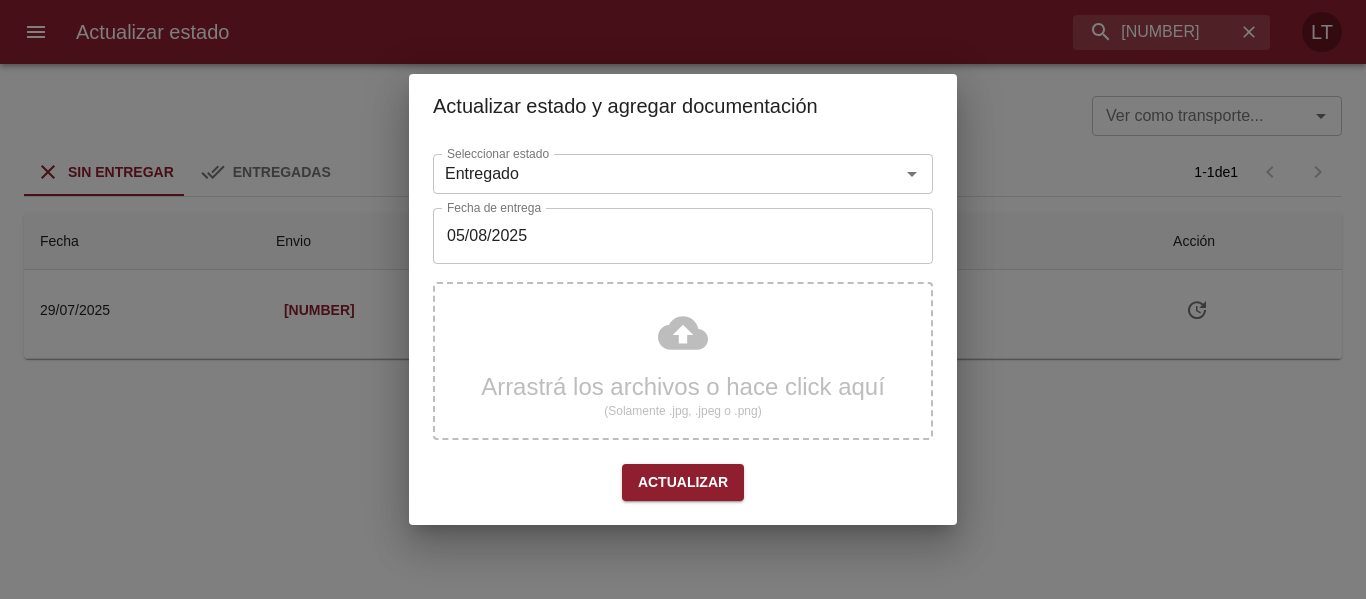 click on "Arrastrá los archivos o hace click aquí (Solamente .jpg, .jpeg o .png)" at bounding box center [683, 361] 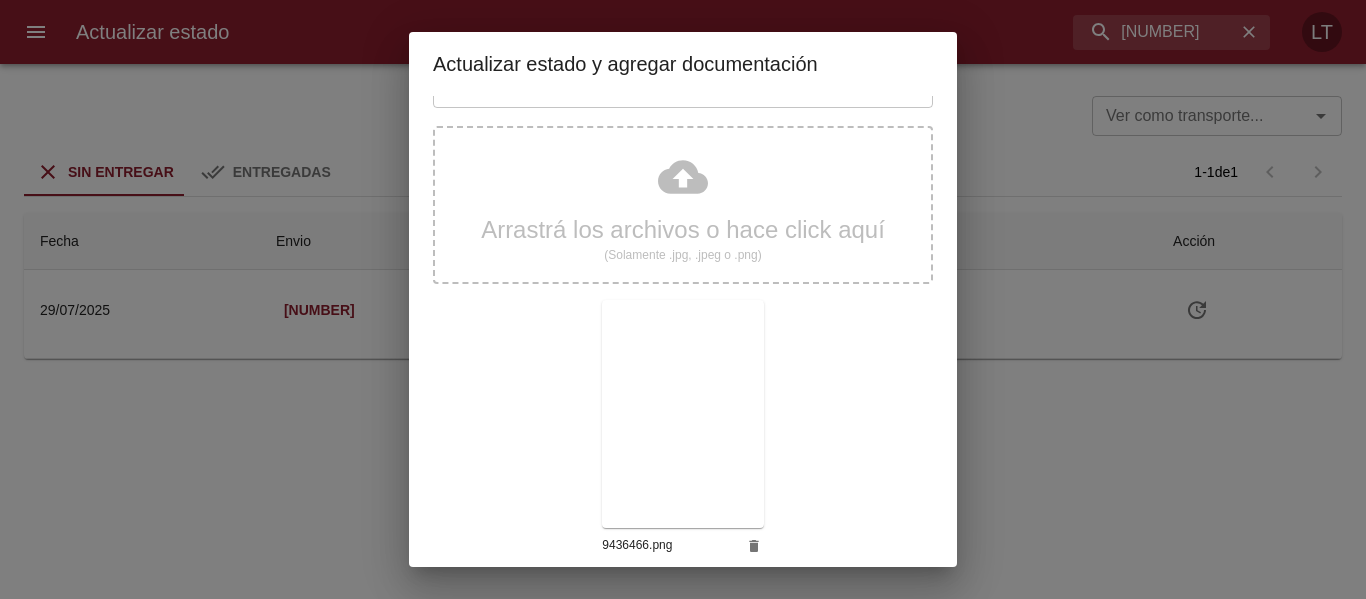 scroll, scrollTop: 187, scrollLeft: 0, axis: vertical 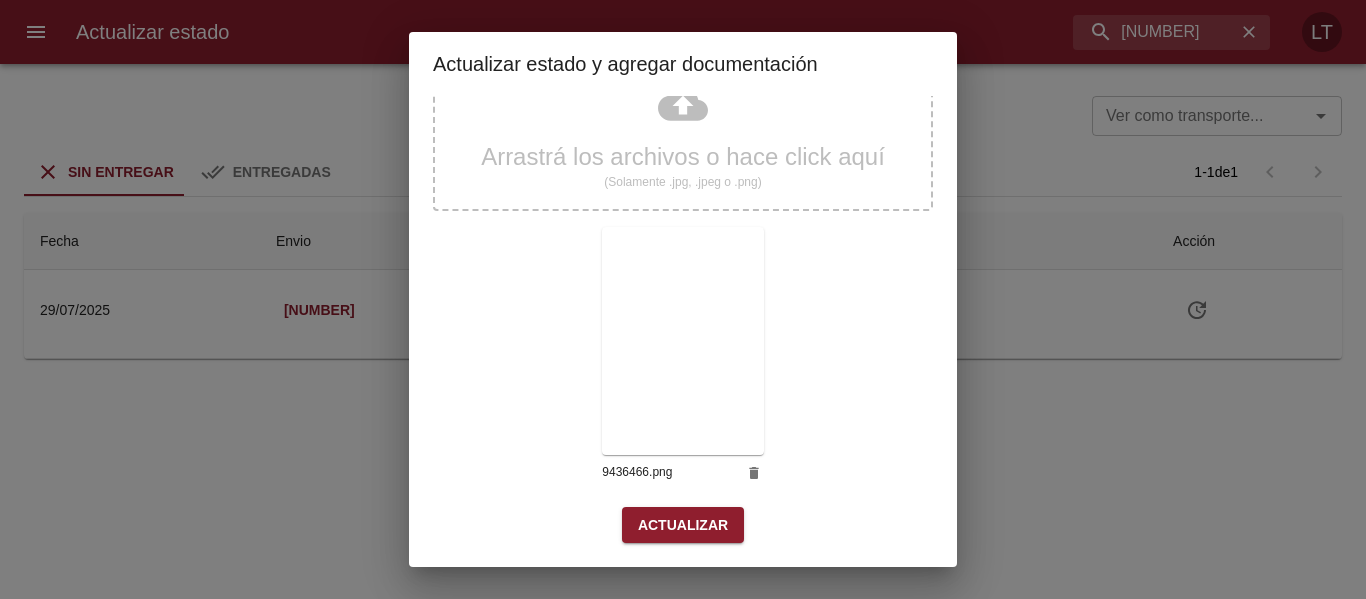 click on "Actualizar" at bounding box center (683, 525) 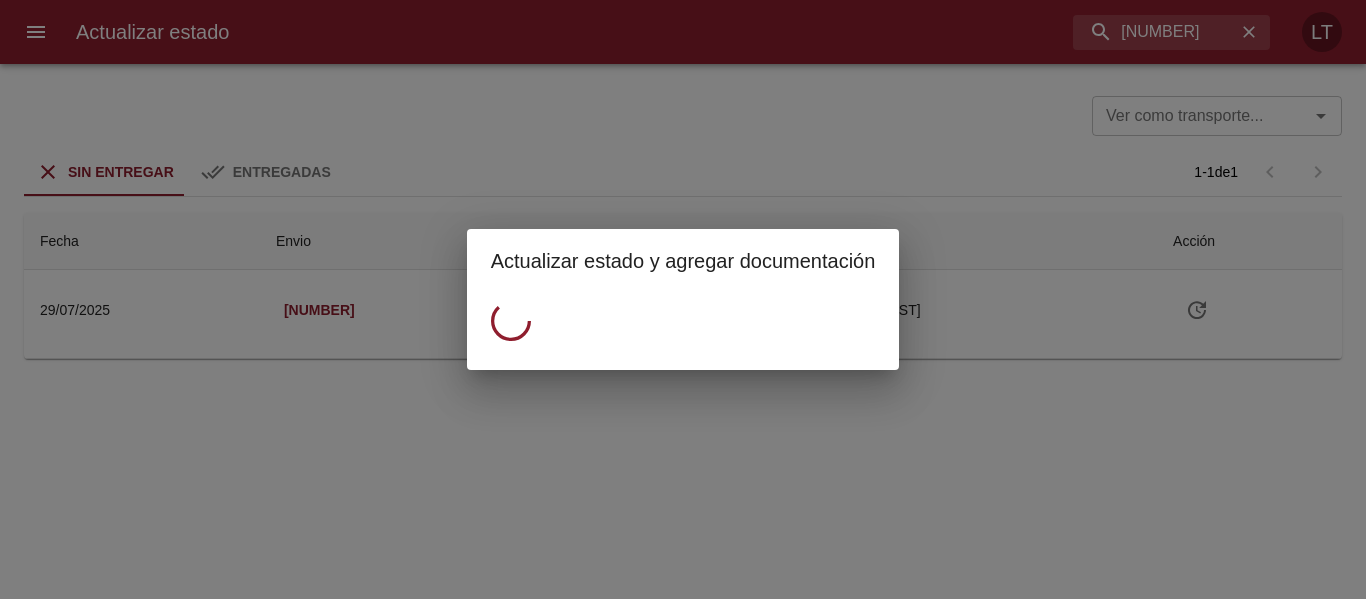 scroll, scrollTop: 0, scrollLeft: 0, axis: both 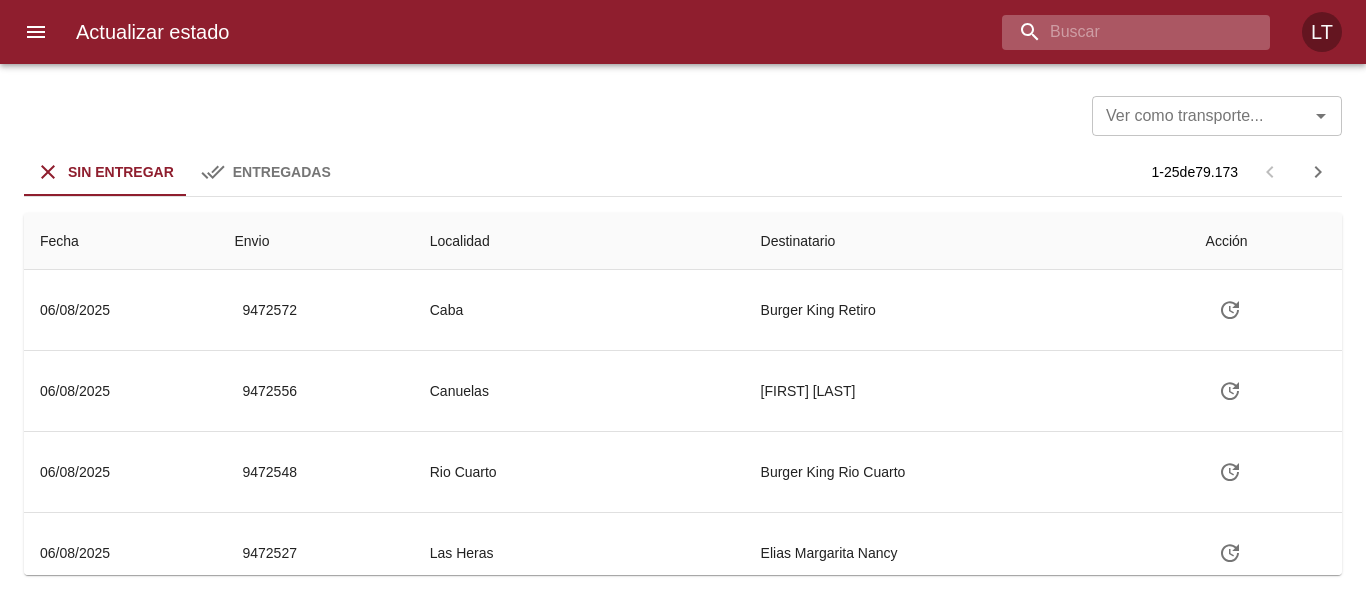 click at bounding box center [1119, 32] 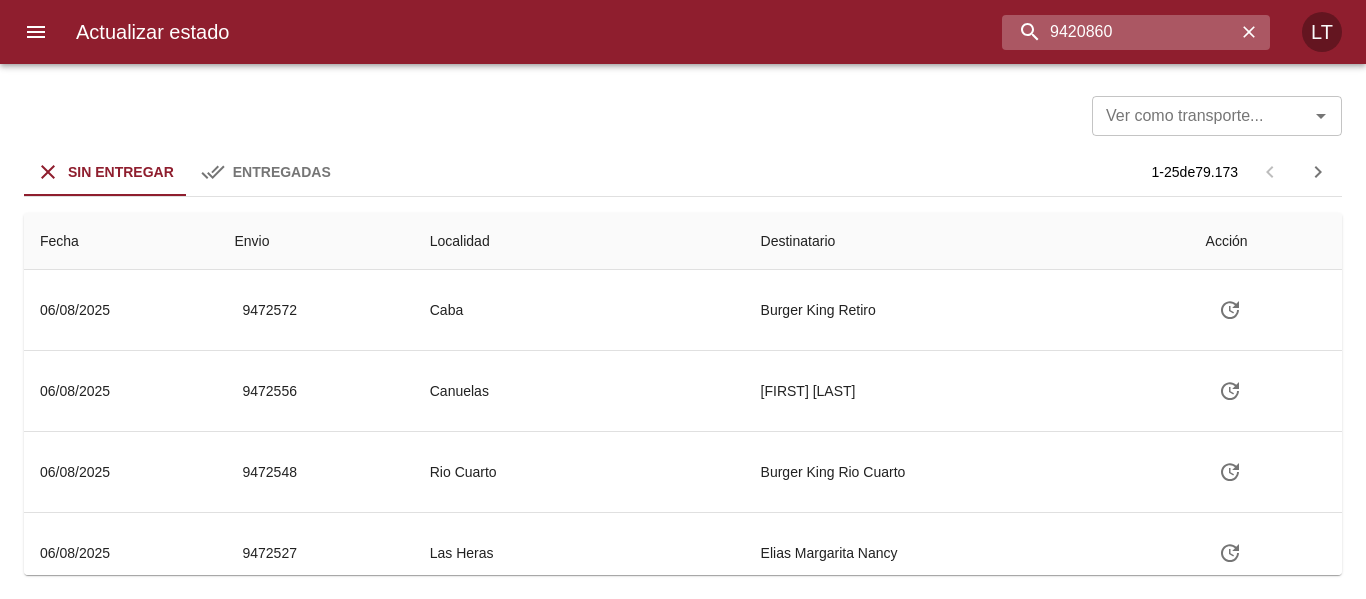 type on "9420860" 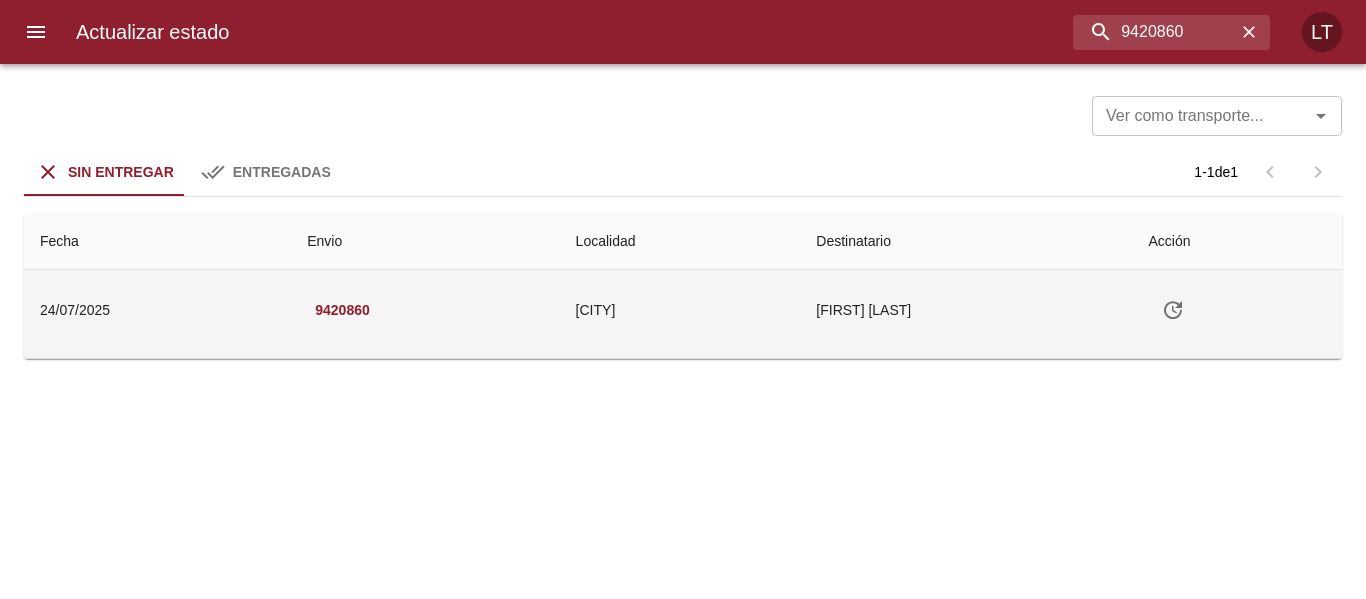 click 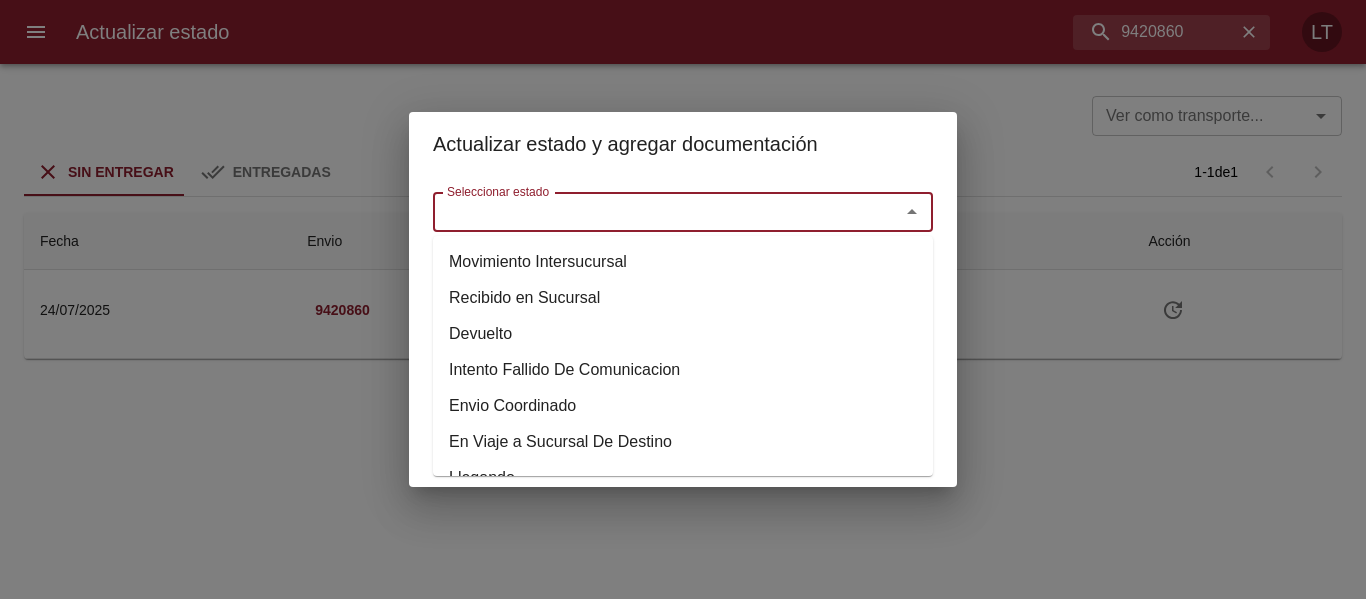 click on "Seleccionar estado" at bounding box center (653, 212) 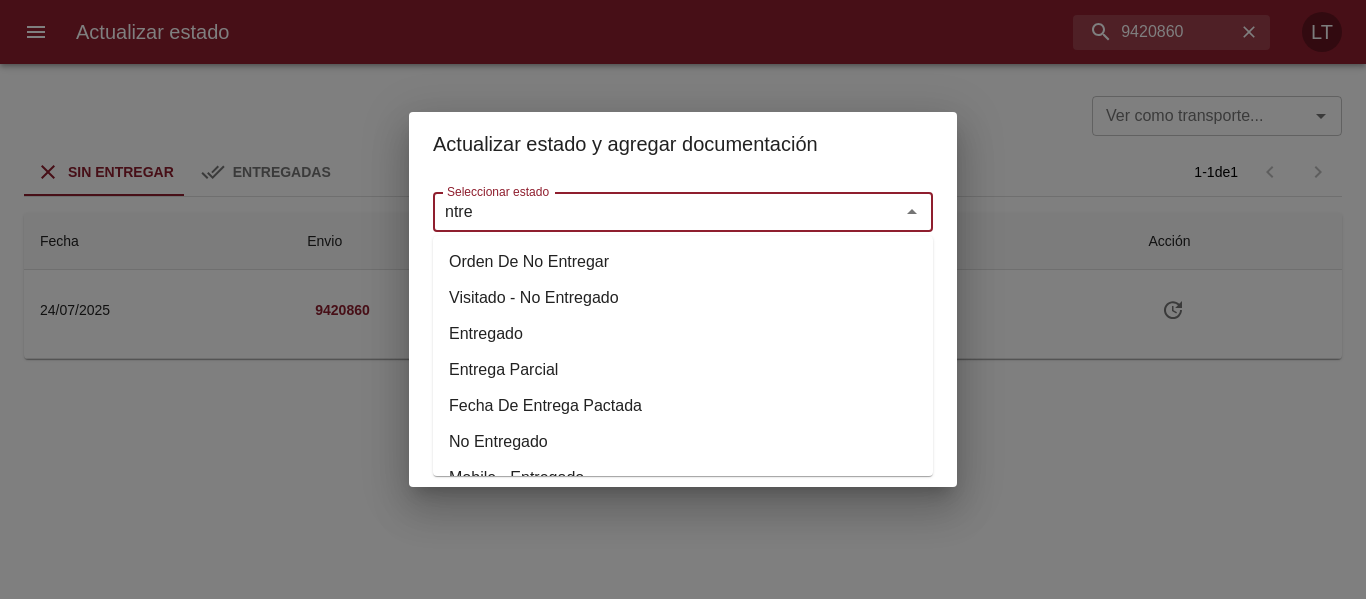 click on "Entregado" at bounding box center [683, 334] 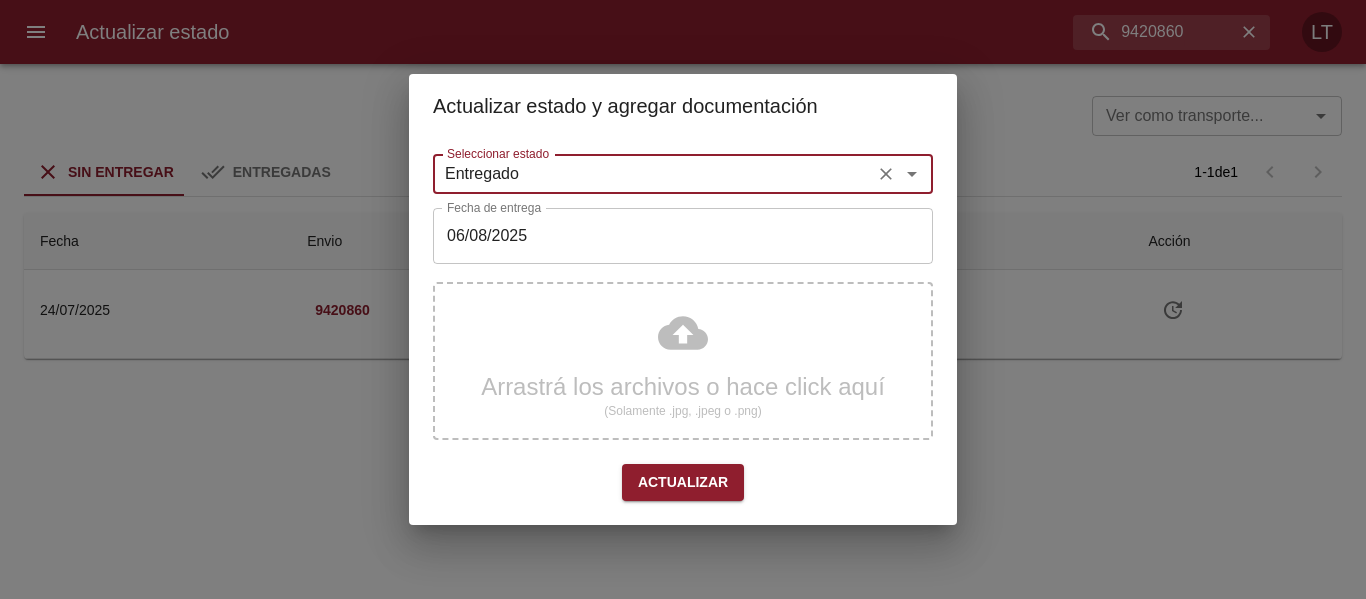 type on "Entregado" 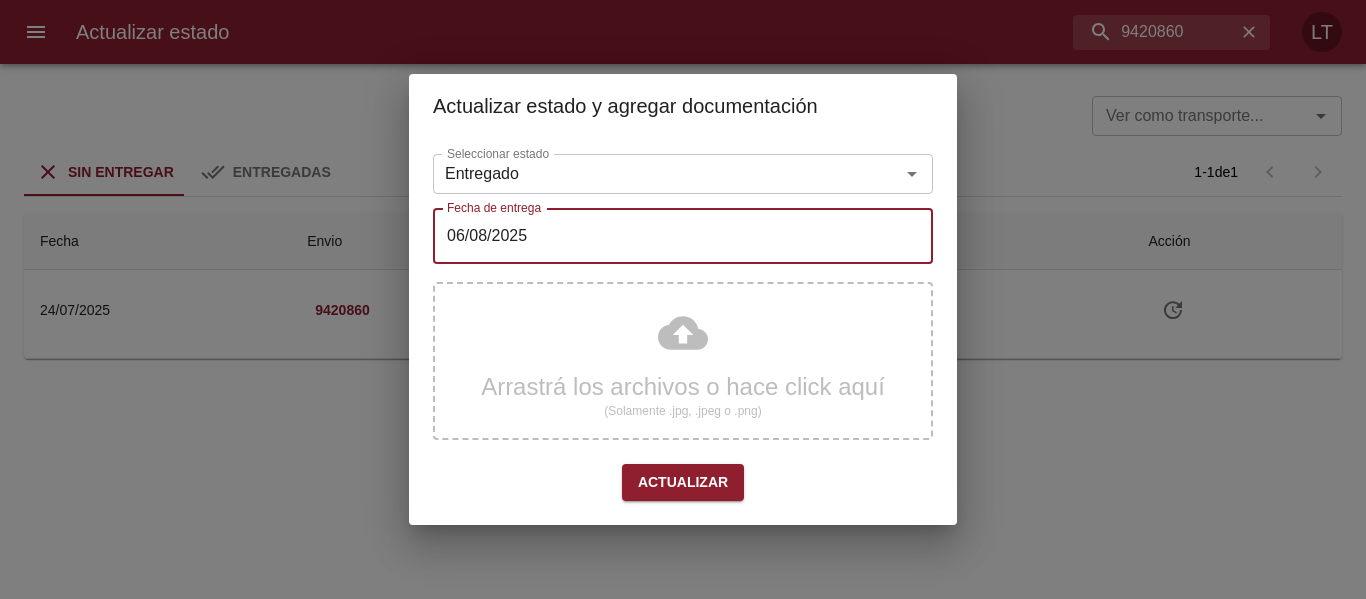 click on "06/08/2025" at bounding box center [683, 236] 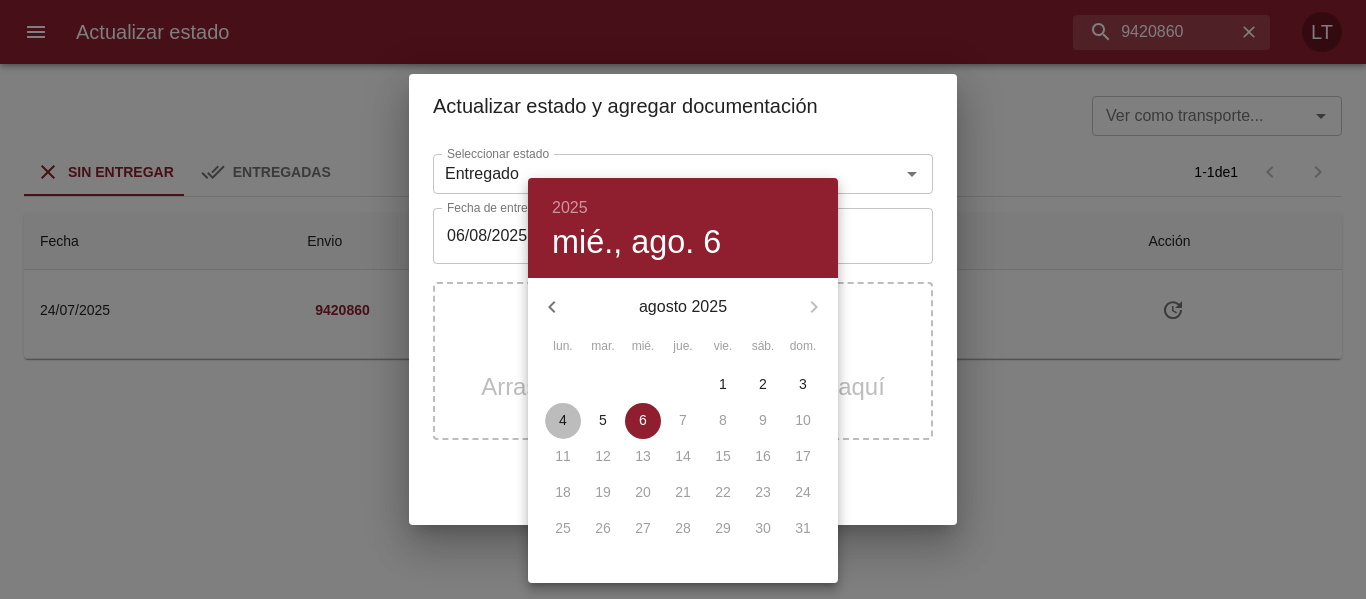 click on "4" at bounding box center (563, 420) 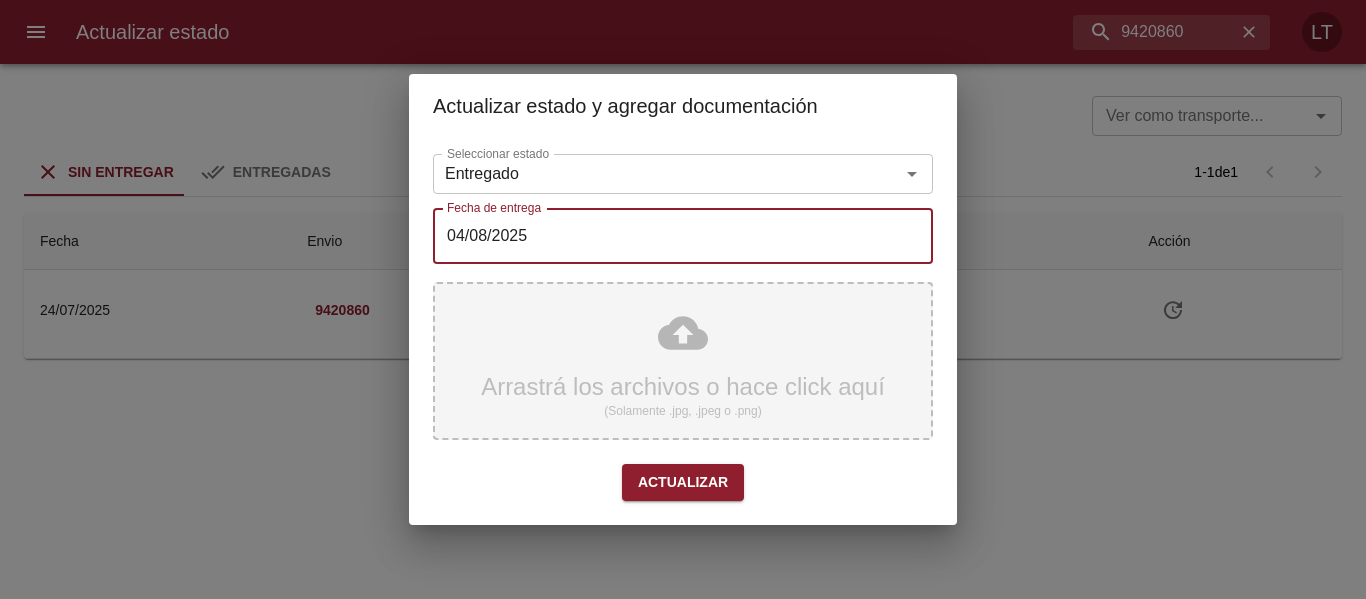 click on "Arrastrá los archivos o hace click aquí (Solamente .jpg, .jpeg o .png)" at bounding box center (683, 361) 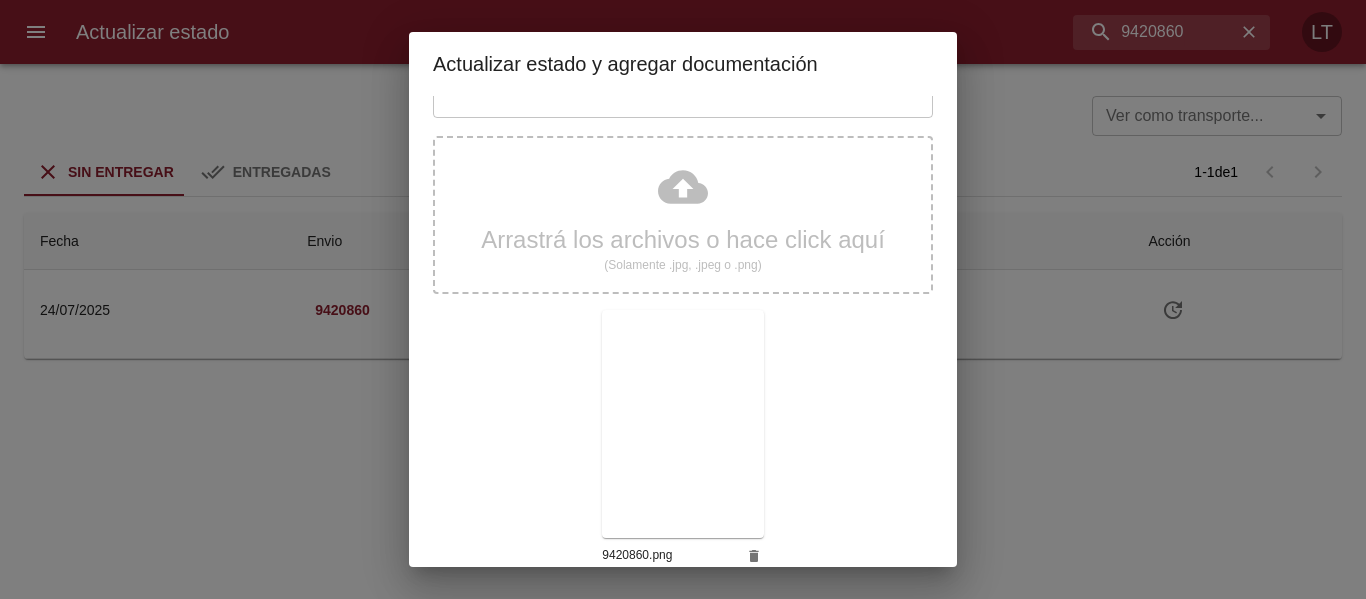 scroll, scrollTop: 187, scrollLeft: 0, axis: vertical 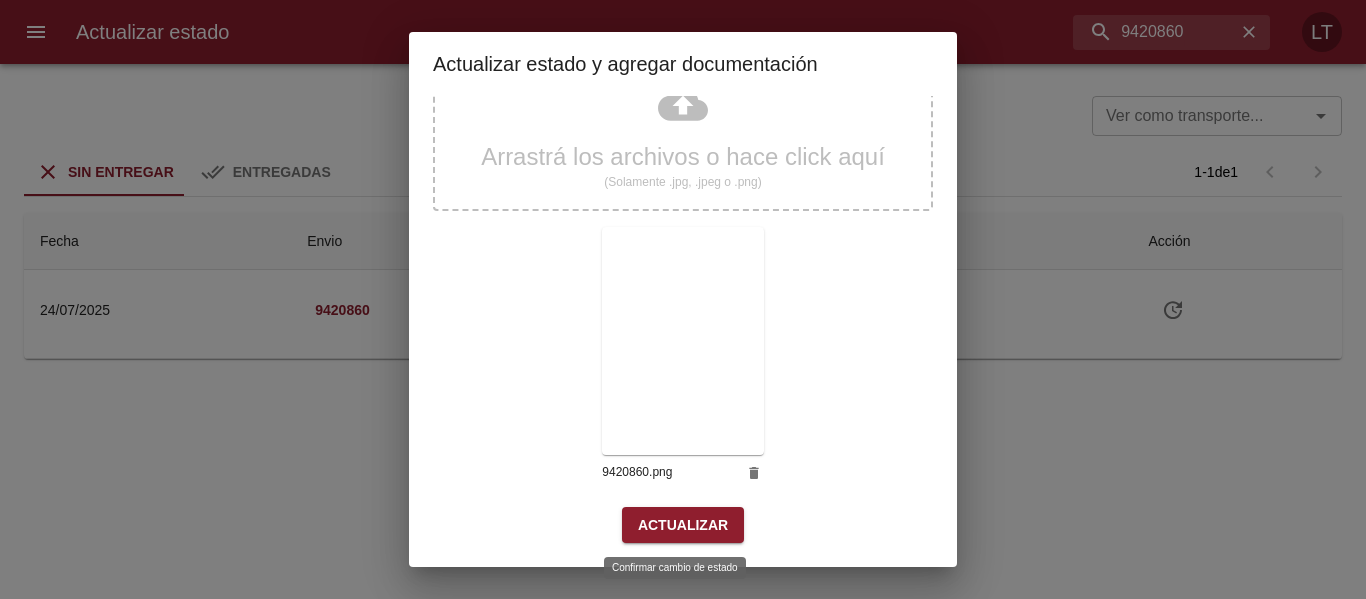 click on "Actualizar" at bounding box center [683, 525] 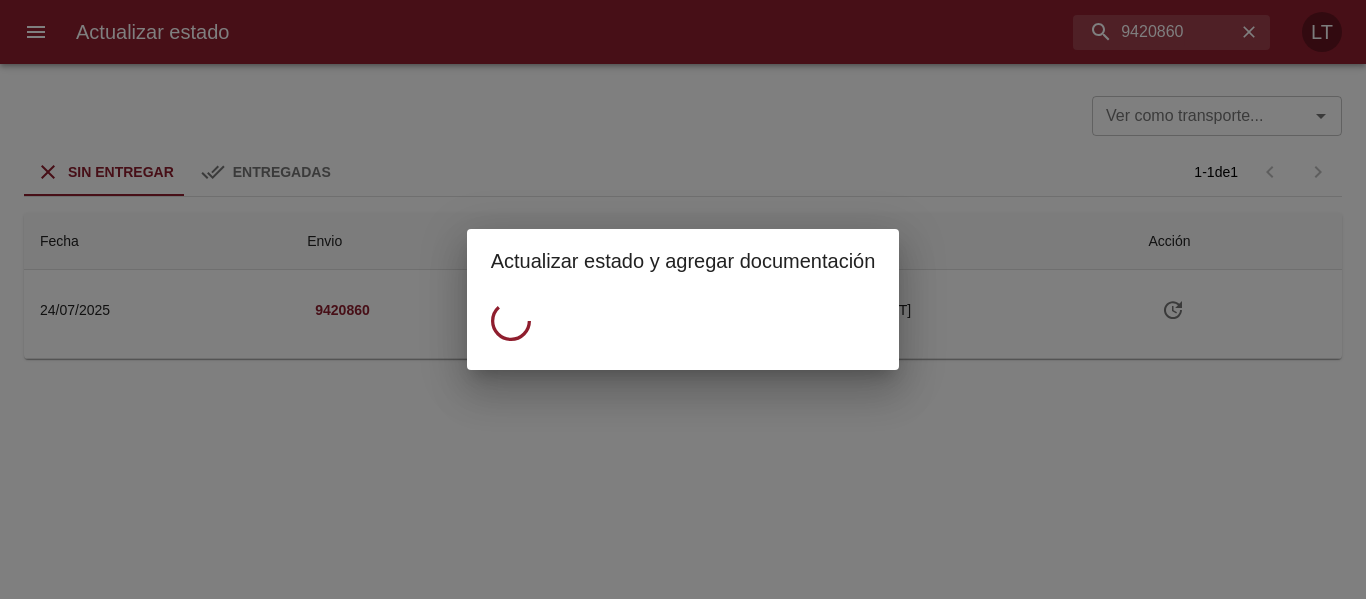 scroll, scrollTop: 0, scrollLeft: 0, axis: both 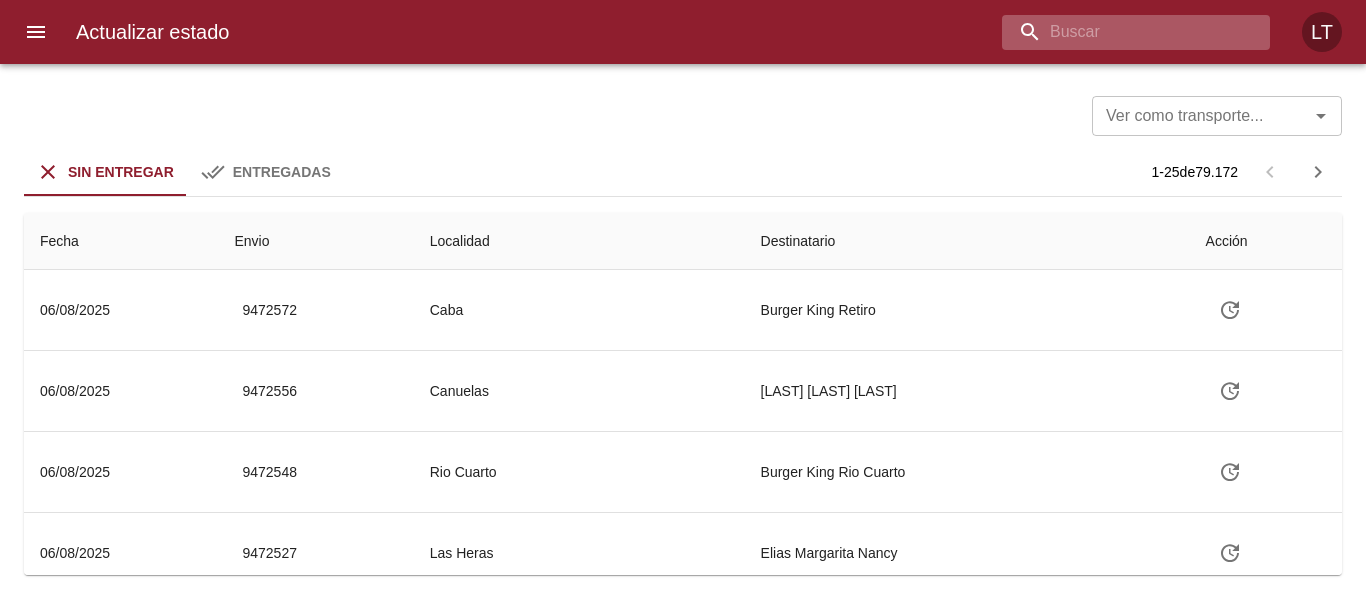 click at bounding box center (1119, 32) 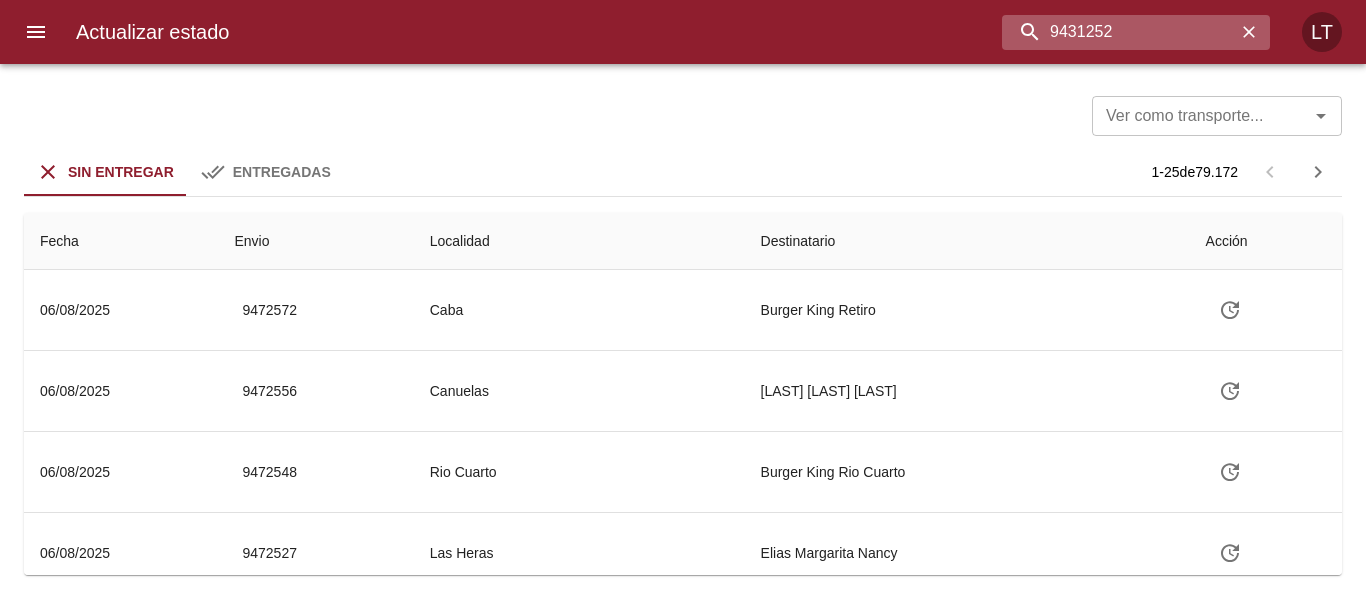type on "9431252" 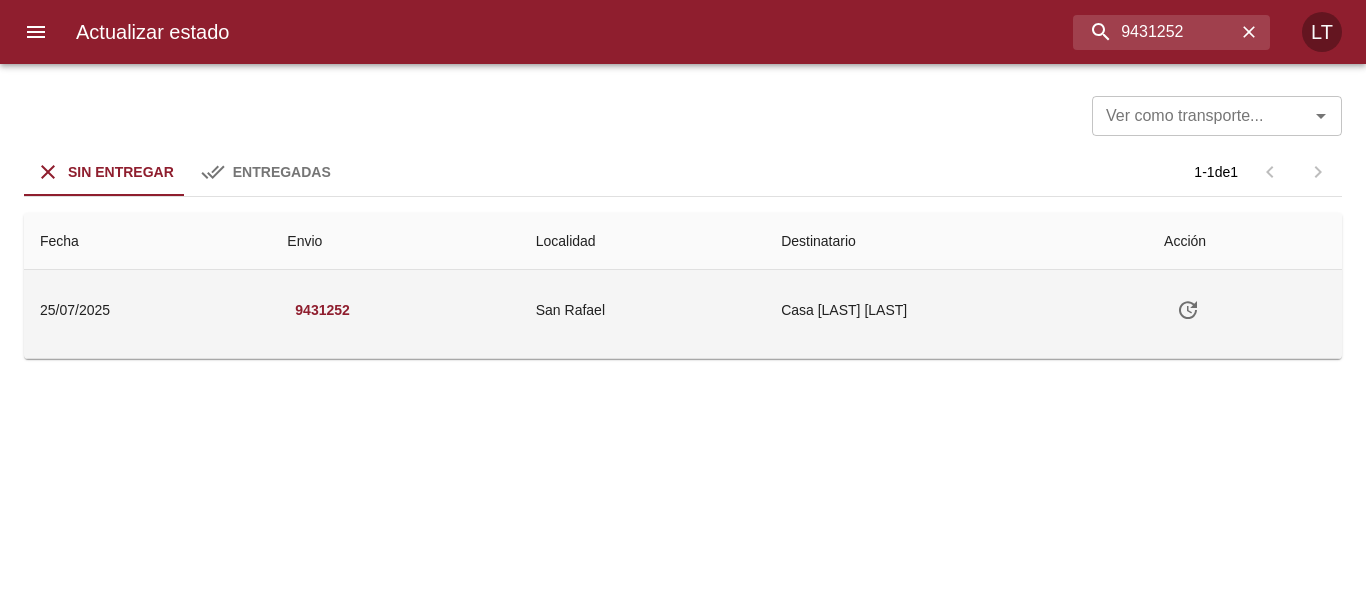 click 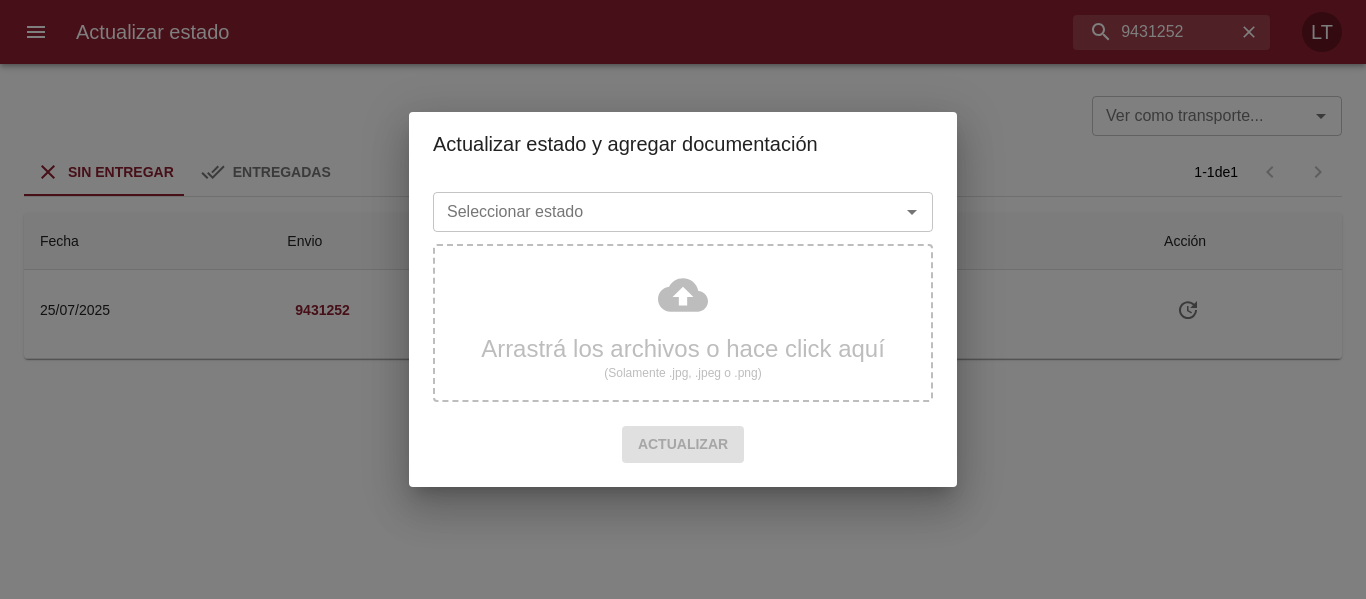 click on "Seleccionar estado" at bounding box center (653, 212) 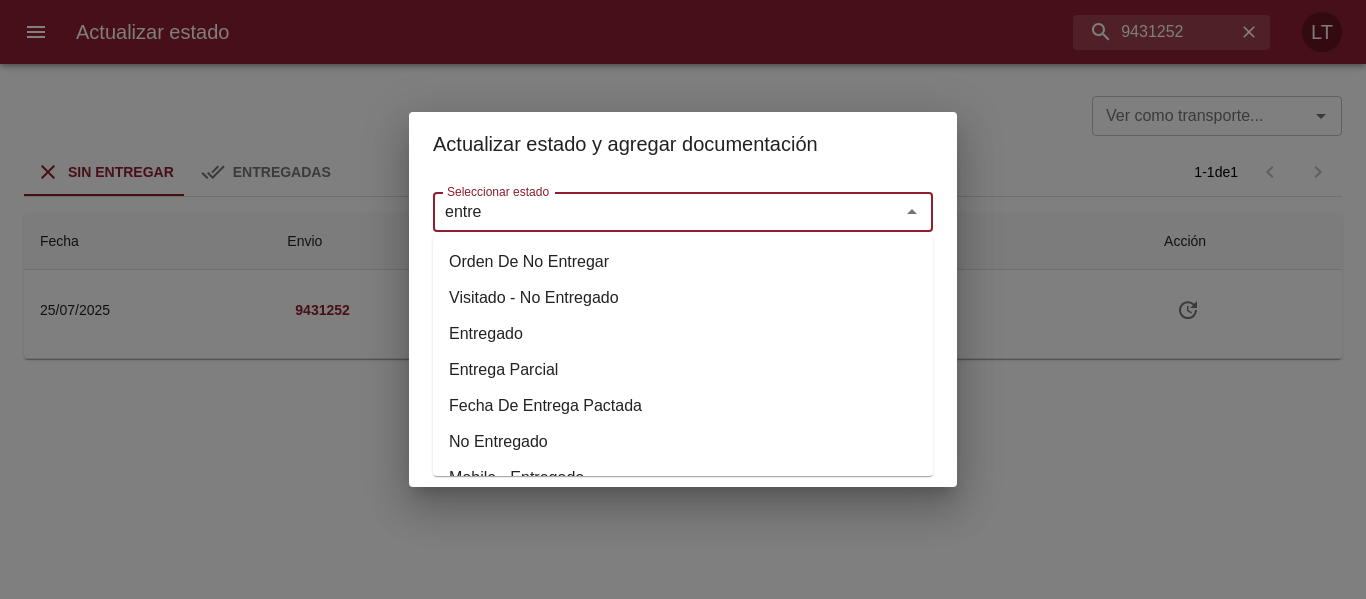 click on "Entregado" at bounding box center (683, 334) 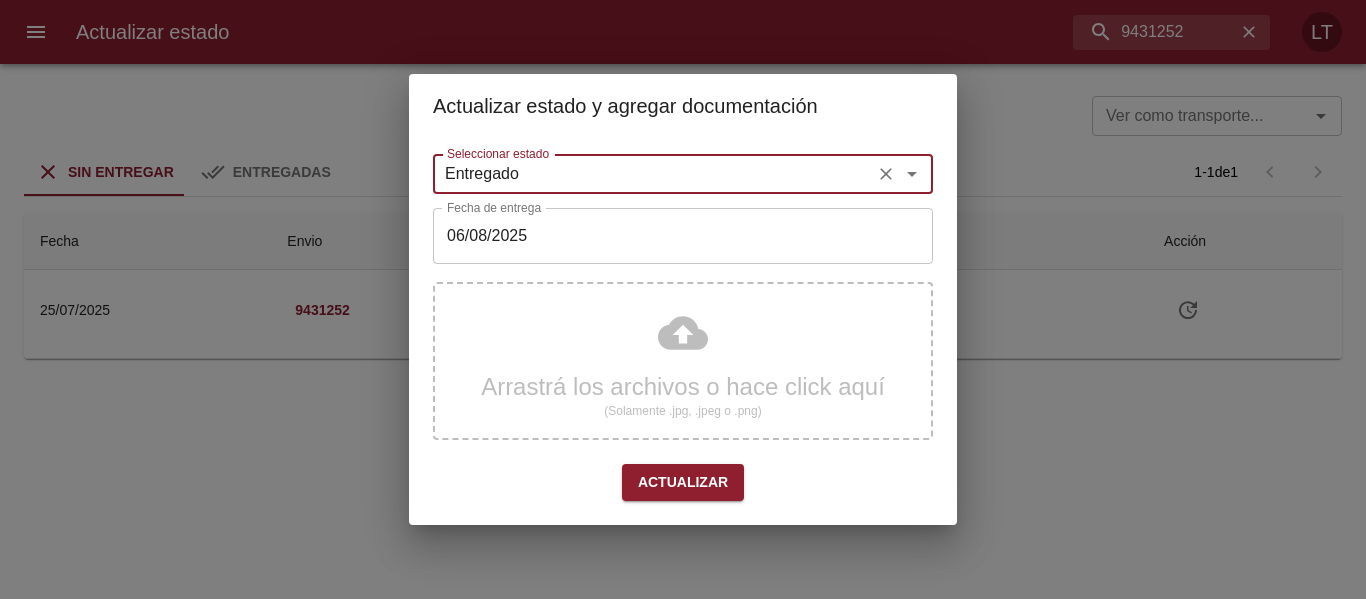 type on "Entregado" 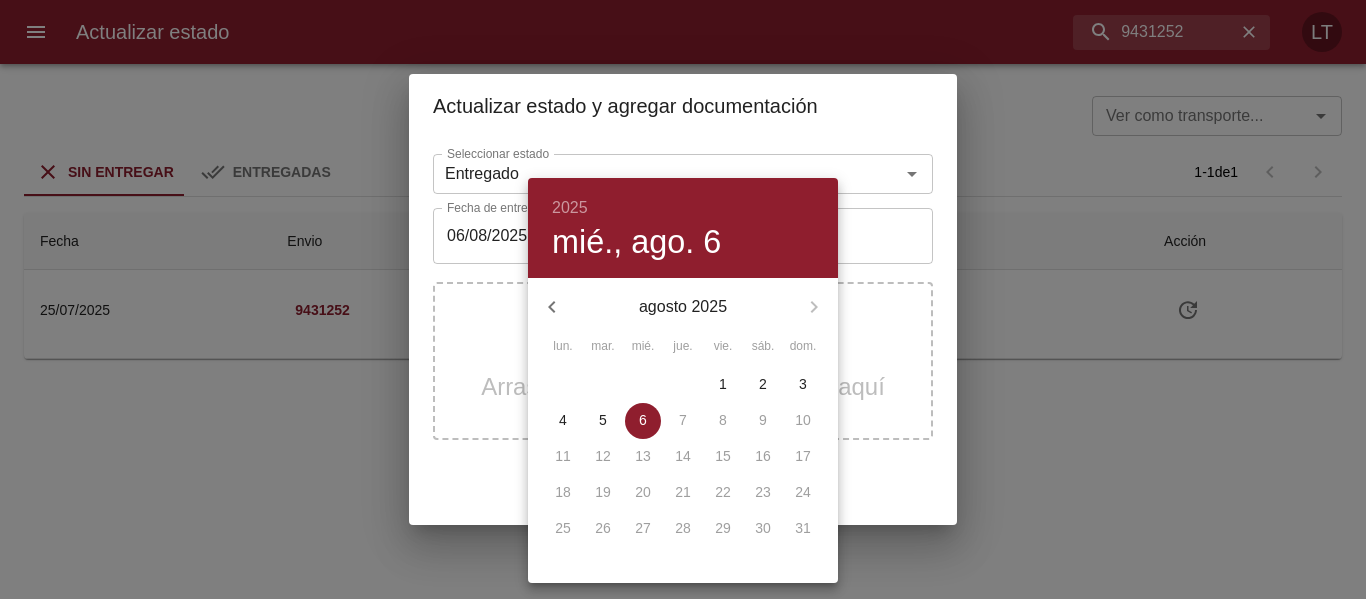 click on "4" at bounding box center (563, 420) 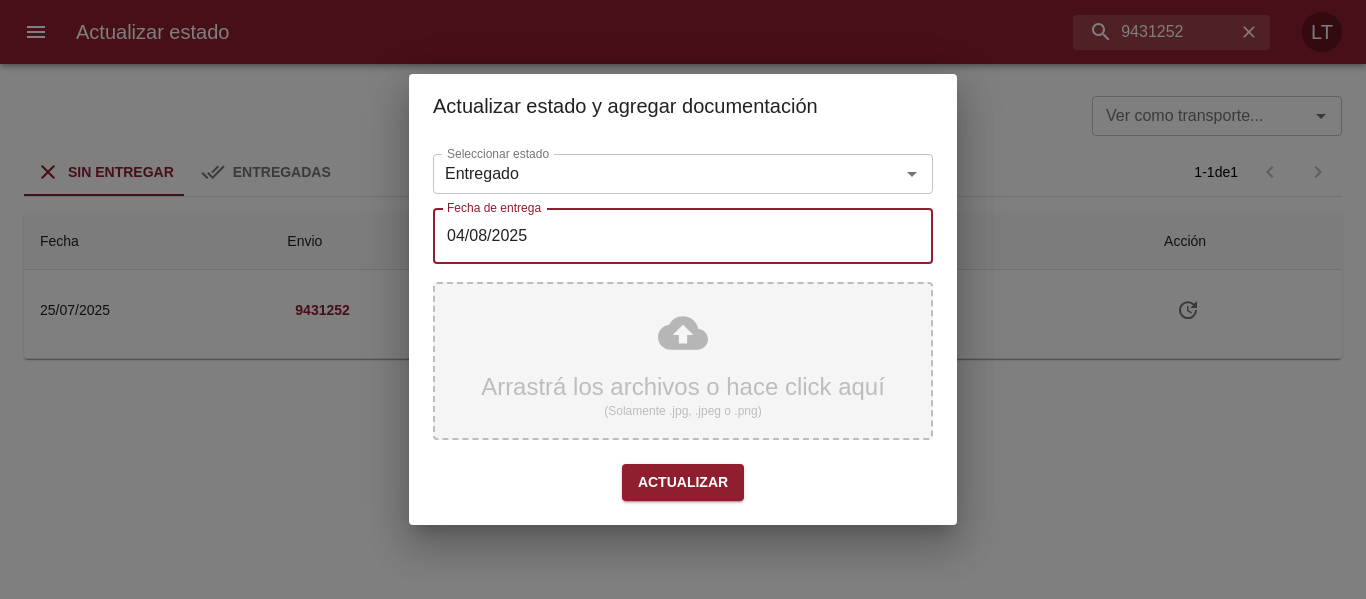 click on "Arrastrá los archivos o hace click aquí (Solamente .jpg, .jpeg o .png)" at bounding box center [683, 361] 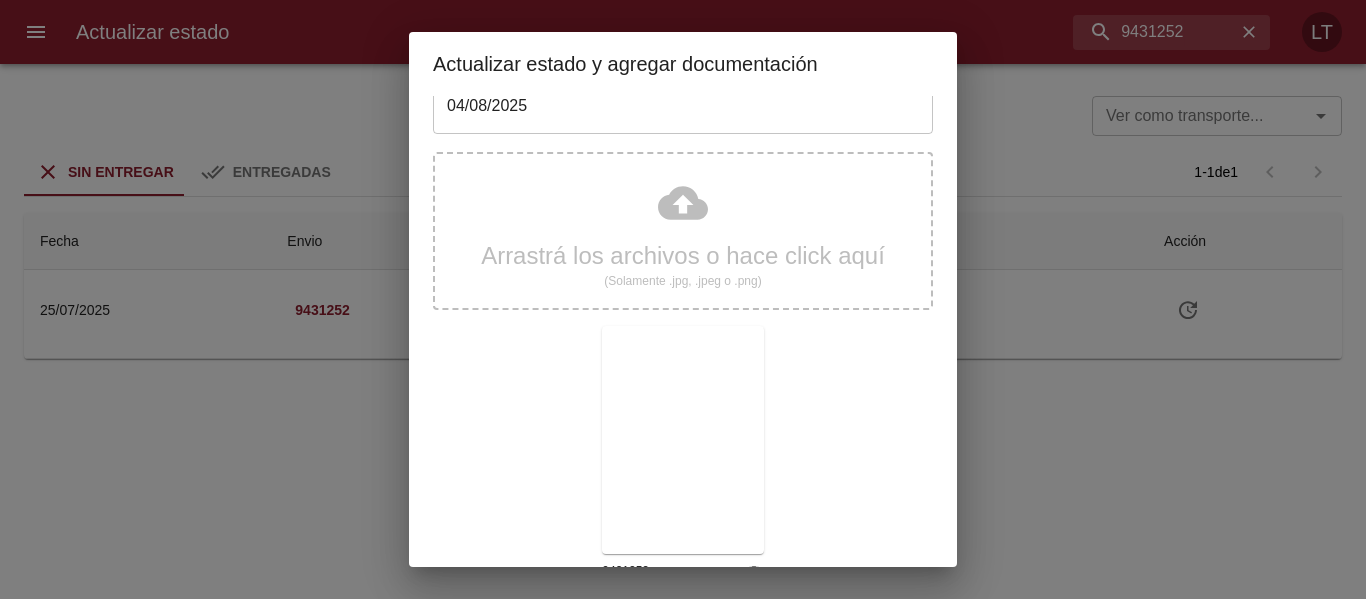 scroll, scrollTop: 187, scrollLeft: 0, axis: vertical 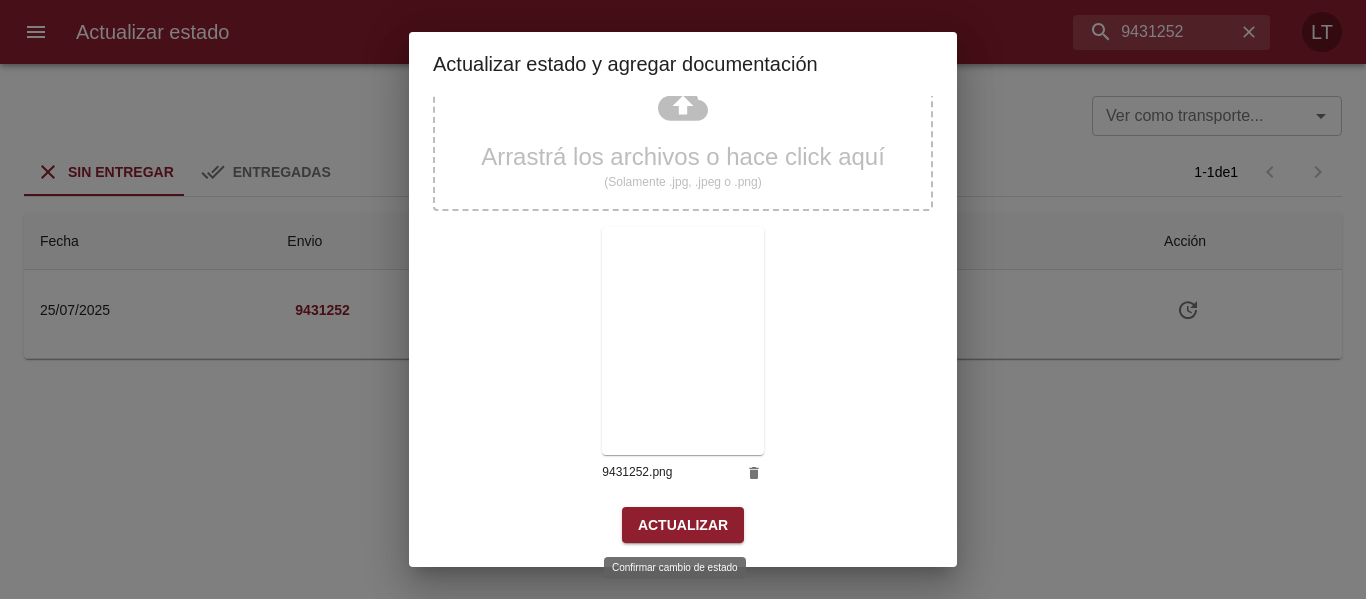 click on "Actualizar" at bounding box center (683, 525) 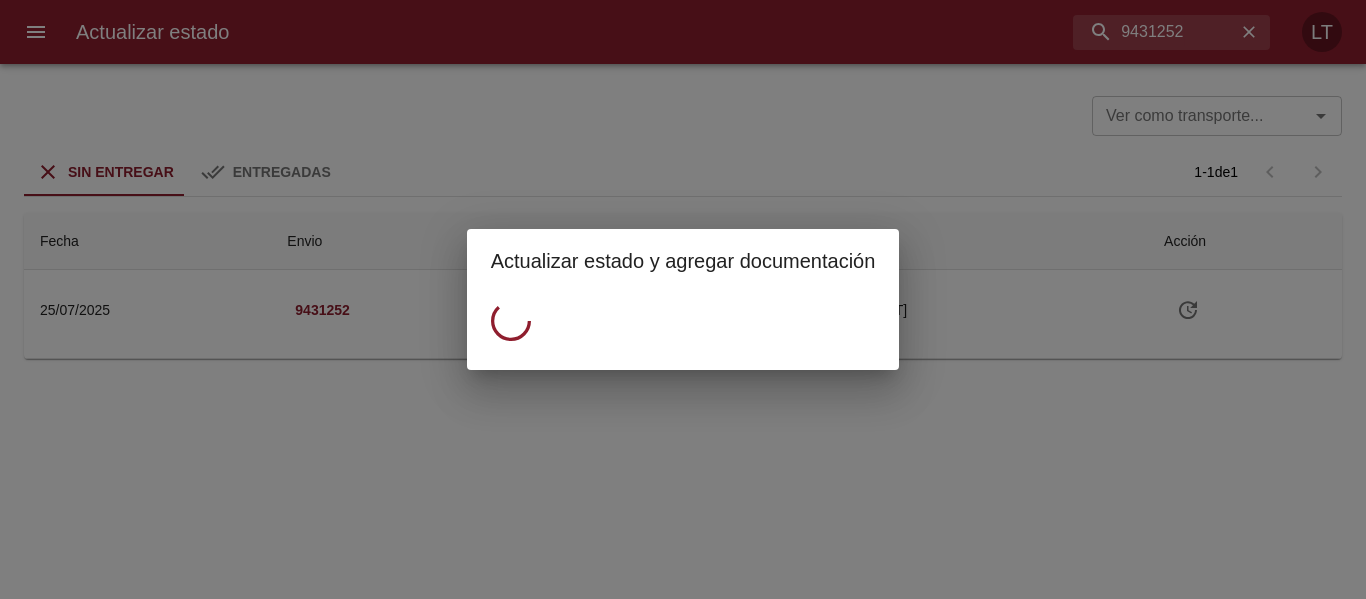 scroll, scrollTop: 0, scrollLeft: 0, axis: both 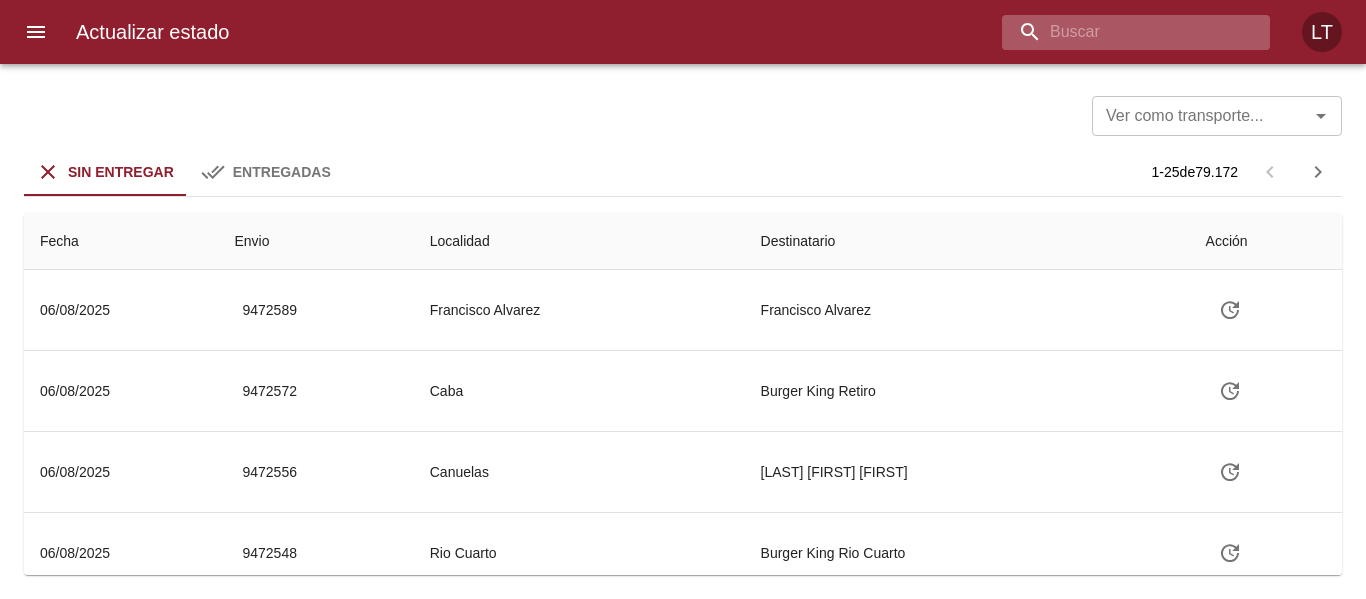 click at bounding box center (1119, 32) 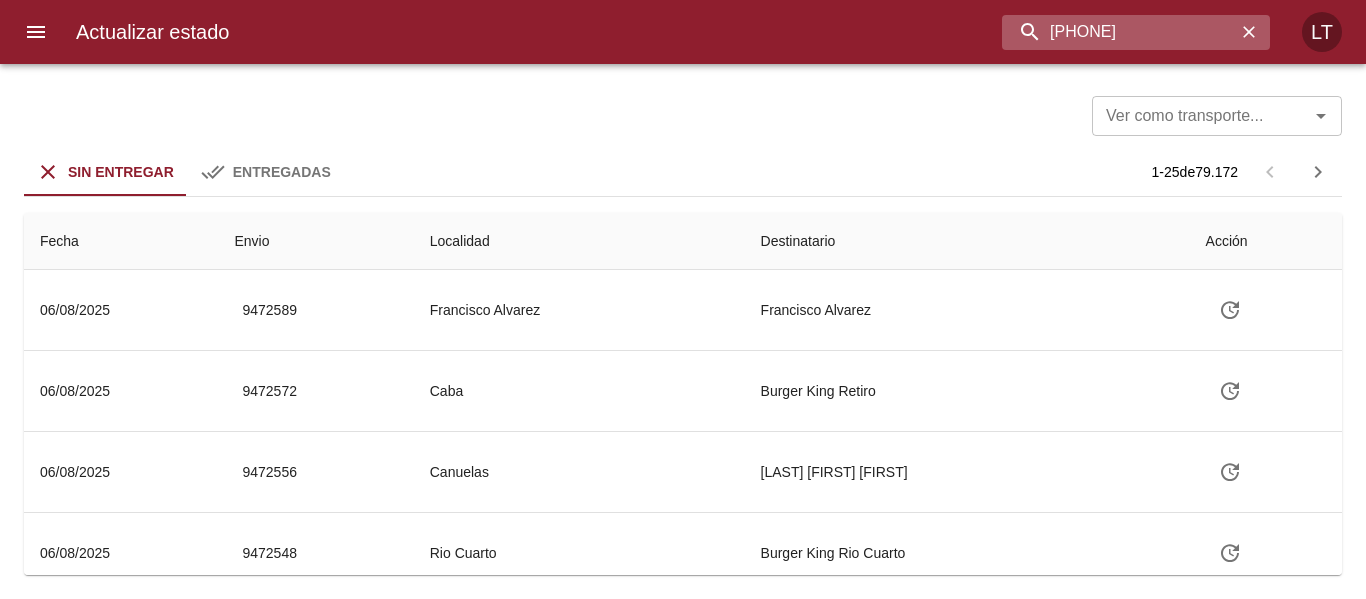 type on "9414333" 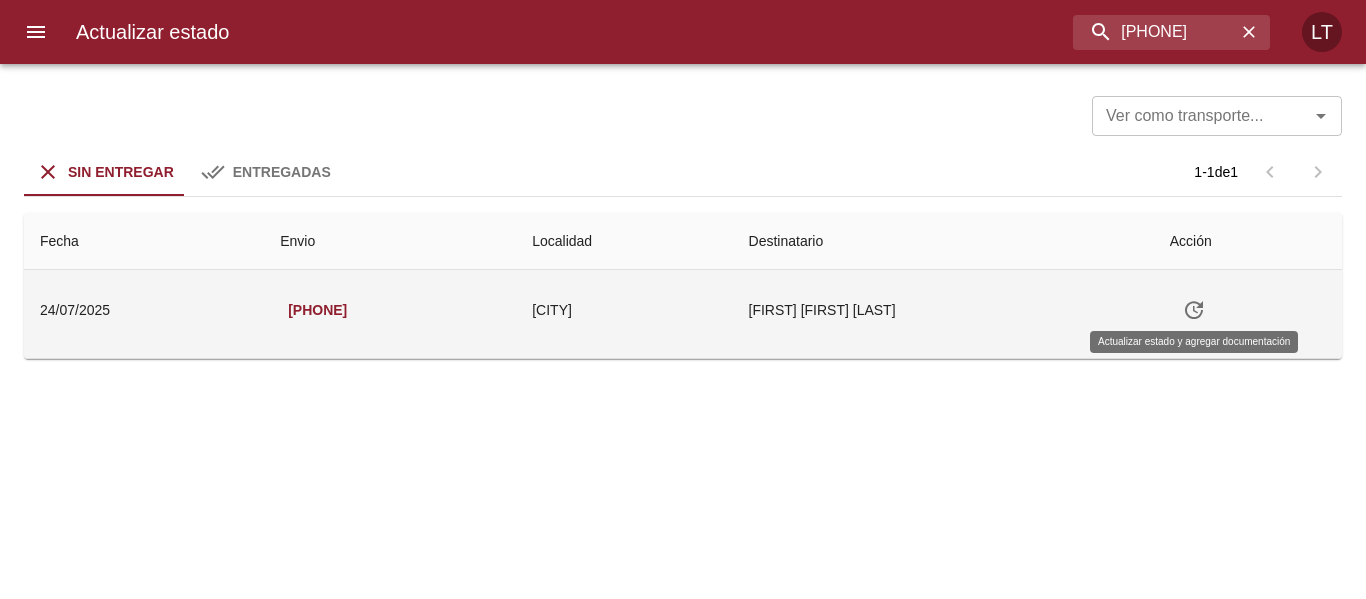 click 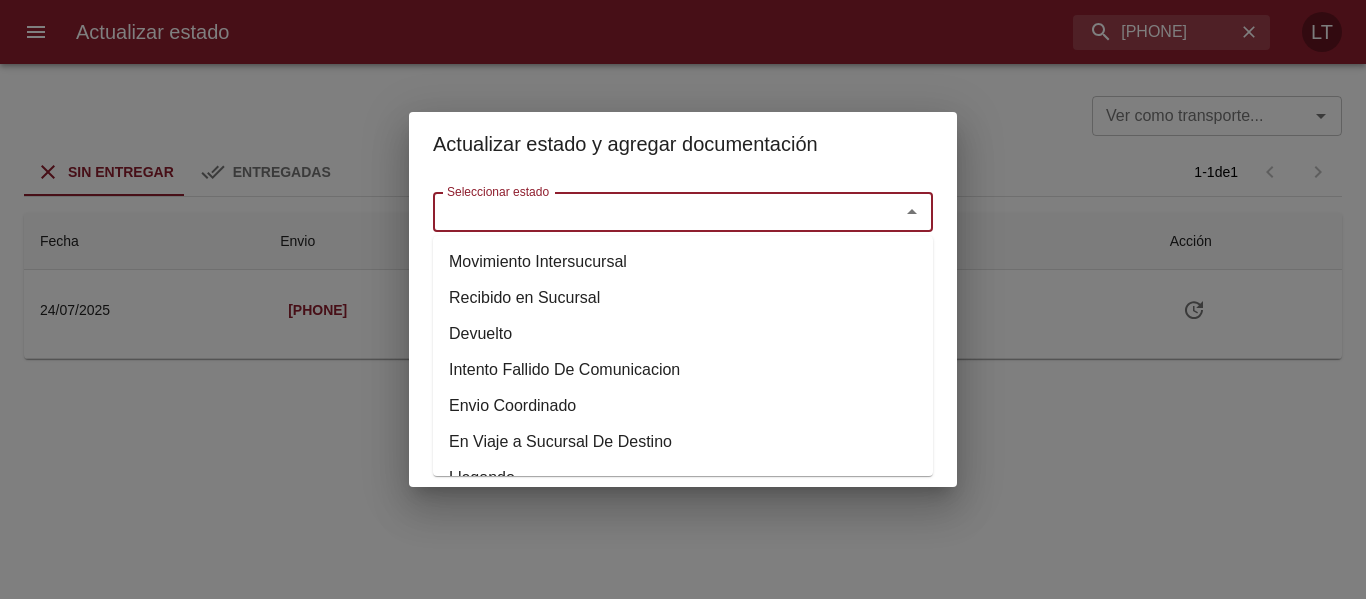 click on "Seleccionar estado" at bounding box center [653, 212] 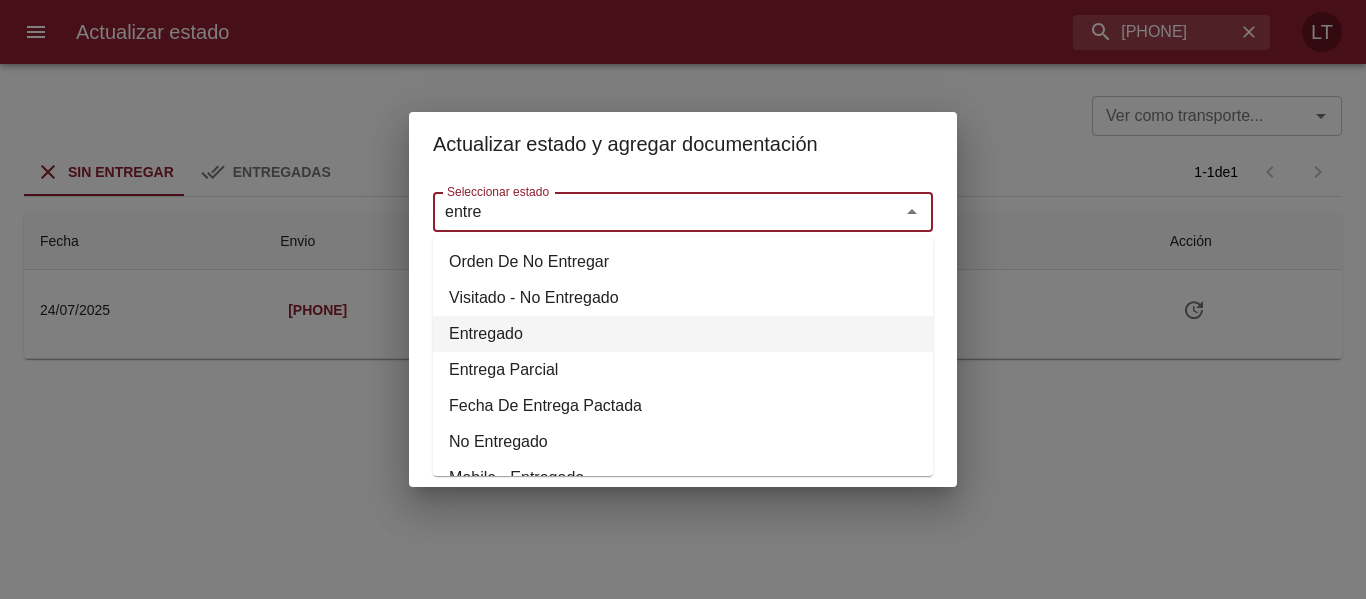 click on "Entregado" at bounding box center (683, 334) 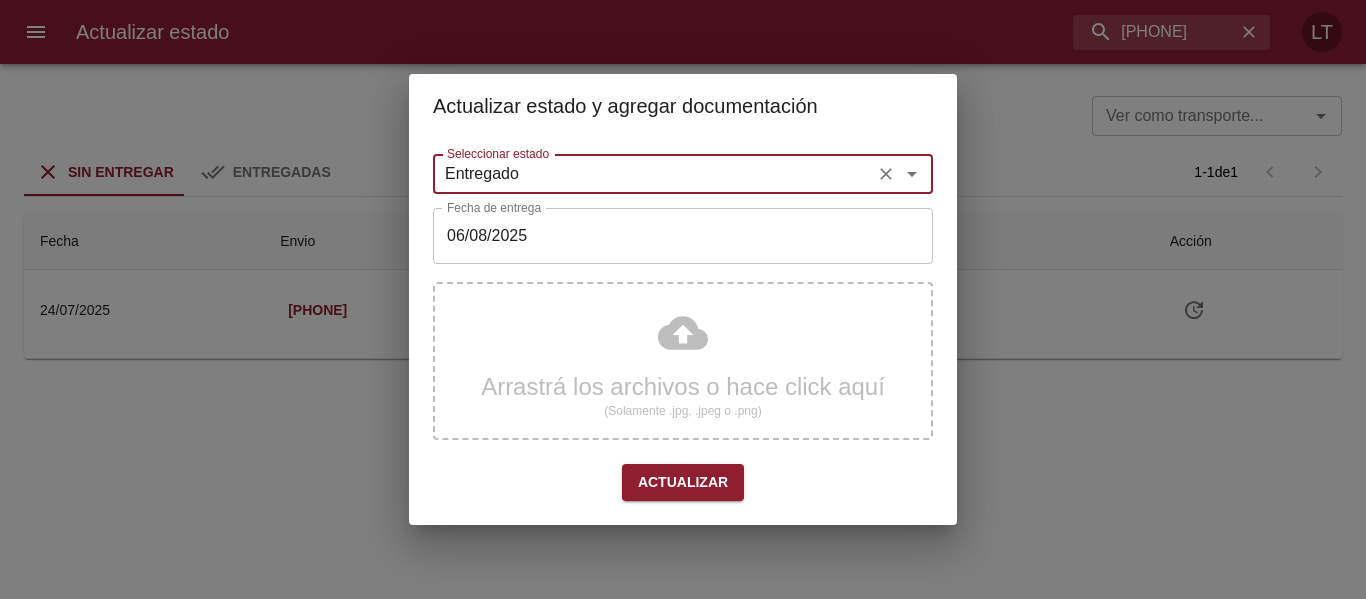 type on "Entregado" 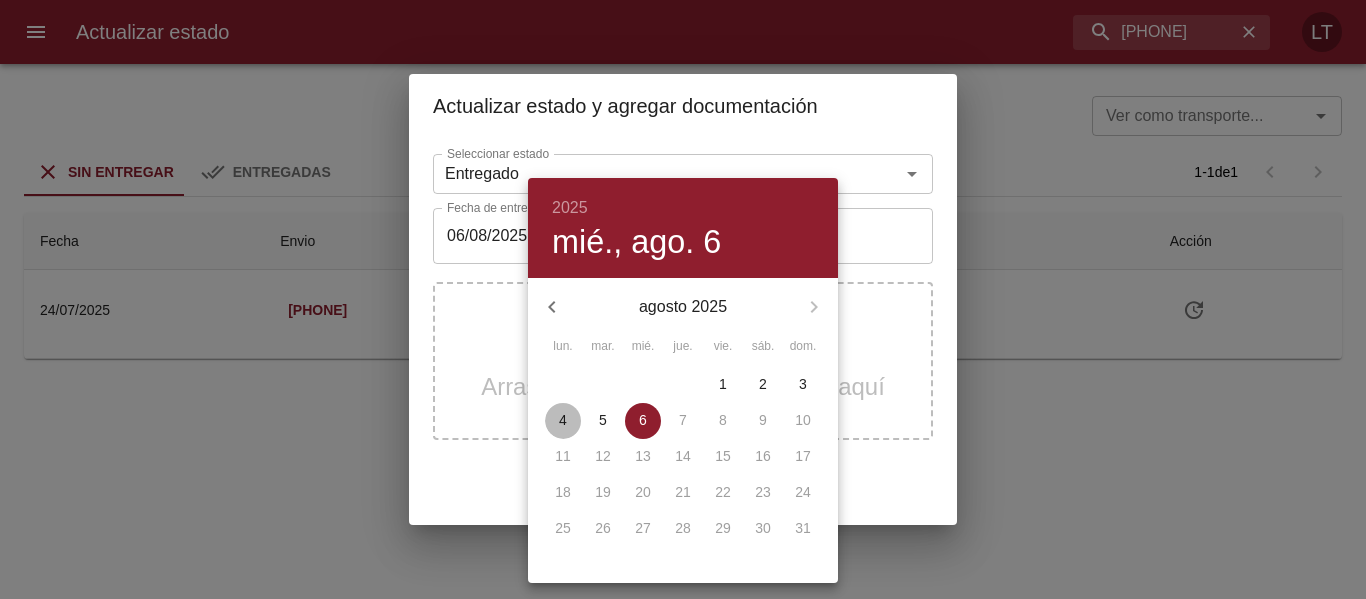 click on "4" at bounding box center [563, 420] 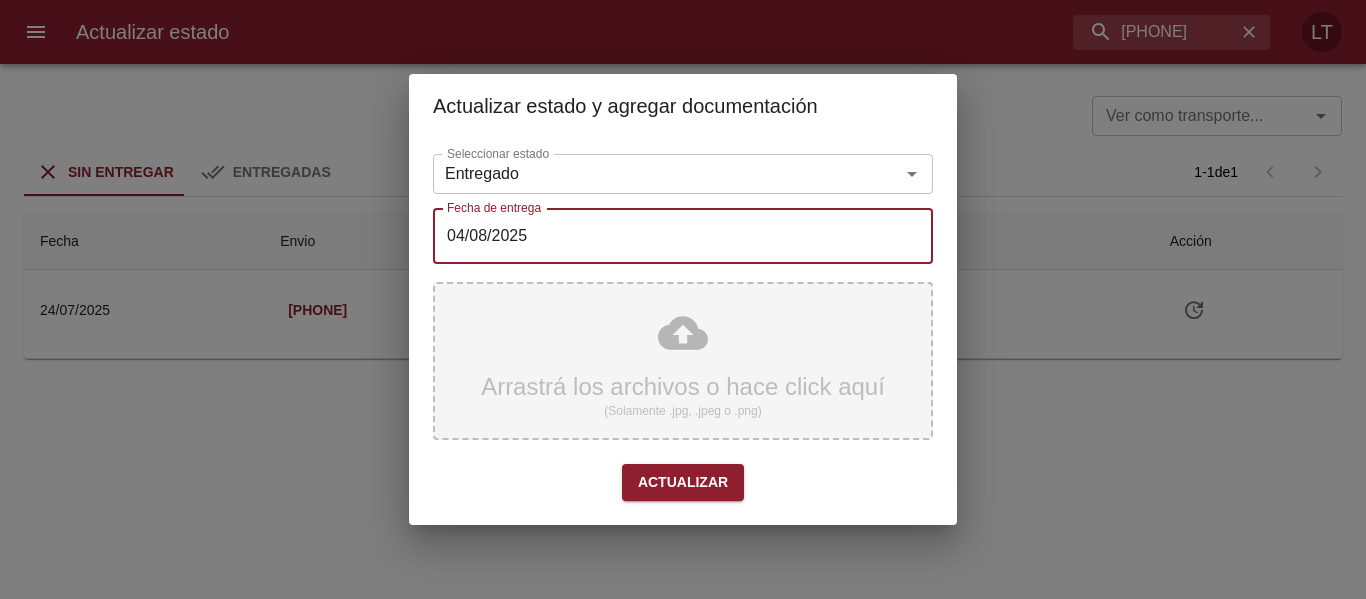 click on "Arrastrá los archivos o hace click aquí (Solamente .jpg, .jpeg o .png)" at bounding box center [683, 361] 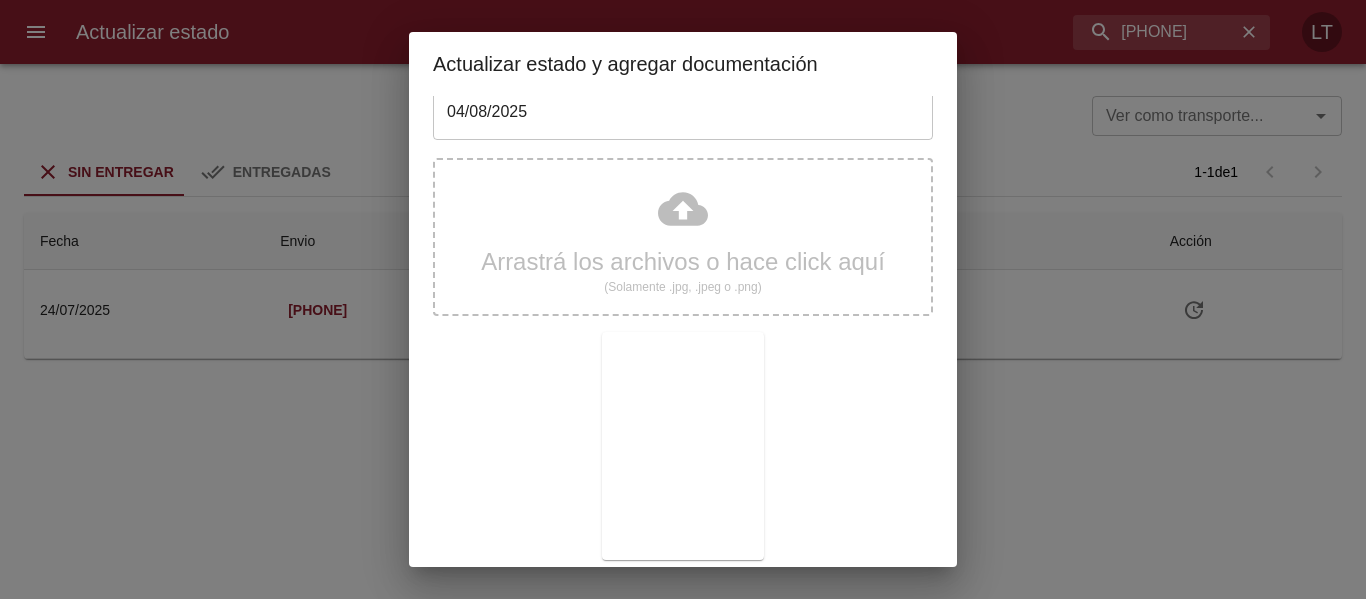 scroll, scrollTop: 187, scrollLeft: 0, axis: vertical 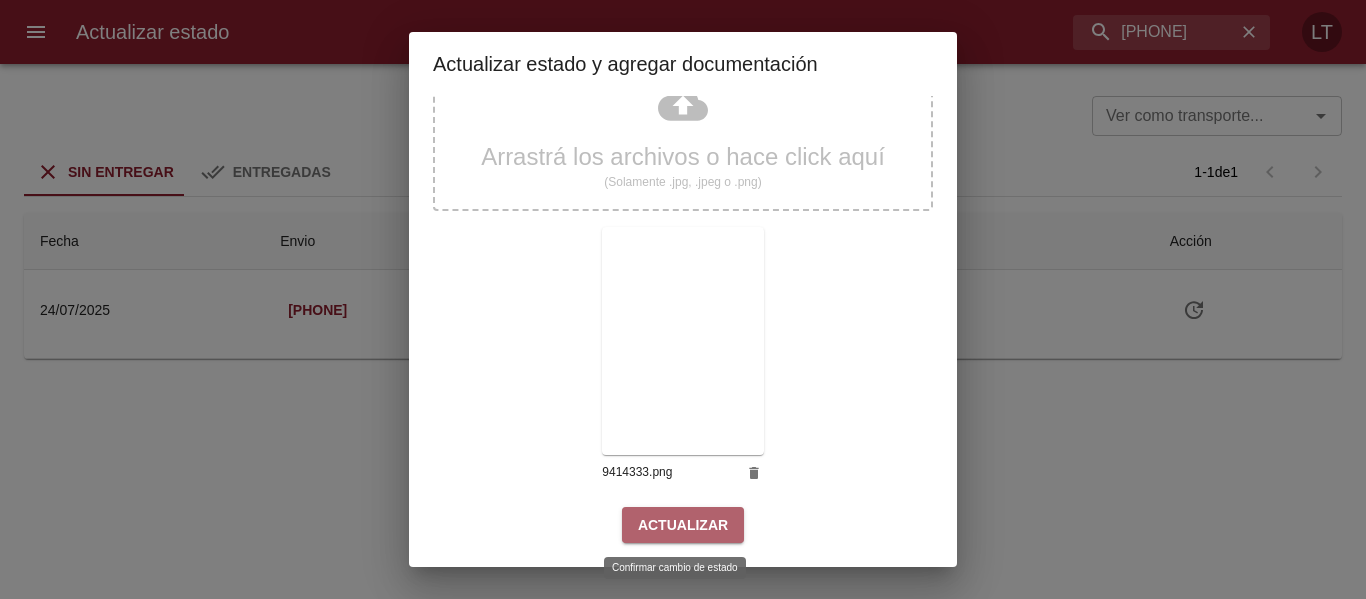 click on "Actualizar" at bounding box center [683, 525] 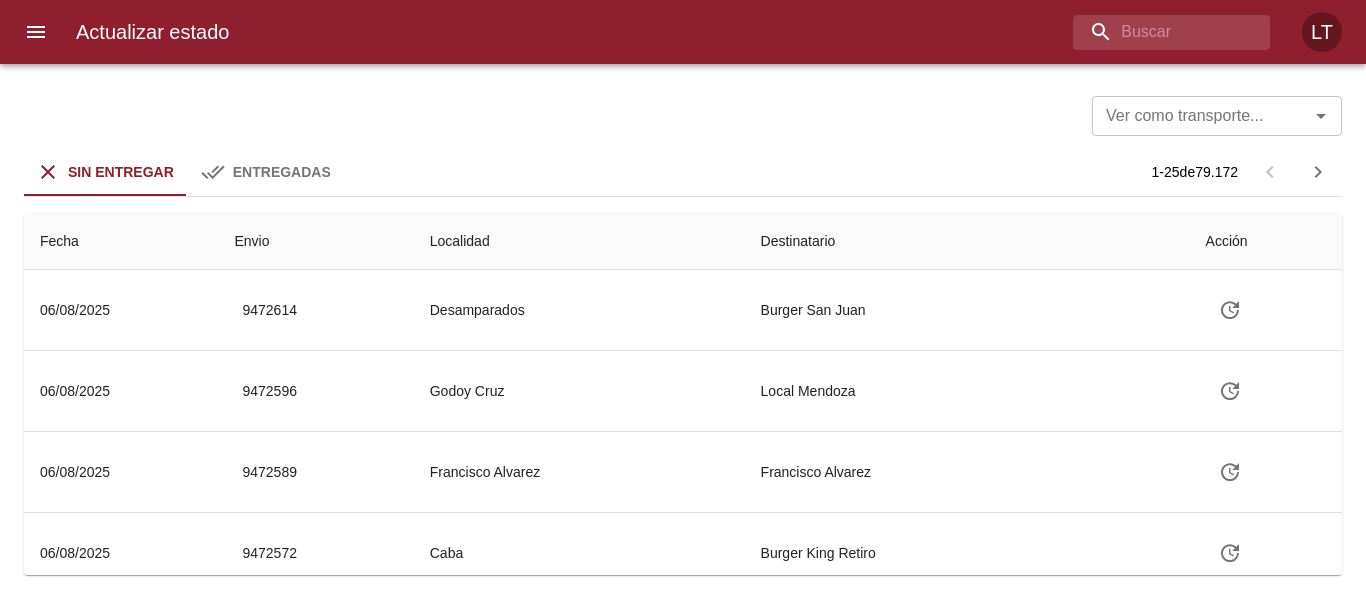 scroll, scrollTop: 0, scrollLeft: 0, axis: both 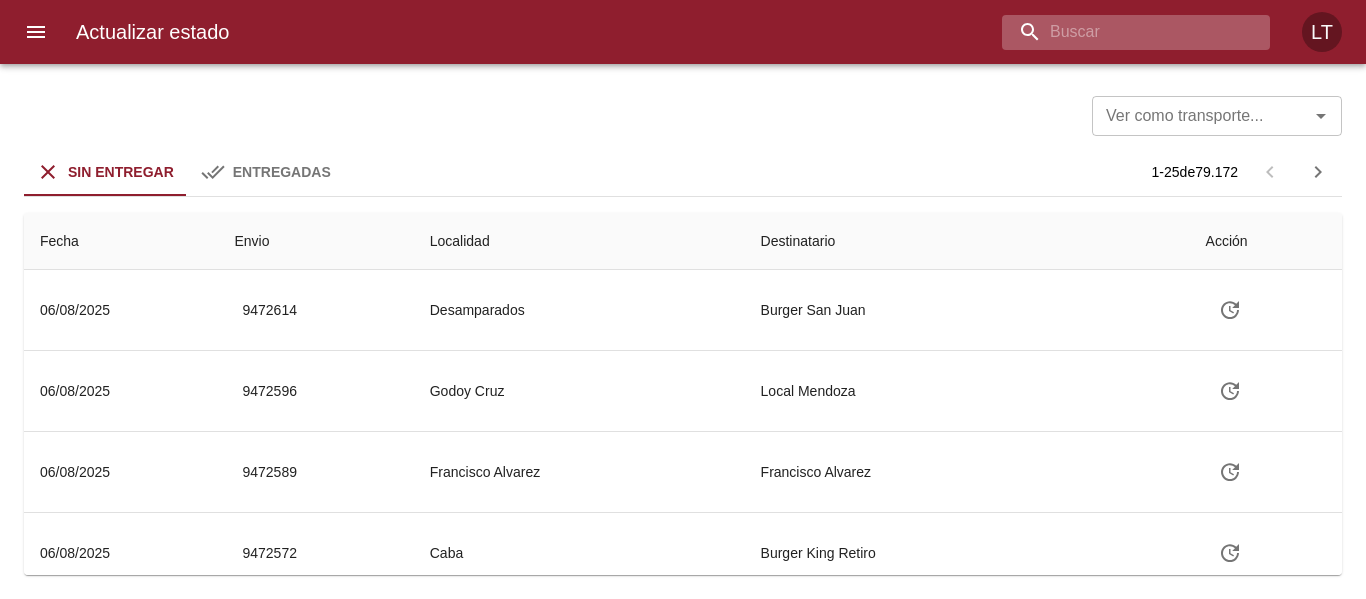 click at bounding box center (1119, 32) 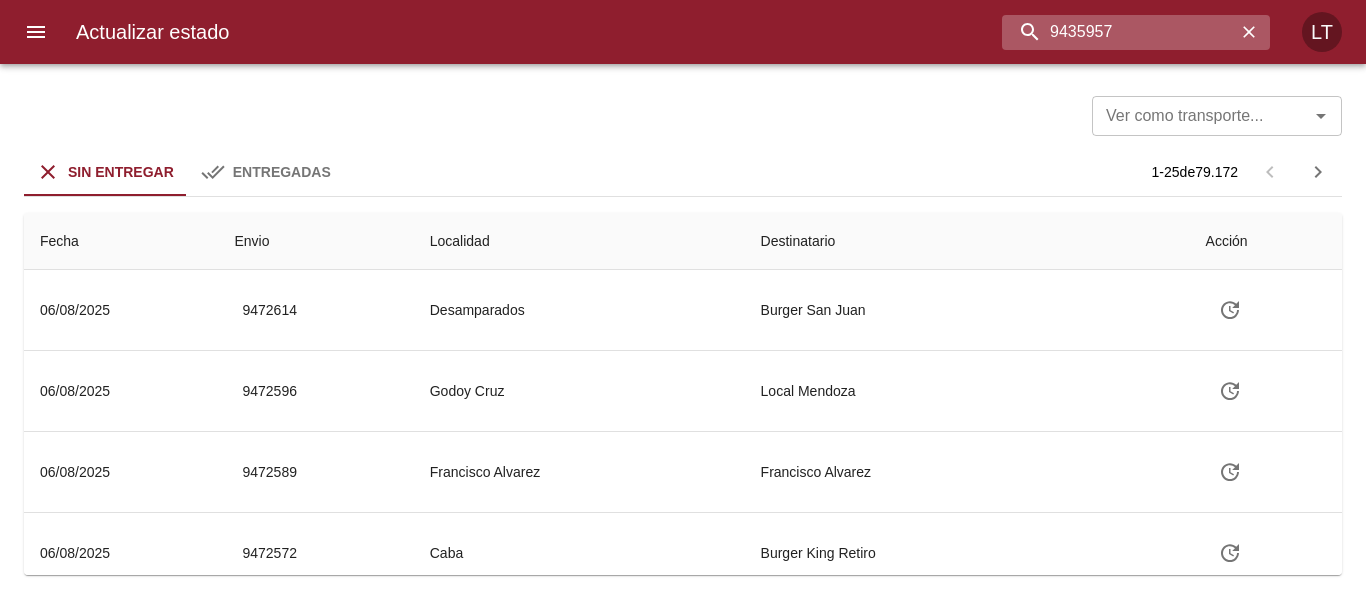 type on "9435957" 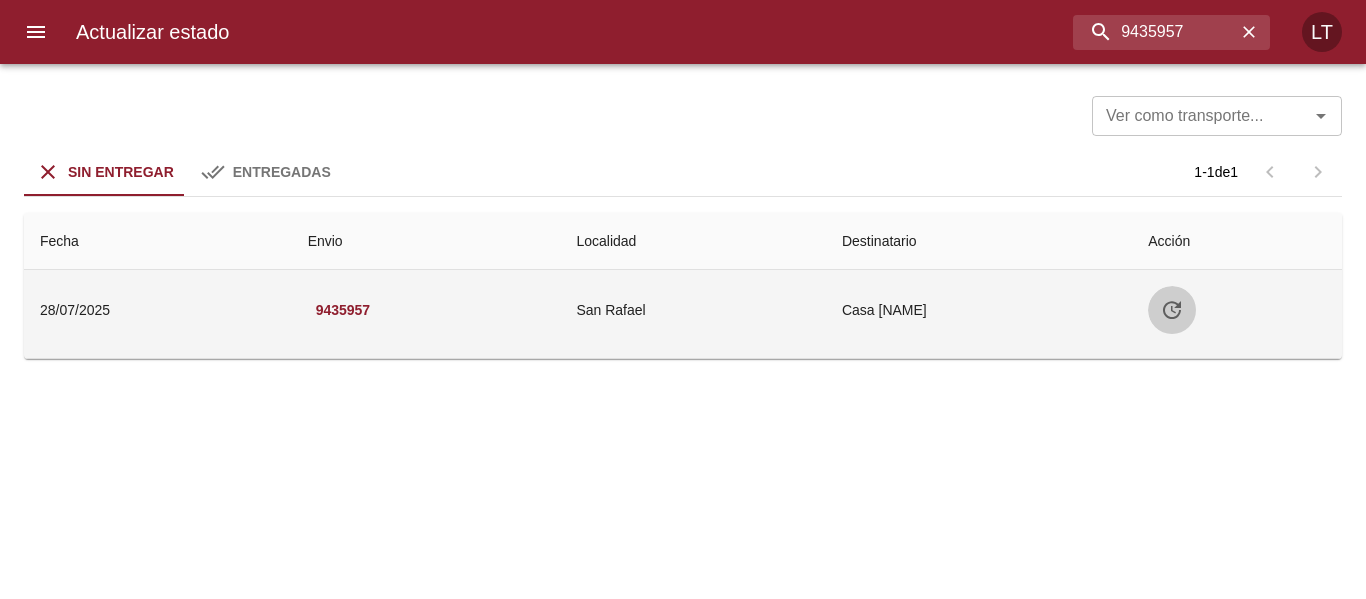 click 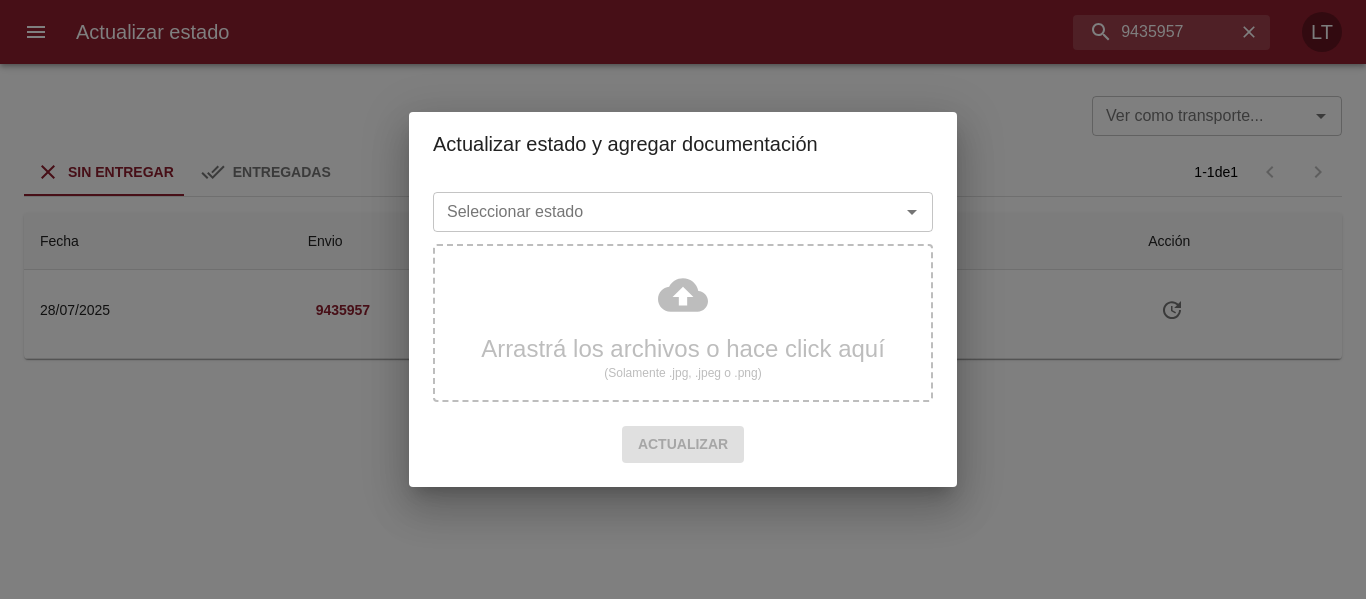 click on "Seleccionar estado" at bounding box center (683, 212) 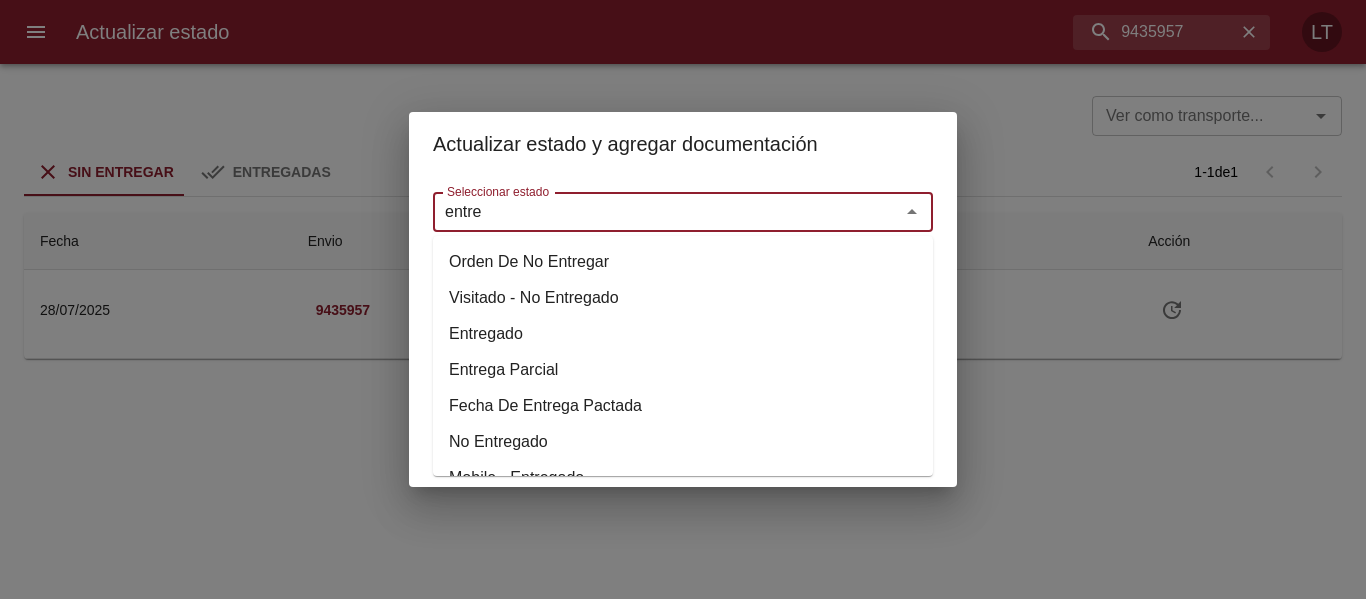 click on "Entregado" at bounding box center [683, 334] 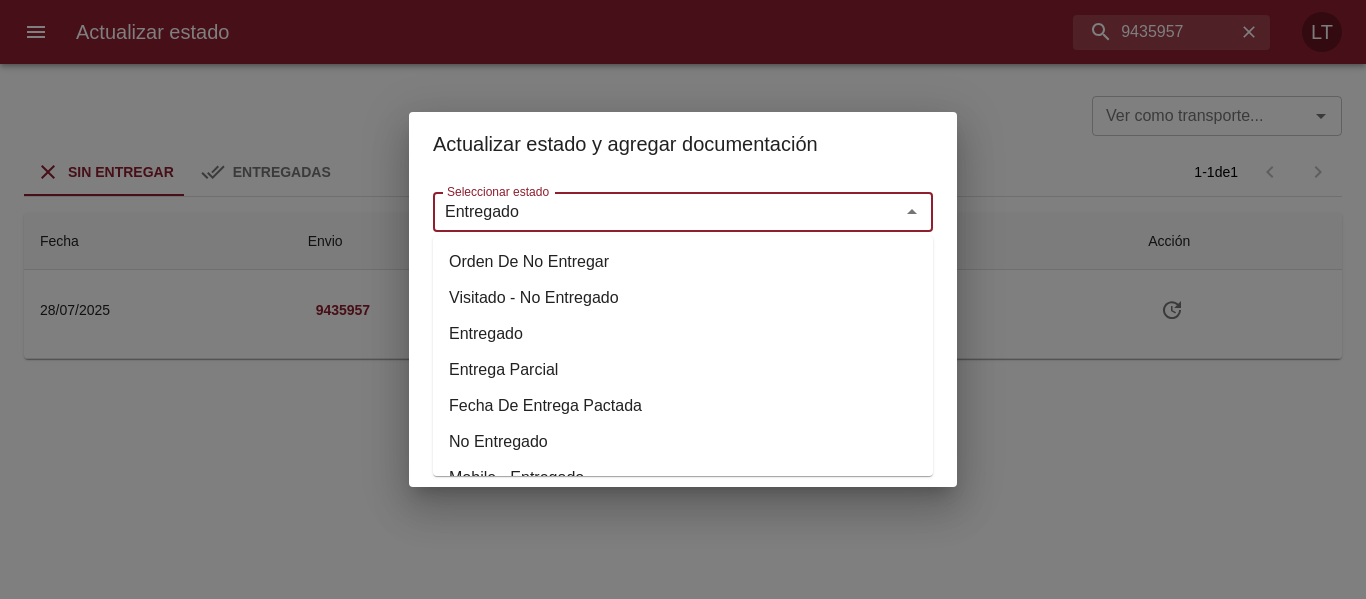 type on "Entregado" 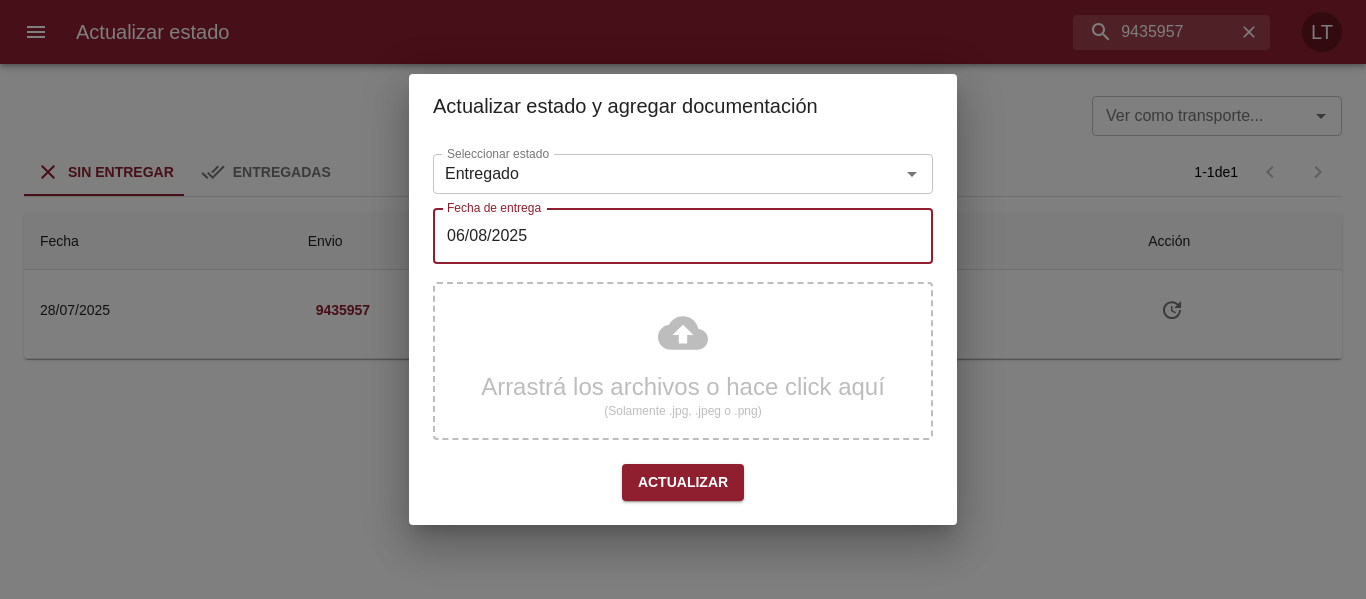 click on "06/08/2025" at bounding box center (683, 236) 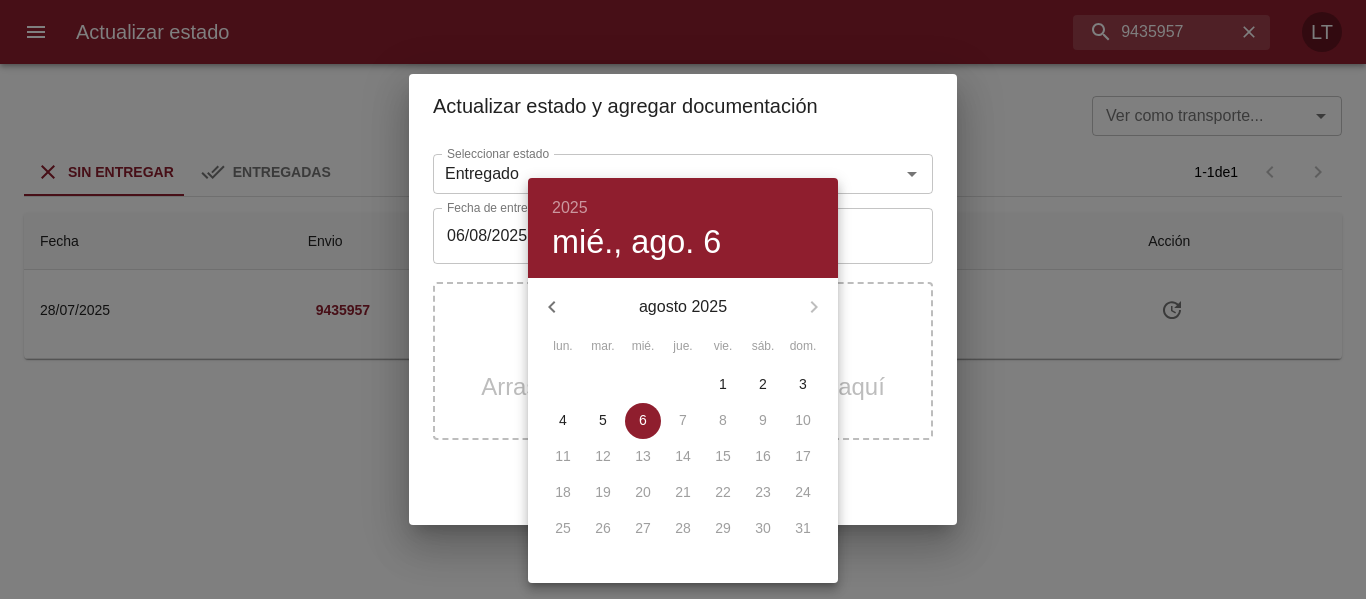 click on "4" at bounding box center [563, 420] 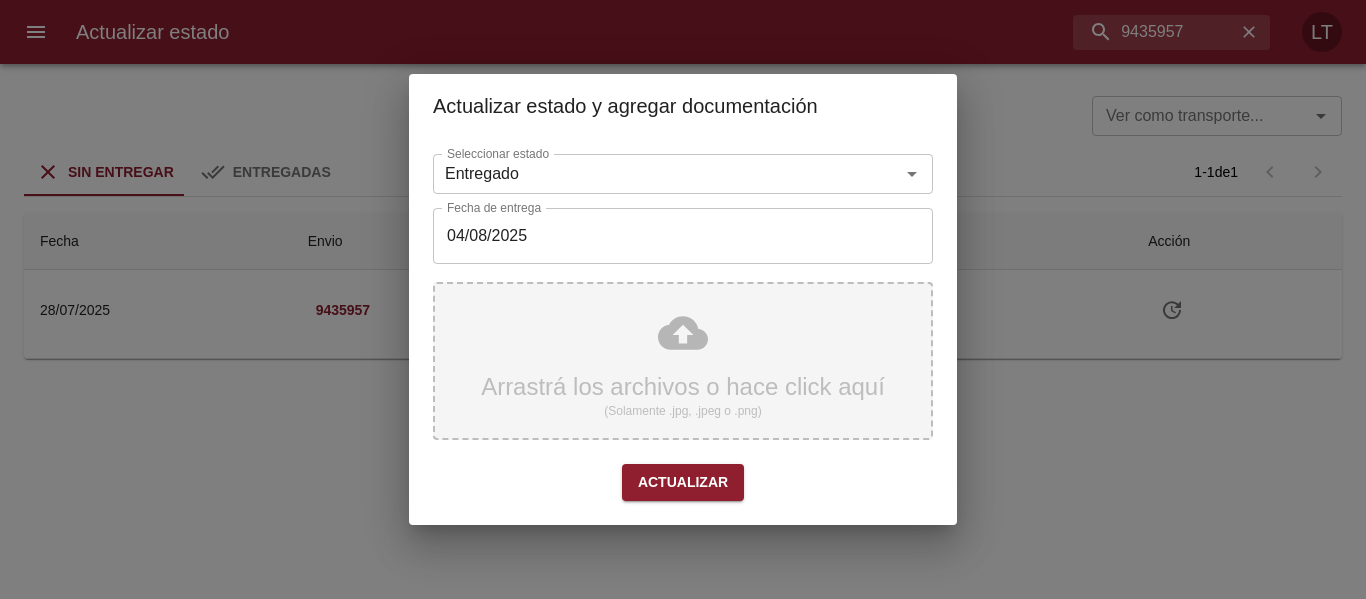 click on "Arrastrá los archivos o hace click aquí (Solamente .jpg, .jpeg o .png)" at bounding box center (683, 361) 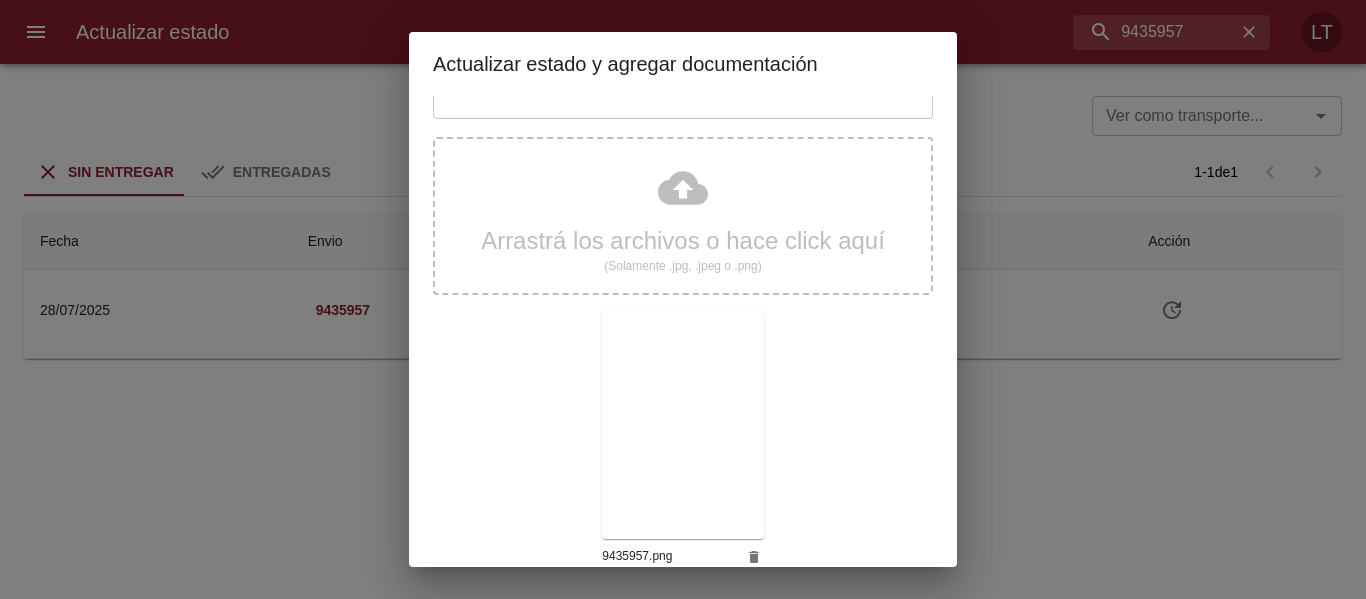 scroll, scrollTop: 187, scrollLeft: 0, axis: vertical 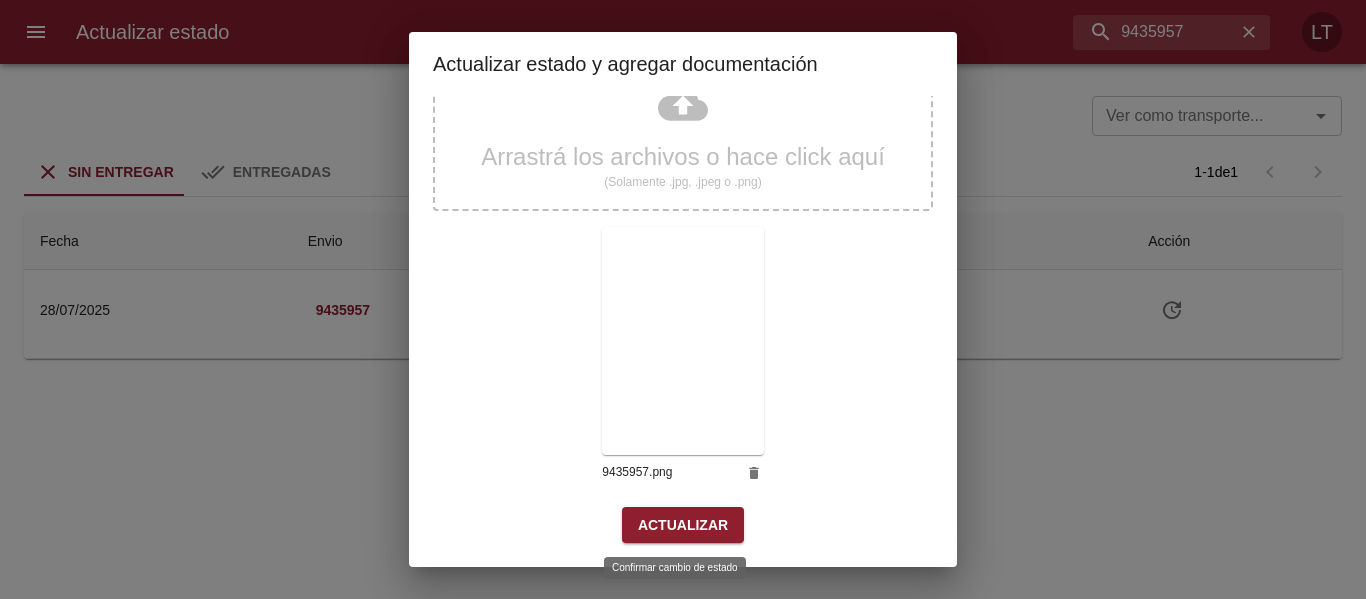 click on "Actualizar" at bounding box center (683, 525) 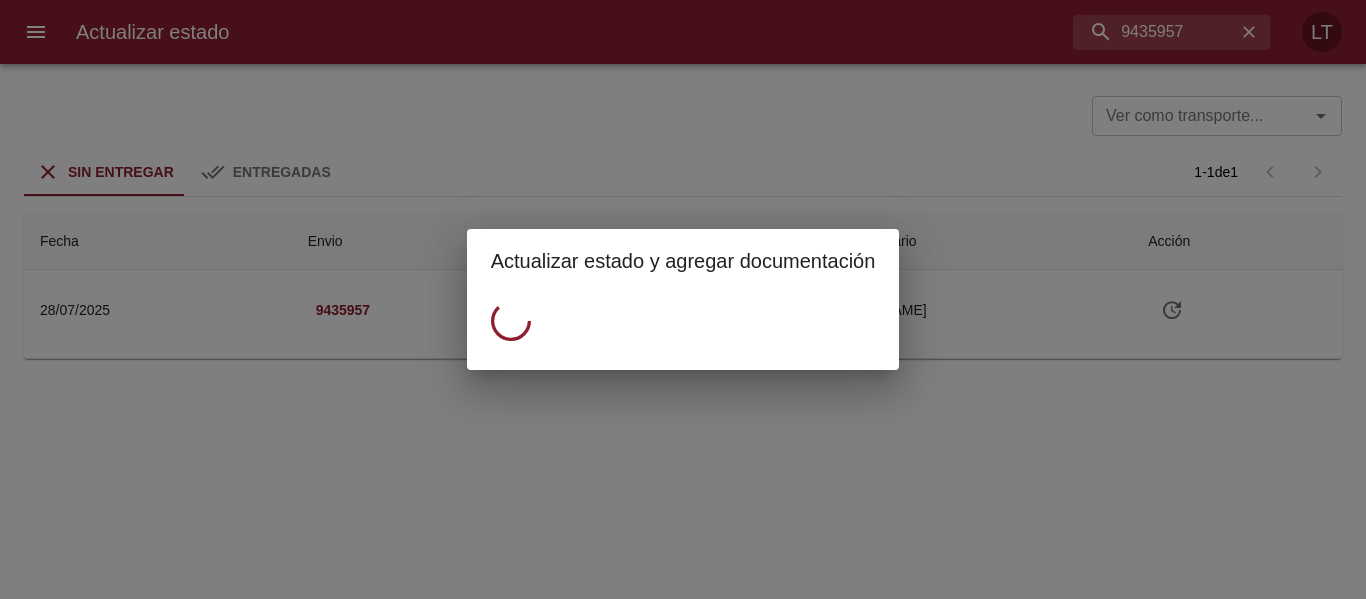 scroll, scrollTop: 0, scrollLeft: 0, axis: both 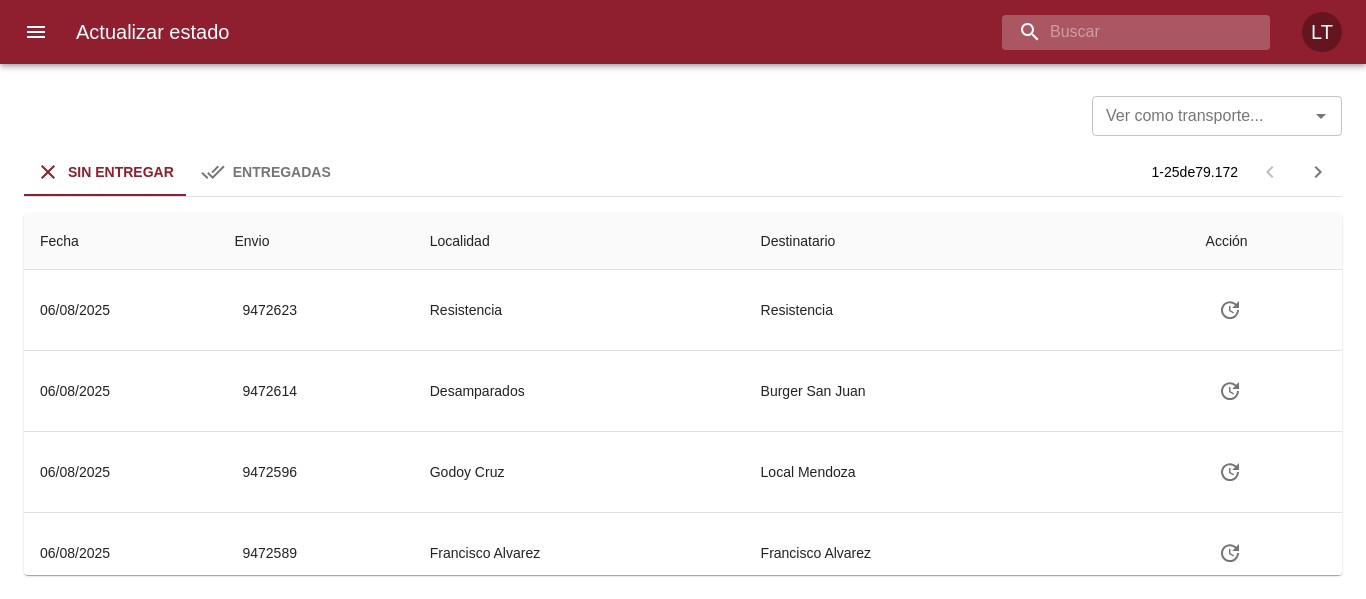 click at bounding box center (1119, 32) 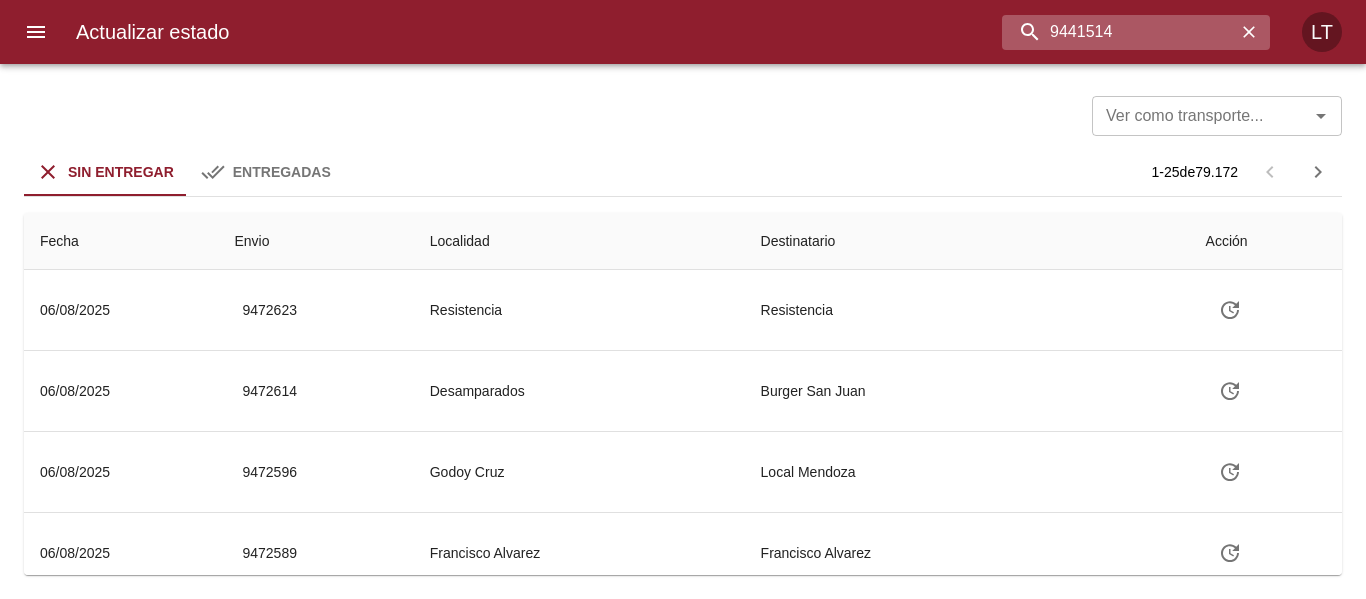 type on "9441514" 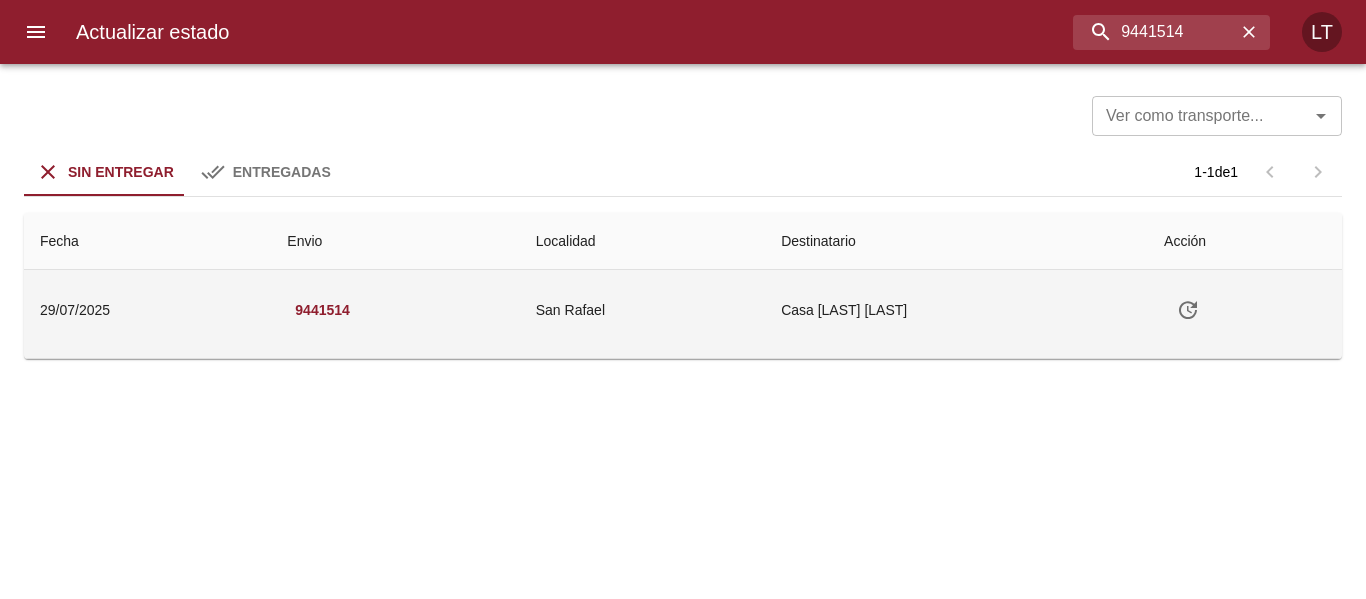 click at bounding box center [1188, 310] 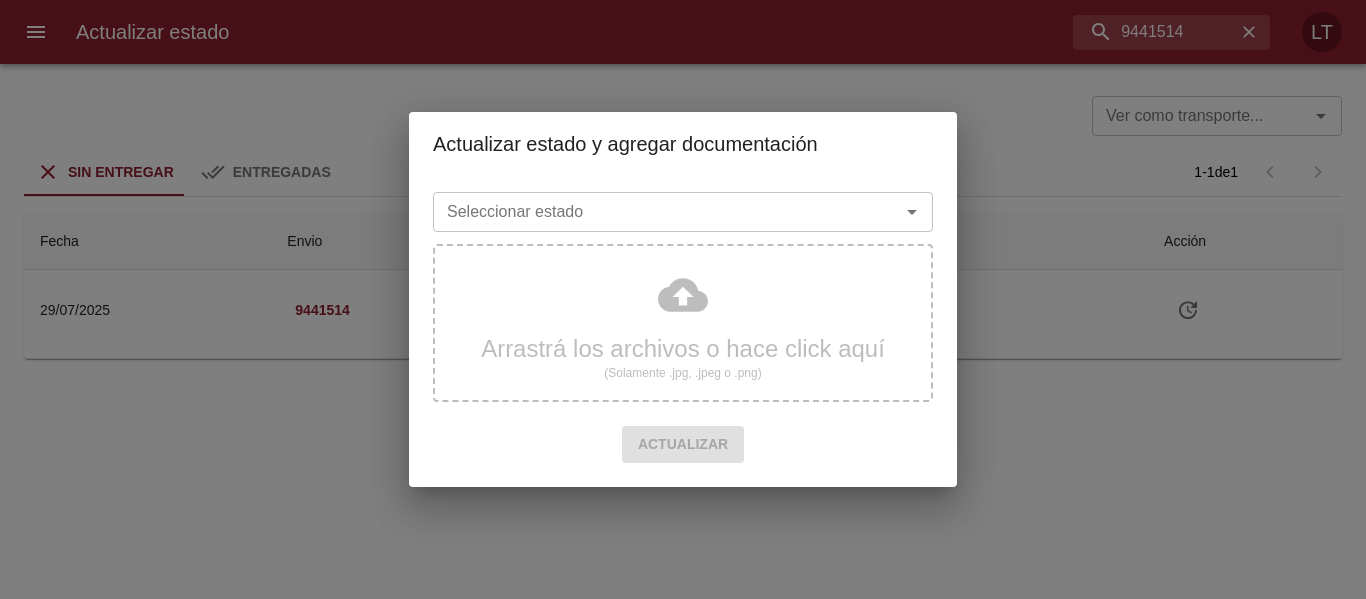 click on "Seleccionar estado" at bounding box center [683, 212] 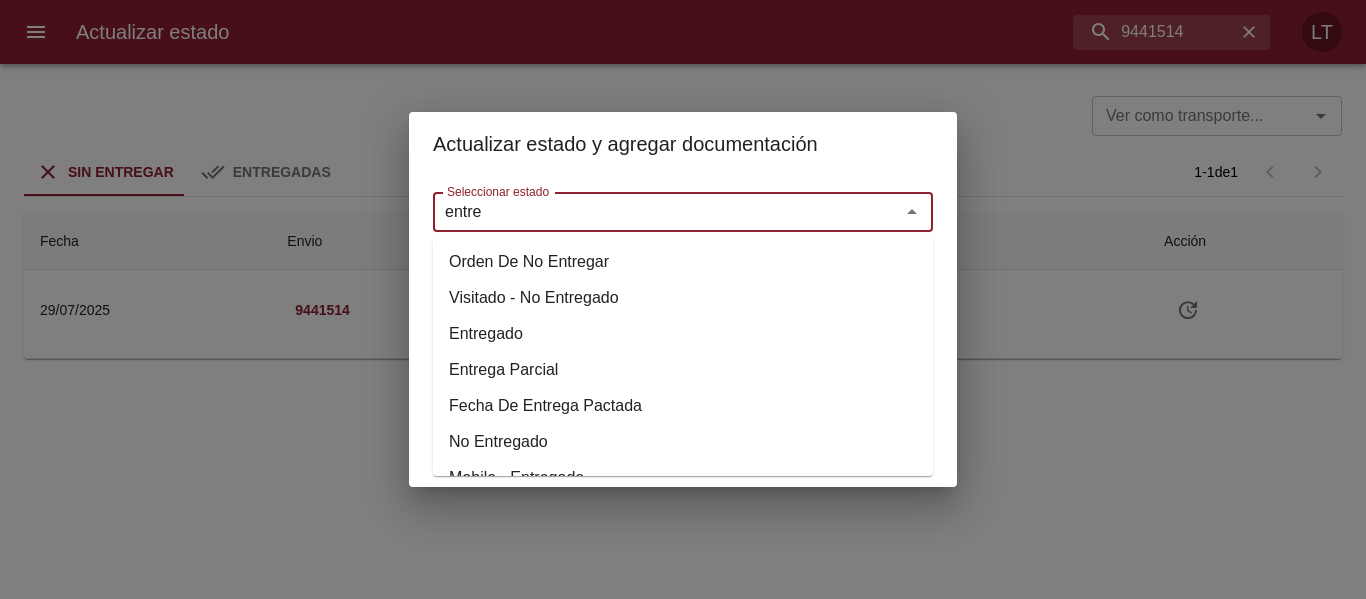 click on "Entregado" at bounding box center (683, 334) 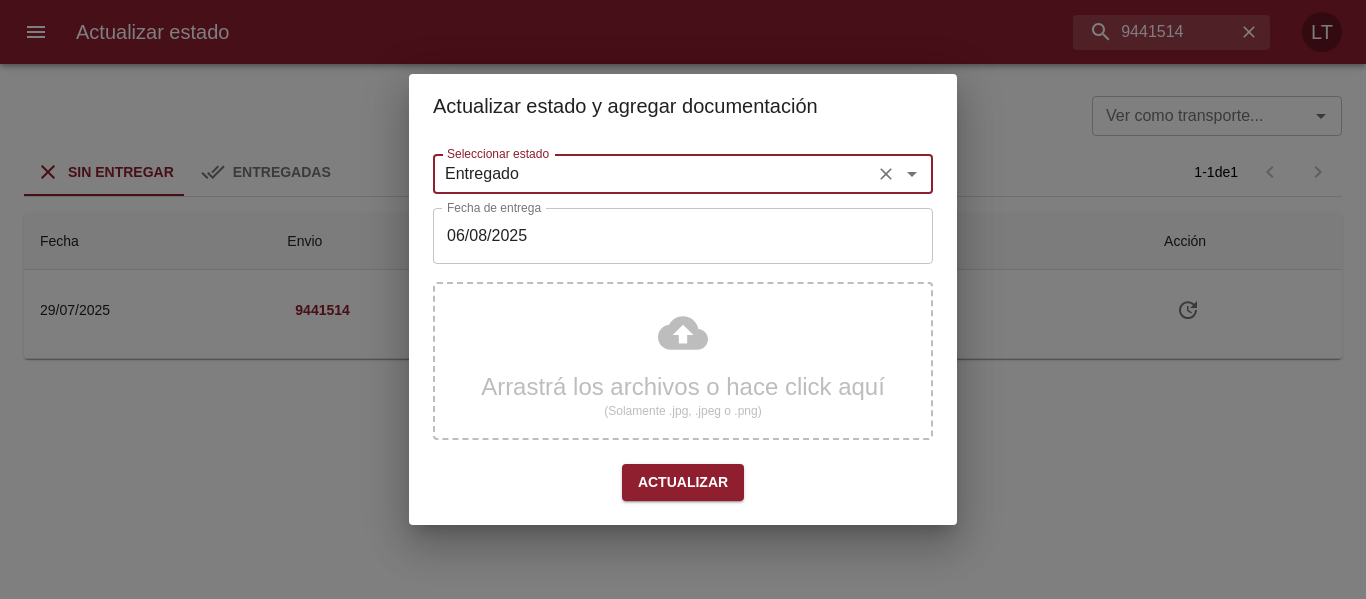 type on "Entregado" 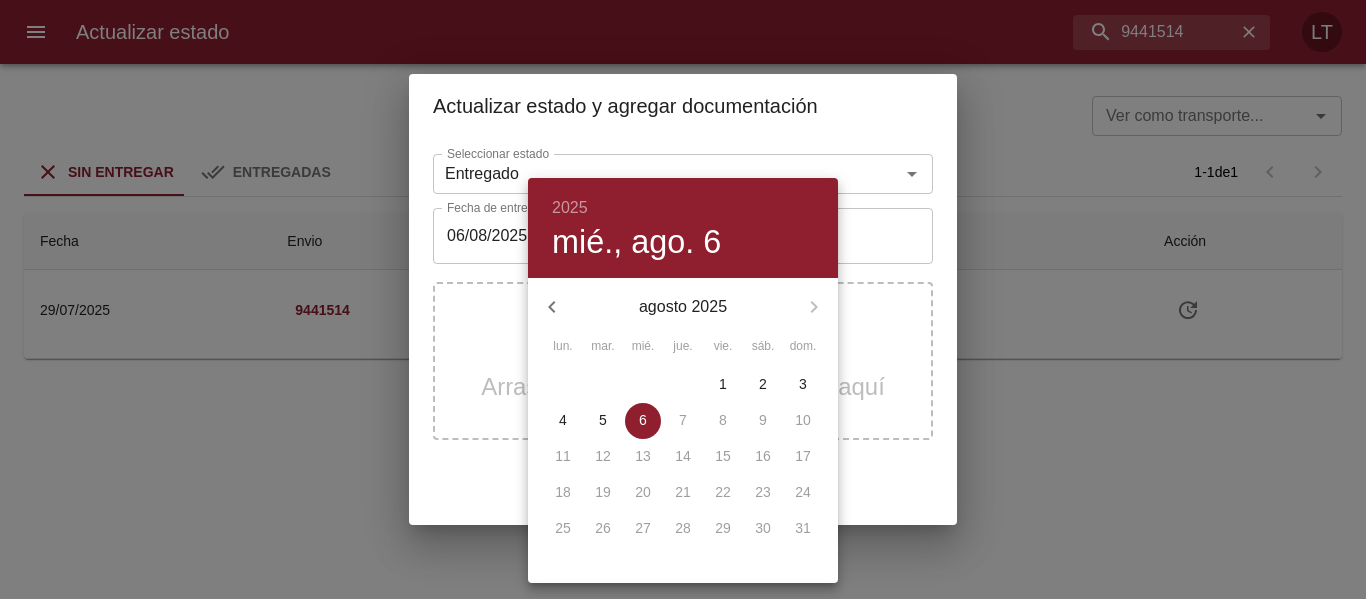click on "5" at bounding box center (603, 420) 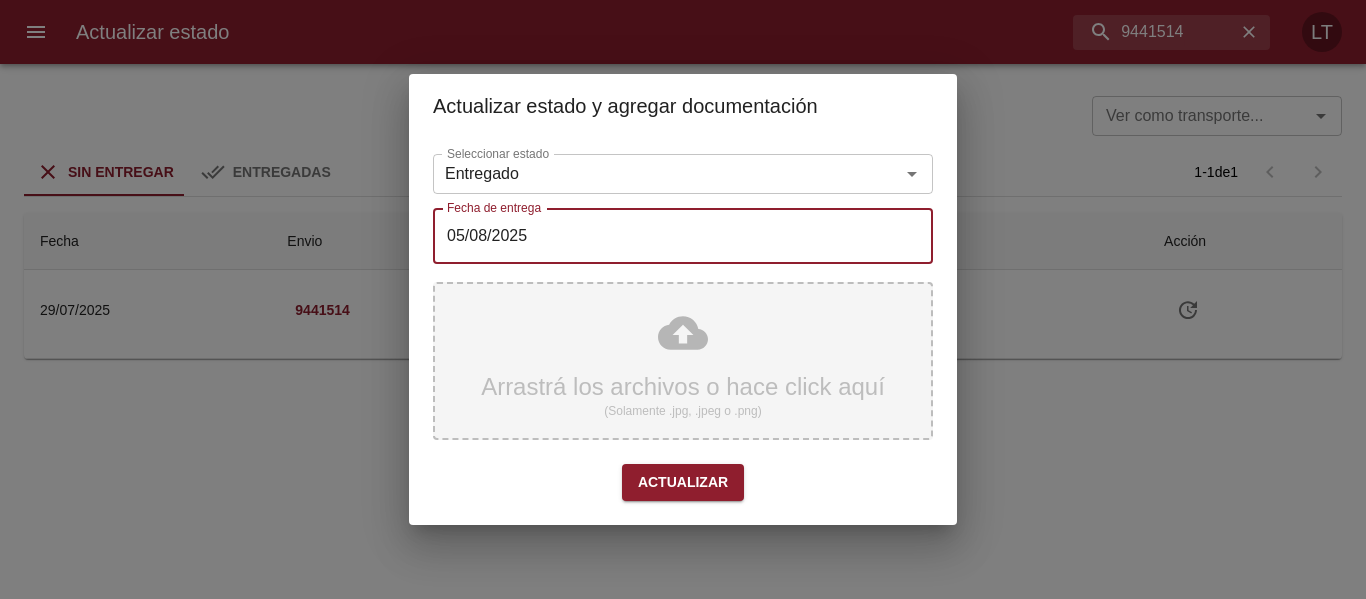 click on "Arrastrá los archivos o hace click aquí (Solamente .jpg, .jpeg o .png)" at bounding box center [683, 361] 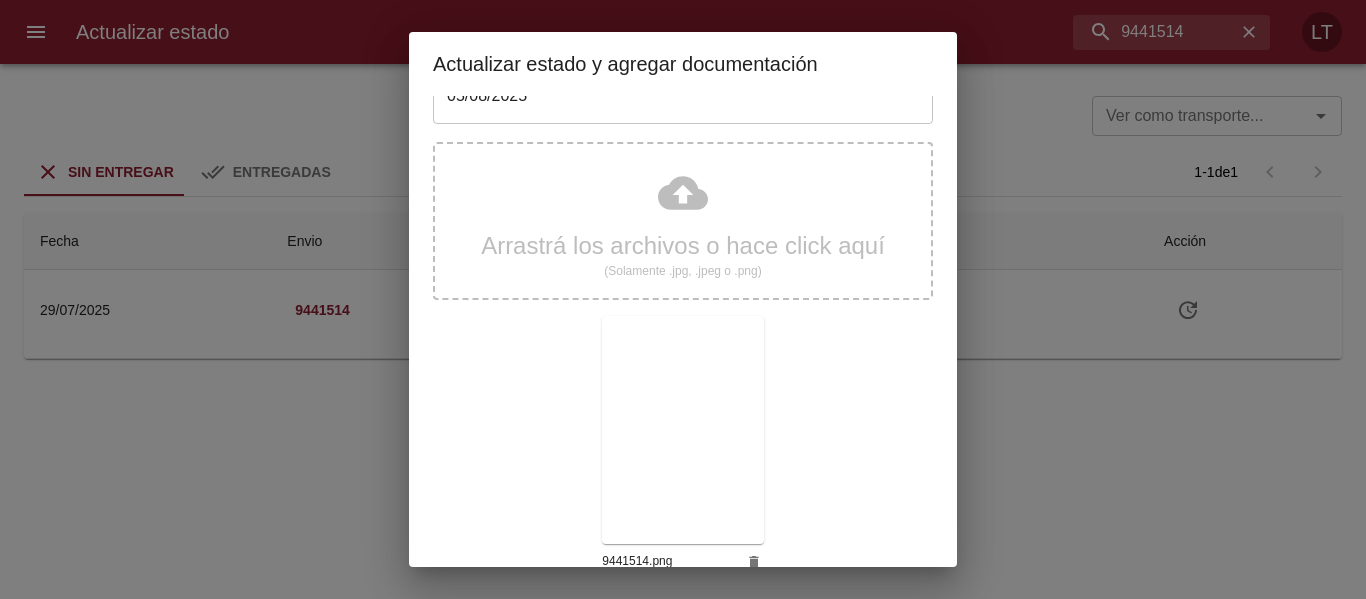 scroll, scrollTop: 187, scrollLeft: 0, axis: vertical 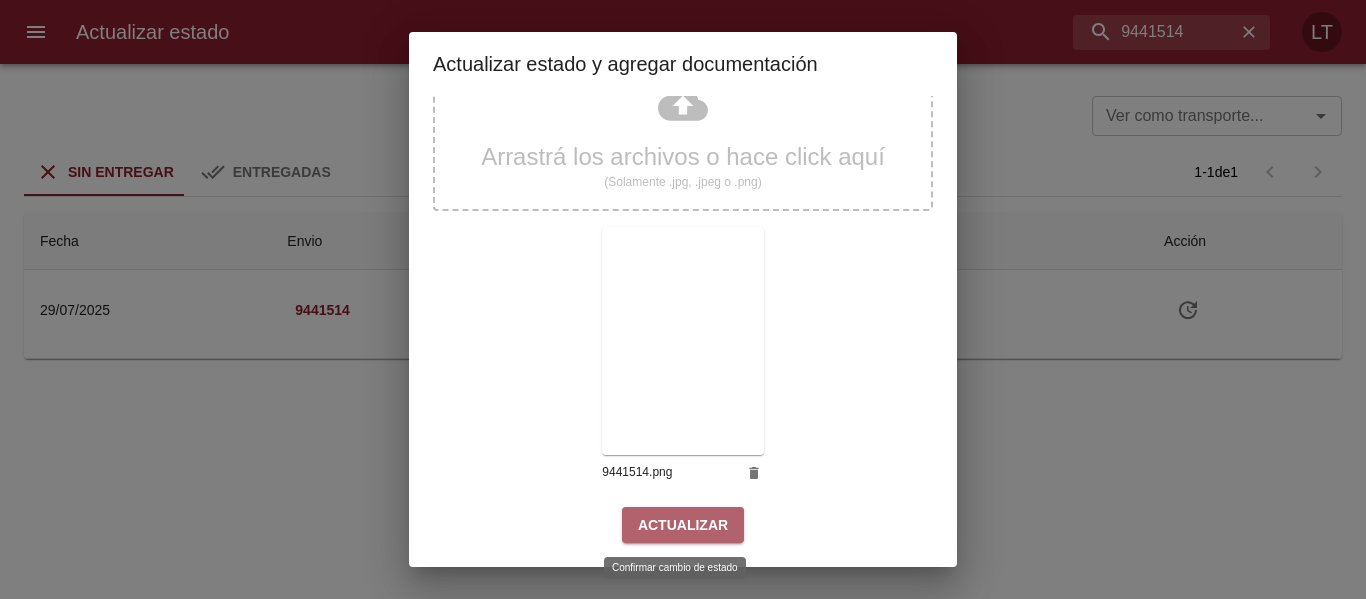 click on "Actualizar" at bounding box center [683, 525] 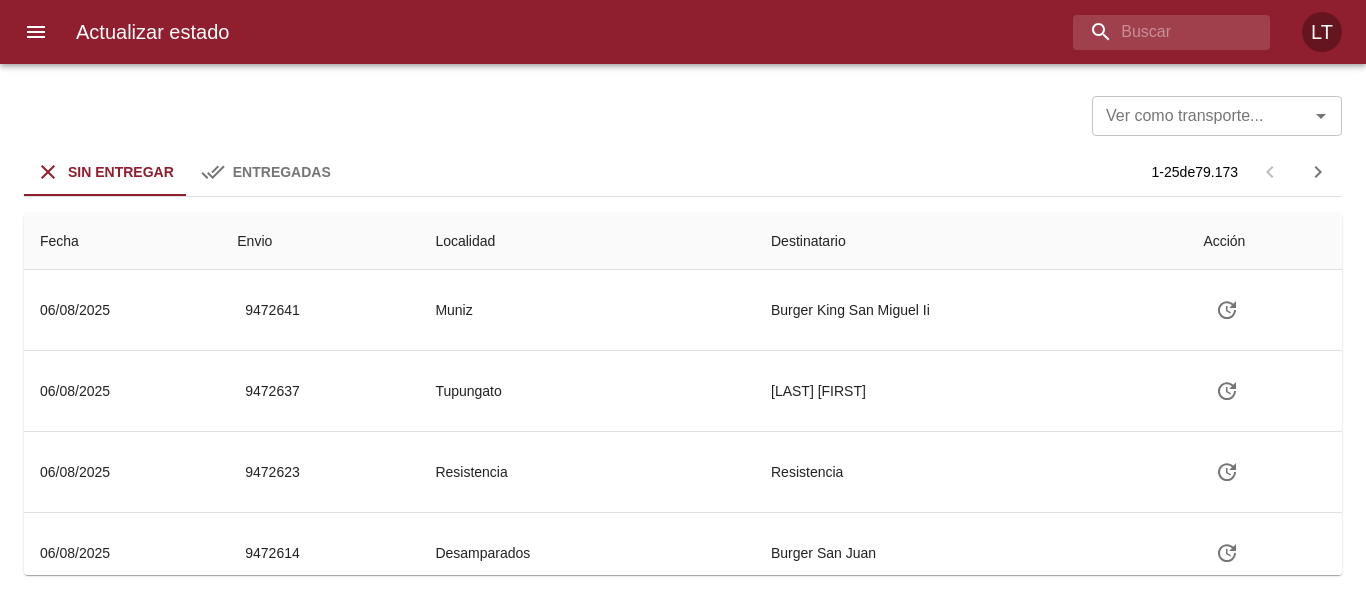 scroll, scrollTop: 0, scrollLeft: 0, axis: both 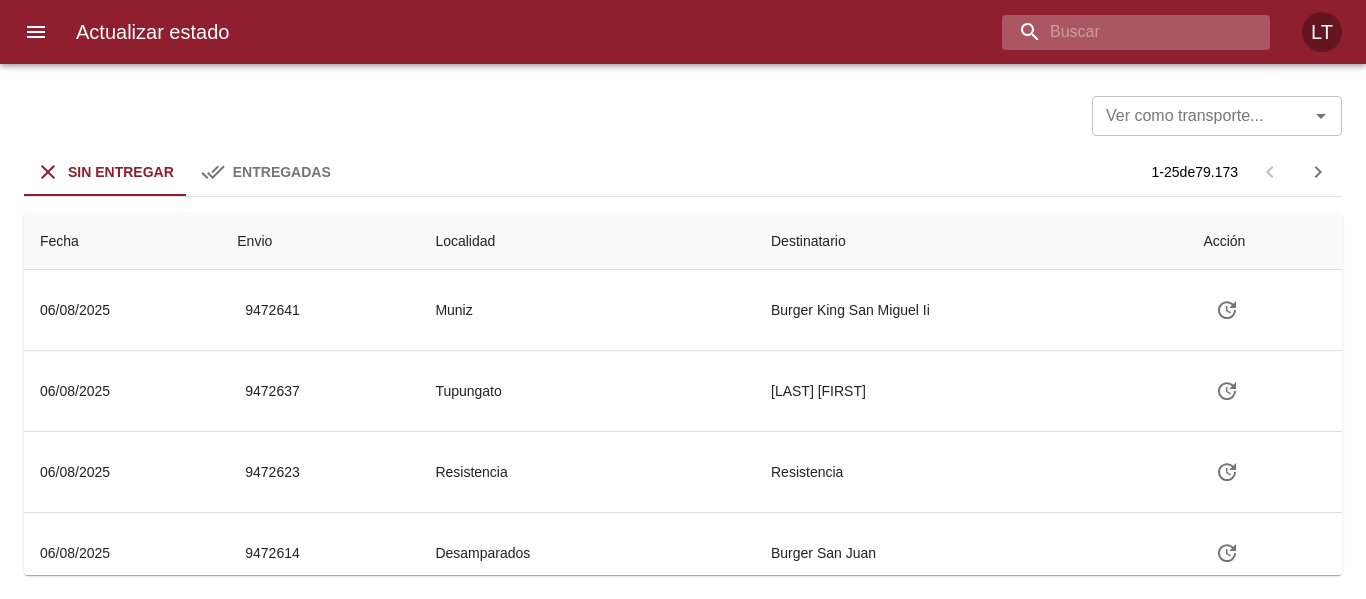 click at bounding box center [1119, 32] 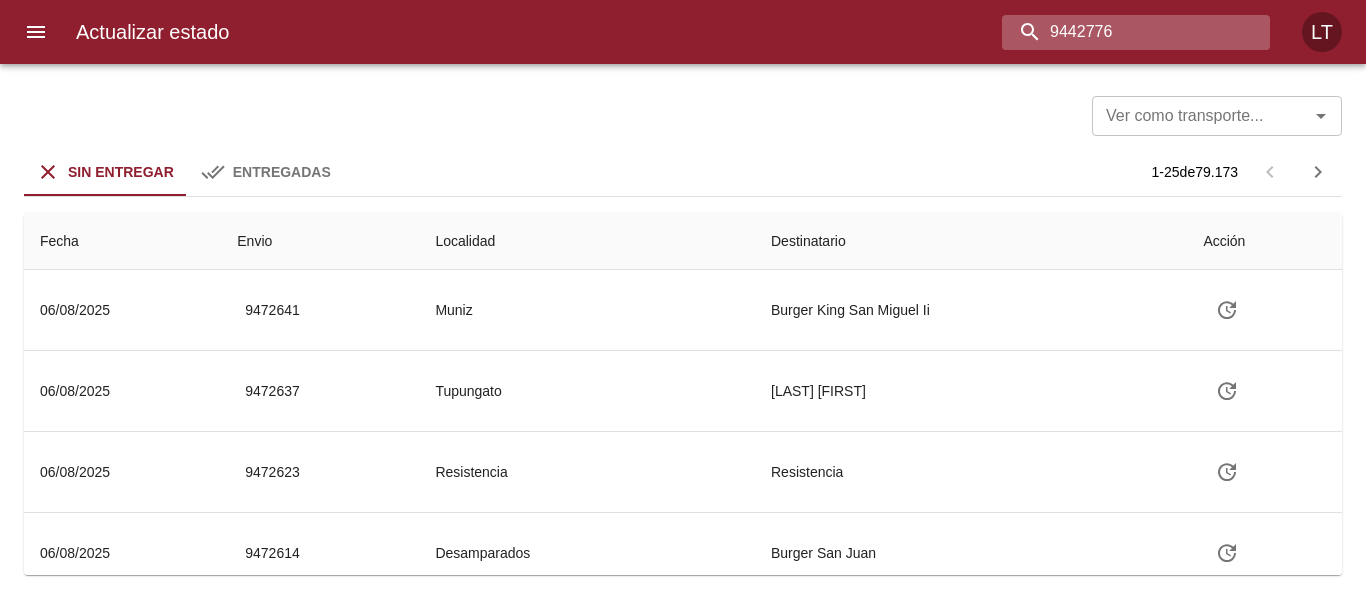 type on "9442776" 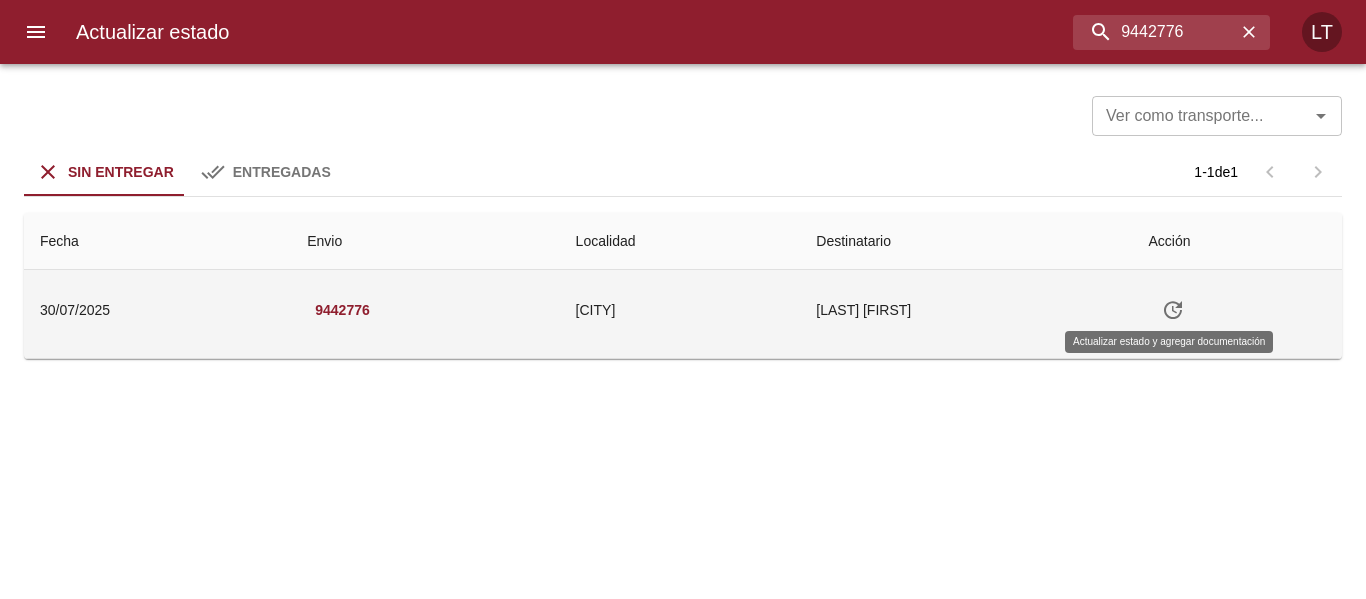 click at bounding box center [1173, 310] 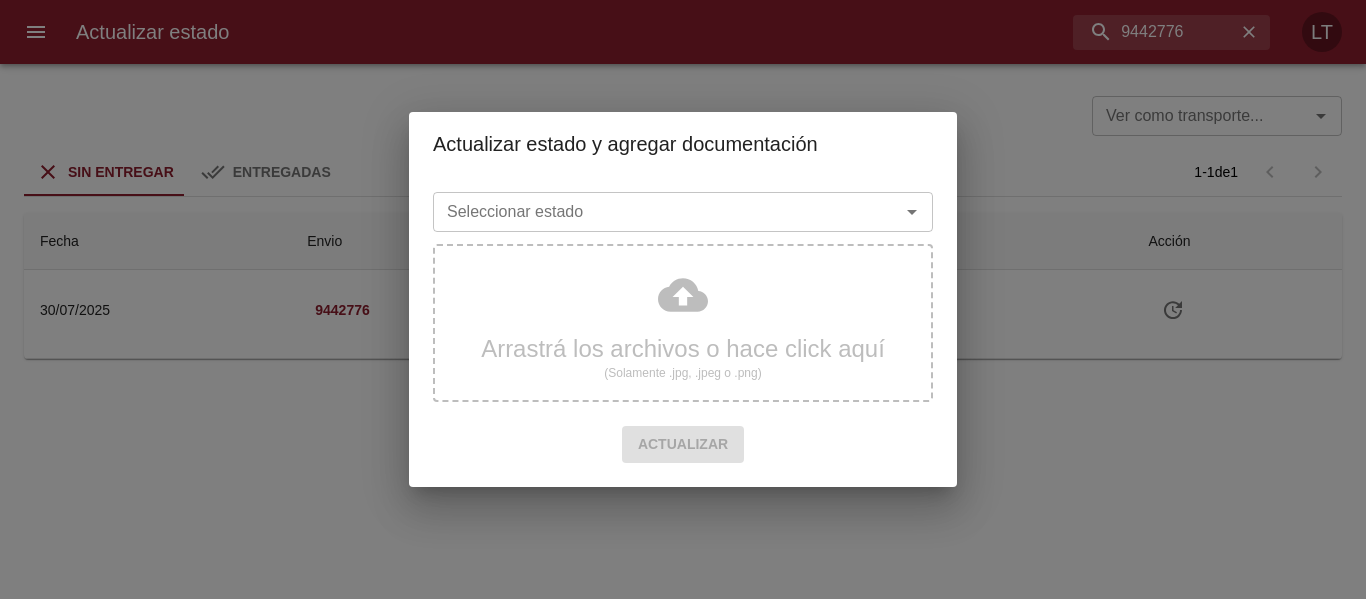 click on "Arrastrá los archivos o hace click aquí (Solamente .jpg, .jpeg o .png)" at bounding box center [683, 331] 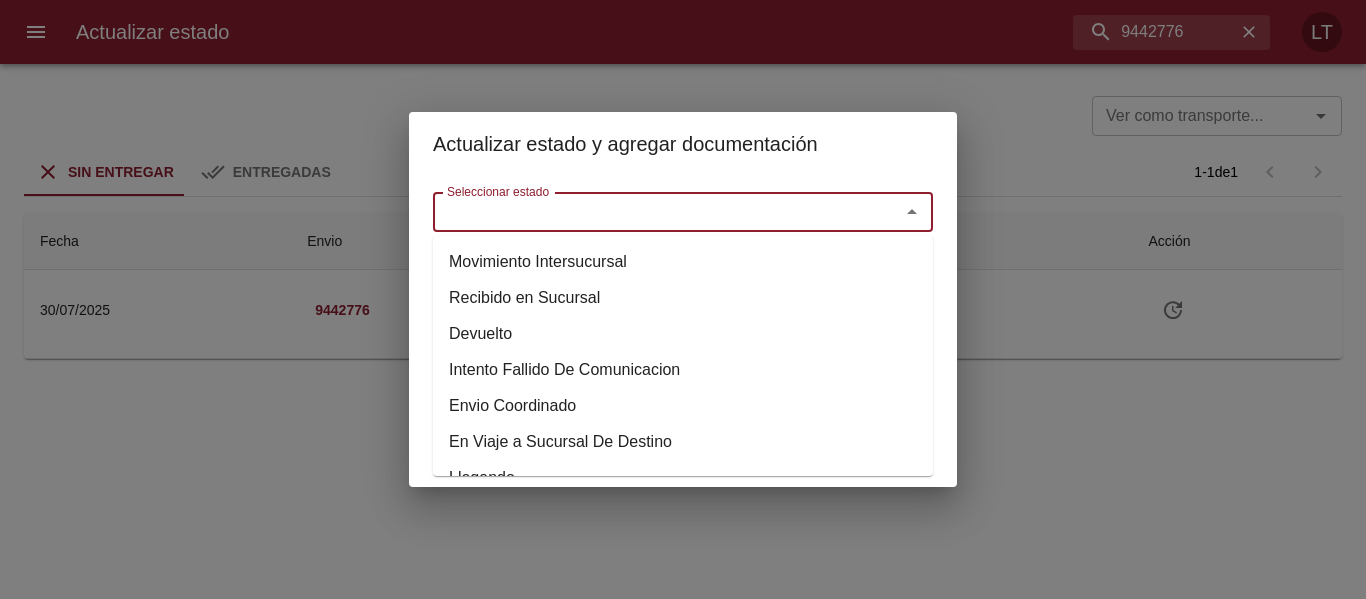 click on "Seleccionar estado" at bounding box center (653, 212) 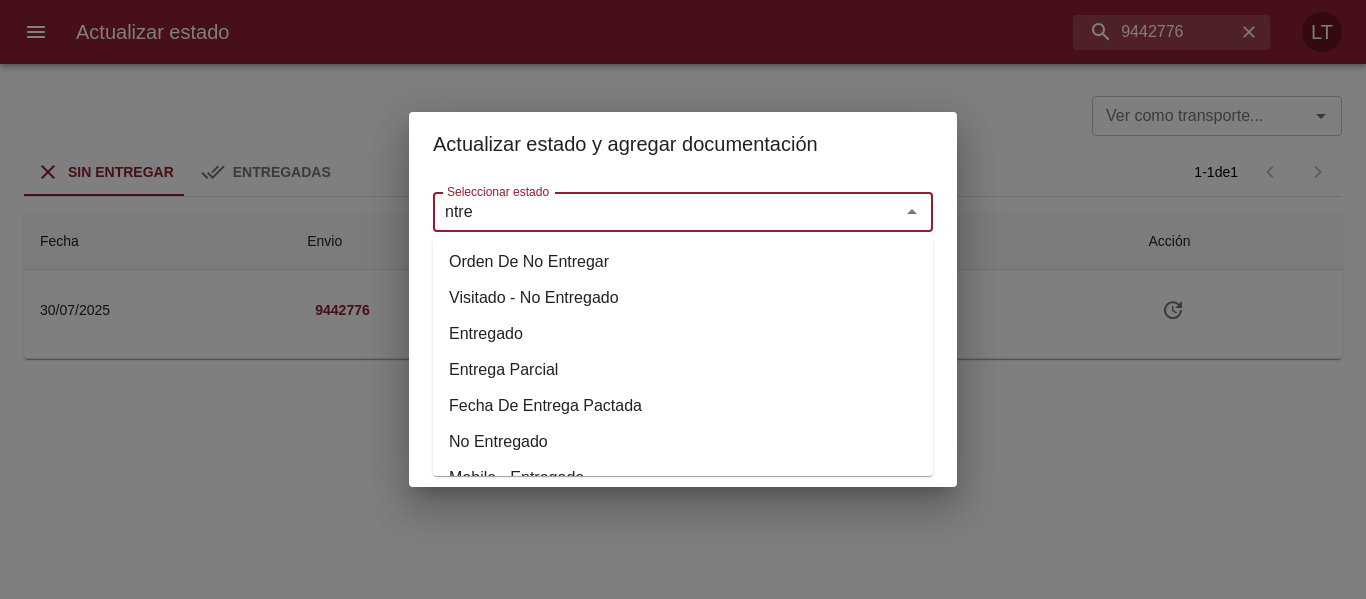 click on "Entregado" at bounding box center [683, 334] 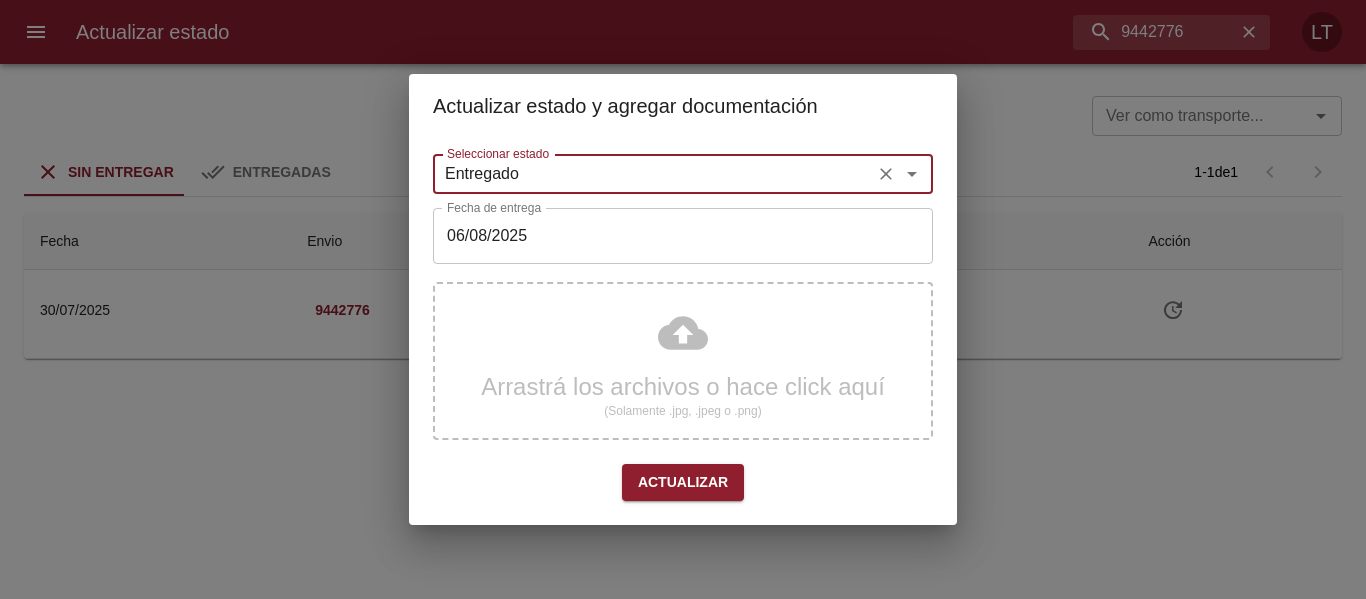 type on "Entregado" 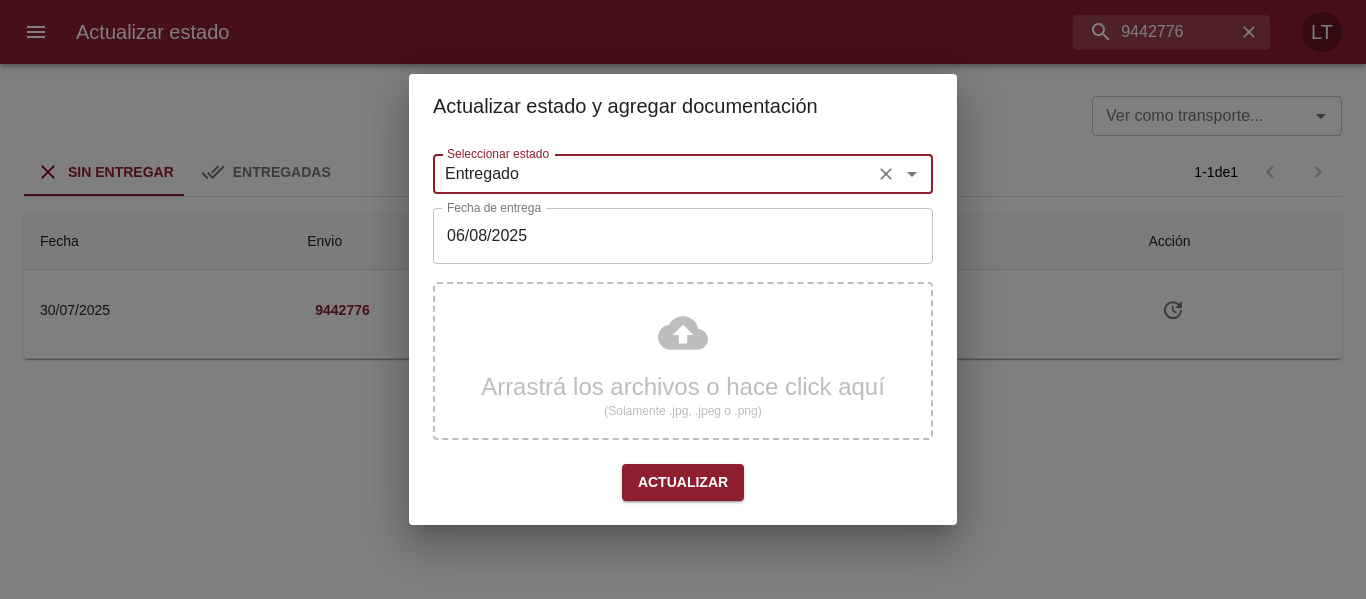 click on "06/08/2025" at bounding box center (683, 236) 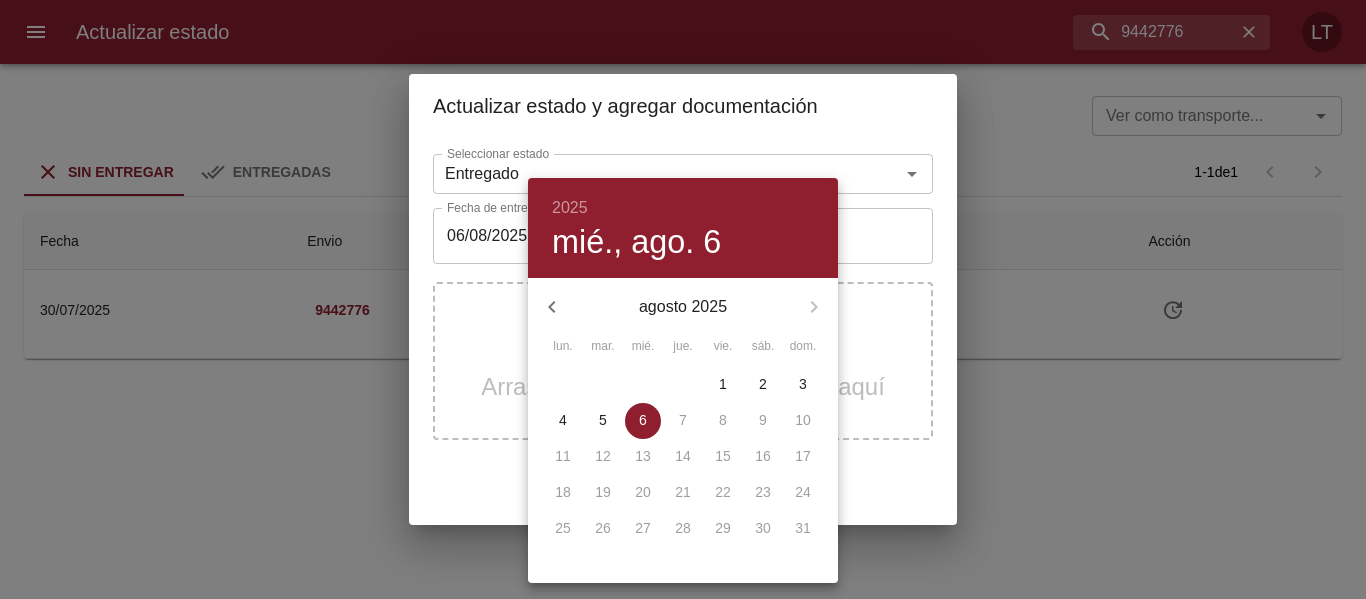 click on "5" at bounding box center (603, 420) 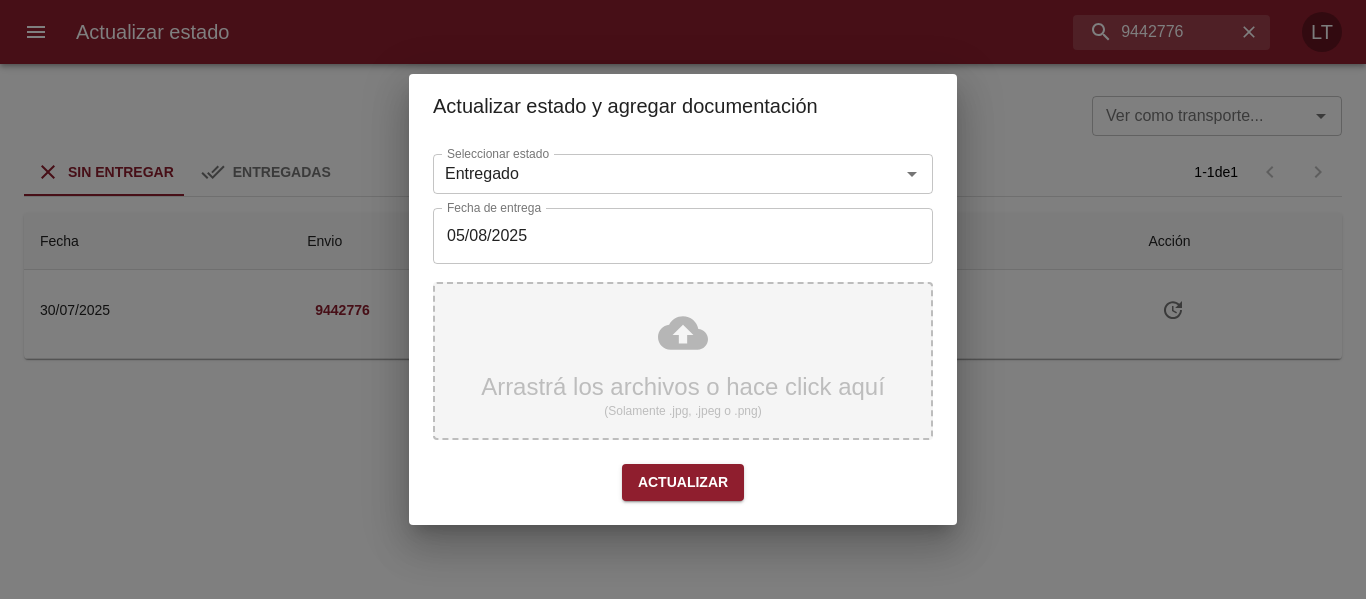 click on "Arrastrá los archivos o hace click aquí (Solamente .jpg, .jpeg o .png)" at bounding box center [683, 361] 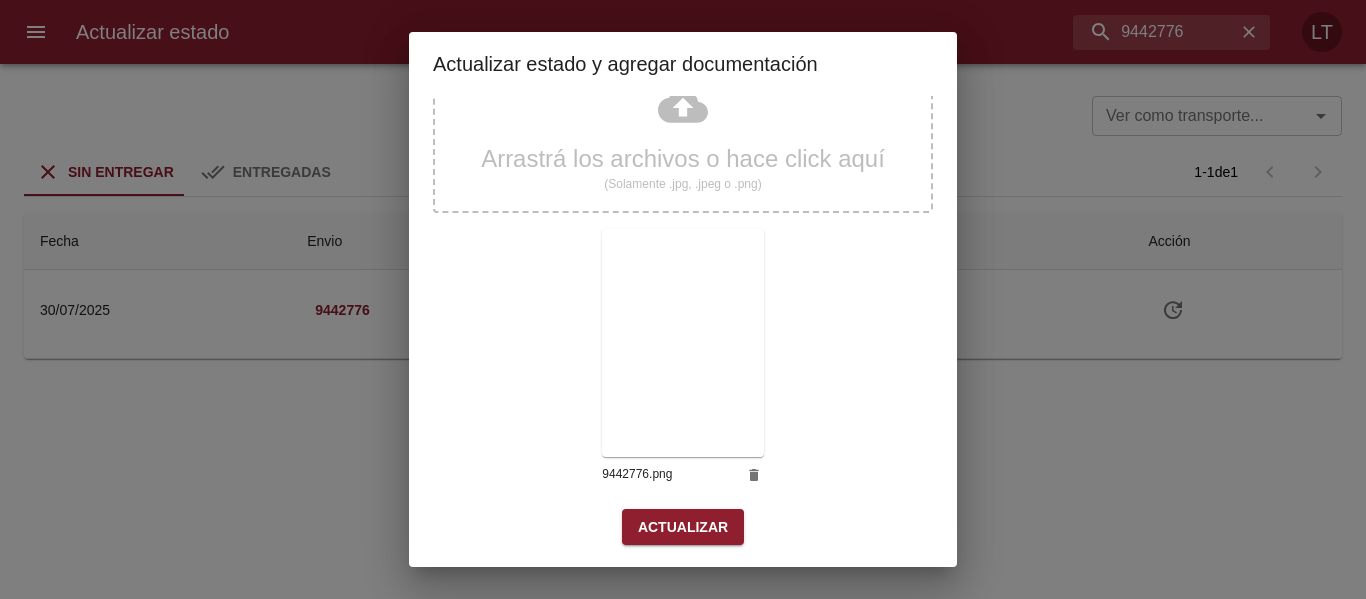 scroll, scrollTop: 187, scrollLeft: 0, axis: vertical 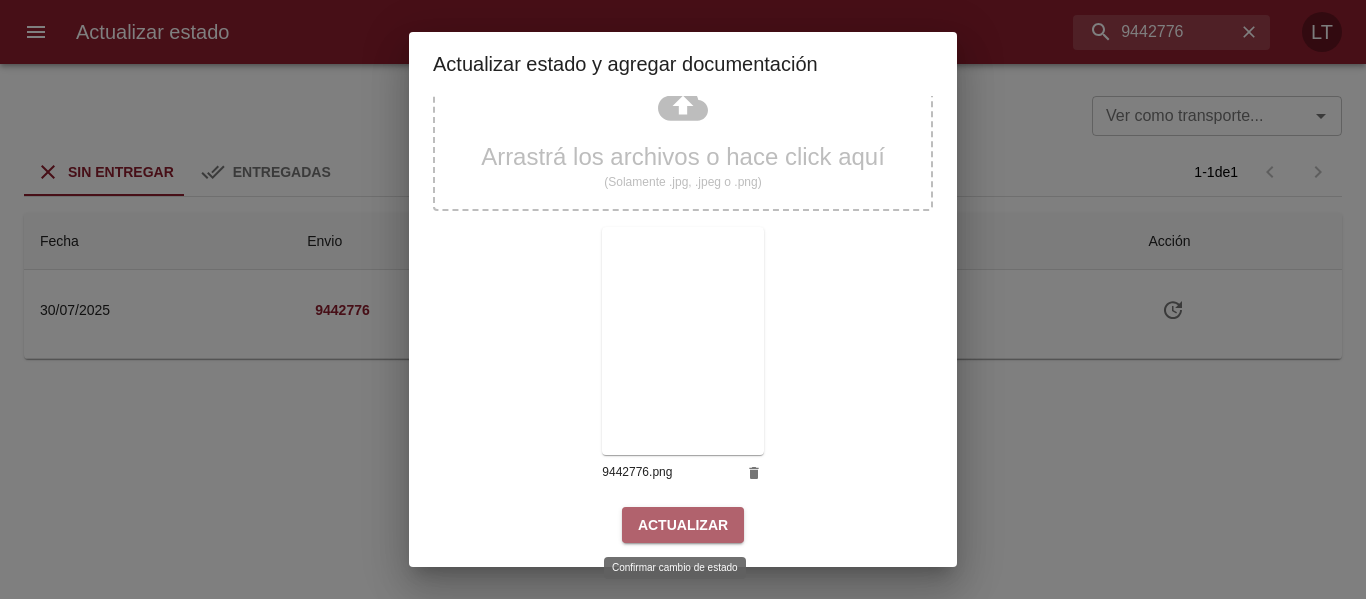 click on "Actualizar" at bounding box center [683, 525] 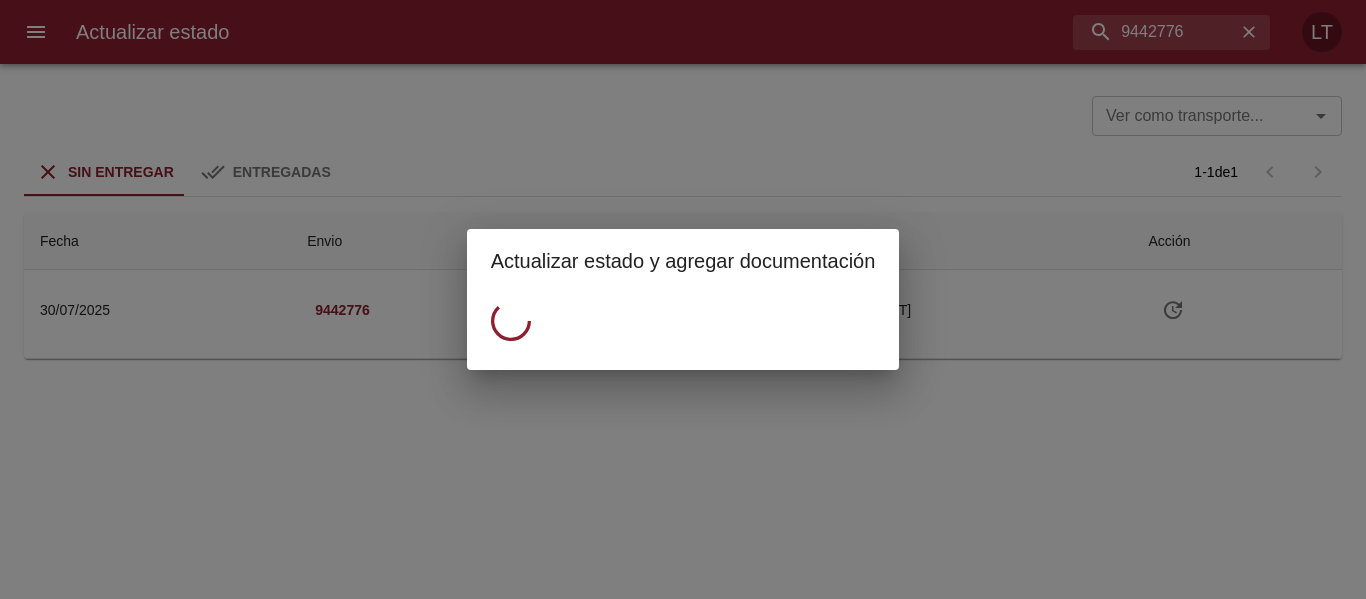 scroll, scrollTop: 0, scrollLeft: 0, axis: both 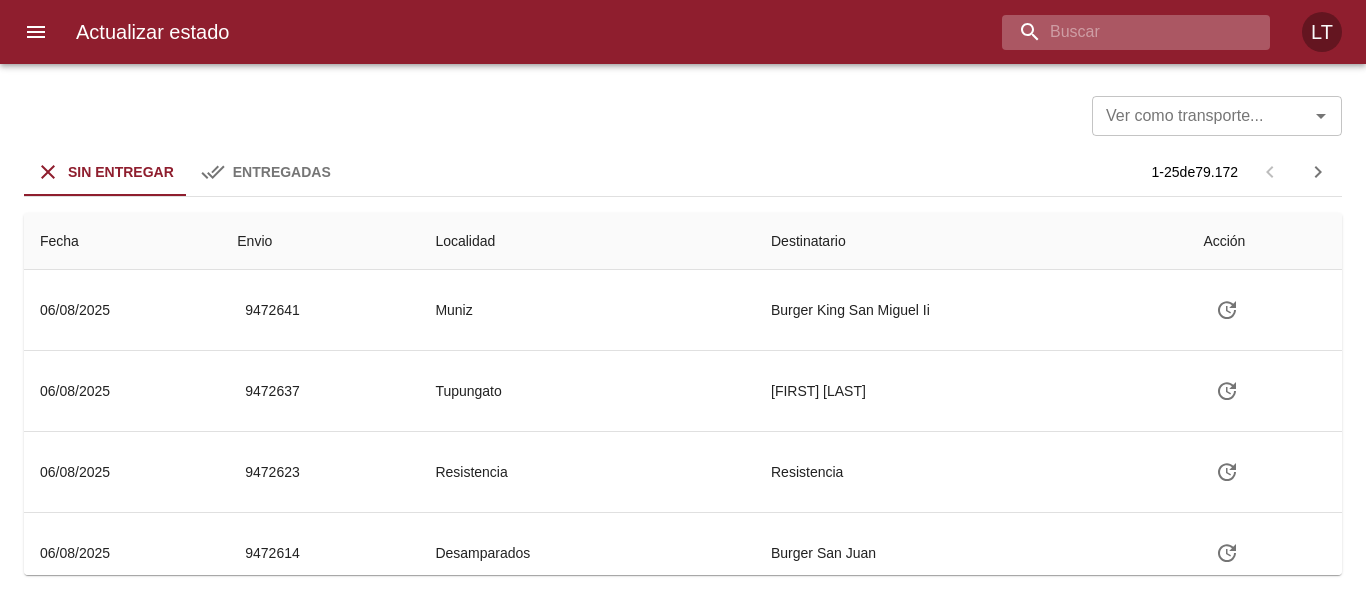 click at bounding box center [1119, 32] 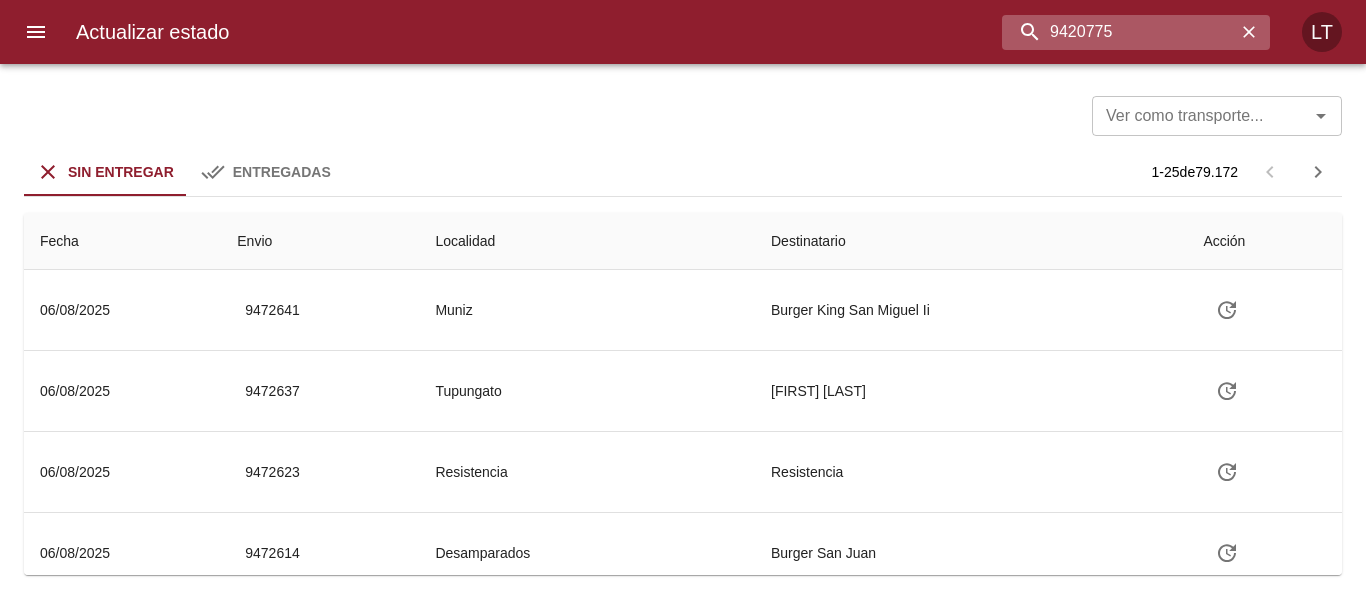 type on "9420775" 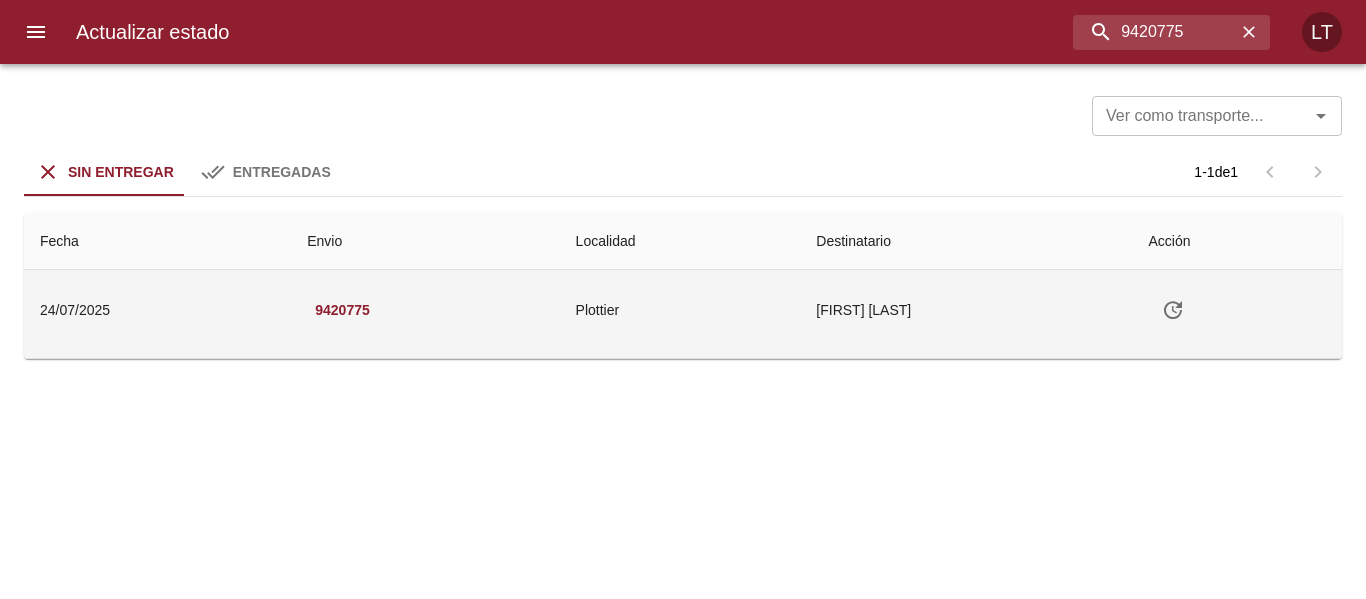 click at bounding box center [1173, 310] 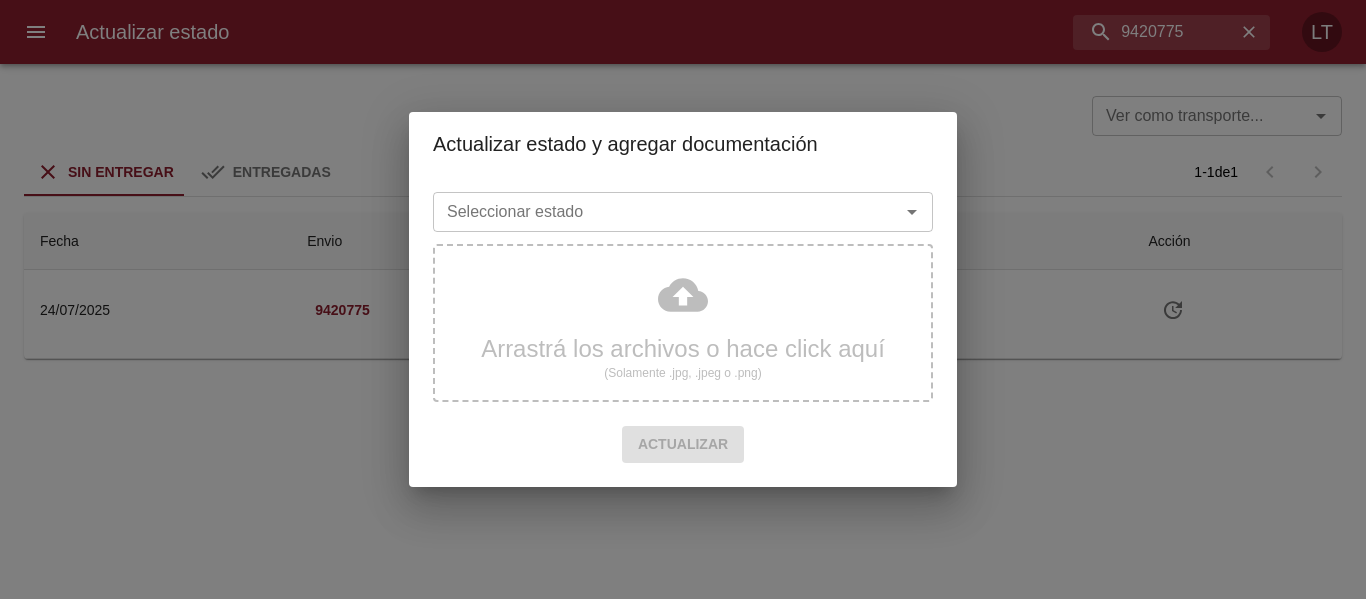 click on "Seleccionar estado" at bounding box center [653, 212] 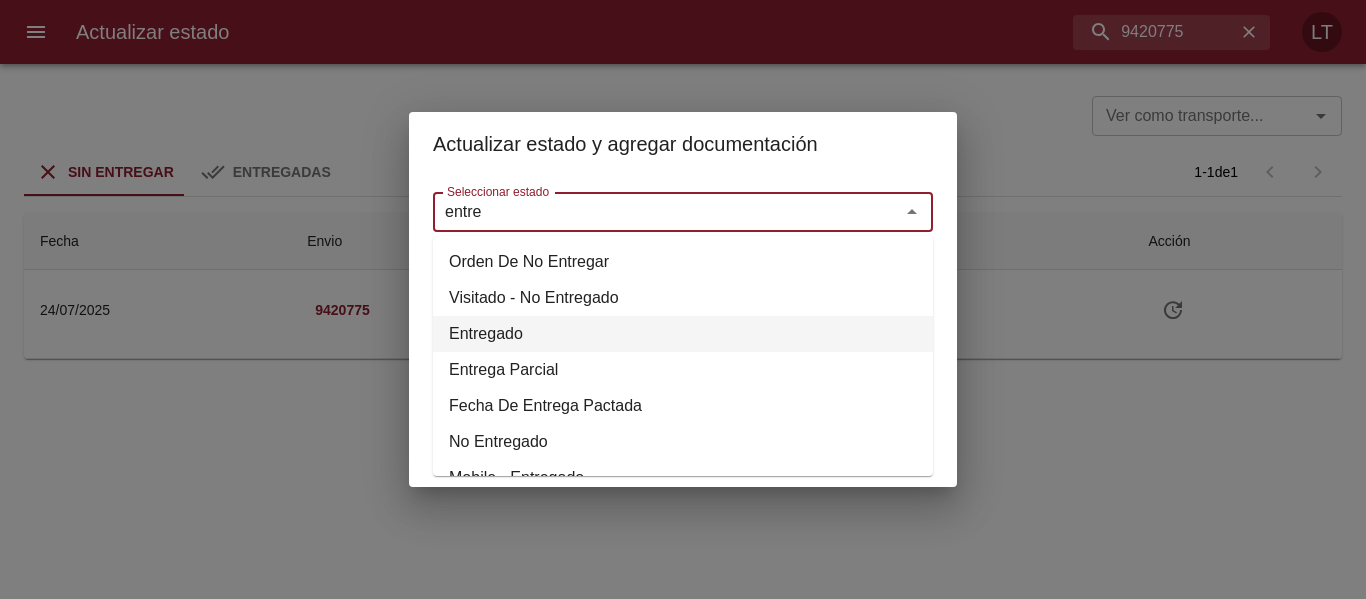 click on "Entregado" at bounding box center [683, 334] 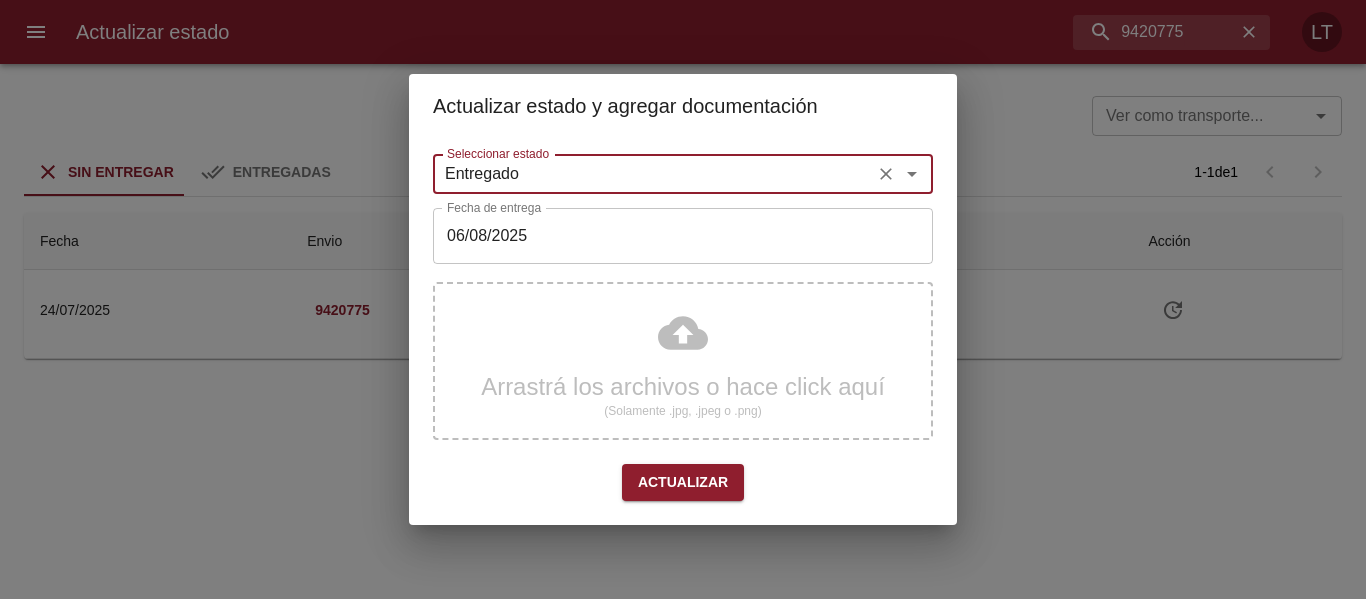 type on "Entregado" 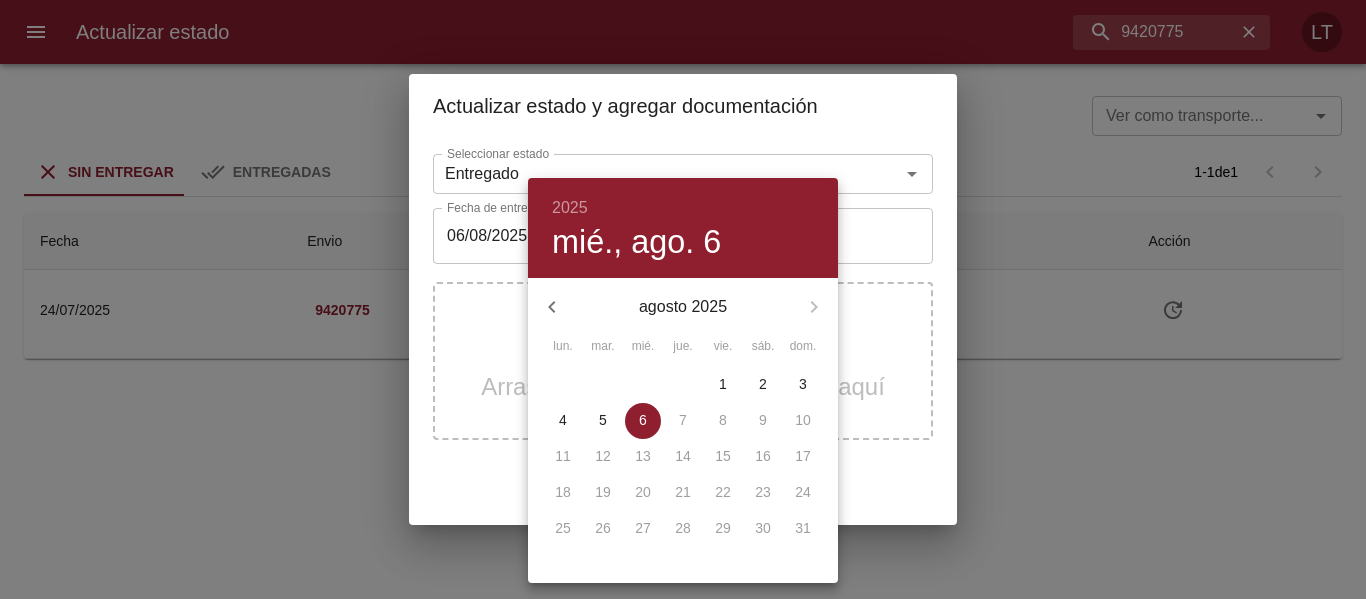 click on "4" at bounding box center (563, 420) 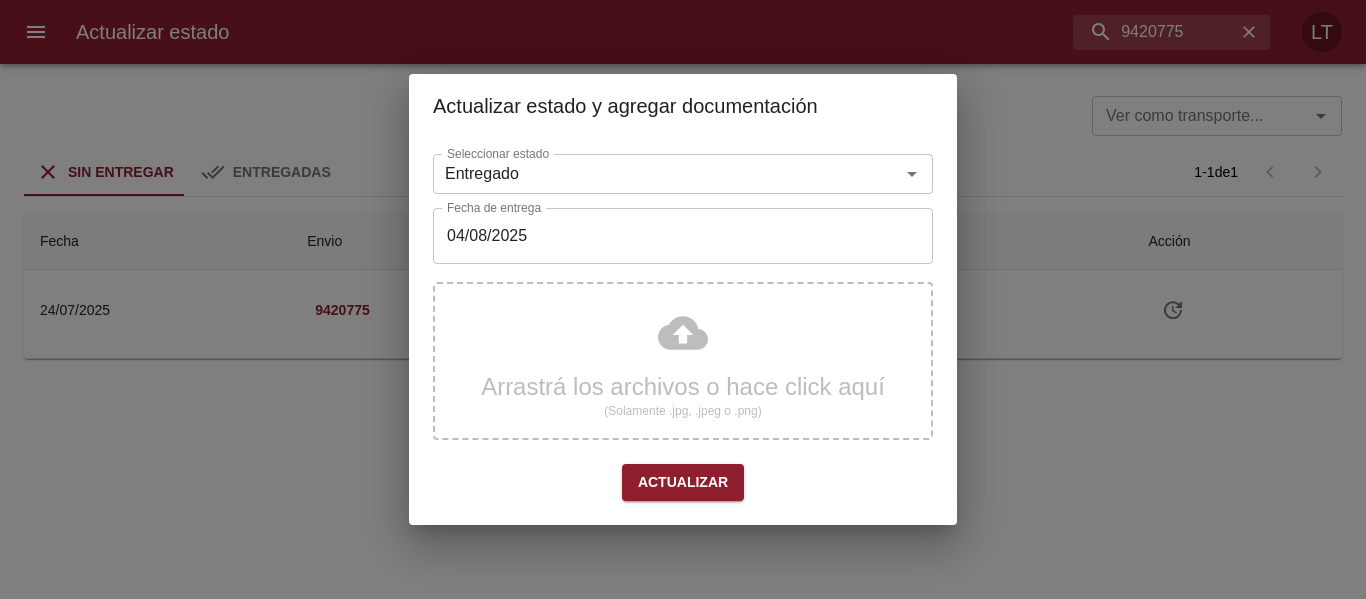 click on "Arrastrá los archivos o hace click aquí (Solamente .jpg, .jpeg o .png)" at bounding box center [683, 361] 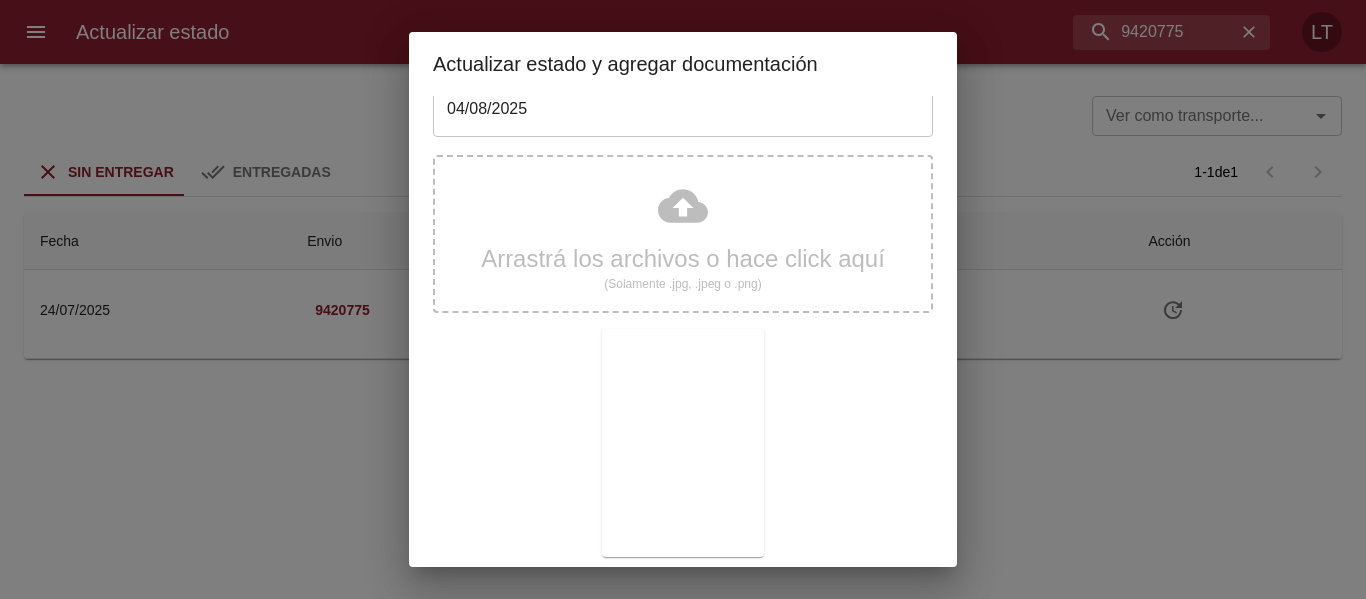 scroll, scrollTop: 187, scrollLeft: 0, axis: vertical 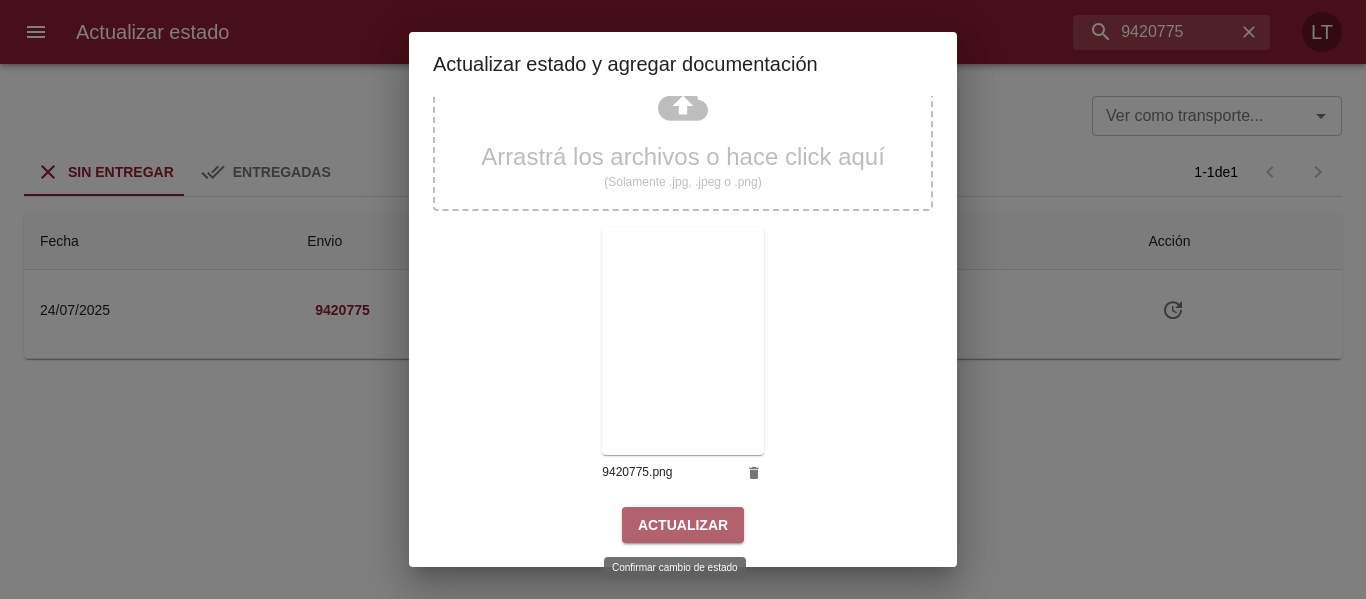 click on "Actualizar" at bounding box center [683, 525] 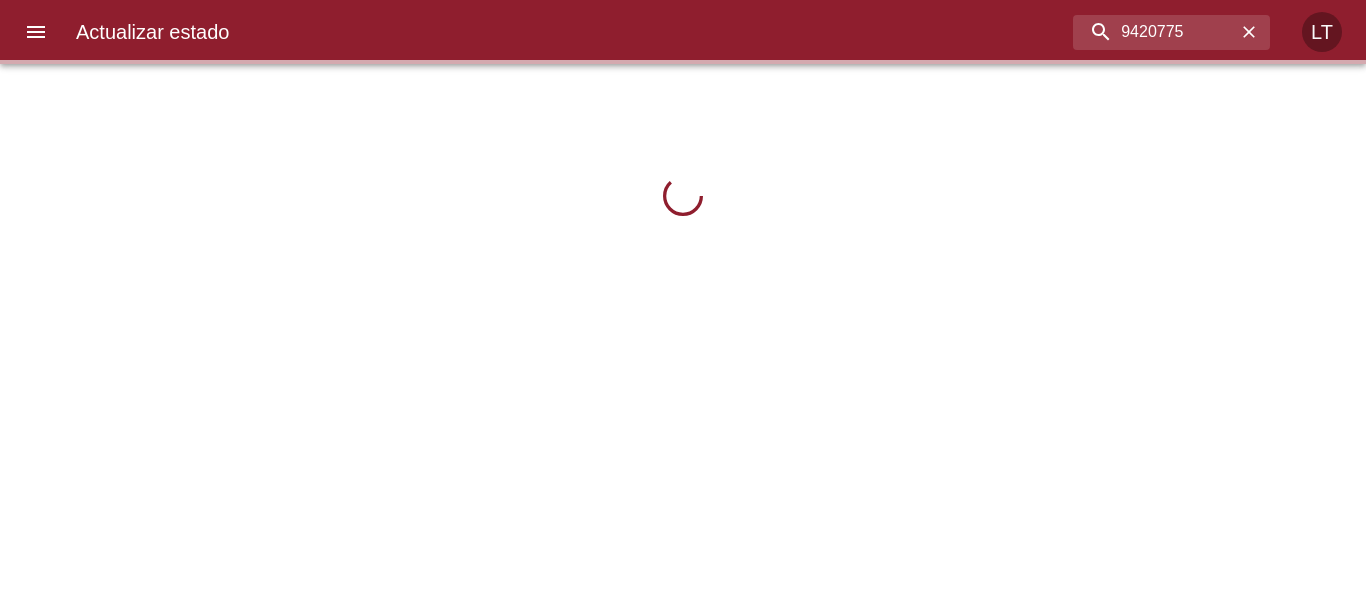 scroll, scrollTop: 0, scrollLeft: 0, axis: both 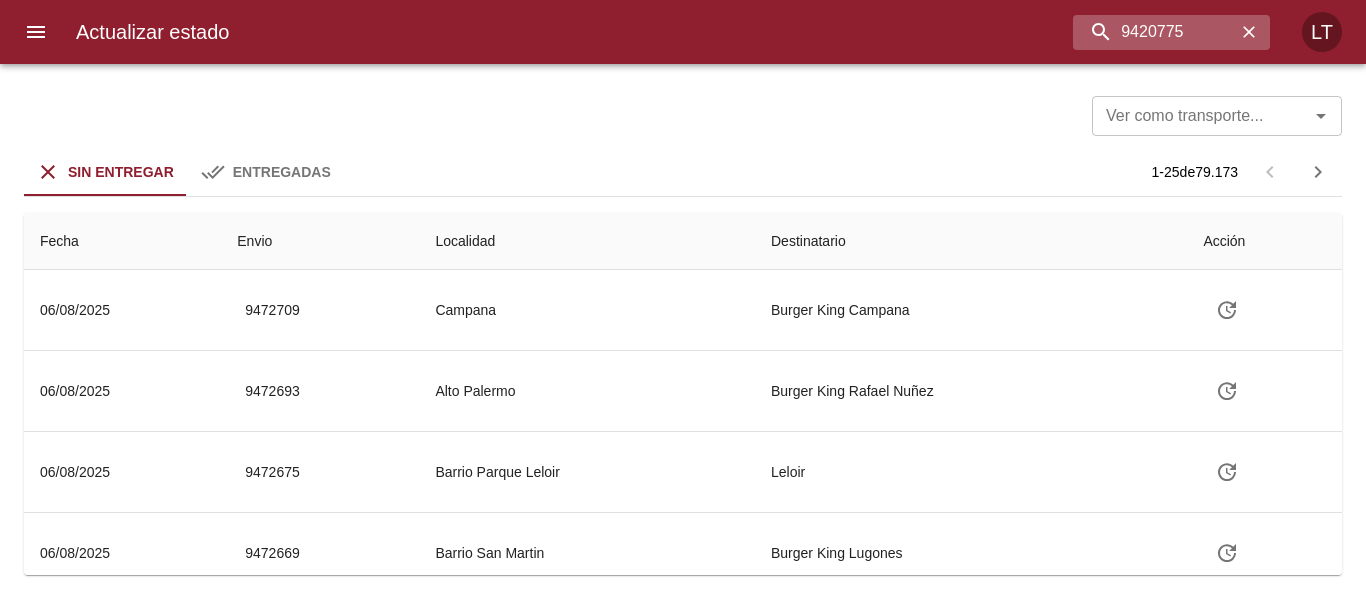 click on "9420775" at bounding box center (1154, 32) 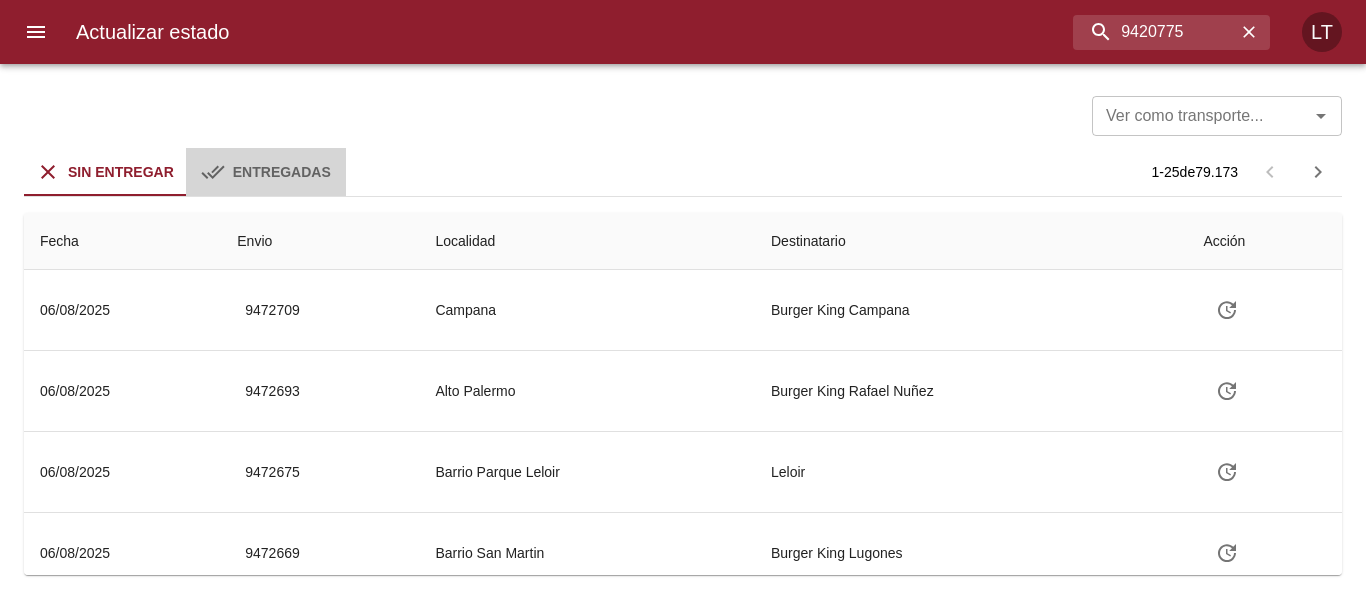 click on "Entregadas" at bounding box center [282, 172] 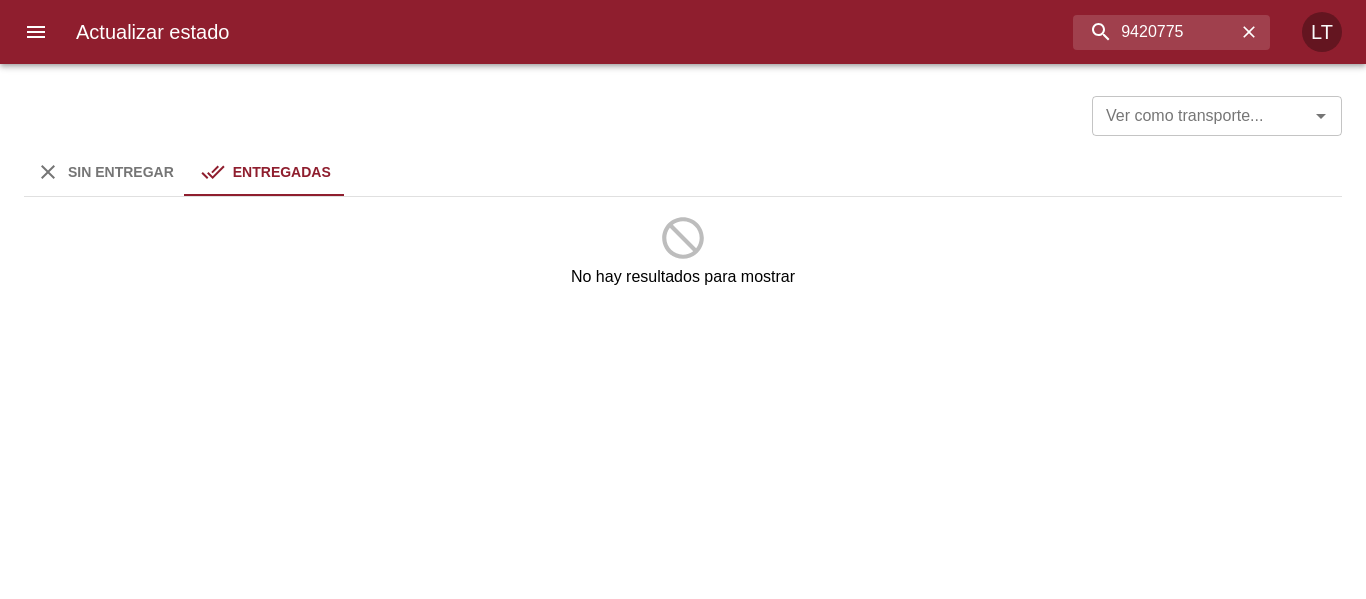 click on "Sin Entregar" at bounding box center (121, 172) 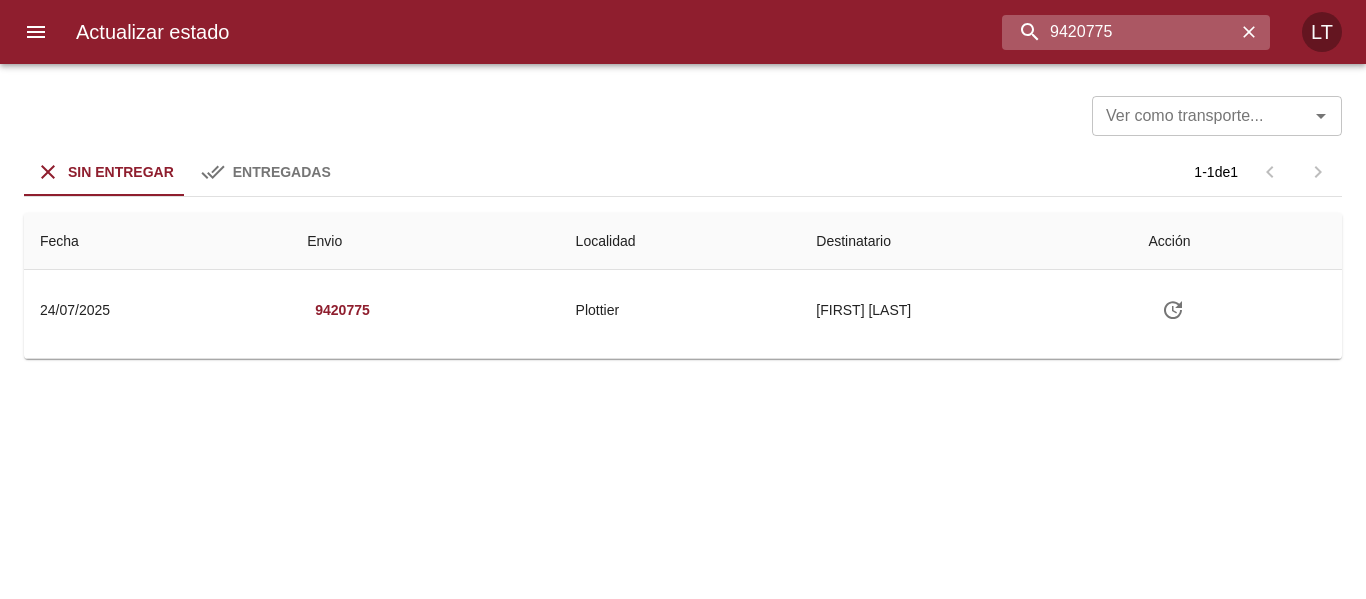 click on "9420775" at bounding box center (1119, 32) 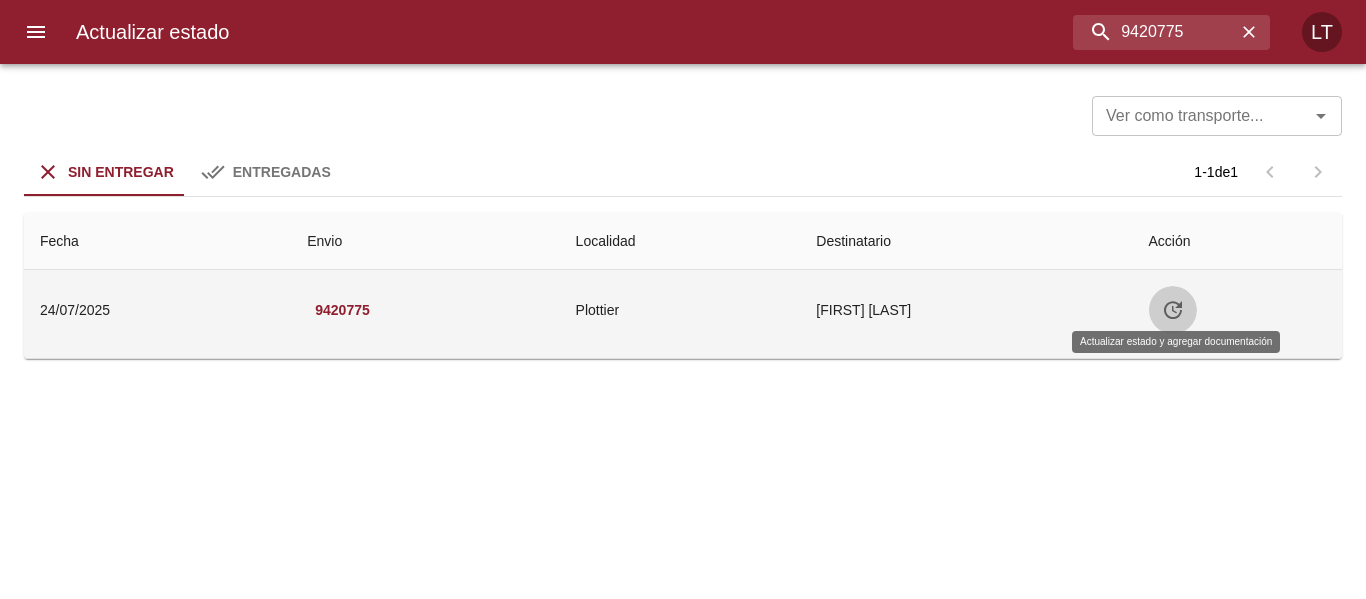 click at bounding box center (1173, 310) 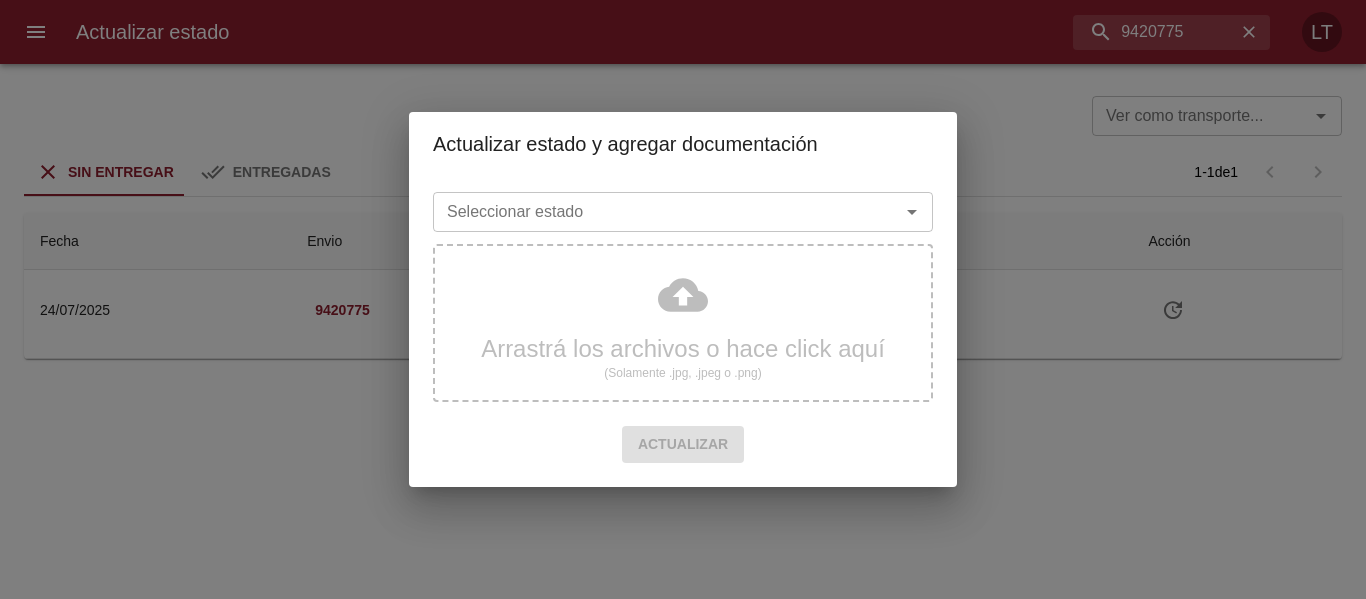 click on "Seleccionar estado" at bounding box center [683, 212] 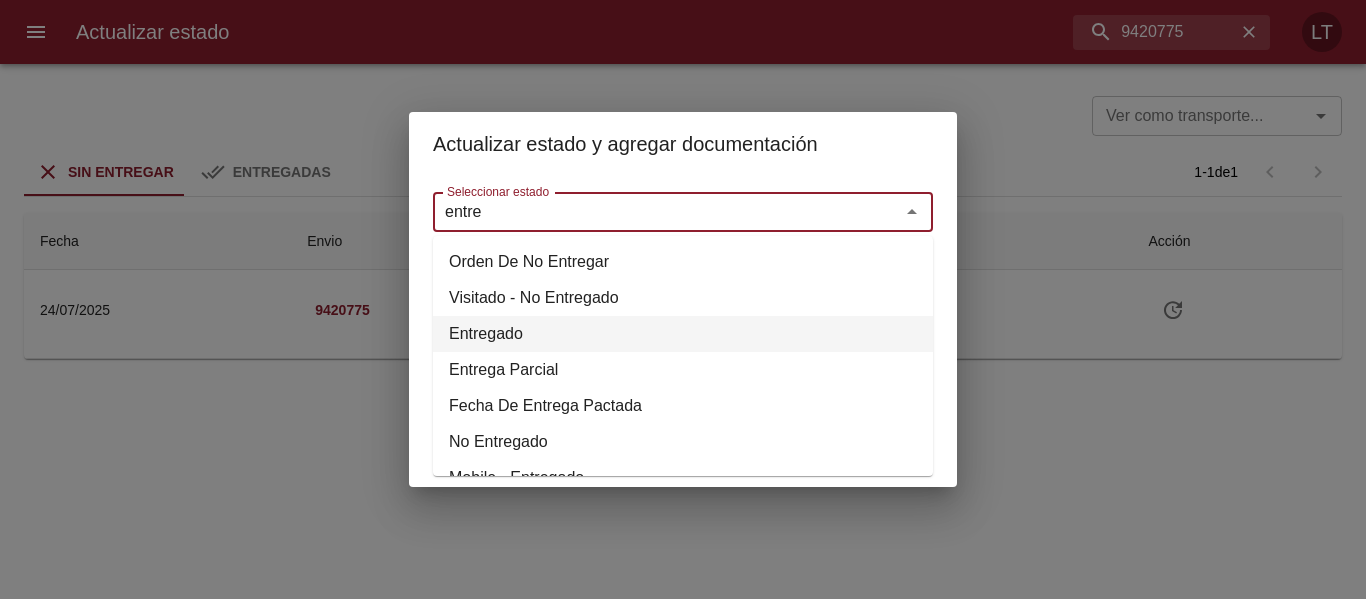 click on "Entregado" at bounding box center [683, 334] 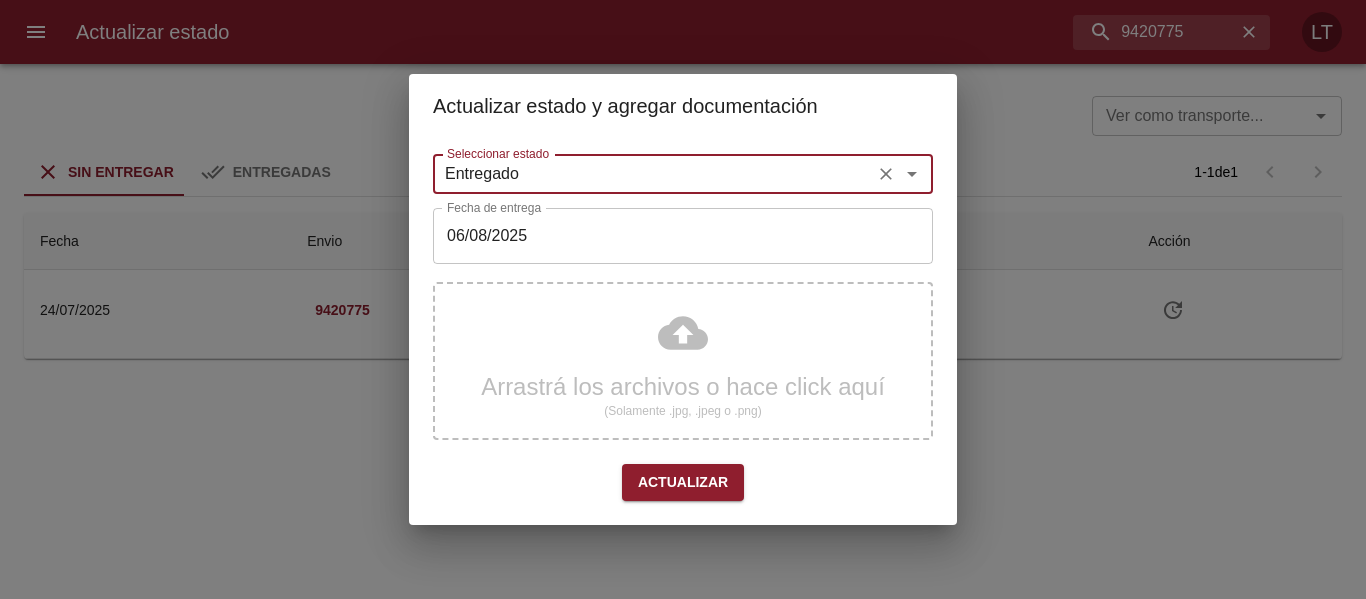 type on "Entregado" 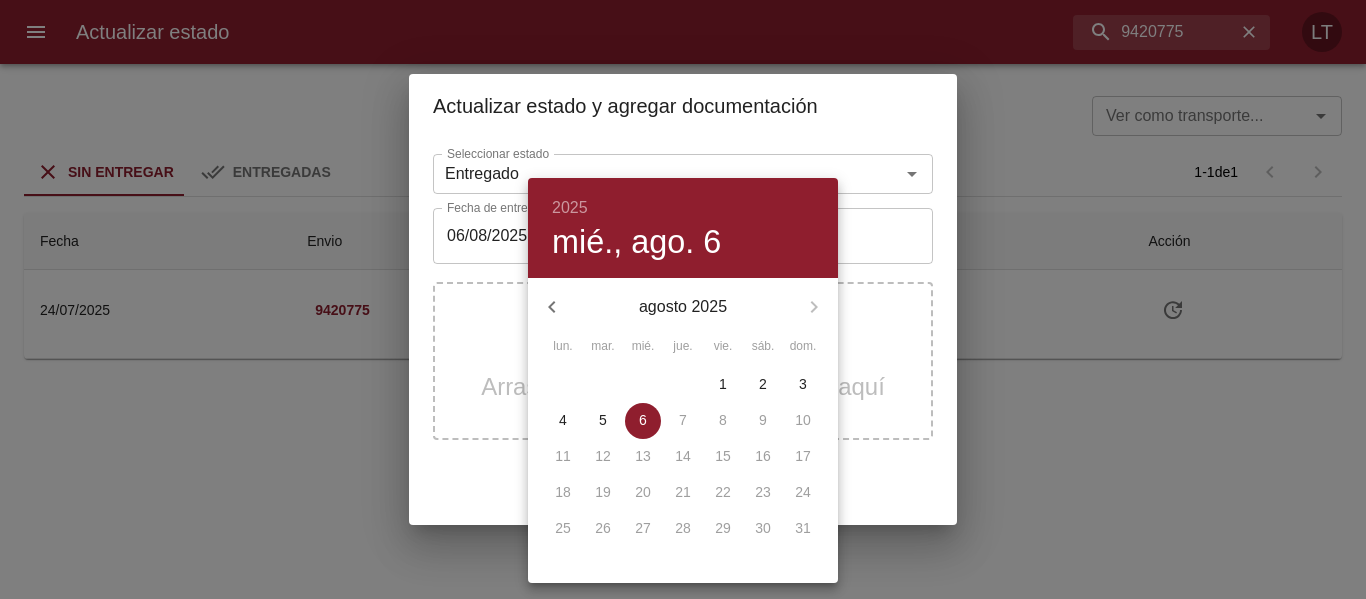 click on "4 5 6 7 8 9 10" at bounding box center (683, 421) 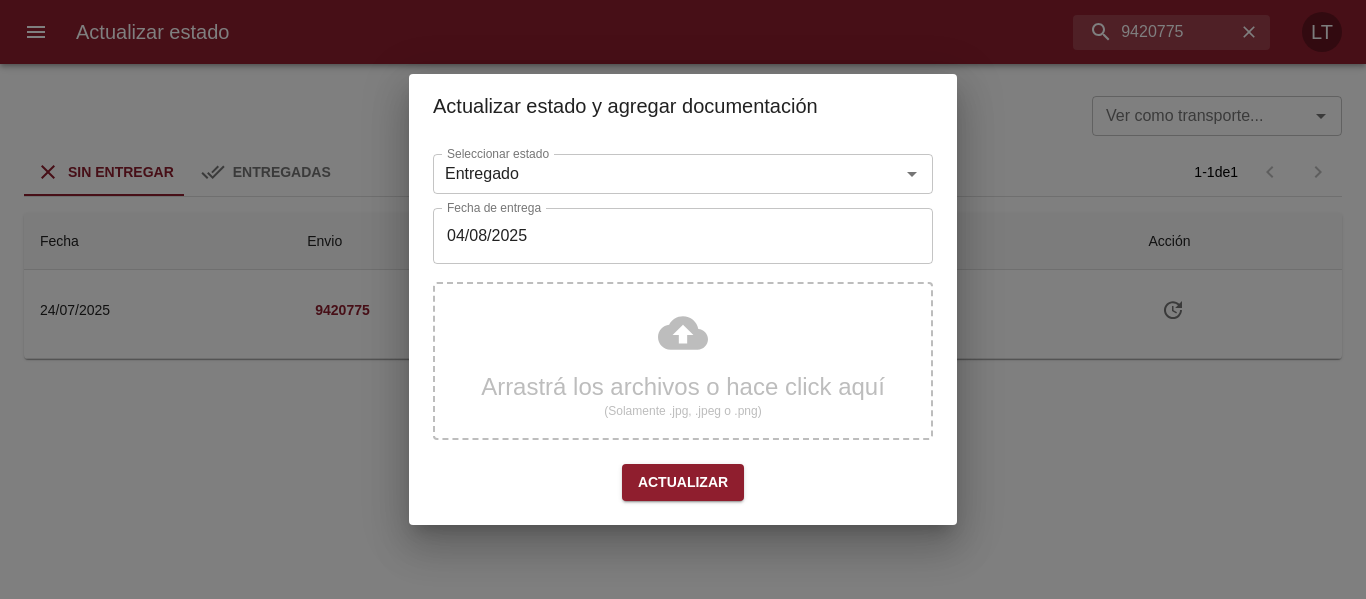 click on "Arrastrá los archivos o hace click aquí (Solamente .jpg, .jpeg o .png)" at bounding box center (683, 361) 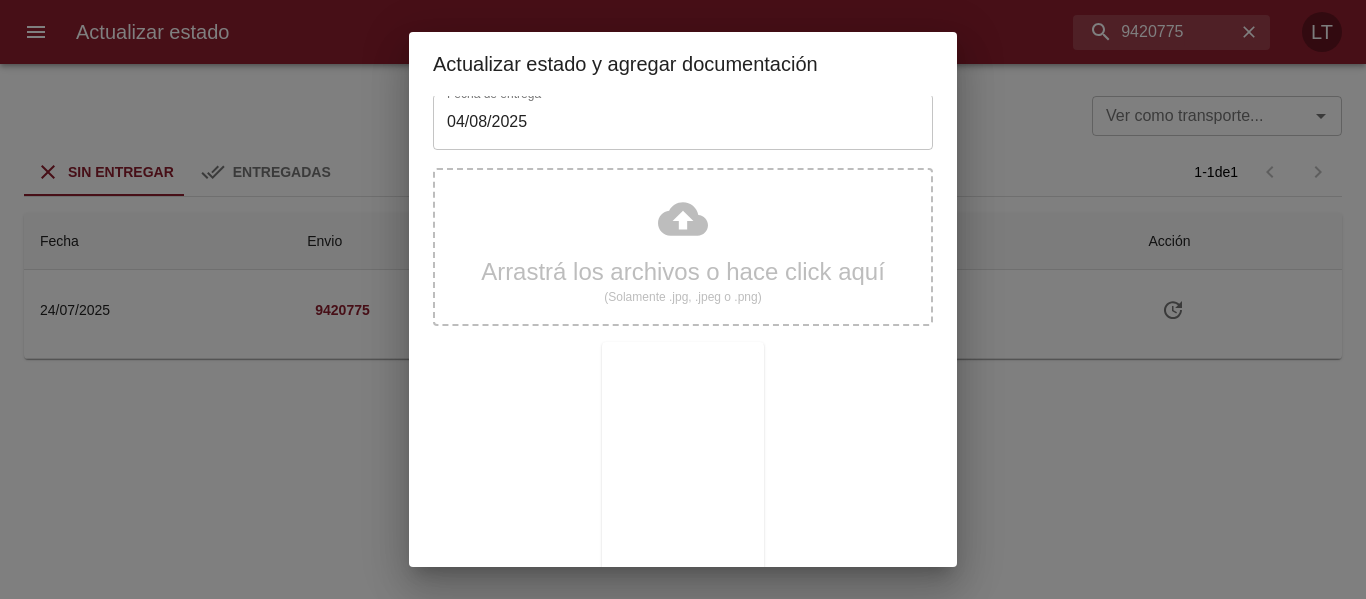 scroll, scrollTop: 187, scrollLeft: 0, axis: vertical 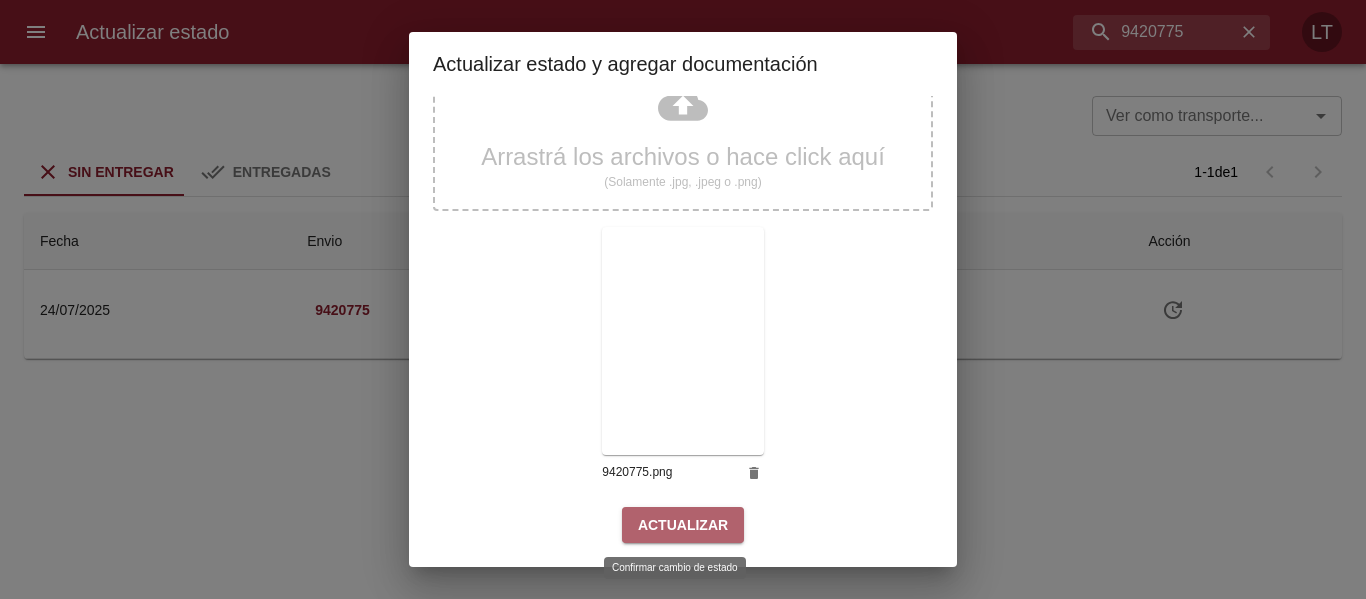 click on "Actualizar" at bounding box center [683, 525] 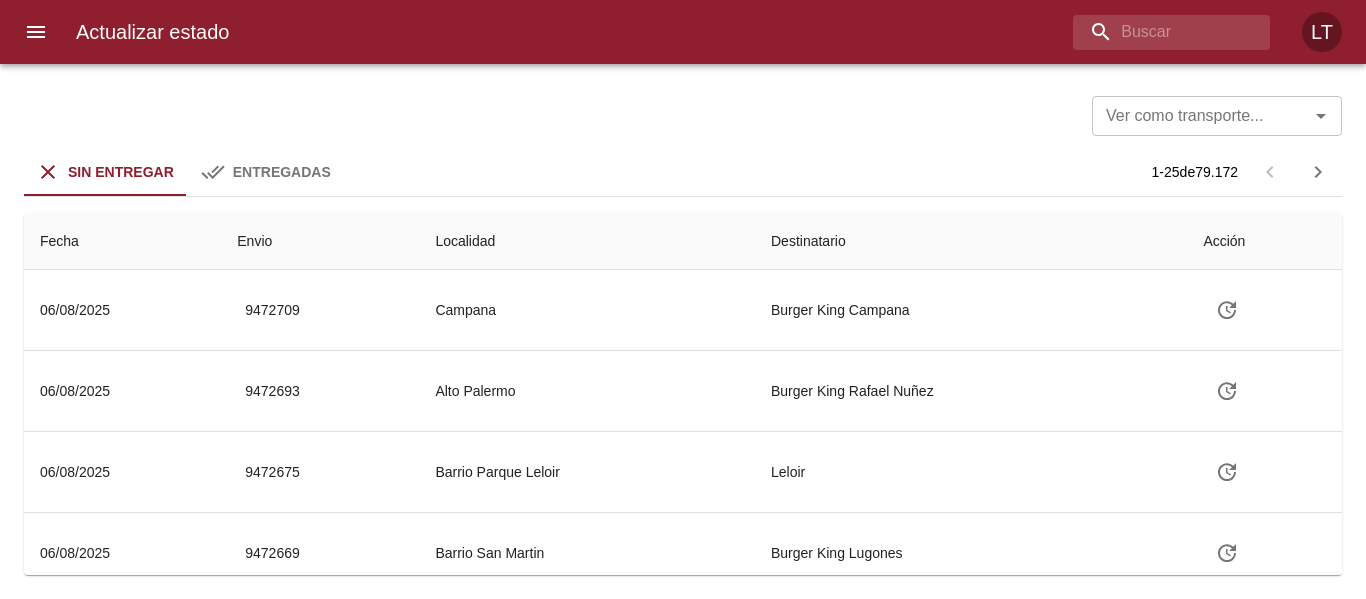 scroll, scrollTop: 0, scrollLeft: 0, axis: both 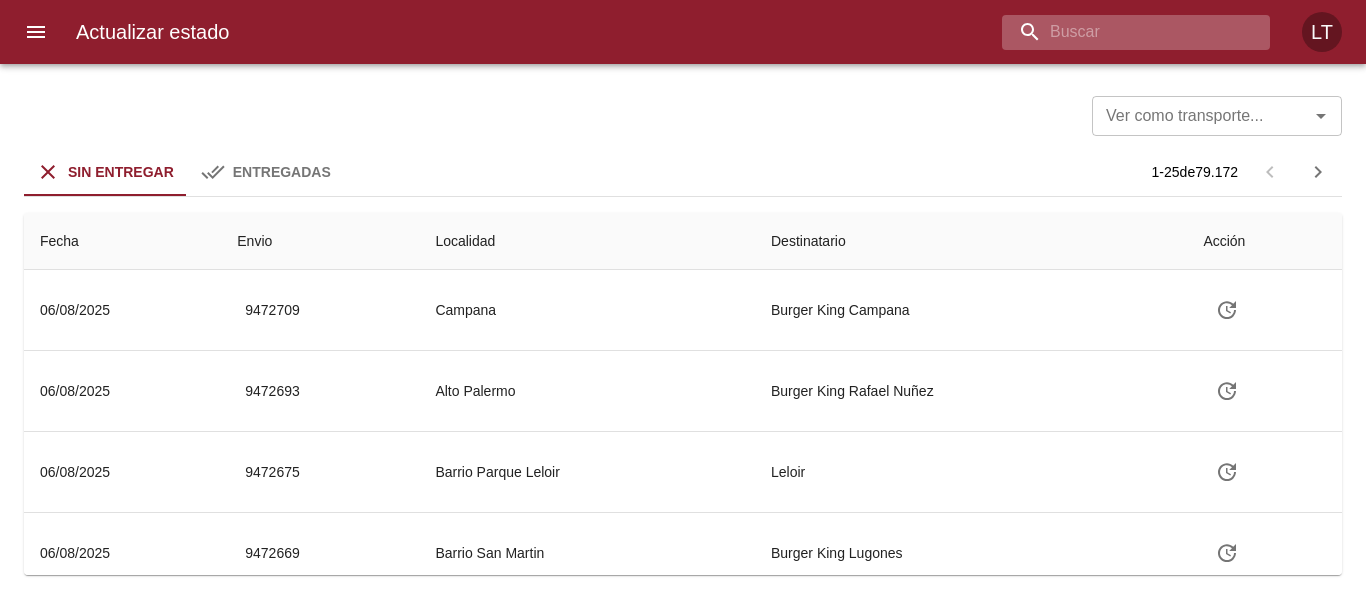 click at bounding box center (1119, 32) 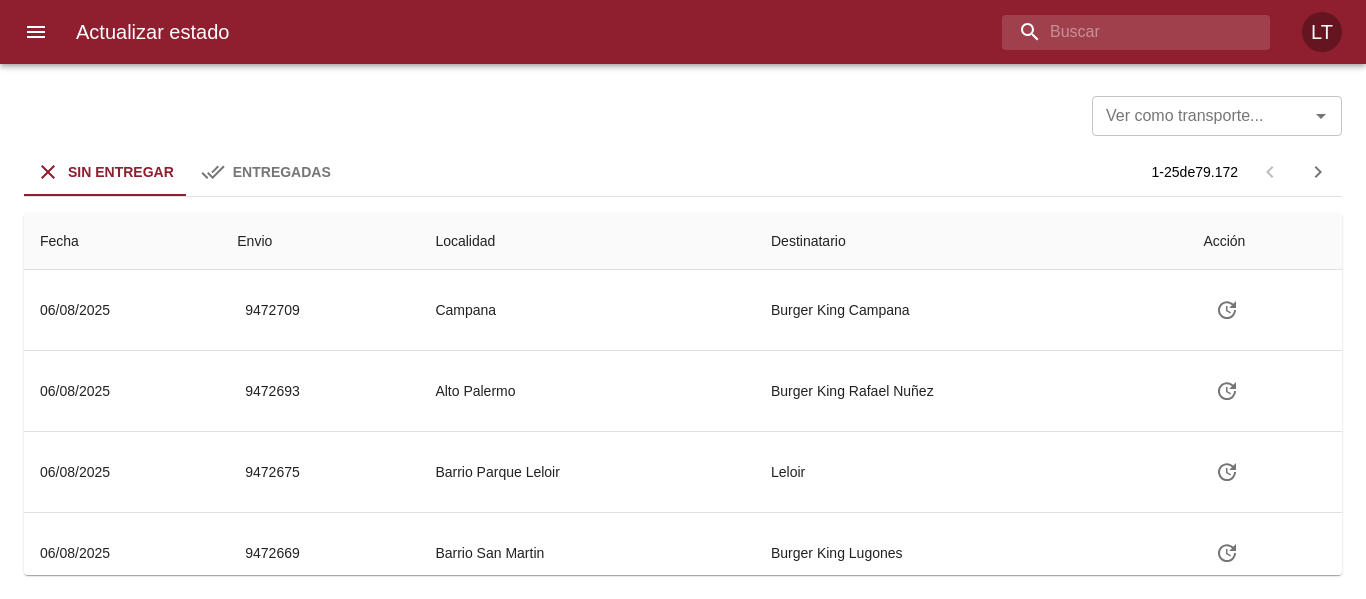 paste on "9420794" 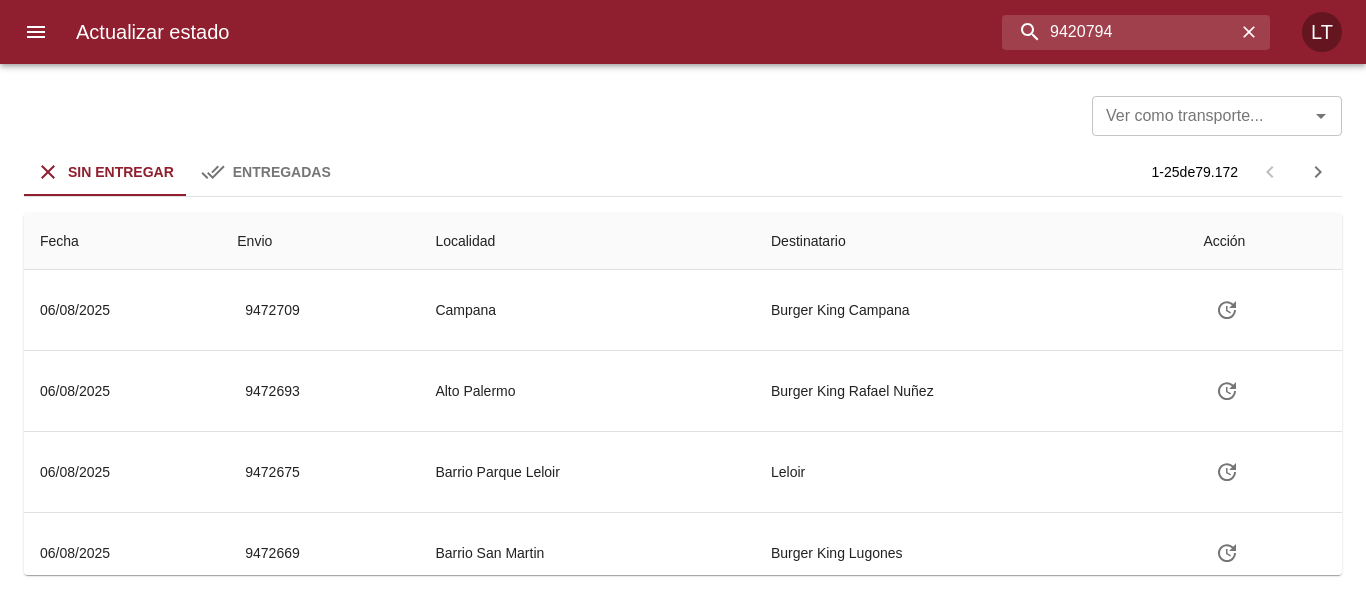 type on "9420794" 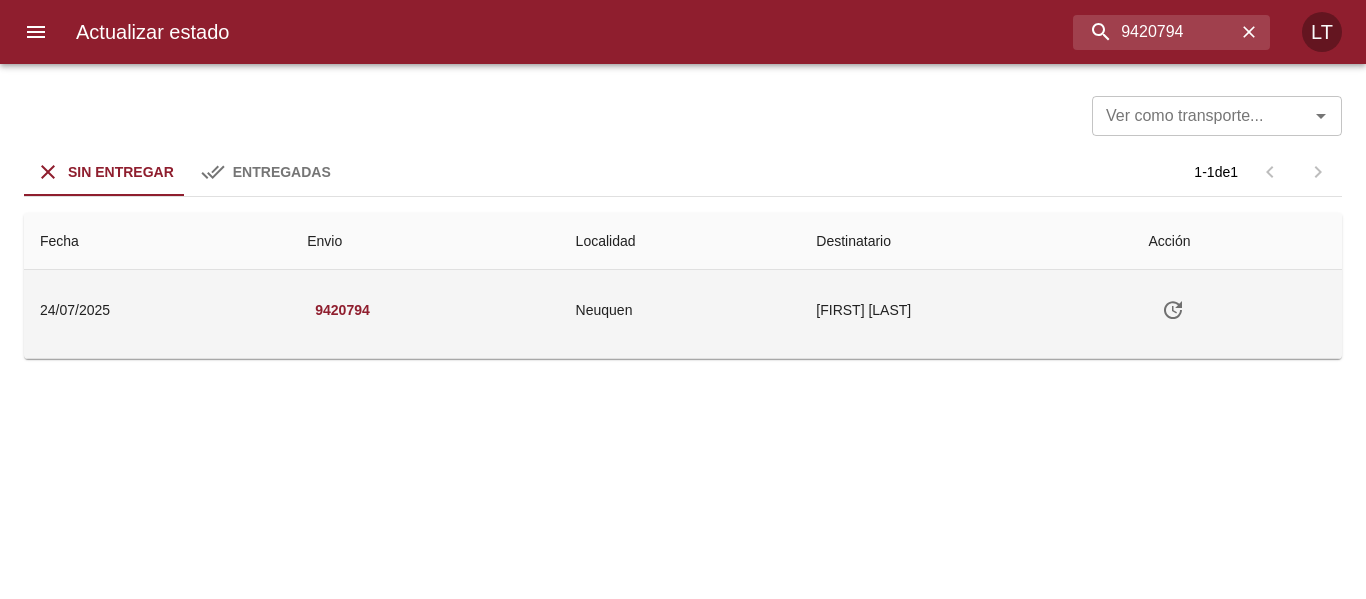 click 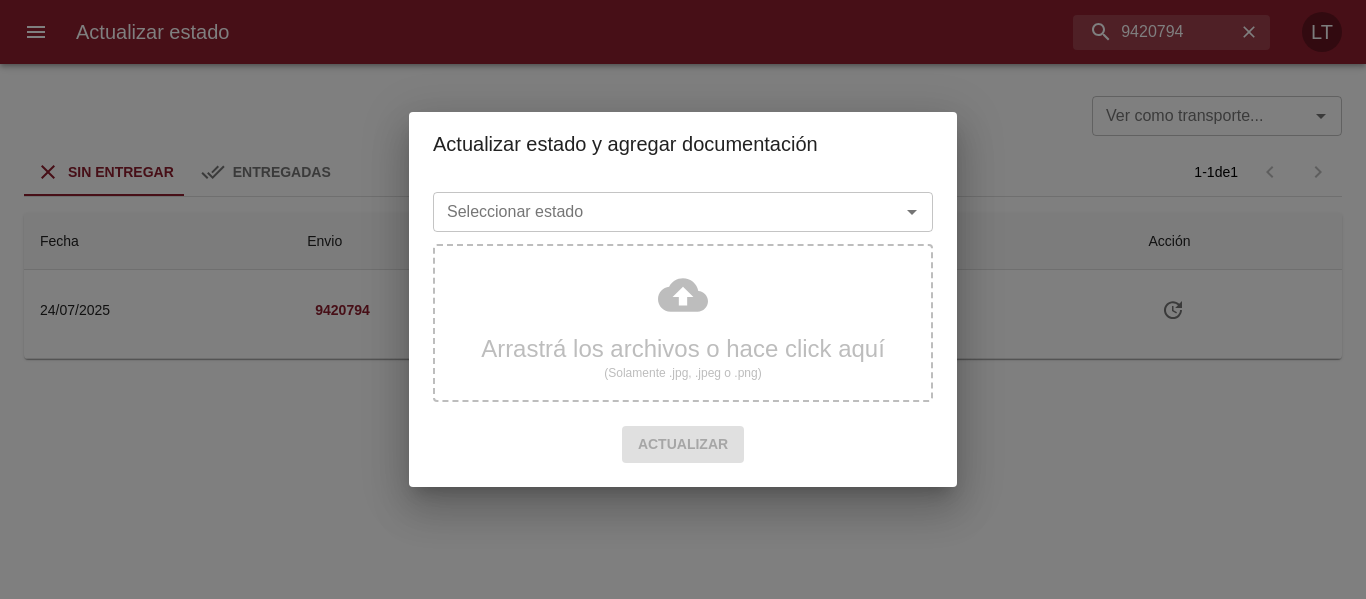 click on "Seleccionar estado" at bounding box center (653, 212) 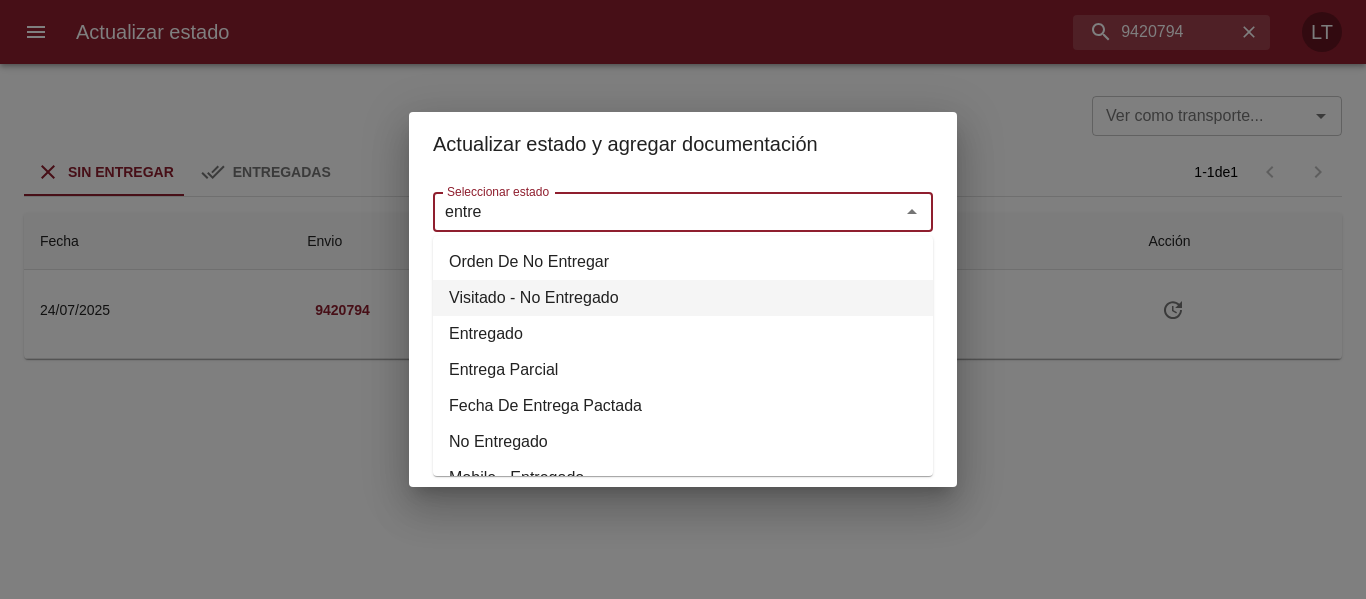 drag, startPoint x: 524, startPoint y: 302, endPoint x: 528, endPoint y: 322, distance: 20.396078 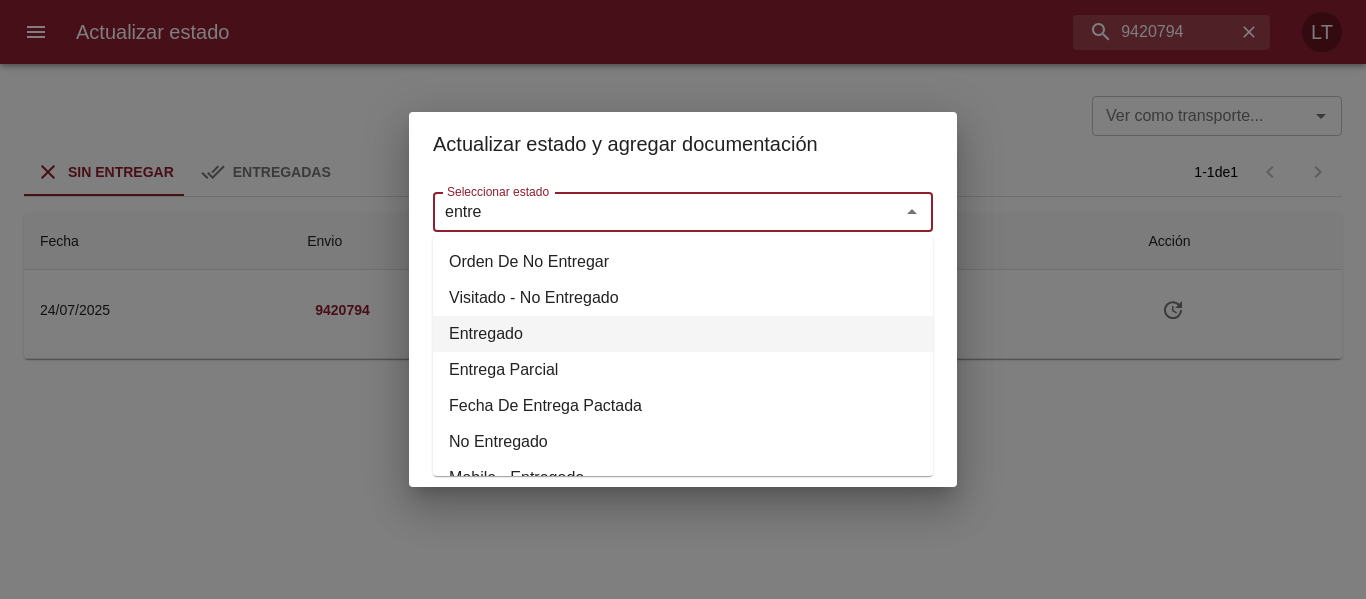 click on "Entregado" at bounding box center [683, 334] 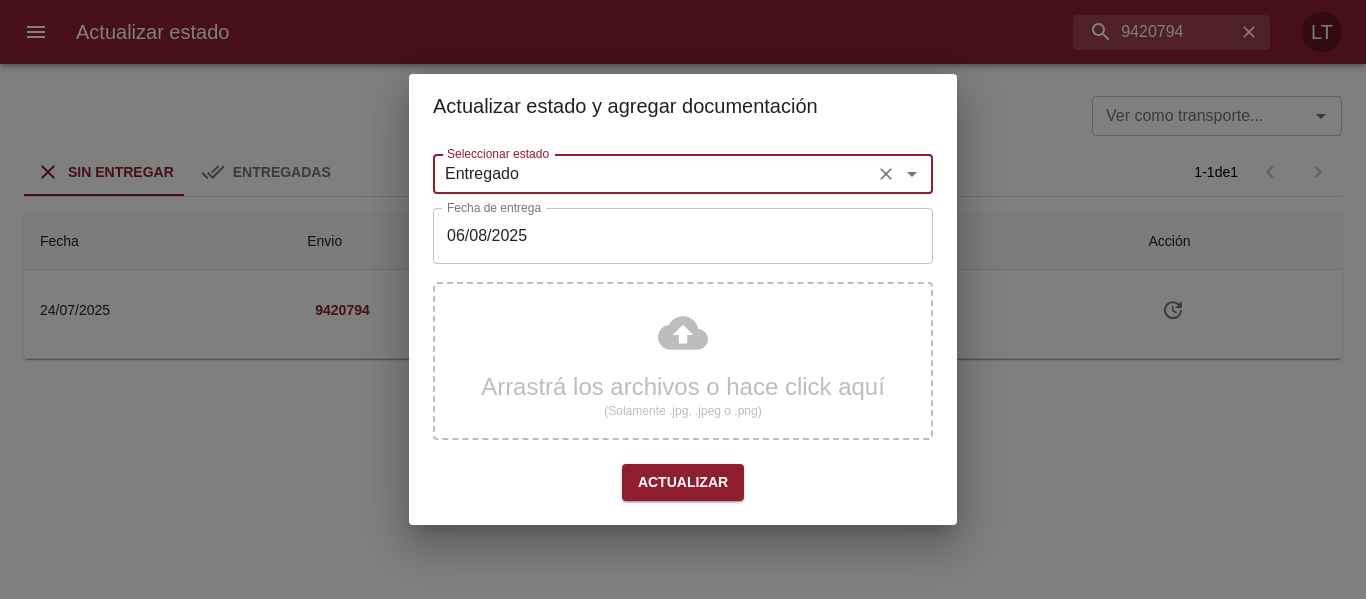 type on "Entregado" 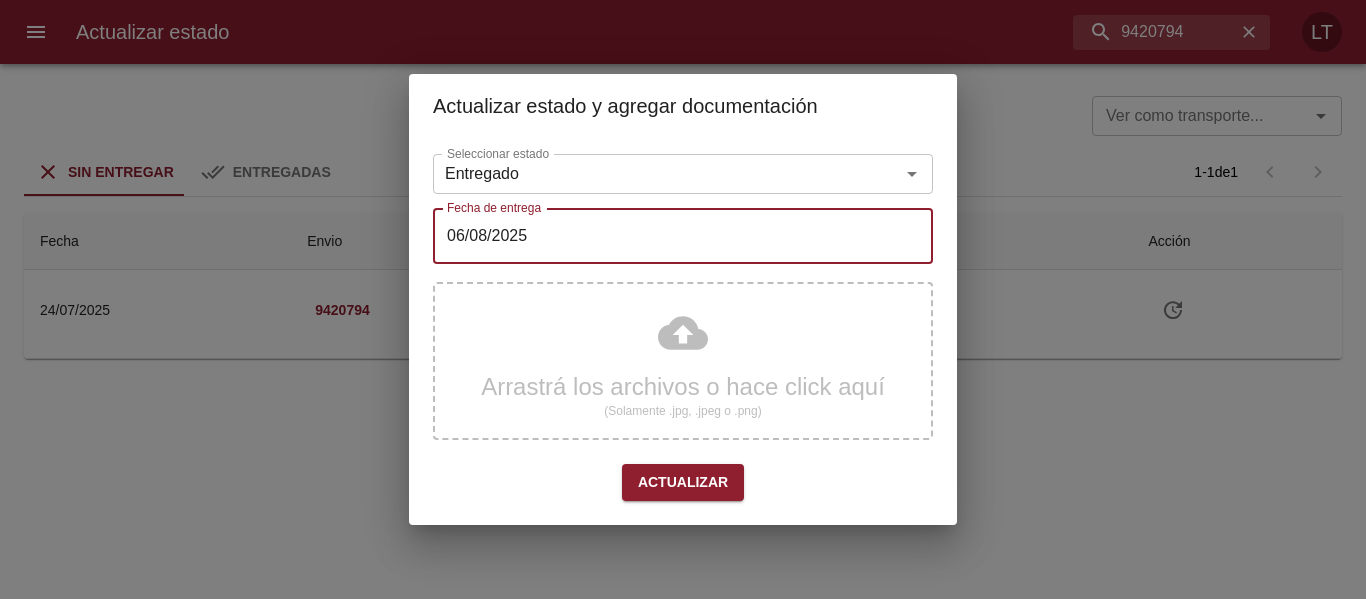 click on "06/08/2025" at bounding box center (683, 236) 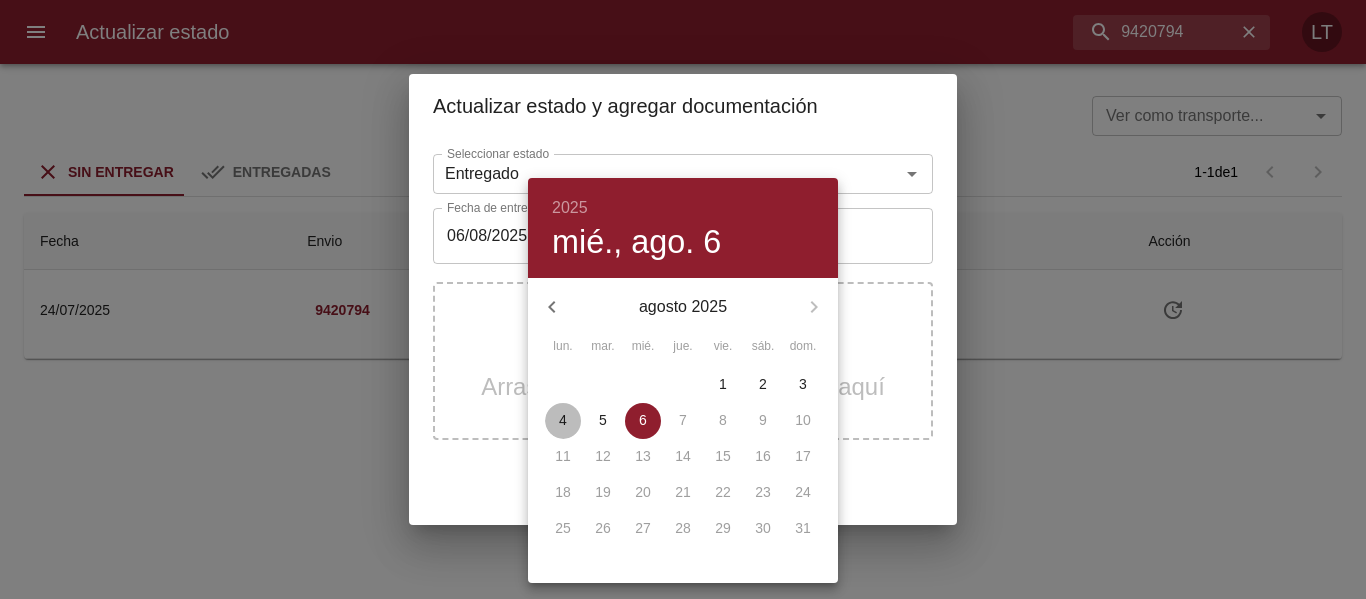 click on "4" at bounding box center (563, 420) 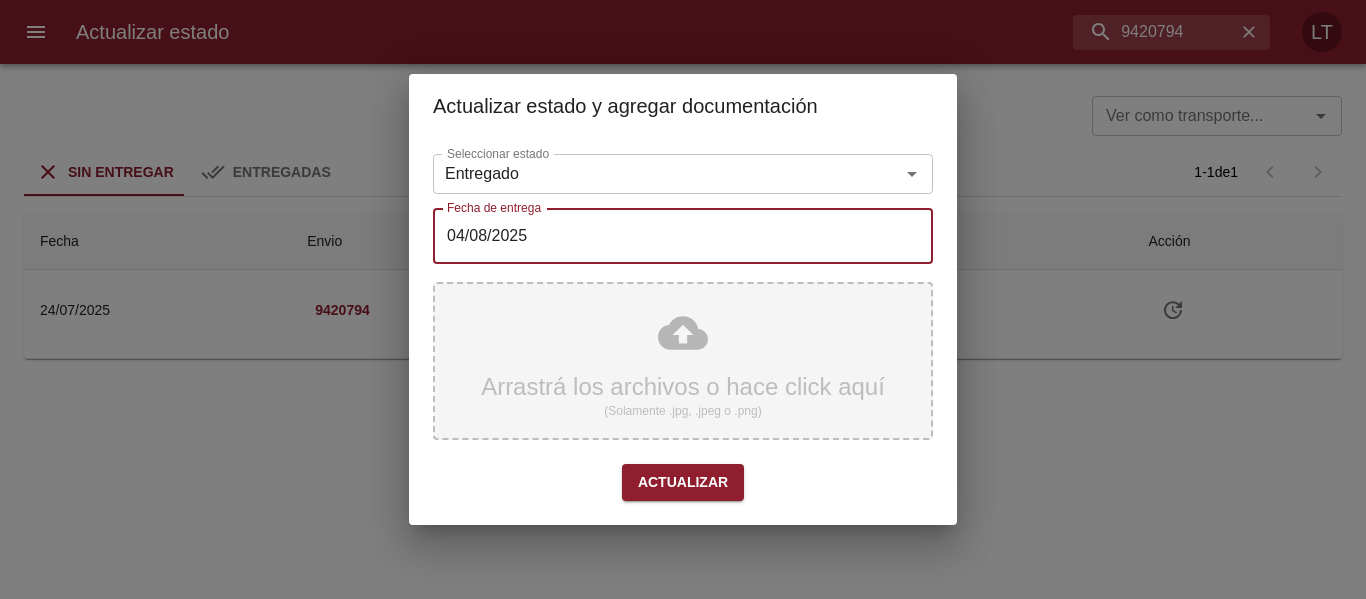 click on "Arrastrá los archivos o hace click aquí (Solamente .jpg, .jpeg o .png)" at bounding box center [683, 361] 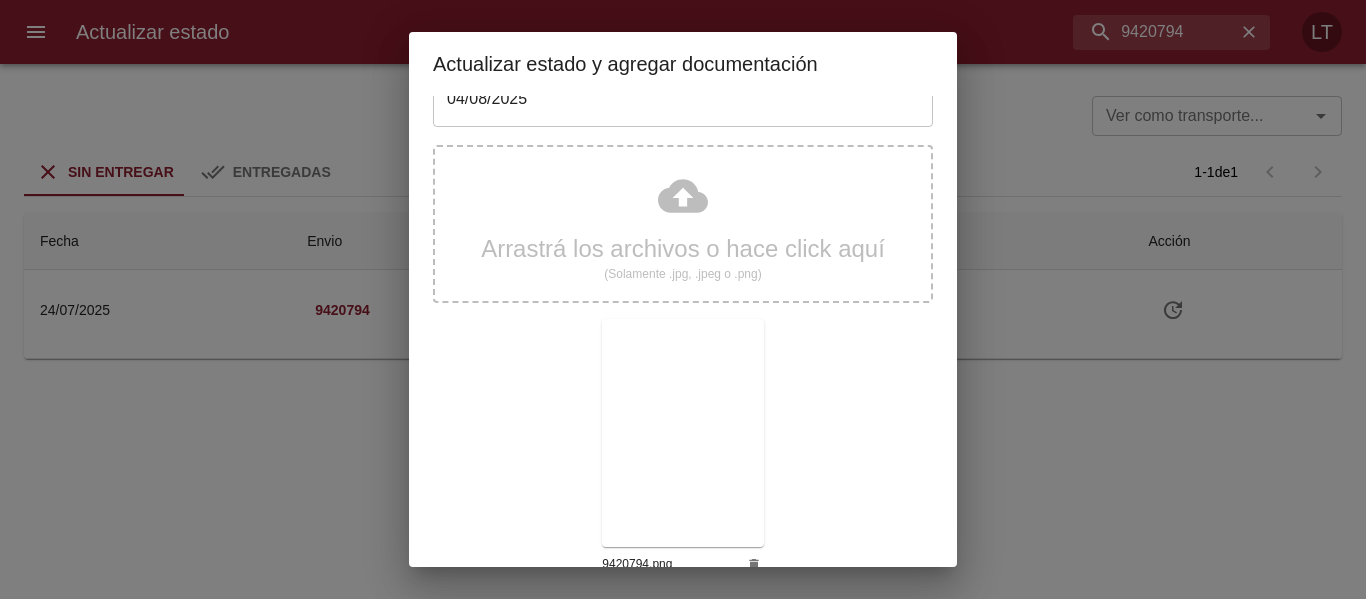 scroll, scrollTop: 187, scrollLeft: 0, axis: vertical 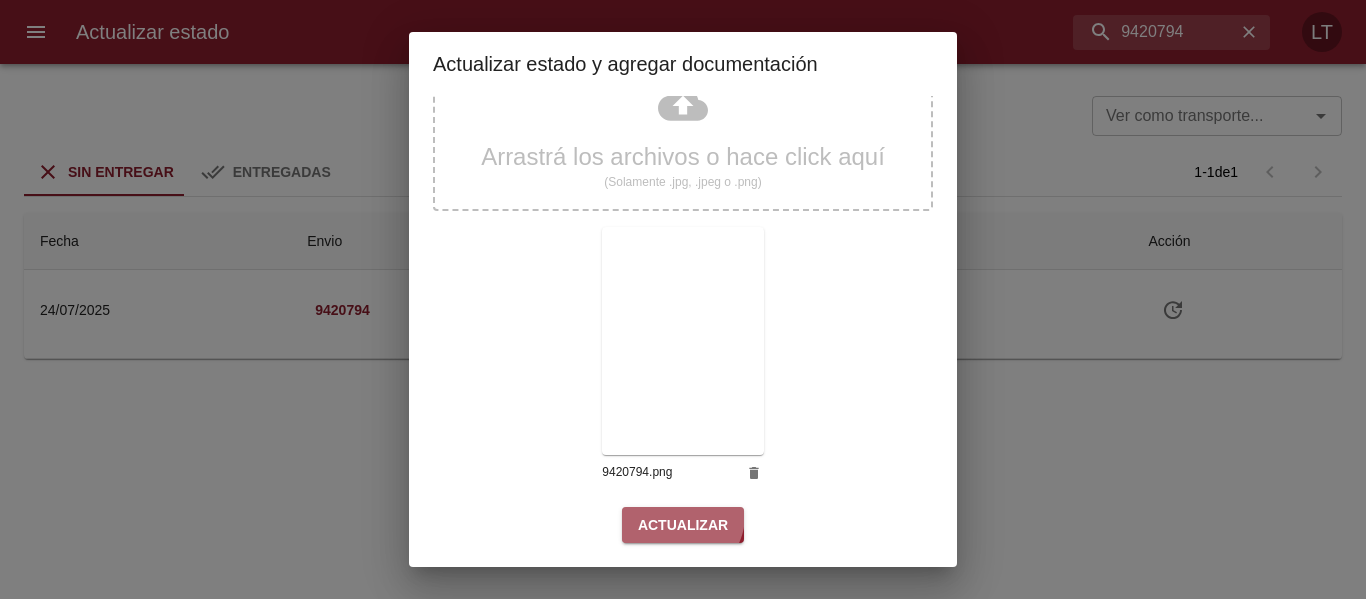click on "Actualizar" at bounding box center (683, 525) 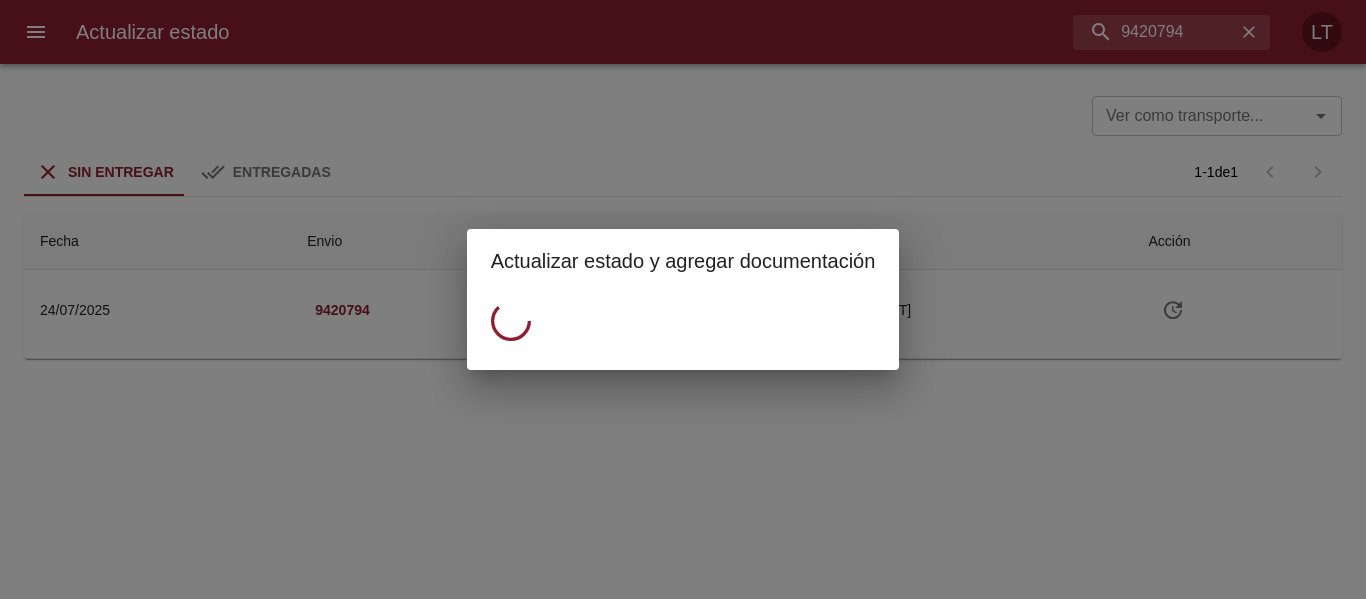 scroll, scrollTop: 0, scrollLeft: 0, axis: both 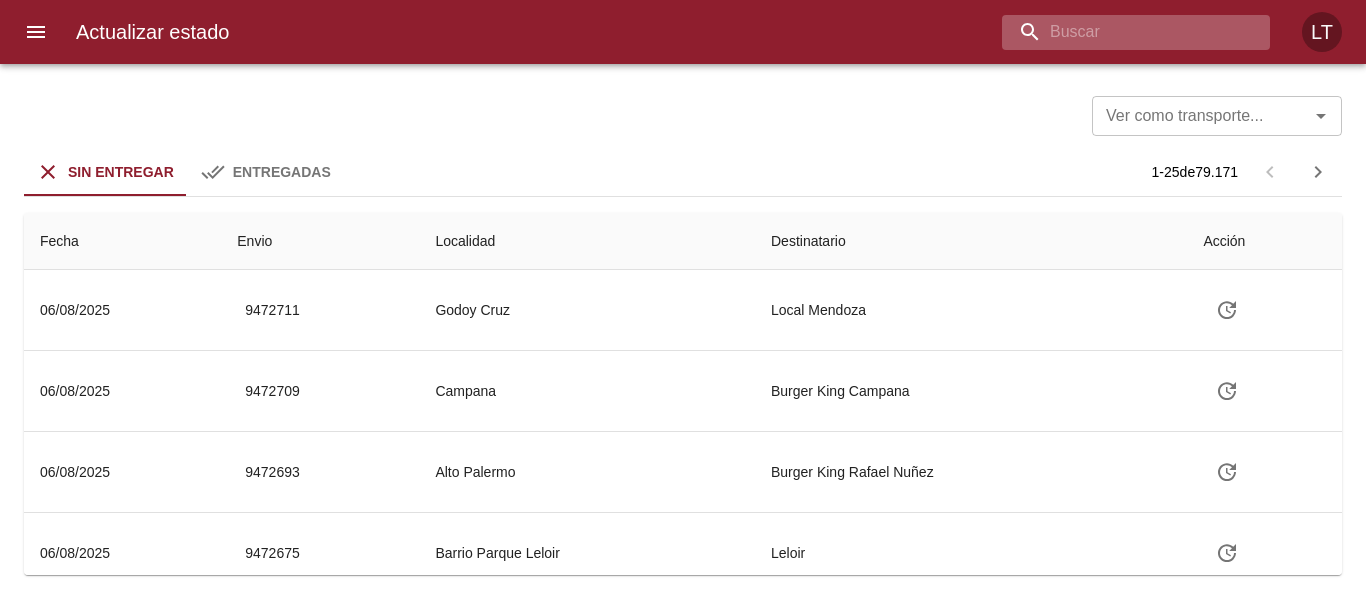 click at bounding box center [1119, 32] 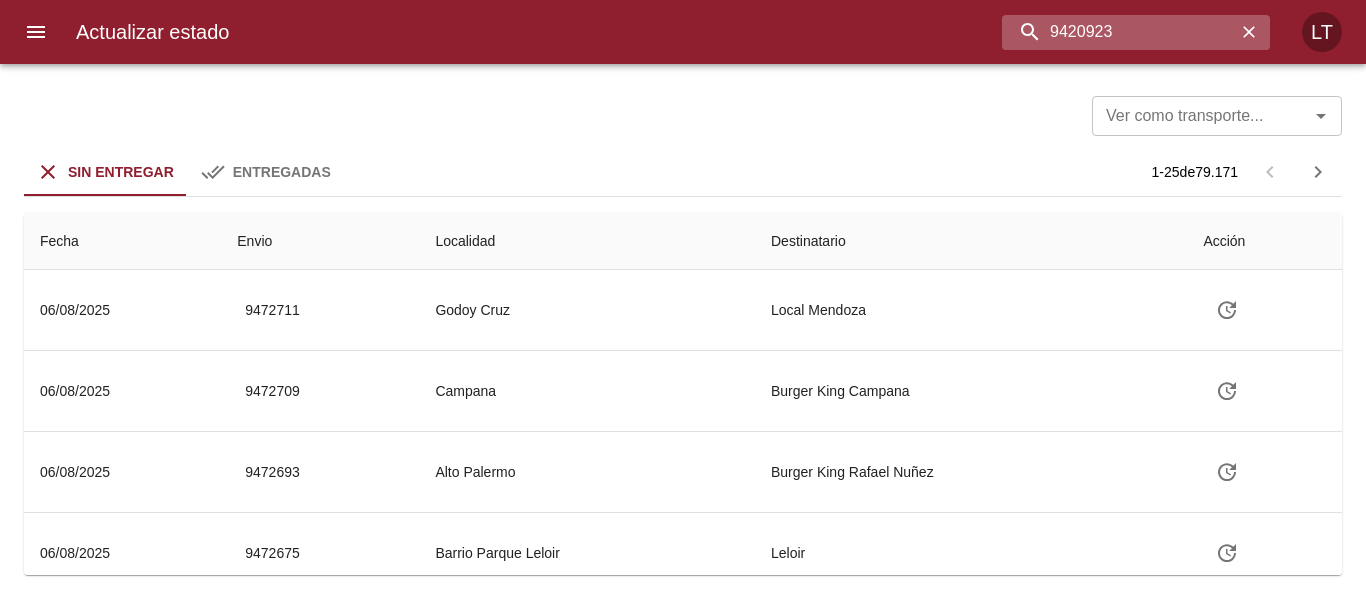 type on "9420923" 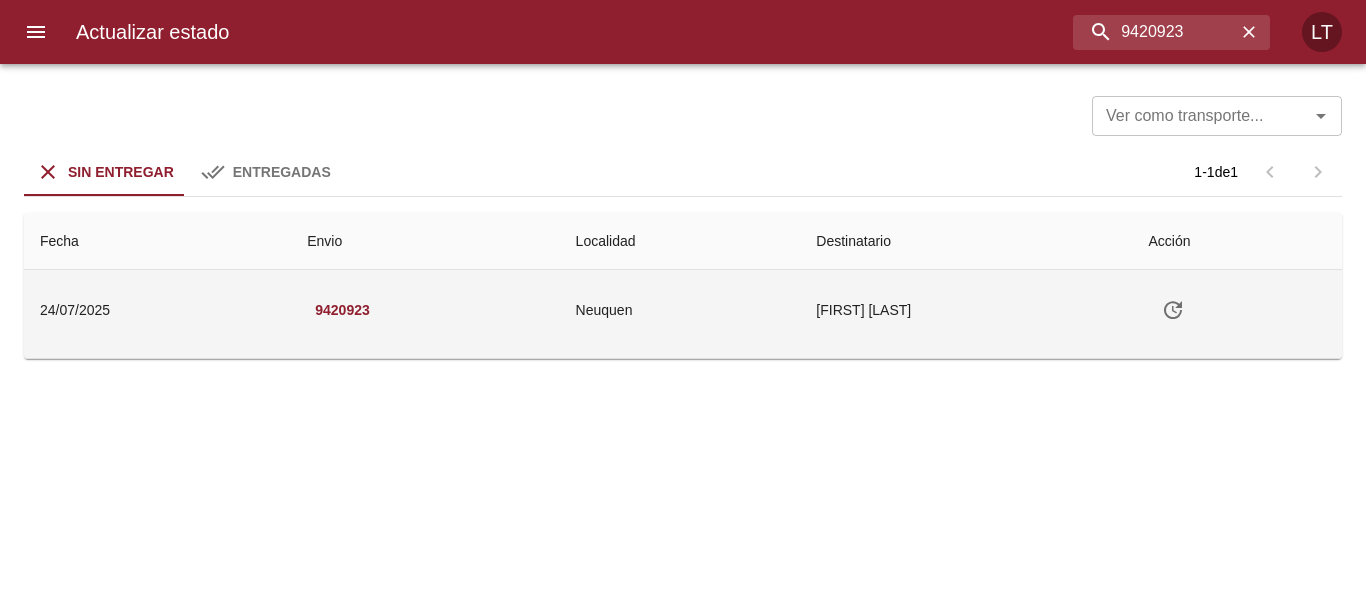 click 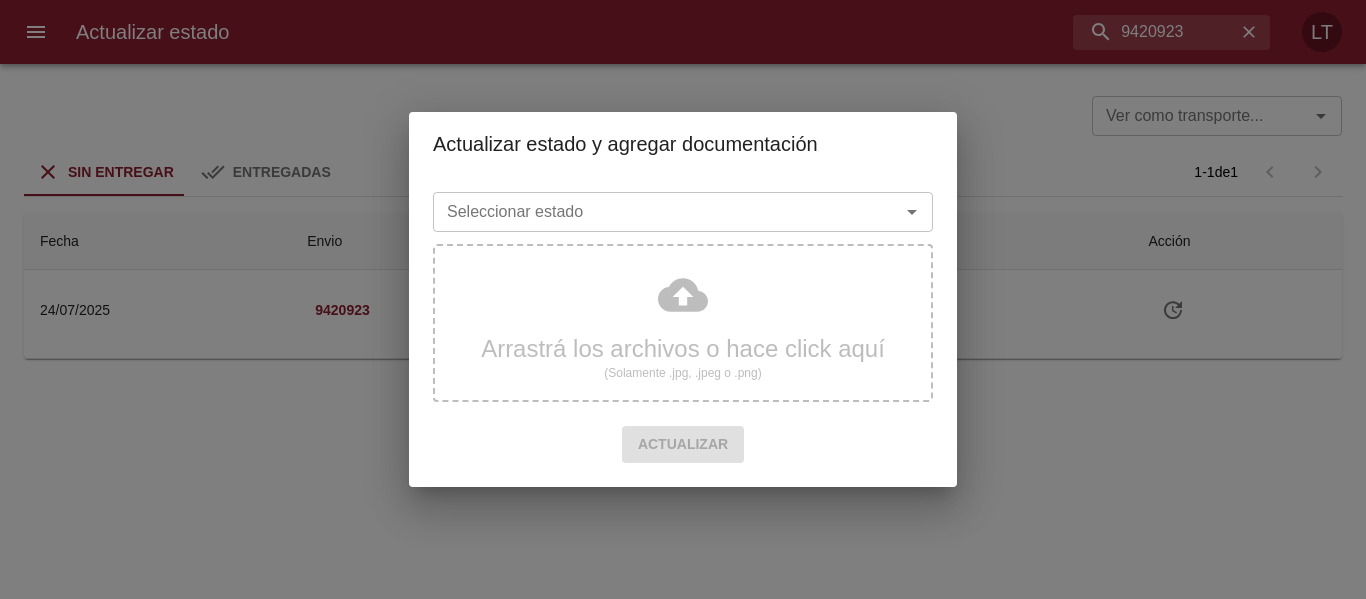 click on "Seleccionar estado" at bounding box center (653, 212) 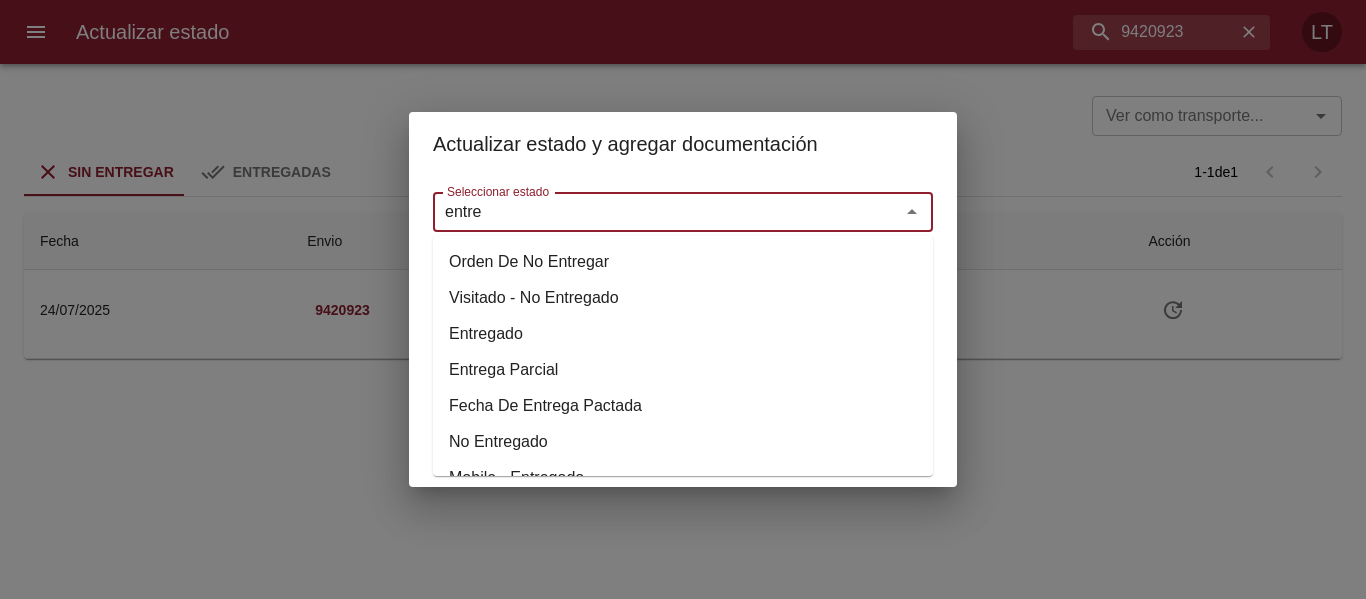 click on "Entregado" at bounding box center [683, 334] 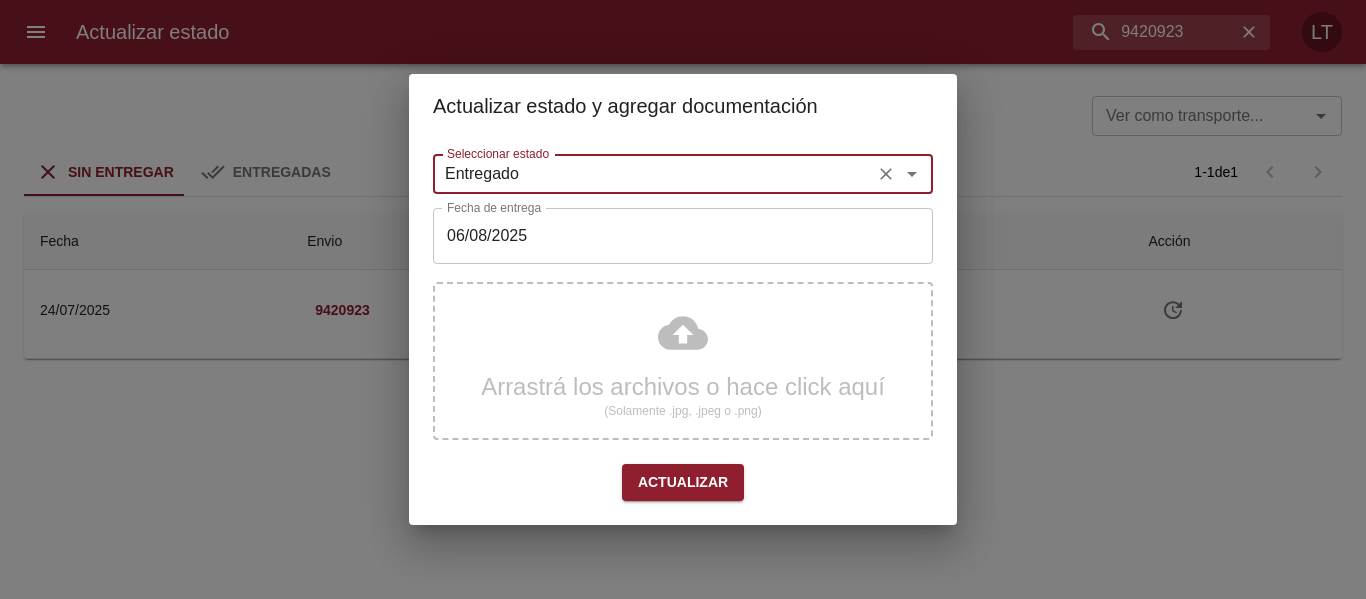 type on "Entregado" 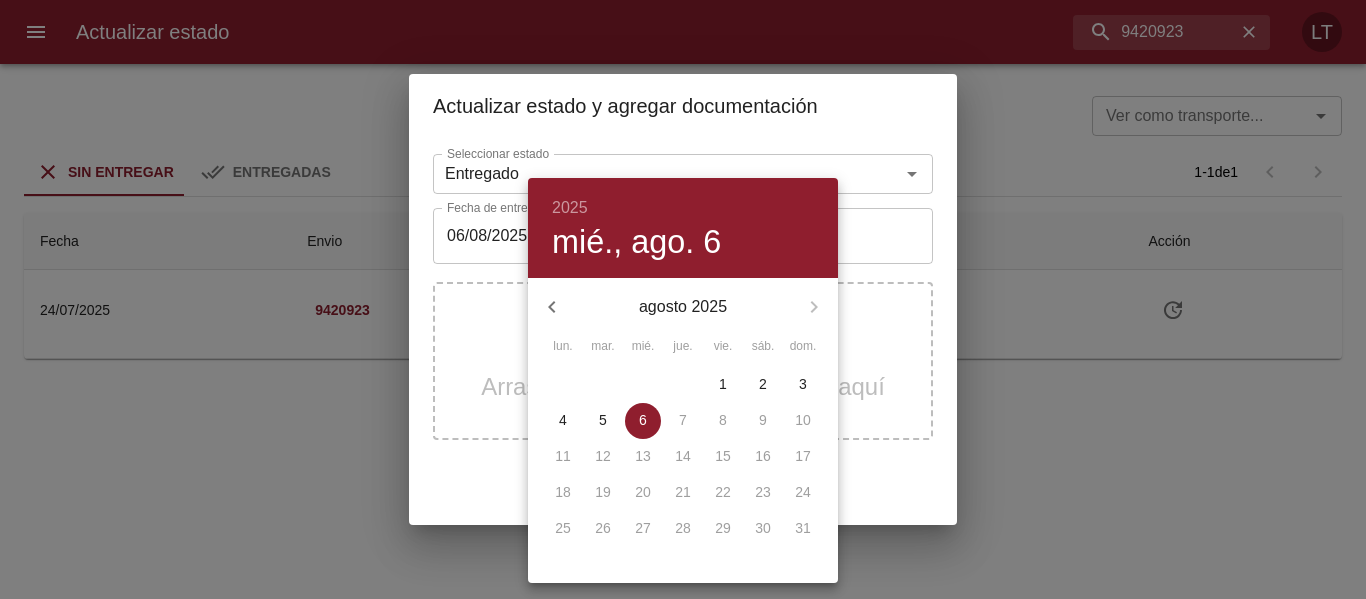 click on "4" at bounding box center (563, 420) 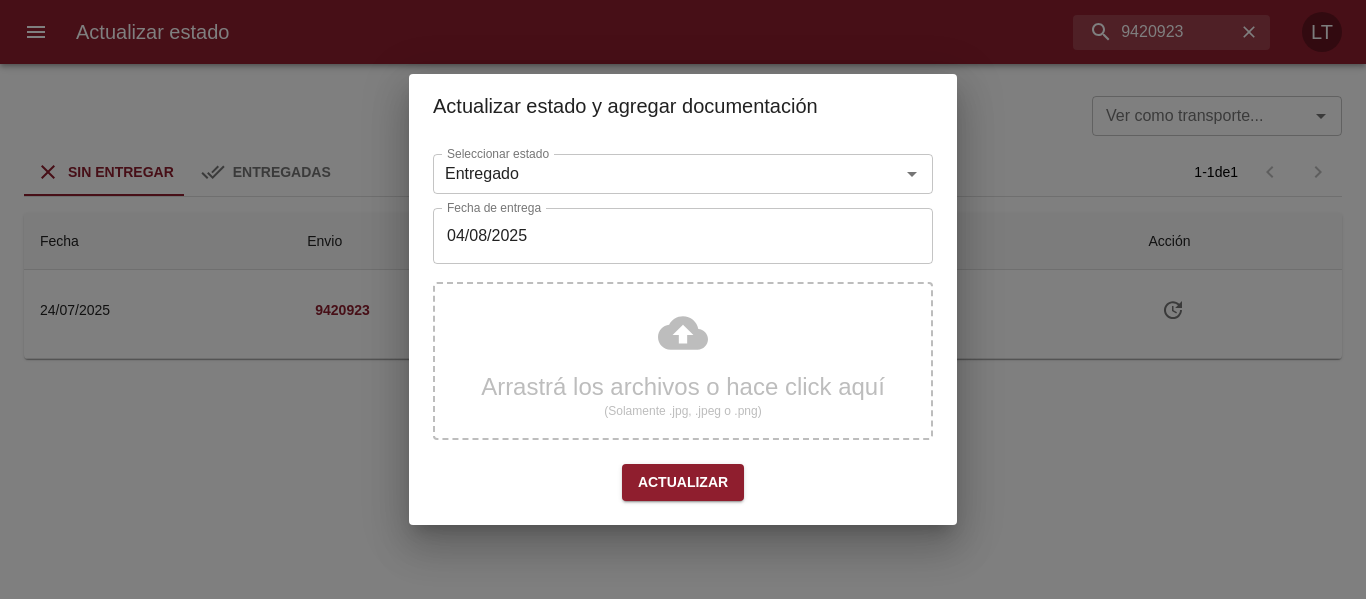 click on "Arrastrá los archivos o hace click aquí (Solamente .jpg, .jpeg o .png)" at bounding box center (683, 361) 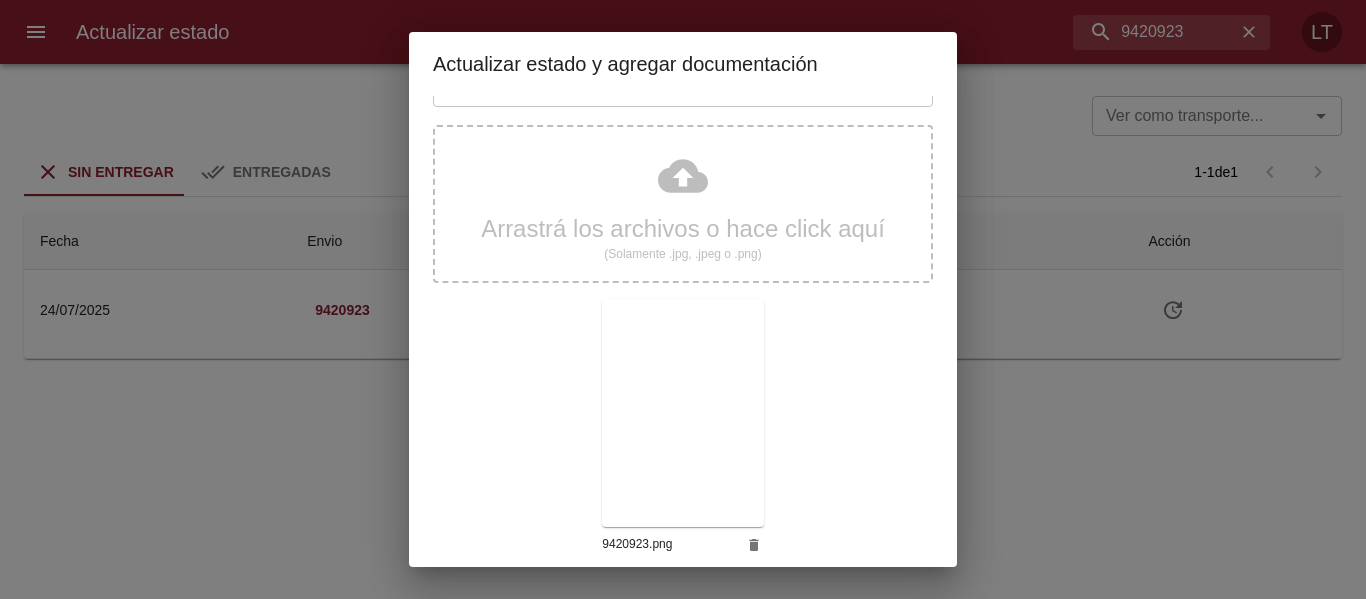 scroll, scrollTop: 187, scrollLeft: 0, axis: vertical 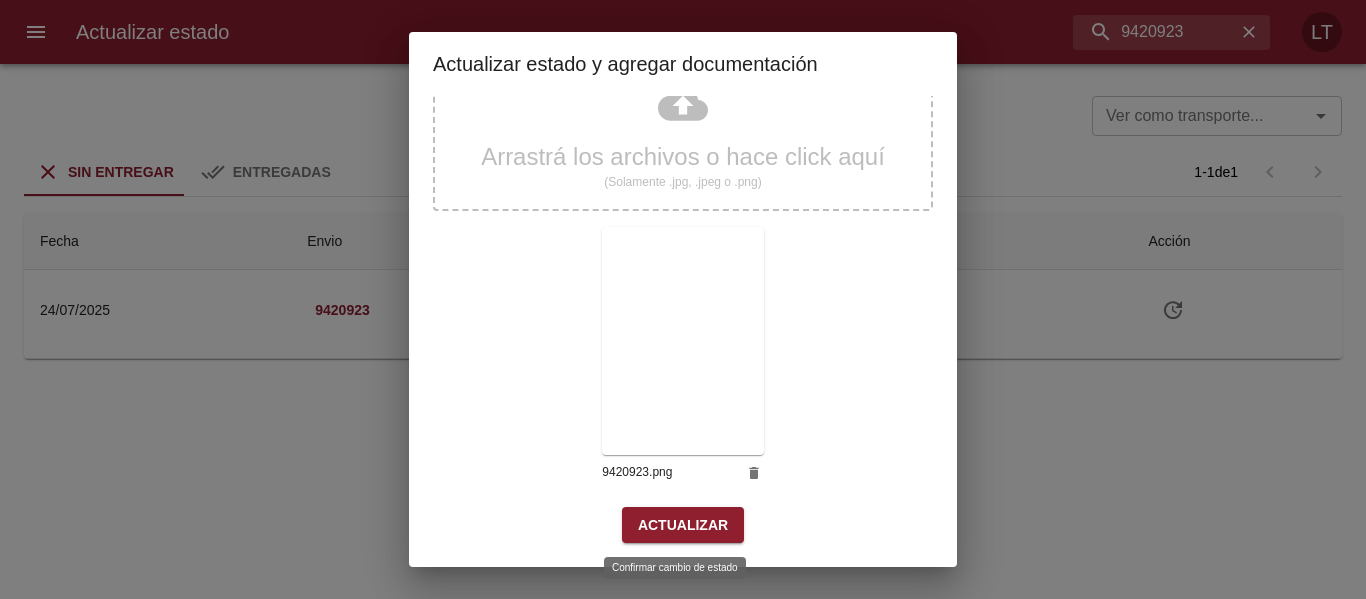 click on "Actualizar" at bounding box center (683, 525) 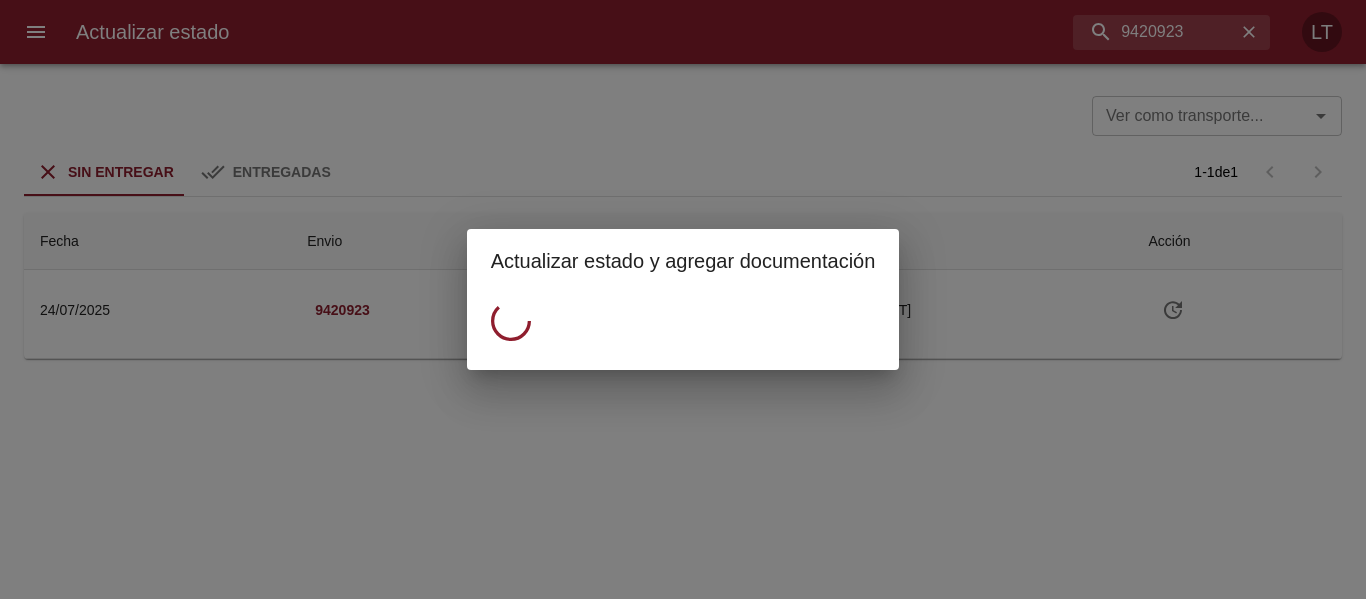 scroll, scrollTop: 0, scrollLeft: 0, axis: both 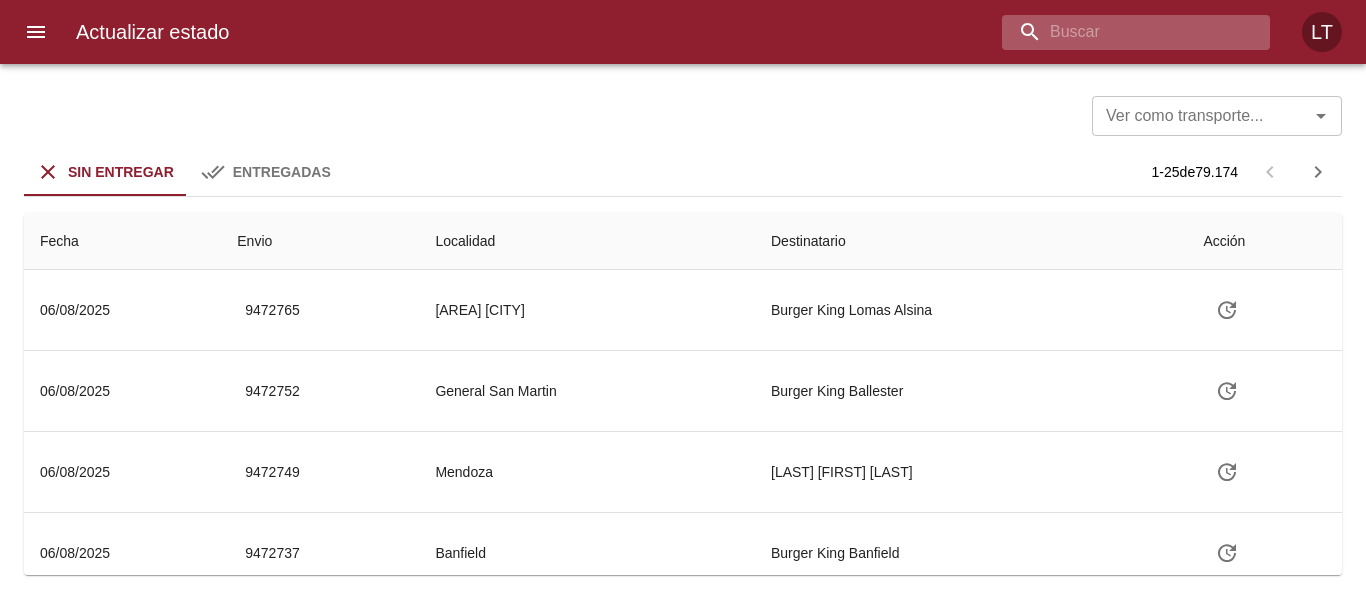 click at bounding box center (1119, 32) 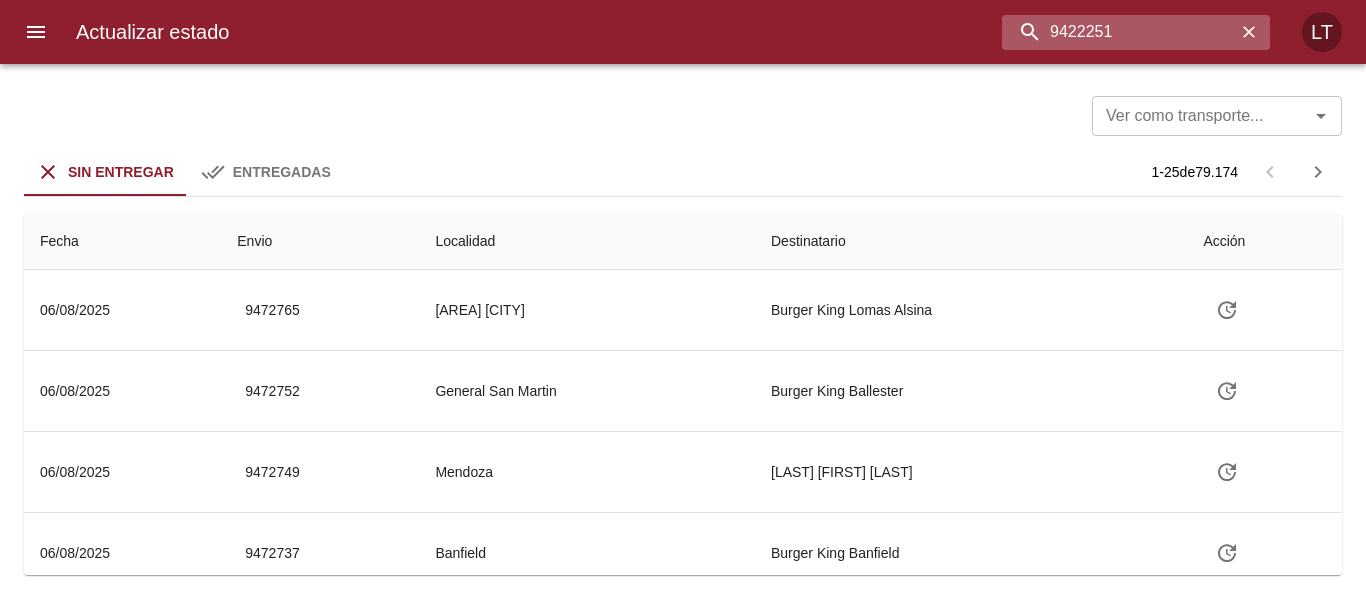 type on "9422251" 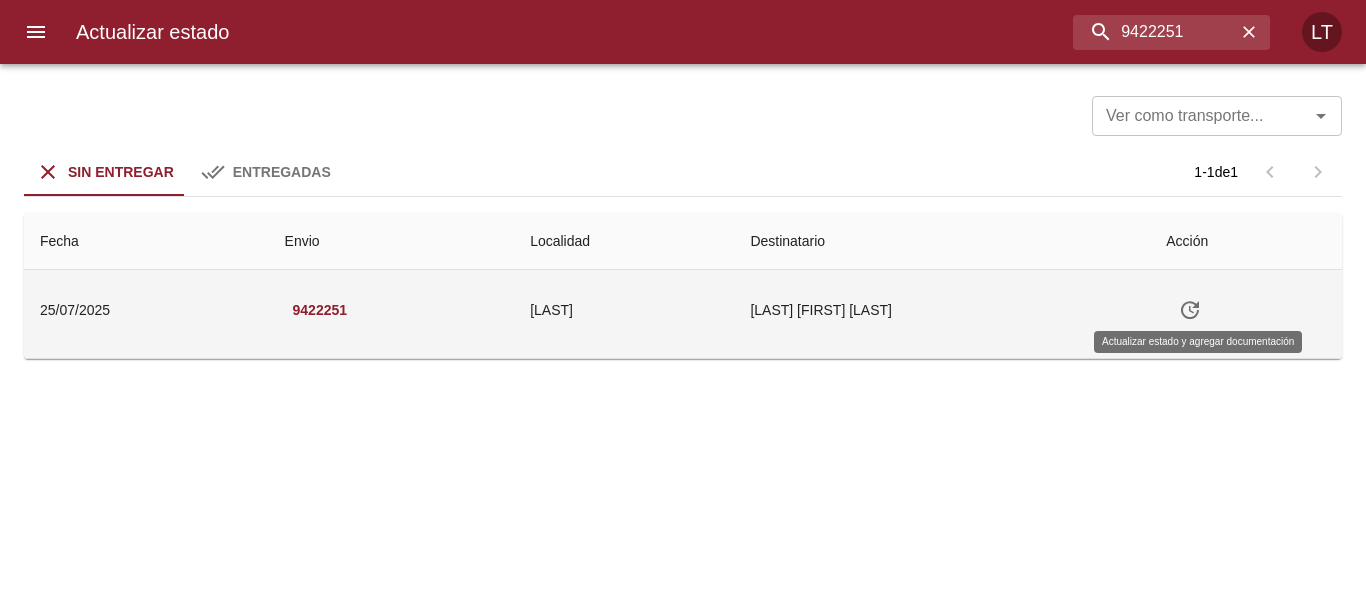 click at bounding box center (1190, 310) 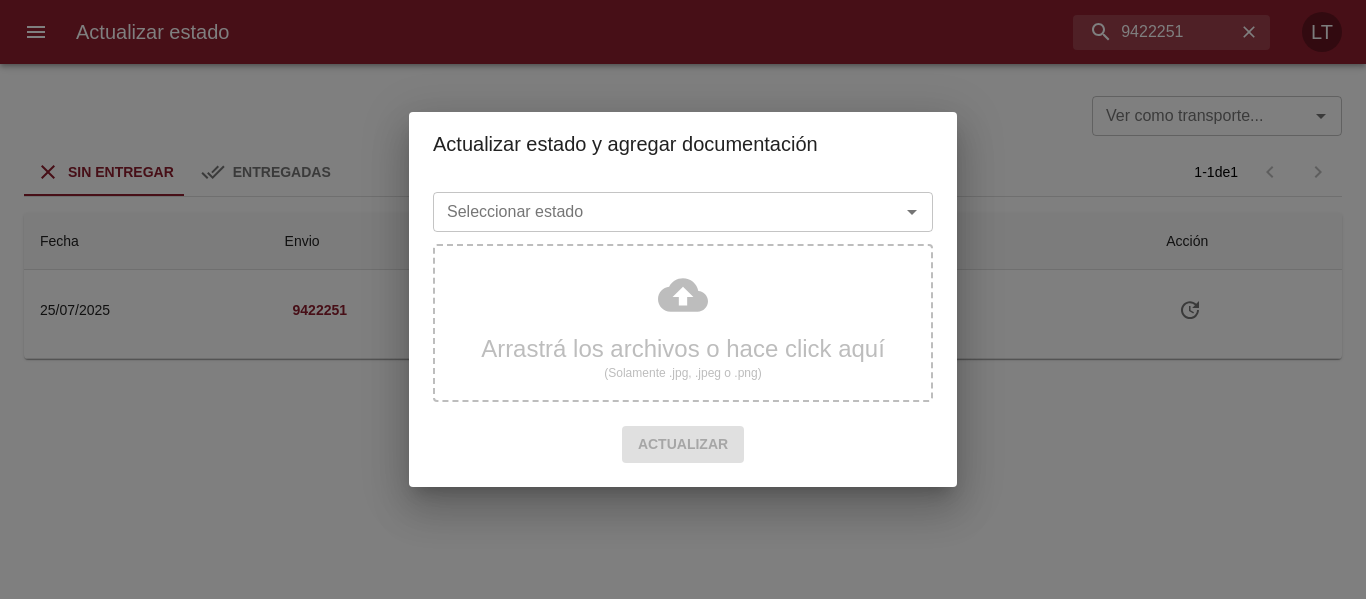 click on "Seleccionar estado" at bounding box center (653, 212) 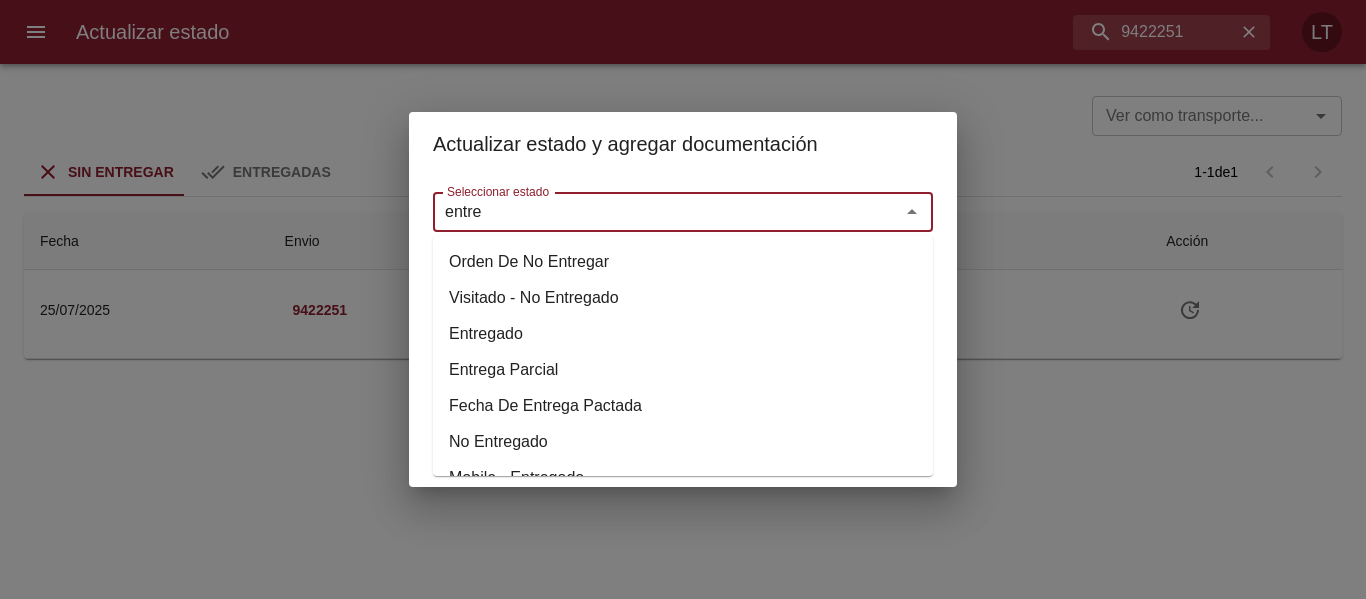 click on "Entregado" at bounding box center (683, 334) 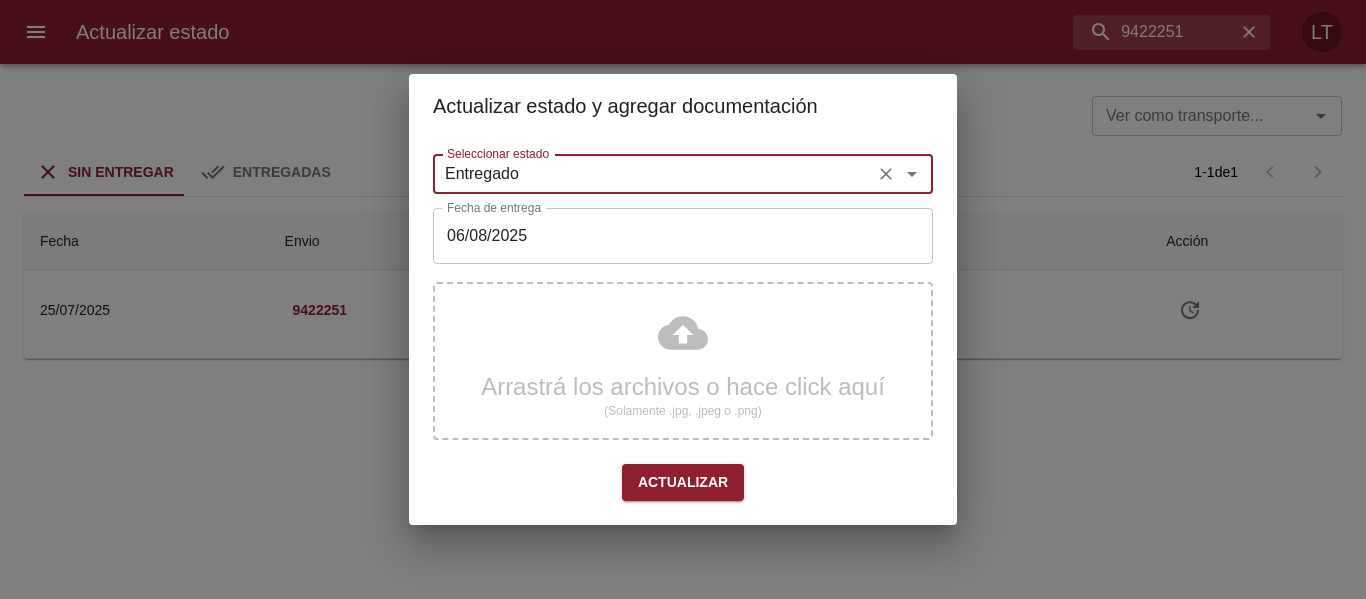 type on "Entregado" 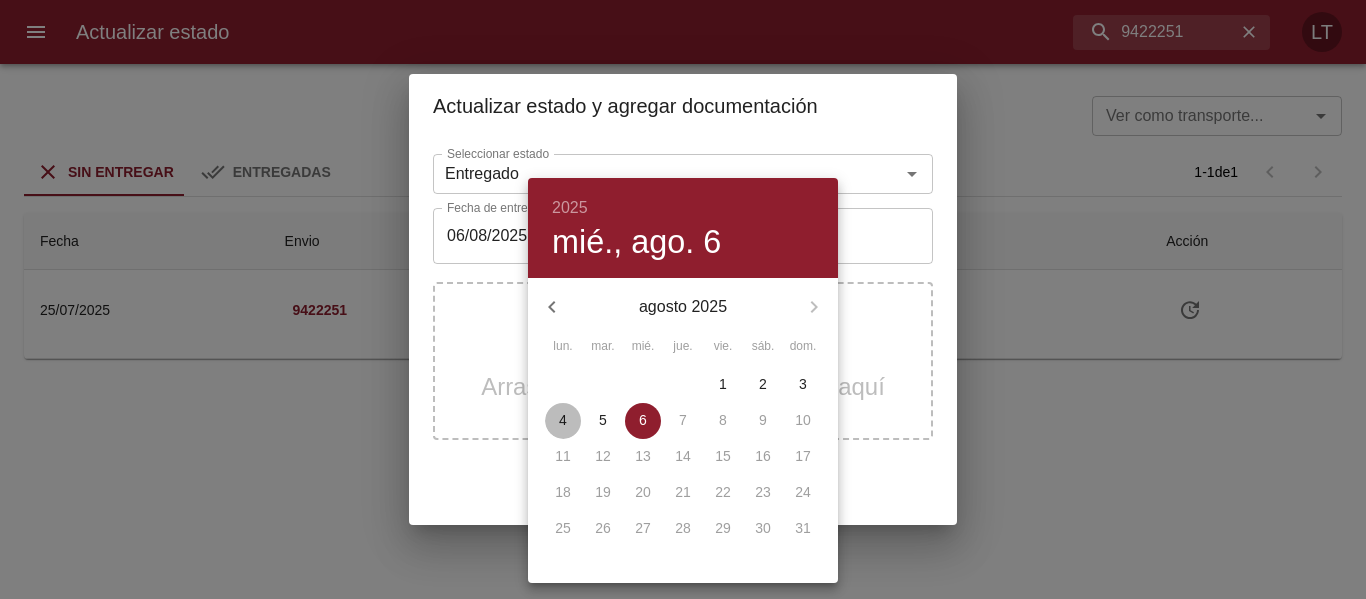click on "4" at bounding box center (563, 420) 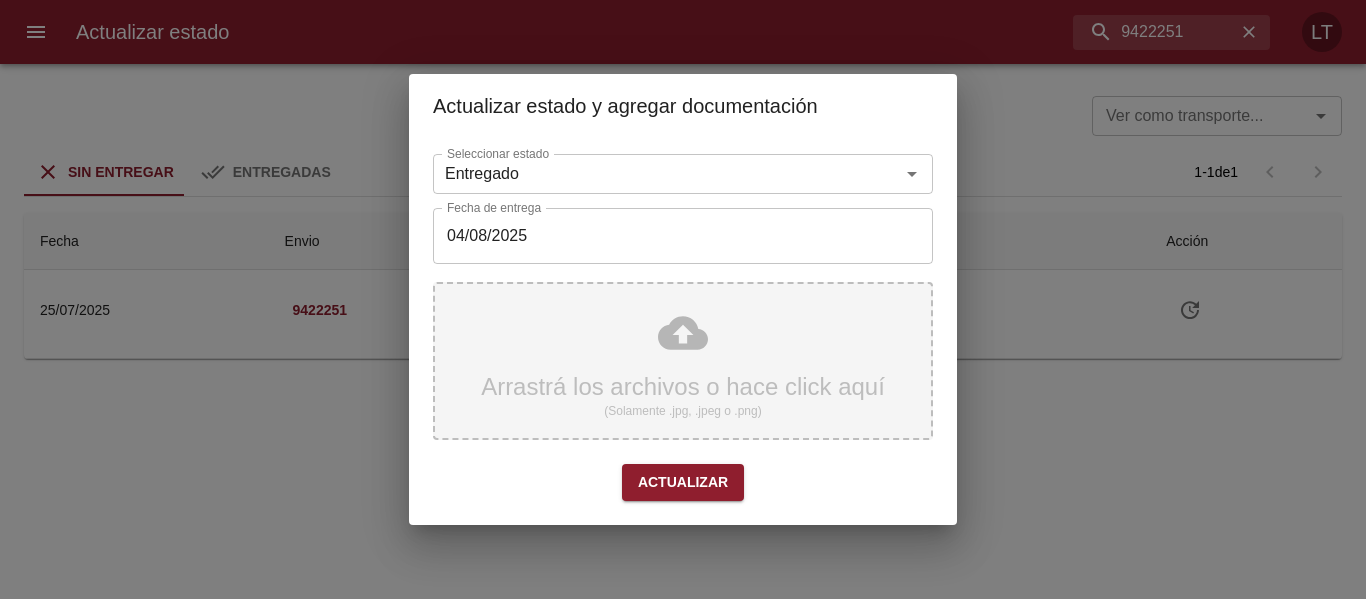 click on "Arrastrá los archivos o hace click aquí (Solamente .jpg, .jpeg o .png)" at bounding box center (683, 361) 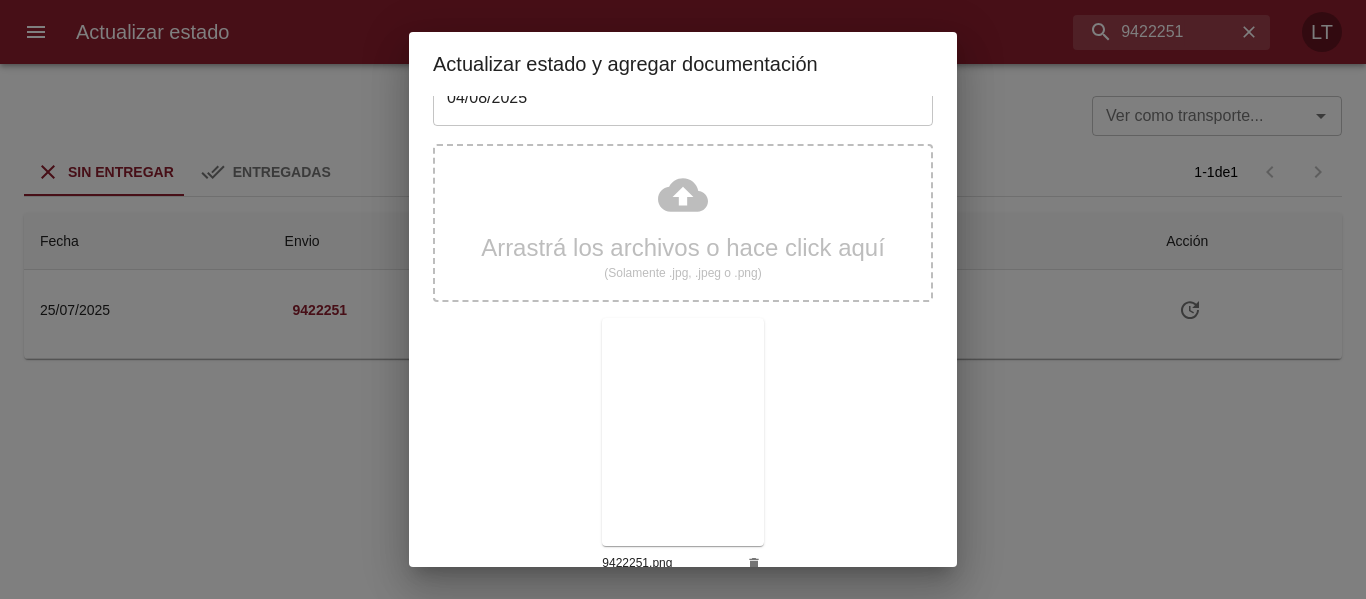 scroll, scrollTop: 187, scrollLeft: 0, axis: vertical 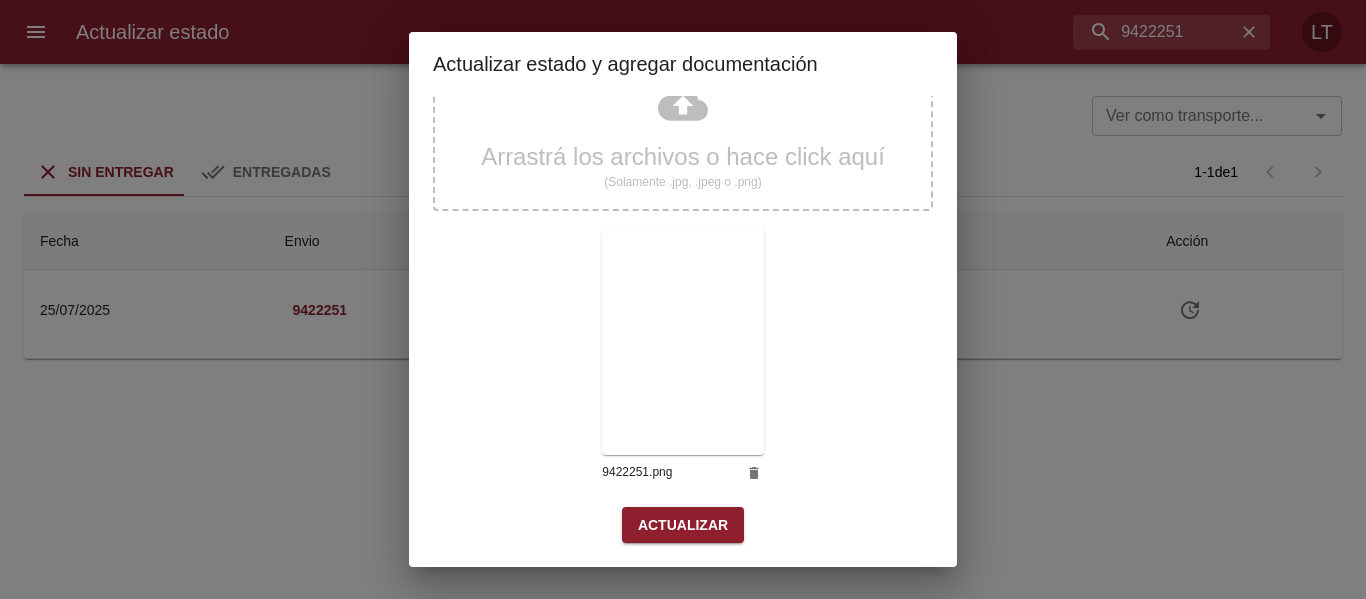 click on "Arrastrá los archivos o hace click aquí (Solamente .jpg, .jpeg o .png) [NUMBER].png" at bounding box center [683, 276] 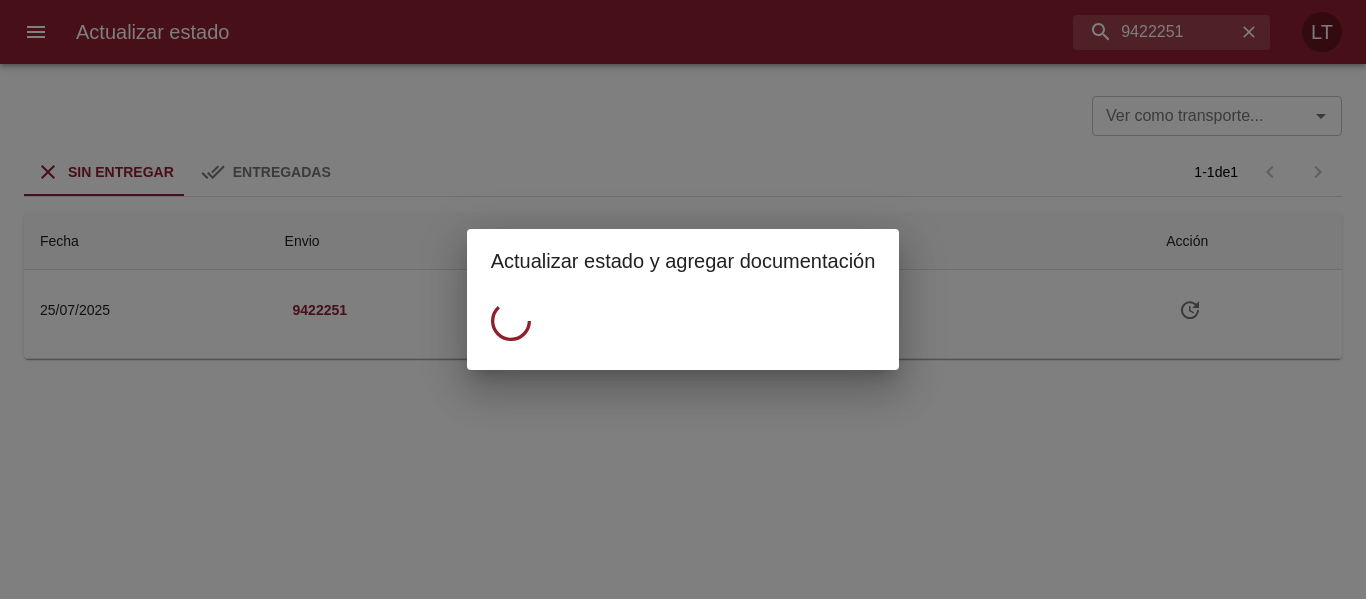 scroll, scrollTop: 0, scrollLeft: 0, axis: both 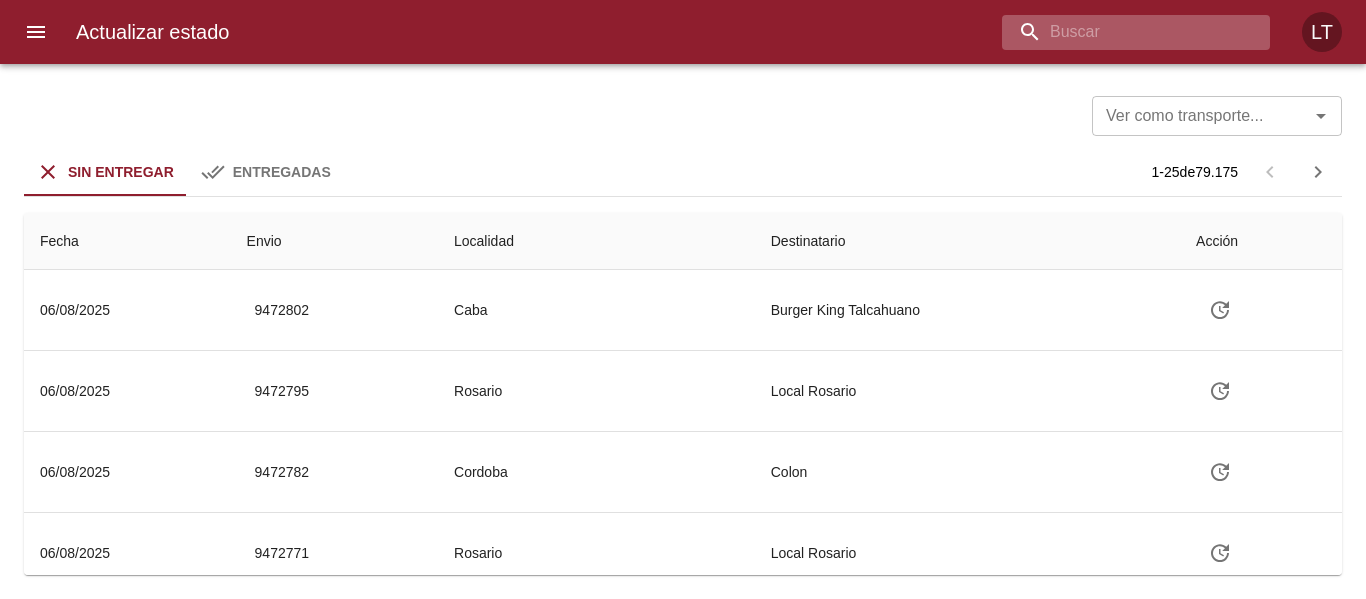 click at bounding box center [1119, 32] 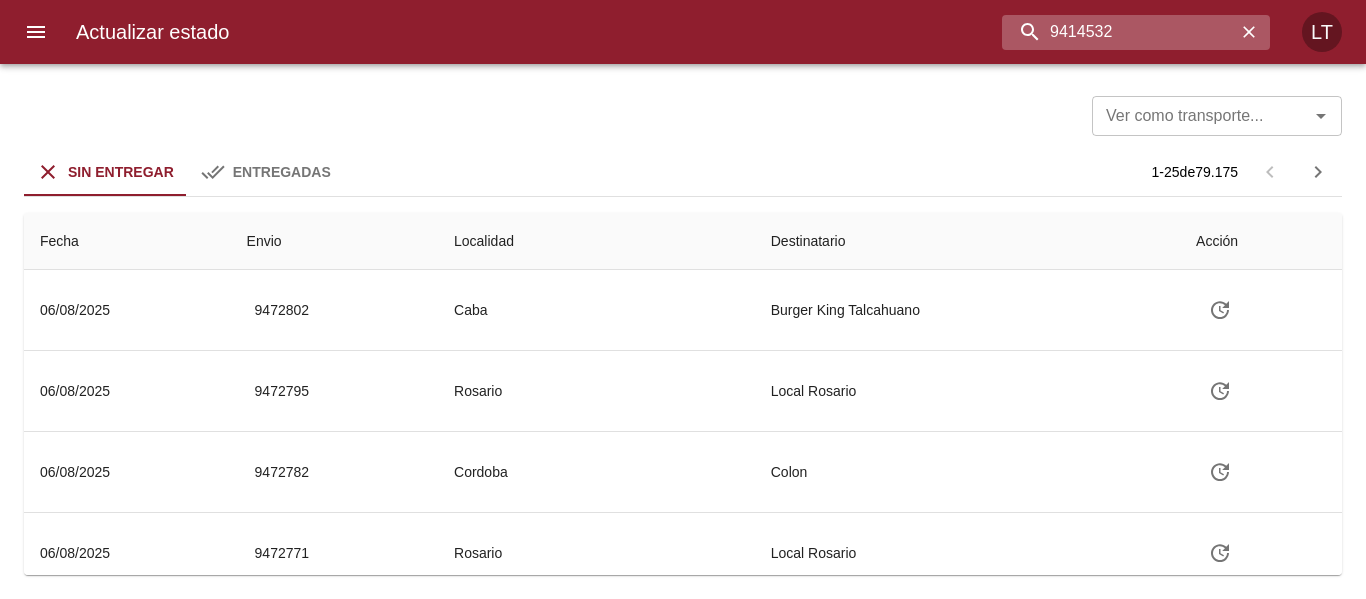 type on "9414532" 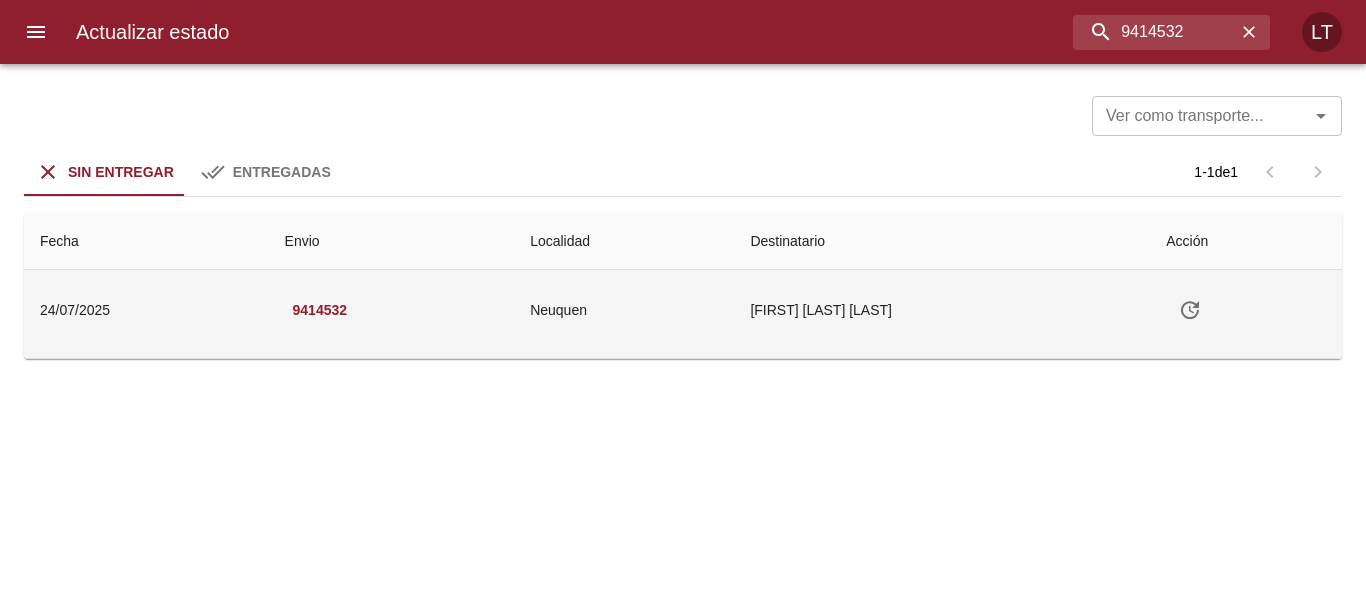 click 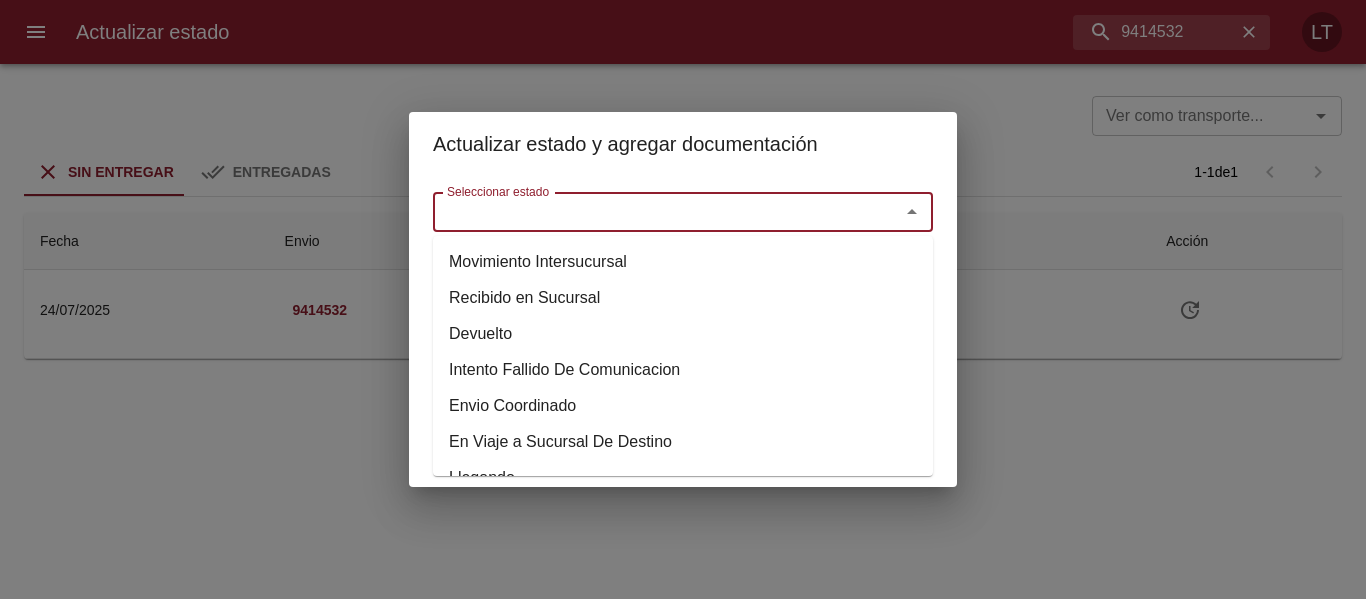 click on "Seleccionar estado" at bounding box center [653, 212] 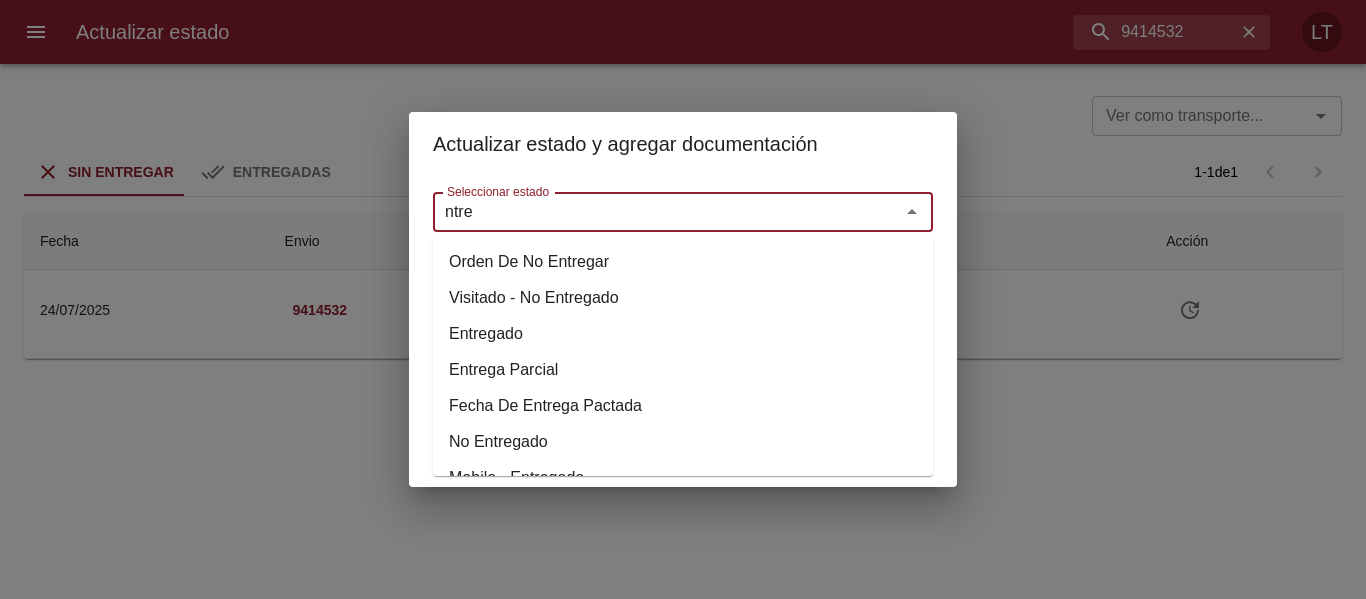 click on "Entregado" at bounding box center (683, 334) 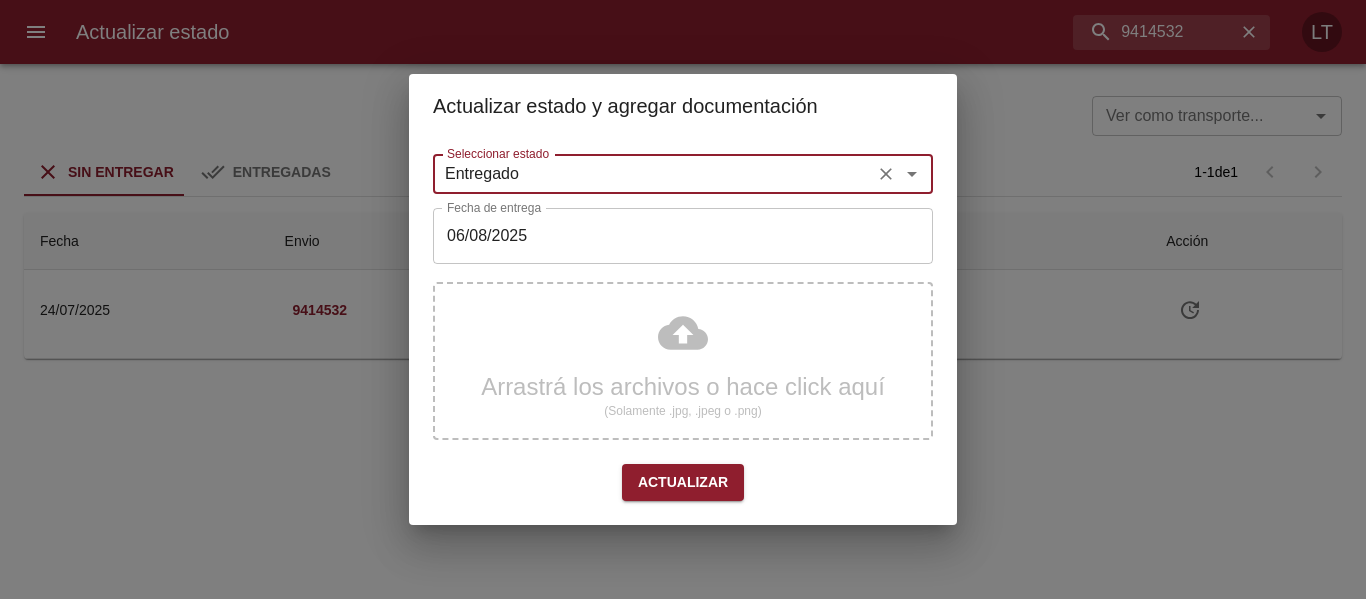 type on "Entregado" 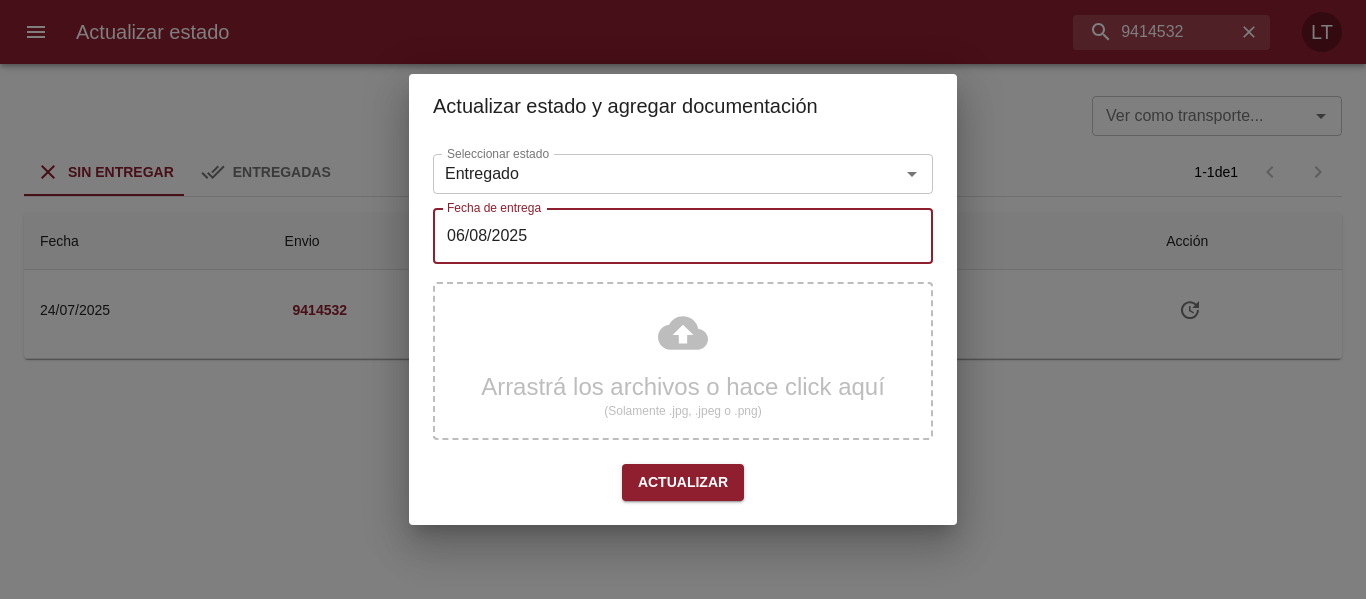 click on "06/08/2025" at bounding box center [683, 236] 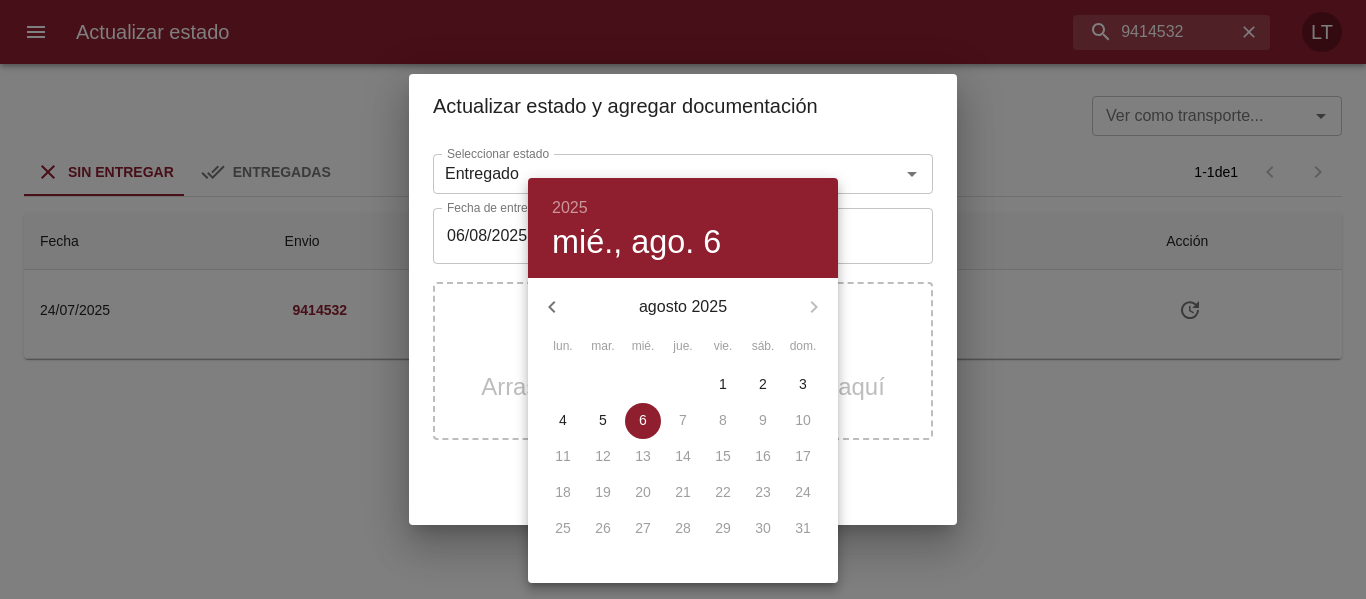 click on "4" at bounding box center [563, 420] 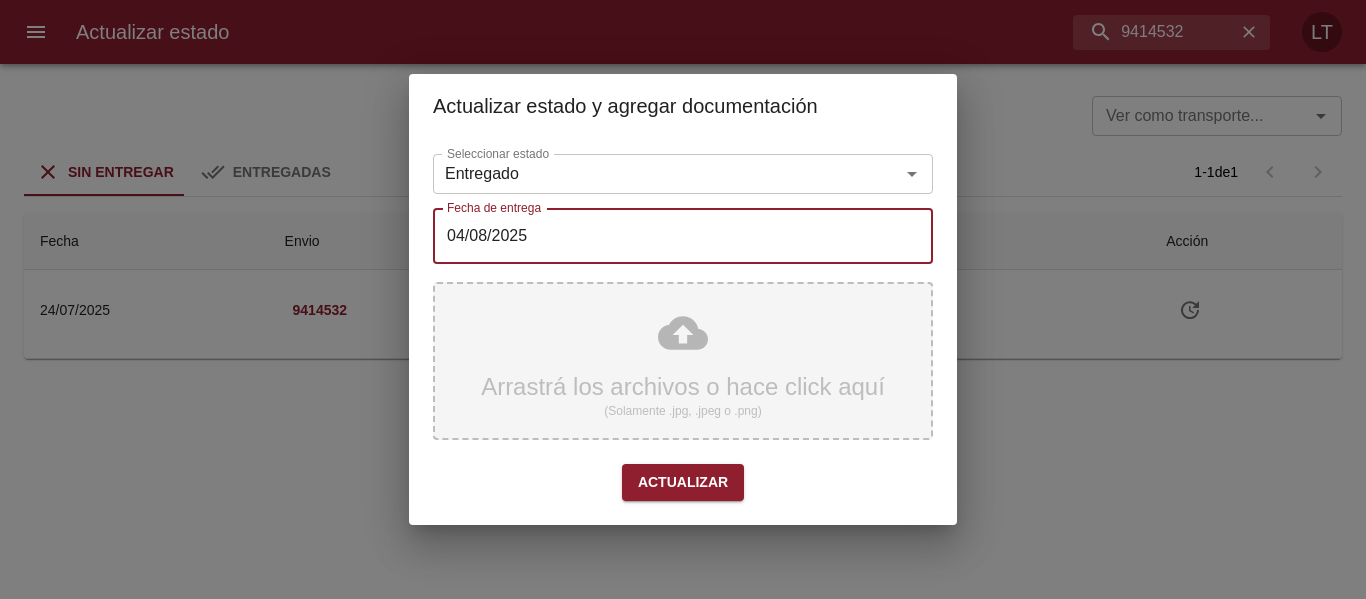 click on "Arrastrá los archivos o hace click aquí (Solamente .jpg, .jpeg o .png)" at bounding box center [683, 361] 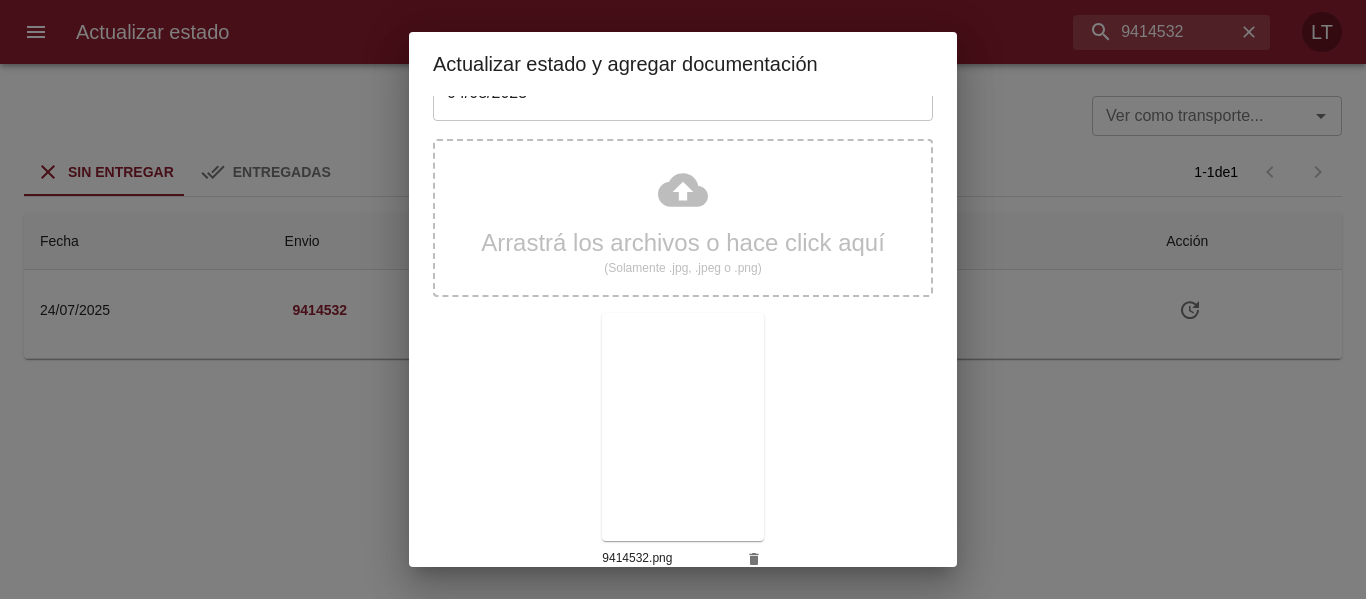 scroll, scrollTop: 187, scrollLeft: 0, axis: vertical 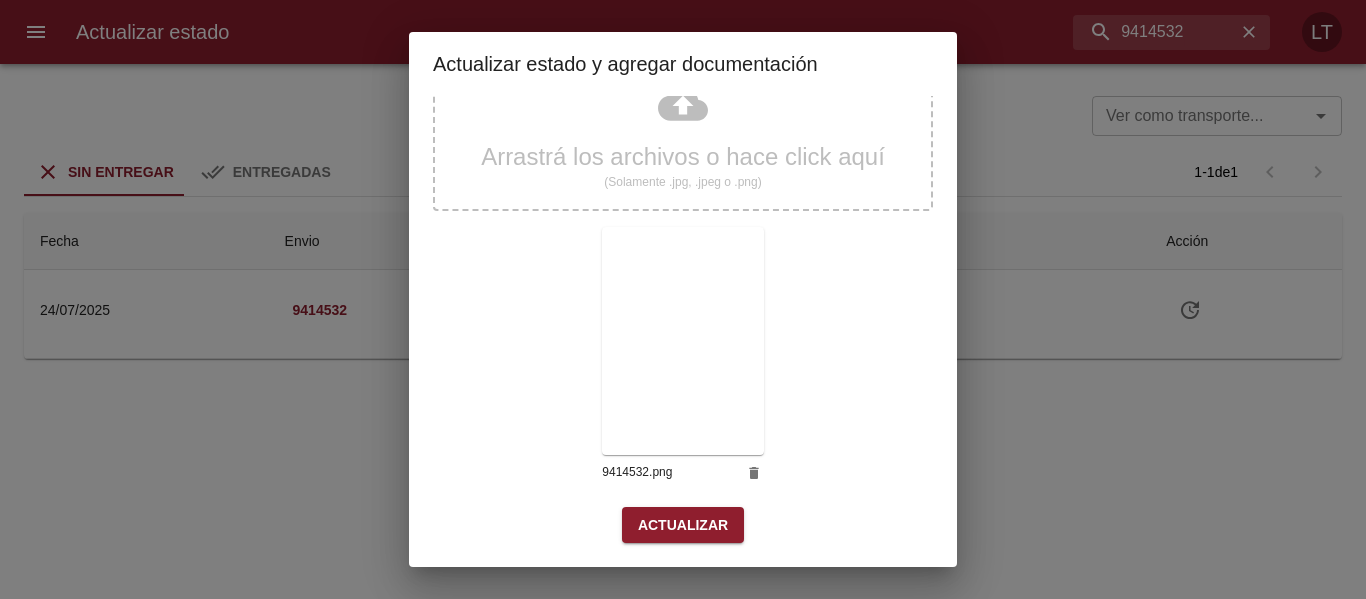 click on "Actualizar" at bounding box center (683, 525) 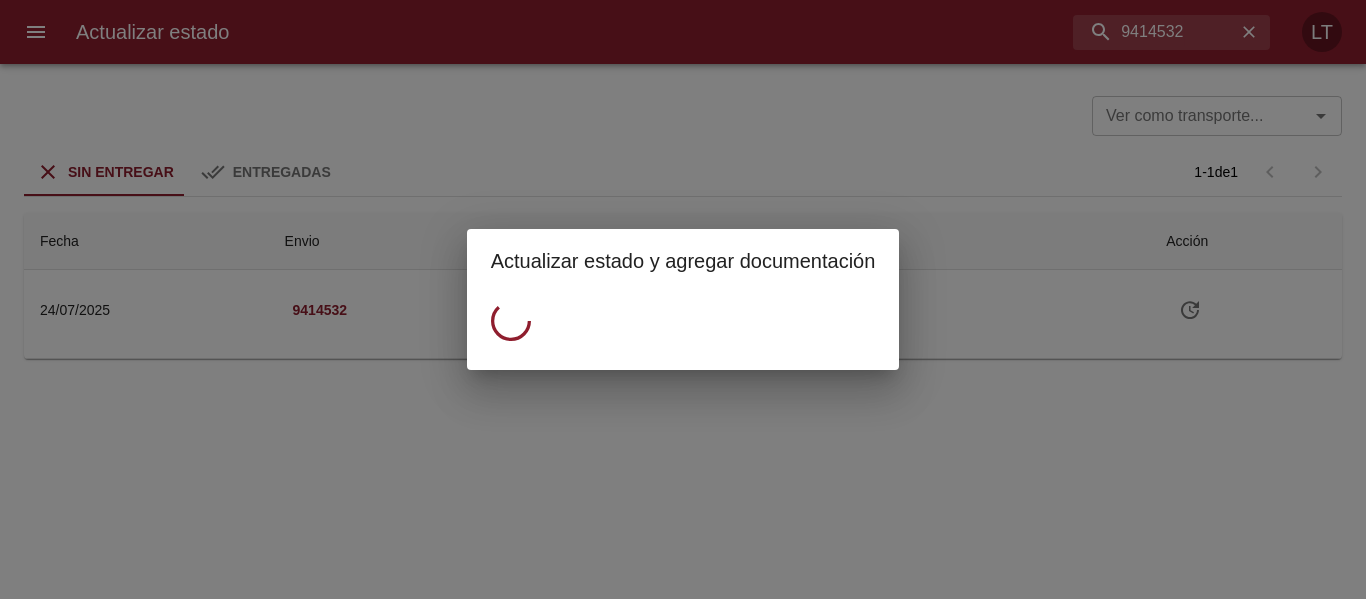 scroll, scrollTop: 0, scrollLeft: 0, axis: both 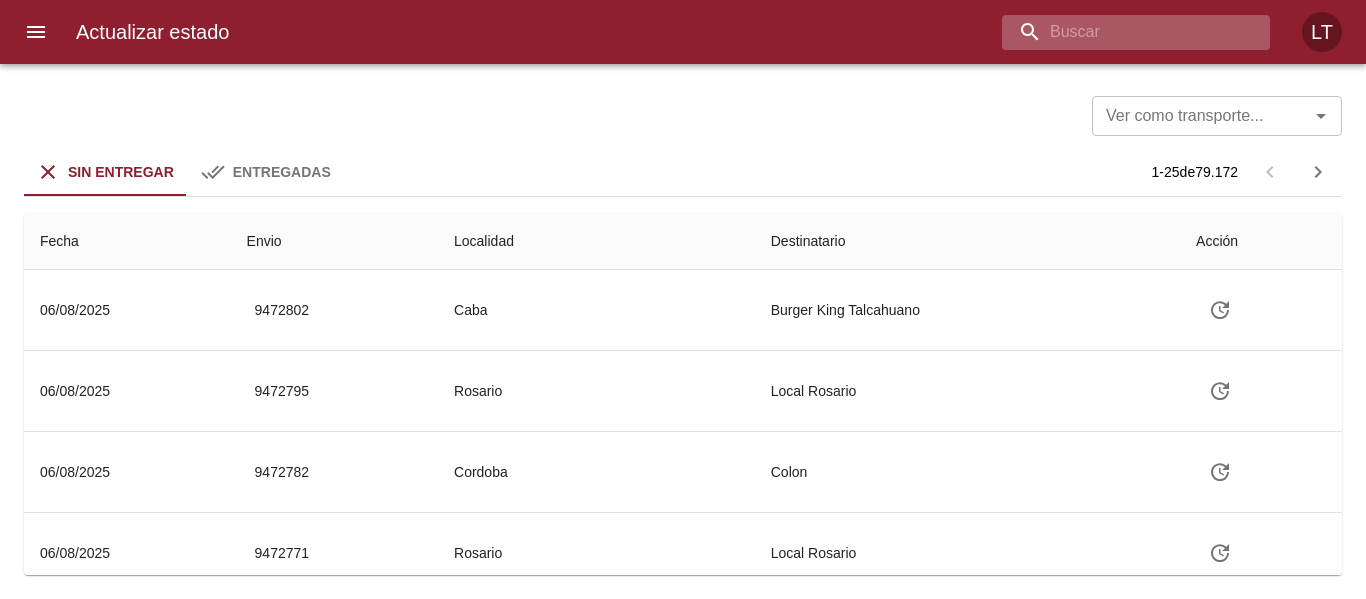 click at bounding box center (1119, 32) 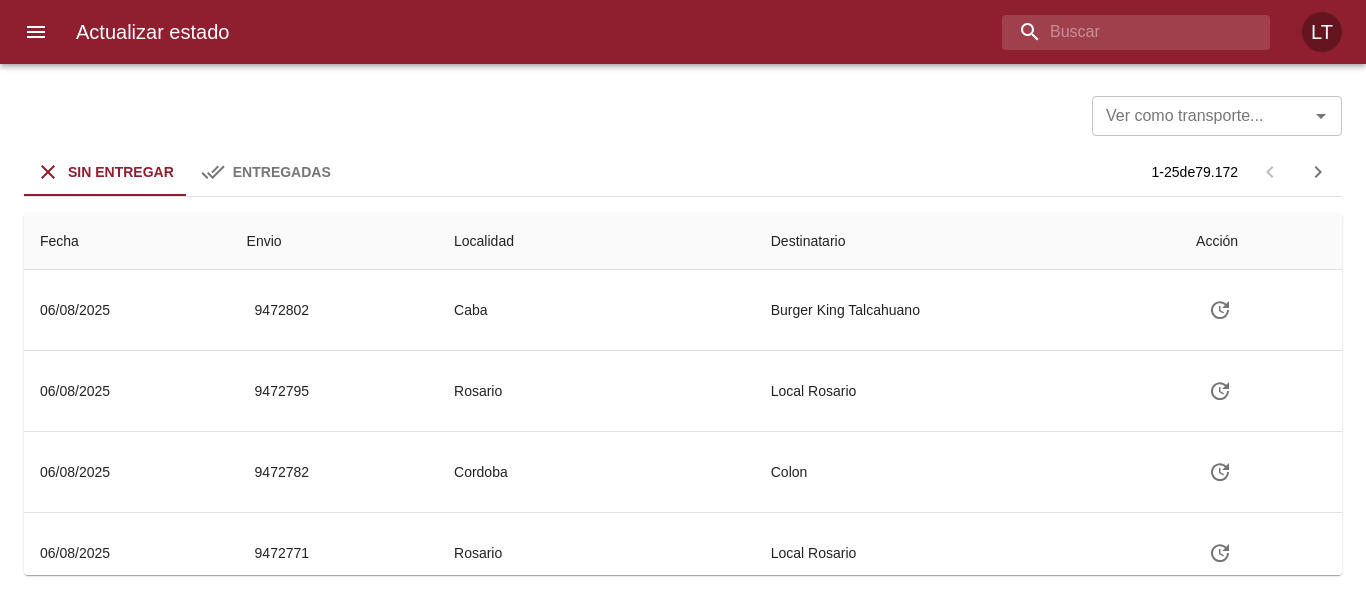 paste on "9425142" 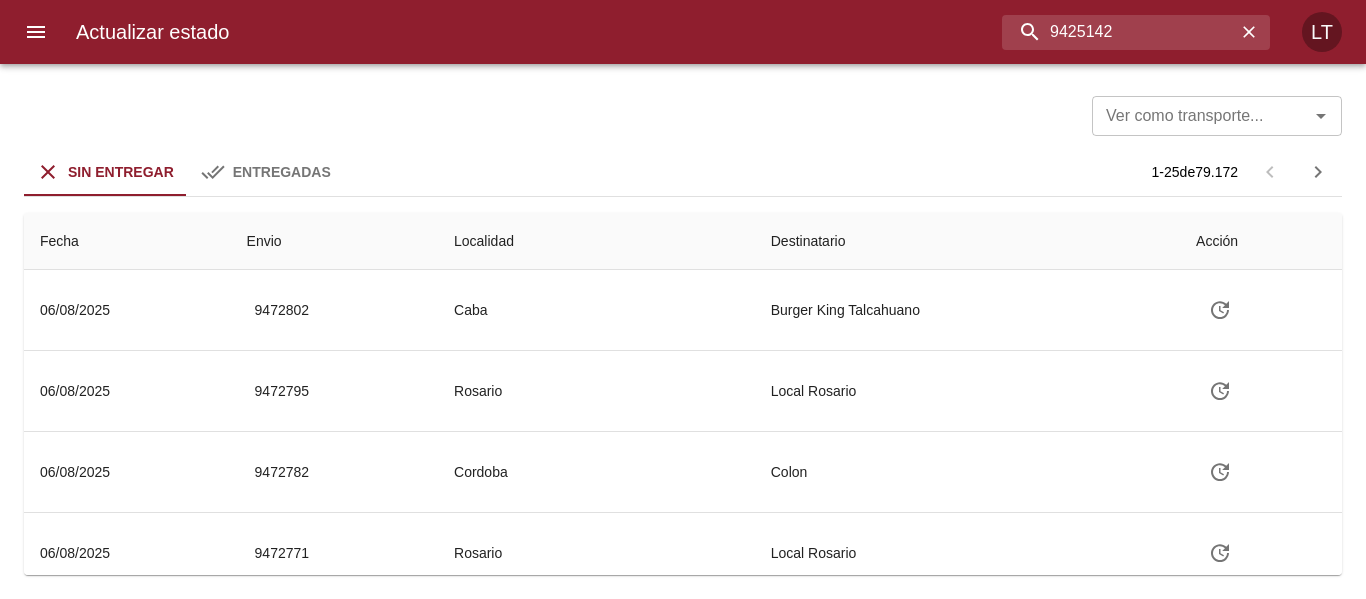type on "9425142" 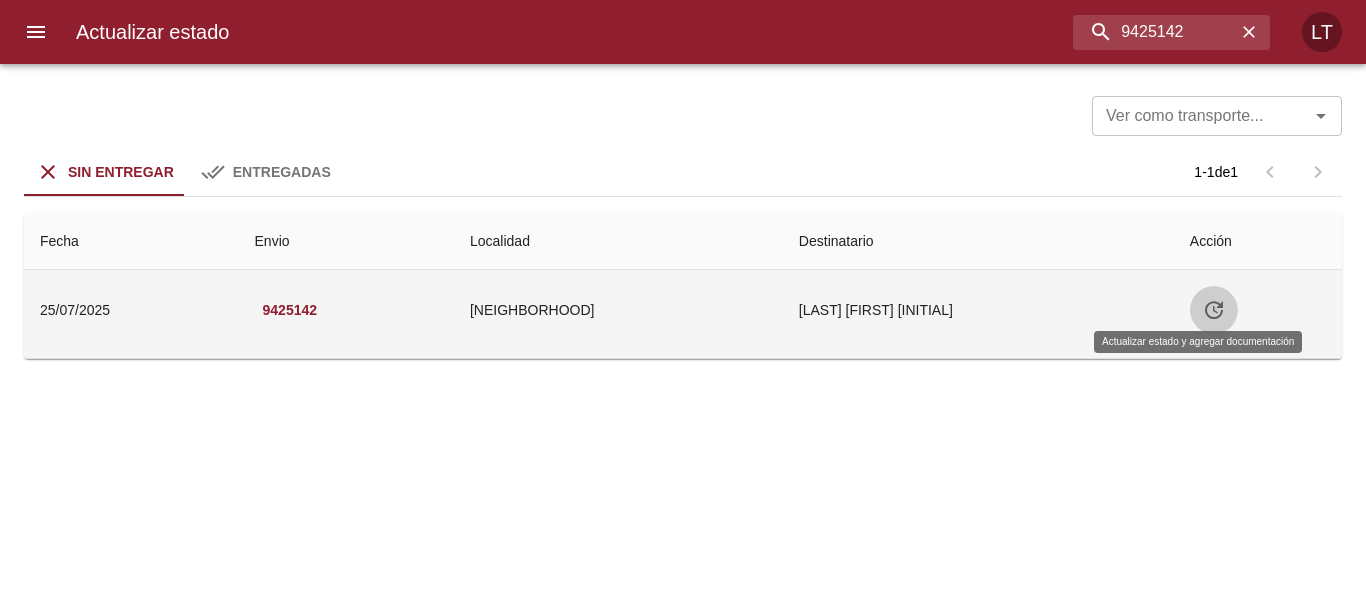 click 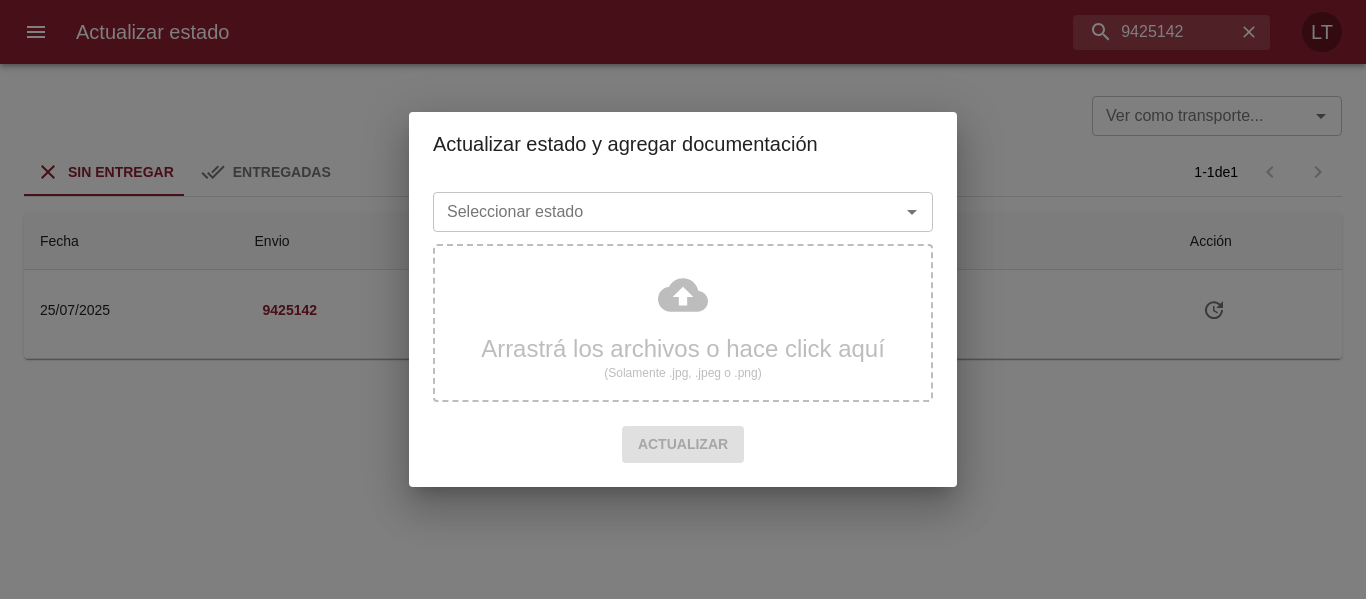 click on "Seleccionar estado" at bounding box center (683, 212) 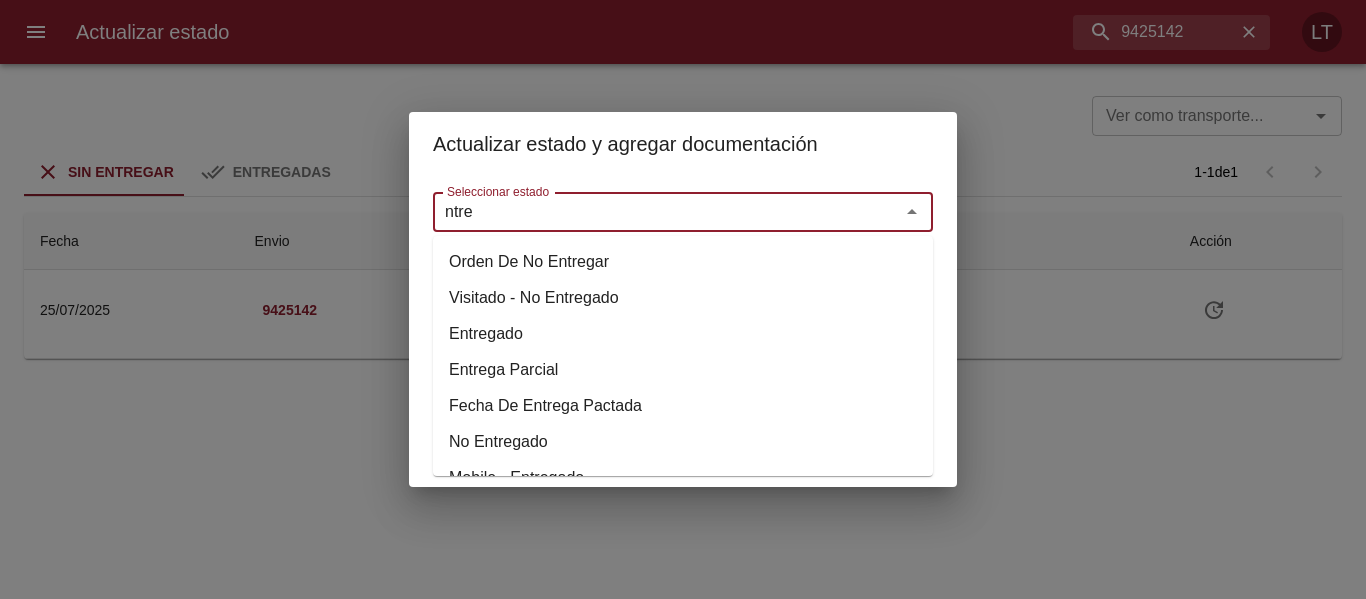 click on "Entregado" at bounding box center [683, 334] 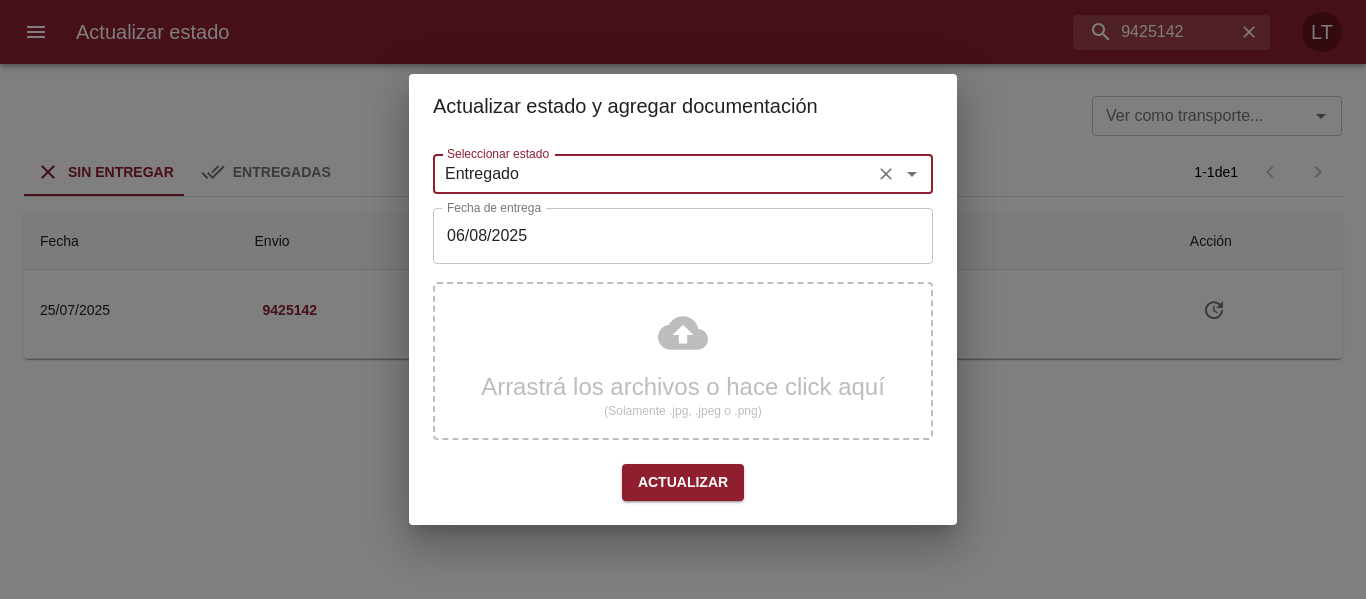 type on "Entregado" 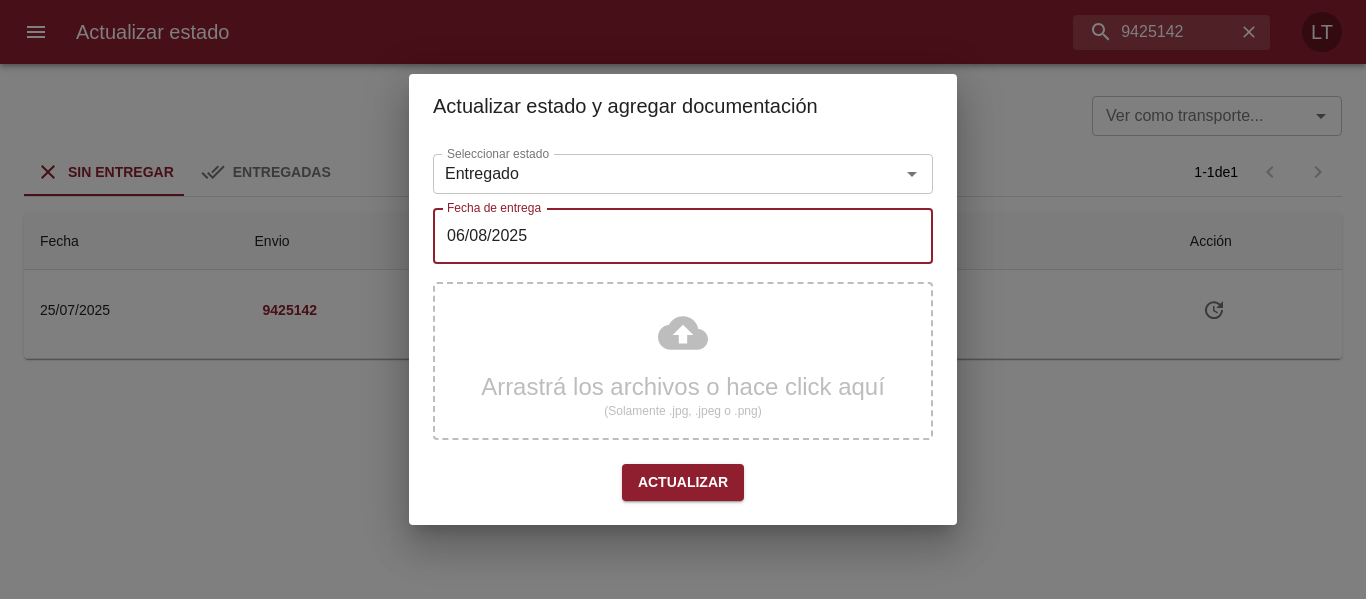 click on "06/08/2025" at bounding box center [683, 236] 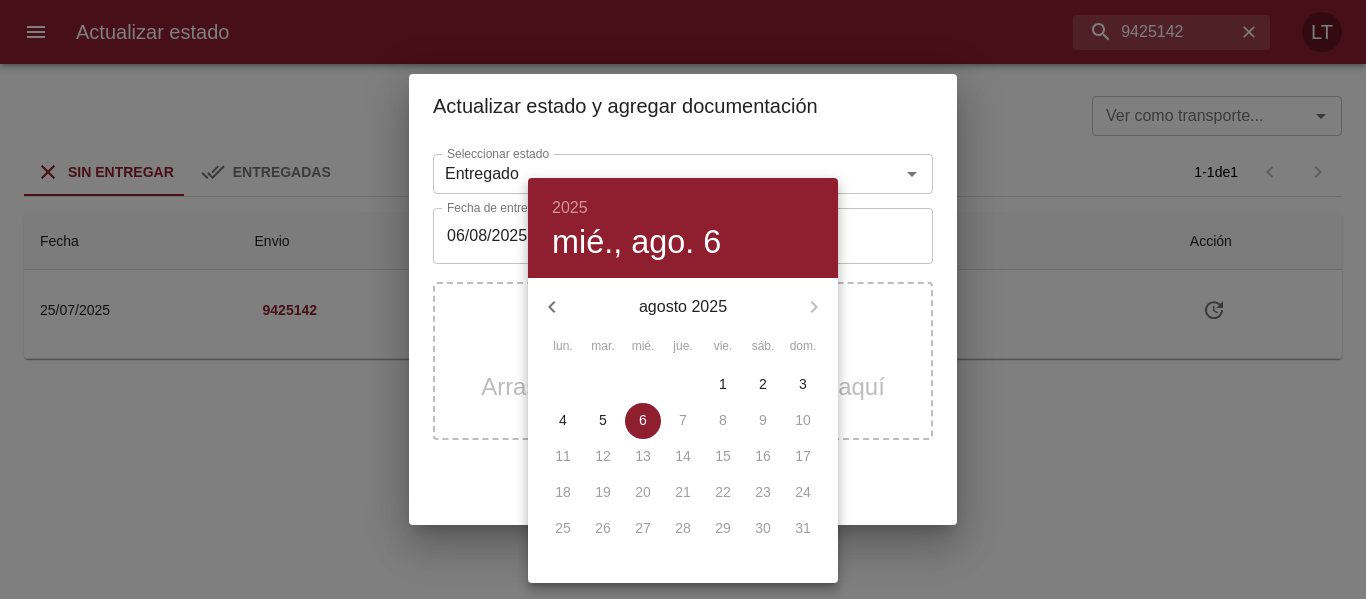 click at bounding box center [683, 299] 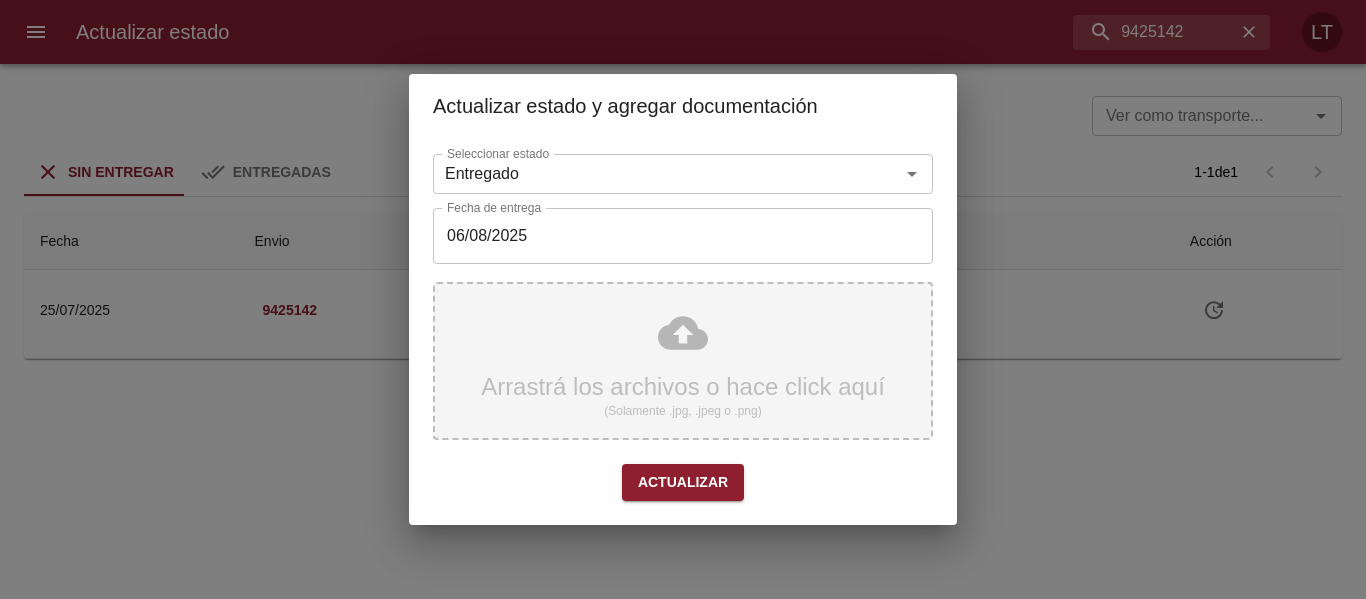 click on "Arrastrá los archivos o hace click aquí (Solamente .jpg, .jpeg o .png)" at bounding box center [683, 361] 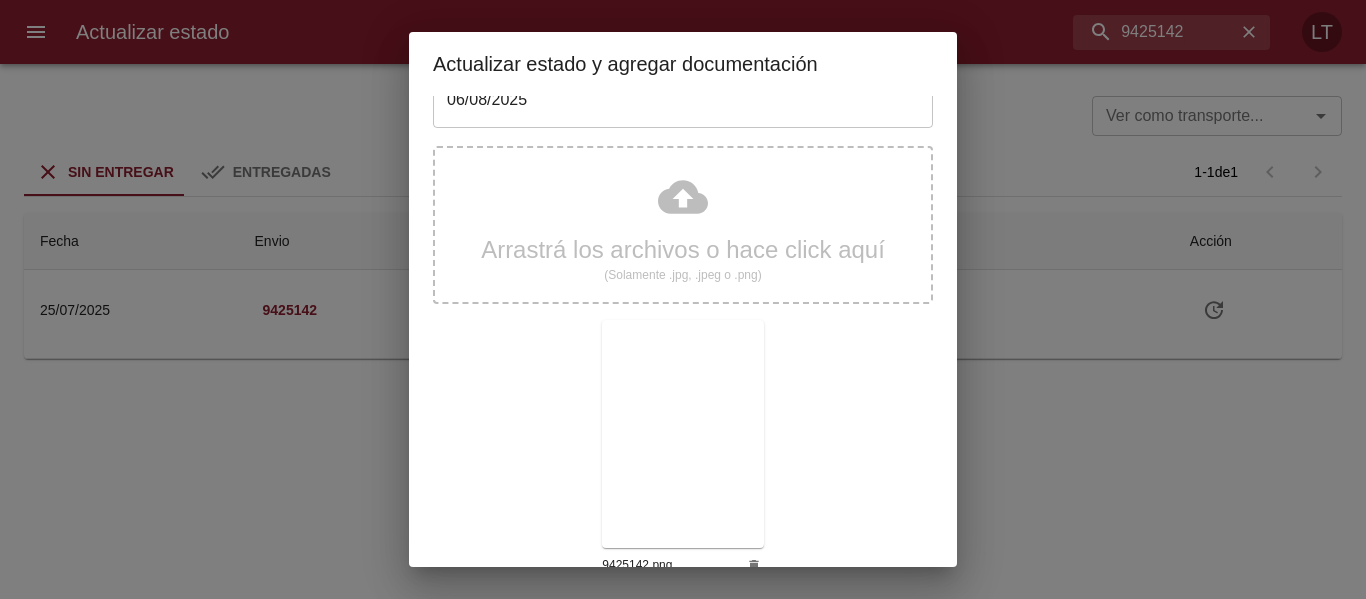 scroll, scrollTop: 187, scrollLeft: 0, axis: vertical 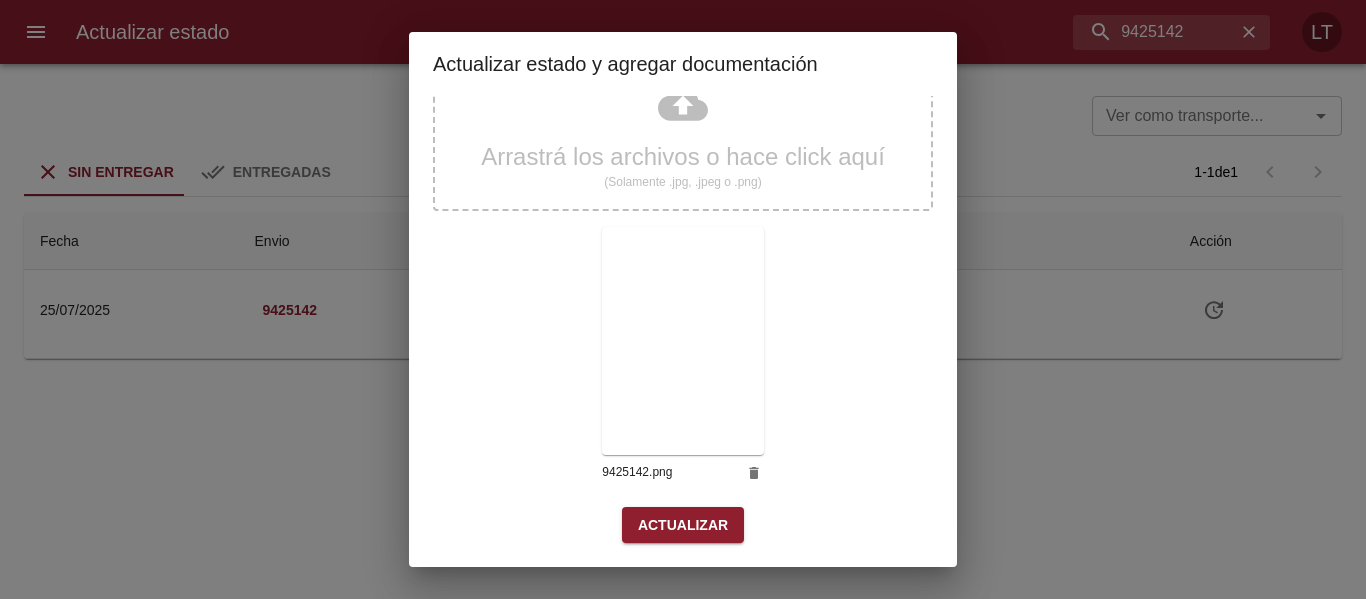 click on "Actualizar" at bounding box center [683, 525] 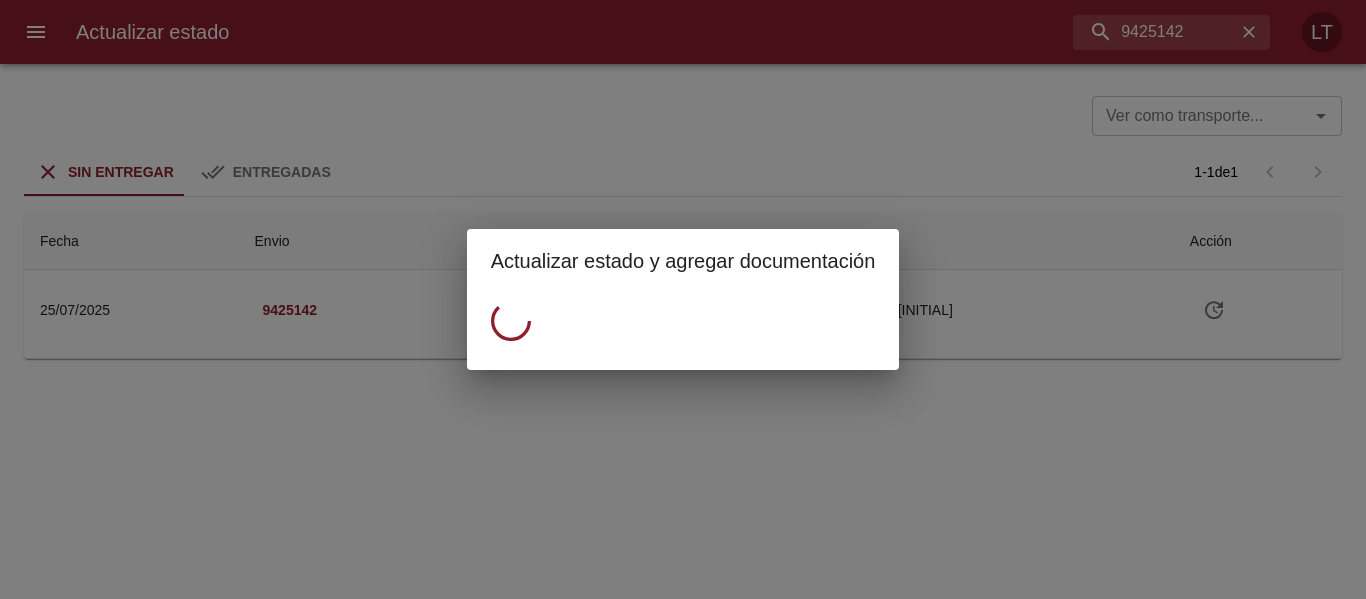 scroll, scrollTop: 0, scrollLeft: 0, axis: both 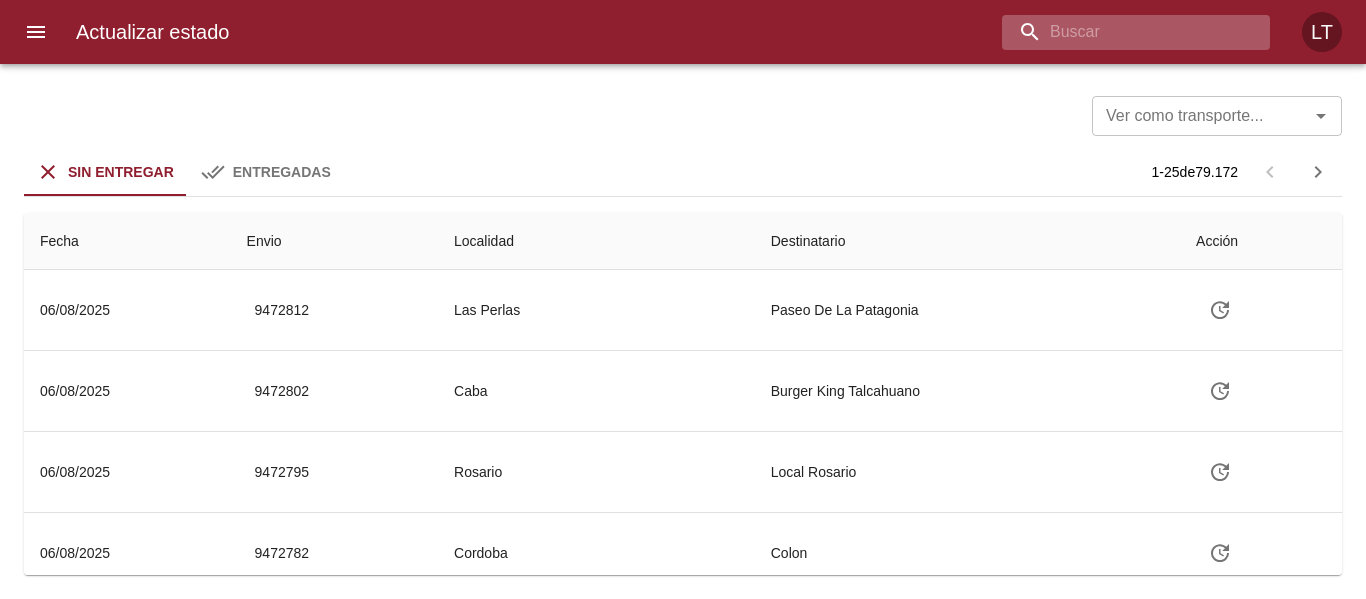click at bounding box center [1119, 32] 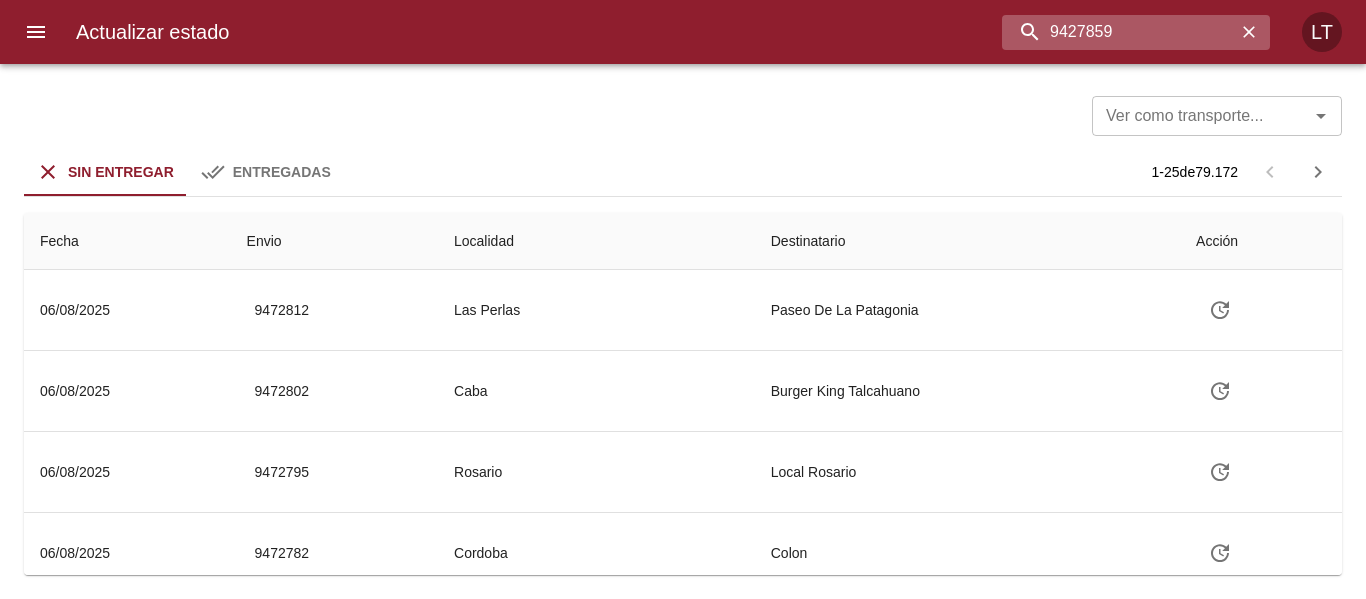 type on "9427859" 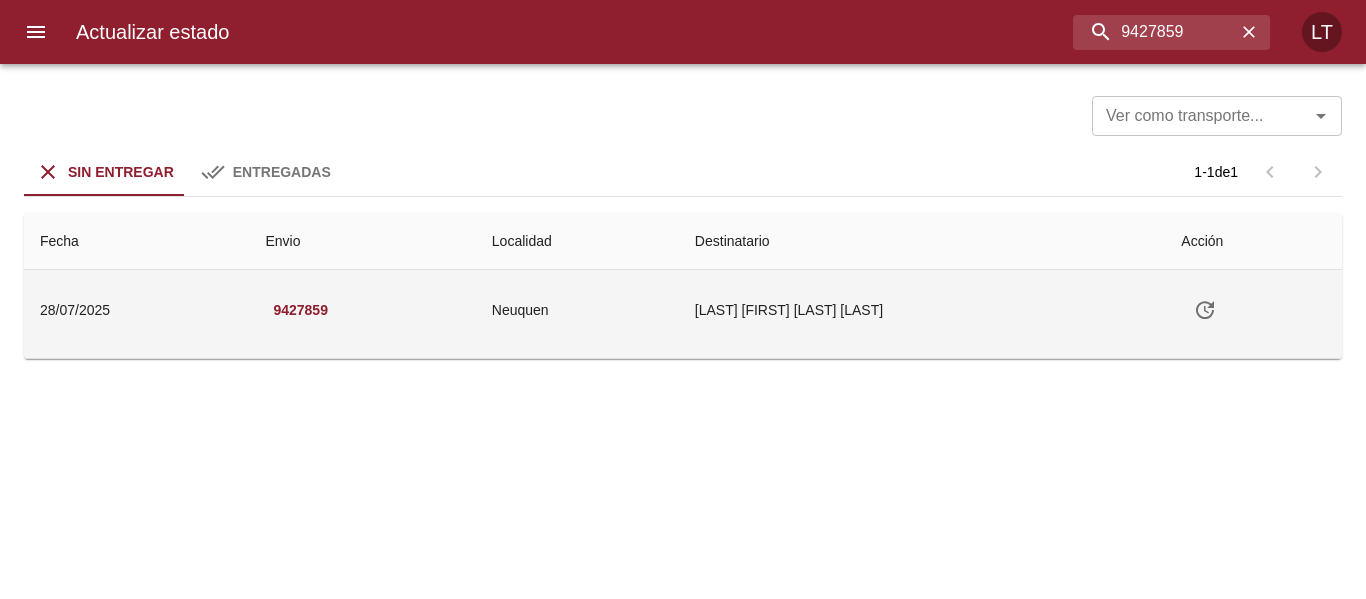 click 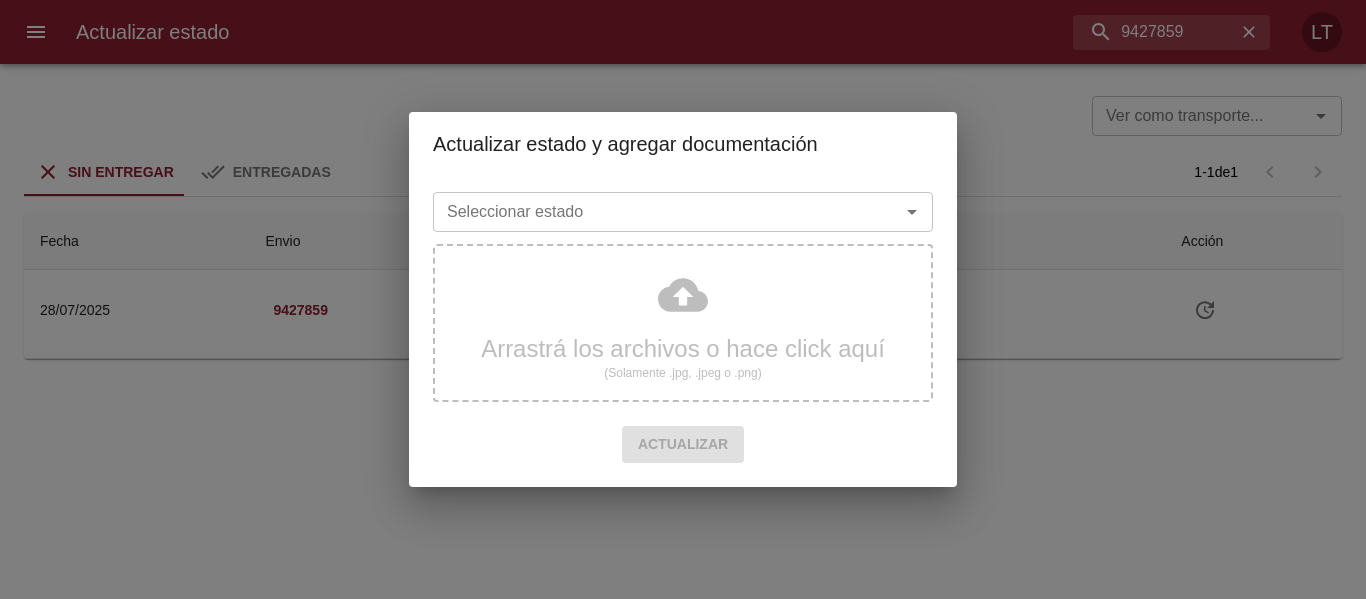 click on "Seleccionar estado" at bounding box center (683, 212) 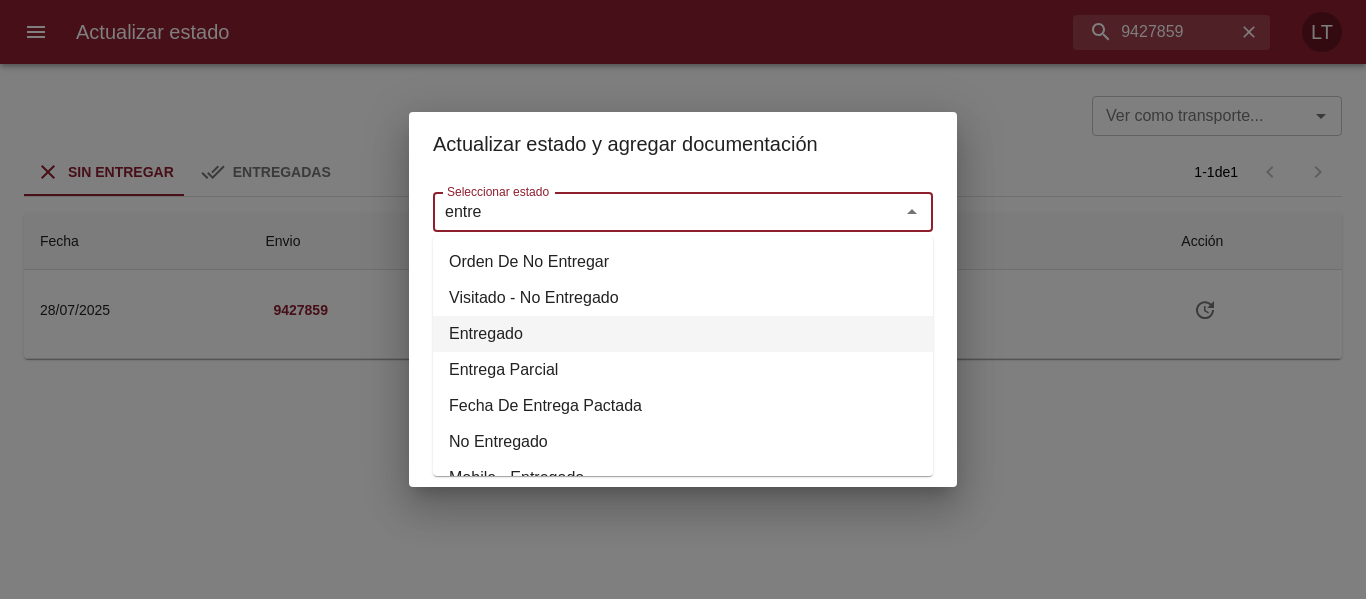 click on "Entregado" at bounding box center (683, 334) 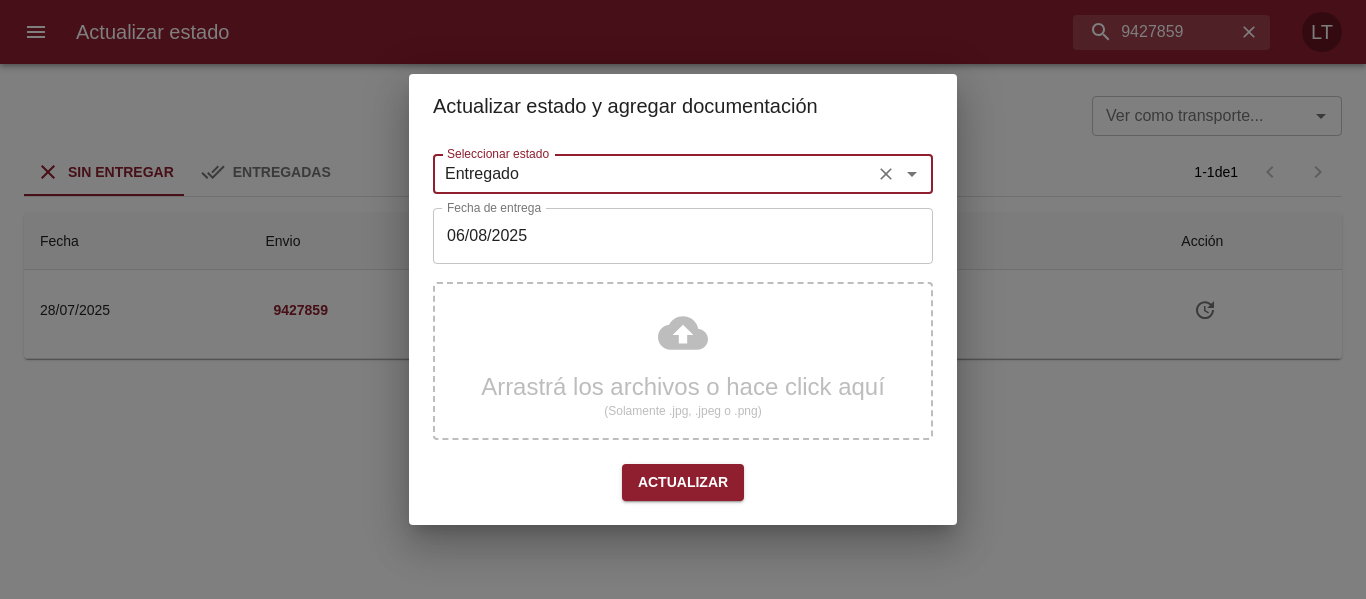 type on "Entregado" 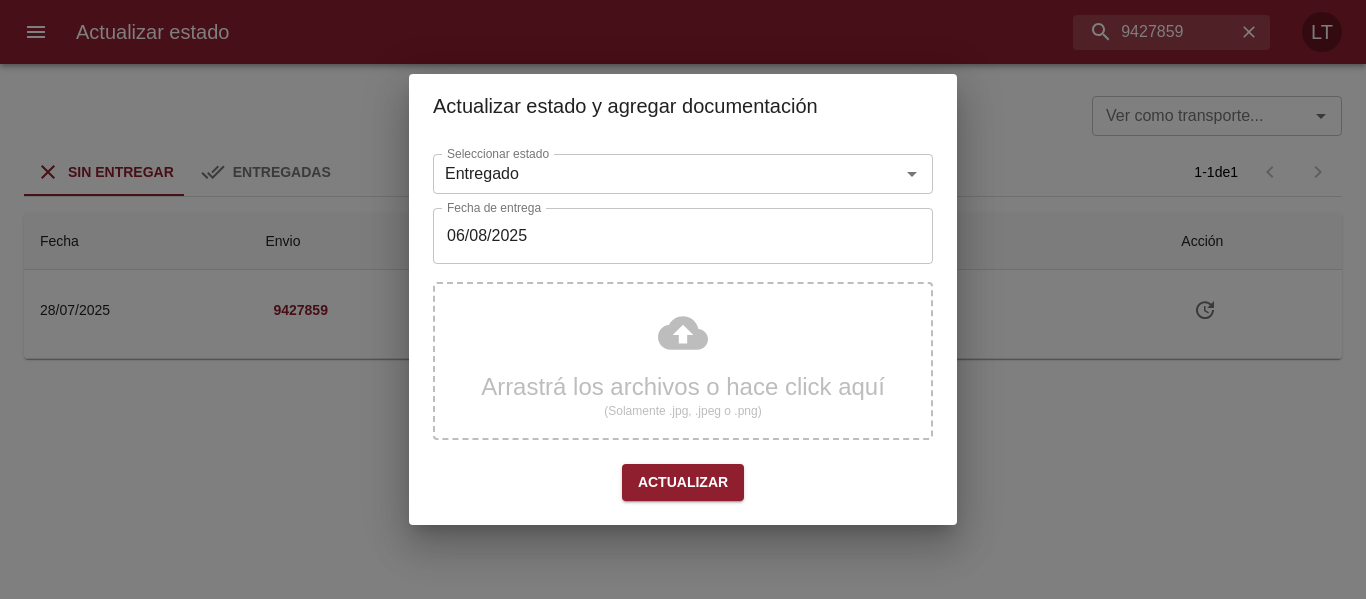 click on "06/08/2025" at bounding box center (683, 236) 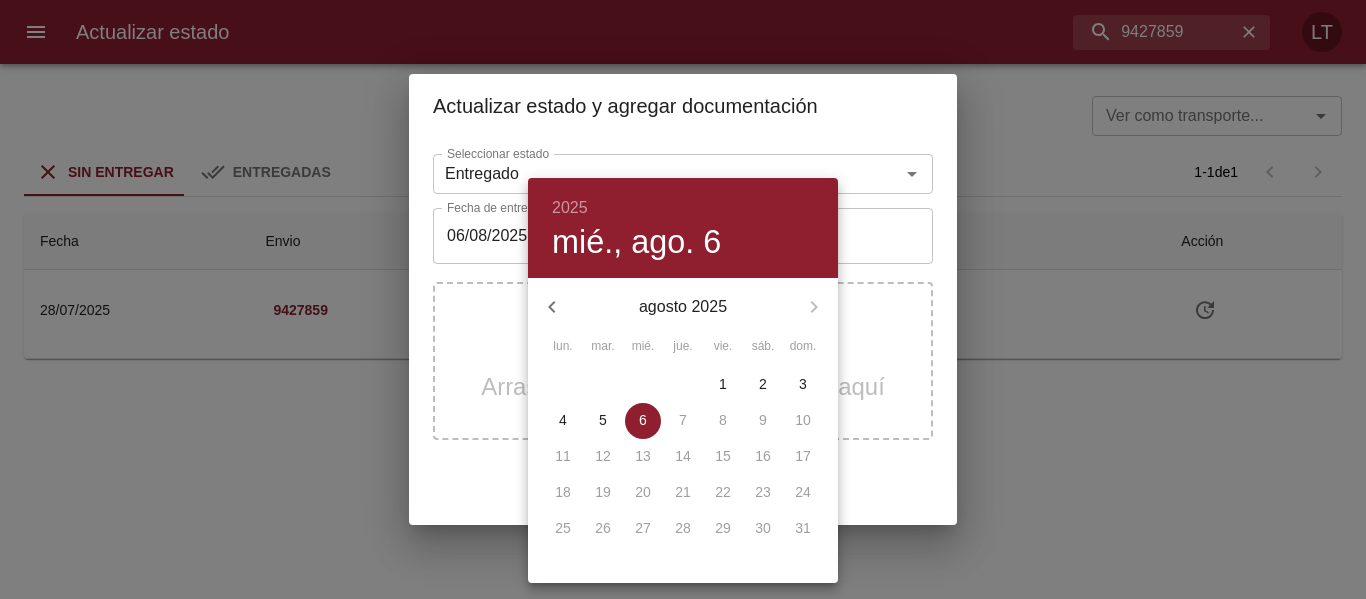 click on "4" at bounding box center [563, 420] 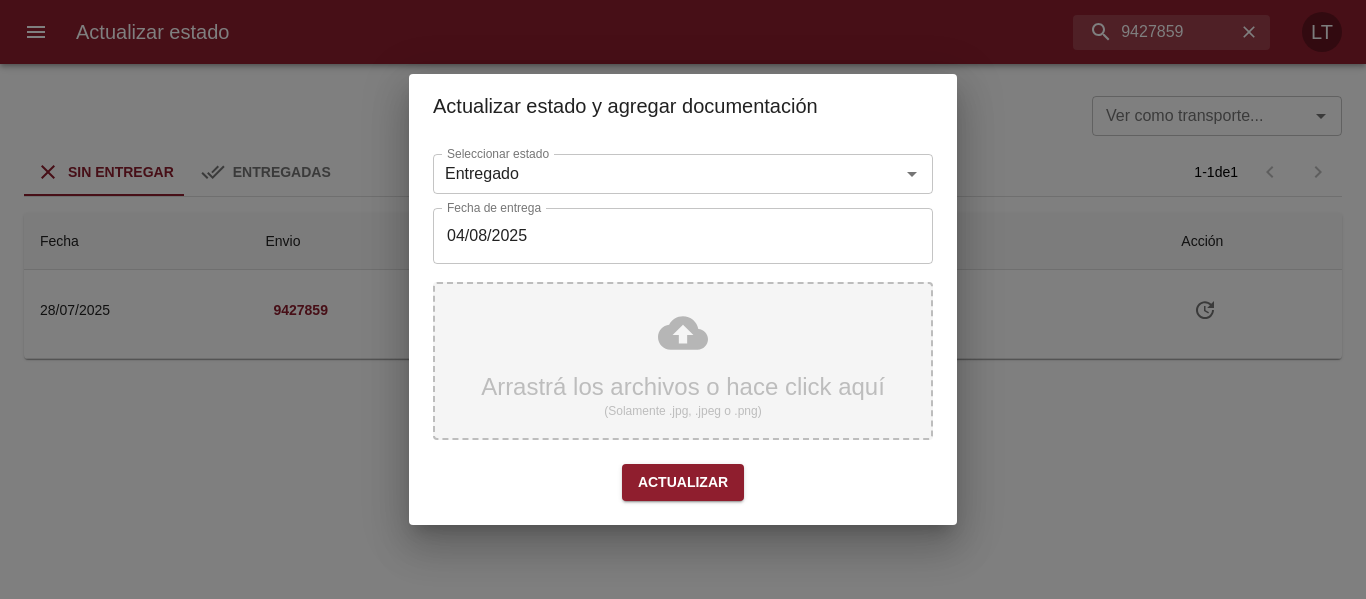 click on "Arrastrá los archivos o hace click aquí (Solamente .jpg, .jpeg o .png)" at bounding box center (683, 361) 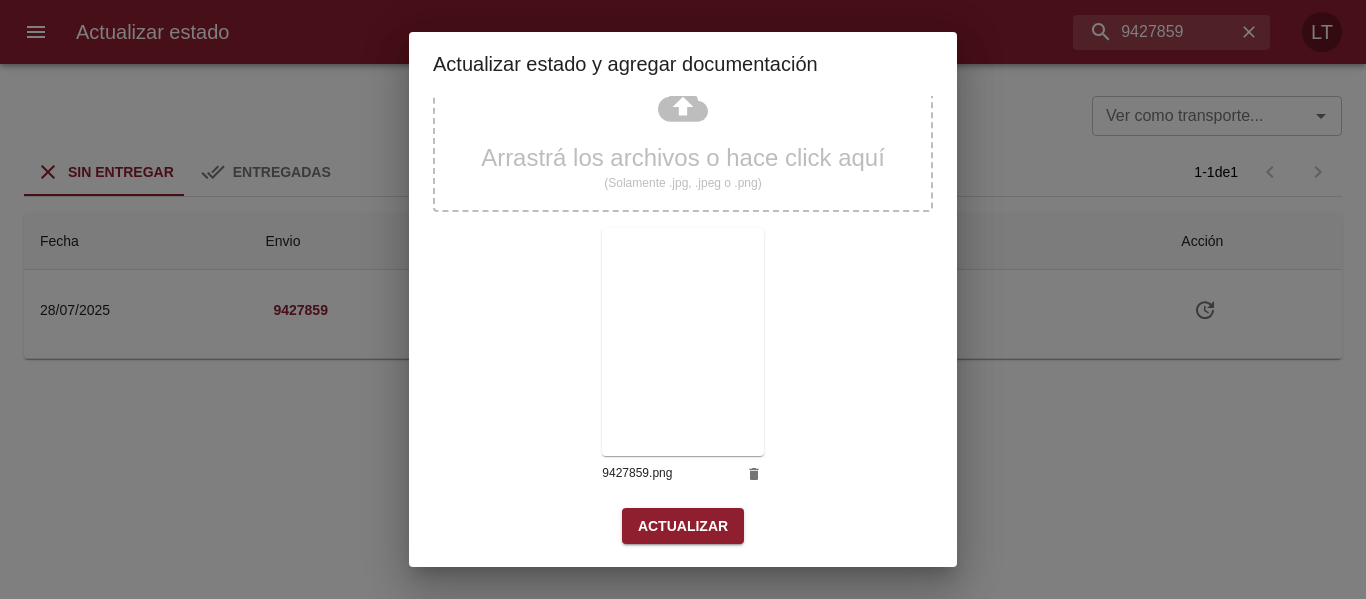 scroll, scrollTop: 187, scrollLeft: 0, axis: vertical 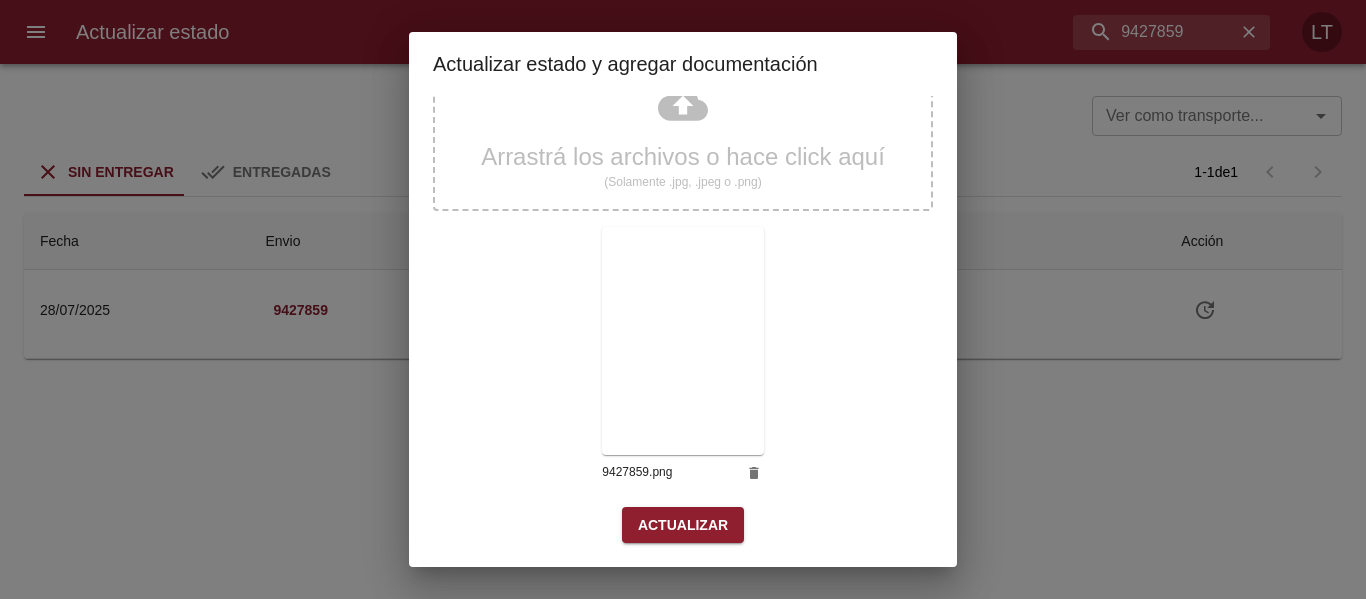click on "Actualizar" at bounding box center (683, 525) 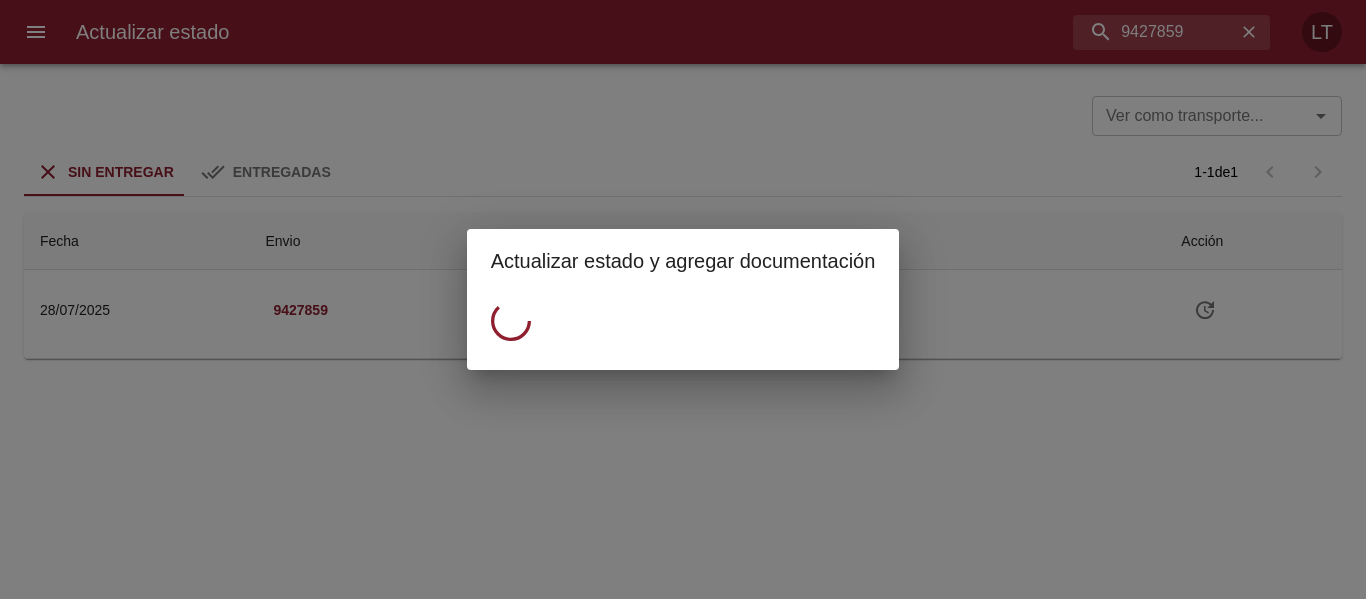 scroll, scrollTop: 0, scrollLeft: 0, axis: both 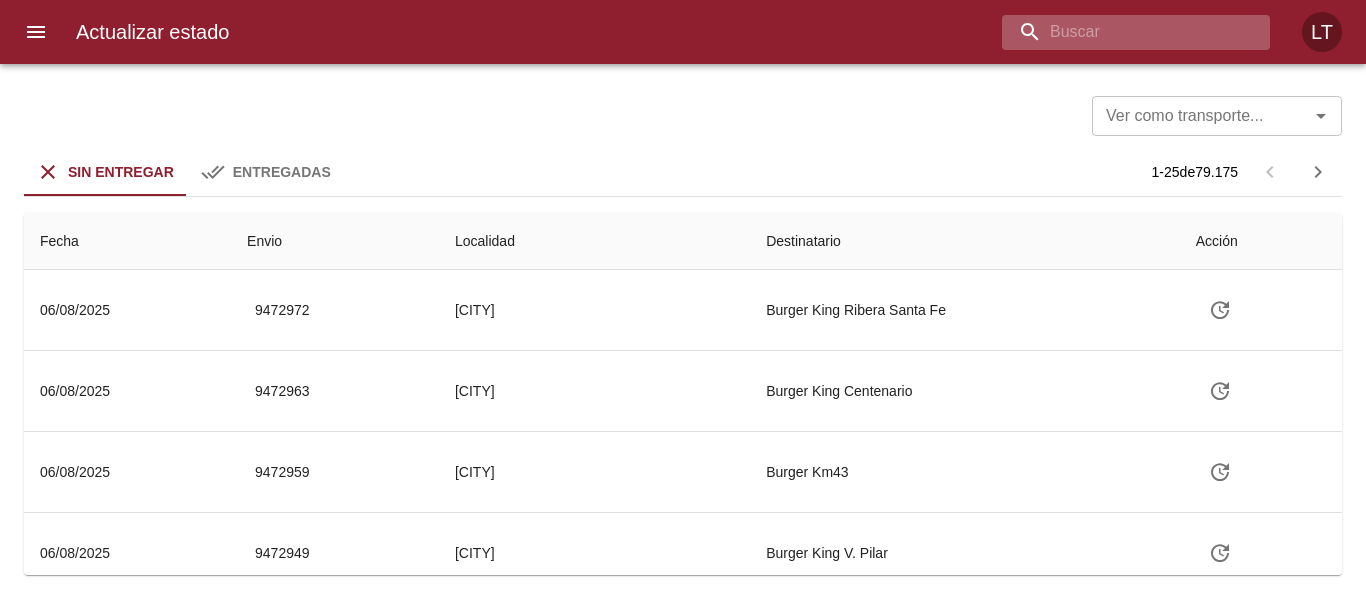 click at bounding box center (1119, 32) 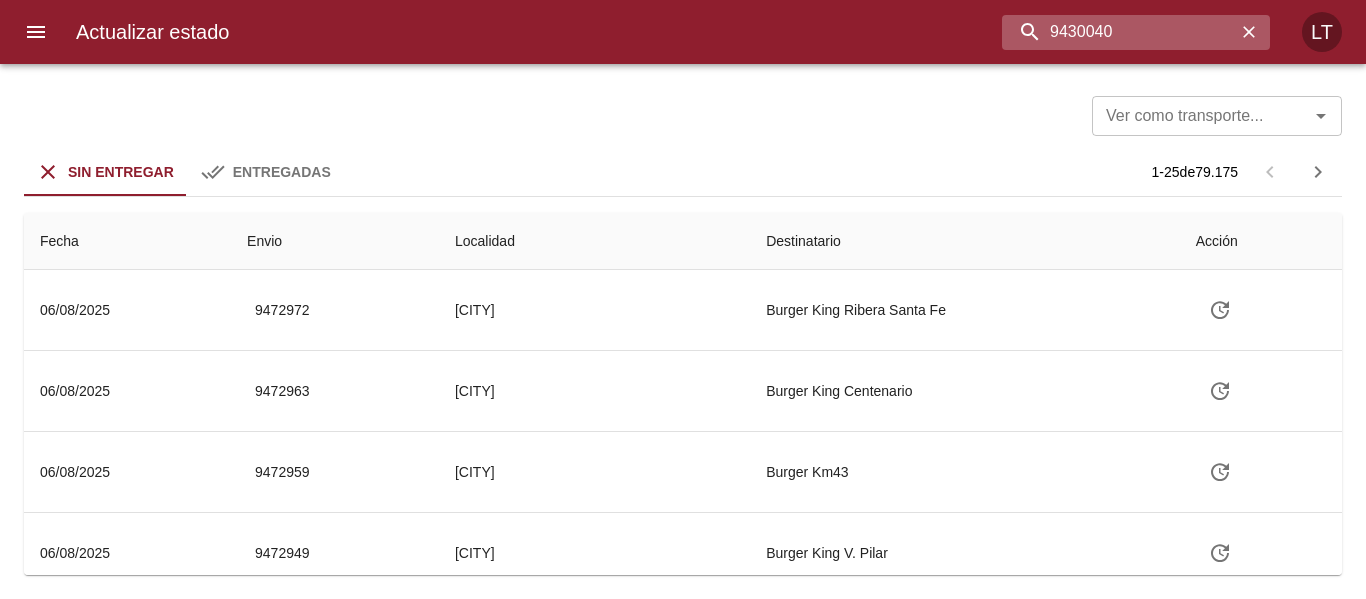 type on "9430040" 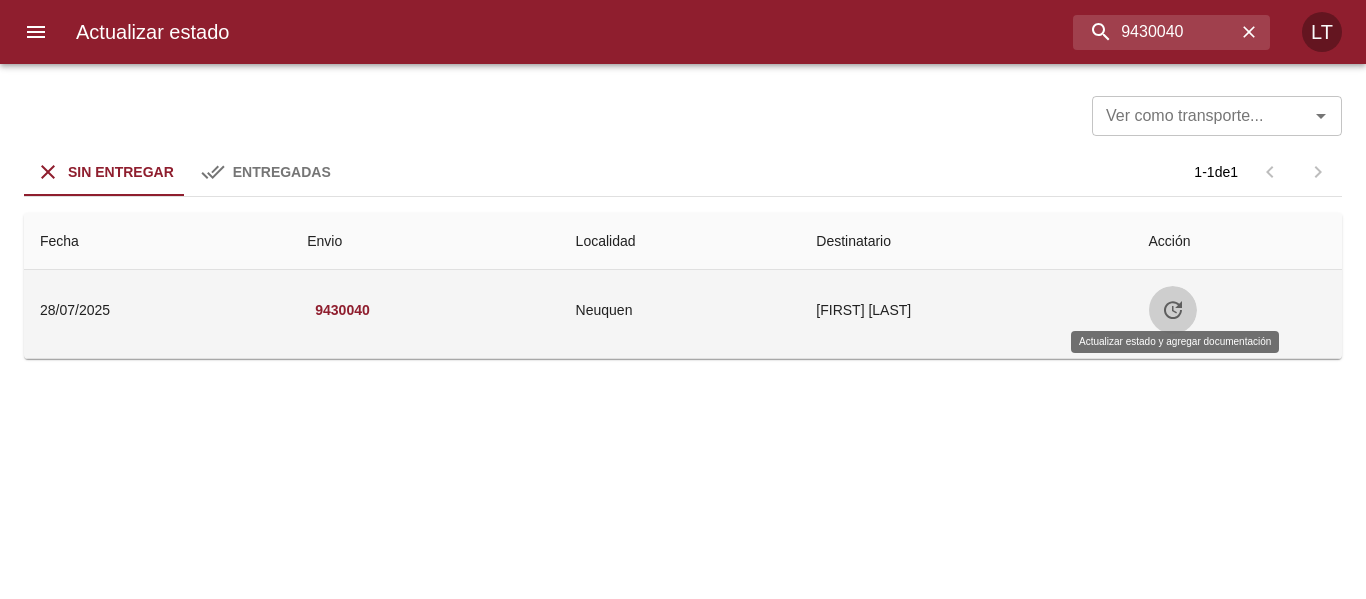 click at bounding box center (1173, 310) 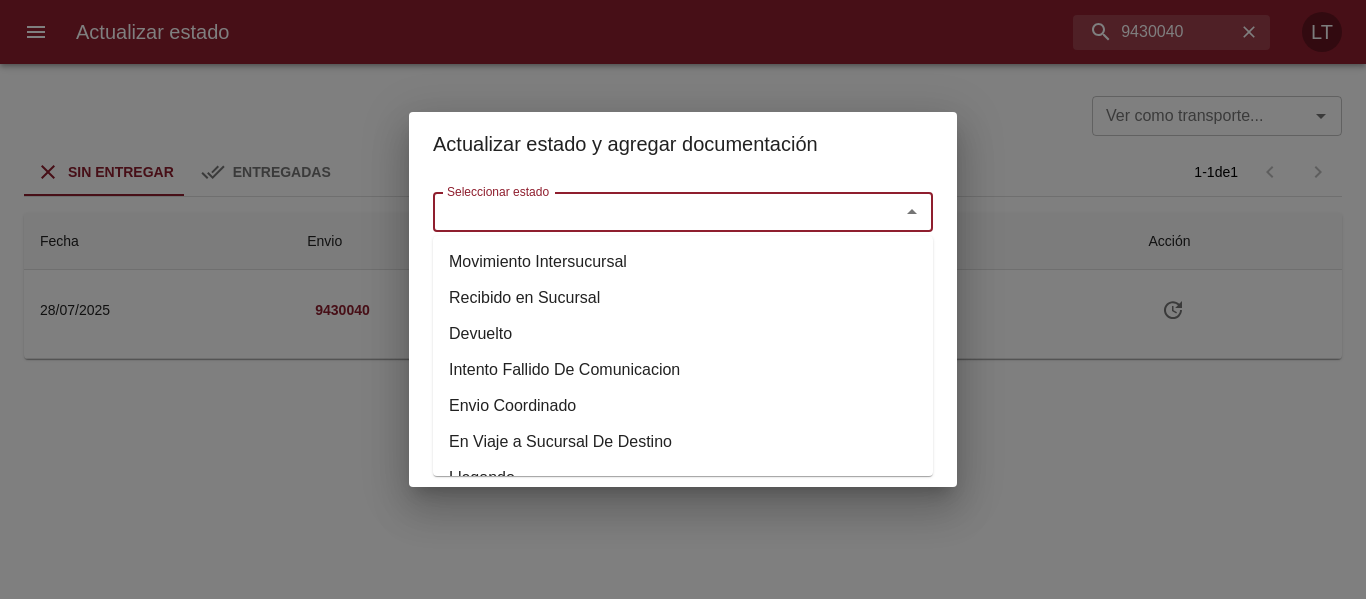 click on "Seleccionar estado" at bounding box center (653, 212) 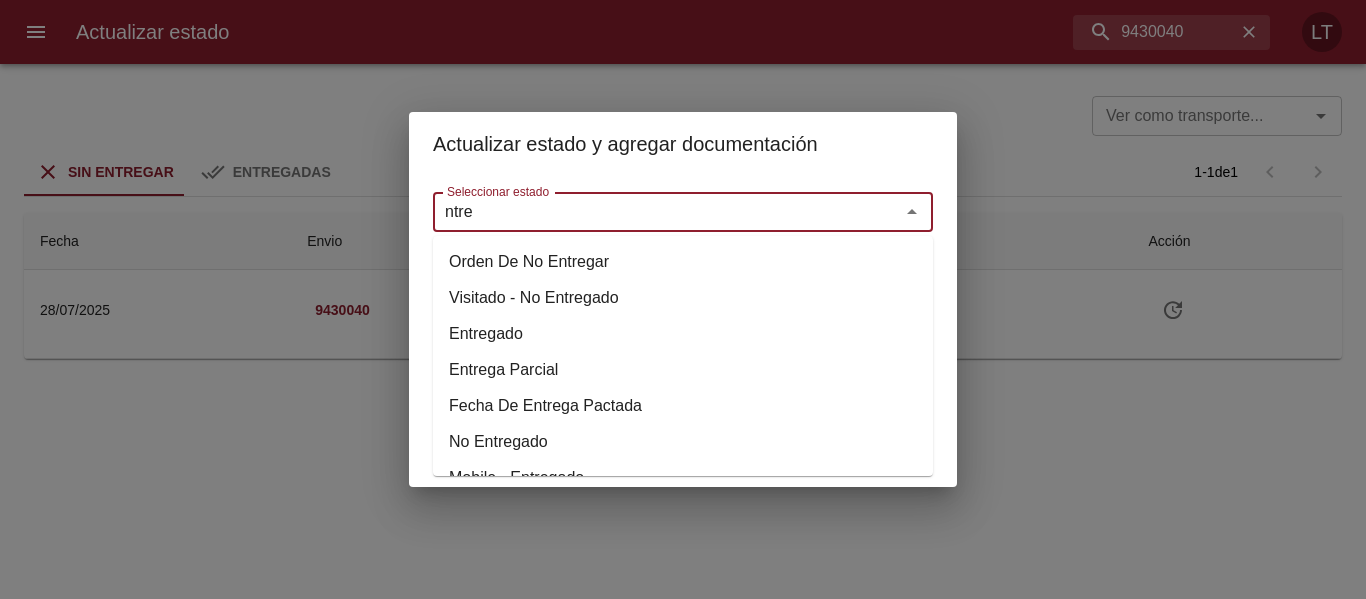 drag, startPoint x: 517, startPoint y: 333, endPoint x: 517, endPoint y: 321, distance: 12 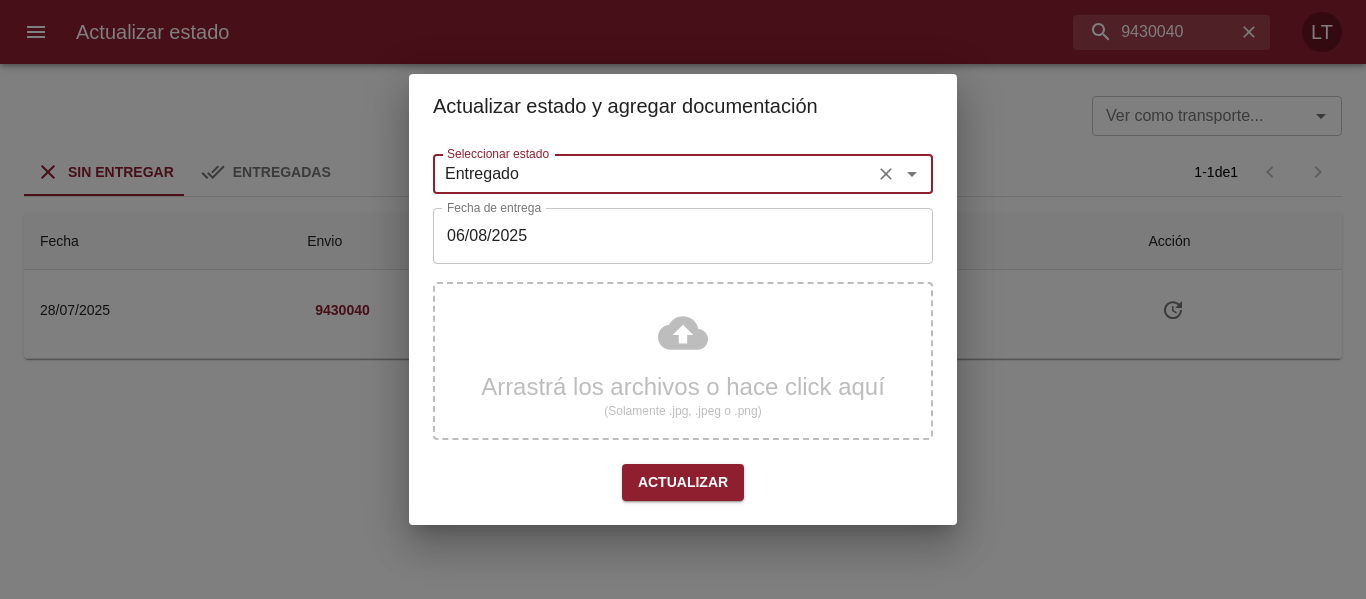 type on "Entregado" 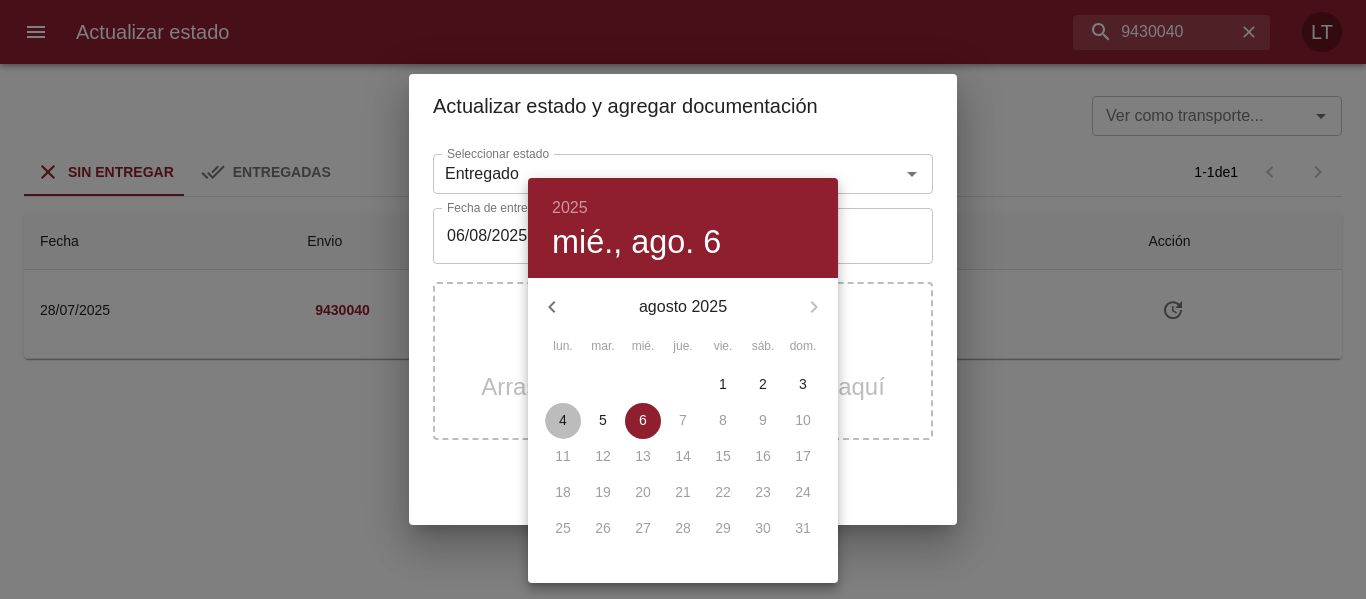 click on "4" at bounding box center (563, 420) 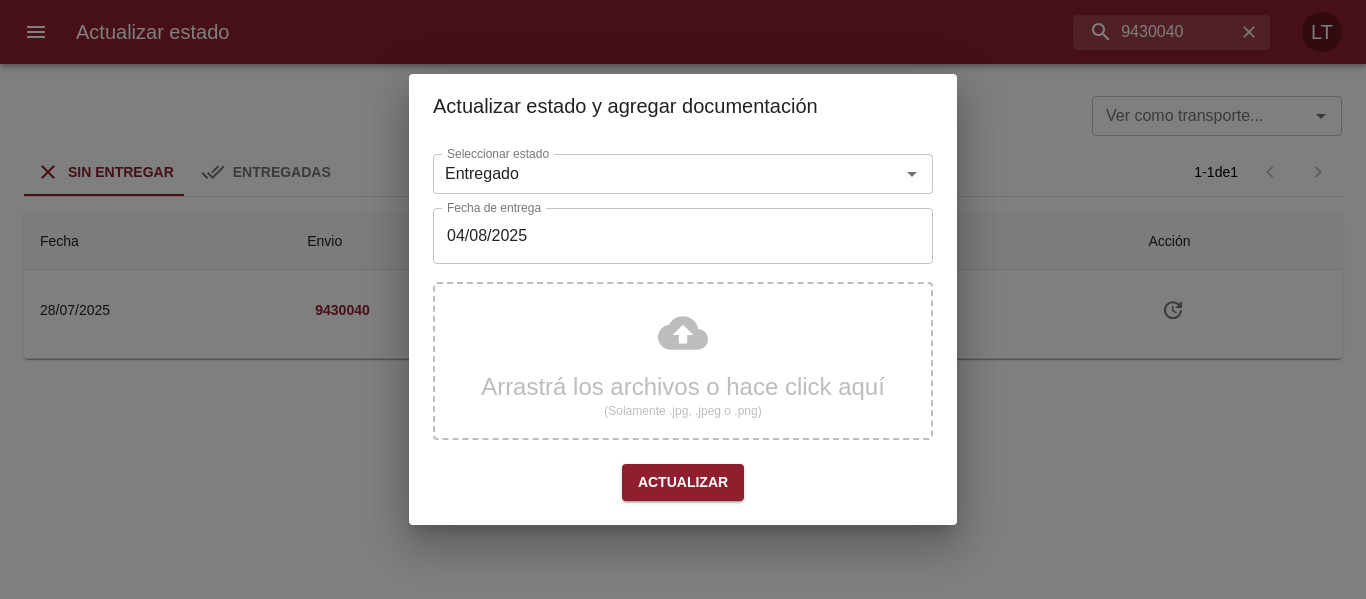 click on "Arrastrá los archivos o hace click aquí (Solamente .jpg, .jpeg o .png)" at bounding box center (683, 361) 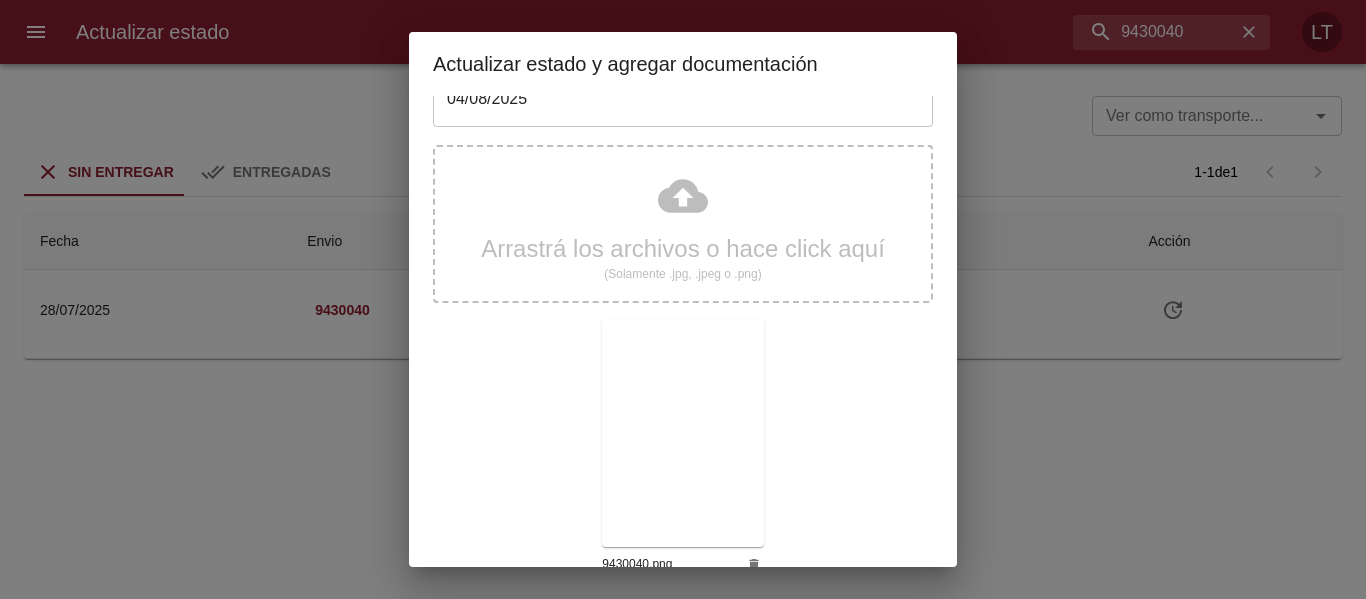 scroll, scrollTop: 187, scrollLeft: 0, axis: vertical 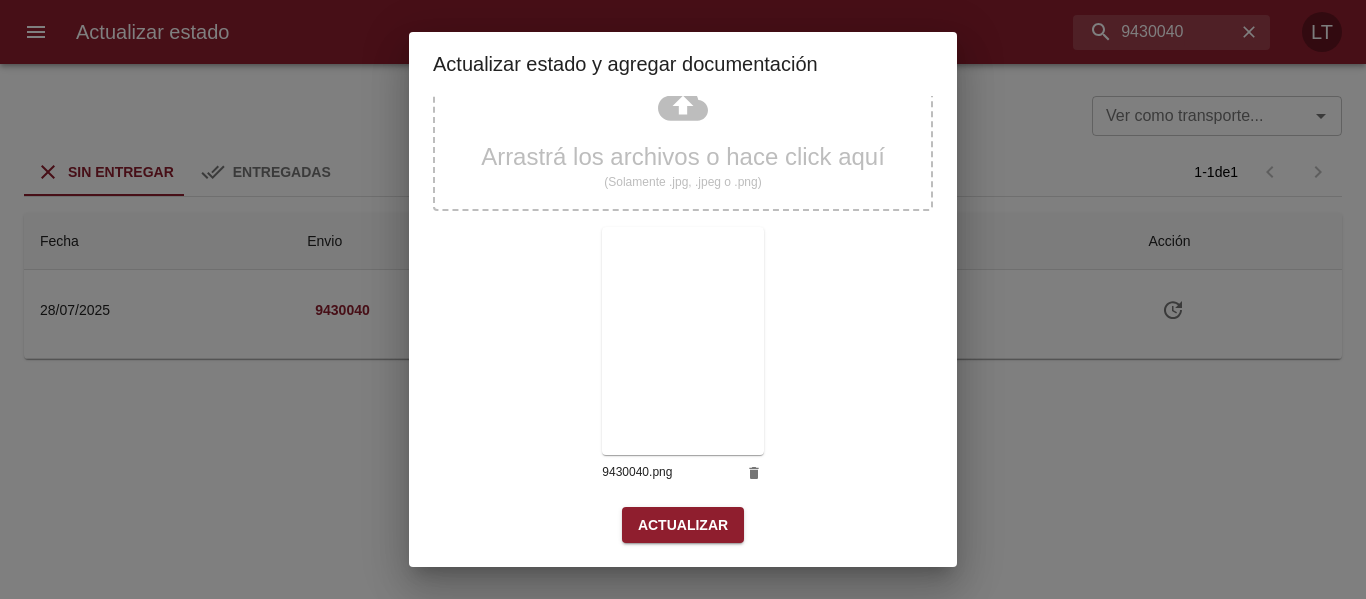 click on "Actualizar" at bounding box center (683, 525) 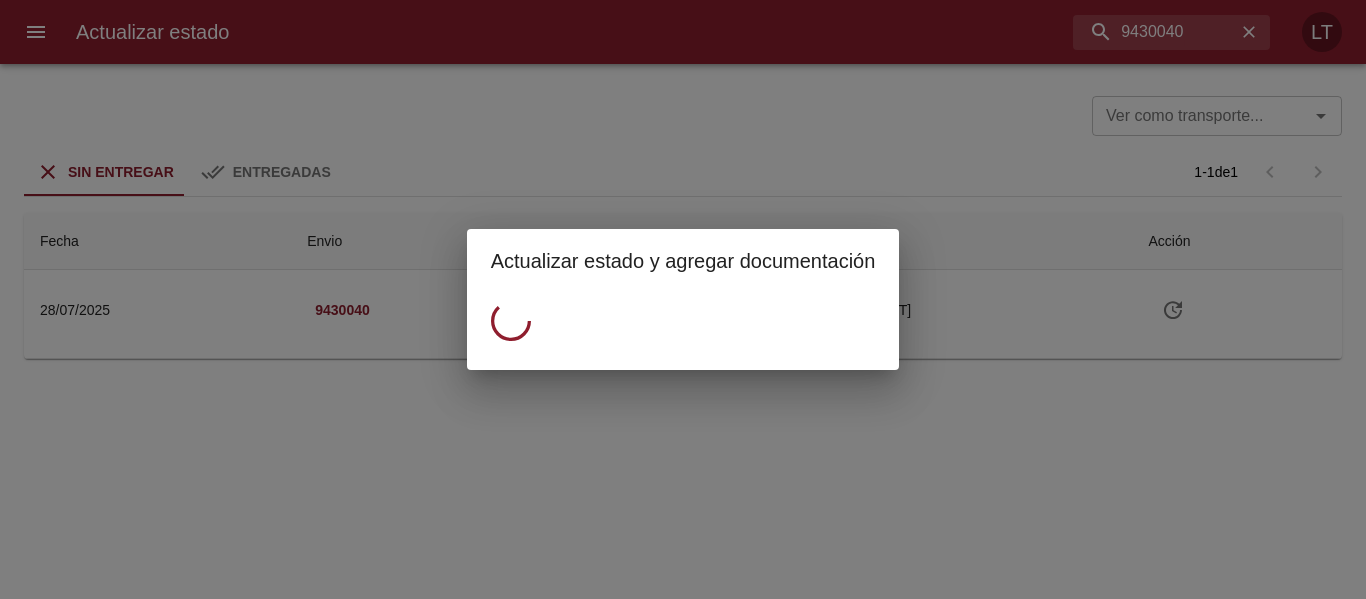 scroll, scrollTop: 0, scrollLeft: 0, axis: both 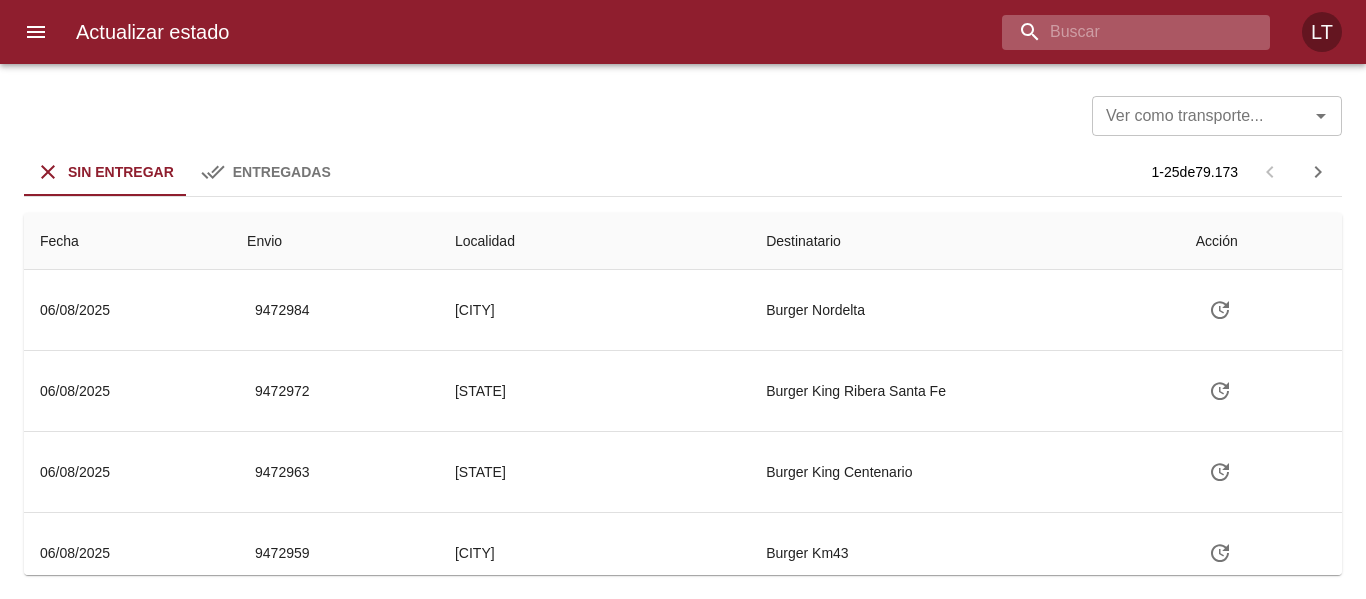 click at bounding box center (1119, 32) 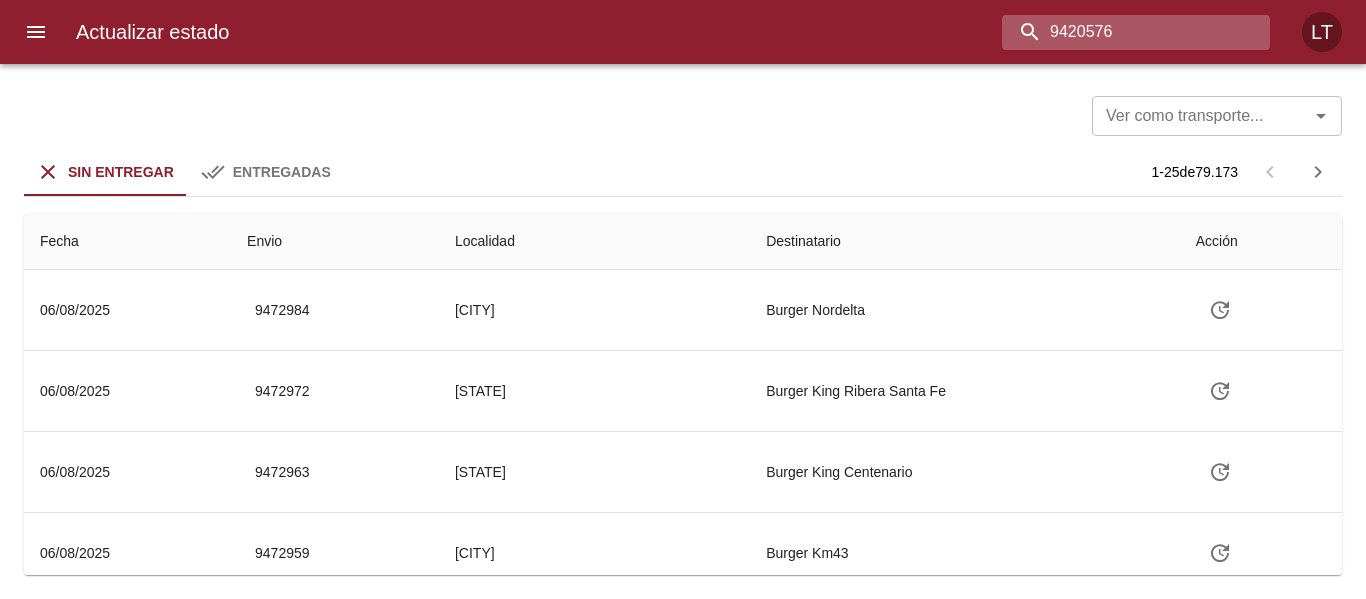 type on "9420576" 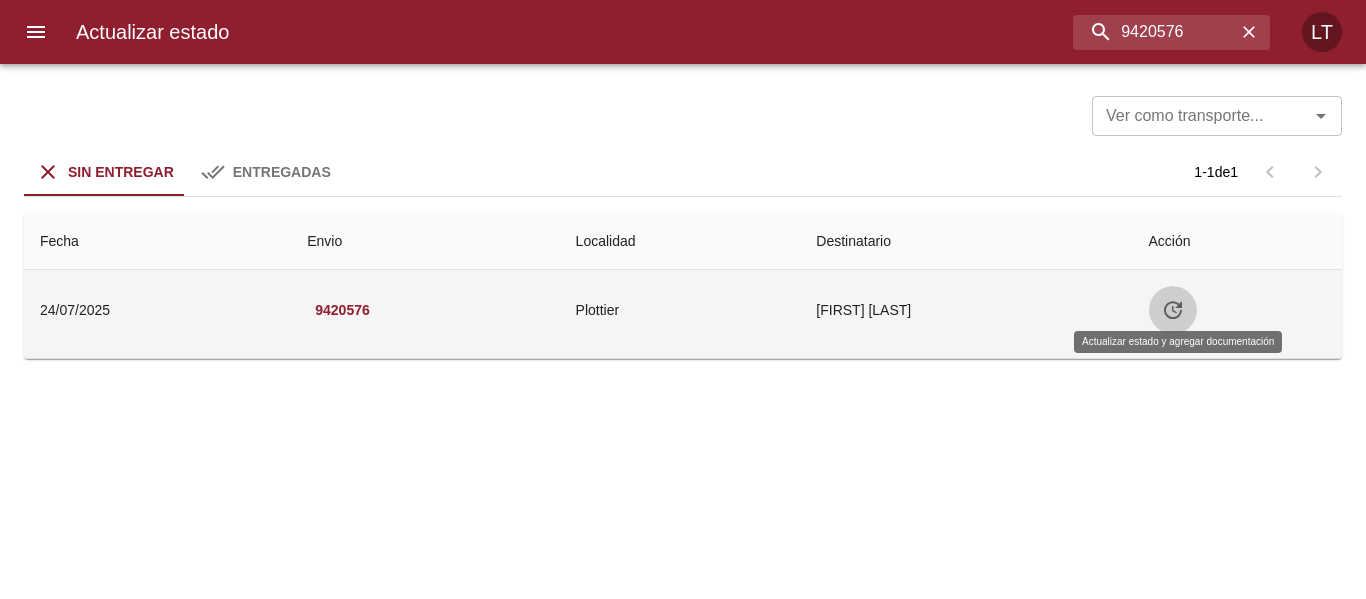 click at bounding box center (1173, 310) 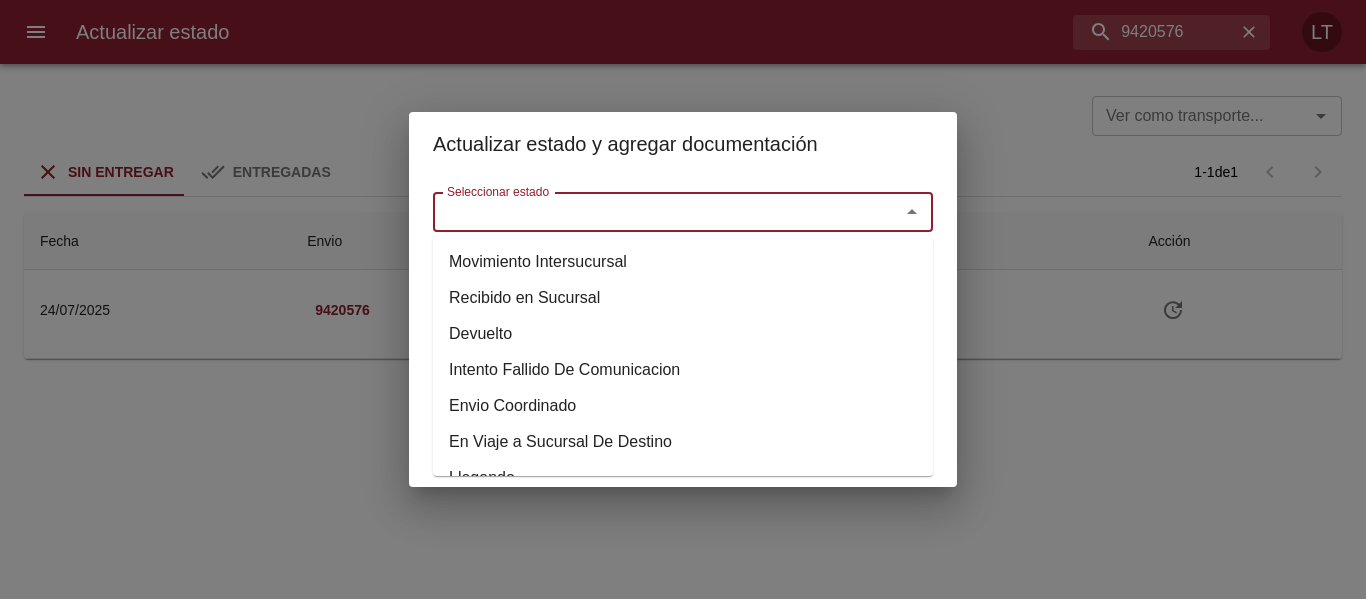 click on "Seleccionar estado" at bounding box center (653, 212) 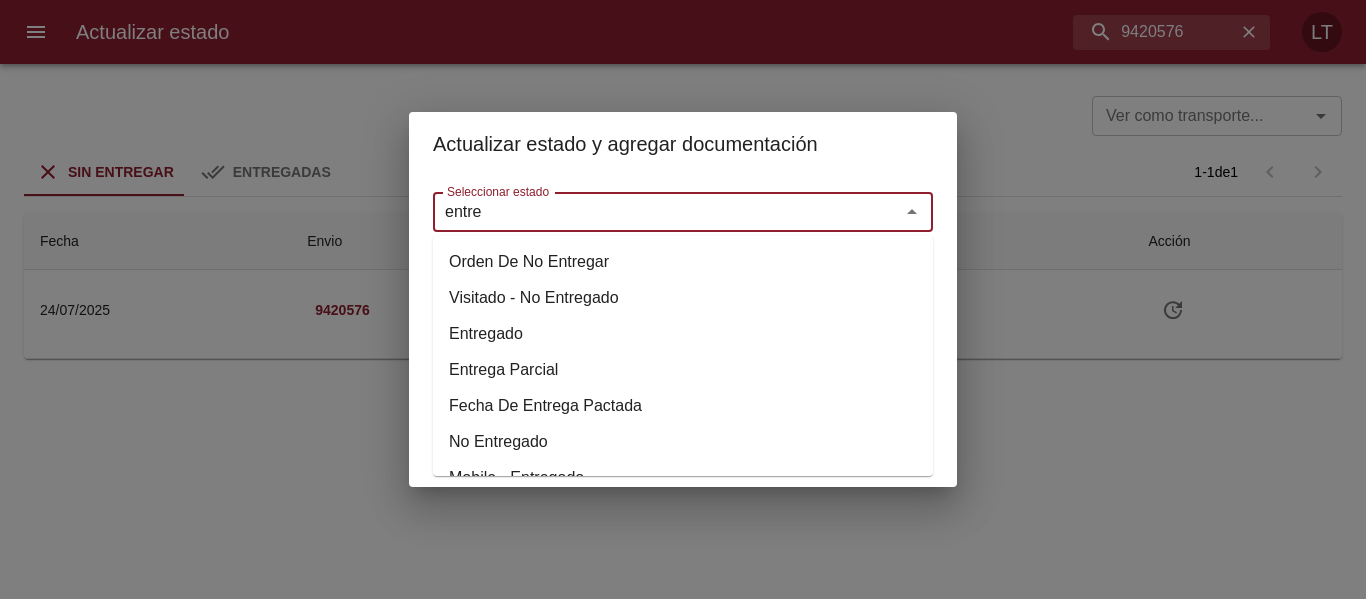 click on "Entregado" at bounding box center [683, 334] 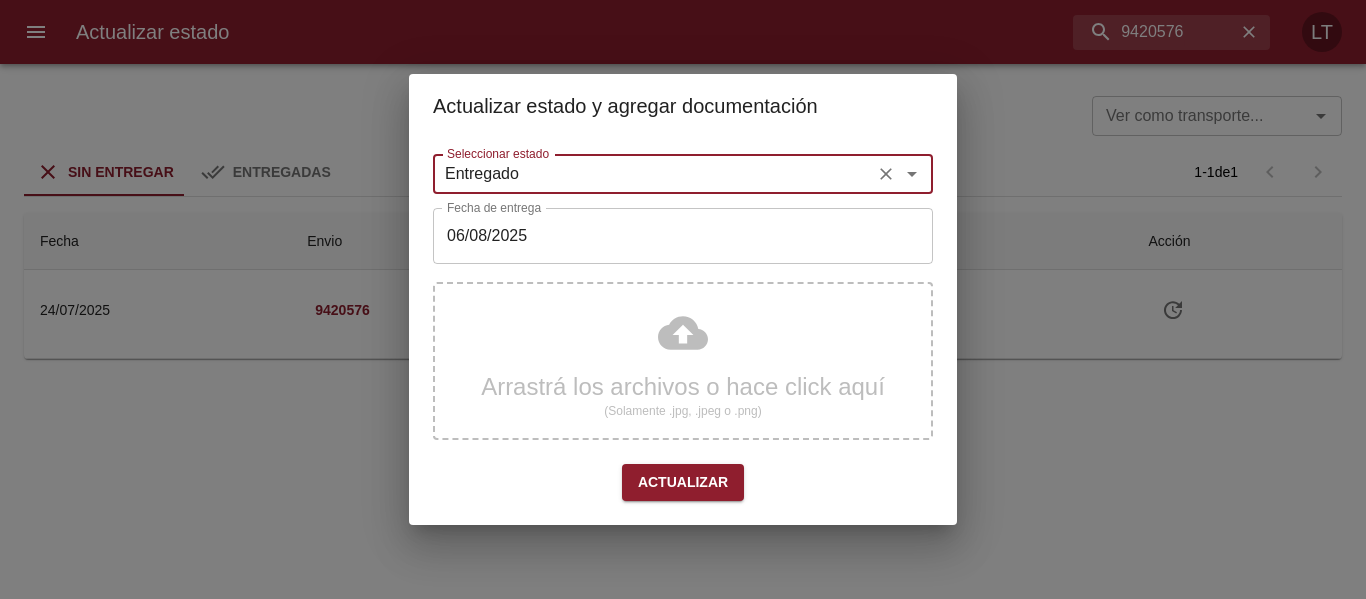 type on "Entregado" 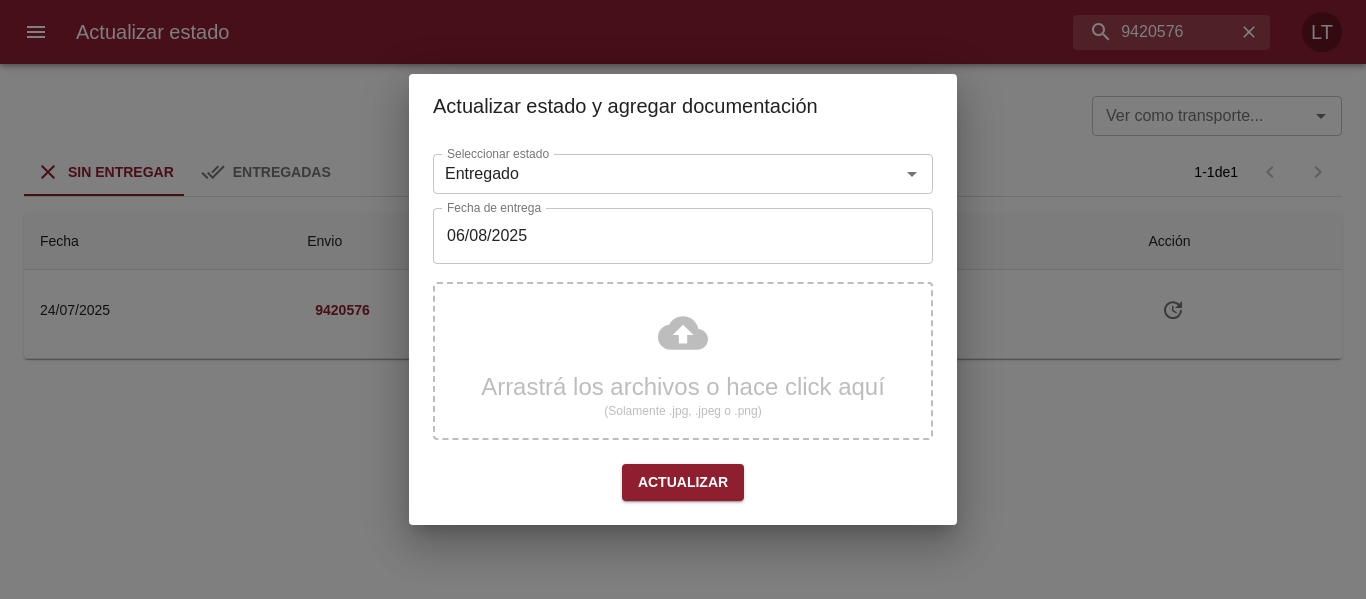 click on "06/08/2025" at bounding box center [683, 236] 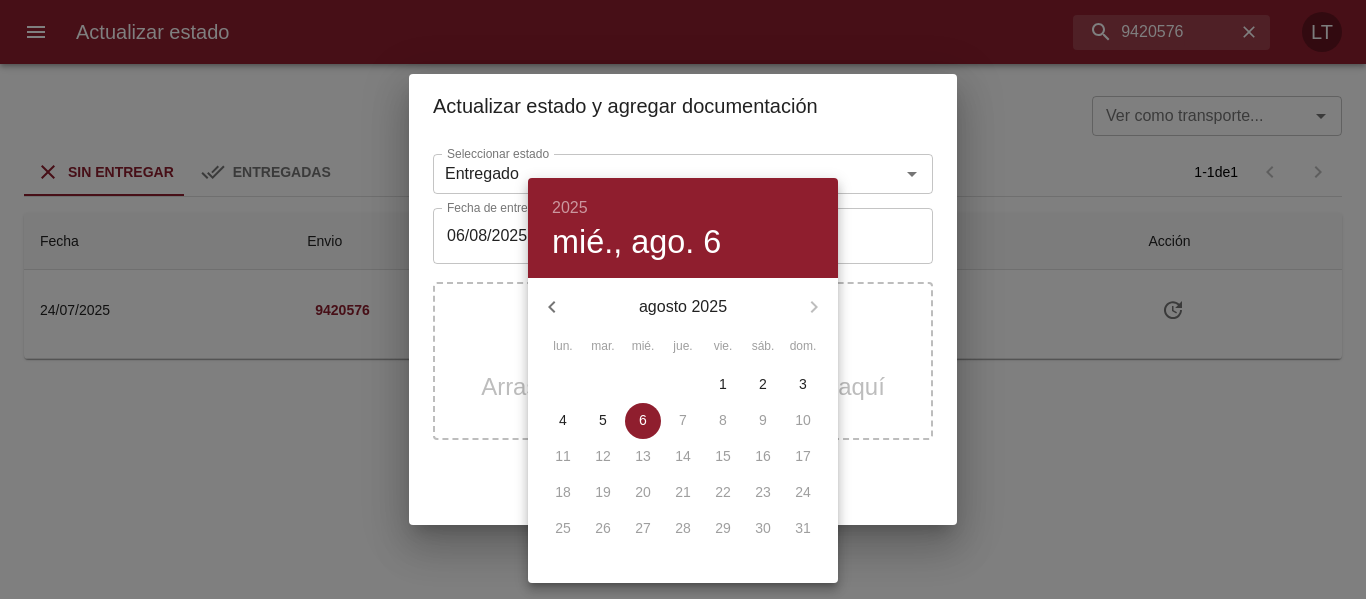 click on "4" at bounding box center (563, 420) 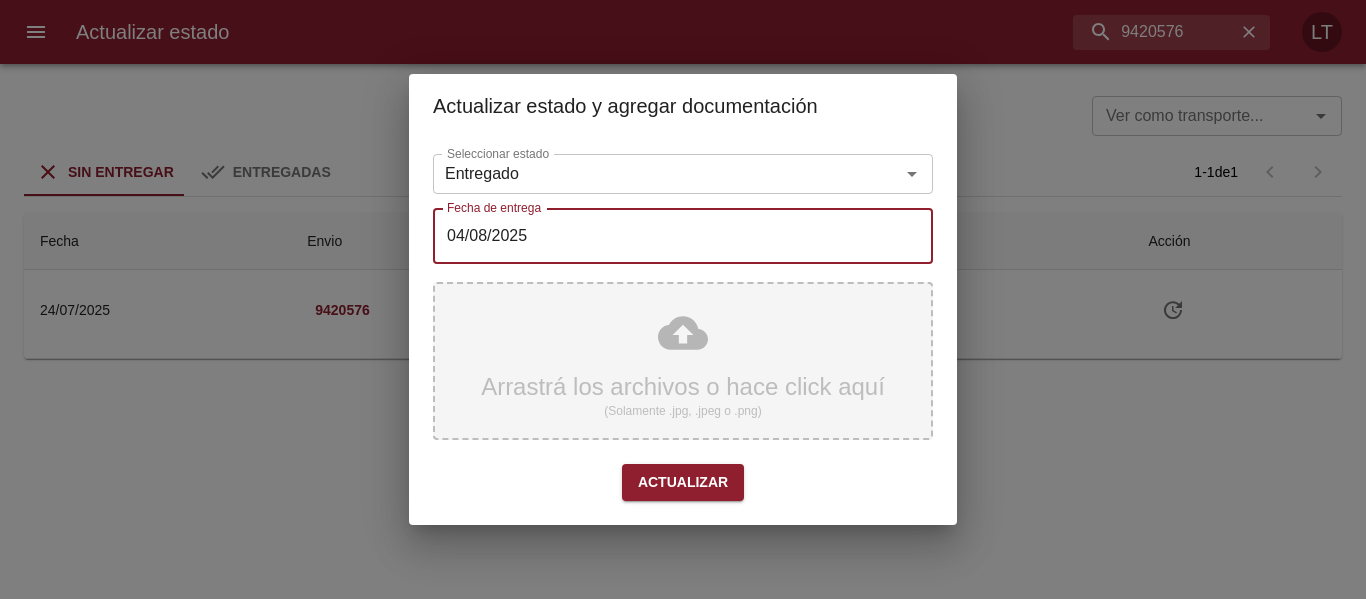 click on "Arrastrá los archivos o hace click aquí (Solamente .jpg, .jpeg o .png)" at bounding box center [683, 361] 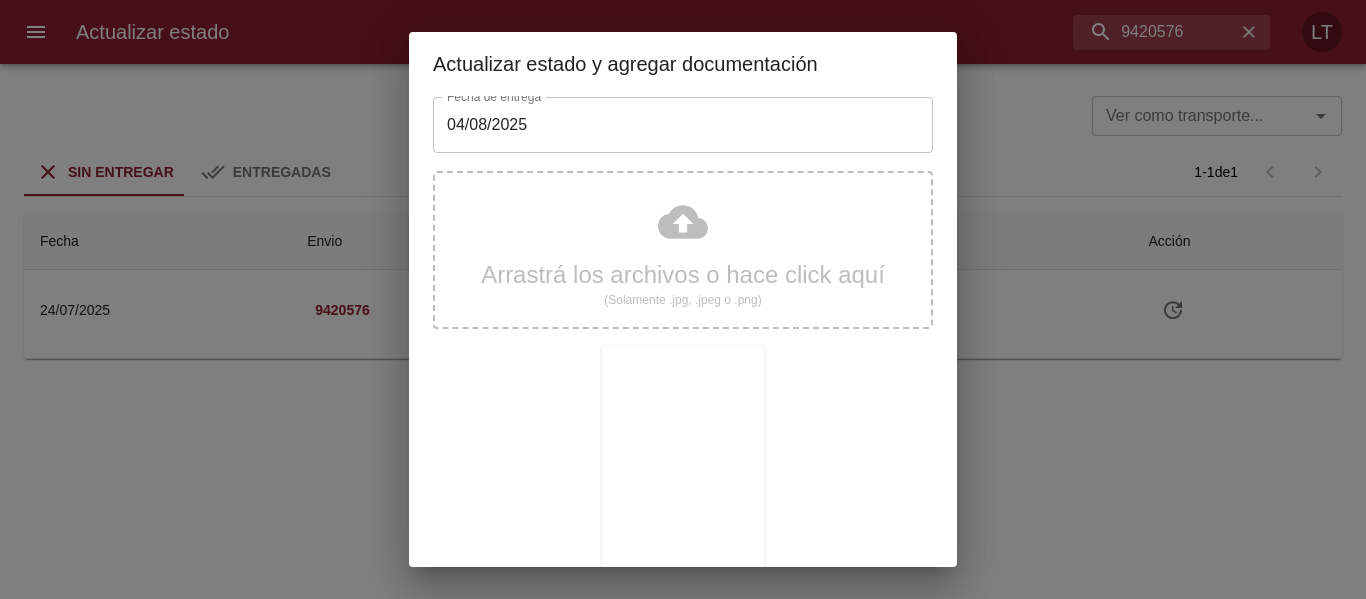 scroll, scrollTop: 187, scrollLeft: 0, axis: vertical 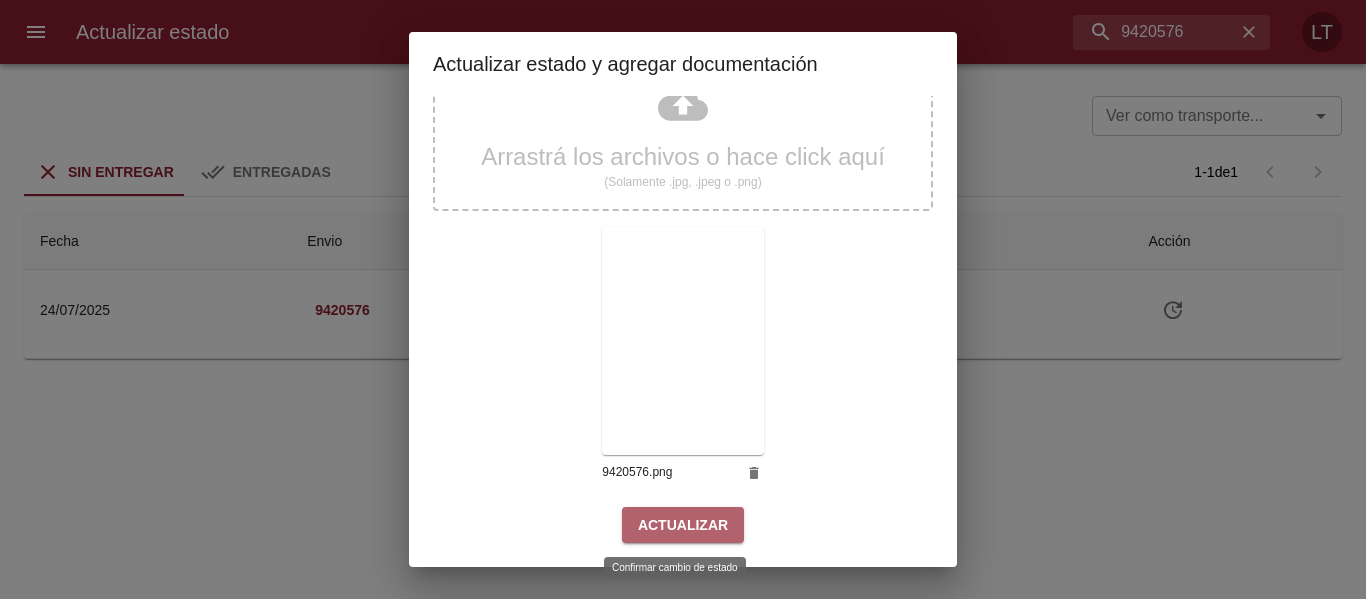 click on "Actualizar" at bounding box center [683, 525] 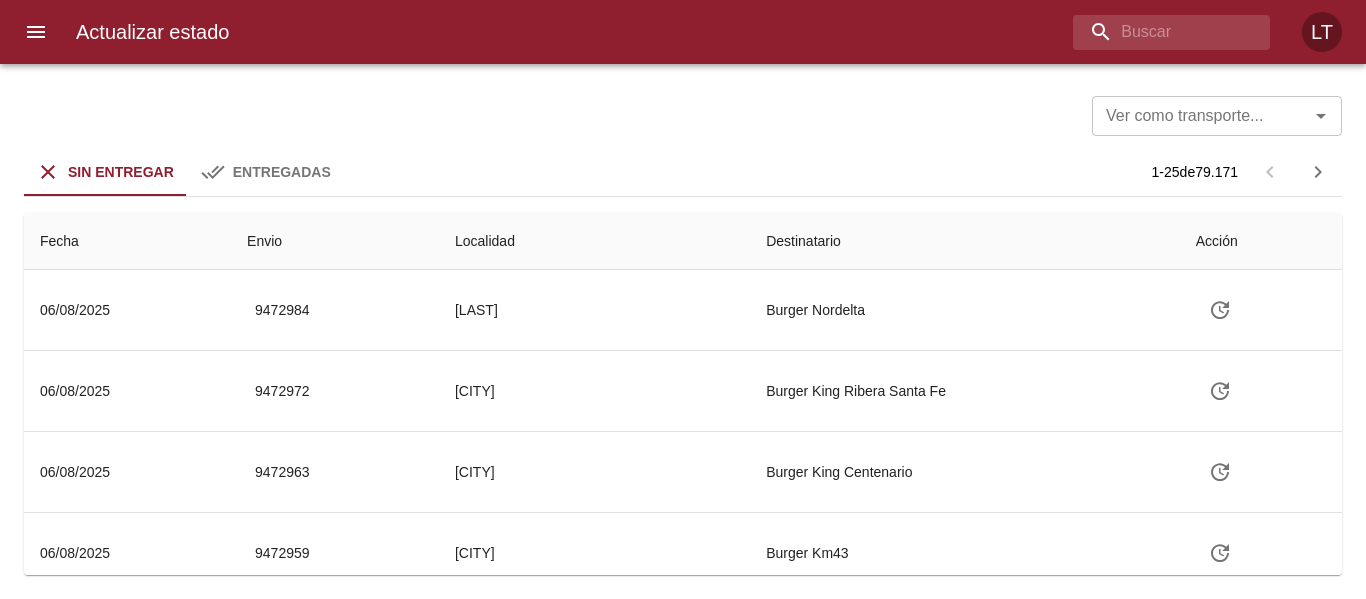 scroll, scrollTop: 0, scrollLeft: 0, axis: both 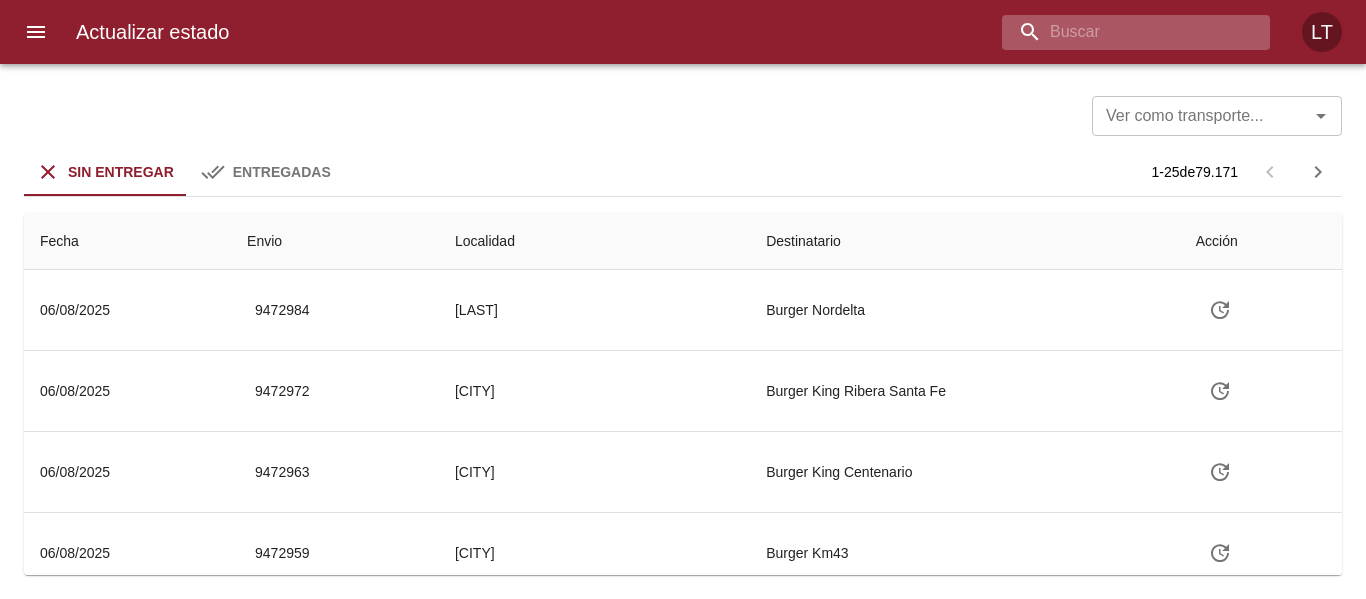 click at bounding box center (1119, 32) 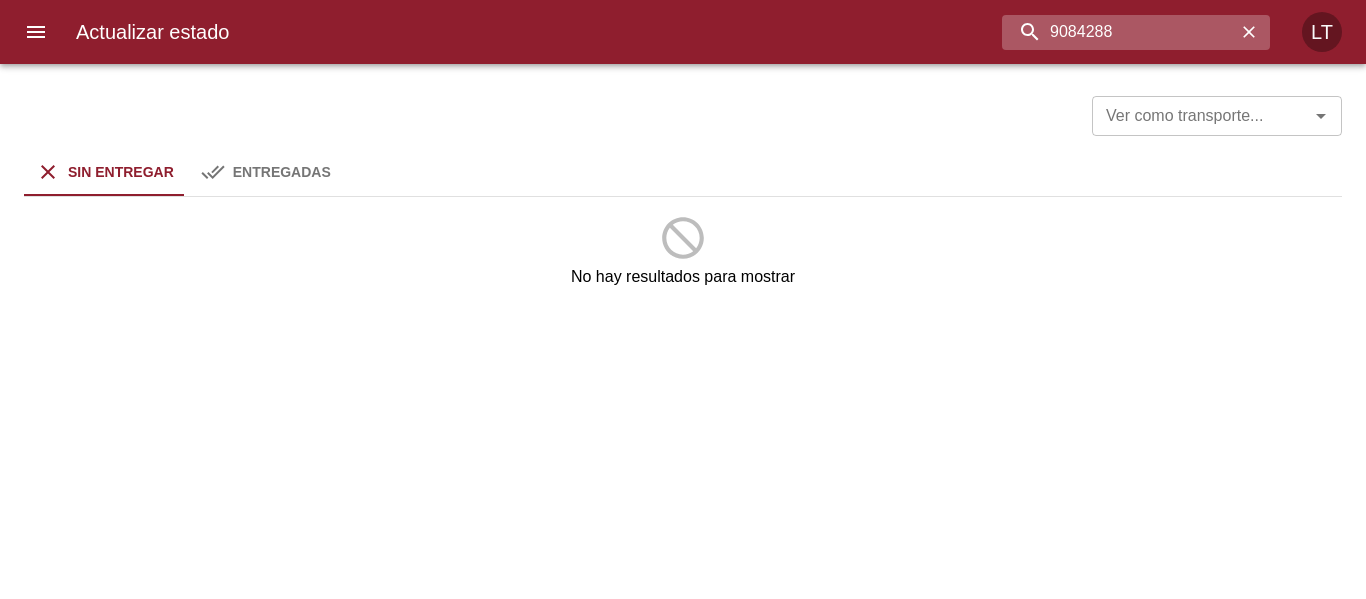 click on "9084288" at bounding box center [1119, 32] 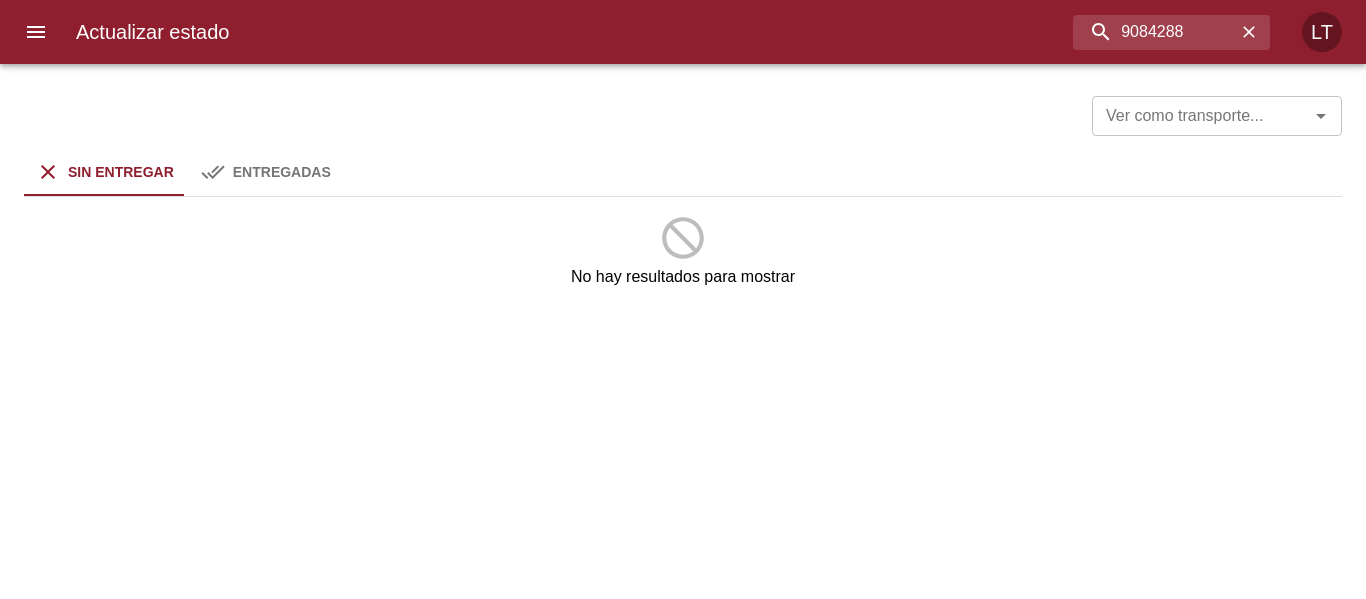 click on "Entregadas" at bounding box center [282, 172] 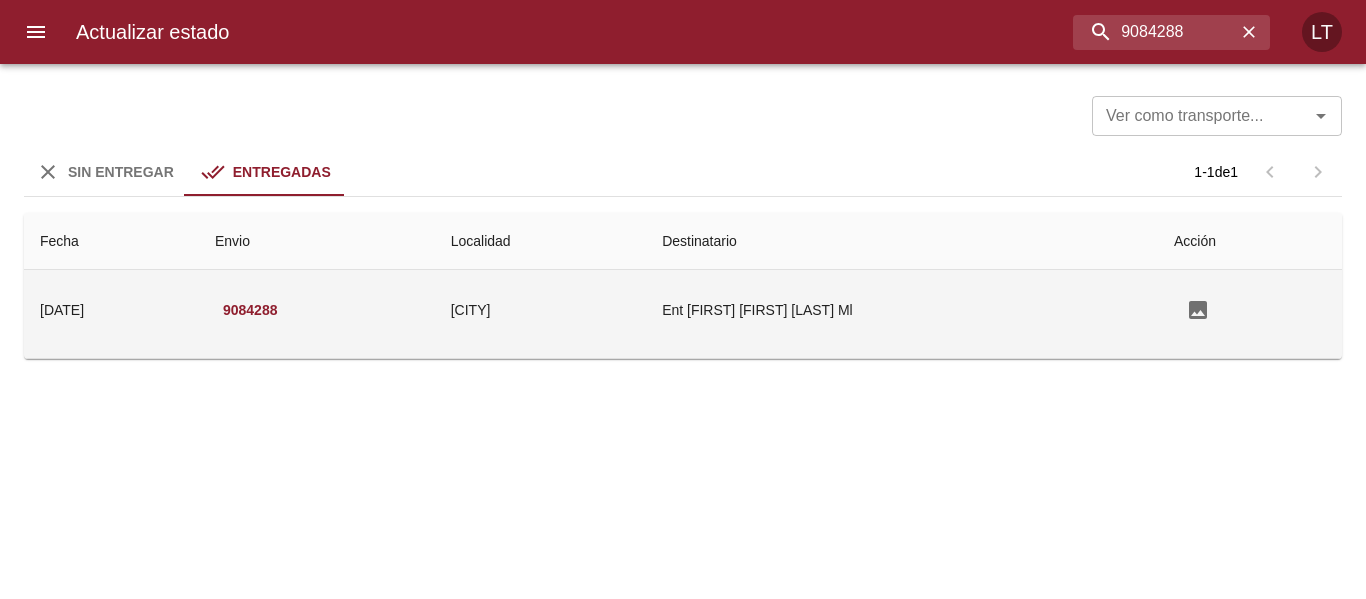 click on "[CITY]" at bounding box center (540, 310) 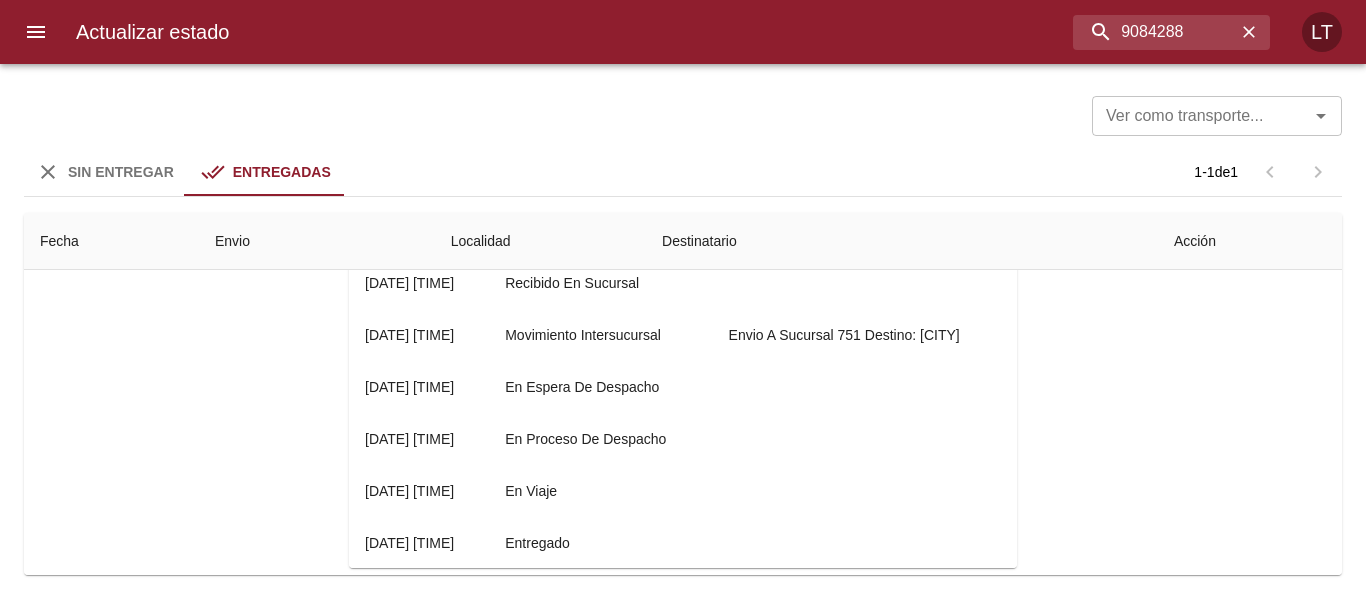 scroll, scrollTop: 296, scrollLeft: 0, axis: vertical 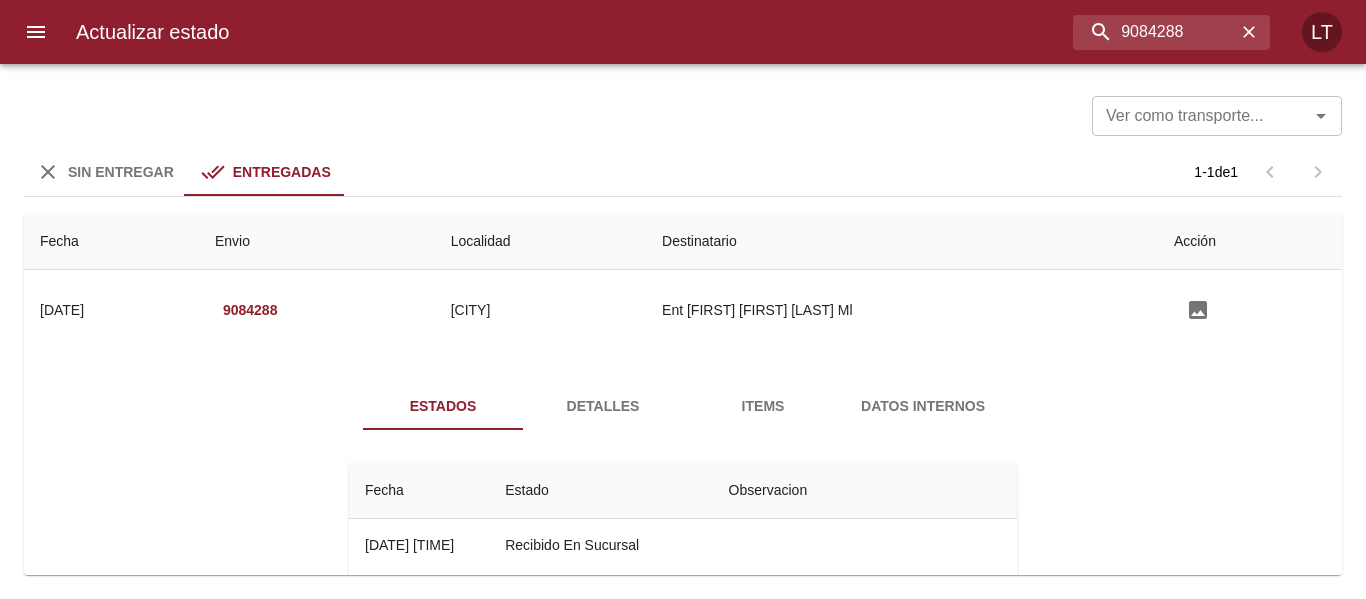 click on "Detalles" at bounding box center [603, 406] 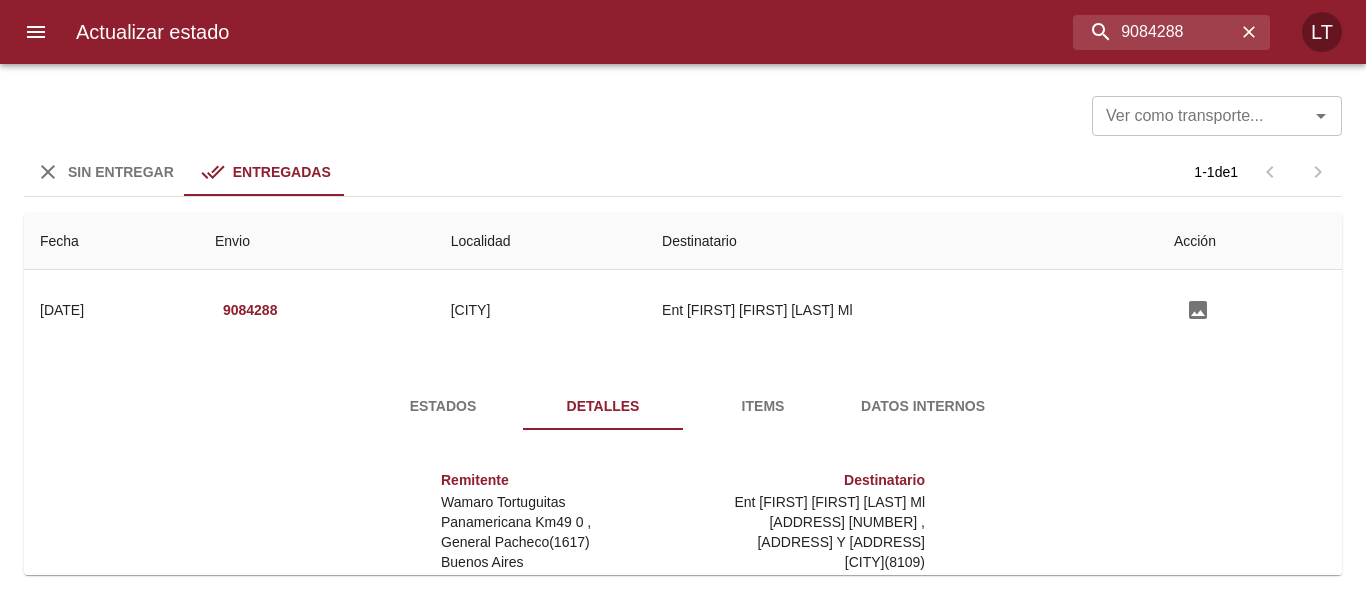 scroll, scrollTop: 69, scrollLeft: 0, axis: vertical 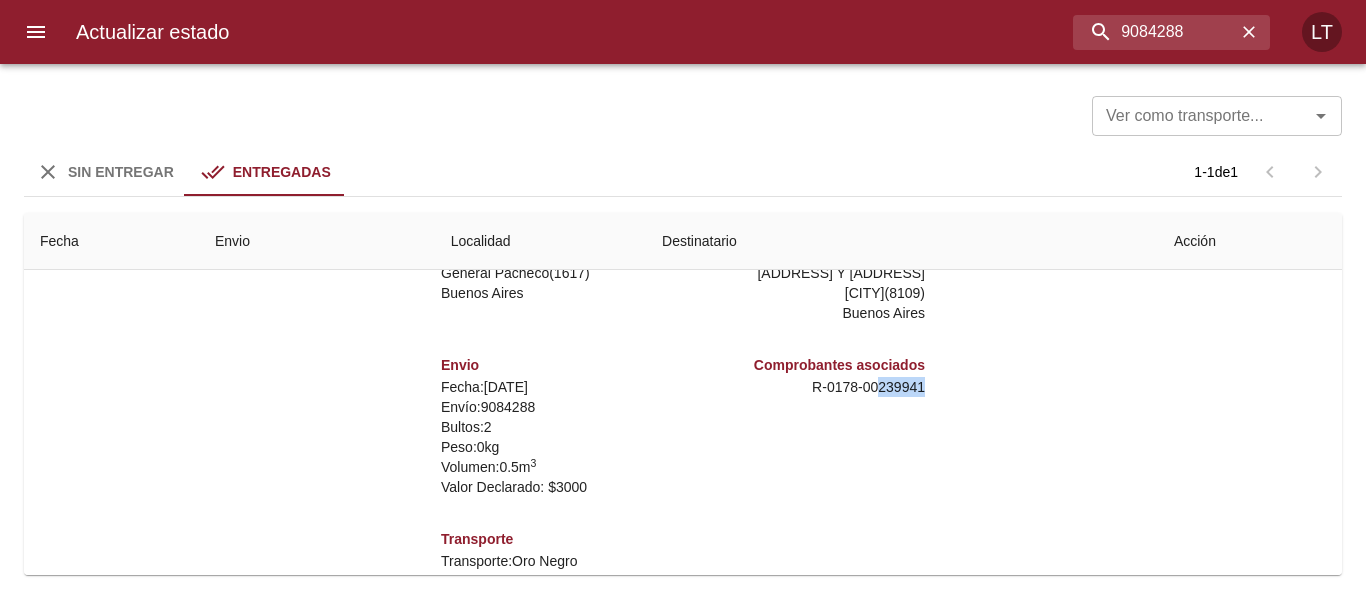 drag, startPoint x: 866, startPoint y: 387, endPoint x: 915, endPoint y: 382, distance: 49.25444 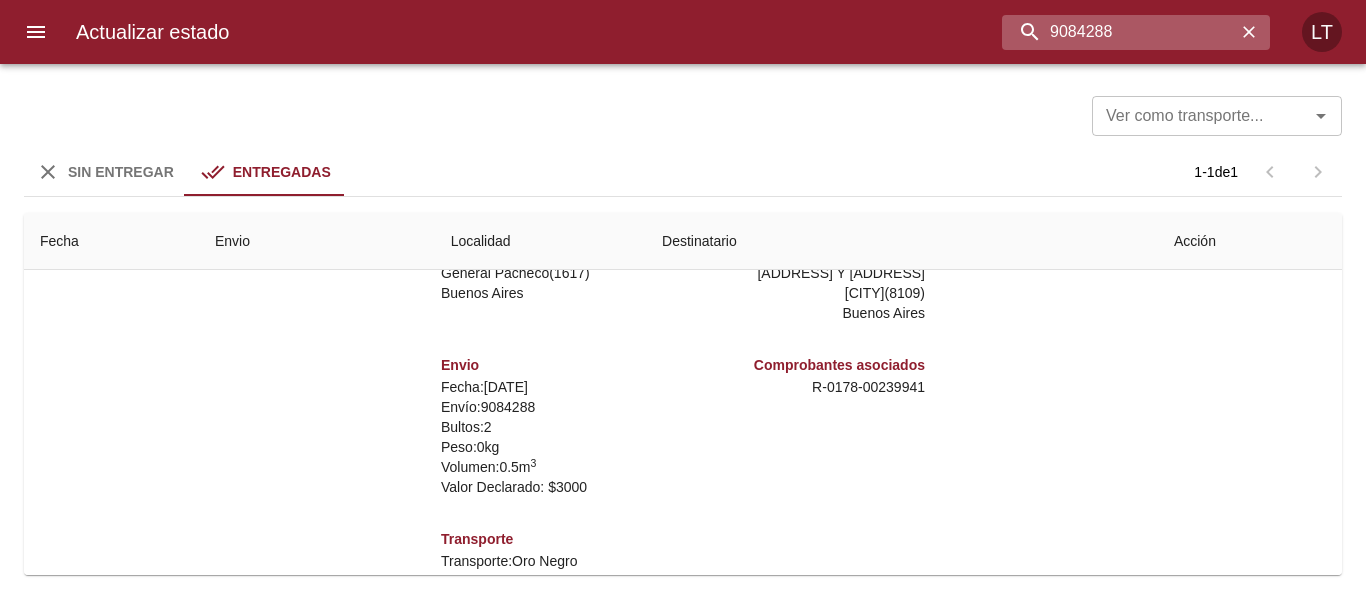 click on "9084288" at bounding box center (1119, 32) 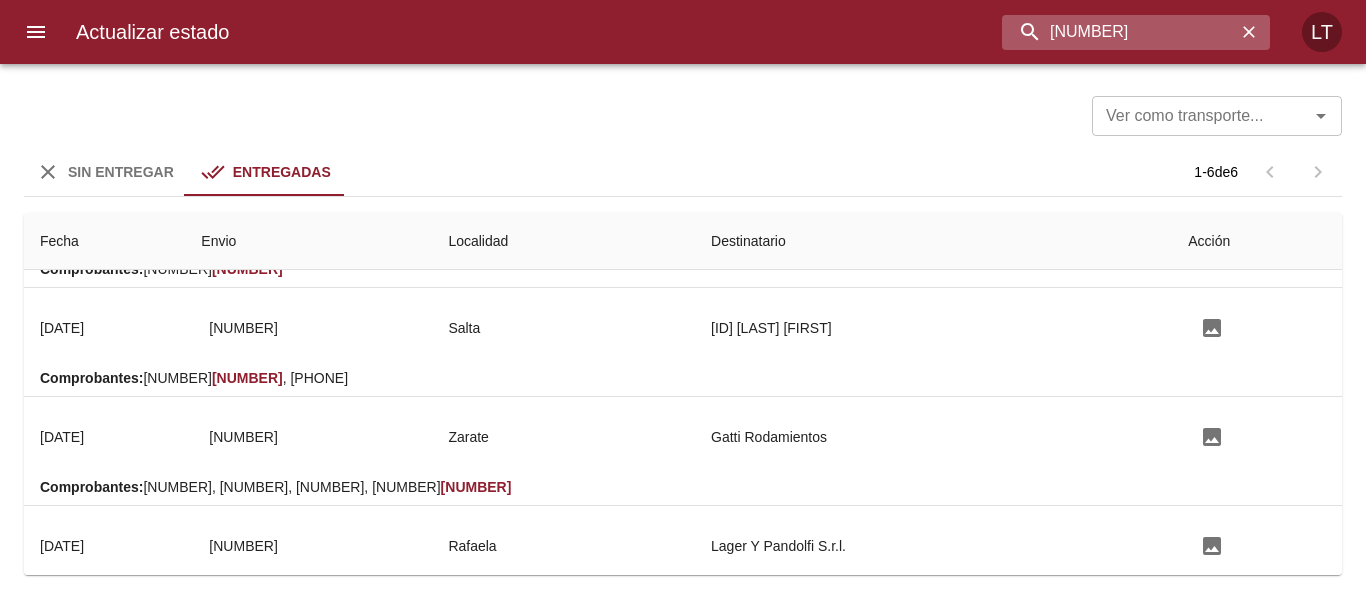 scroll, scrollTop: 0, scrollLeft: 0, axis: both 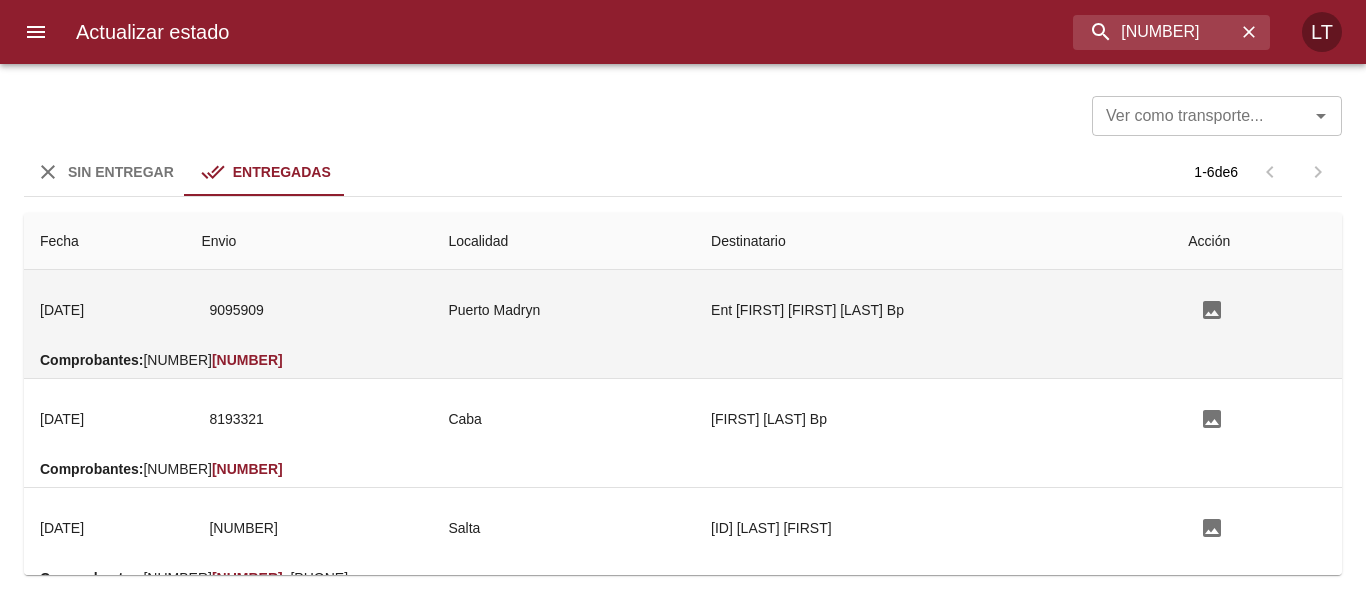 click on "Puerto Madryn" at bounding box center [563, 310] 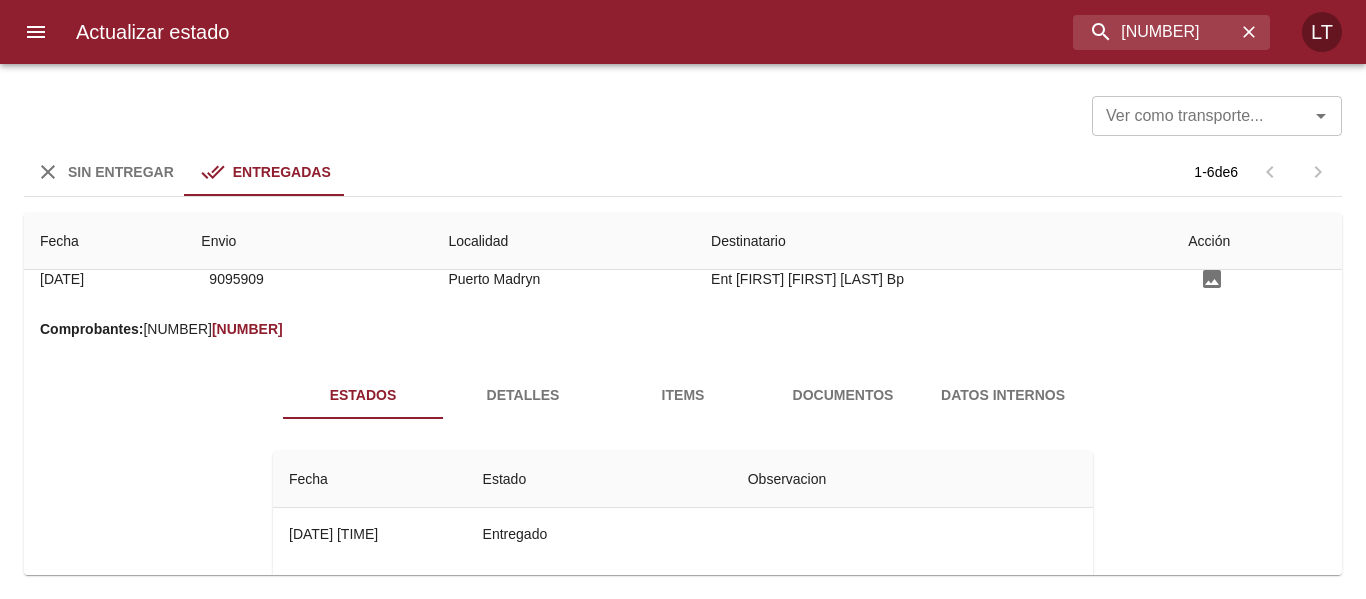 scroll, scrollTop: 0, scrollLeft: 0, axis: both 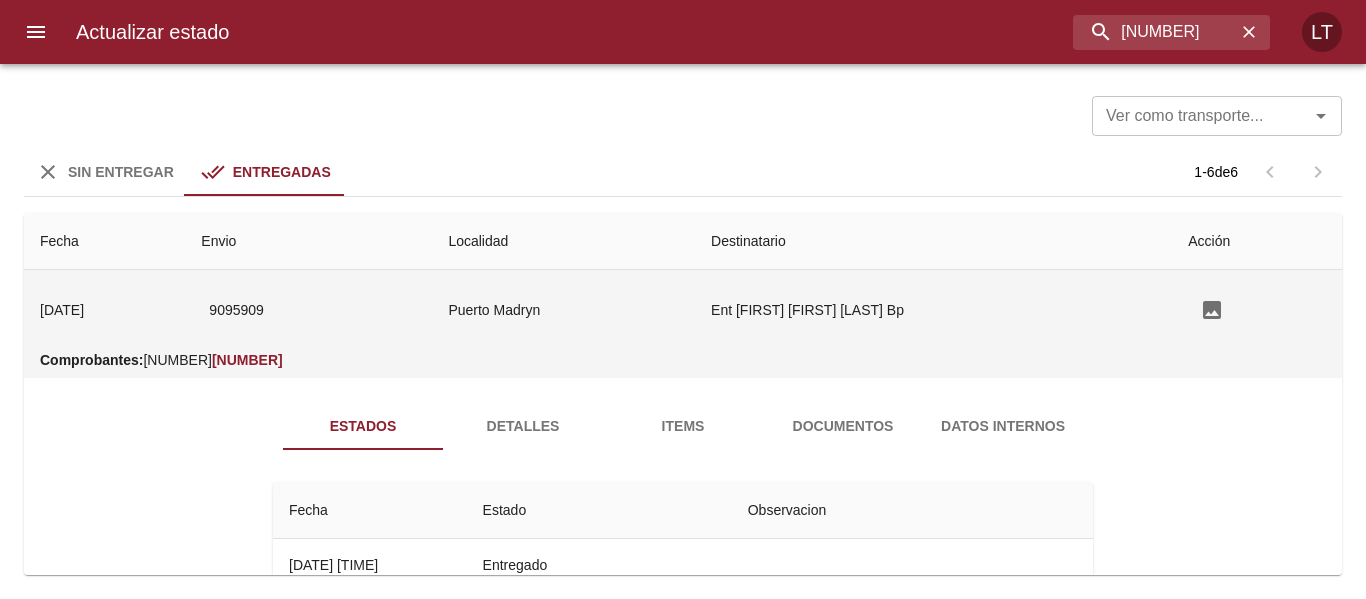click on "Ent [FIRST] [FIRST] [LAST] Bp" at bounding box center [933, 310] 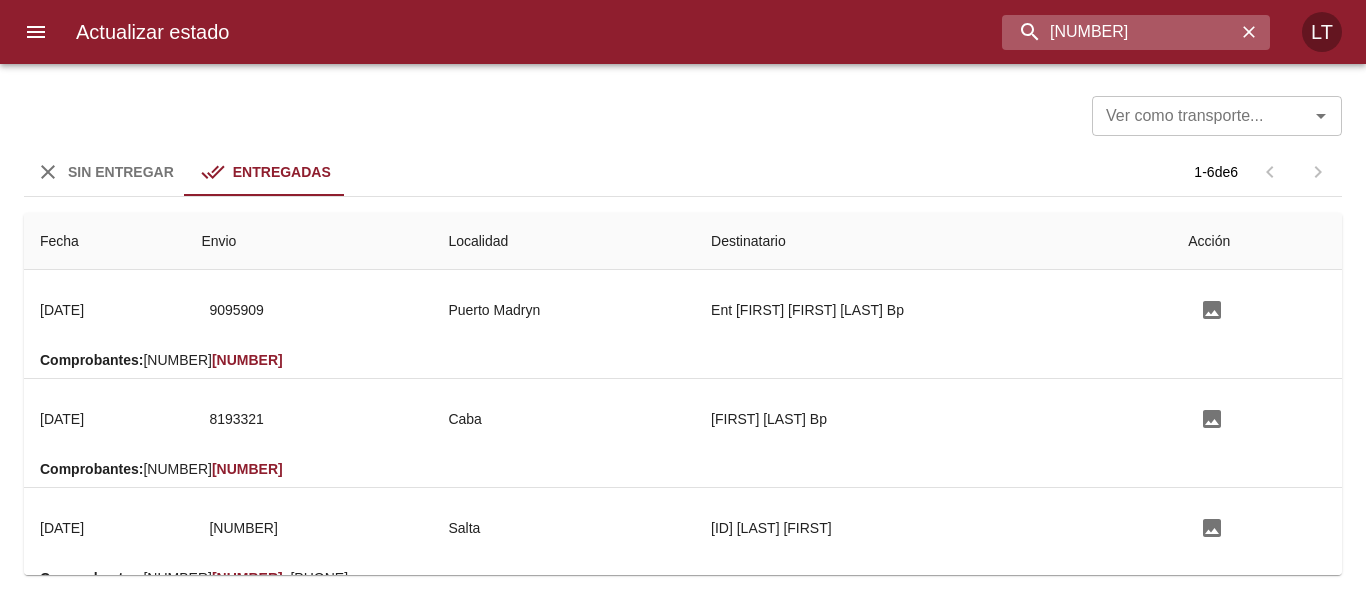 click on "[NUMBER]" at bounding box center [1119, 32] 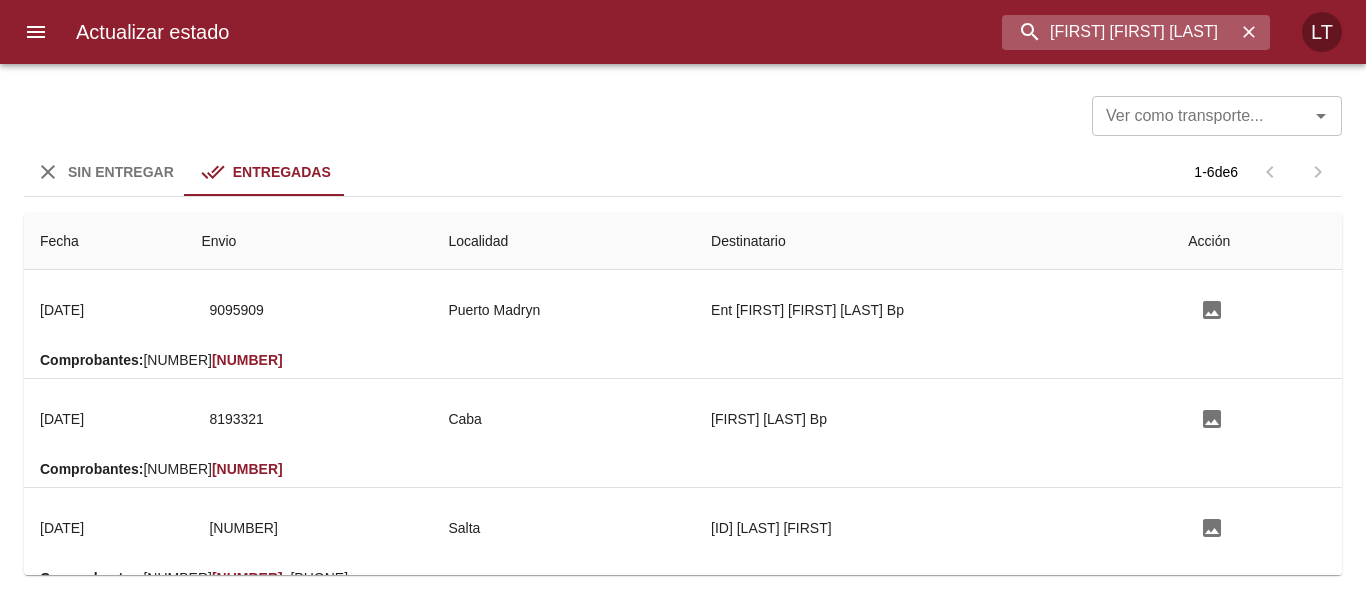 type on "[FIRST] [FIRST] [LAST]" 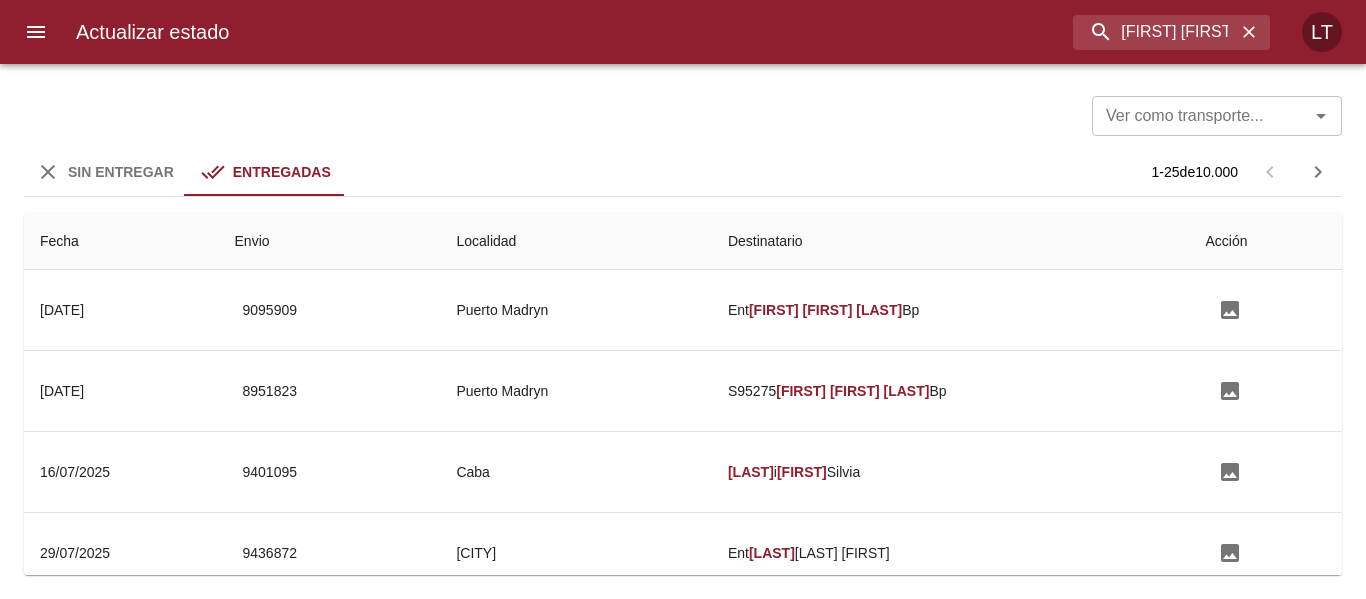 click on "Sin Entregar" at bounding box center (121, 172) 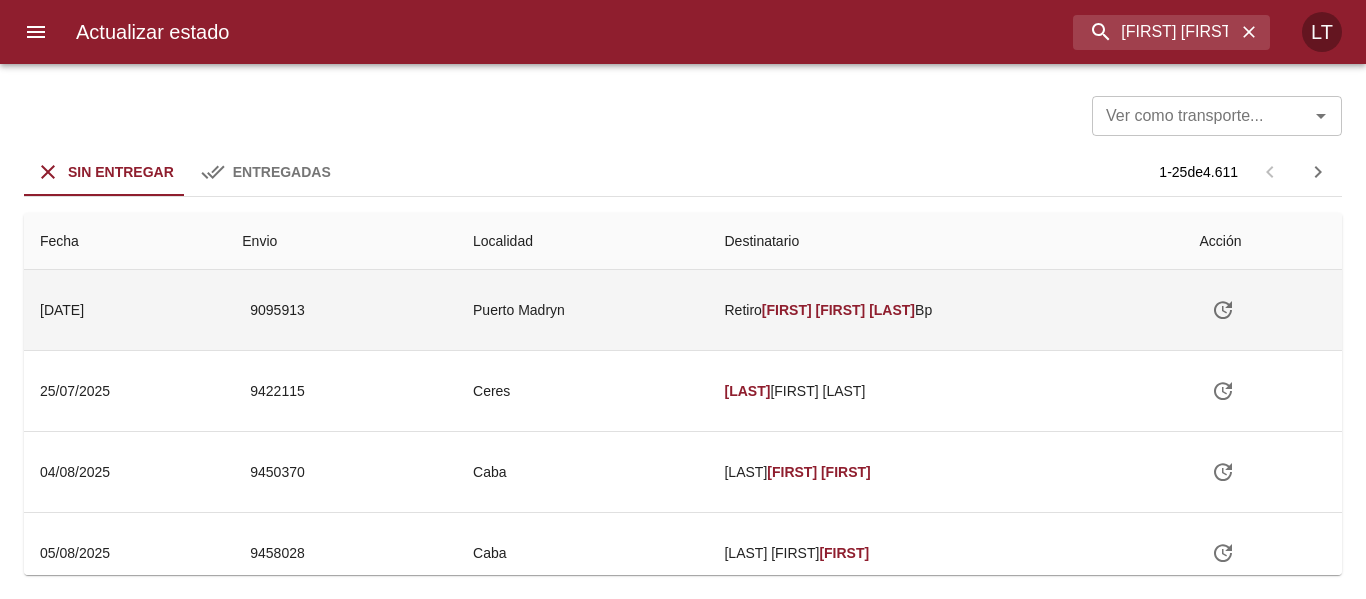 click on "Puerto Madryn" at bounding box center (582, 310) 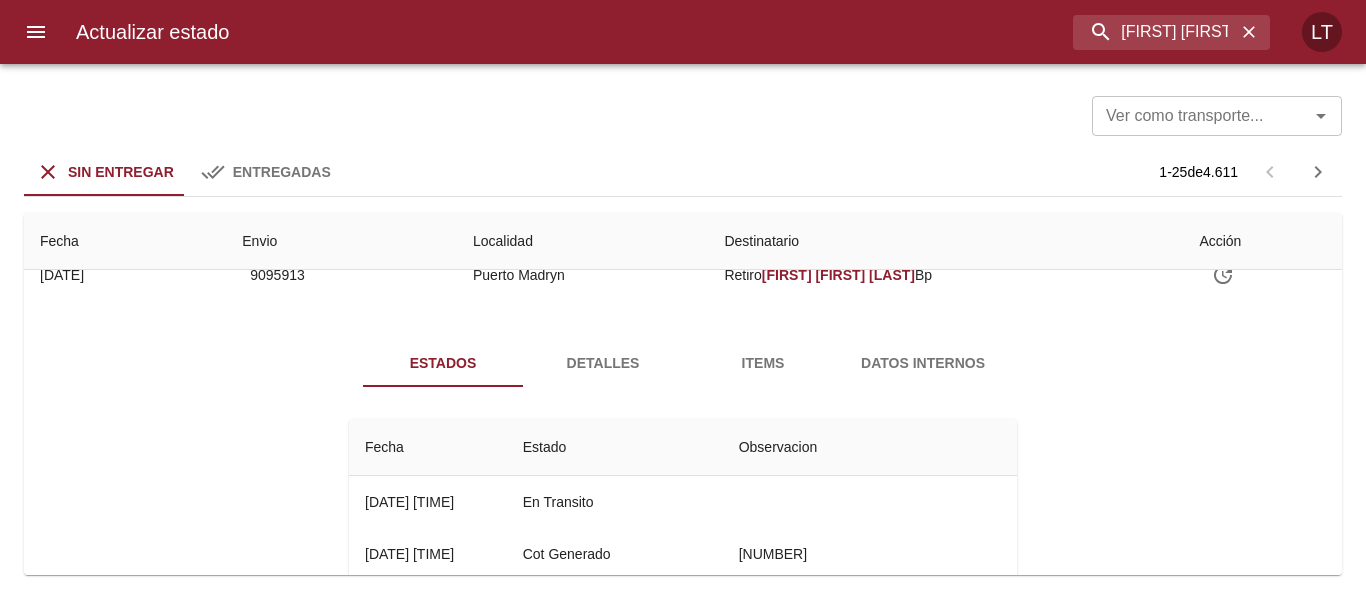 scroll, scrollTop: 0, scrollLeft: 0, axis: both 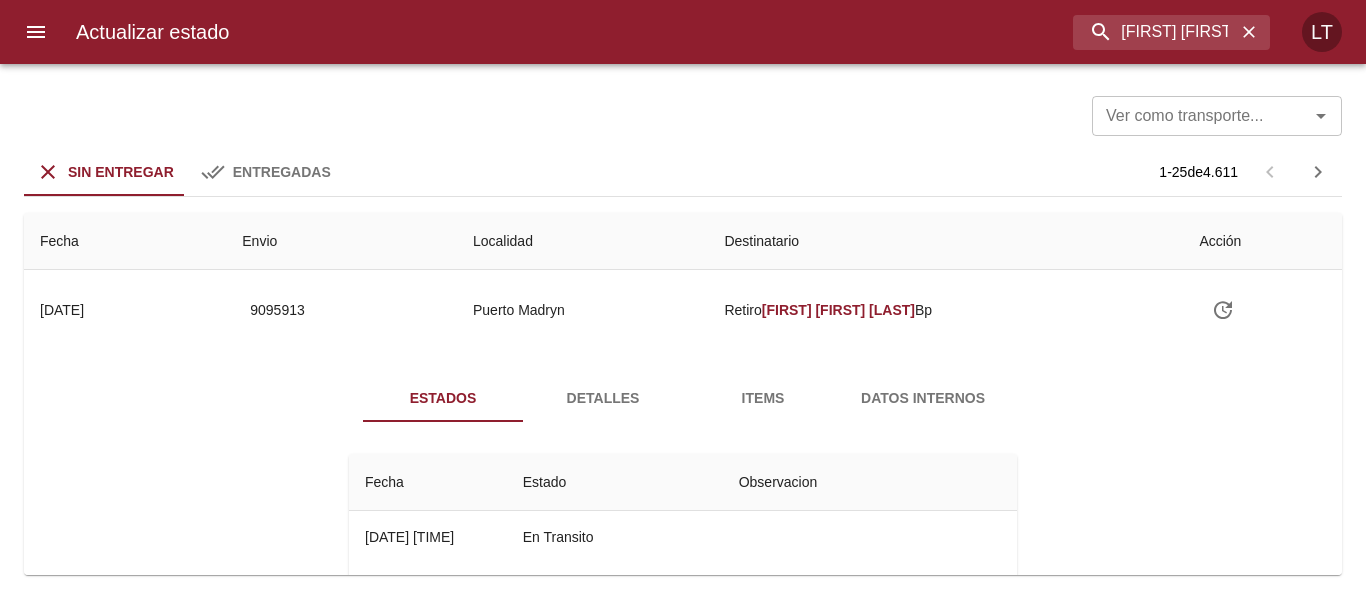 click on "Detalles" at bounding box center (603, 398) 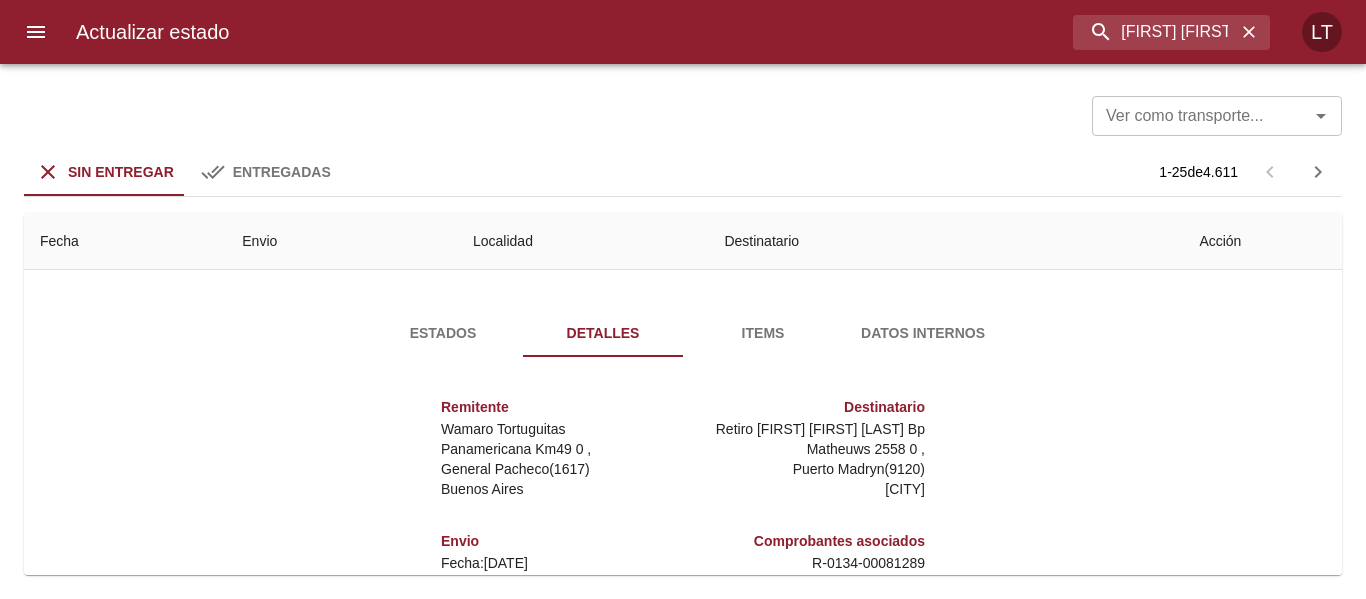 scroll, scrollTop: 100, scrollLeft: 0, axis: vertical 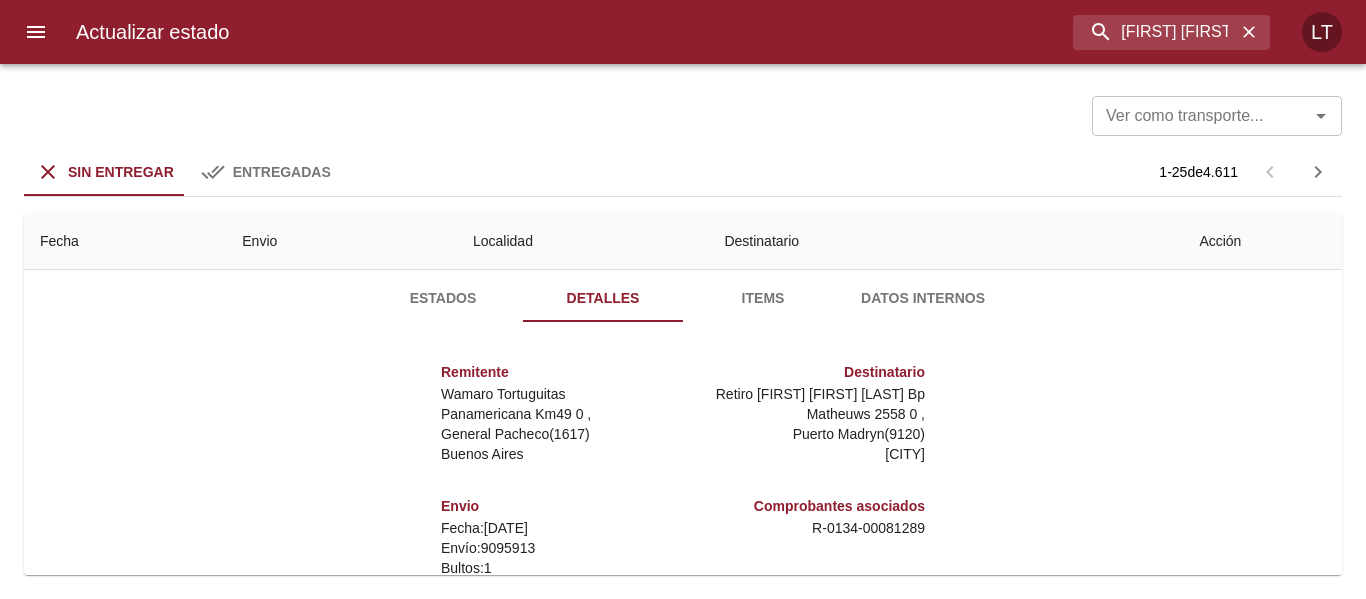 type 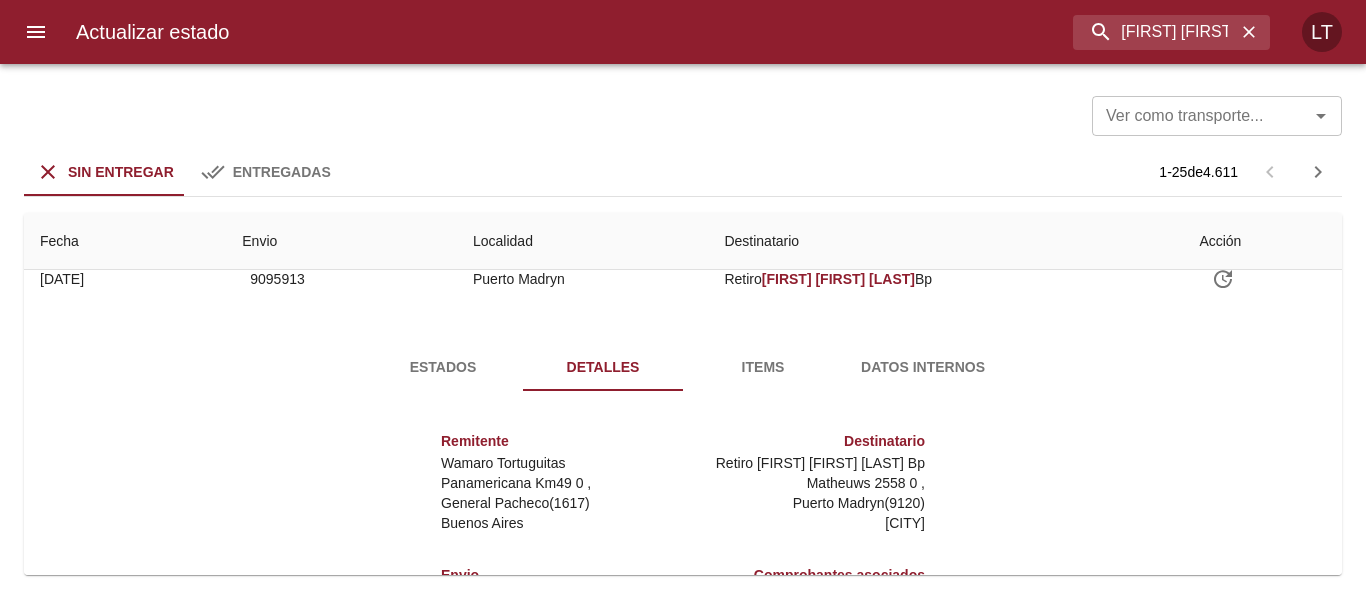scroll, scrollTop: 0, scrollLeft: 0, axis: both 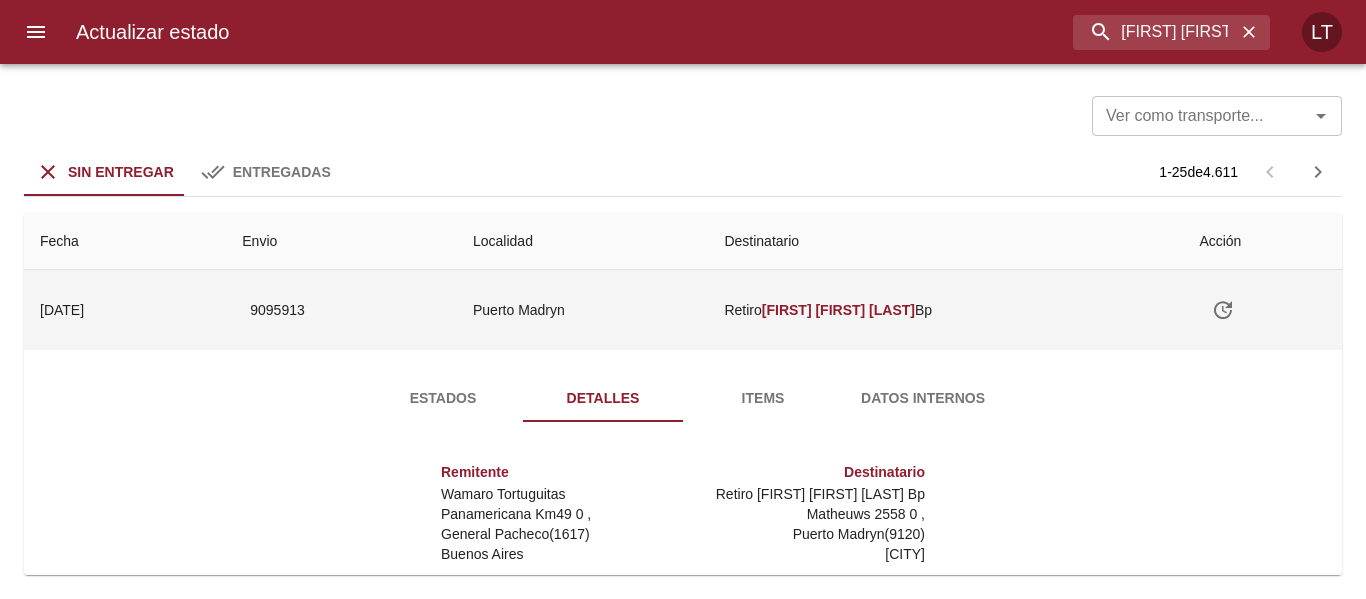 click on "Puerto Madryn" at bounding box center [582, 310] 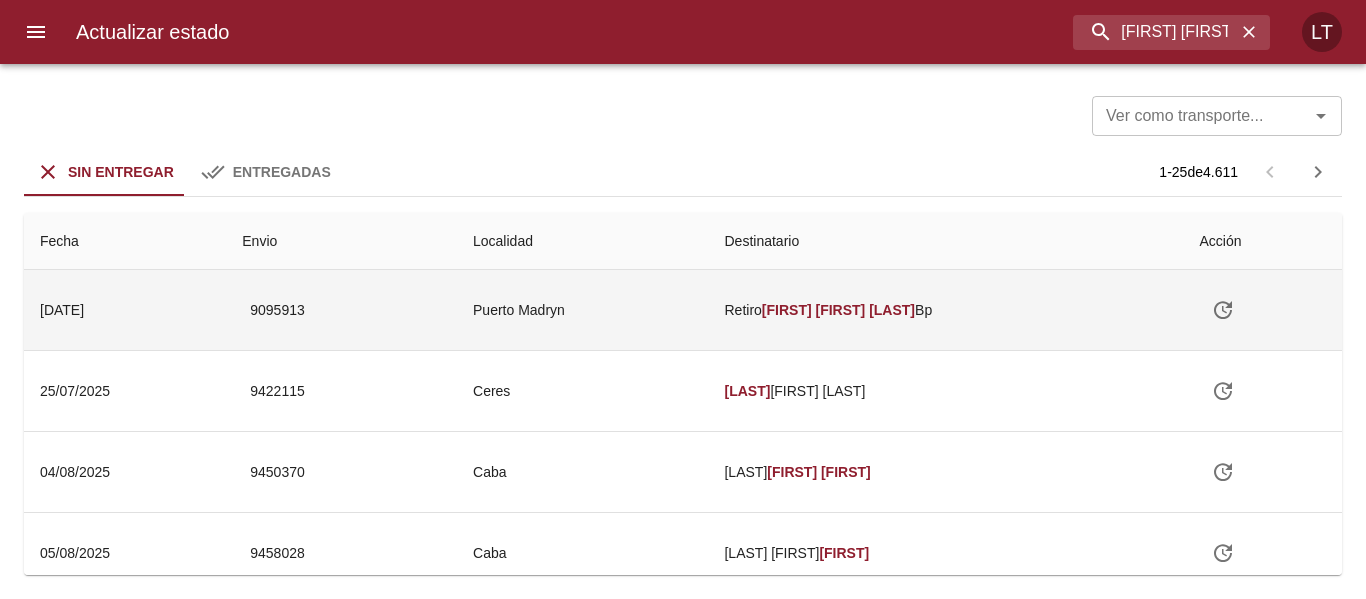 click on "Puerto Madryn" at bounding box center [582, 310] 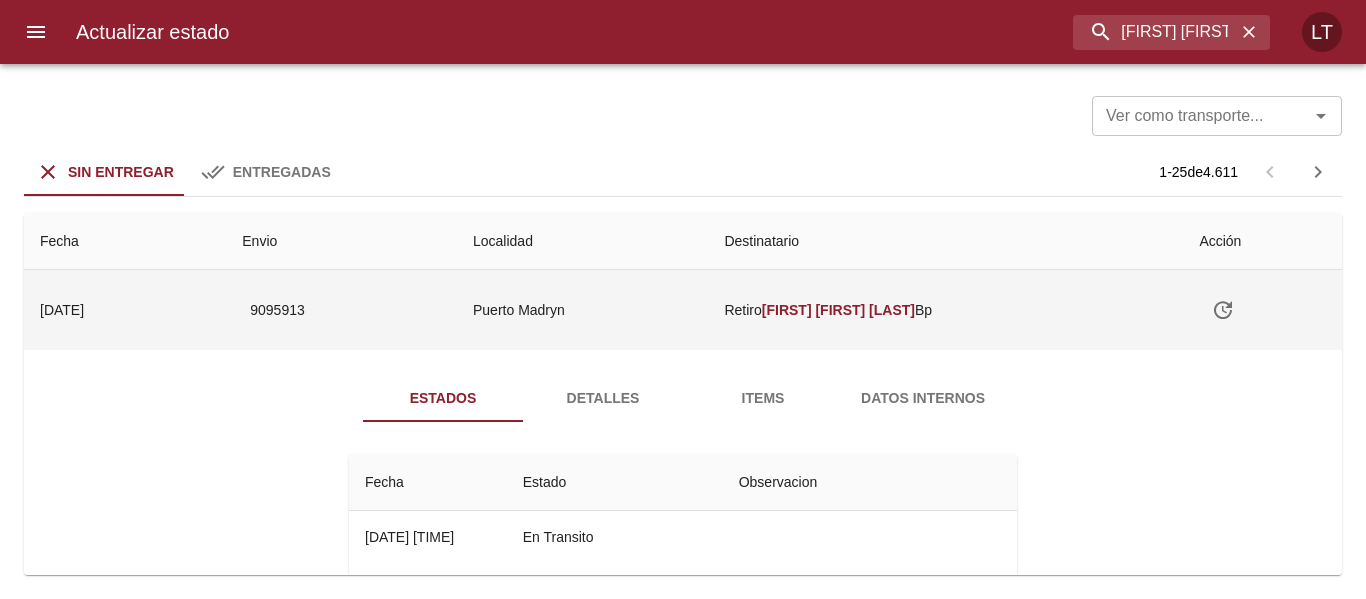 click on "Puerto Madryn" at bounding box center [582, 310] 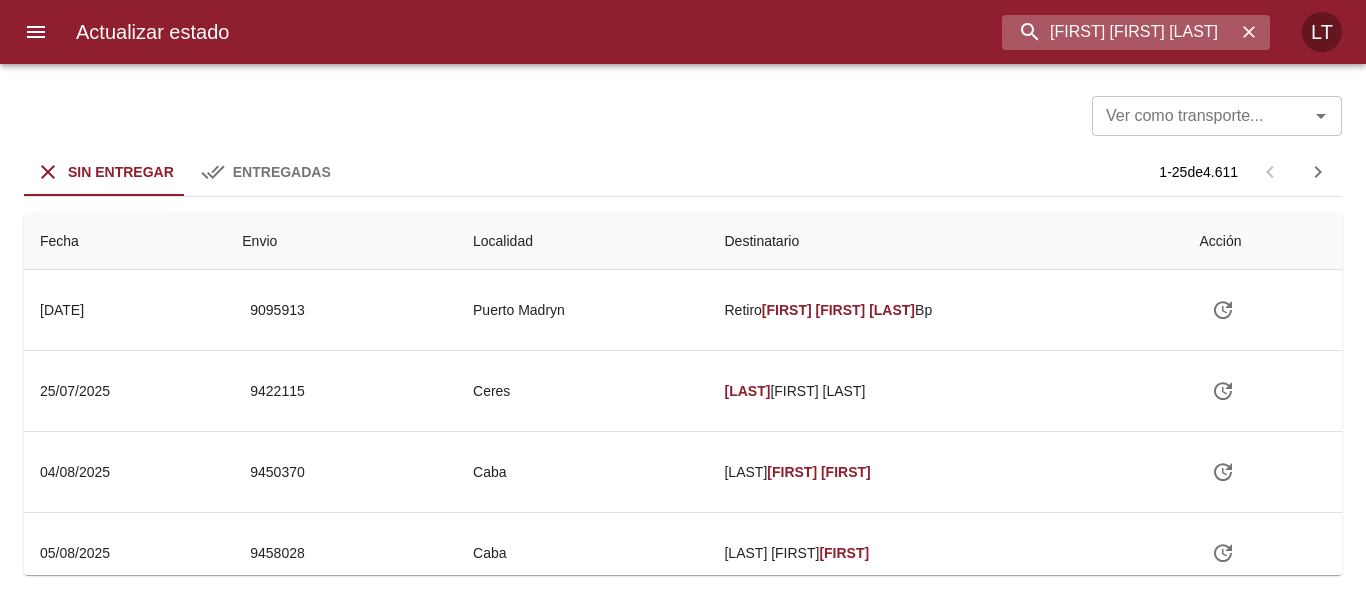 click on "[FIRST] [FIRST] [LAST]" at bounding box center [1119, 32] 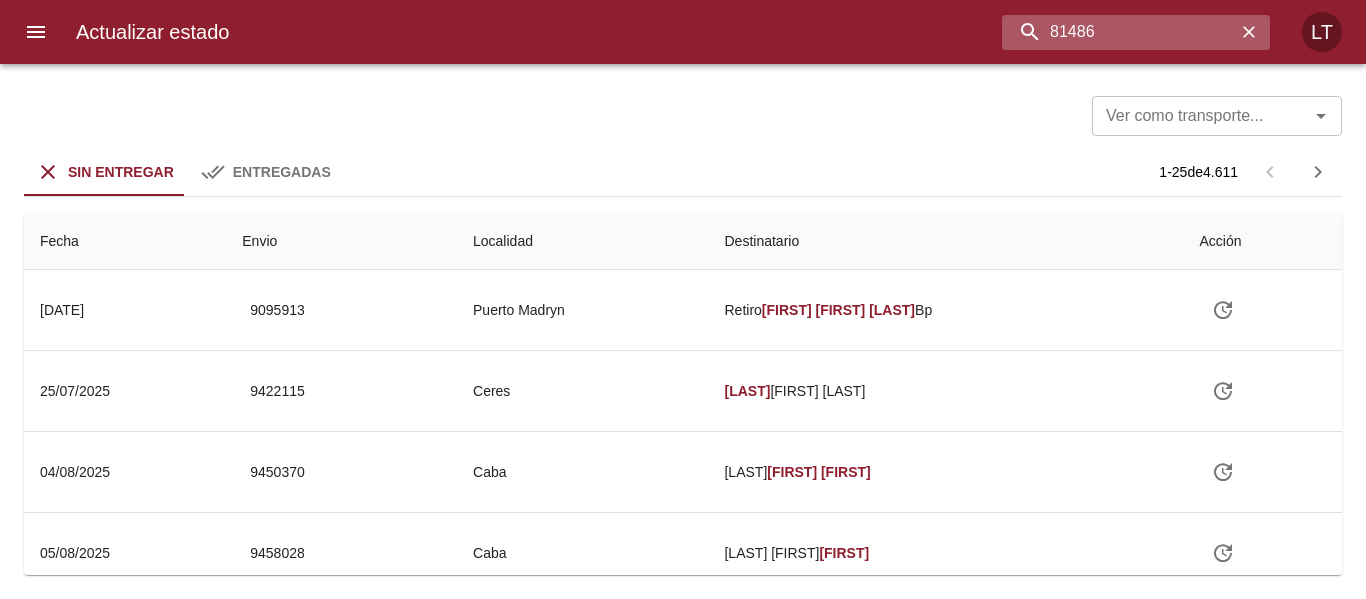 type on "81486" 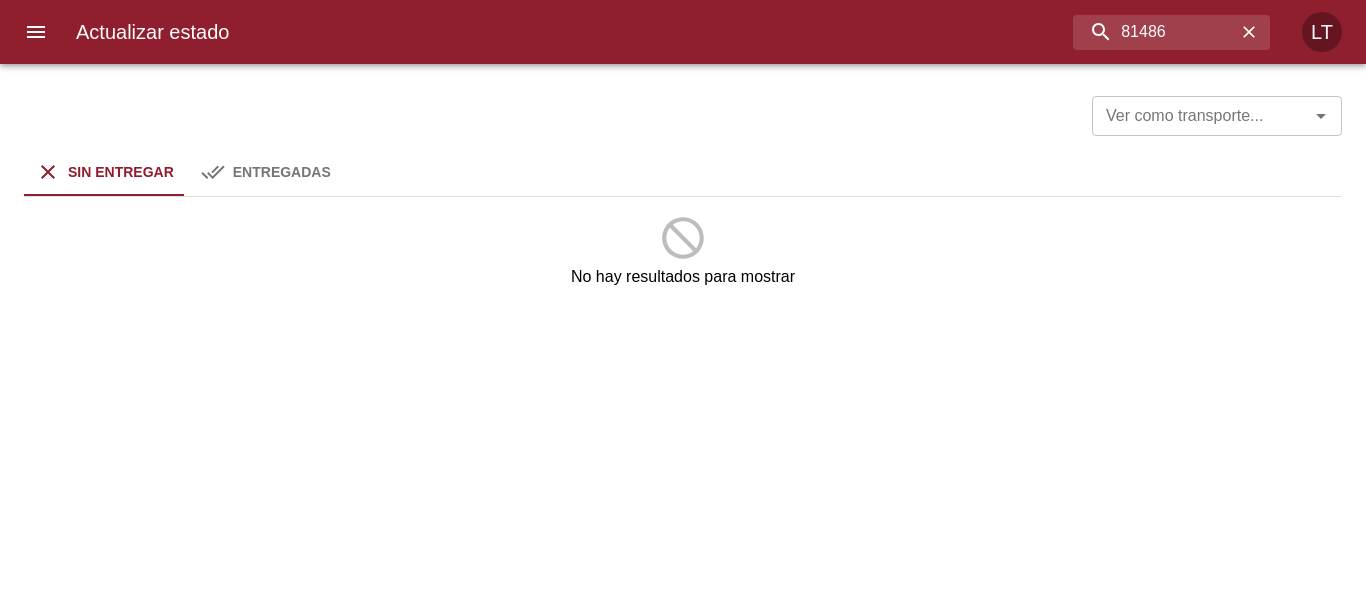 click on "Entregadas" at bounding box center [266, 172] 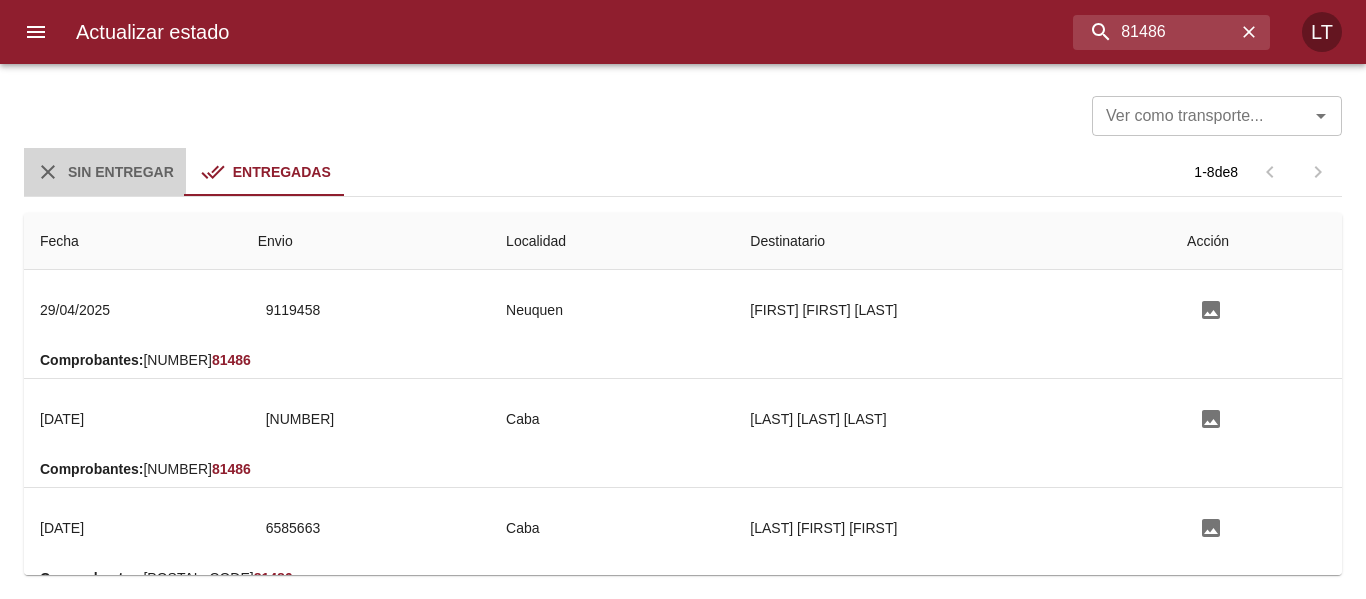 click on "Sin Entregar" at bounding box center (121, 172) 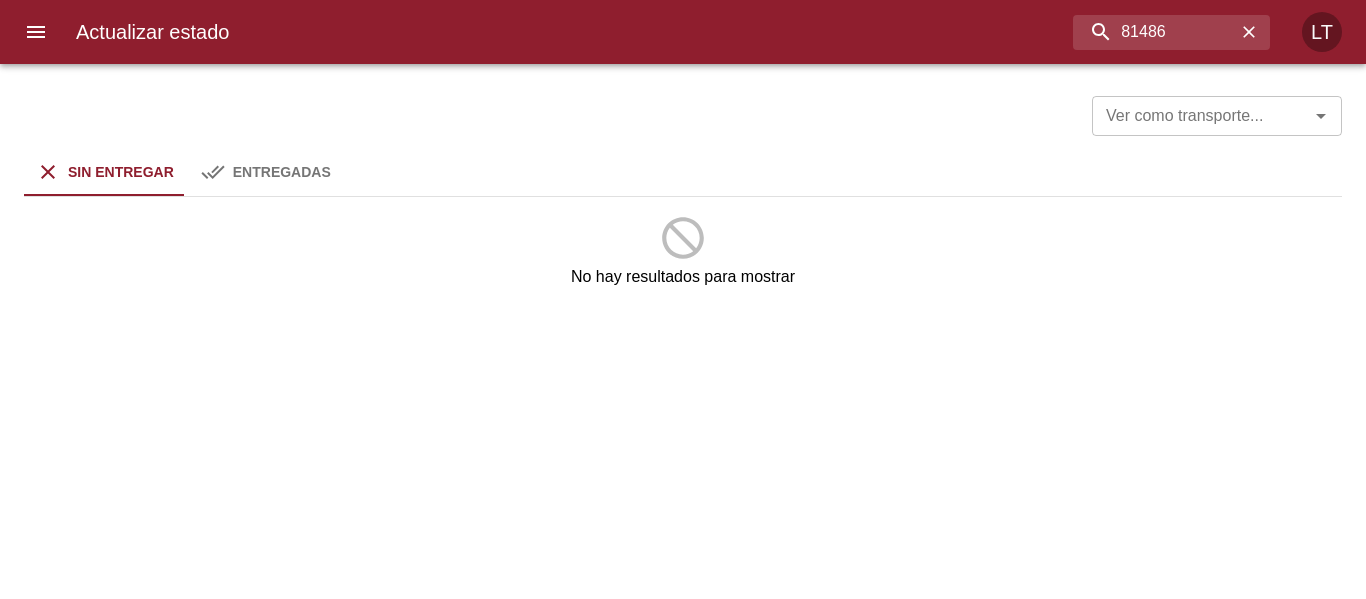type 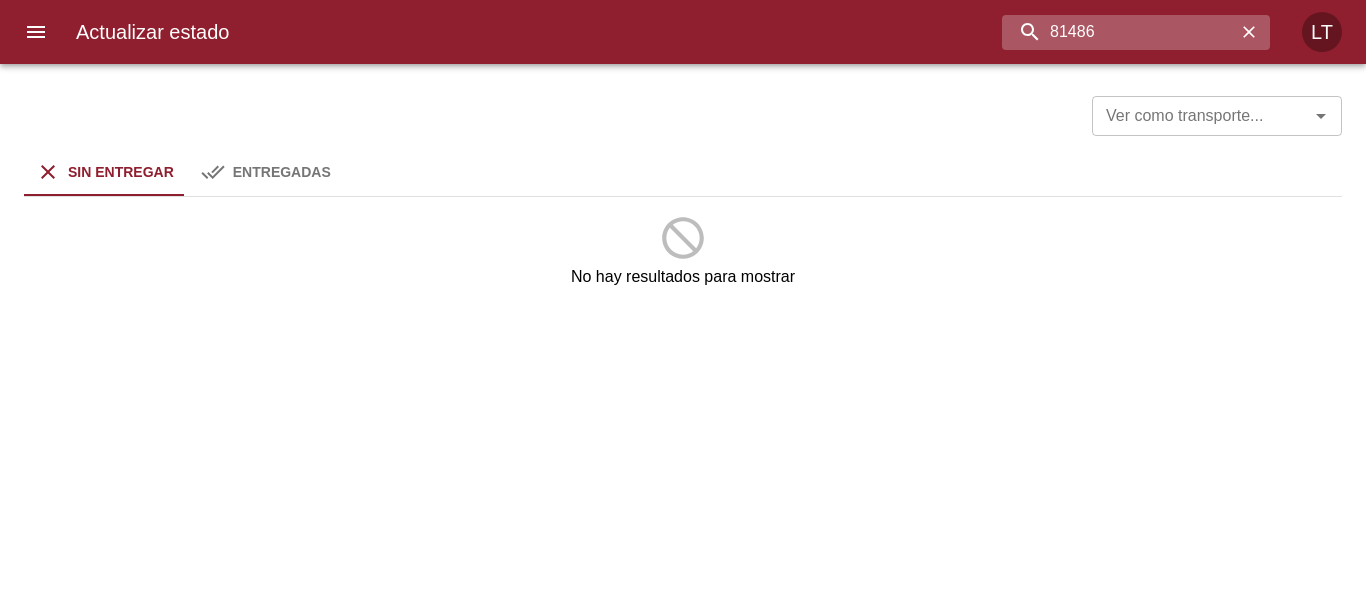 click on "81486" at bounding box center (1119, 32) 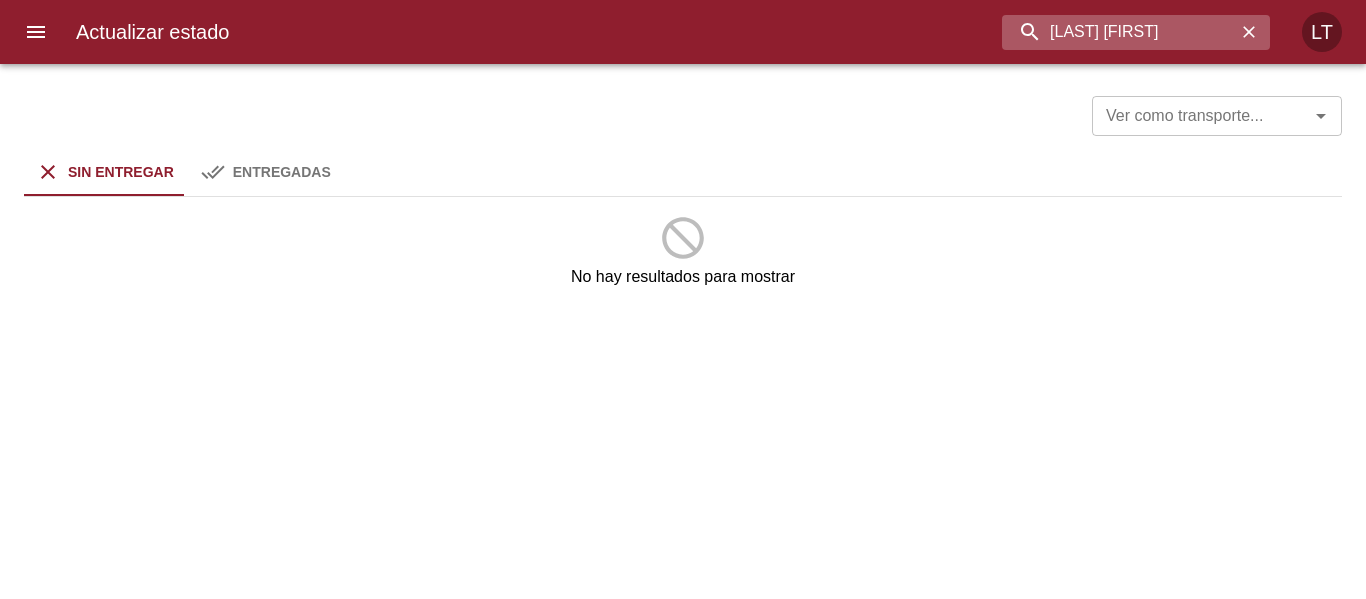 type on "[LAST] [FIRST]" 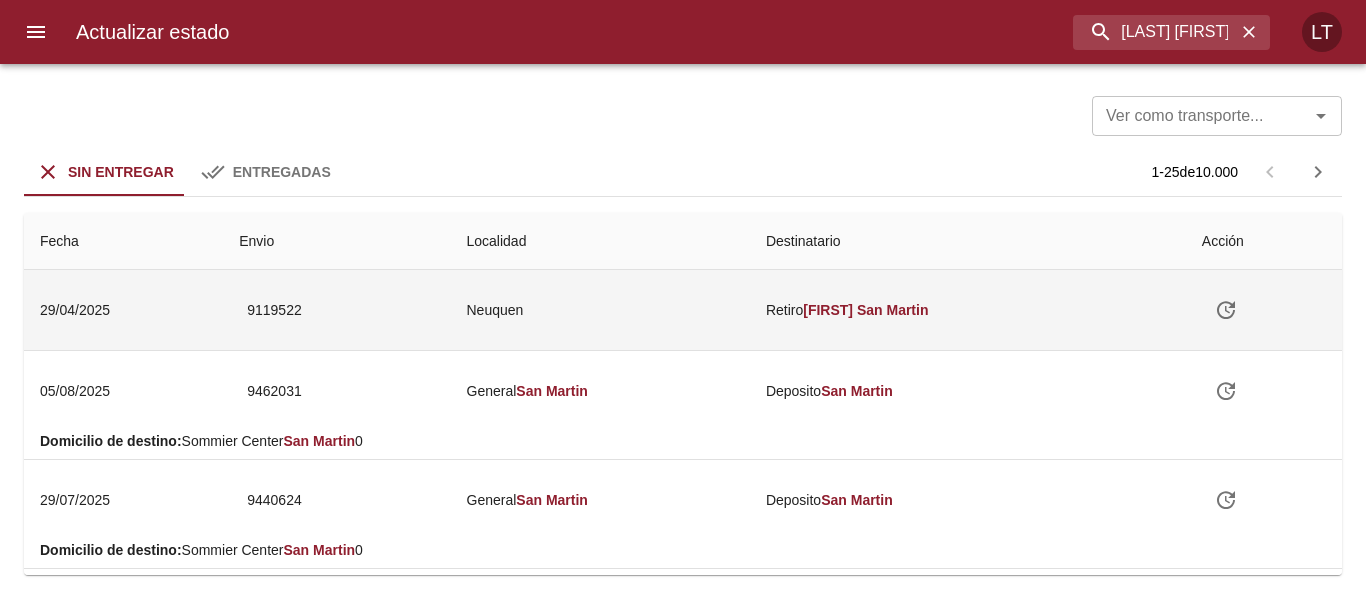 click on "Neuquen" at bounding box center [600, 310] 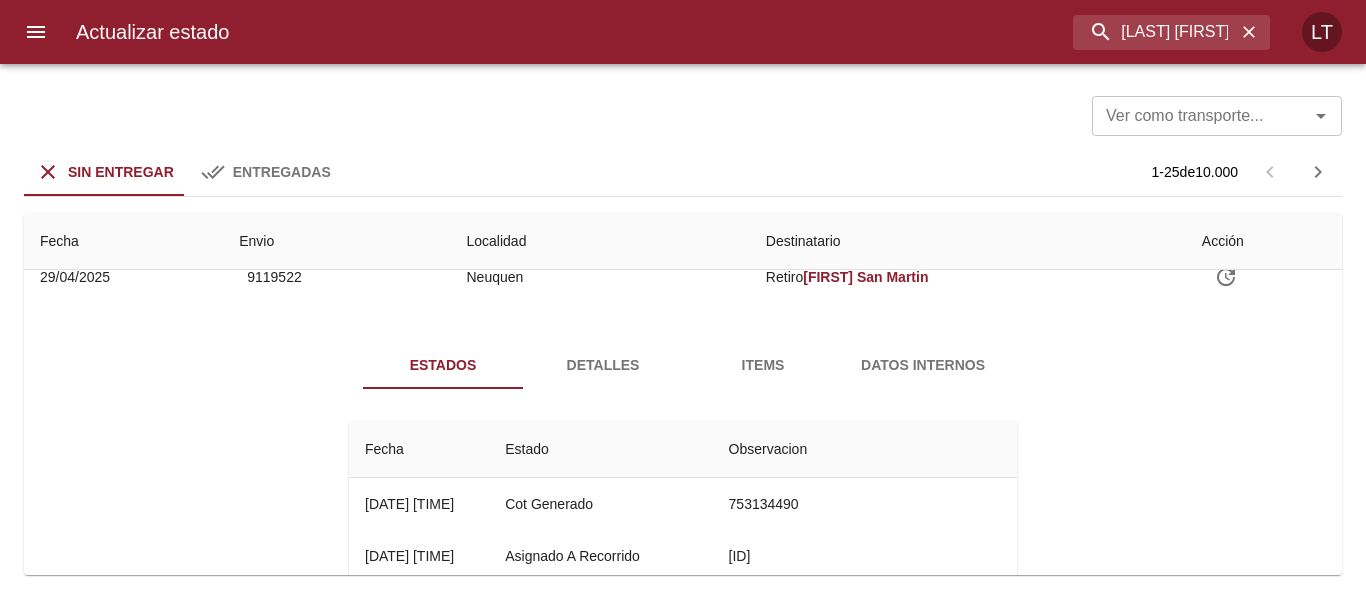scroll, scrollTop: 0, scrollLeft: 0, axis: both 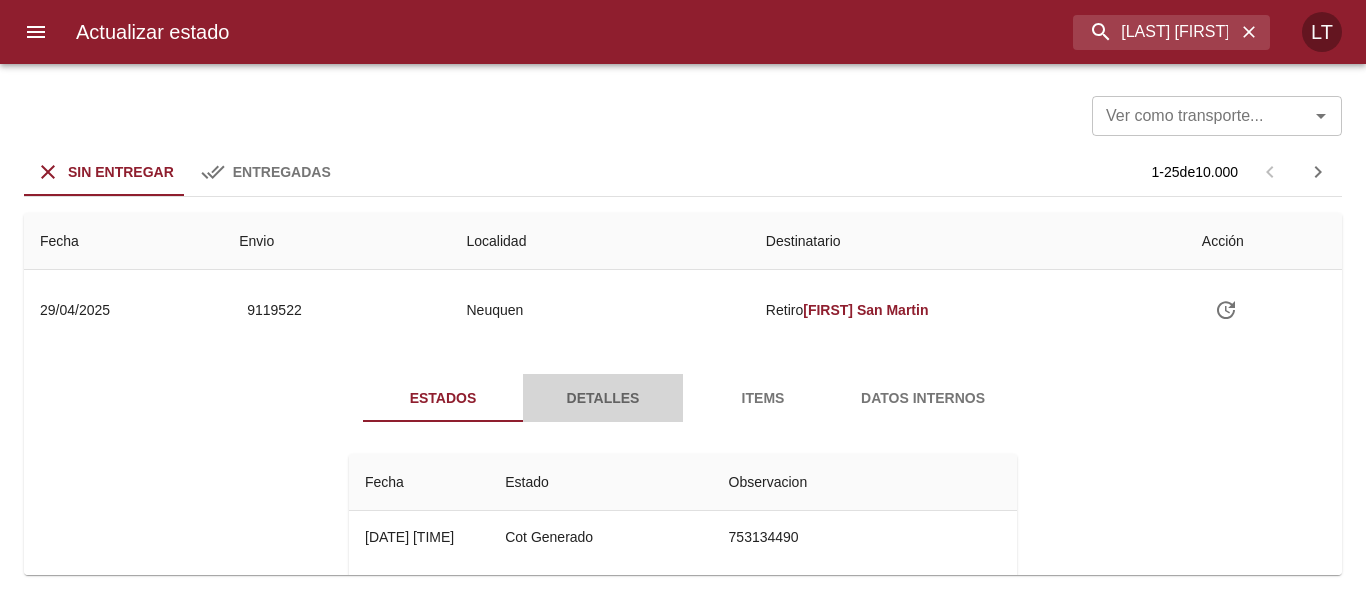 click on "Detalles" at bounding box center (603, 398) 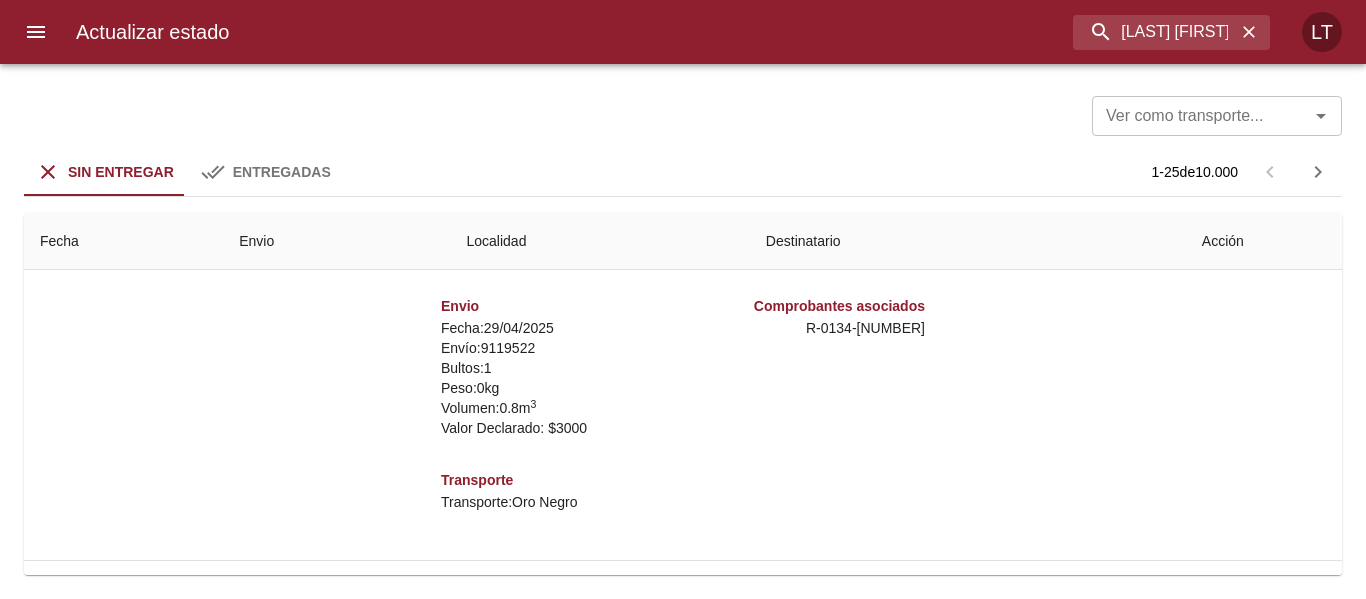 scroll, scrollTop: 0, scrollLeft: 0, axis: both 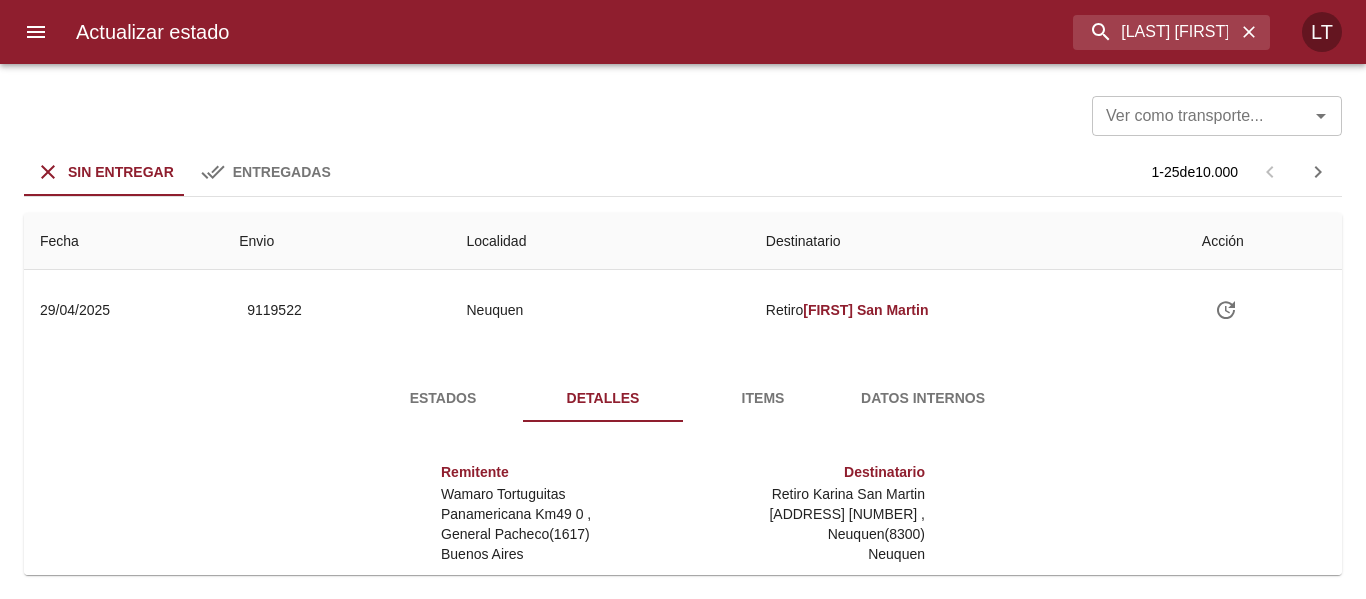 click on "Estados" at bounding box center (443, 398) 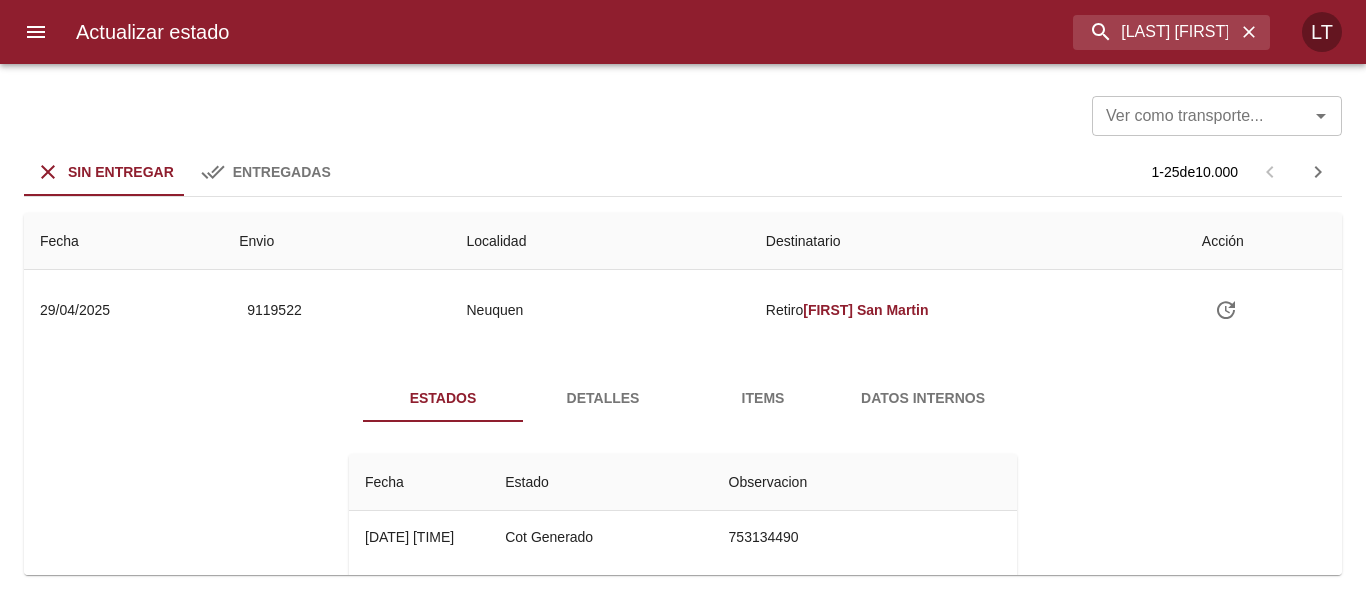 type 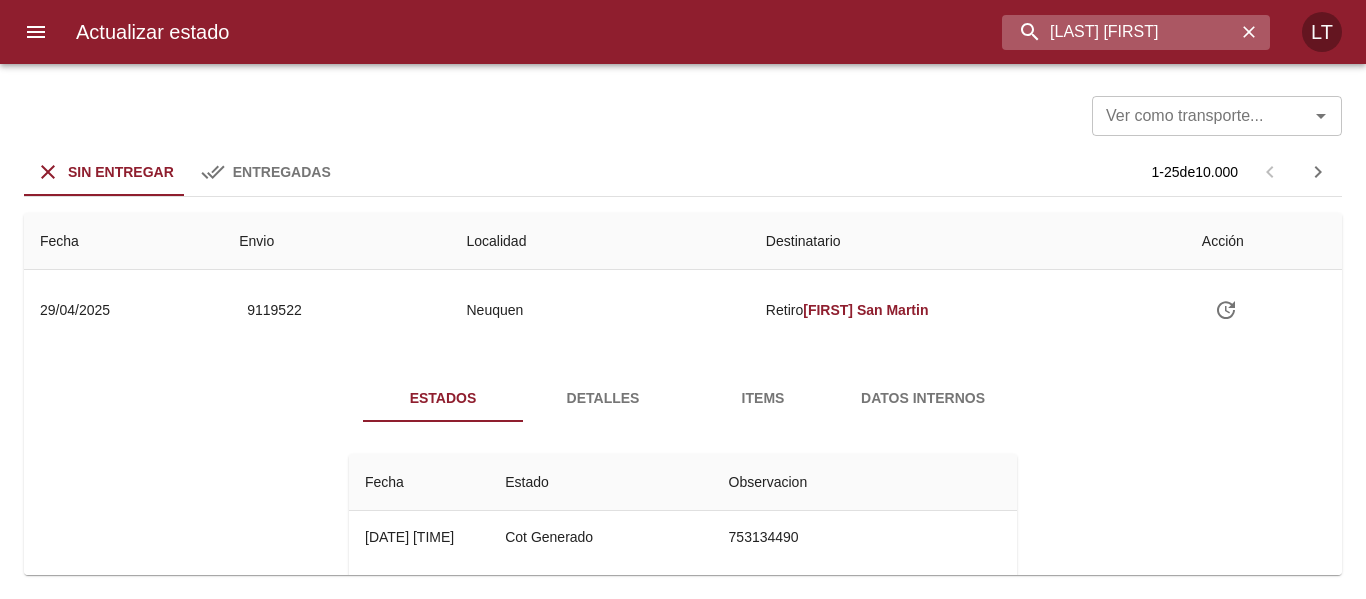 click on "[LAST] [FIRST]" at bounding box center [1119, 32] 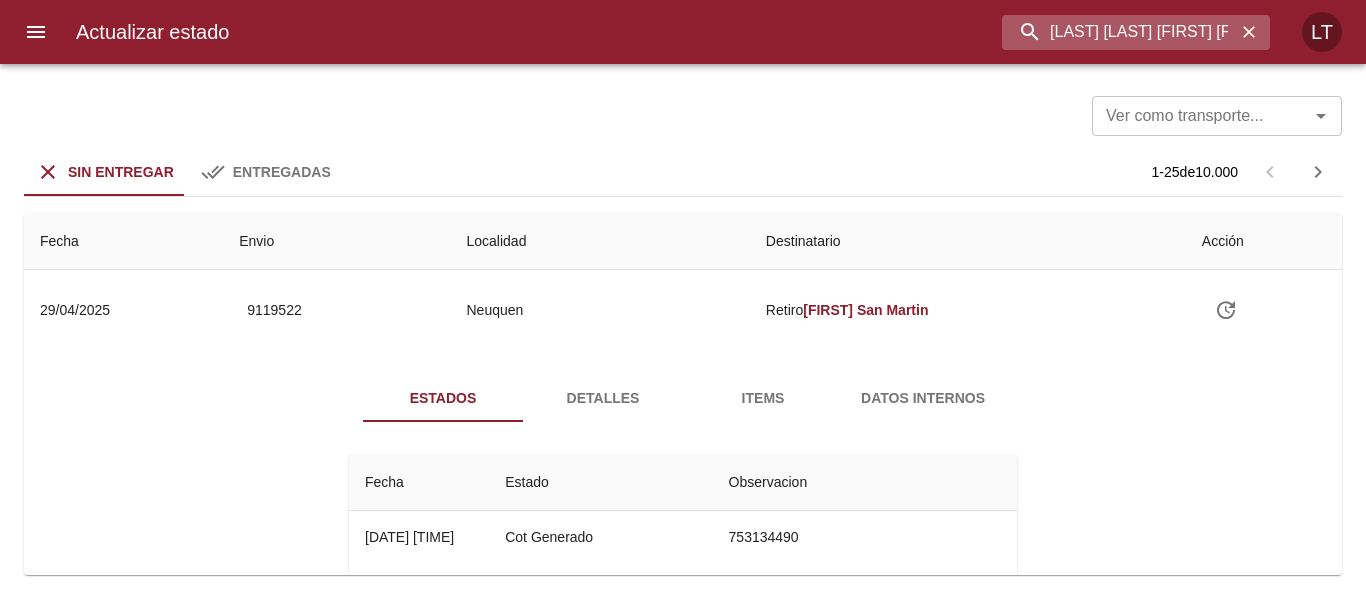 type on "[LAST] [LAST] [FIRST] [FIRST]" 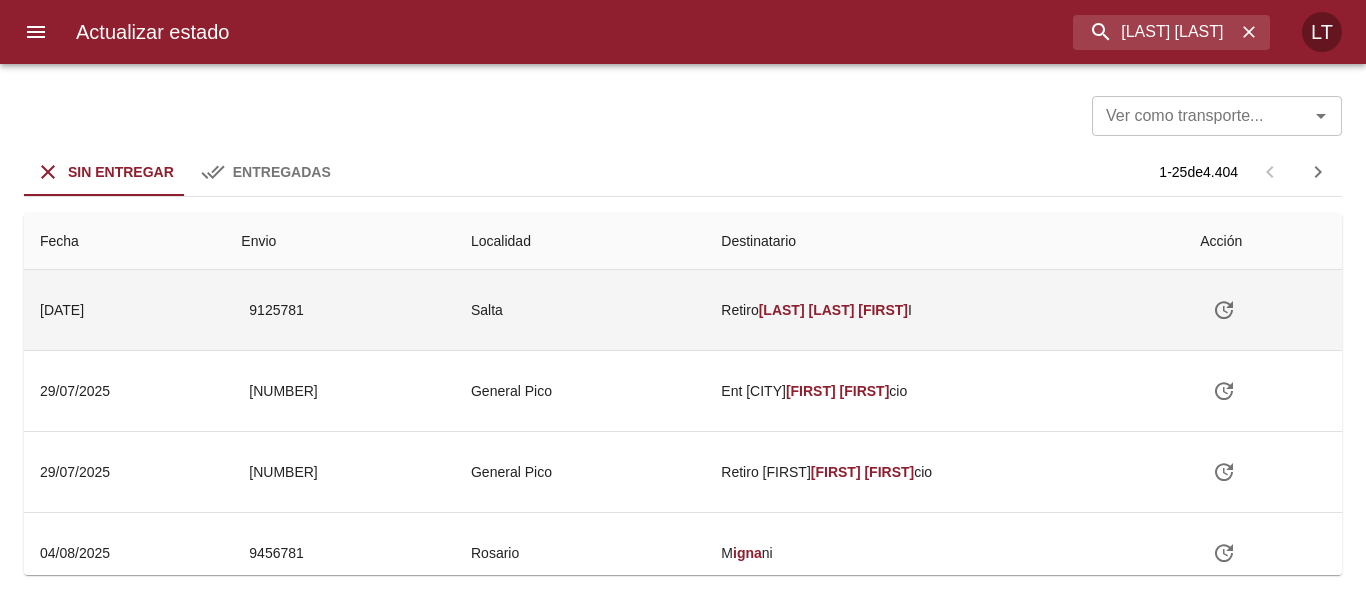click on "Salta" at bounding box center [580, 310] 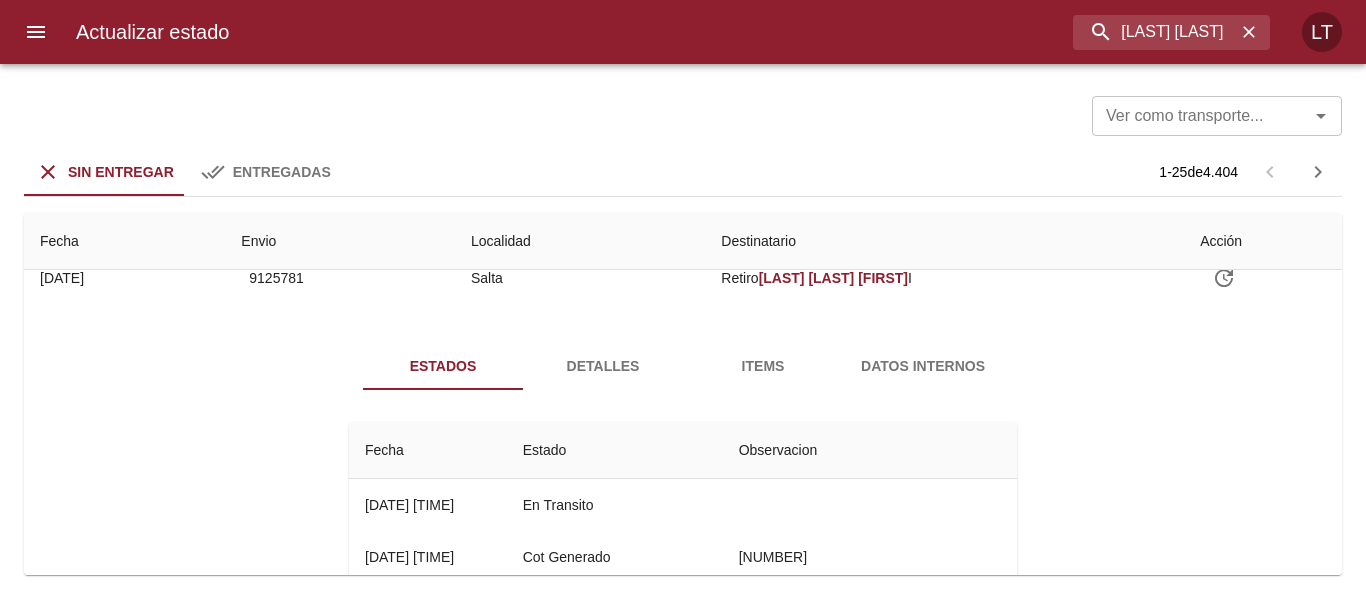 scroll, scrollTop: 0, scrollLeft: 0, axis: both 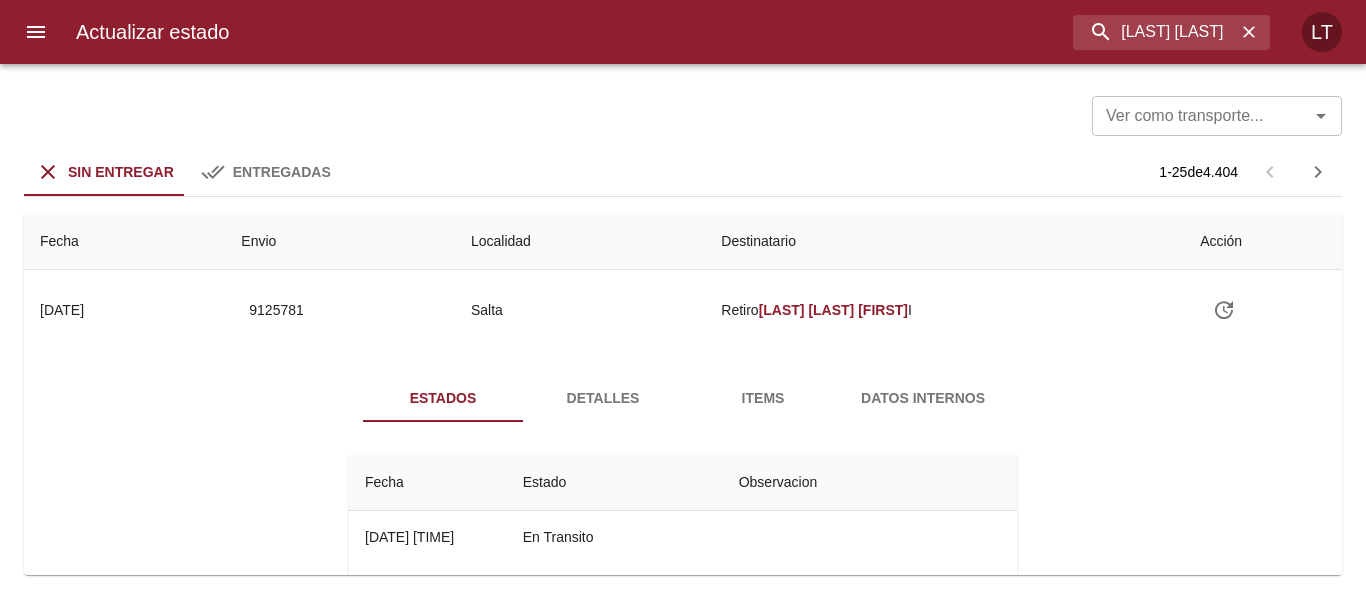 click on "Detalles" at bounding box center (603, 398) 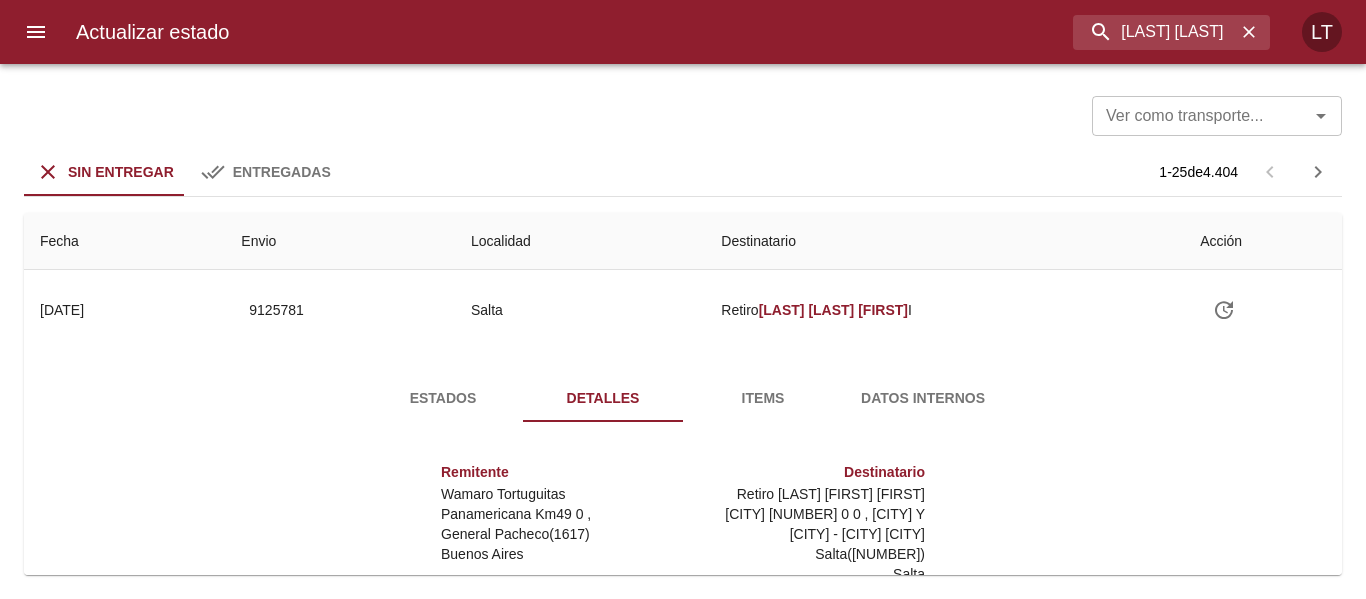 scroll, scrollTop: 10, scrollLeft: 0, axis: vertical 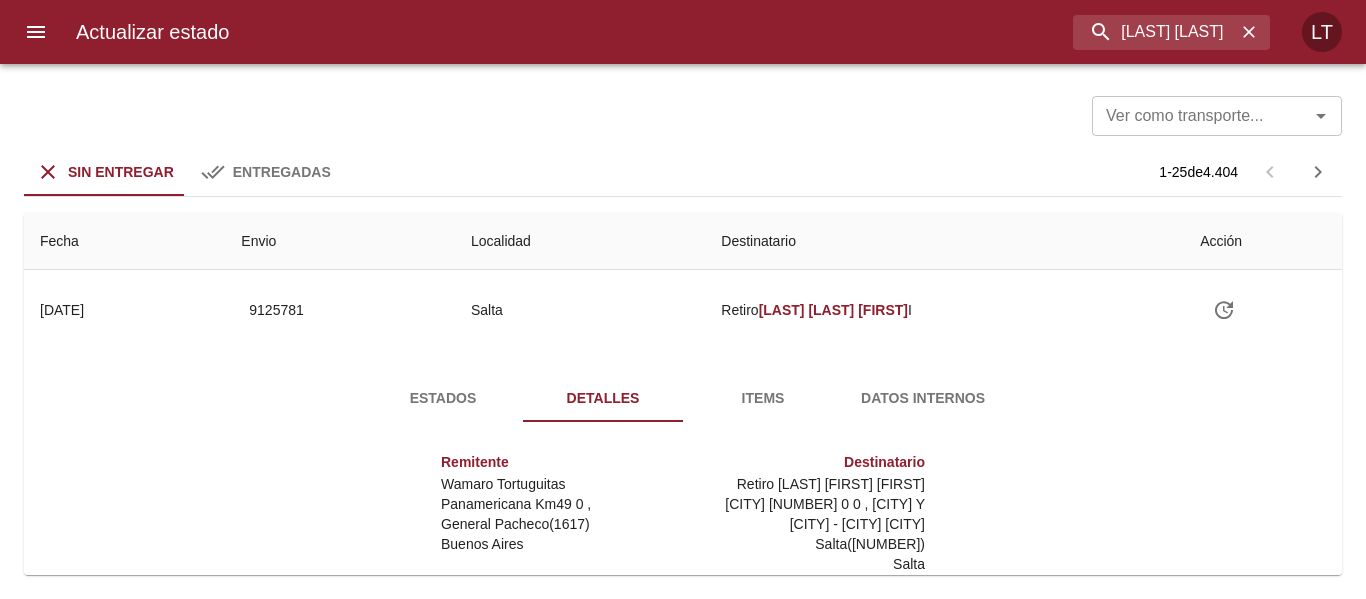type 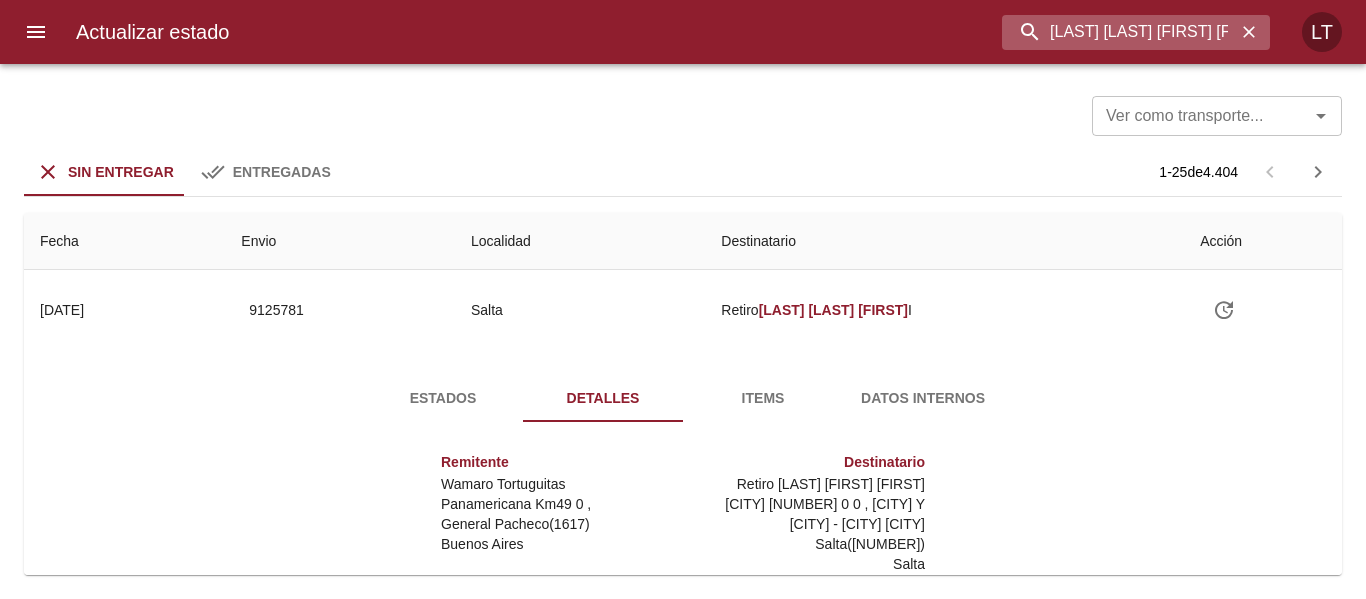 click on "[LAST] [LAST] [FIRST] [FIRST]" at bounding box center (1119, 32) 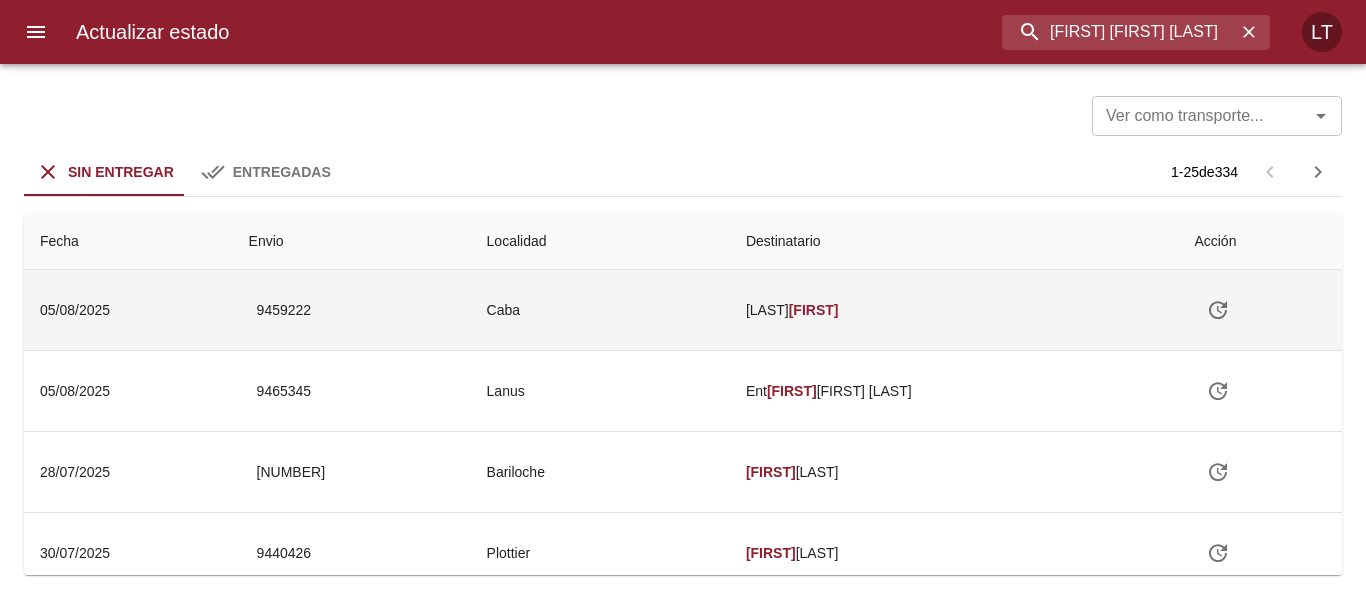 scroll, scrollTop: 0, scrollLeft: 0, axis: both 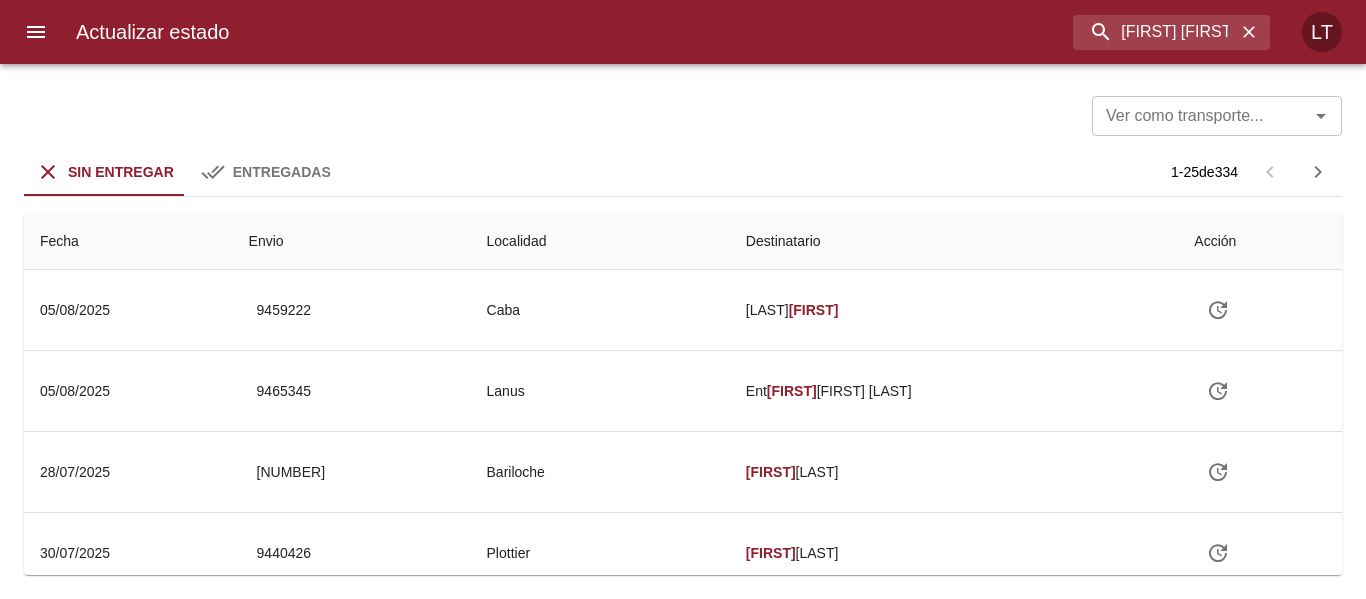 click on "Entregadas" at bounding box center [282, 172] 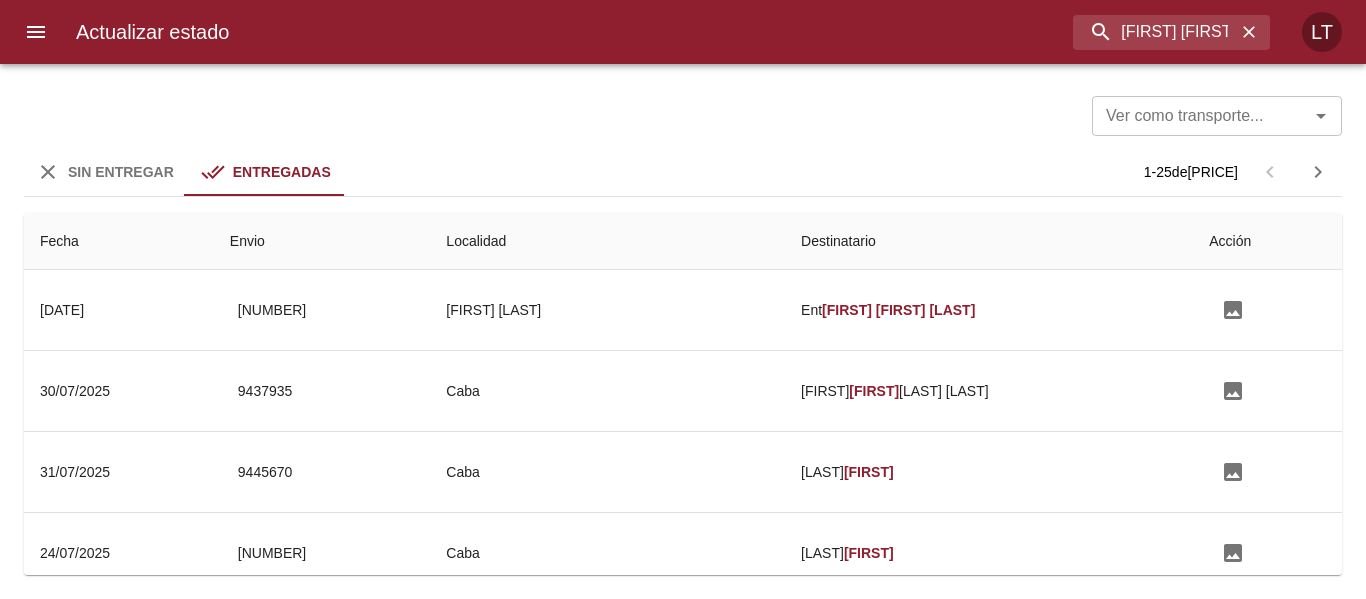 click on "Sin Entregar" at bounding box center [121, 172] 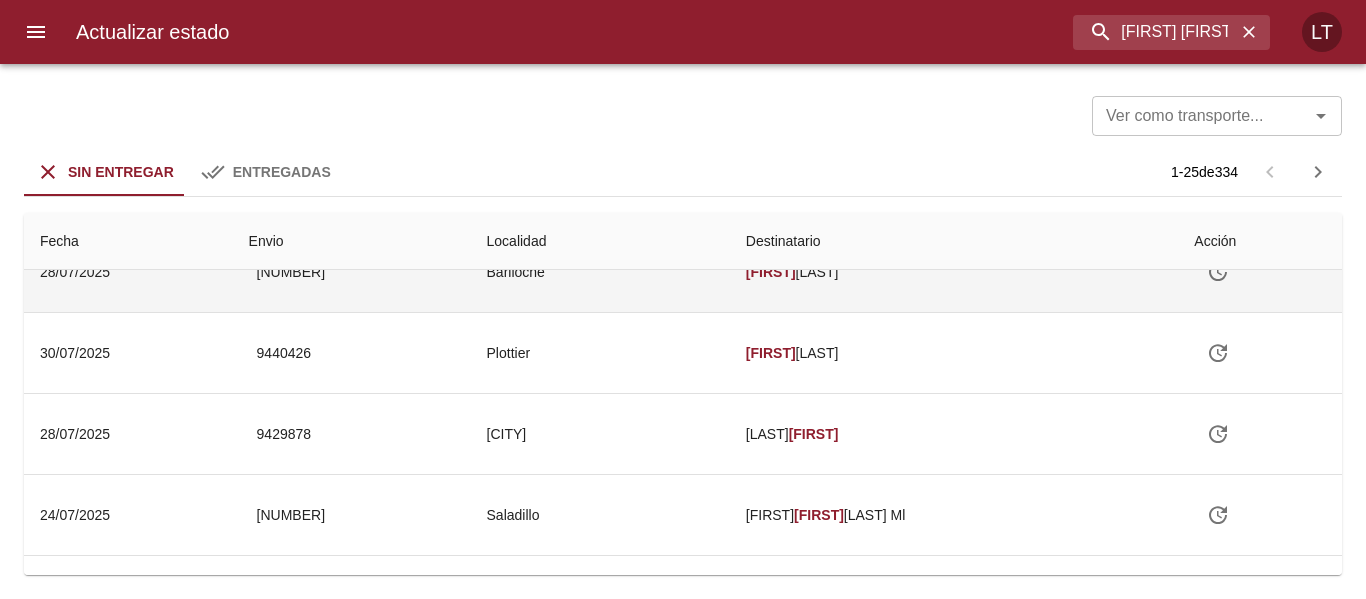 scroll, scrollTop: 0, scrollLeft: 0, axis: both 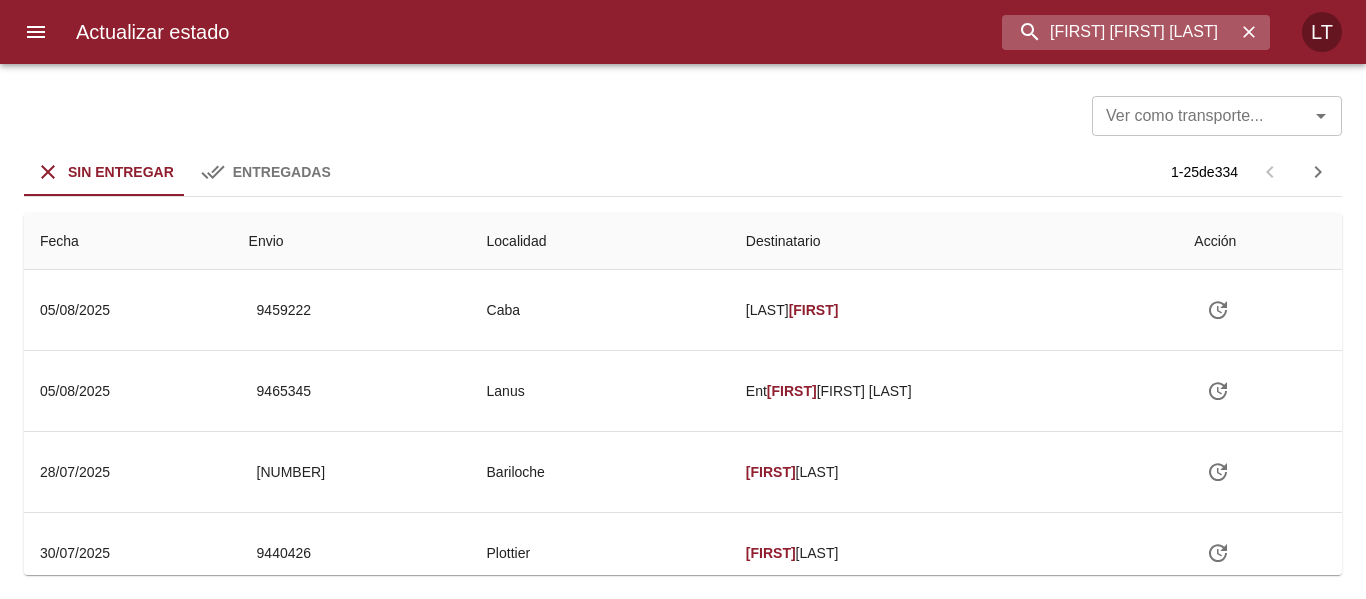 click on "[FIRST] [FIRST] [LAST]" at bounding box center [1119, 32] 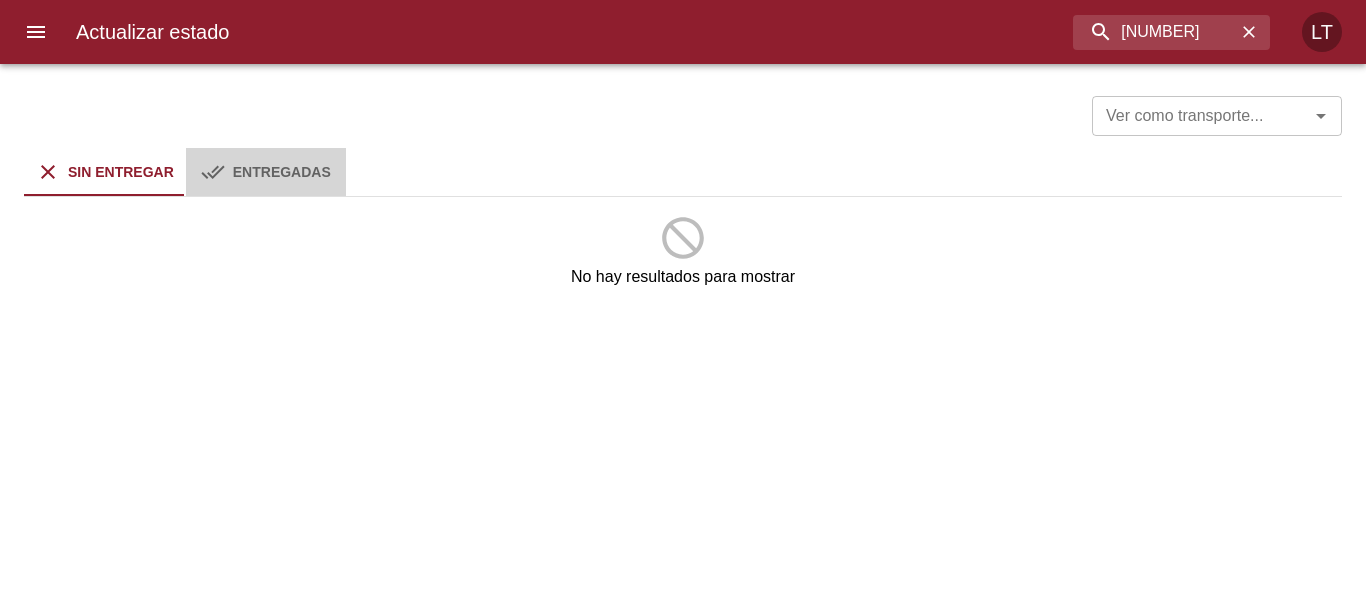 click on "Entregadas" at bounding box center [282, 172] 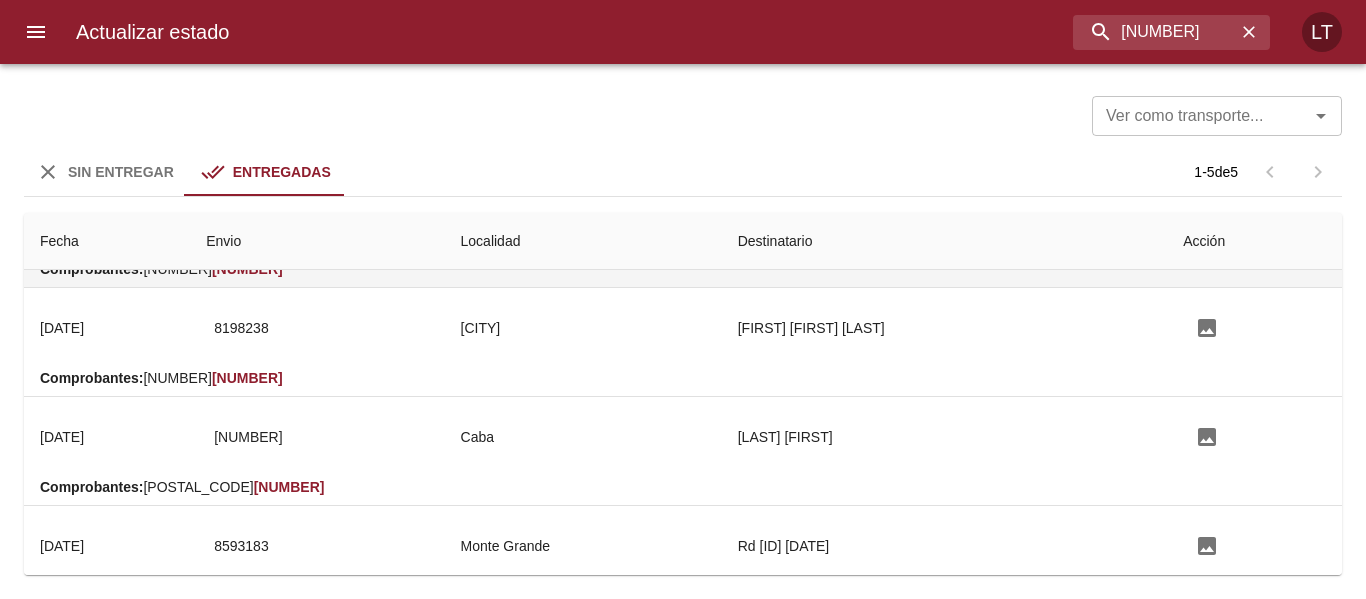 scroll, scrollTop: 0, scrollLeft: 0, axis: both 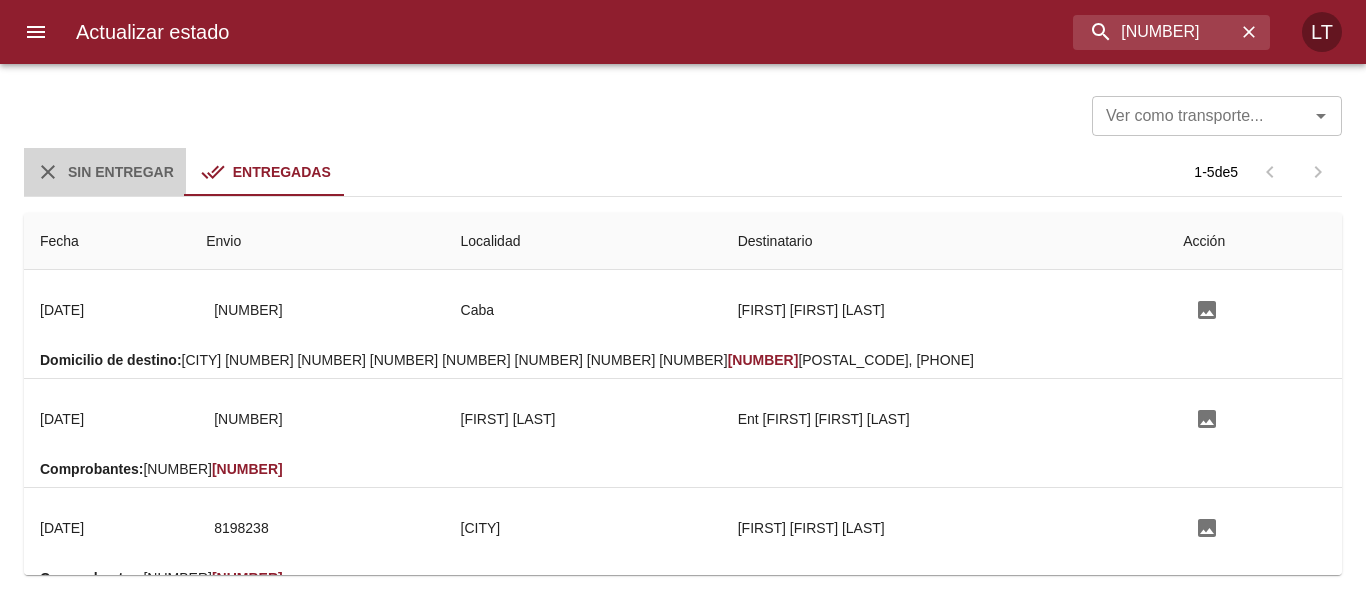click on "Sin Entregar" at bounding box center [121, 172] 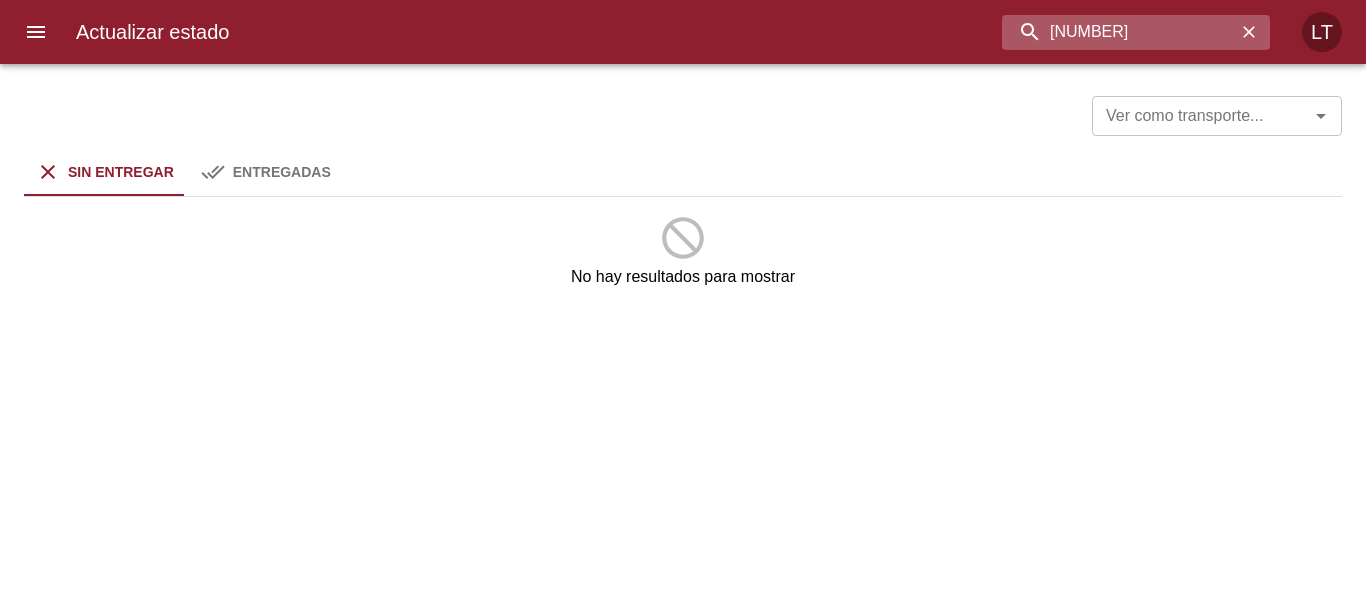 click on "[NUMBER]" at bounding box center [1119, 32] 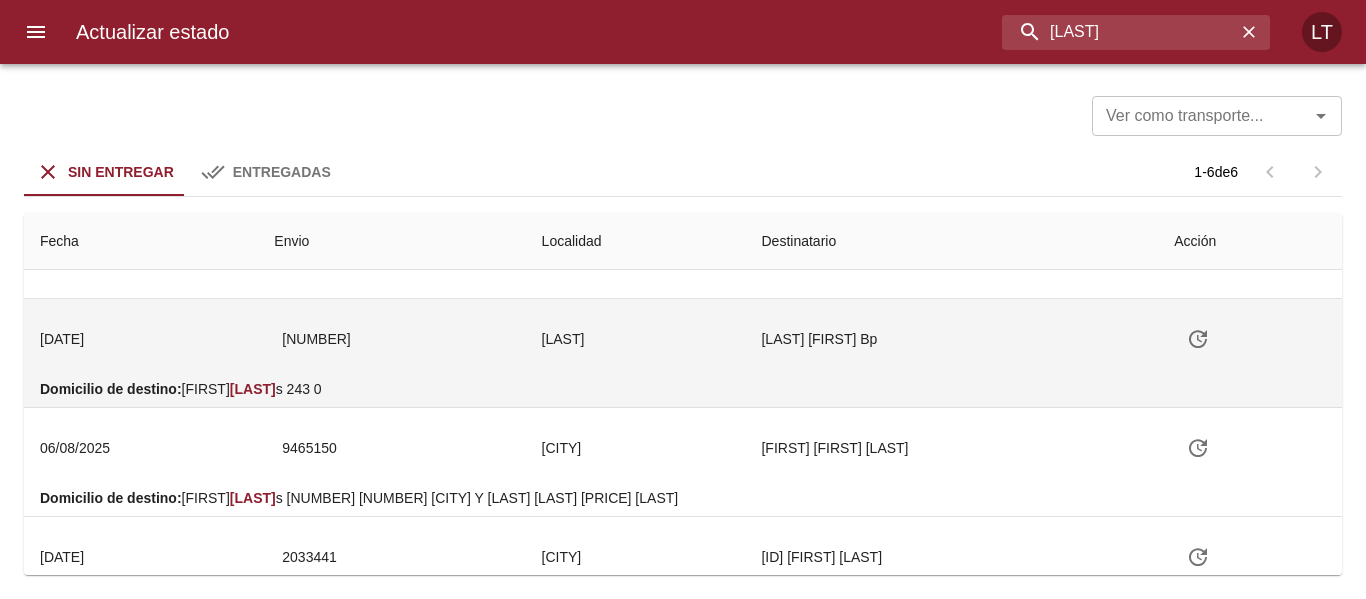 scroll, scrollTop: 0, scrollLeft: 0, axis: both 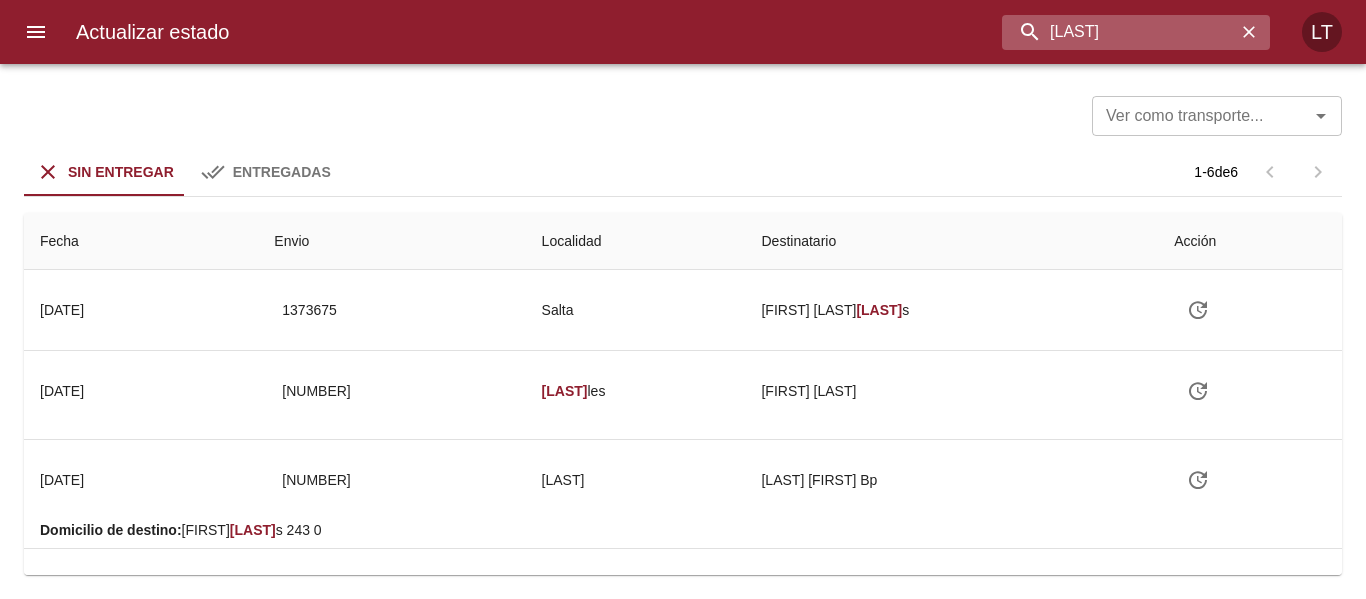 click on "[LAST]" at bounding box center (1119, 32) 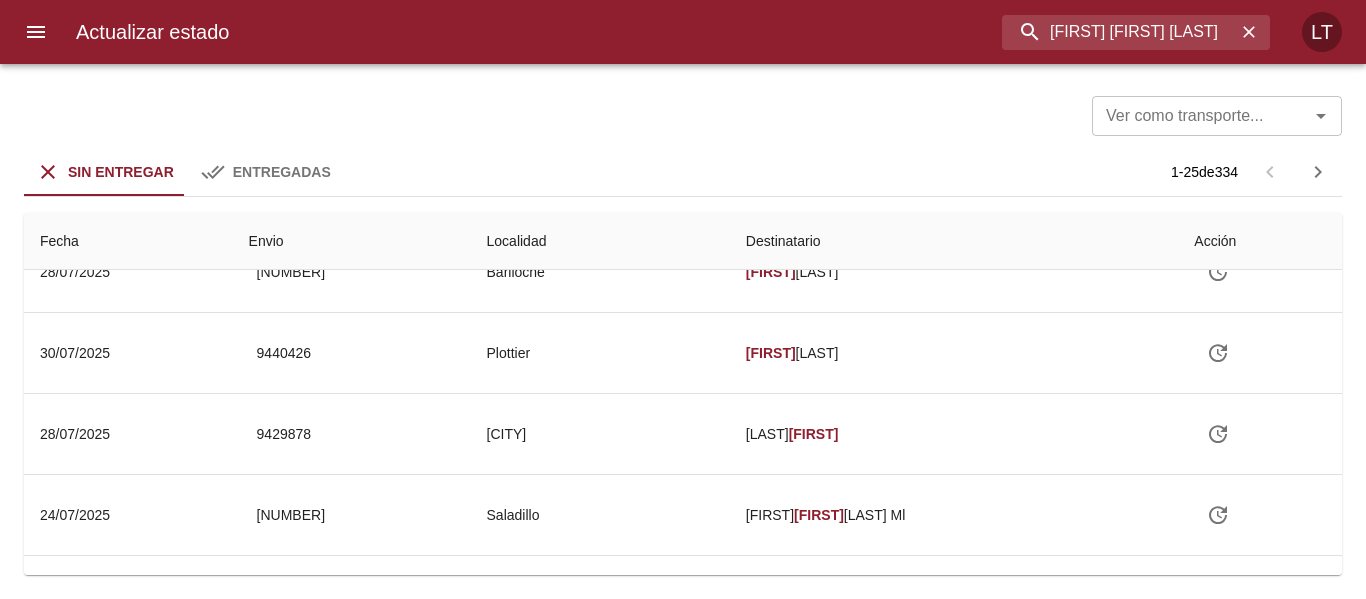 scroll, scrollTop: 0, scrollLeft: 0, axis: both 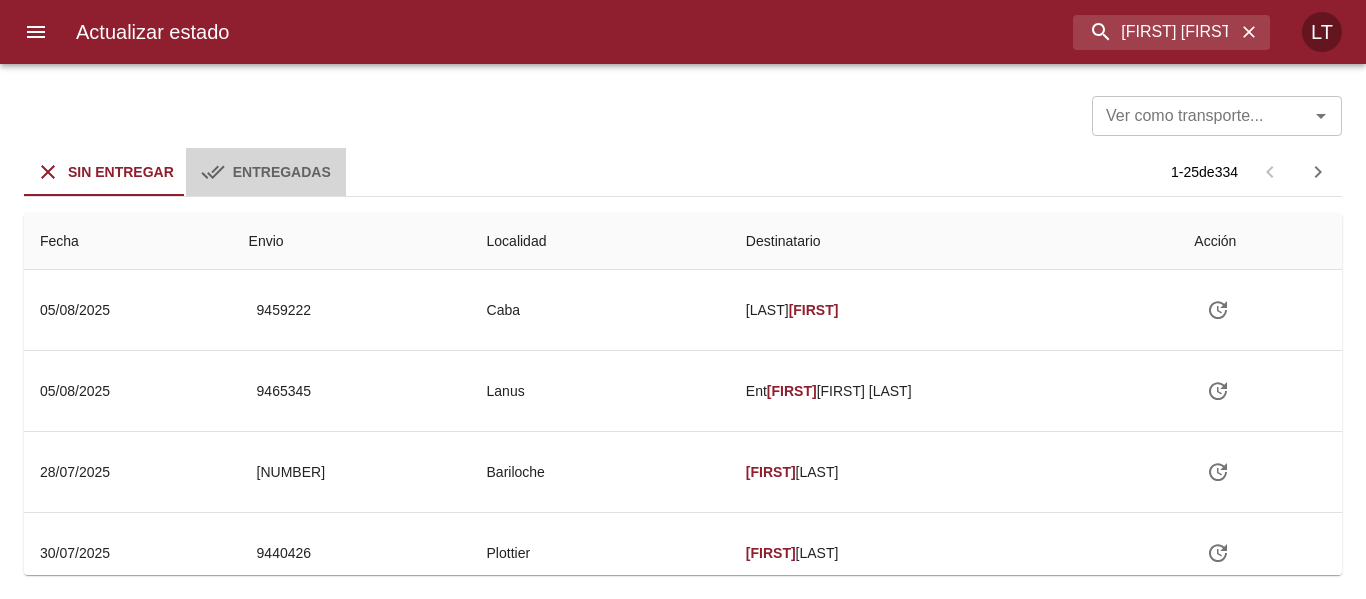 click on "Entregadas" at bounding box center [266, 172] 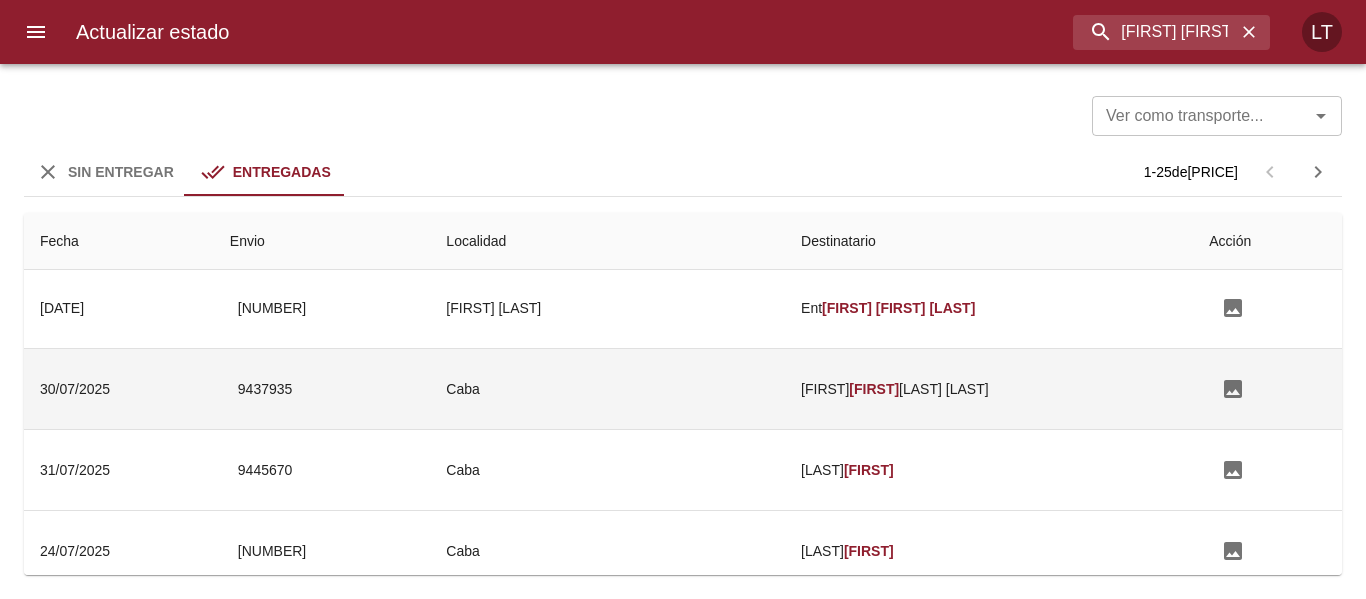 scroll, scrollTop: 0, scrollLeft: 0, axis: both 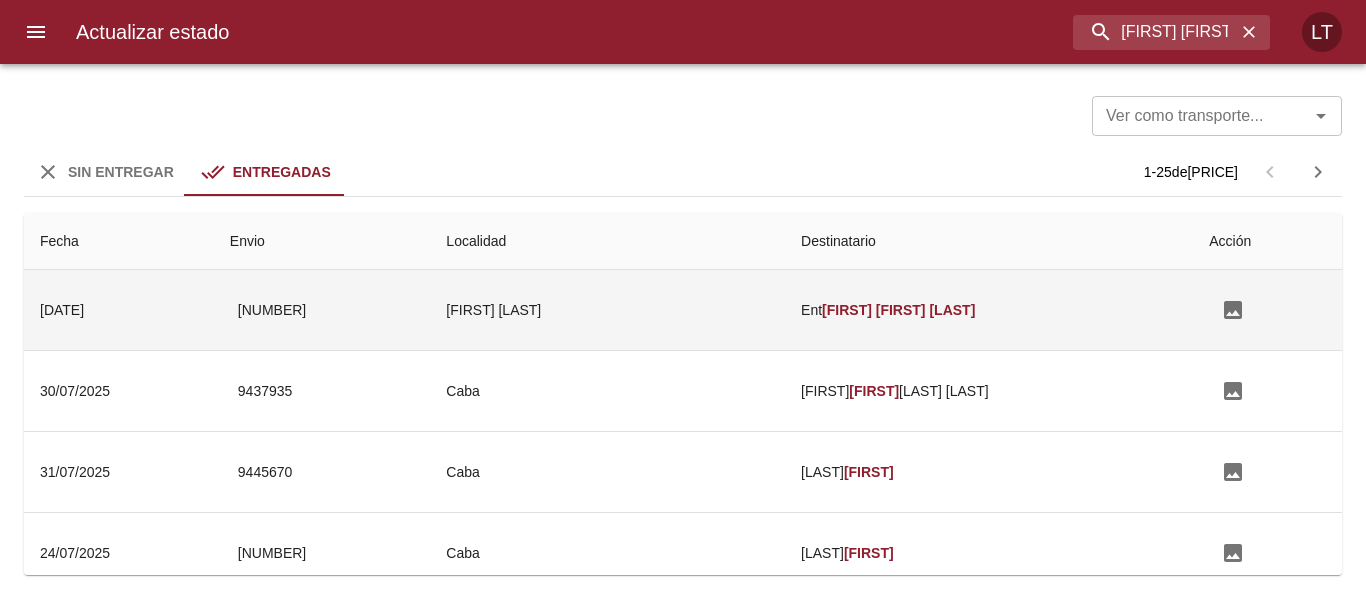 click on "[FIRST] [LAST]" at bounding box center [607, 310] 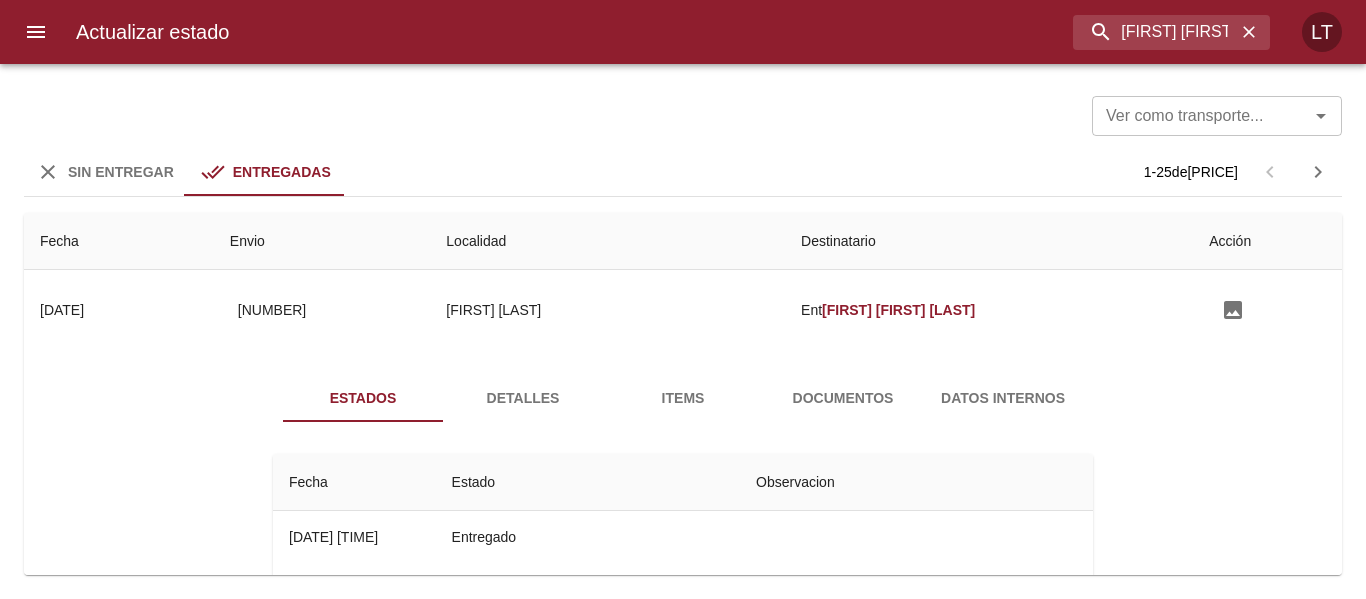 click on "Documentos" at bounding box center [843, 398] 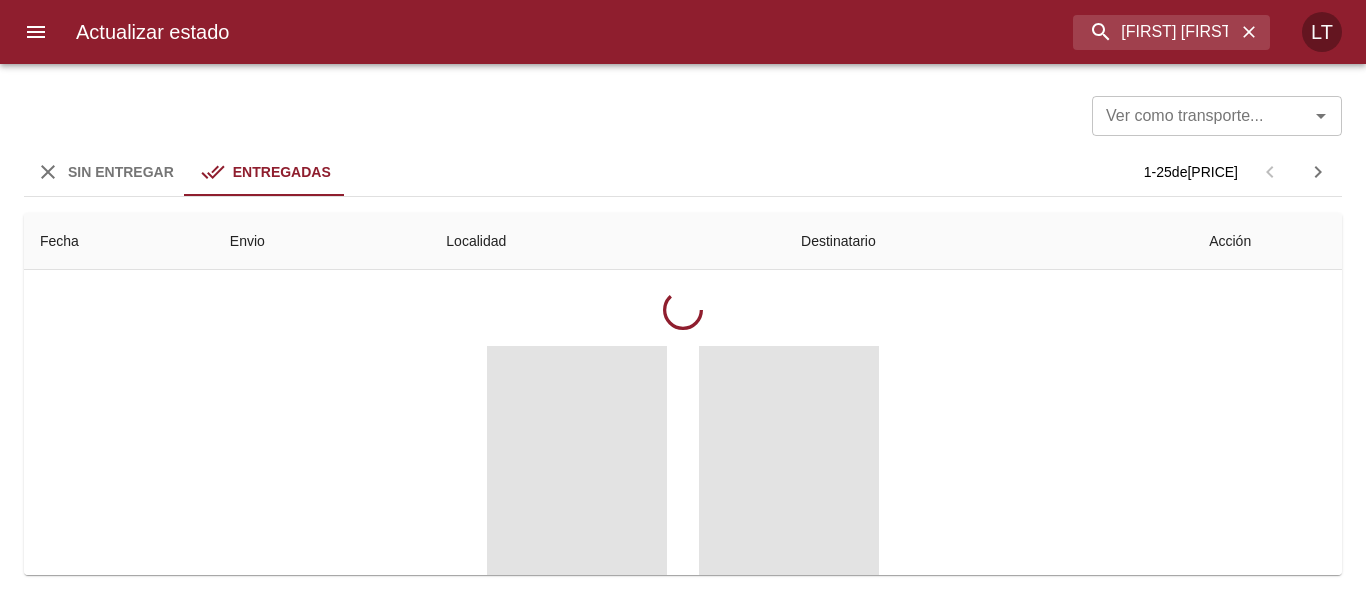 scroll, scrollTop: 200, scrollLeft: 0, axis: vertical 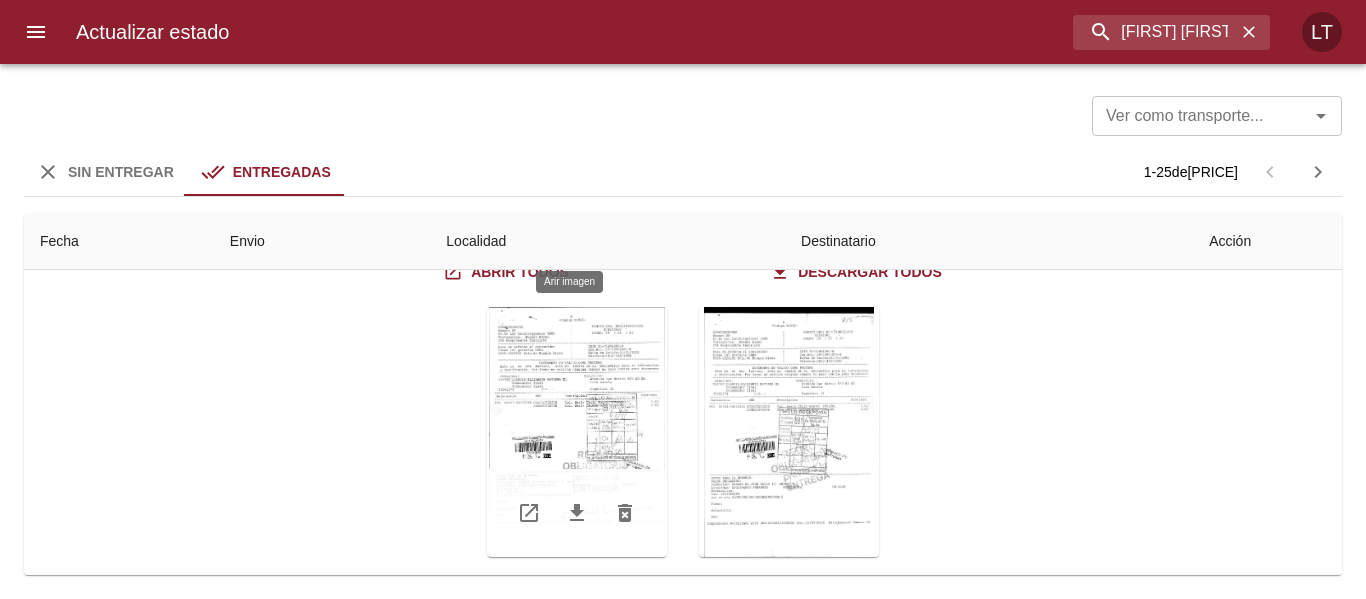 click at bounding box center (577, 432) 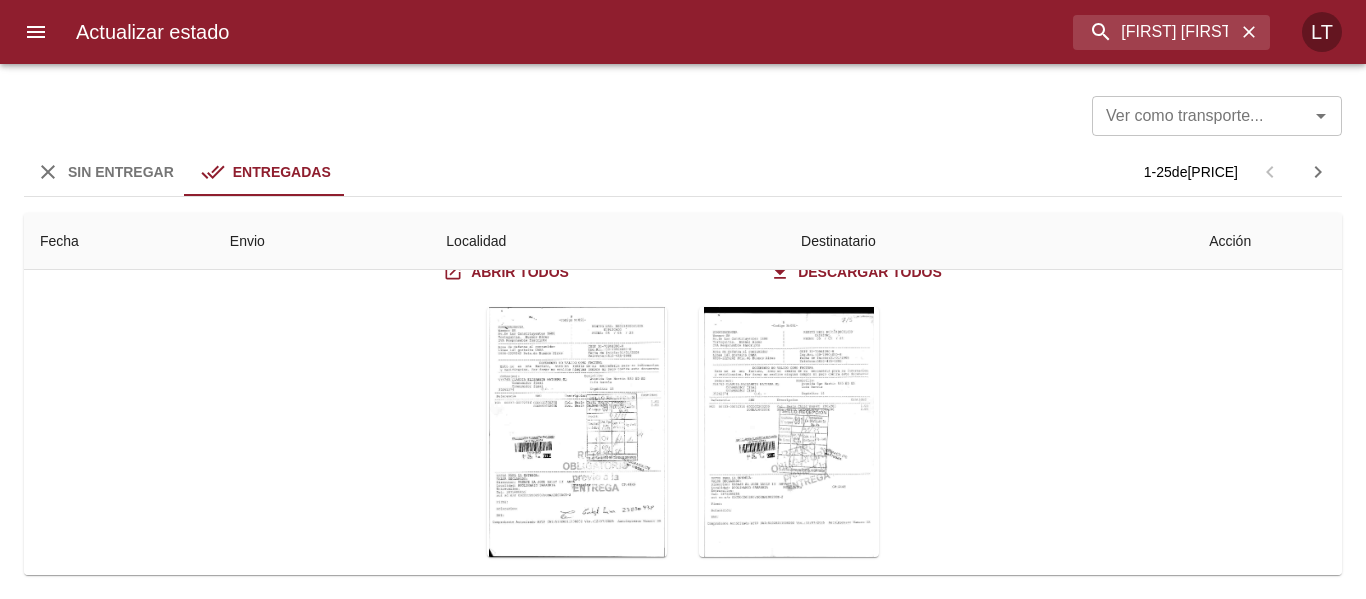 click at bounding box center (683, 1807) 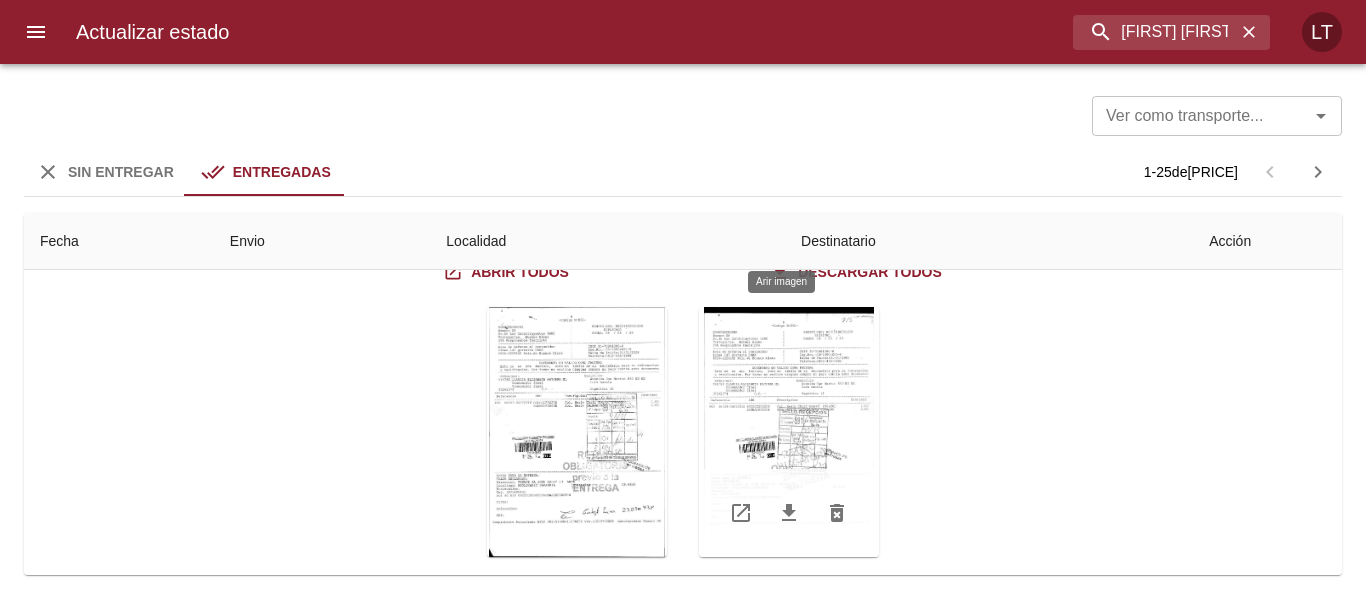 click at bounding box center (789, 432) 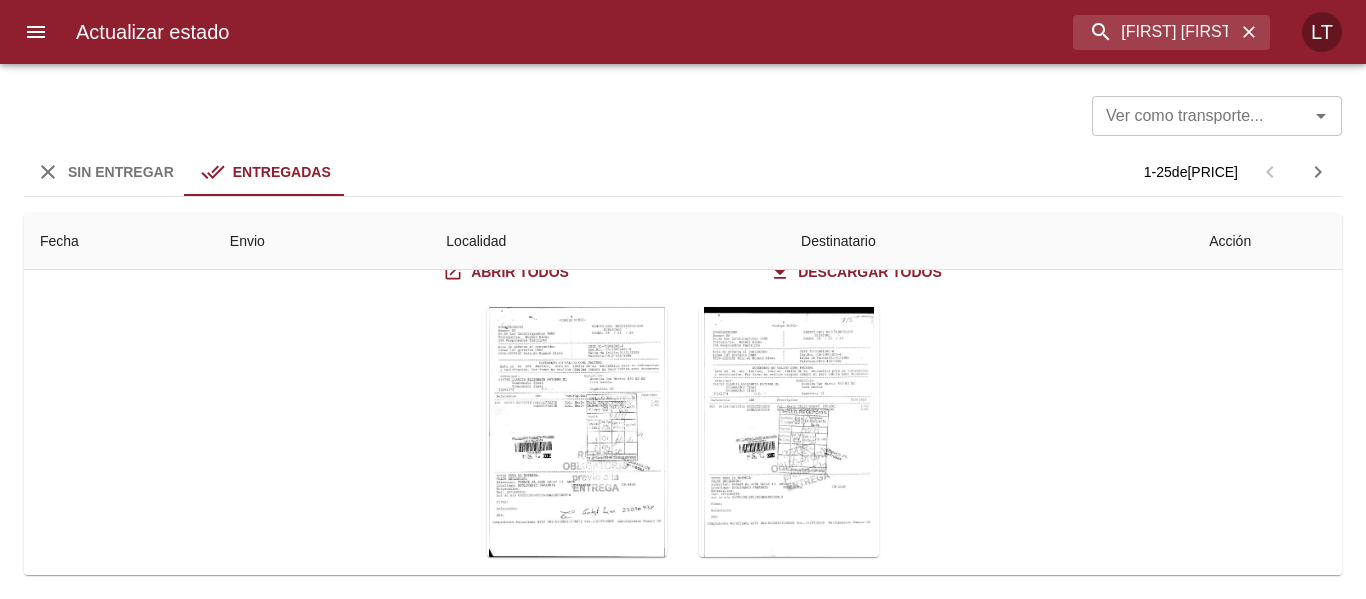 click at bounding box center (375, 1602) 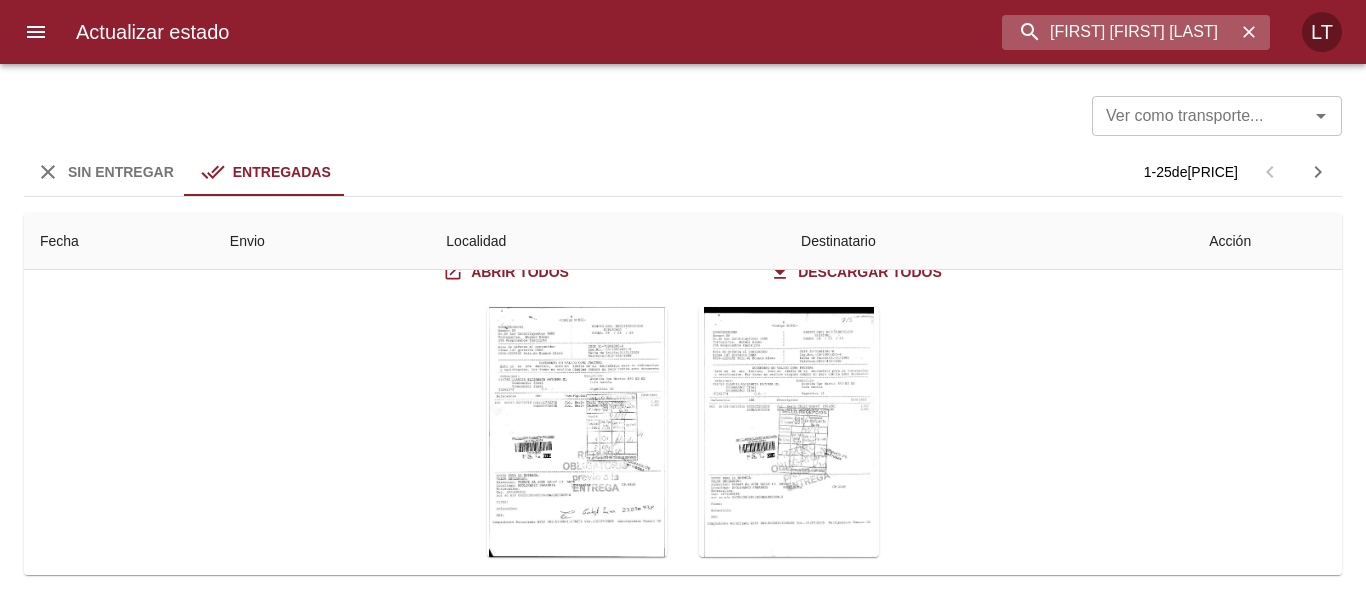 click on "[FIRST] [FIRST] [LAST]" at bounding box center (1119, 32) 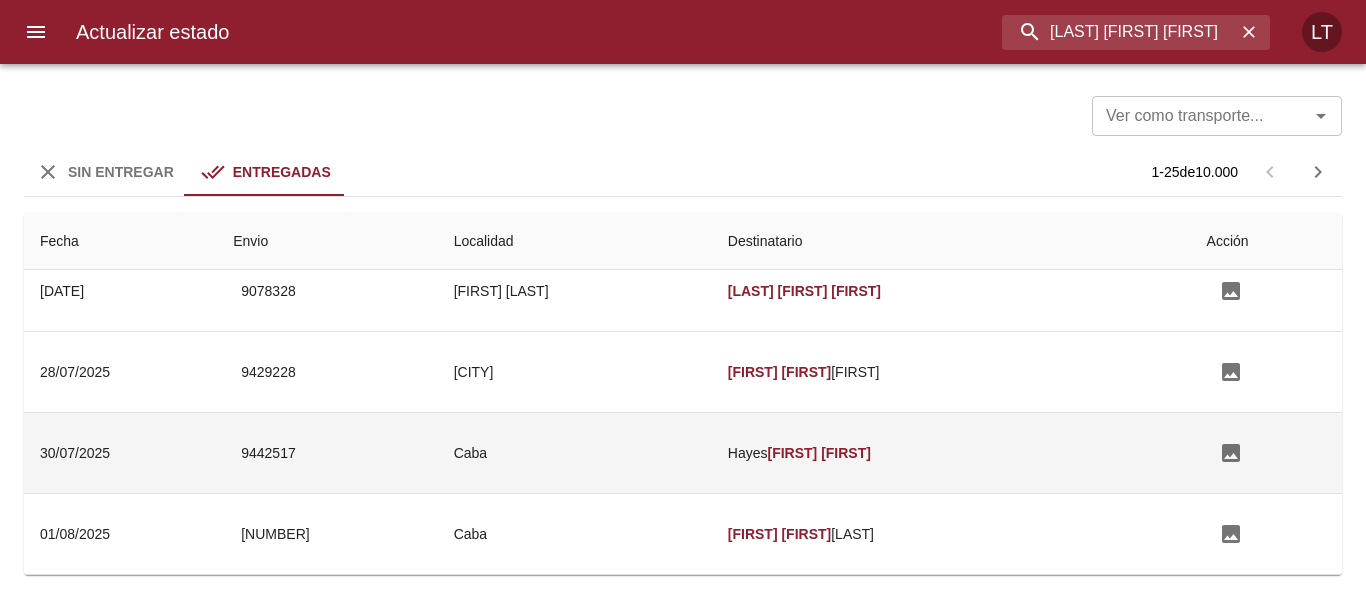 scroll, scrollTop: 0, scrollLeft: 0, axis: both 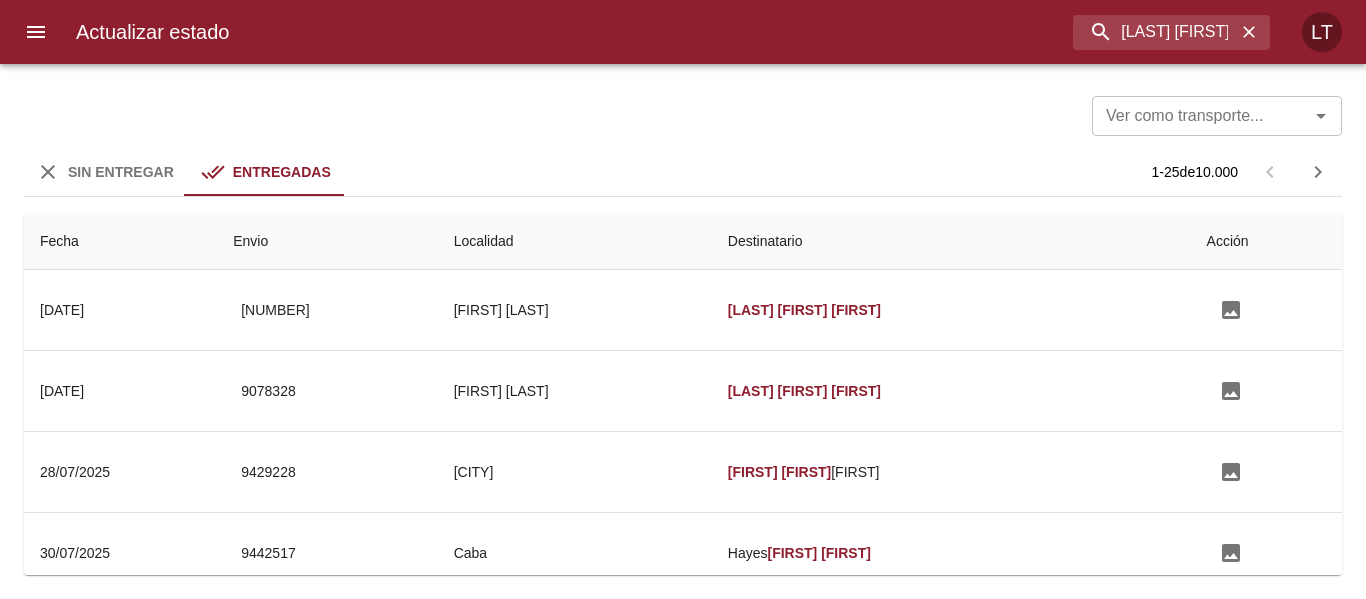 click on "Sin Entregar" at bounding box center (121, 172) 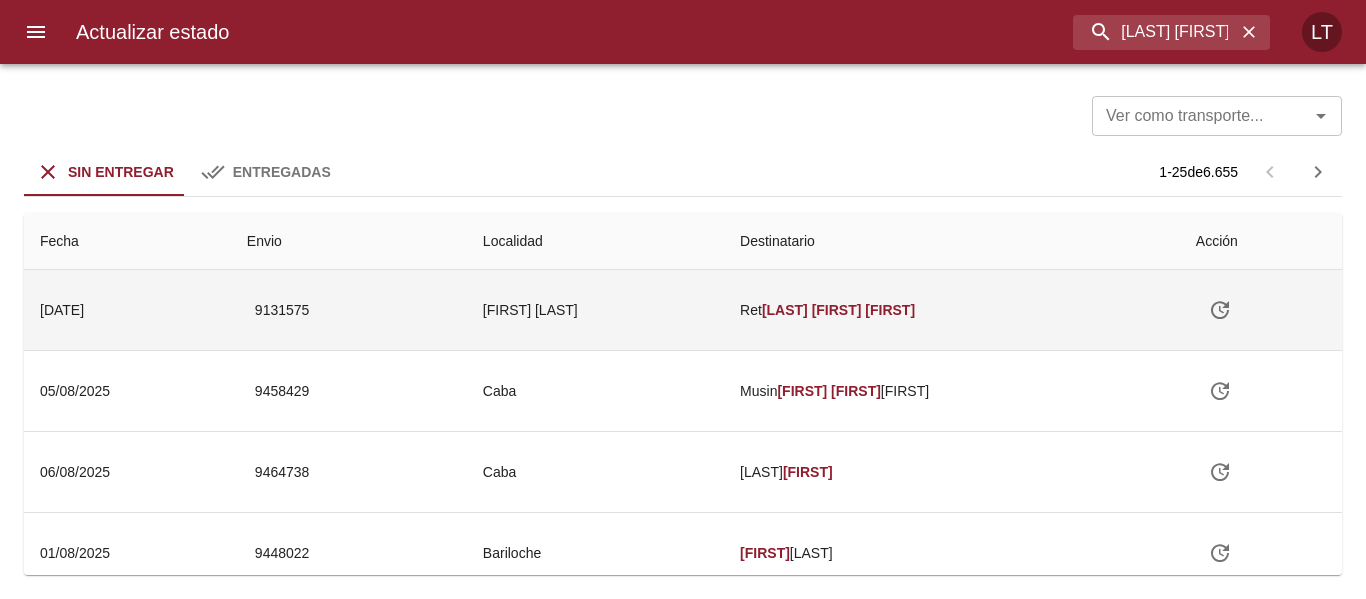 click on "[FIRST] [LAST]" at bounding box center (595, 310) 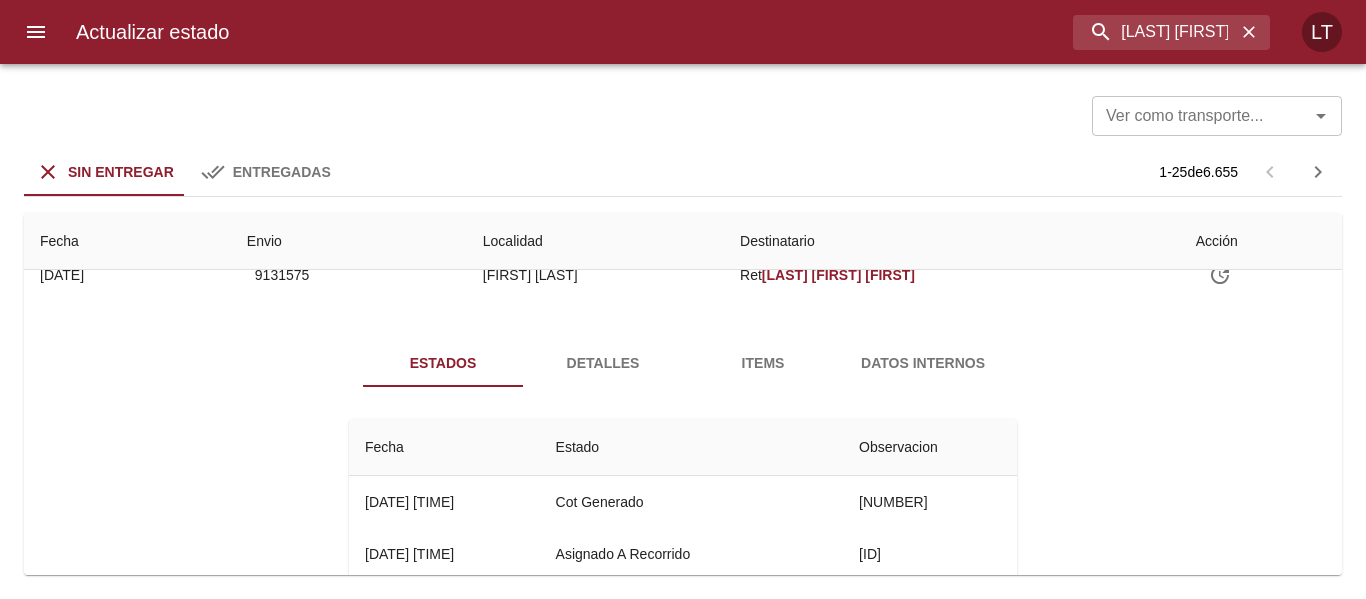 scroll, scrollTop: 0, scrollLeft: 0, axis: both 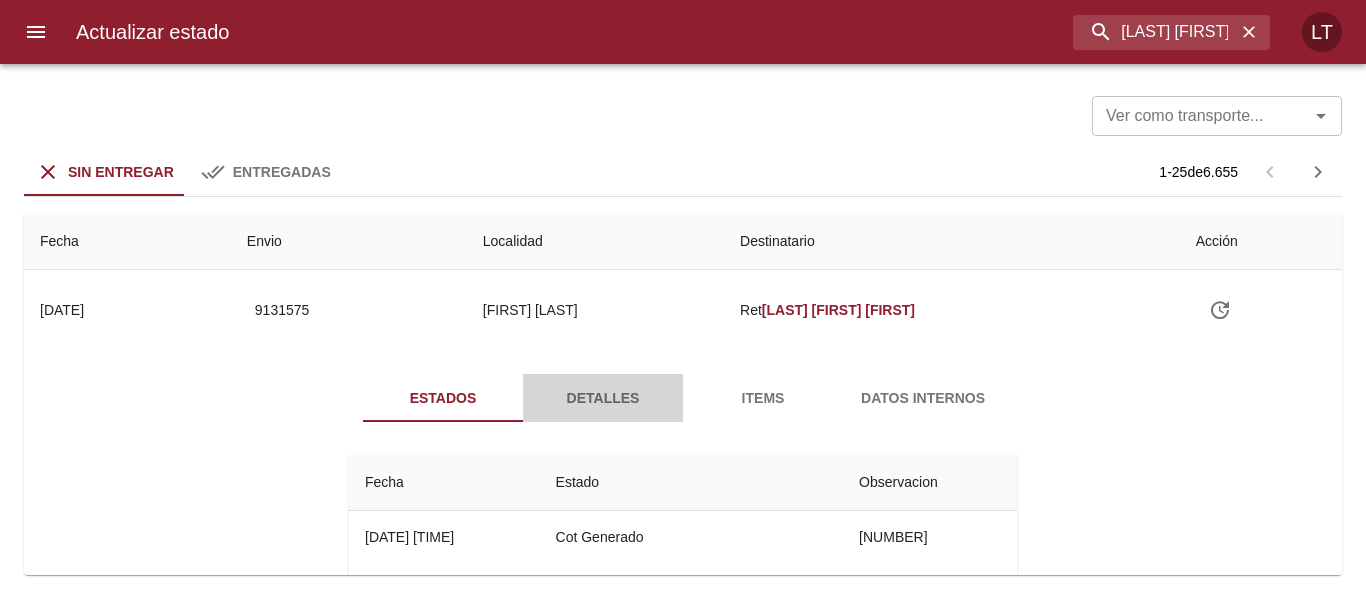 click on "Detalles" at bounding box center (603, 398) 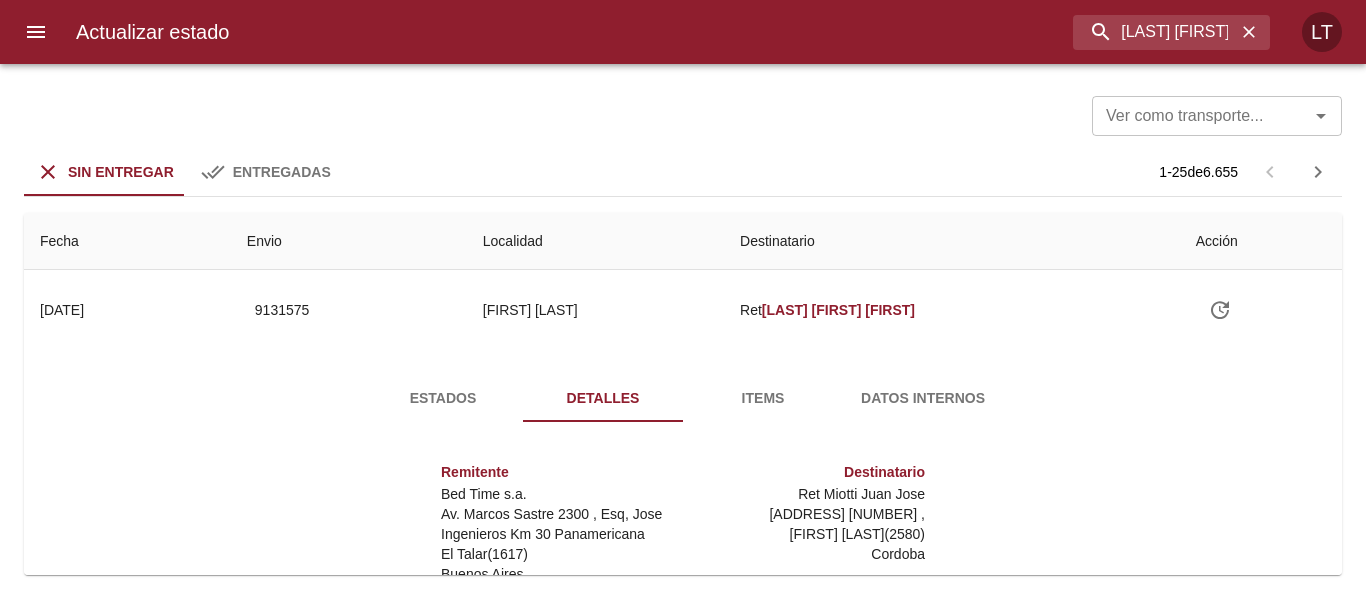scroll, scrollTop: 30, scrollLeft: 0, axis: vertical 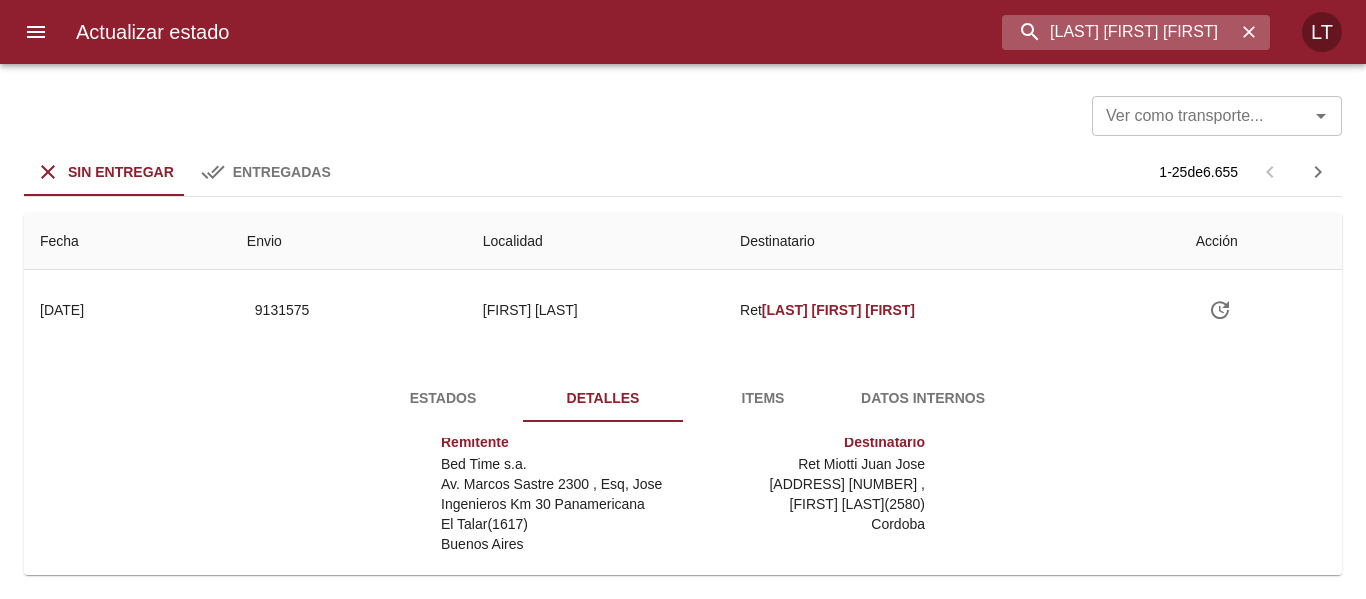 click on "[LAST] [FIRST] [FIRST]" at bounding box center (1119, 32) 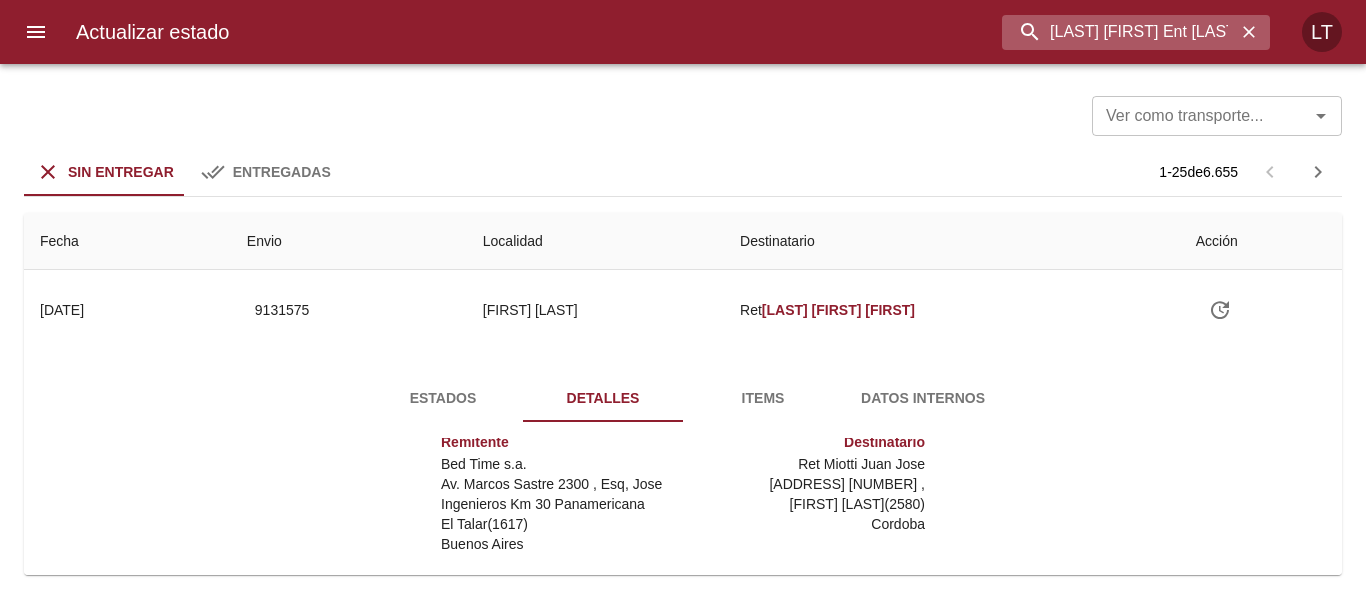 scroll, scrollTop: 0, scrollLeft: 45, axis: horizontal 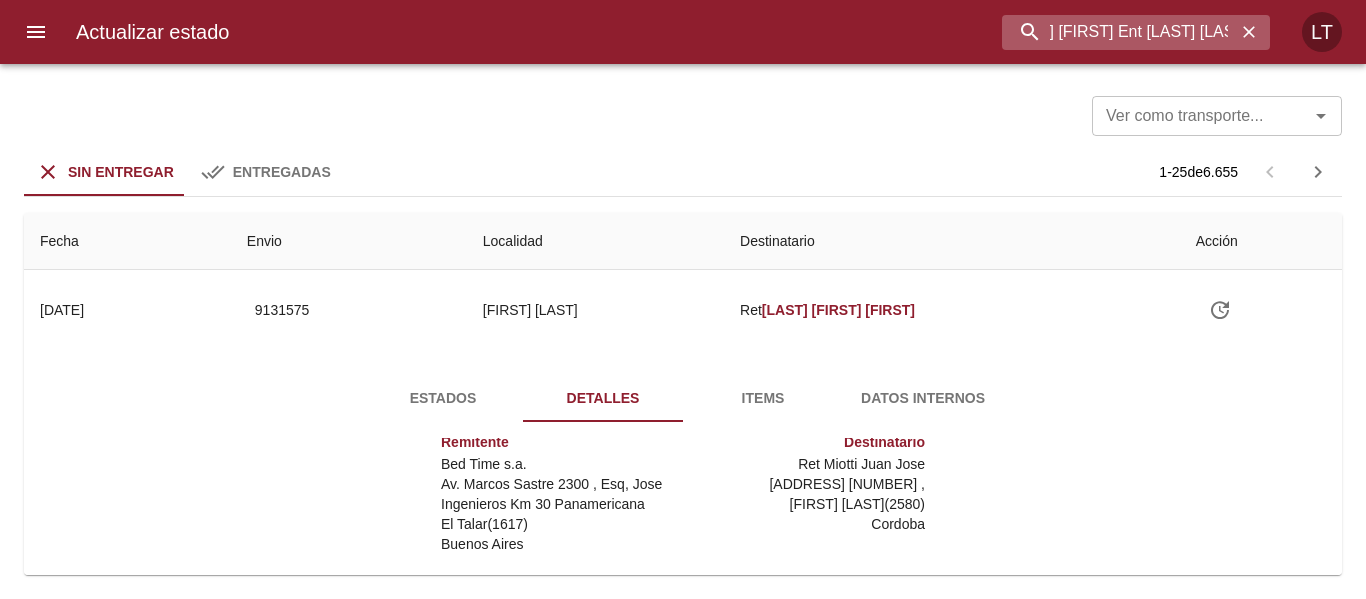 click on "[LAST] [FIRST] Ent [LAST] [LAST] [LAST]" at bounding box center (1119, 32) 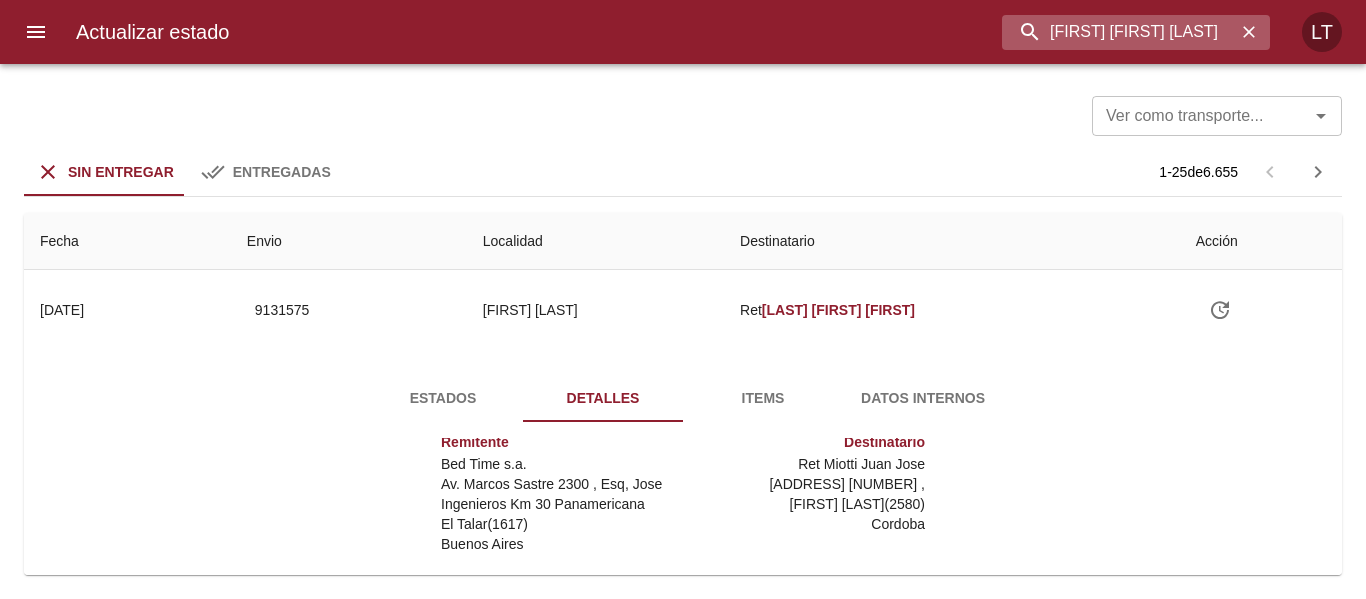 scroll, scrollTop: 0, scrollLeft: 0, axis: both 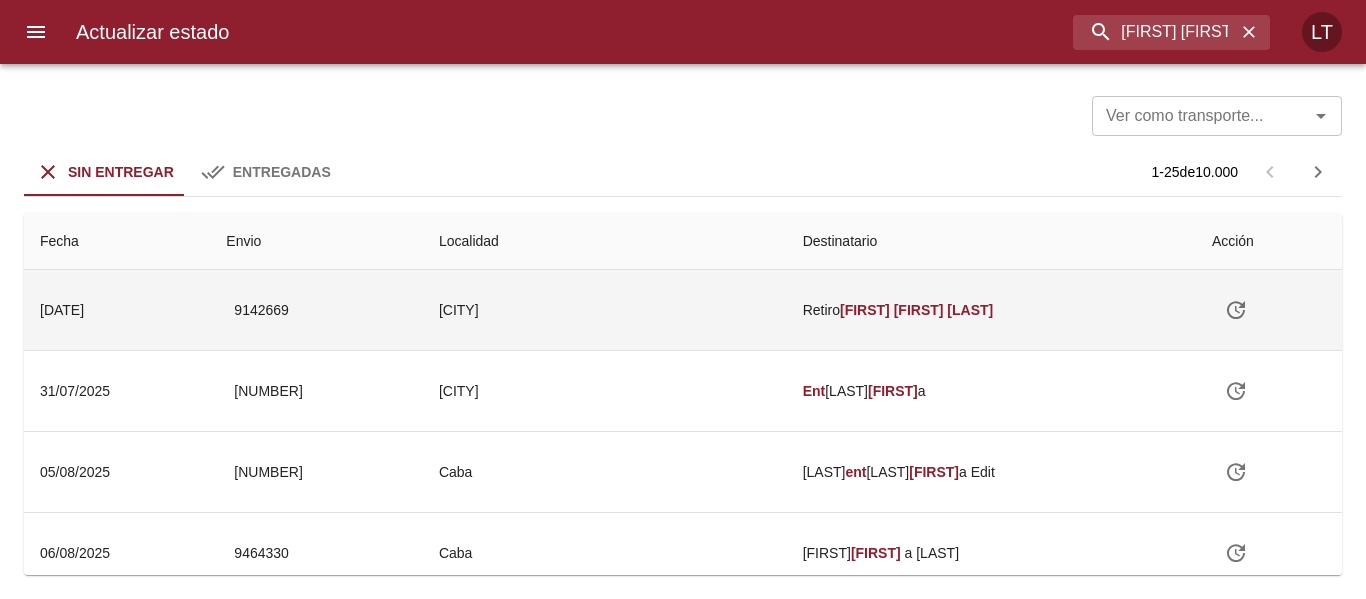 click on "[CITY]" at bounding box center (605, 310) 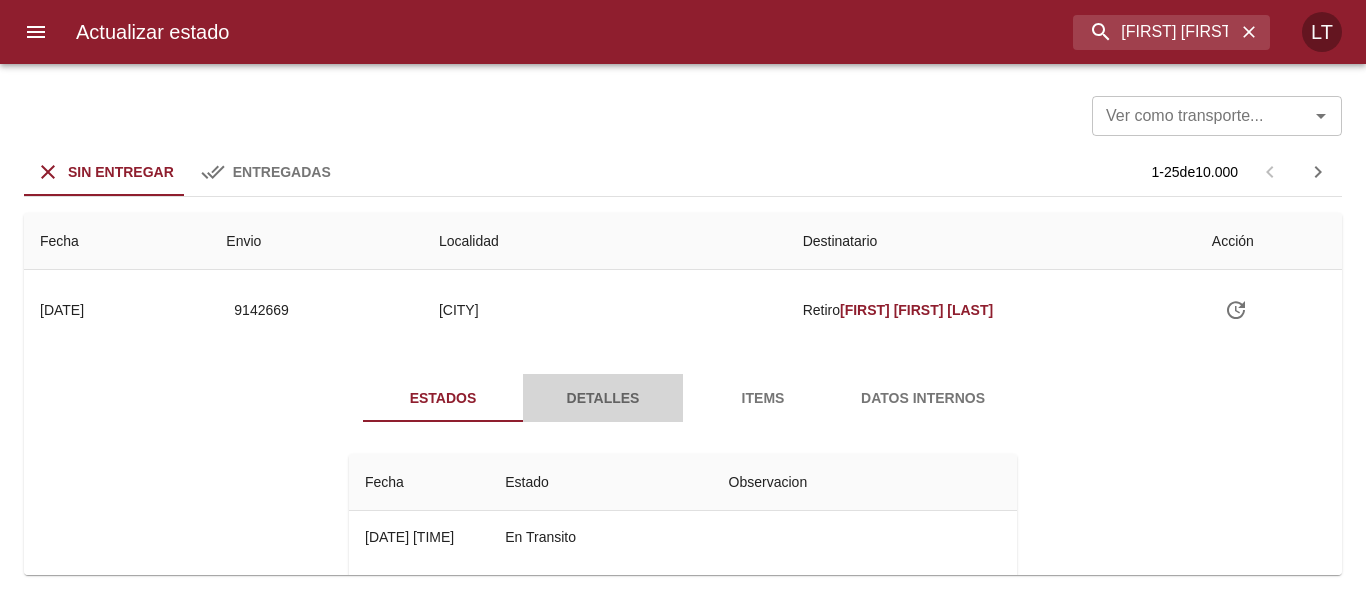 click on "Detalles" at bounding box center [603, 398] 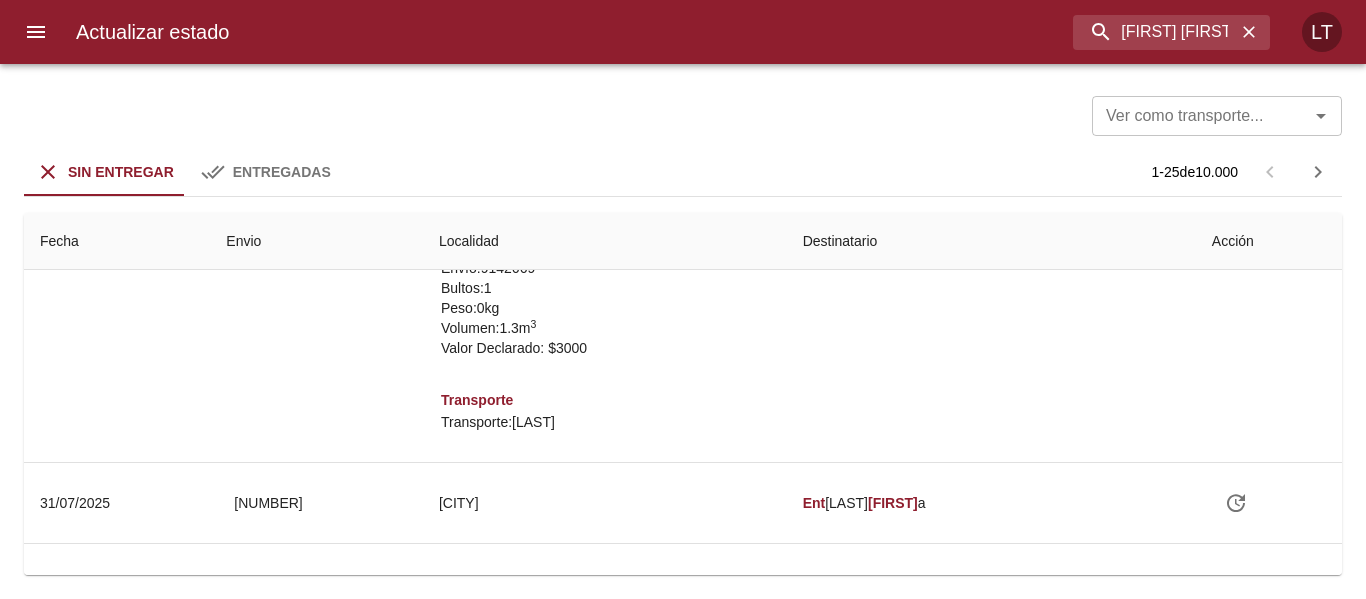 scroll, scrollTop: 0, scrollLeft: 0, axis: both 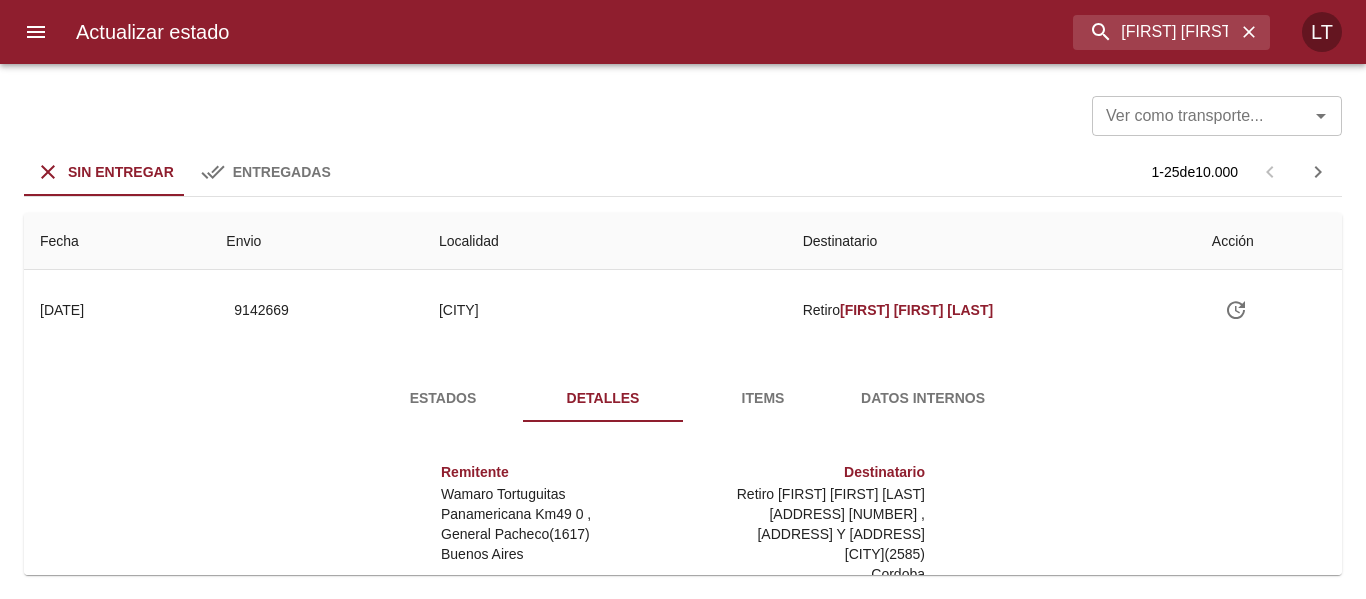 click on "Estados" at bounding box center [443, 398] 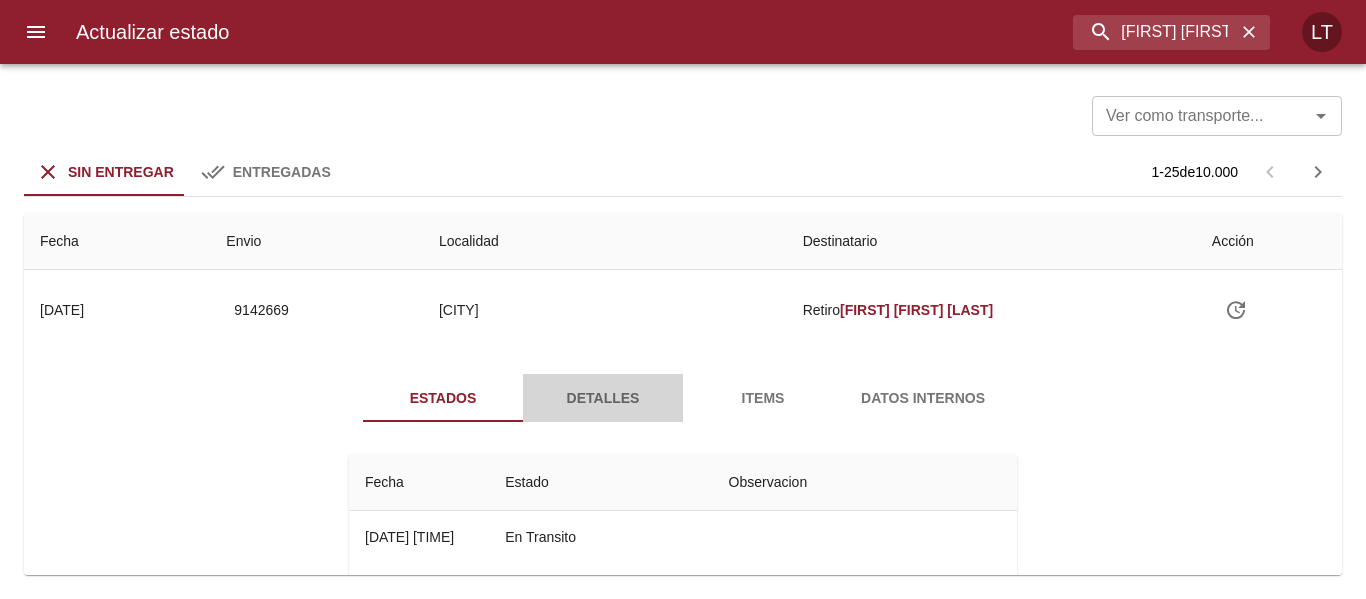 drag, startPoint x: 614, startPoint y: 397, endPoint x: 660, endPoint y: 399, distance: 46.043457 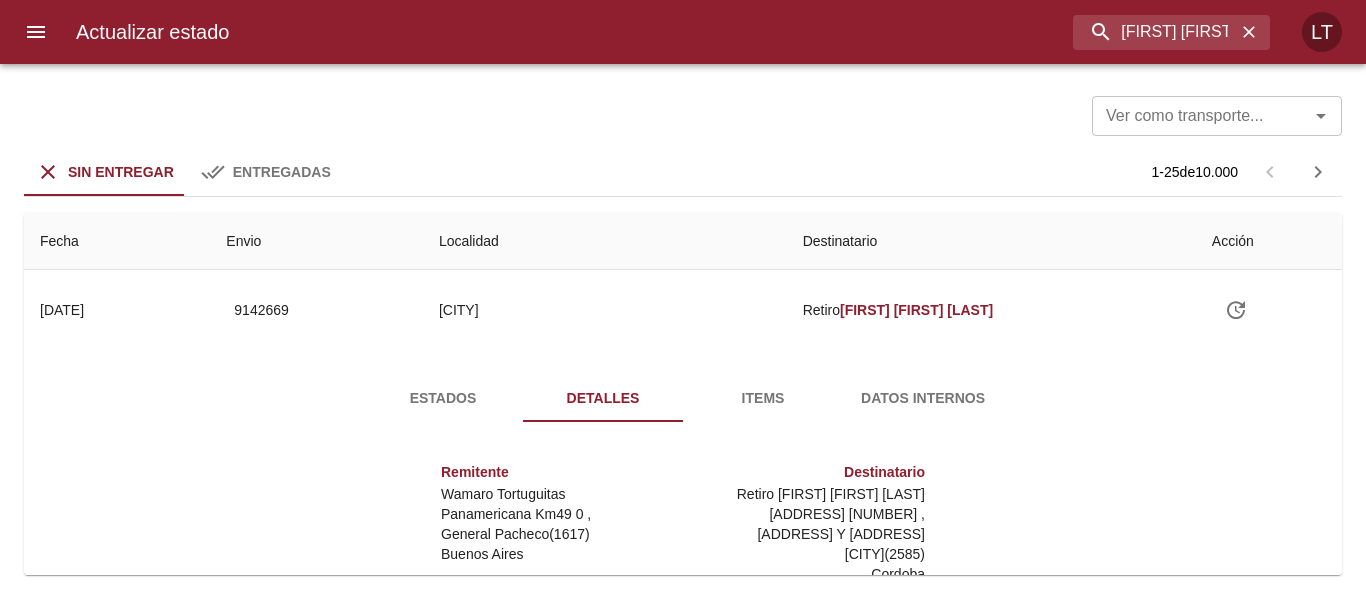 click on "Items" at bounding box center [763, 398] 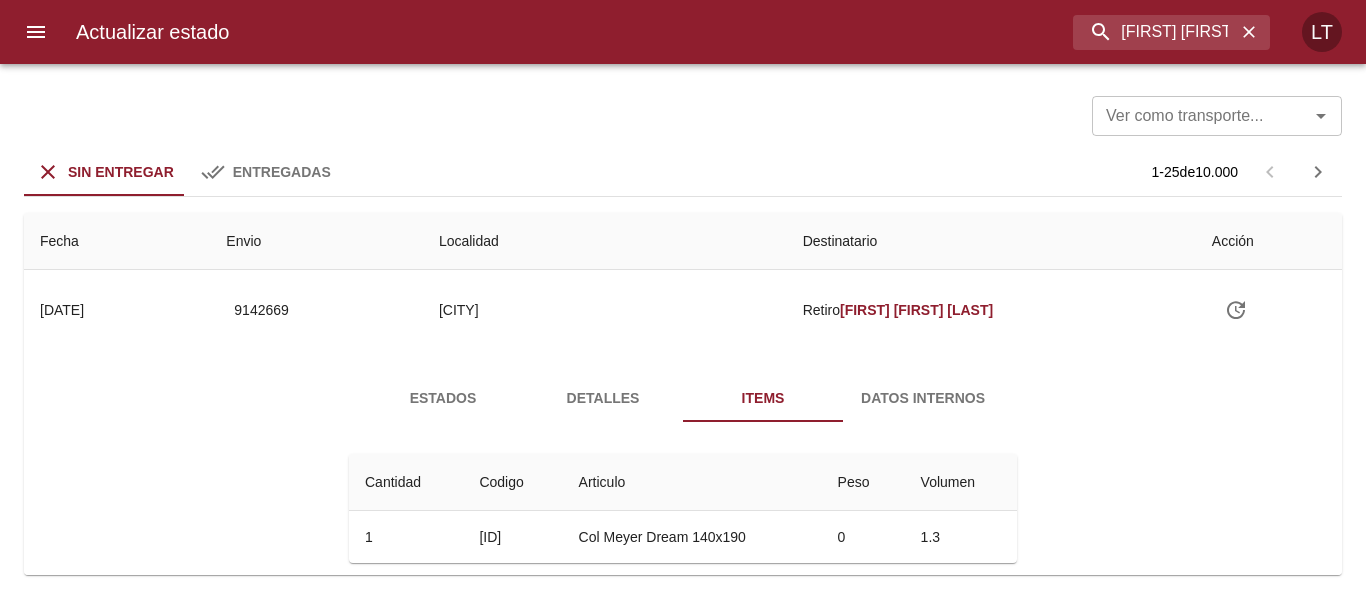 click on "Datos Internos" at bounding box center [923, 398] 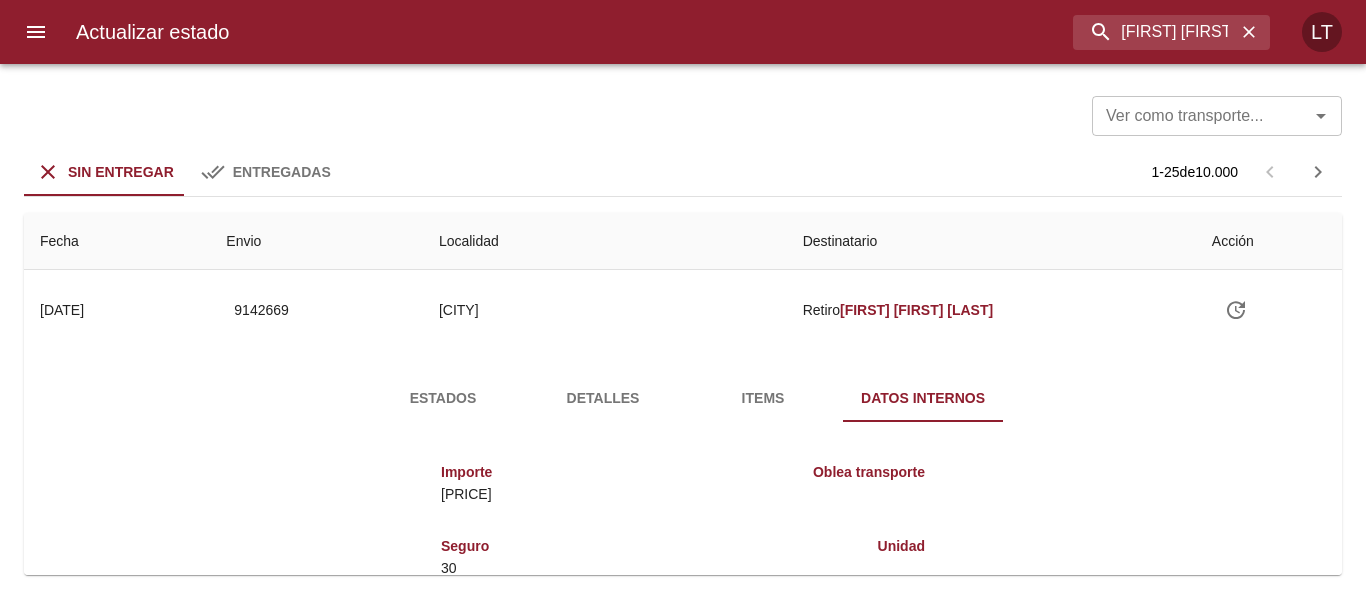 click on "Items" at bounding box center [763, 398] 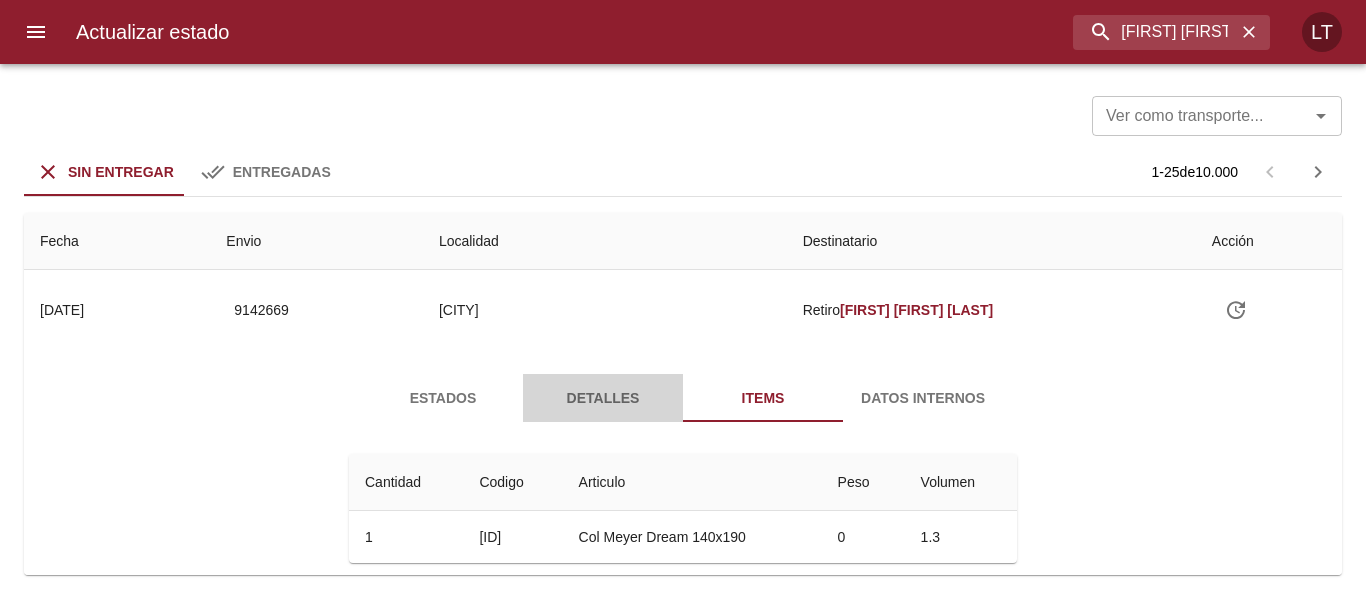click on "Detalles" at bounding box center [603, 398] 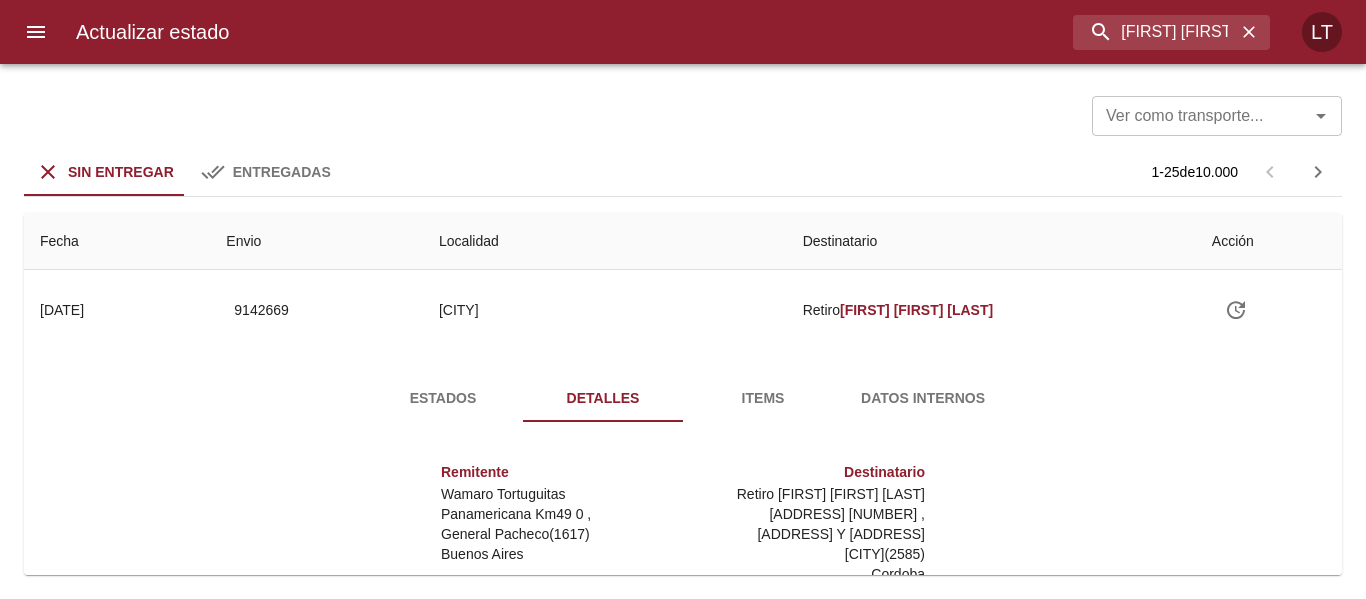 click on "Estados" at bounding box center [443, 398] 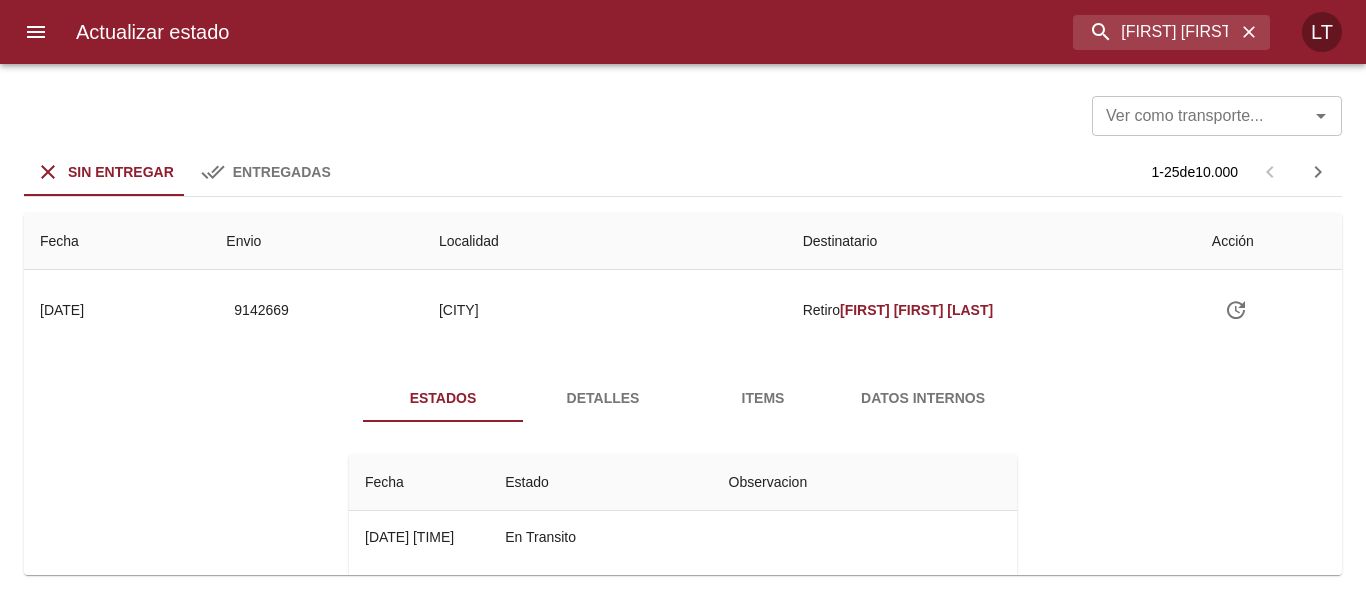 click on "Detalles" at bounding box center [603, 398] 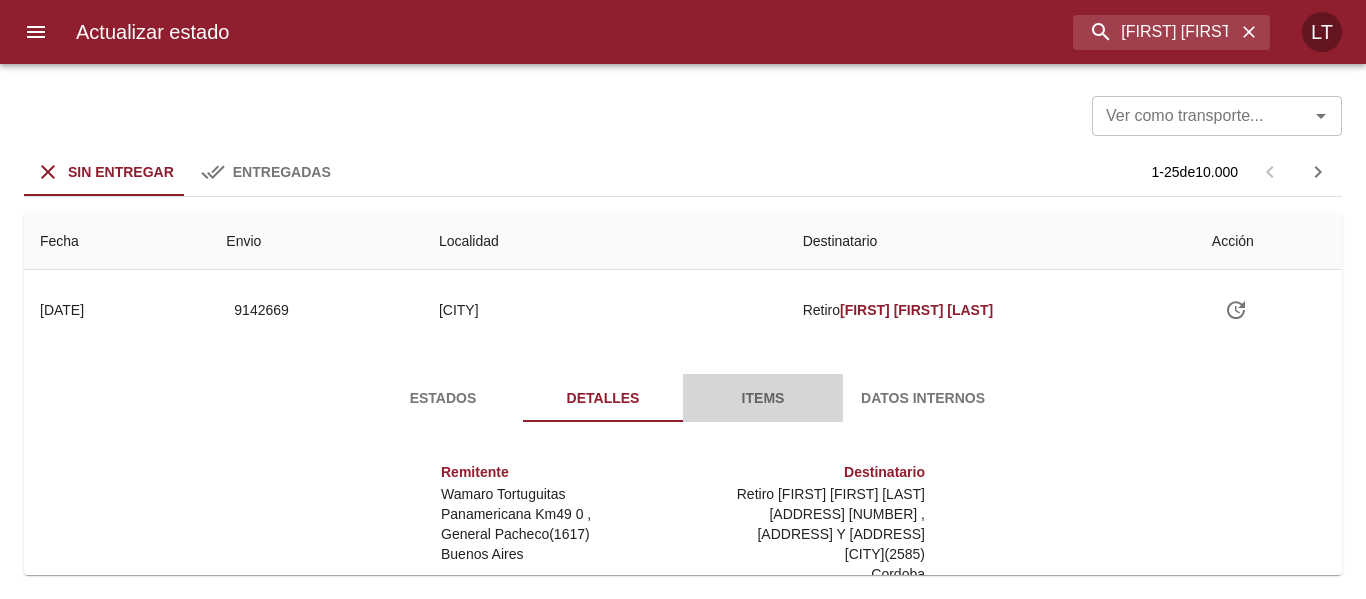 click on "Items" at bounding box center [763, 398] 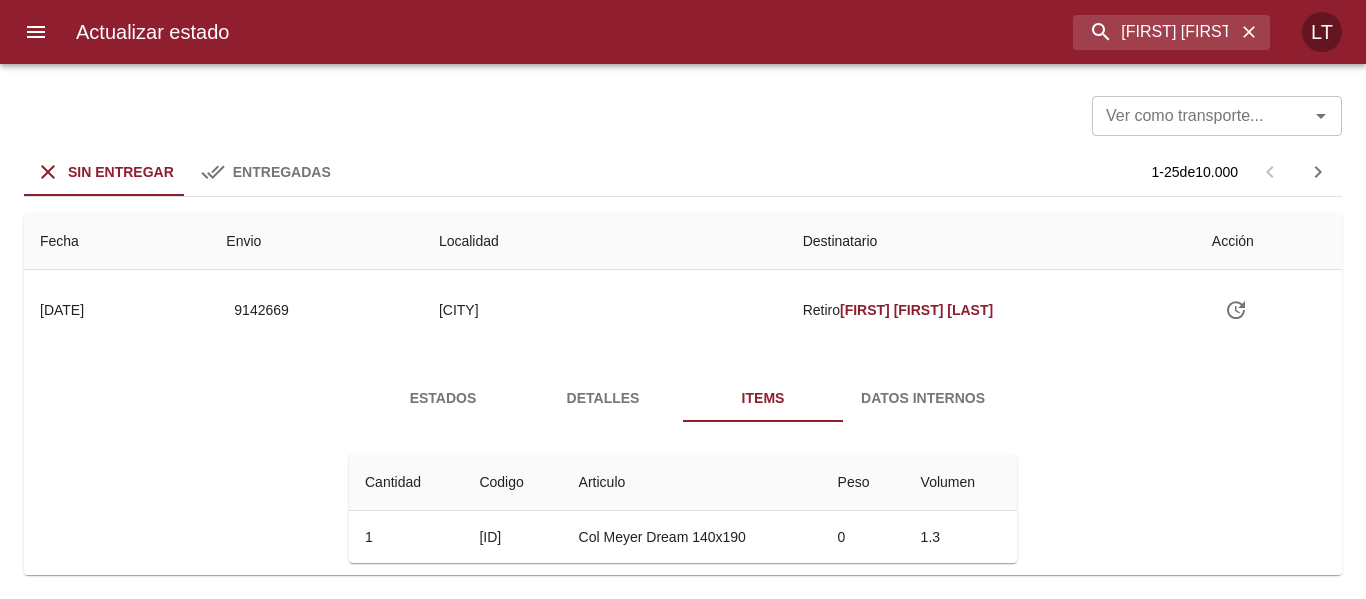 click on "Datos Internos" at bounding box center [923, 398] 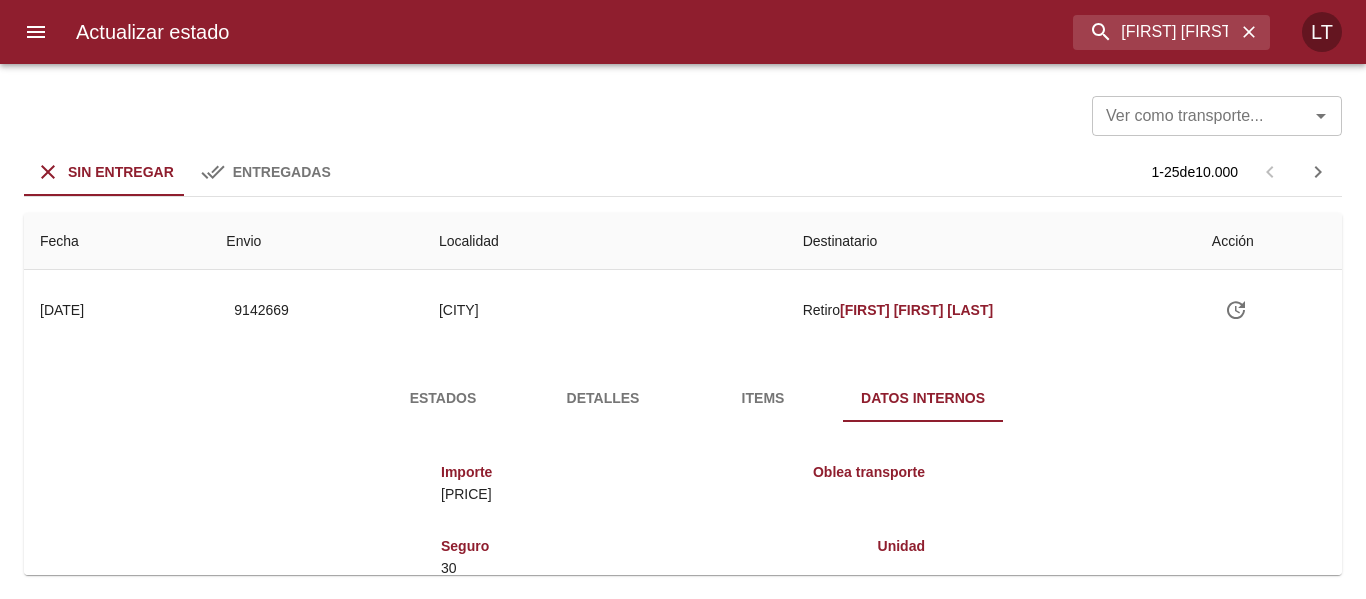 click on "Items" at bounding box center (763, 398) 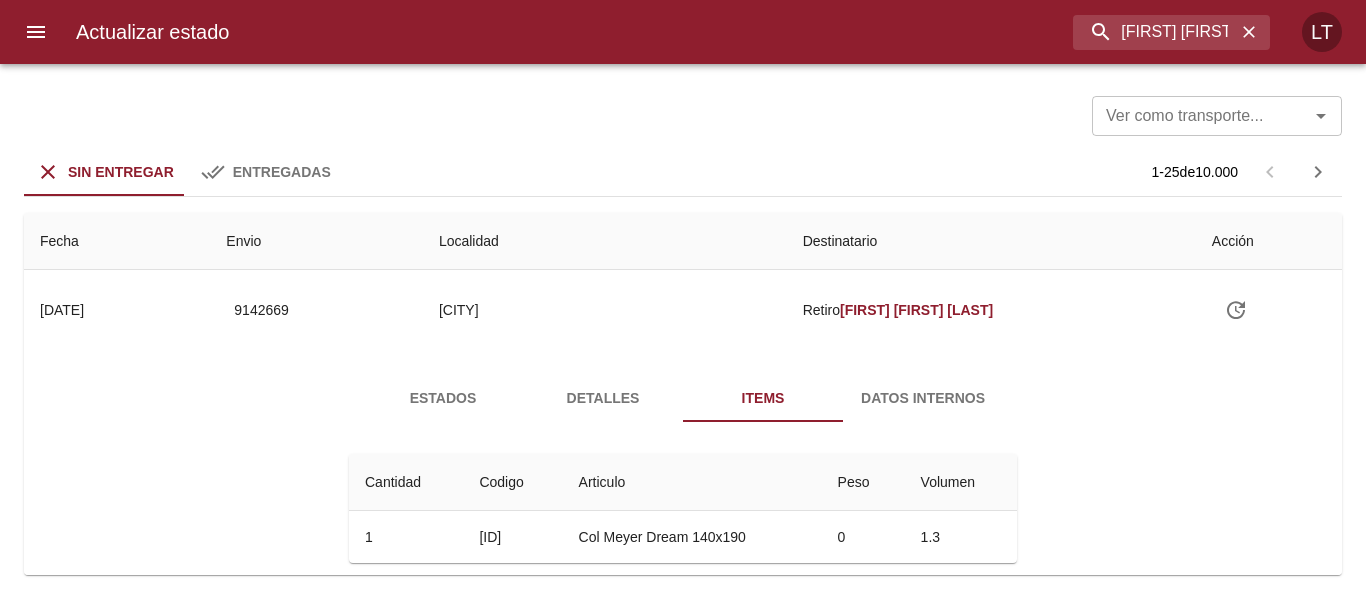 click on "Detalles" at bounding box center [603, 398] 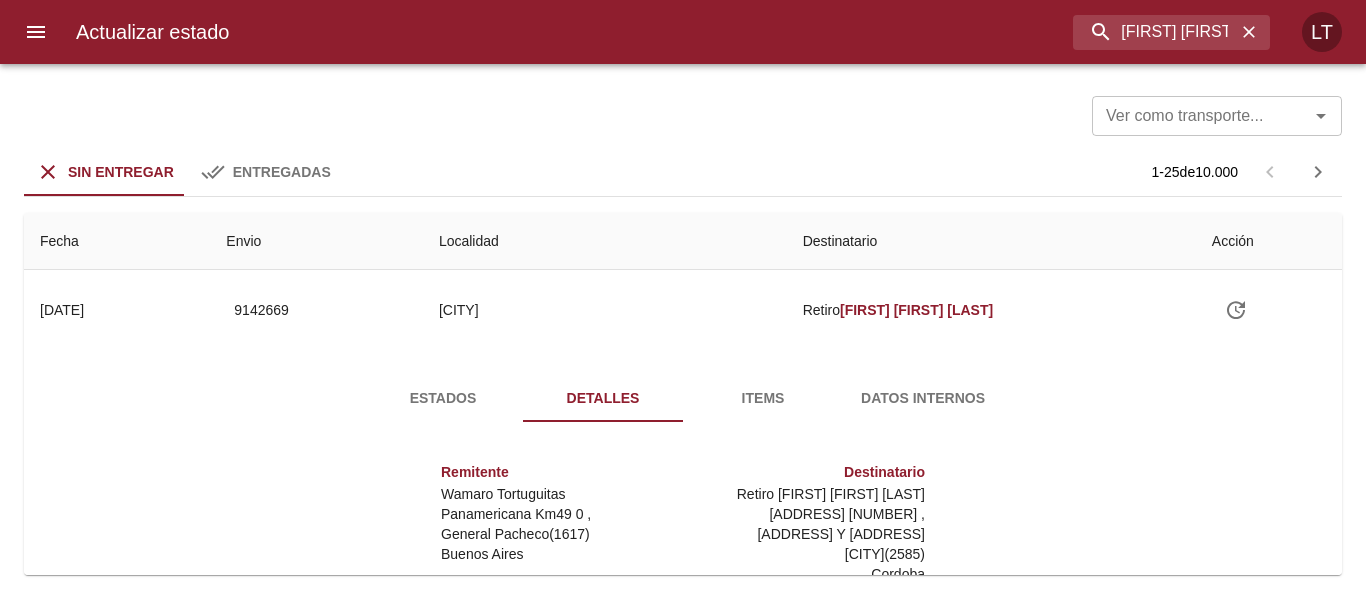 click on "Detalles" at bounding box center [603, 398] 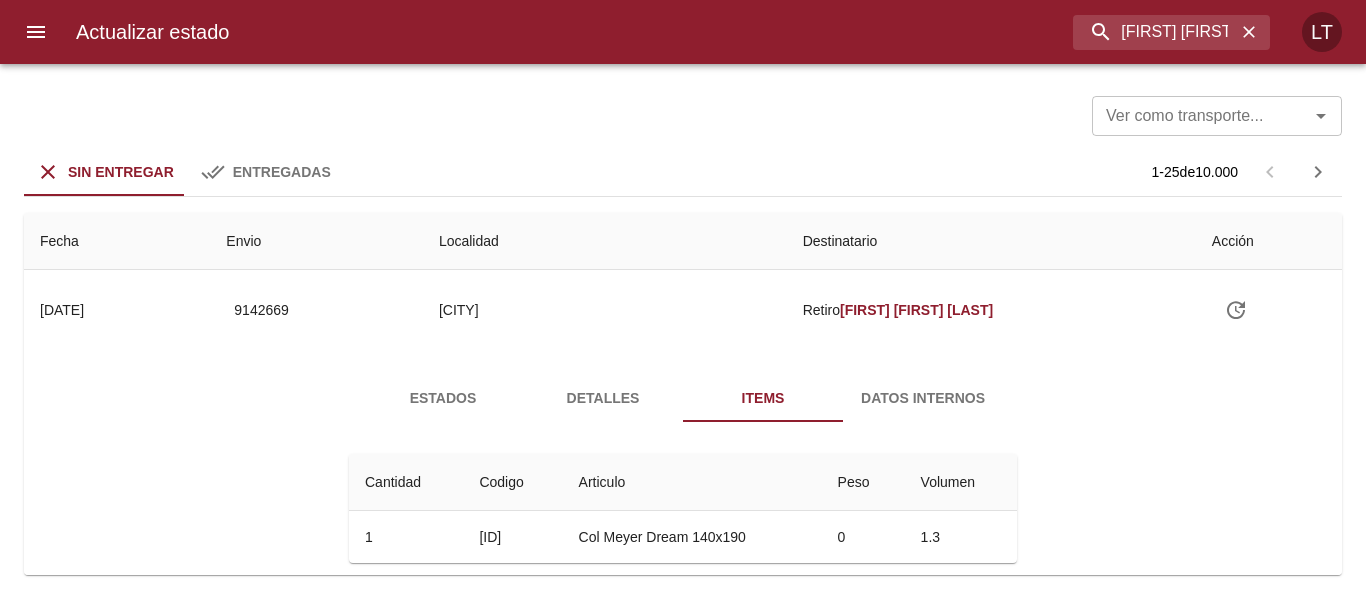 click on "Datos Internos" at bounding box center [923, 398] 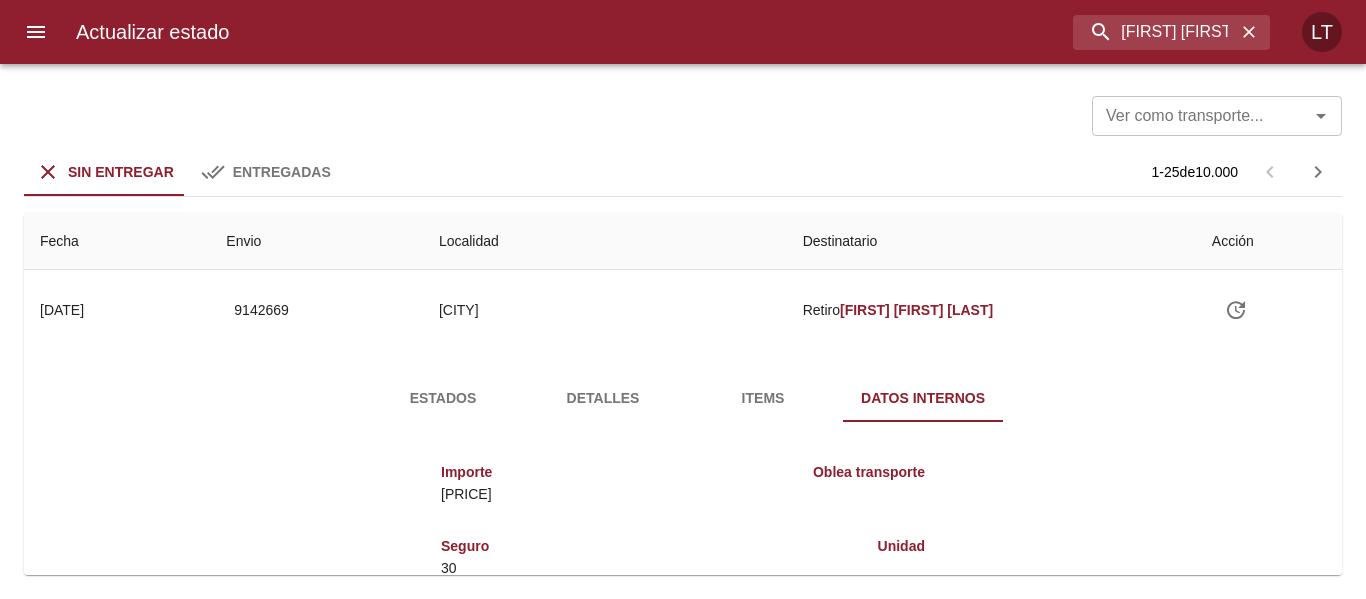 click on "Detalles" at bounding box center [603, 398] 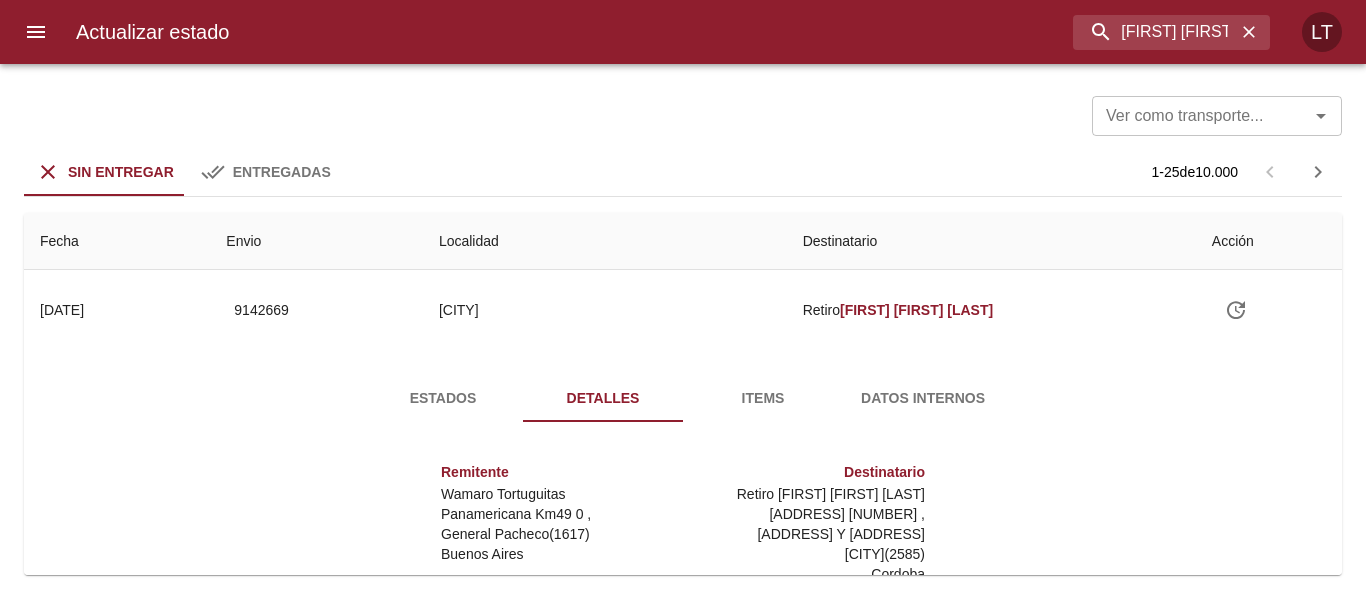 click 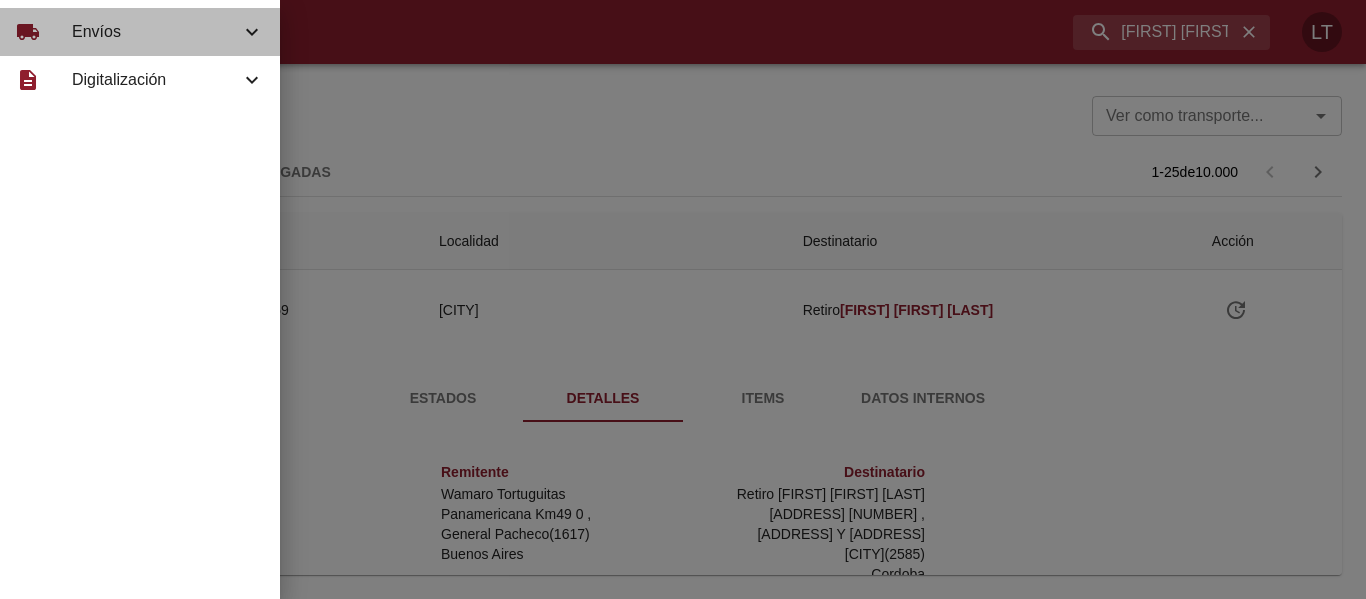 click on "local_shipping Envíos" at bounding box center (140, 32) 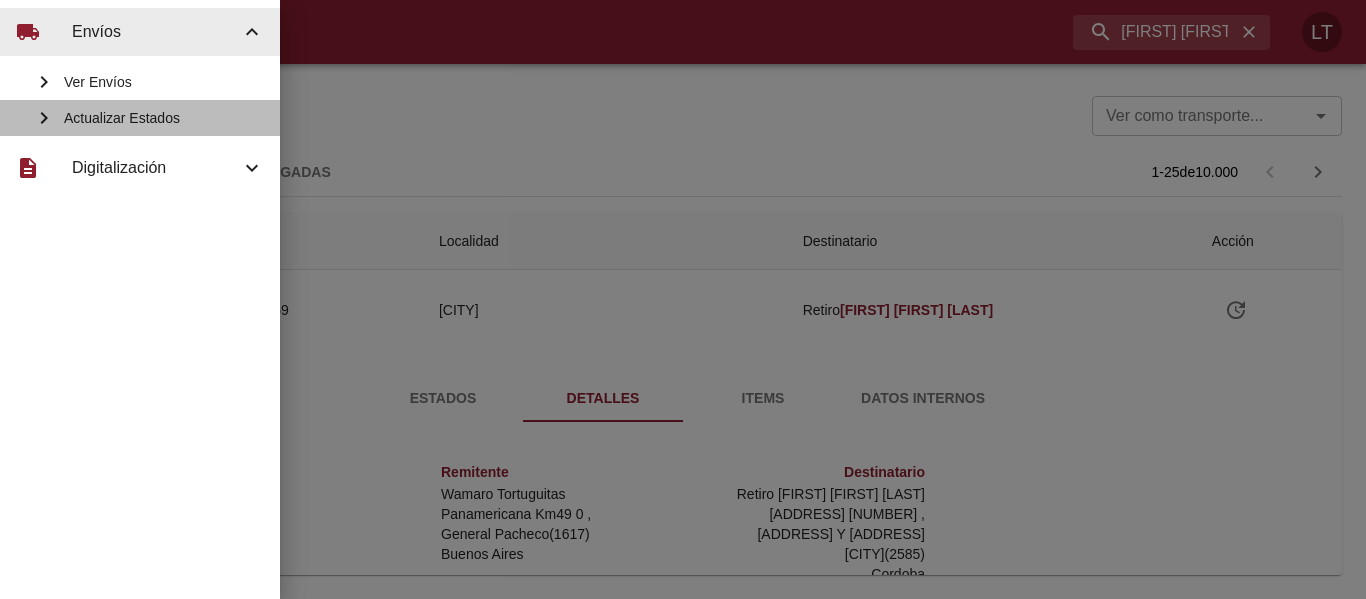 click on "Actualizar Estados" at bounding box center (164, 118) 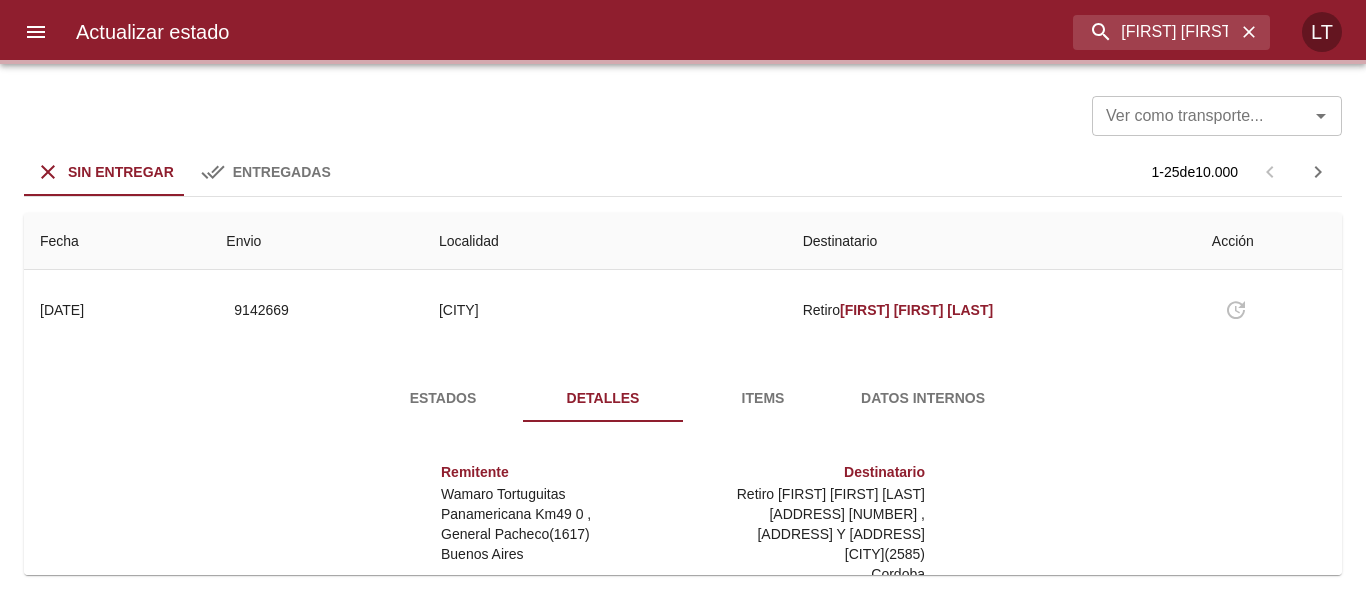 click 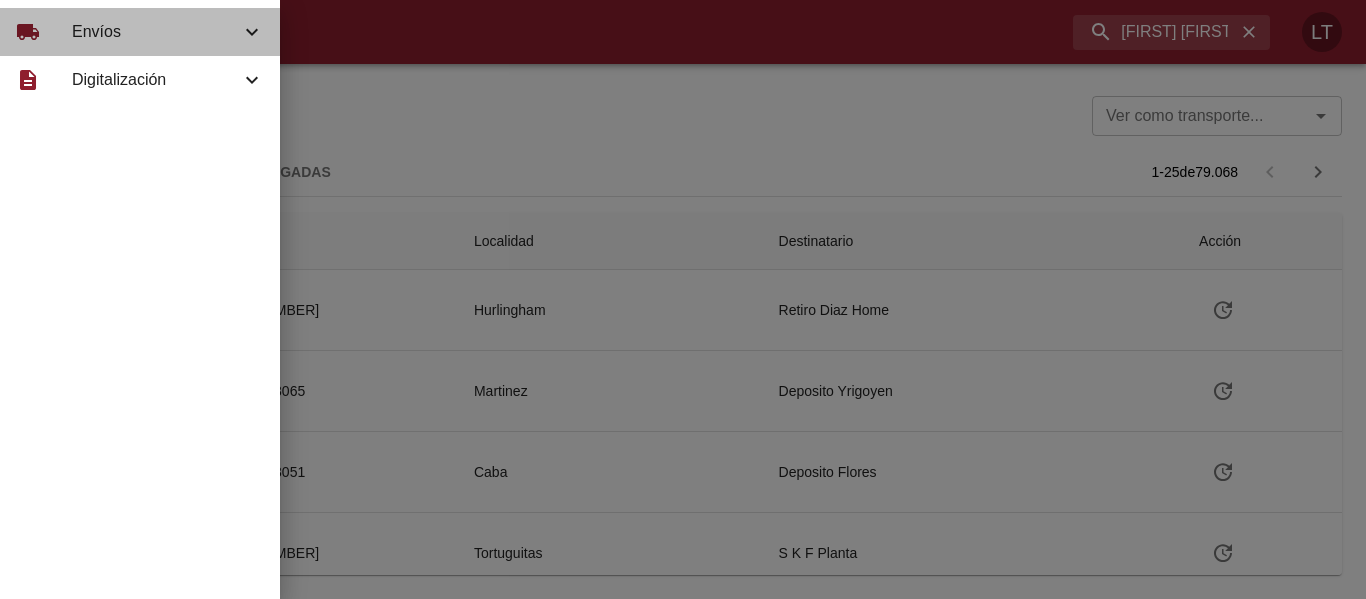 click on "Envíos" at bounding box center [156, 32] 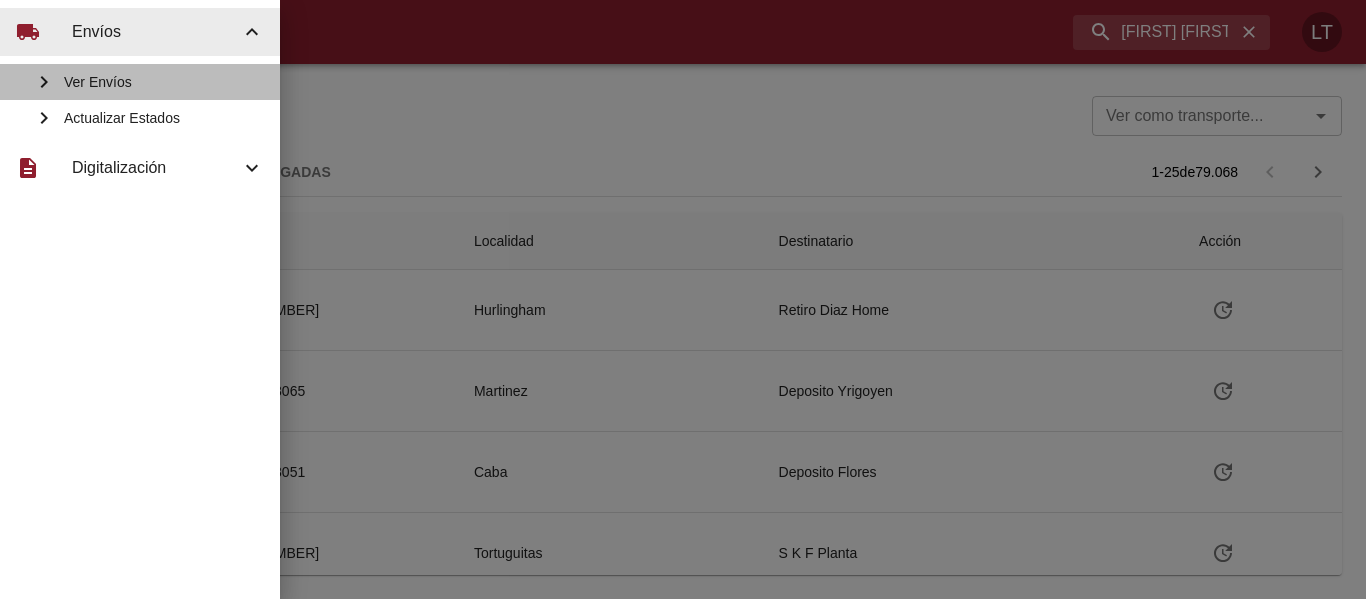 click on "Ver Envíos" at bounding box center (140, 82) 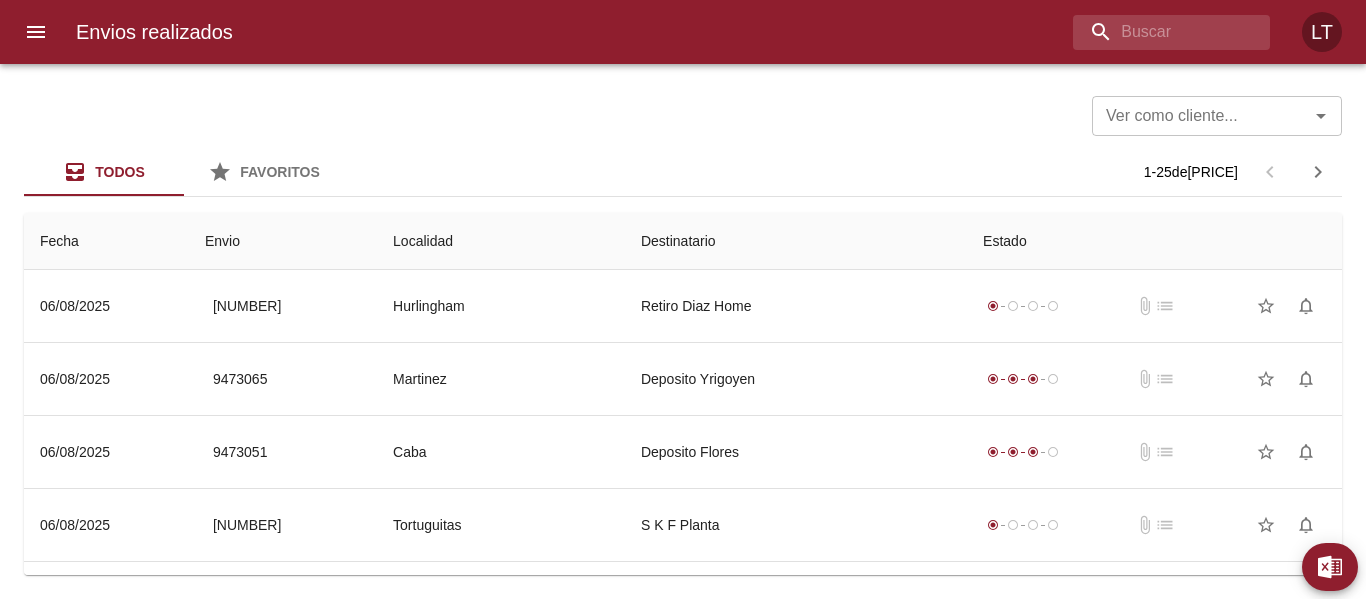 type 